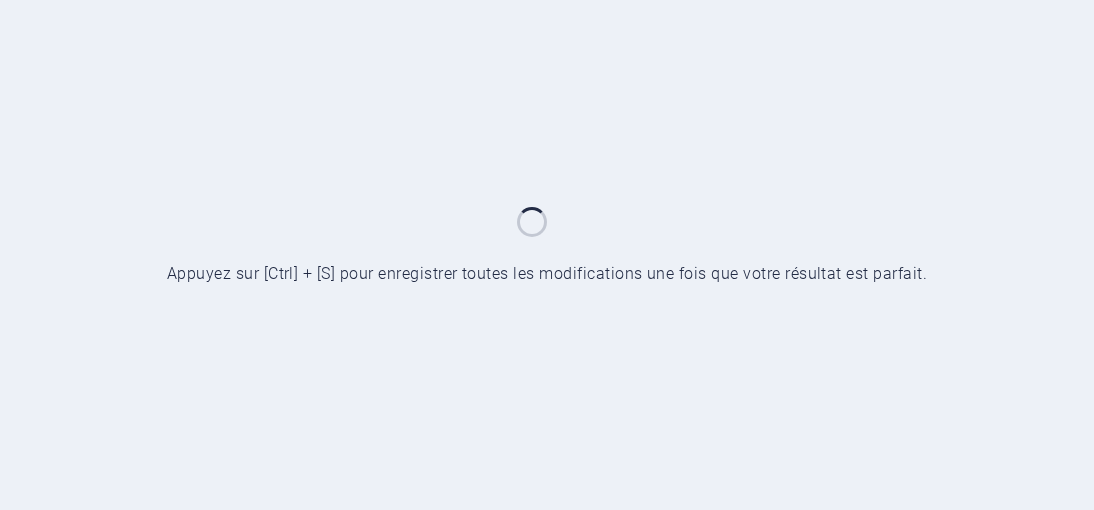 scroll, scrollTop: 0, scrollLeft: 0, axis: both 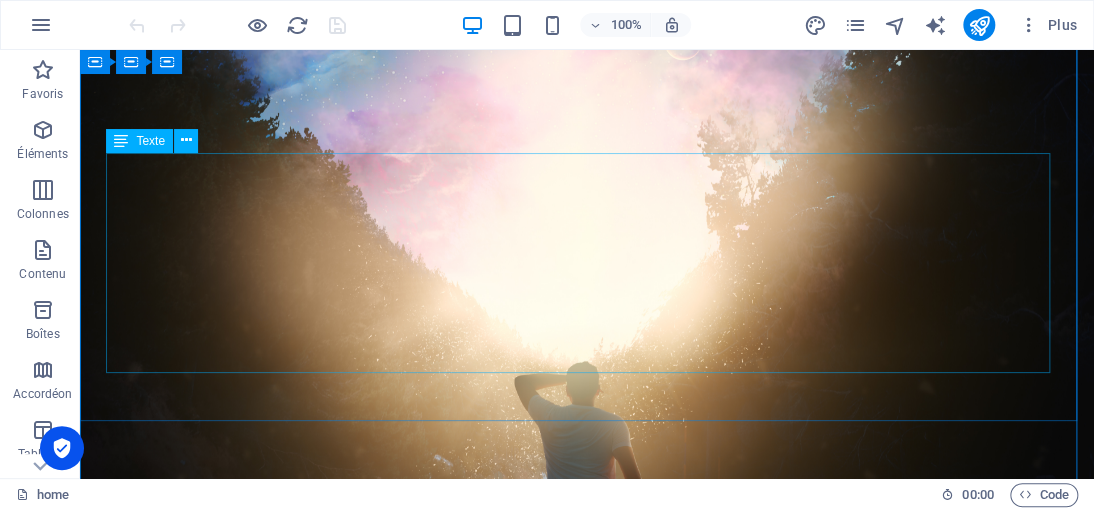 click on "“Le moyen d'acquérir la justice parfaite, c'est de s'en faire une telle habitude qu'on l'observe dans les plus petites choses, et qu'on y plie jusqu'à sa manière de penser.”" at bounding box center (587, 2626) 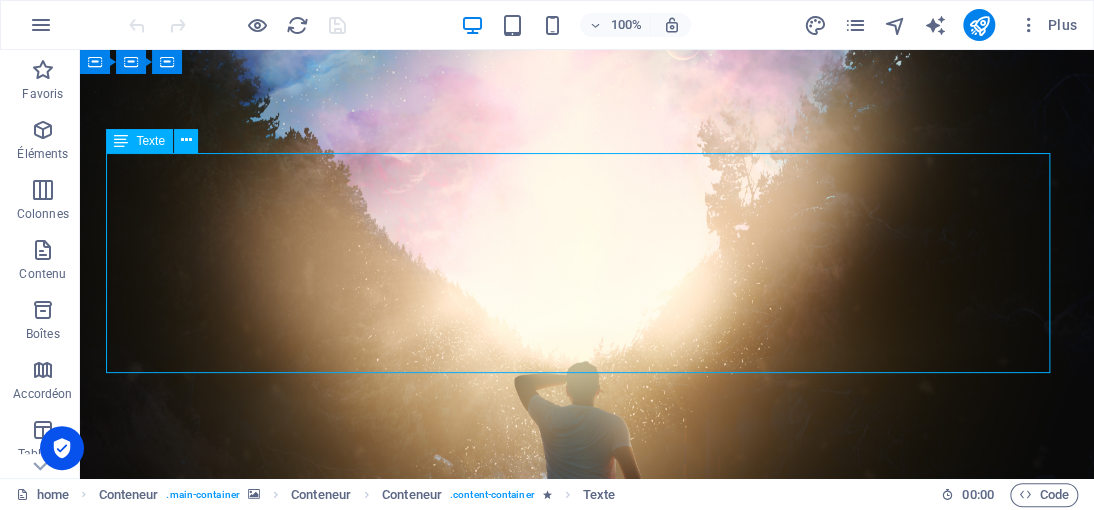 click on "“Le moyen d'acquérir la justice parfaite, c'est de s'en faire une telle habitude qu'on l'observe dans les plus petites choses, et qu'on y plie jusqu'à sa manière de penser.”" at bounding box center [587, 2626] 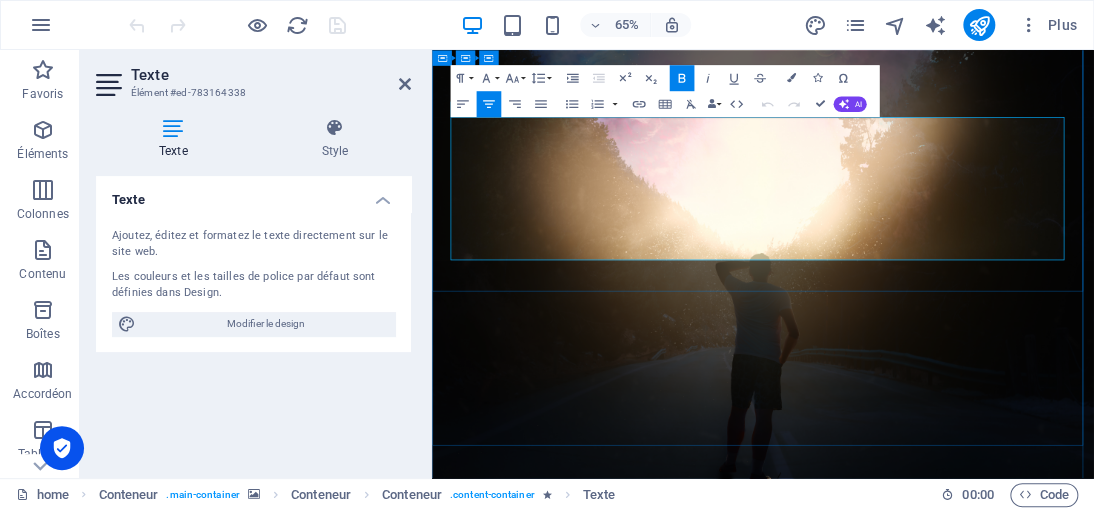 click on "“Le moyen d'acquérir la justice parfaite, c'est de s'en faire une telle habitude qu'on l'observe dans les plus petites choses, et qu'on y plie jusqu'à sa manière de penser.”" at bounding box center [941, 2627] 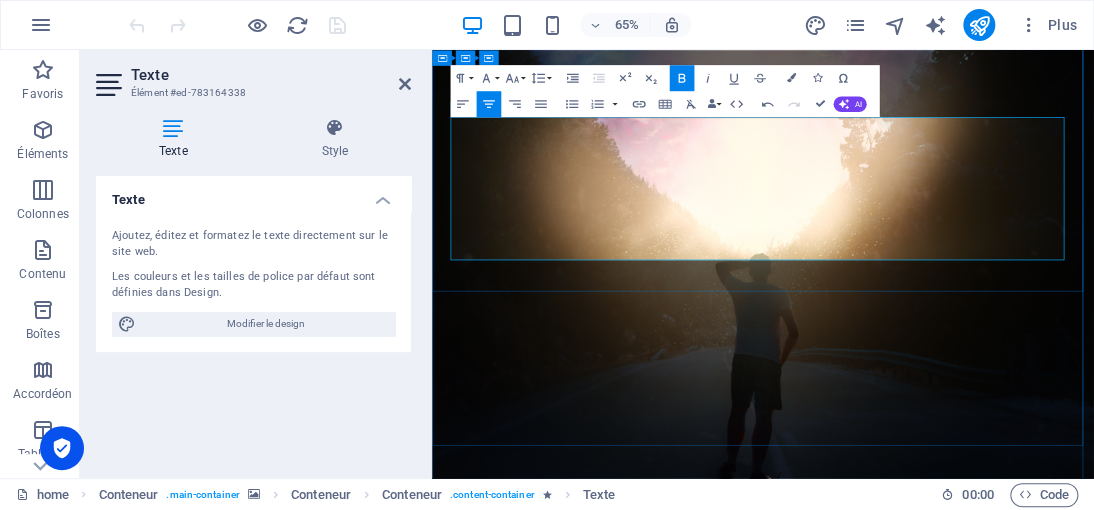 click on "“Le meilleur  moyen d'acquérir la justice parfaite, c'est de s'en faire une telle habitude qu'on l'observe dans les plus petites choses, et qu'on y plie jusqu'à sa manière de penser.”" at bounding box center [941, 2627] 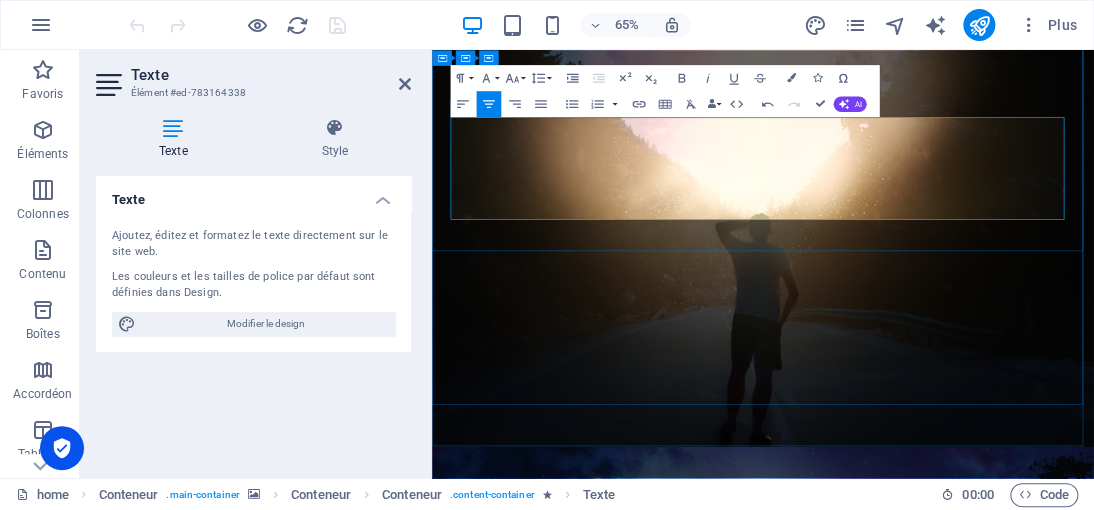 drag, startPoint x: 1185, startPoint y: 249, endPoint x: 479, endPoint y: 227, distance: 706.3427 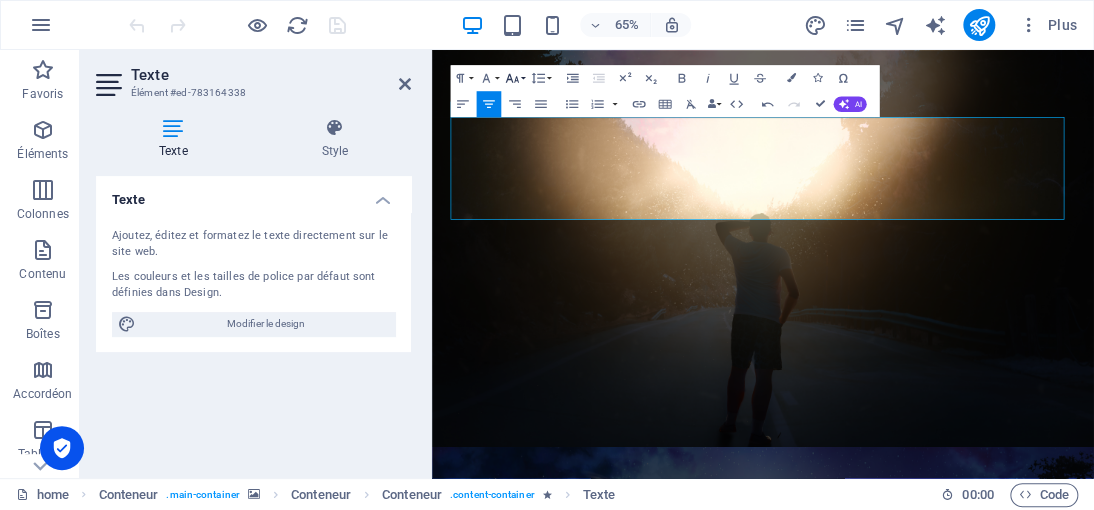 click on "Font Size" at bounding box center (514, 78) 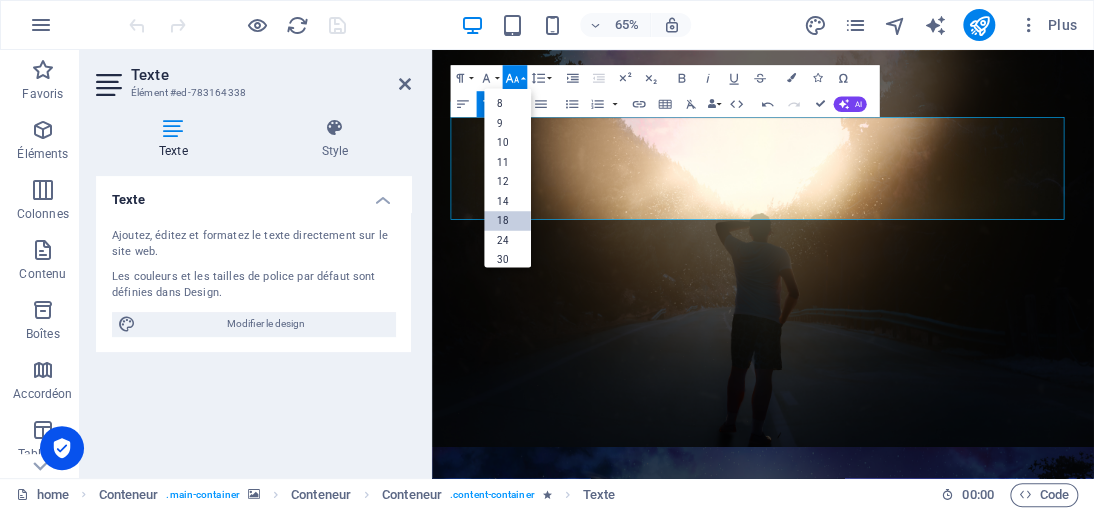 click on "18" at bounding box center [507, 220] 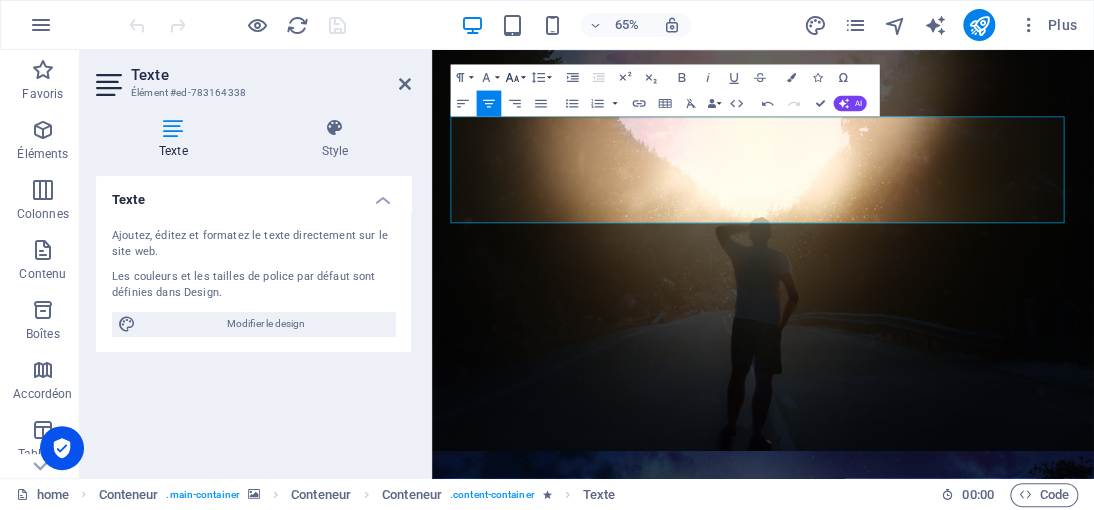 click 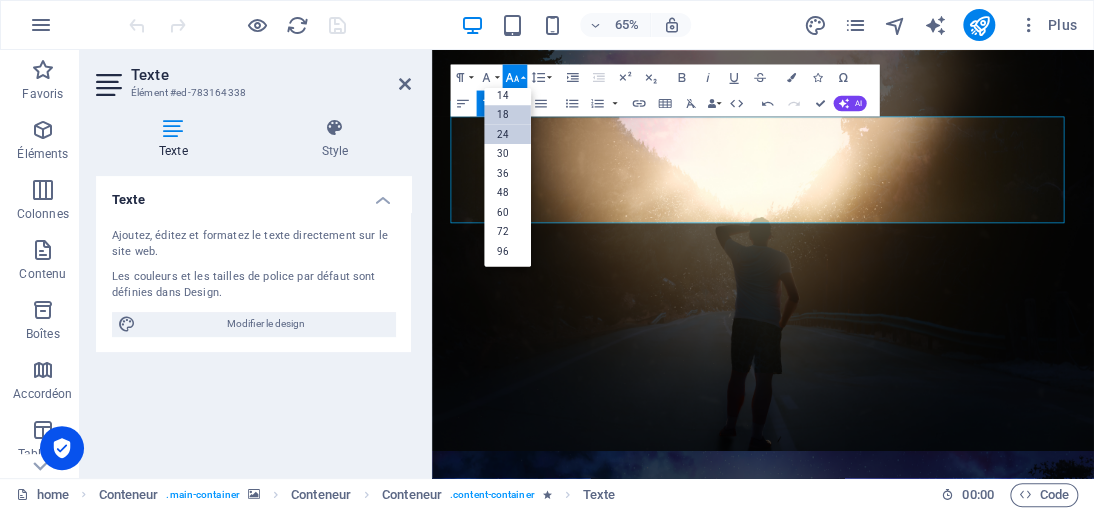 scroll, scrollTop: 160, scrollLeft: 0, axis: vertical 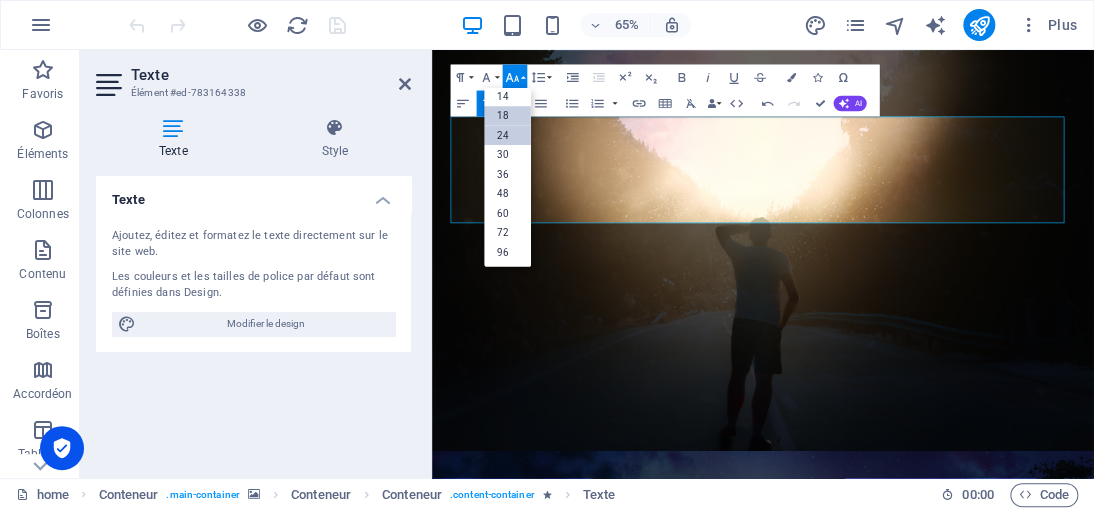 click on "24" at bounding box center (507, 136) 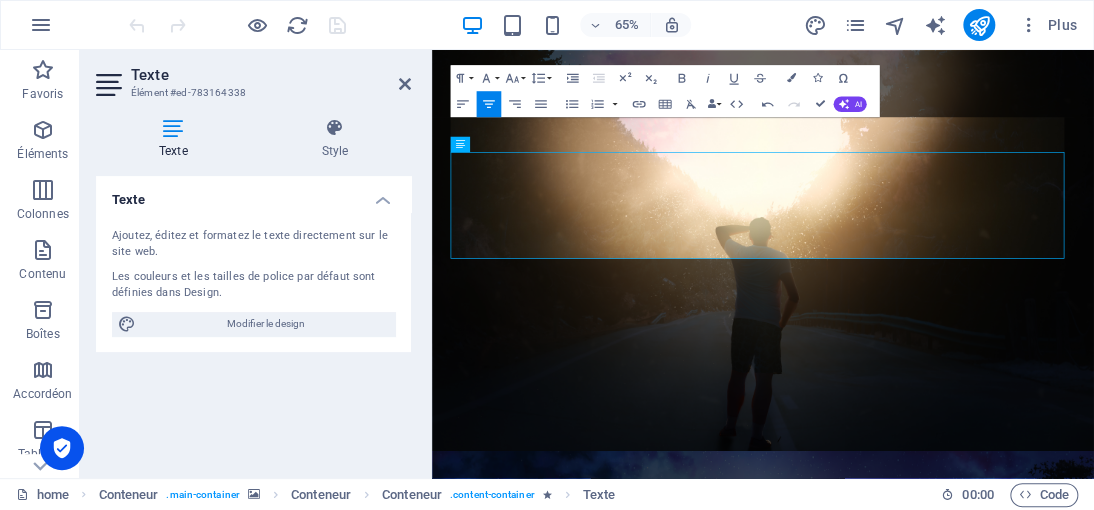 scroll, scrollTop: 602, scrollLeft: 0, axis: vertical 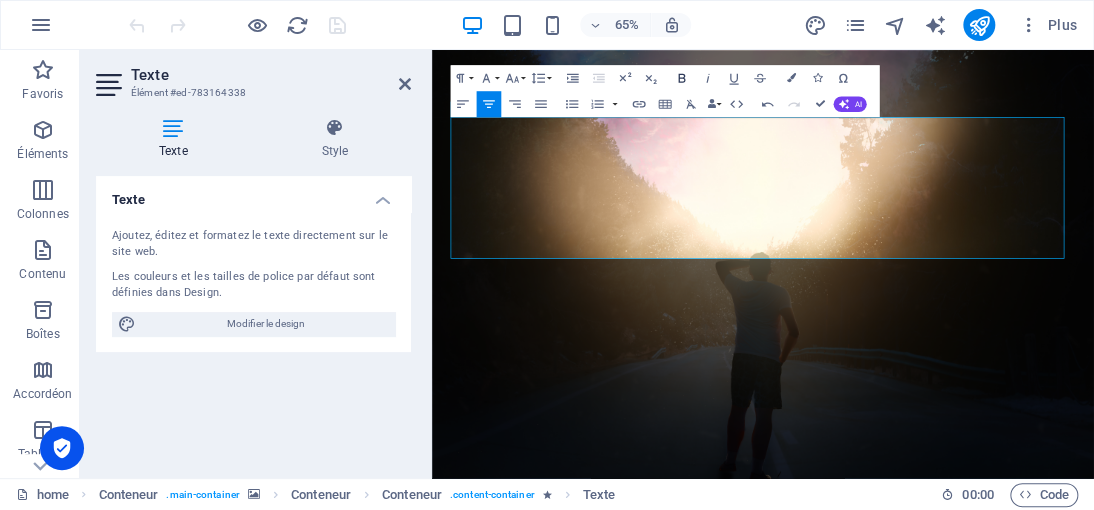 click 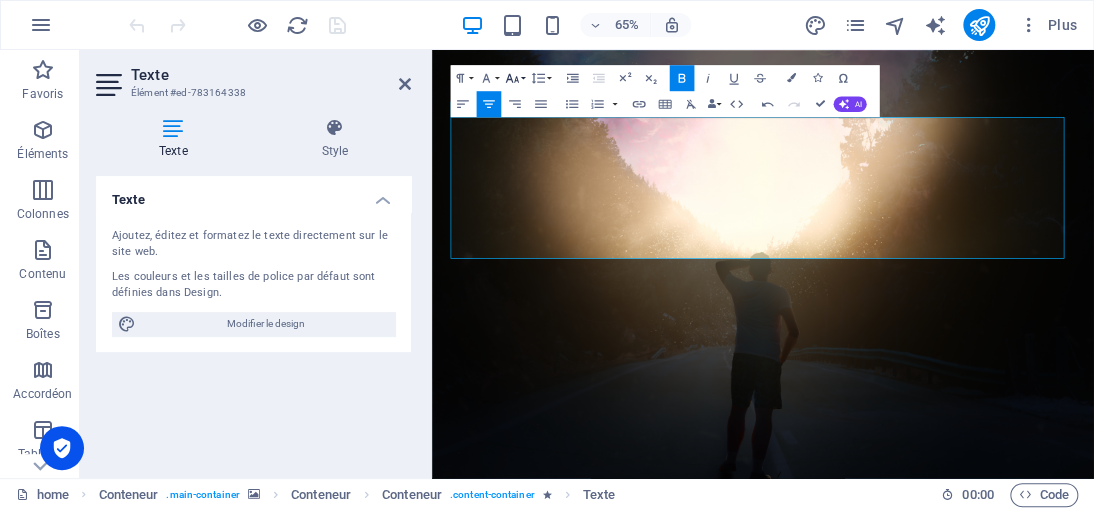 click on "Font Size" at bounding box center [514, 78] 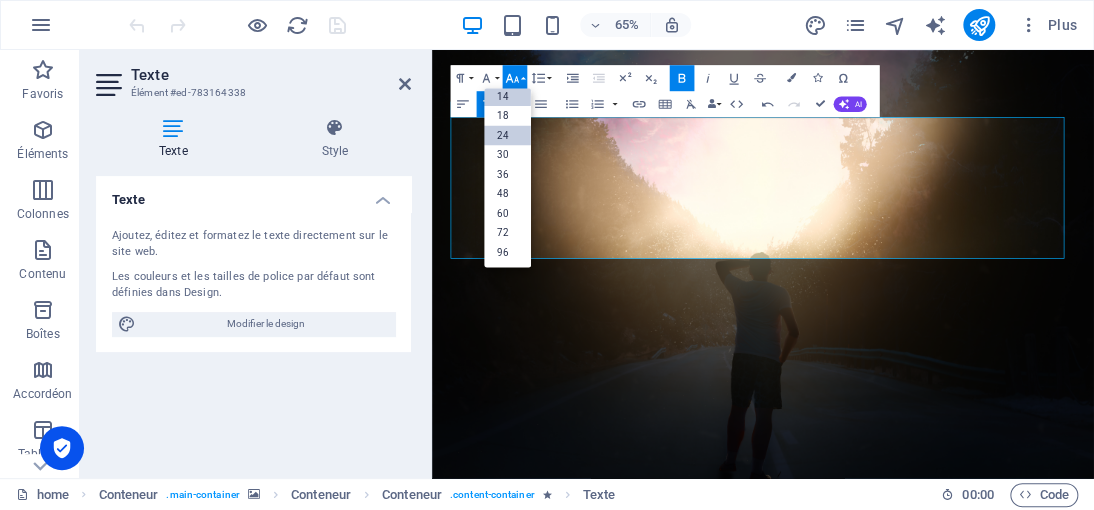 scroll, scrollTop: 160, scrollLeft: 0, axis: vertical 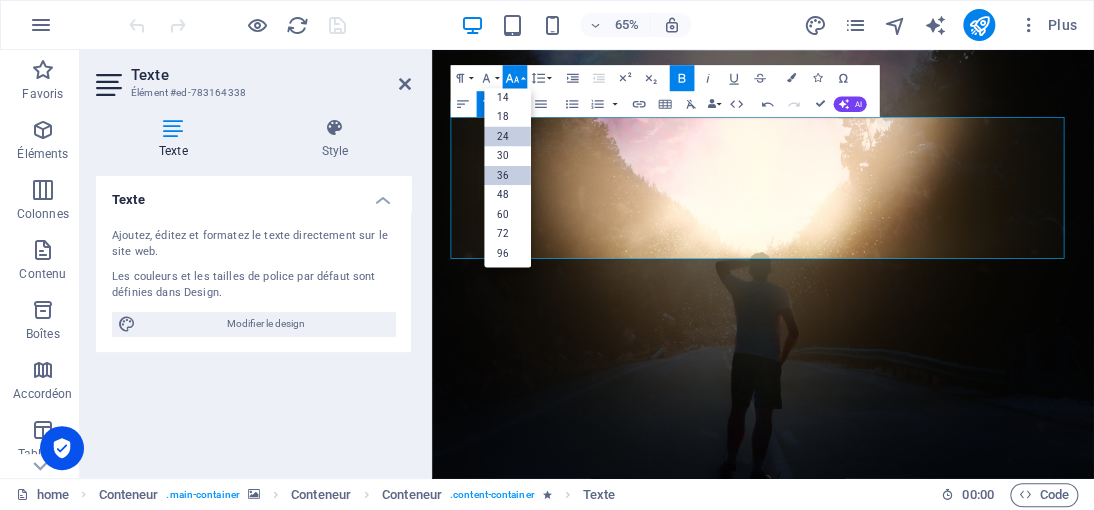 click on "30" at bounding box center (507, 155) 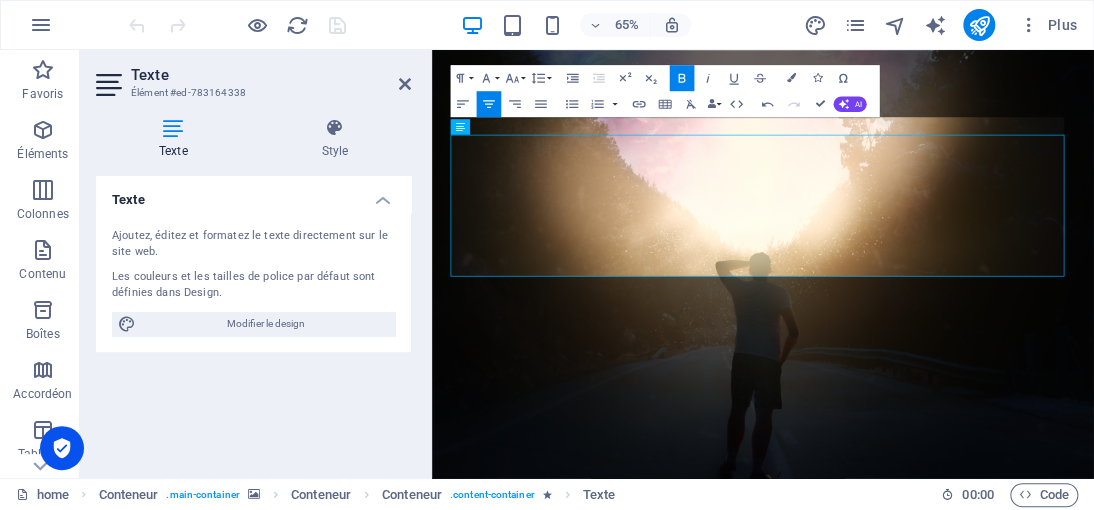 scroll, scrollTop: 575, scrollLeft: 0, axis: vertical 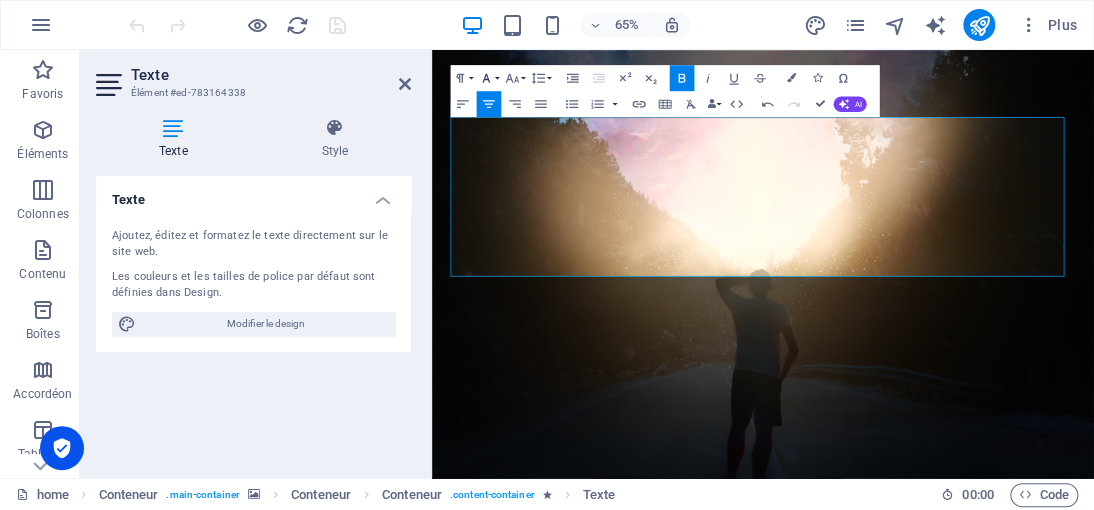 click on "Font Family" at bounding box center [488, 78] 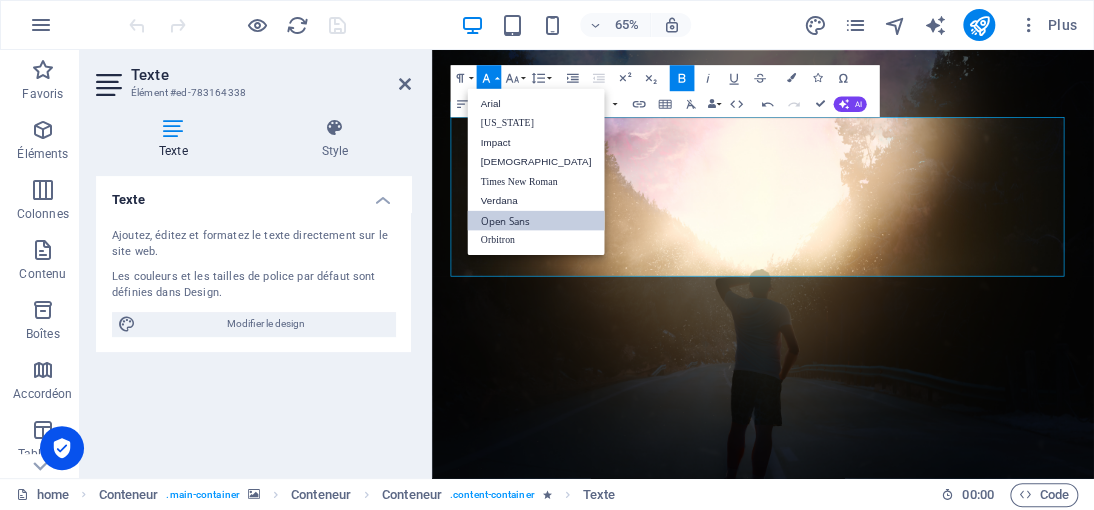 scroll, scrollTop: 0, scrollLeft: 0, axis: both 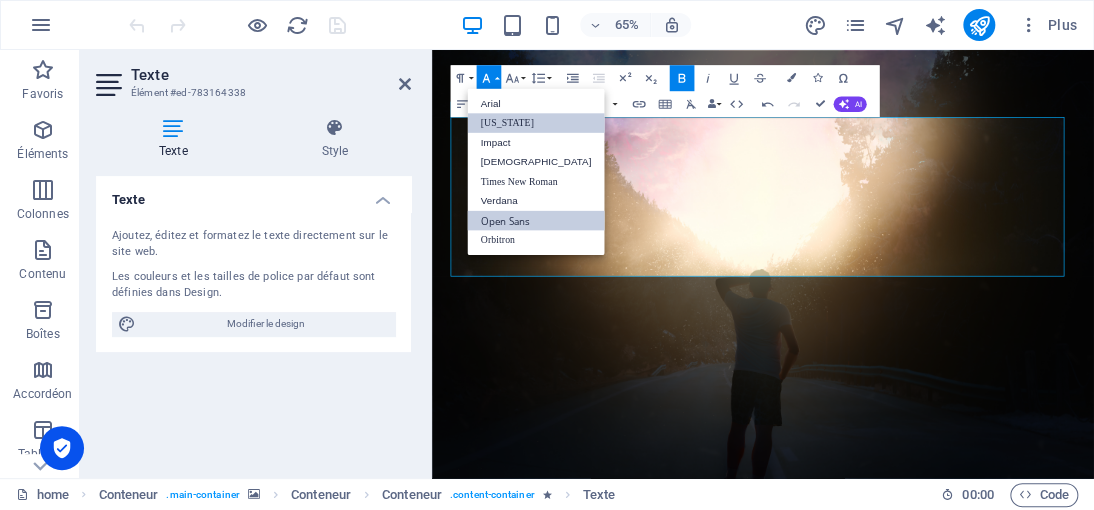 click on "[US_STATE]" at bounding box center (535, 123) 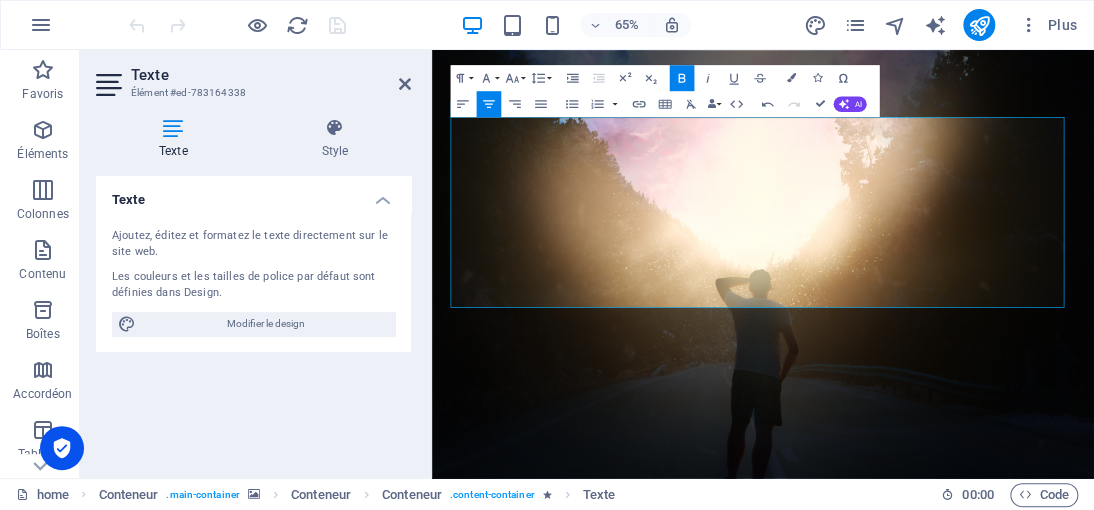 scroll, scrollTop: 527, scrollLeft: 0, axis: vertical 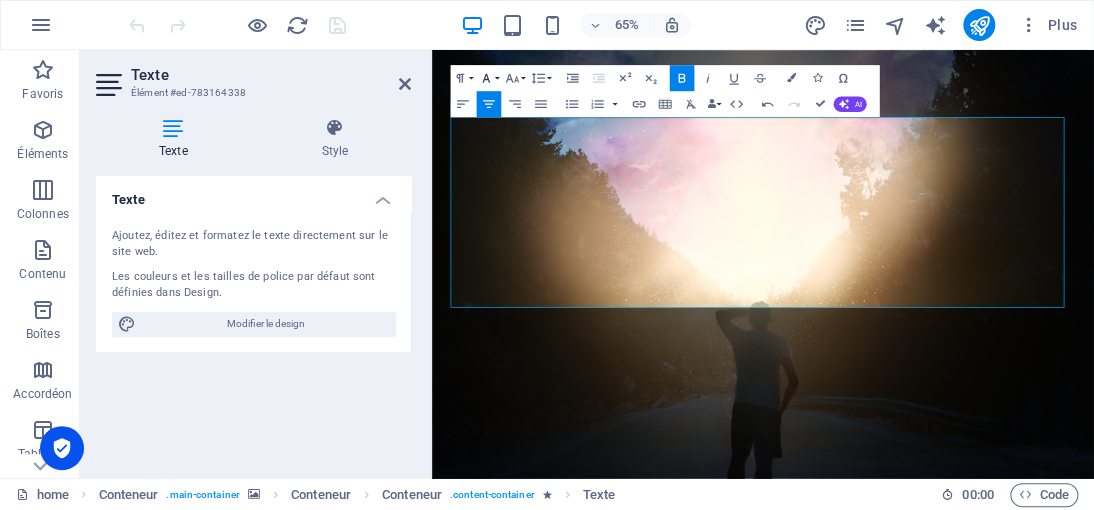 click 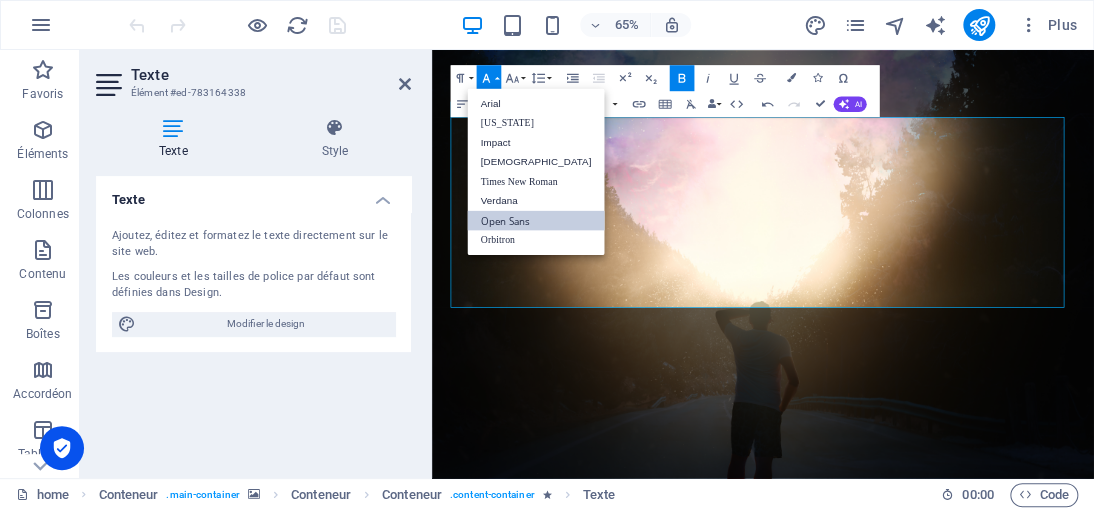 scroll, scrollTop: 0, scrollLeft: 0, axis: both 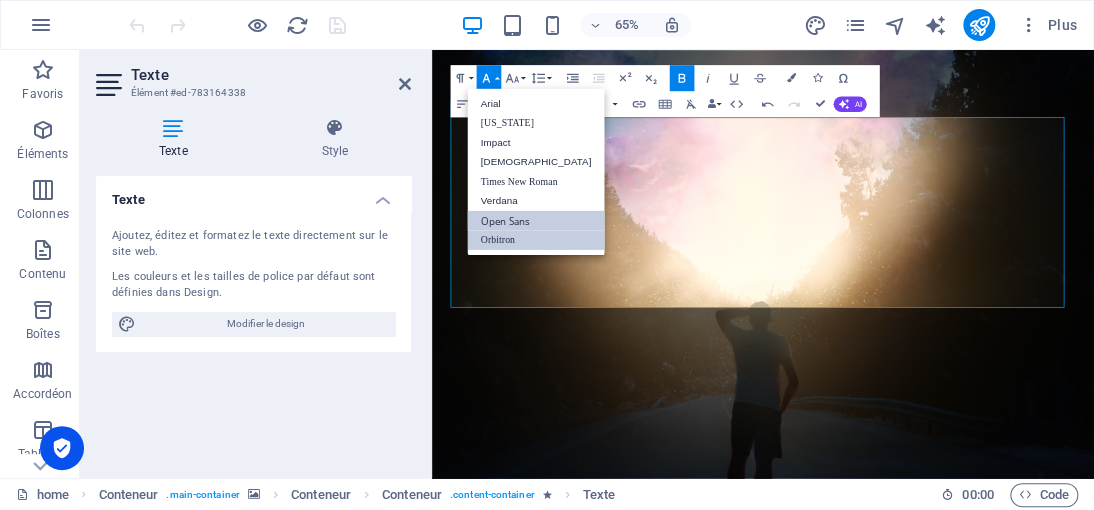 click on "Orbitron" at bounding box center (535, 240) 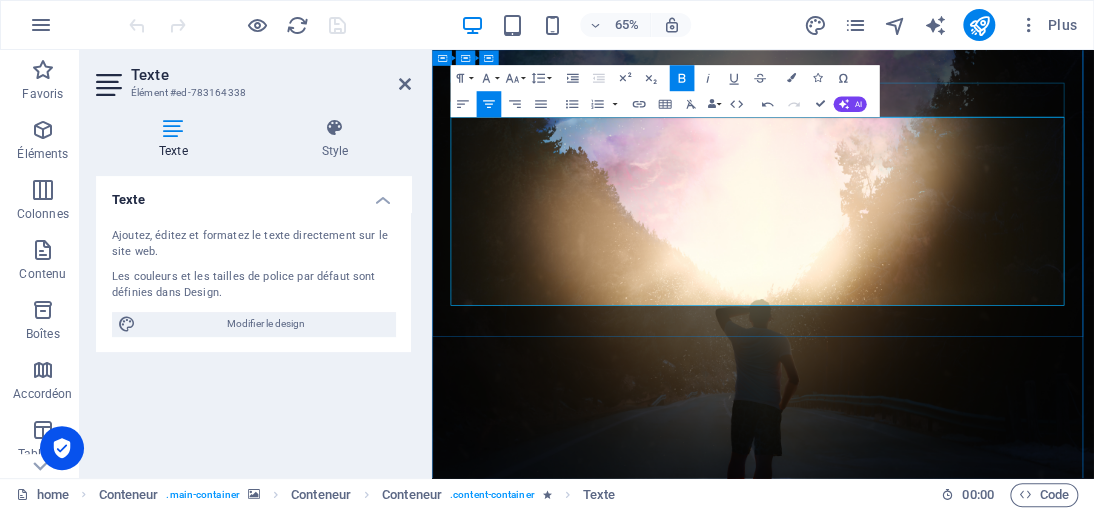 click on "[DOMAIN_NAME]" at bounding box center (941, 2559) 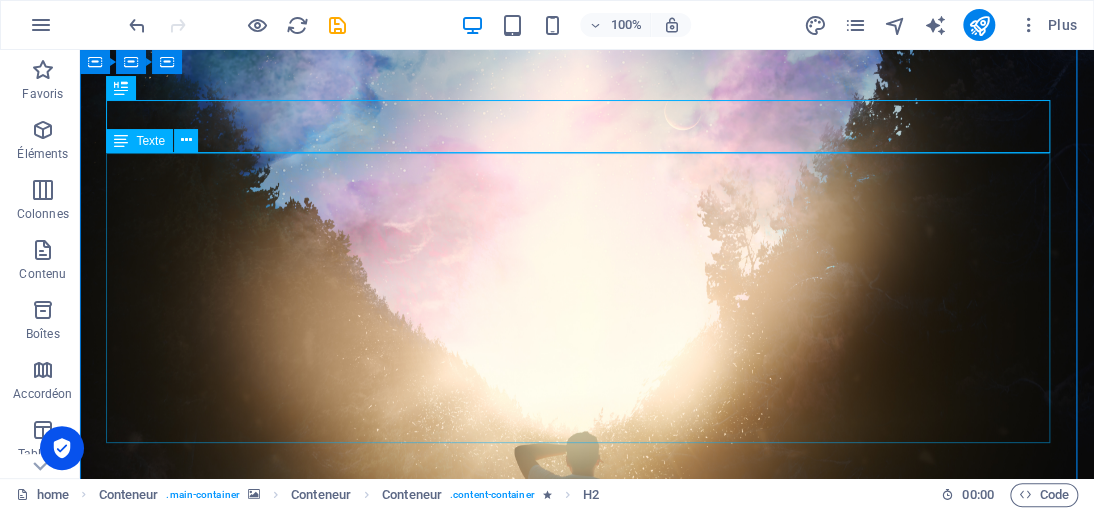click on "« Le meilleur moyen d'approcher la justice divine, c'est de s'en faire une telle habitude qu'on l'observe dans les plus petites choses, et qu'on y plie jusqu'à sa manière de penser. »" at bounding box center [587, 2731] 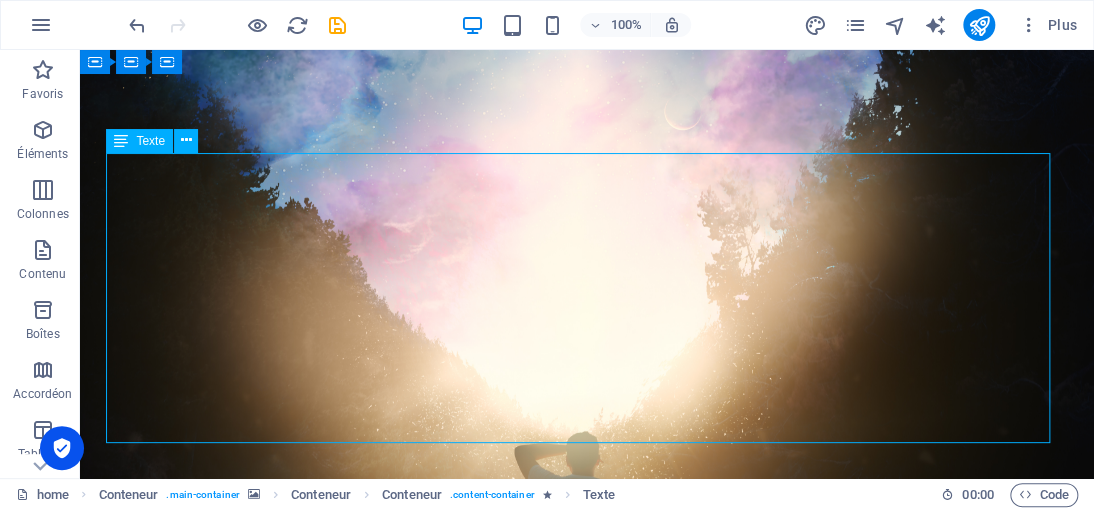 click on "« Le meilleur moyen d'approcher la justice divine, c'est de s'en faire une telle habitude qu'on l'observe dans les plus petites choses, et qu'on y plie jusqu'à sa manière de penser. »" at bounding box center [587, 2731] 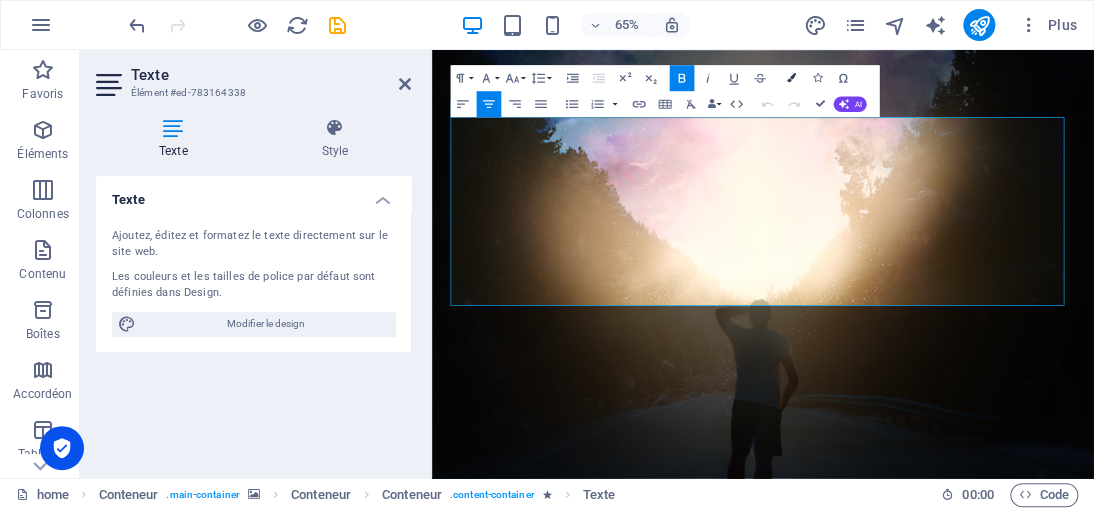click at bounding box center (791, 77) 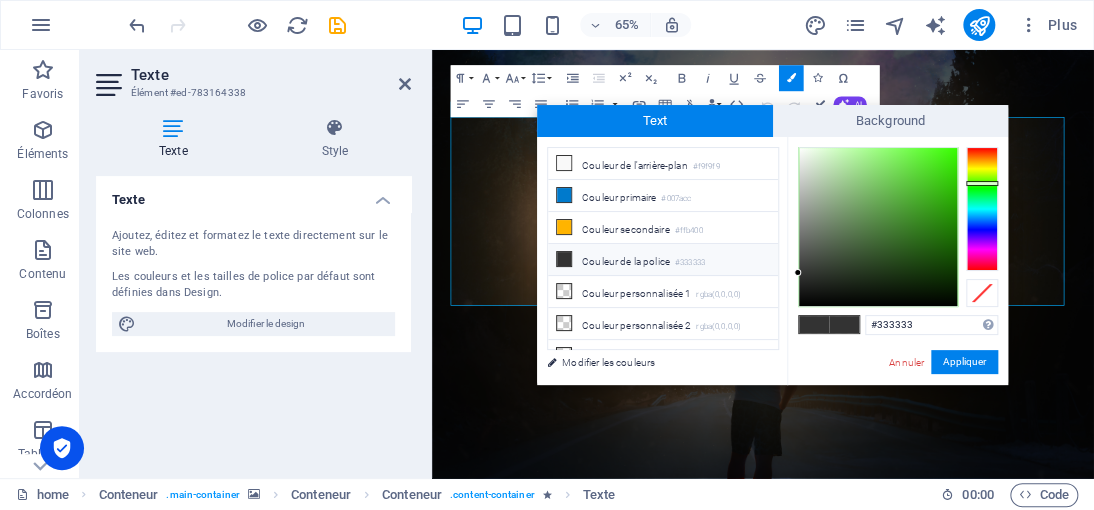 click at bounding box center (982, 209) 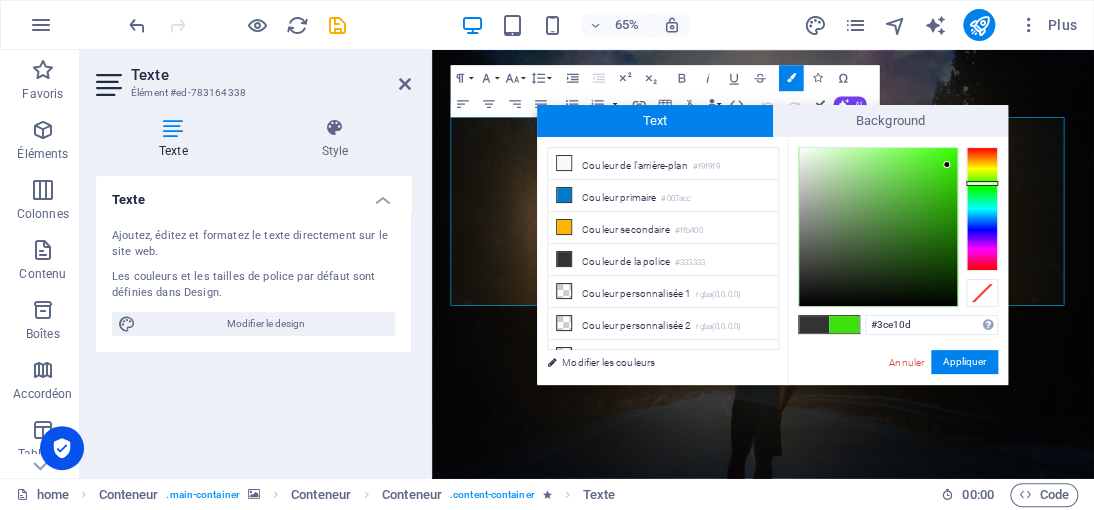click at bounding box center [878, 227] 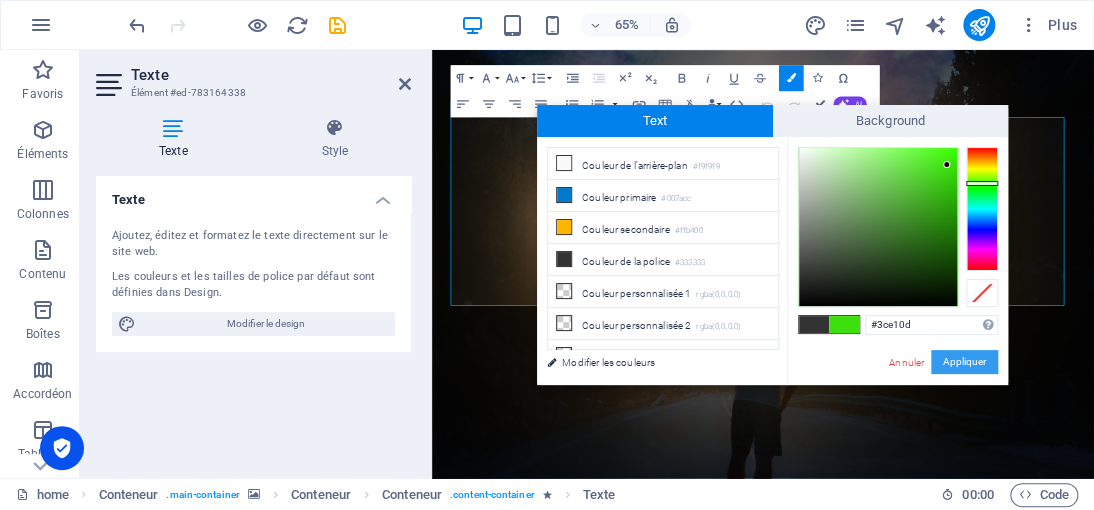 click on "Appliquer" at bounding box center [964, 362] 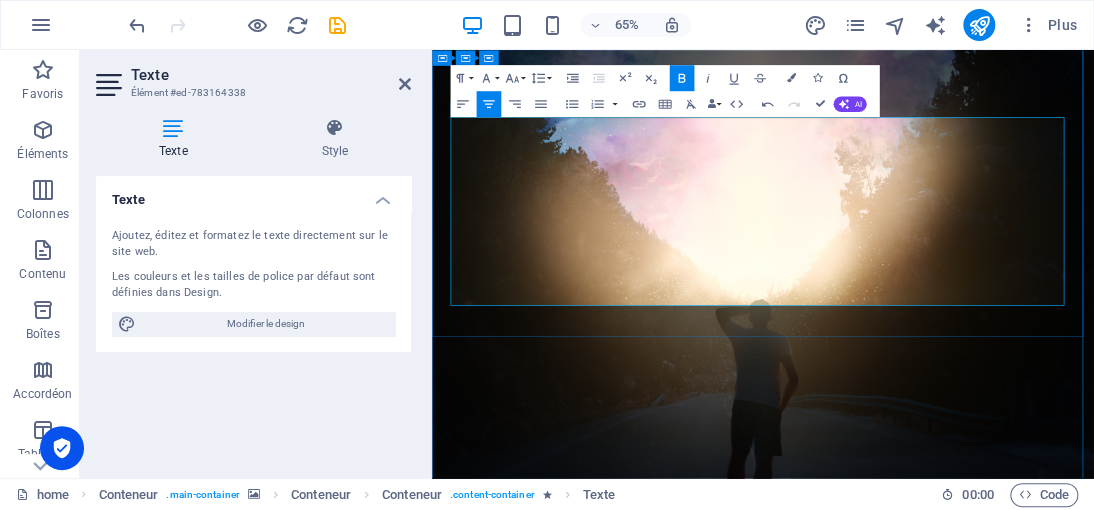 click on "« Le meilleur moyen d'approcher la justice divine, c'est de s'en faire une telle habitude qu'on l'observe dans les plus petites choses, et qu'on y plie jusqu'à sa manière de penser. »" at bounding box center (941, 2731) 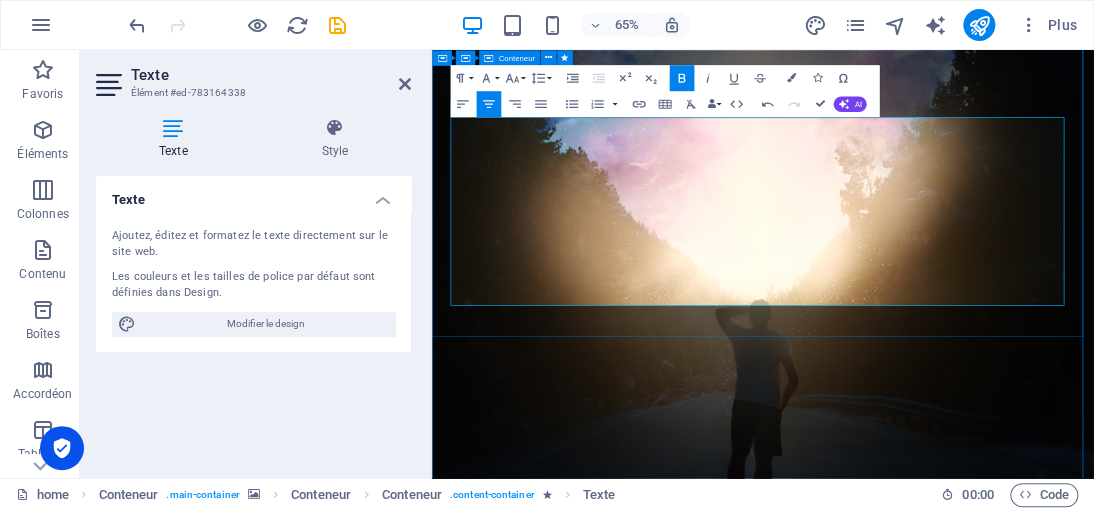 click on "[DOMAIN_NAME] « Le meilleur moyen d'approcher la justice divine, c'est de s'en faire une telle habitude qu'on l'observe dans les plus petites choses, et qu'on y plie jusqu'à sa manière de penser. »" at bounding box center (941, 2264) 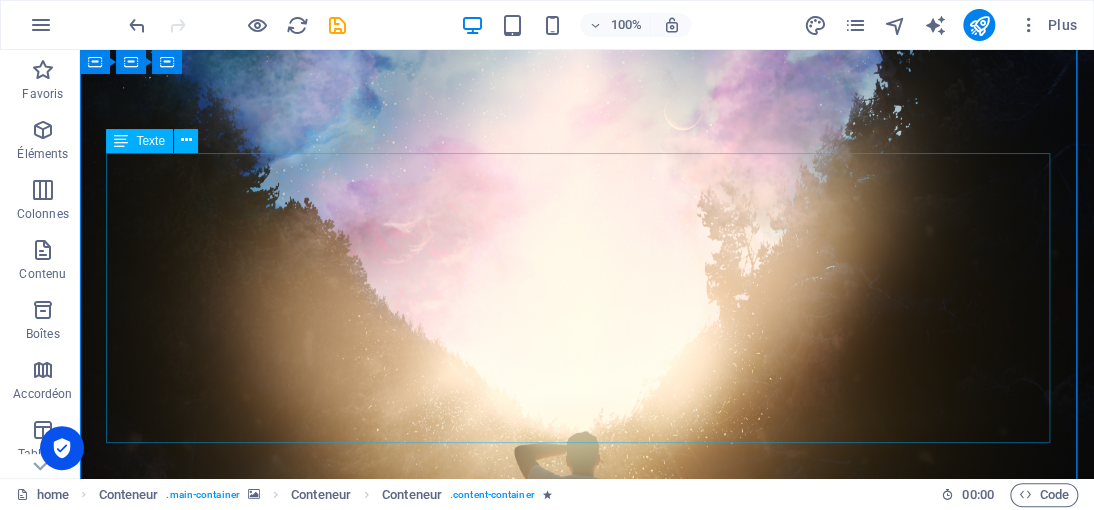 click on "« Le meilleur moyen d'approcher la justice divine, c'est de s'en faire une telle habitude qu'on l'observe dans les plus petites choses, et qu'on y plie jusqu'à sa manière de penser. »" at bounding box center [587, 2731] 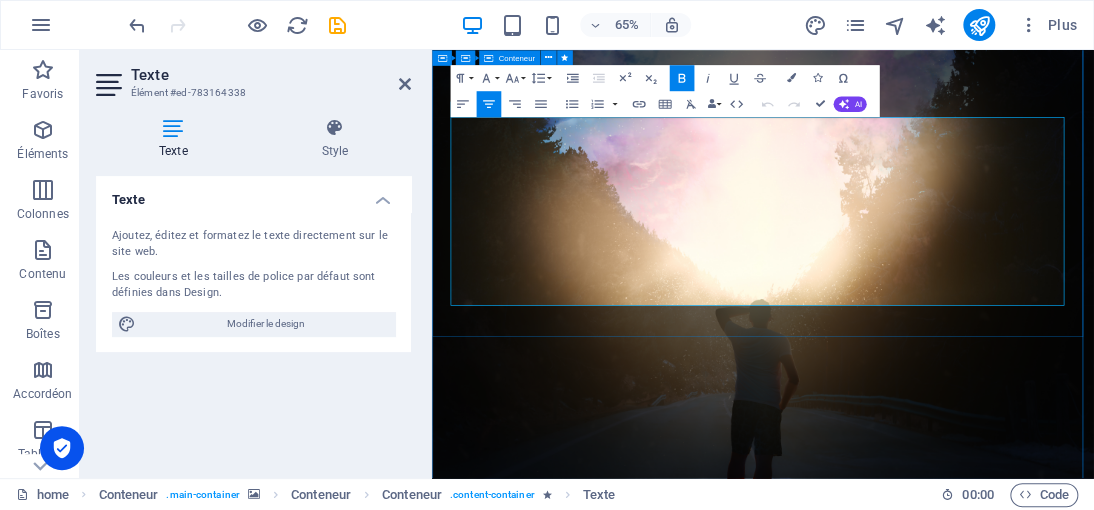click on "[DOMAIN_NAME] « Le meilleur moyen d'approcher la justice divine, c'est de s'en faire une telle habitude qu'on l'observe dans les plus petites choses, et qu'on y plie jusqu'à sa manière de penser. »" at bounding box center (941, 2264) 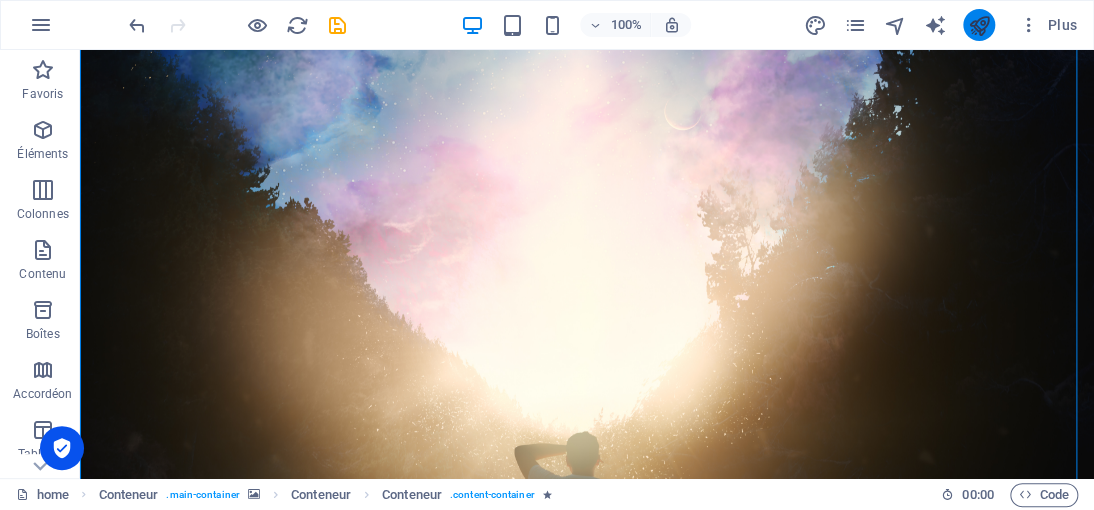 click at bounding box center [978, 25] 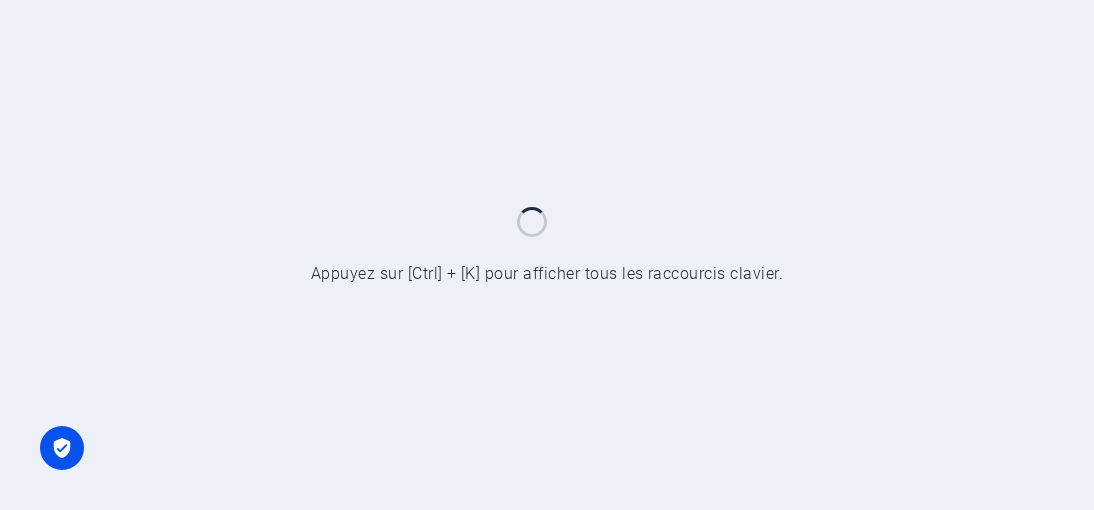scroll, scrollTop: 0, scrollLeft: 0, axis: both 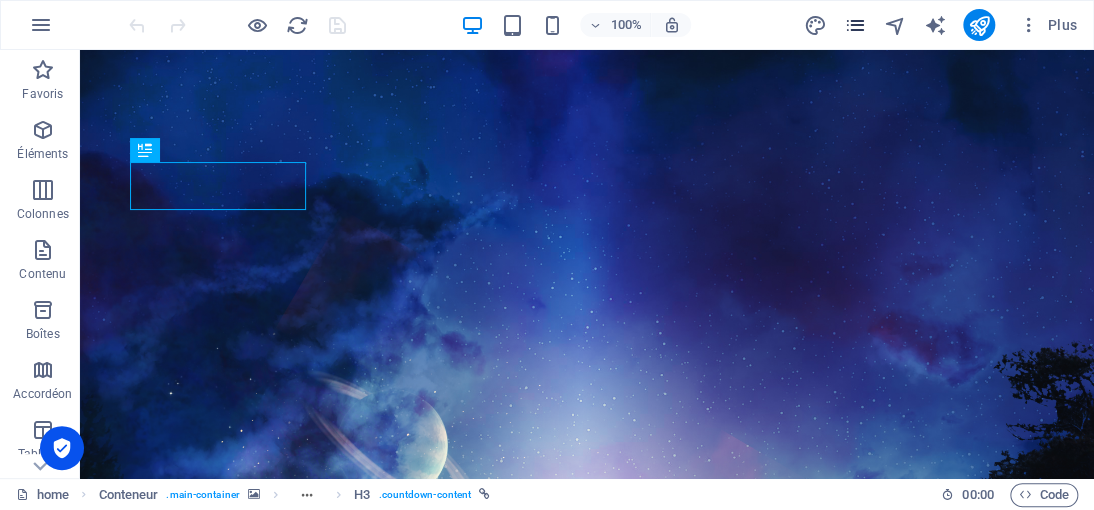 click at bounding box center [854, 25] 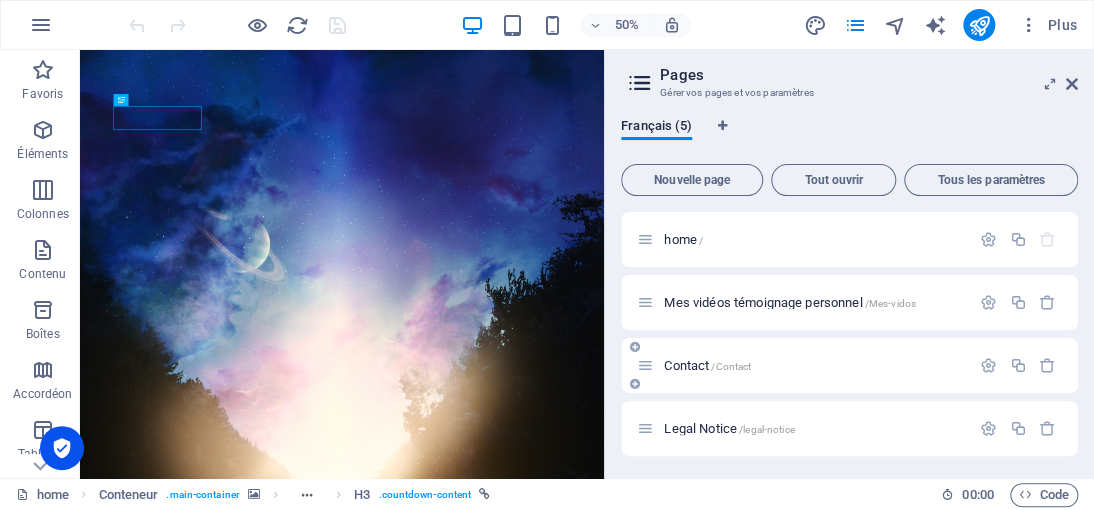 click on "Contact /Contact" at bounding box center (707, 365) 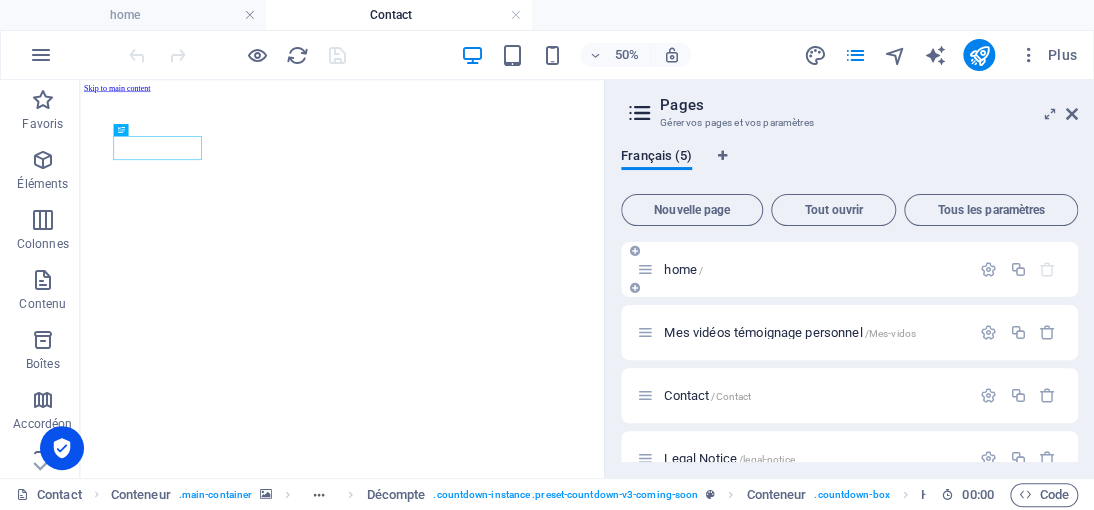 scroll, scrollTop: 0, scrollLeft: 0, axis: both 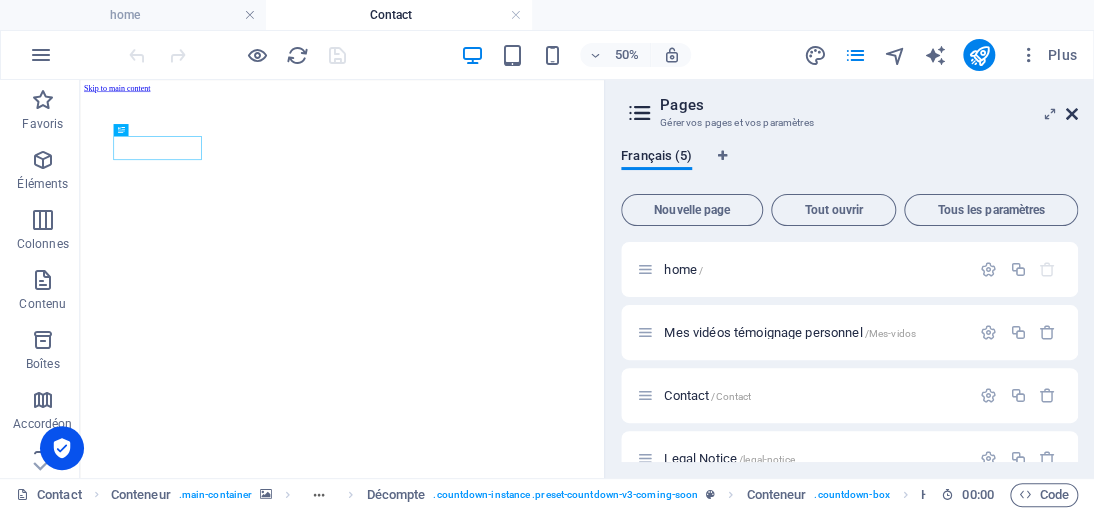click at bounding box center (1072, 114) 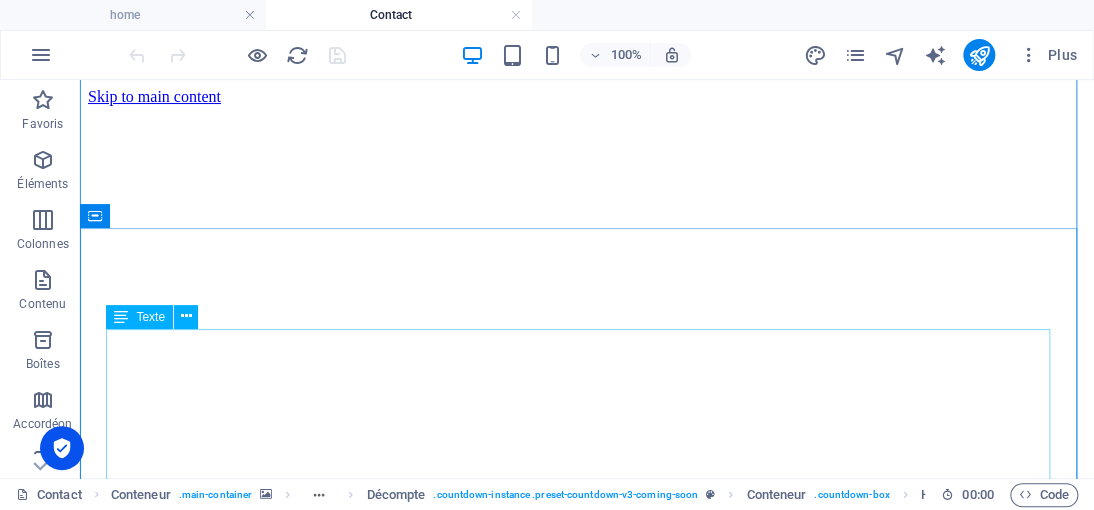 scroll, scrollTop: 300, scrollLeft: 0, axis: vertical 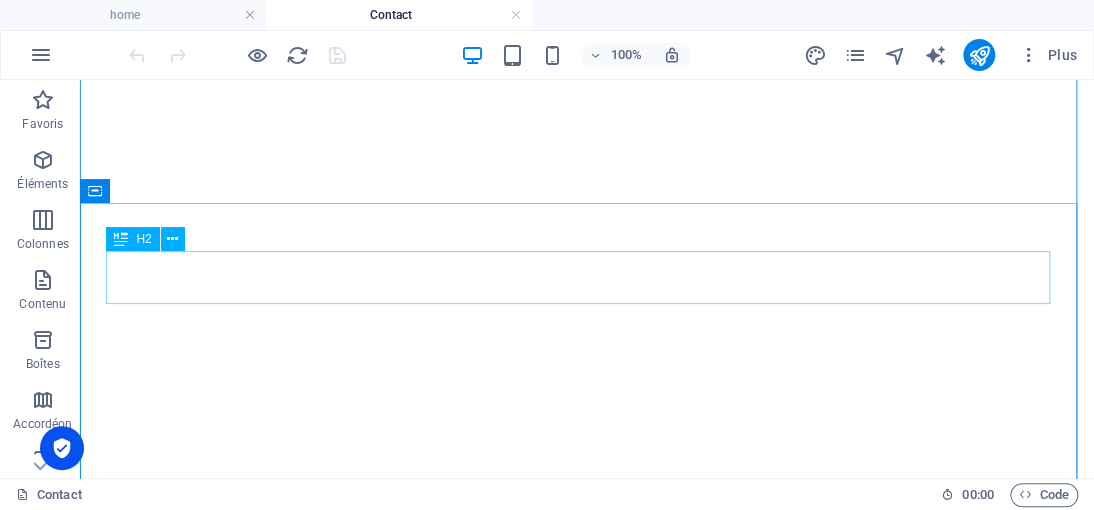 click on "démocrazisme.com" at bounding box center [587, 2549] 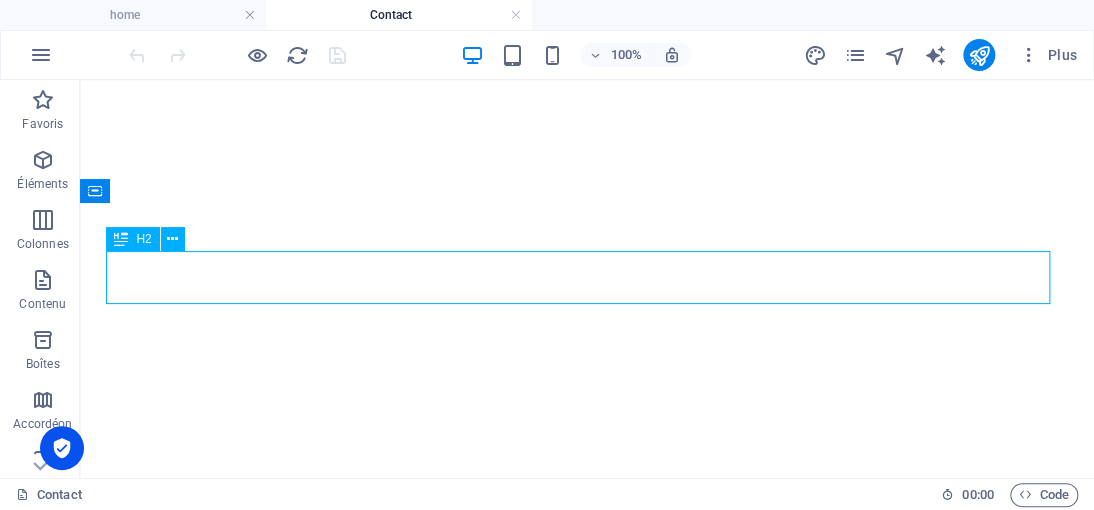 click on "démocrazisme.com" at bounding box center (587, 2549) 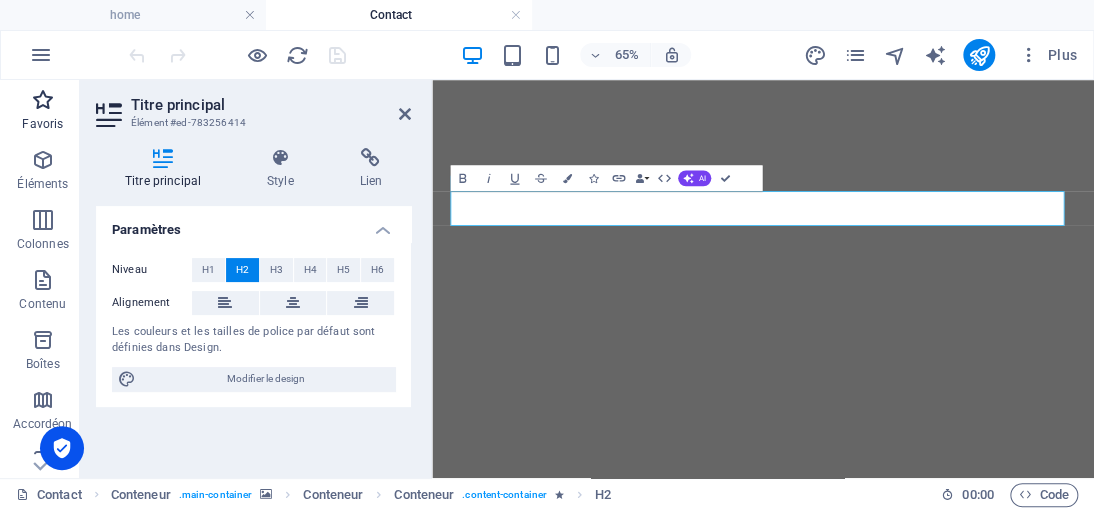 type 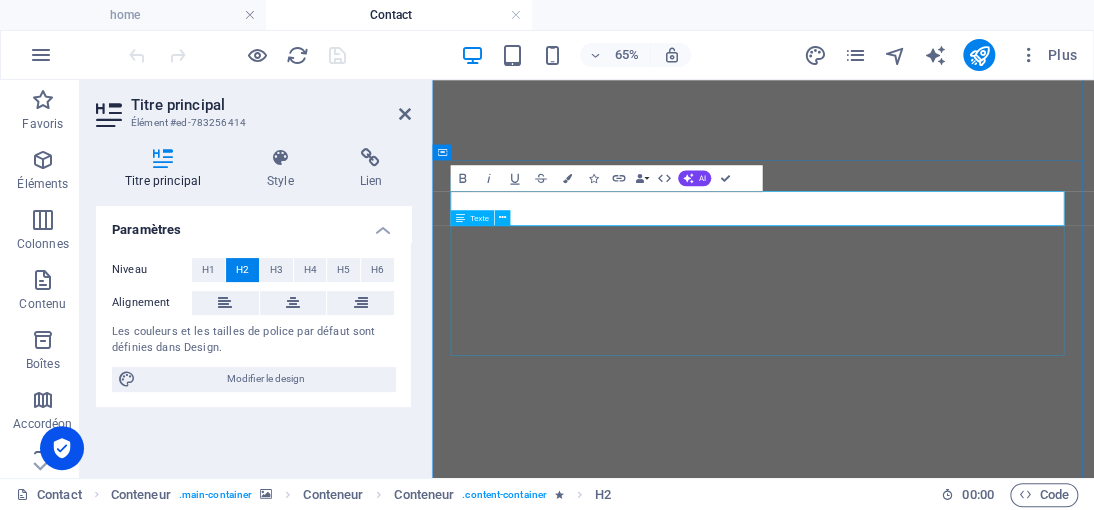 click on "“Le moyen d'acquérir la justice parfaite, c'est de s'en faire une telle habitude qu'on l'observe dans les plus petites choses, et qu'on y plie jusqu'à sa manière de penser.”" at bounding box center (941, 2671) 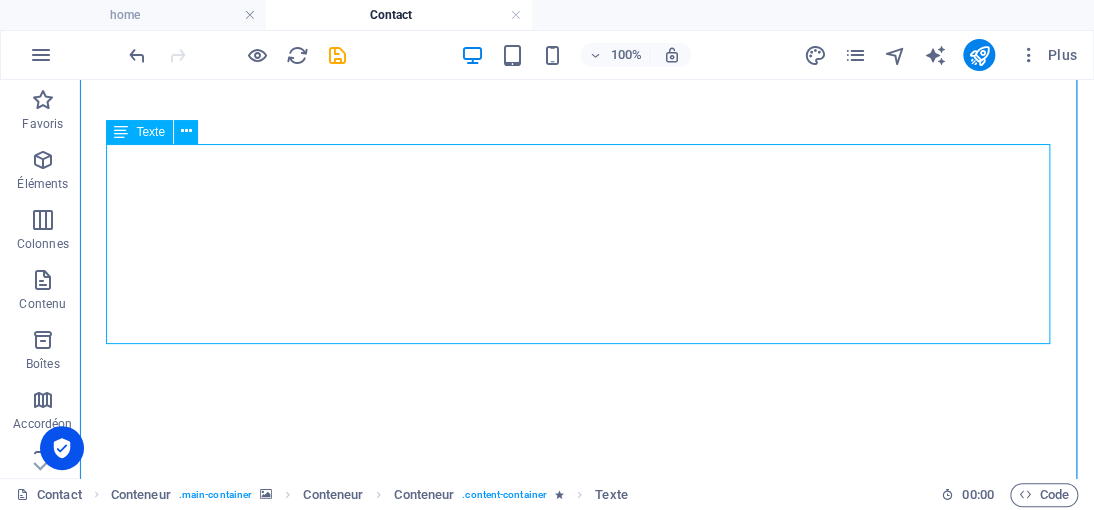 scroll, scrollTop: 600, scrollLeft: 0, axis: vertical 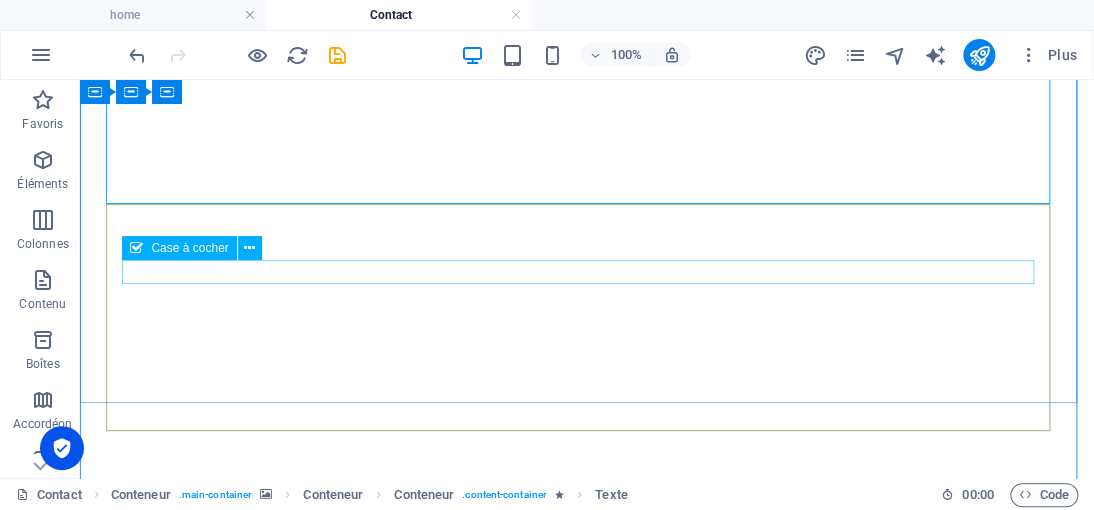 click on "I have read and understand the privacy policy." 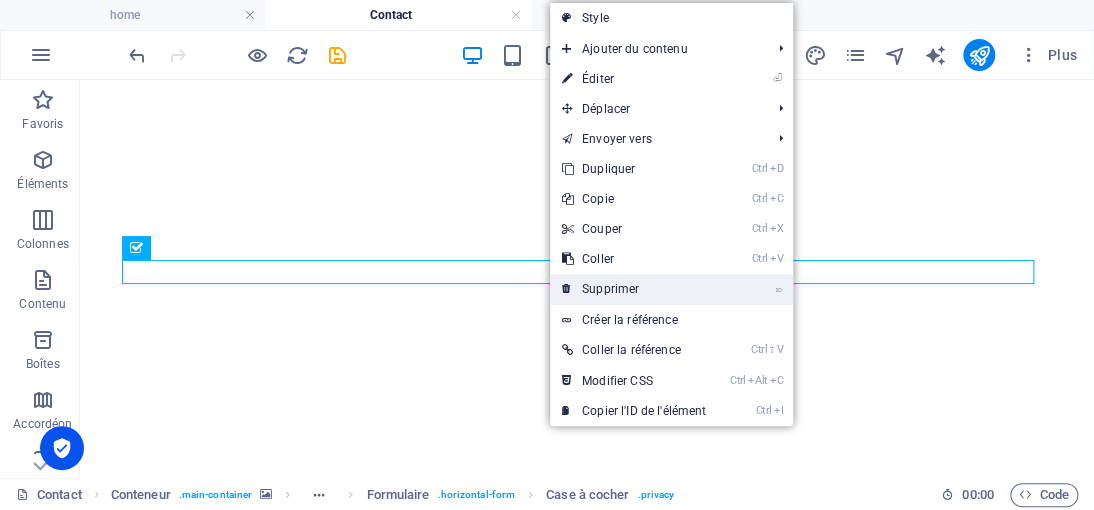 click on "⌦  Supprimer" at bounding box center [634, 289] 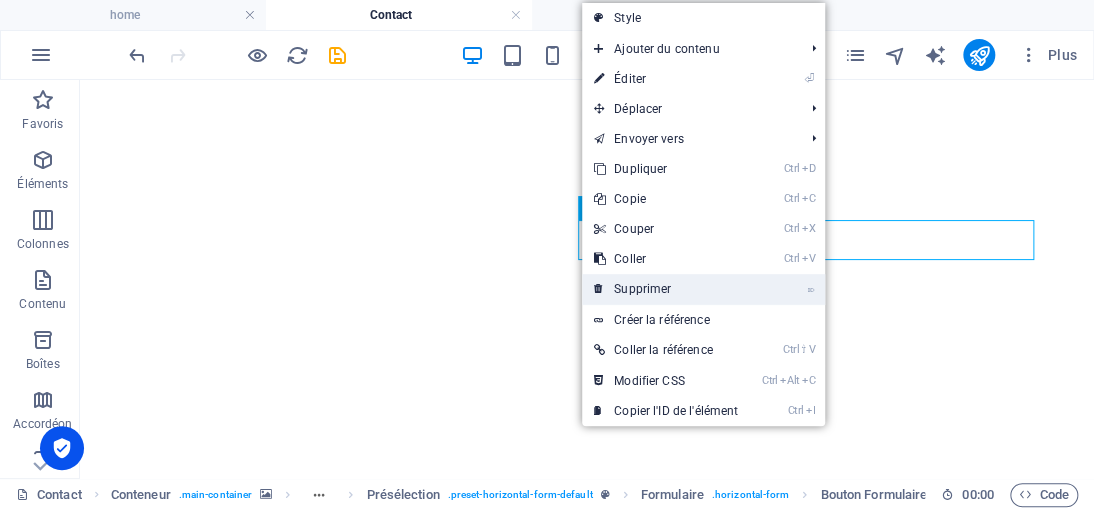 click on "⌦  Supprimer" at bounding box center (666, 289) 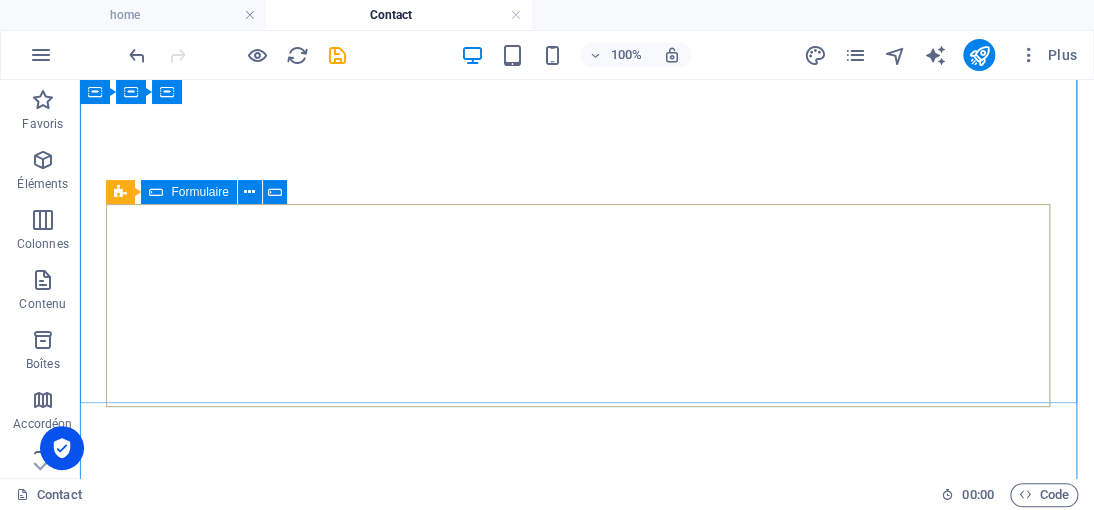 click on "Unreadable? Regenerate" 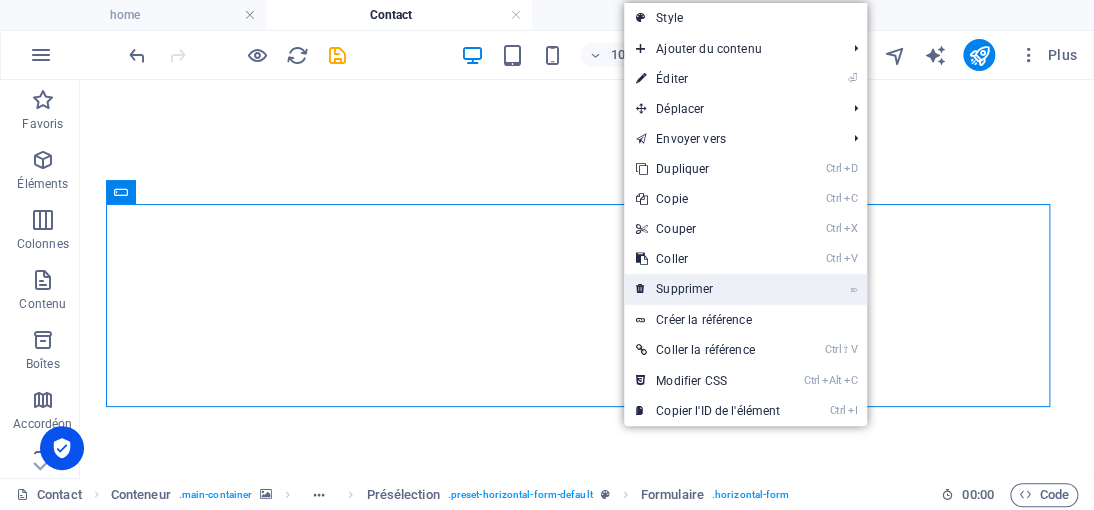 click on "⌦  Supprimer" at bounding box center (708, 289) 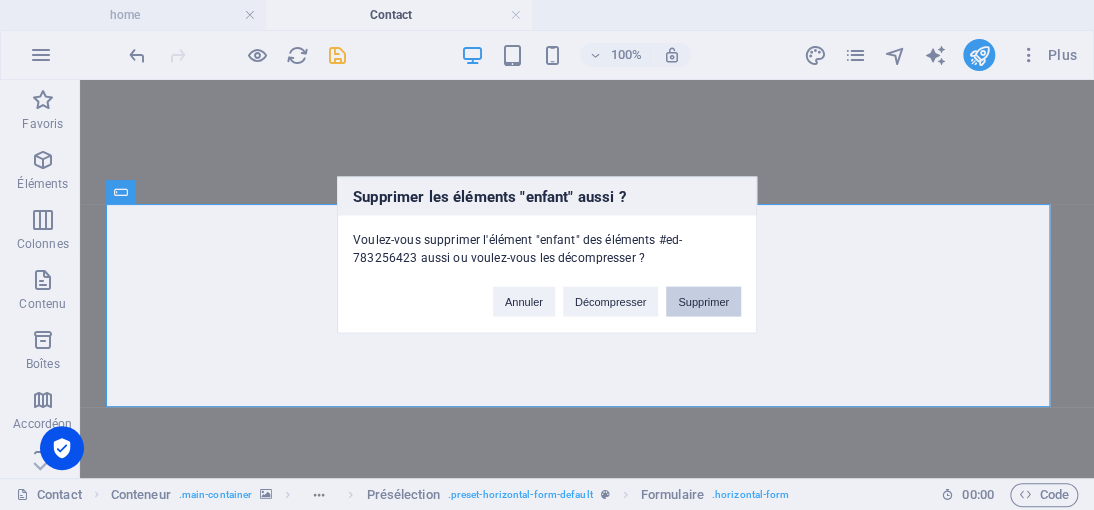 click on "Supprimer" at bounding box center [703, 302] 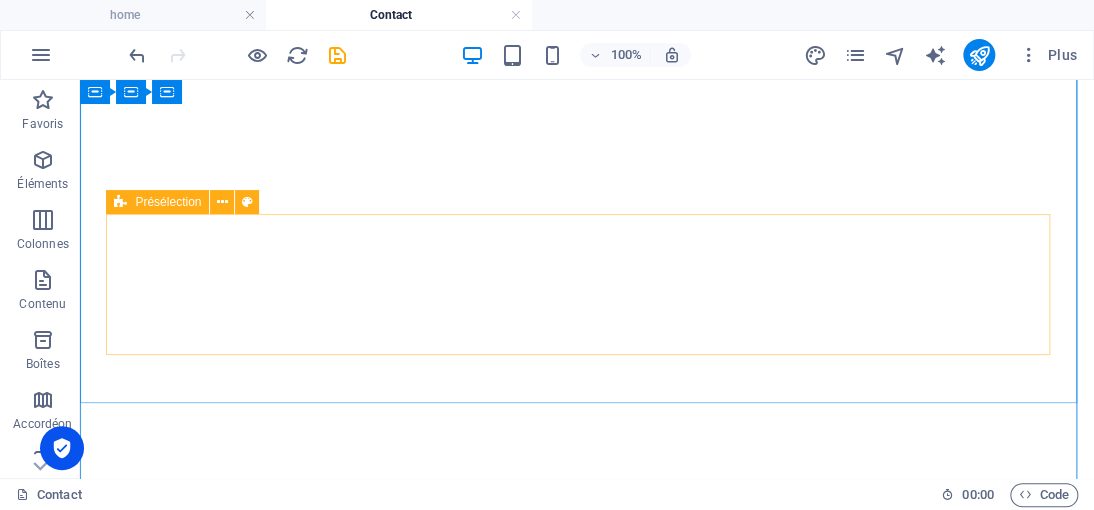 click on "Déposer le contenu ici ou  Ajouter les éléments  Coller le presse-papiers" at bounding box center [587, 2530] 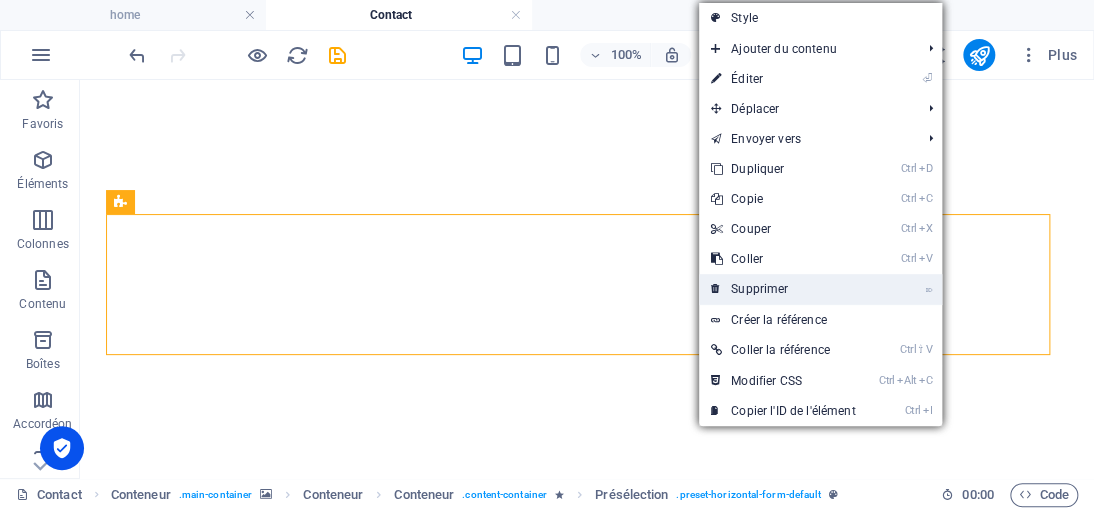 click on "⌦  Supprimer" at bounding box center [783, 289] 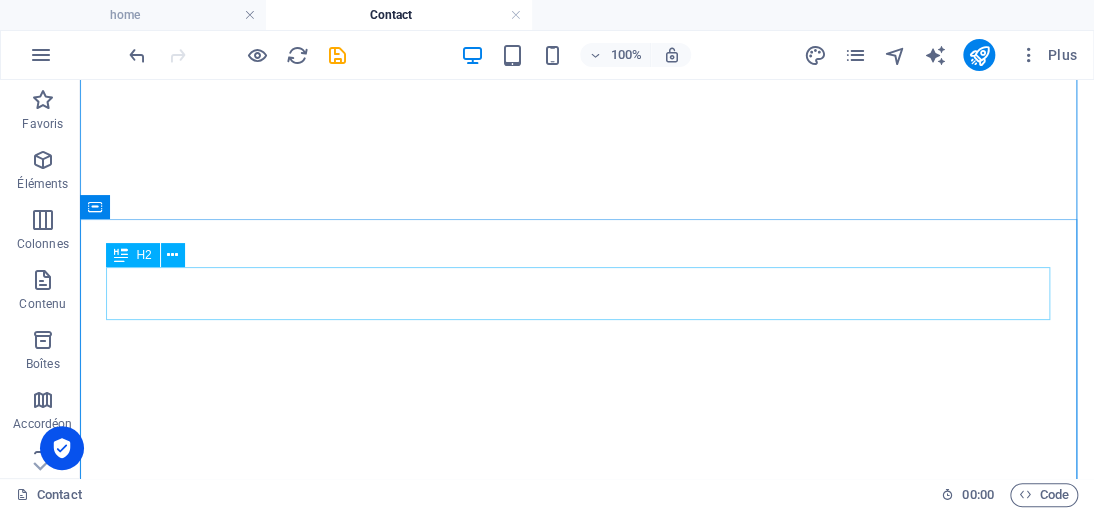 scroll, scrollTop: 800, scrollLeft: 0, axis: vertical 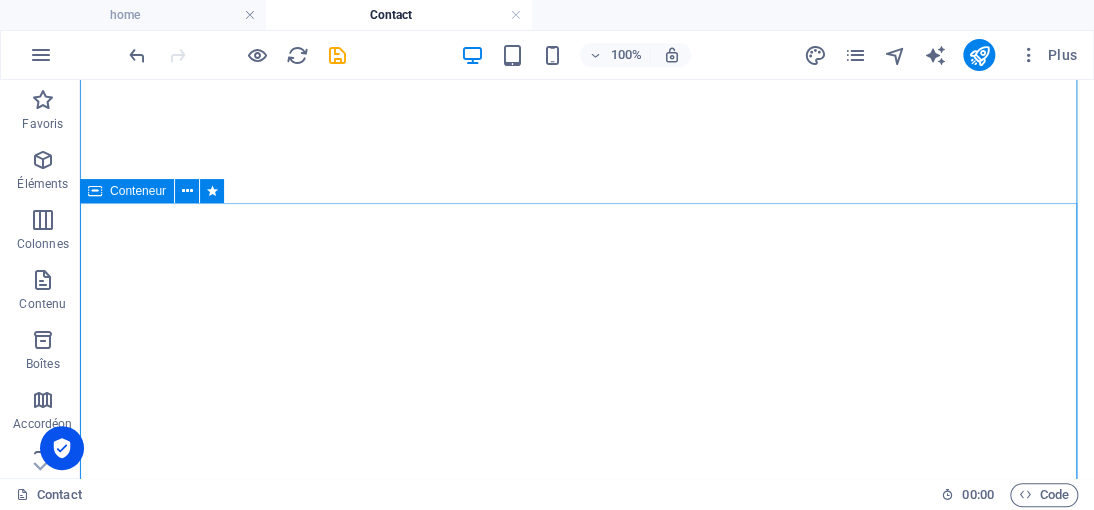 click on "Contact us Lorem ipsum dolor sit amet, consetetur sadipscing elitr, sed diam nonumy eirmod tempor invidunt ut labore et dolore magna aliquyam erat, sed diam voluptua. At vero eos et accusam et justo duo dolores et ea rebum. Stet clita kasd gubergren, no sea takimata sanctus est Lorem ipsum dolor sit amet. Lorem ipsum dolor sit amet, consetetur sadipscing elitr, sed diam nonumy eirmod tempor invidunt ut labore et dolore magna aliquyam erat, sed diam voluptua. At vero eos et accusam et justo duo dolores et ea rebum. Stet clita kasd gubergren, no sea takimata sanctus est Lorem ipsum dolor sit amet. Address :  RUE IMAGINAIRE 333 BIS   Paris   7500 Phone :  +33 7 45 01 86 46 Email :  35d20959e79c1dc9056dae33b3cf89@cpanel.local   I have read and understand the privacy policy. Unreadable? Regenerate Submit" at bounding box center (587, 2868) 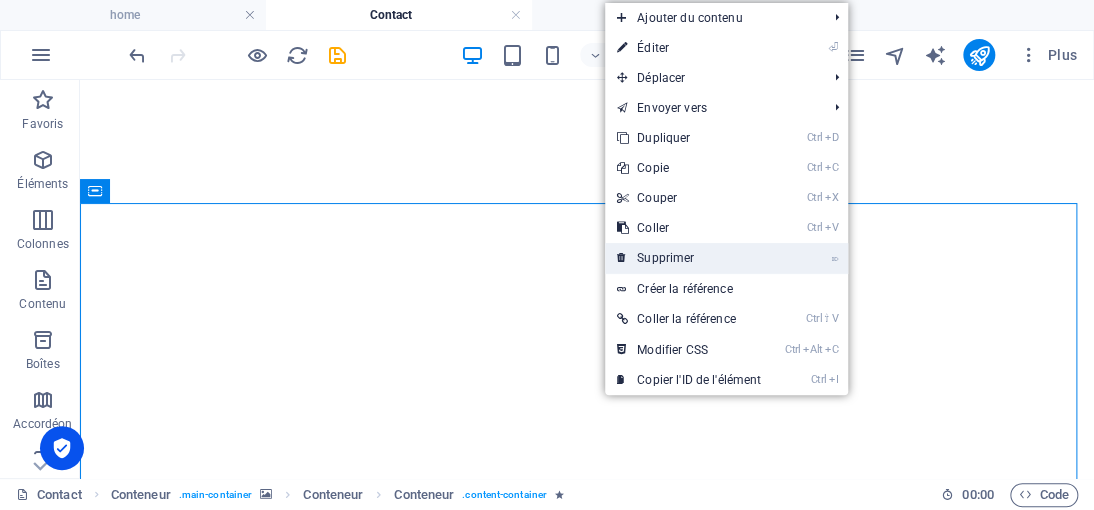 click on "⌦  Supprimer" at bounding box center (689, 258) 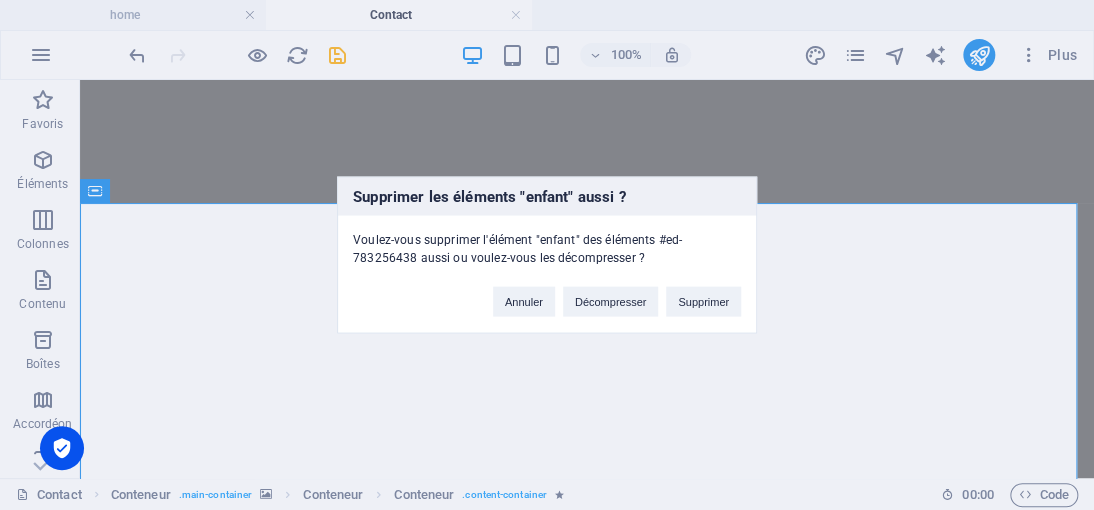click on "Supprimer les éléments "enfant" aussi ? Voulez-vous supprimer l'élément "enfant" des éléments #ed-783256438 aussi ou voulez-vous les décompresser ? Annuler Décompresser Supprimer" at bounding box center (547, 255) 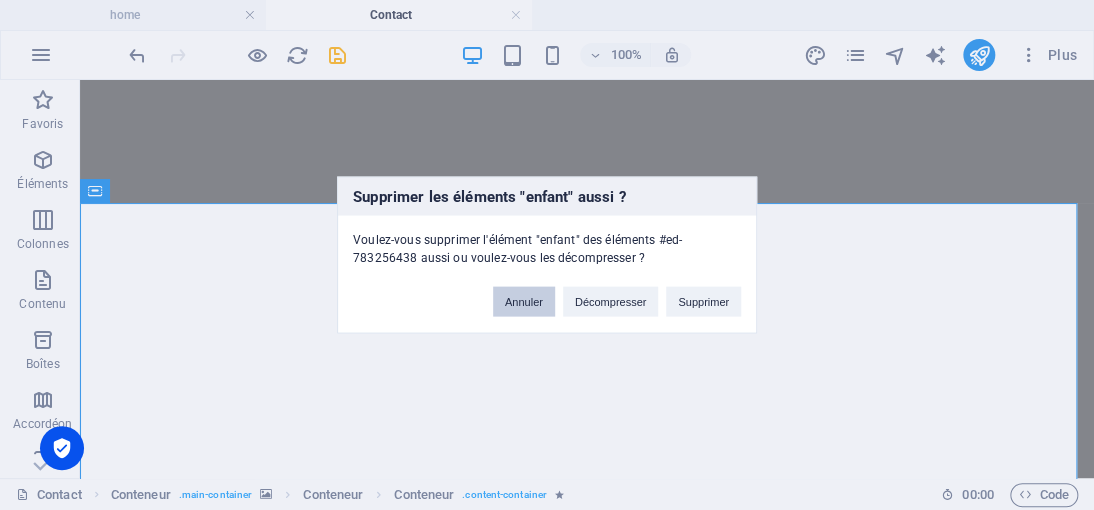 click on "Annuler" at bounding box center [524, 302] 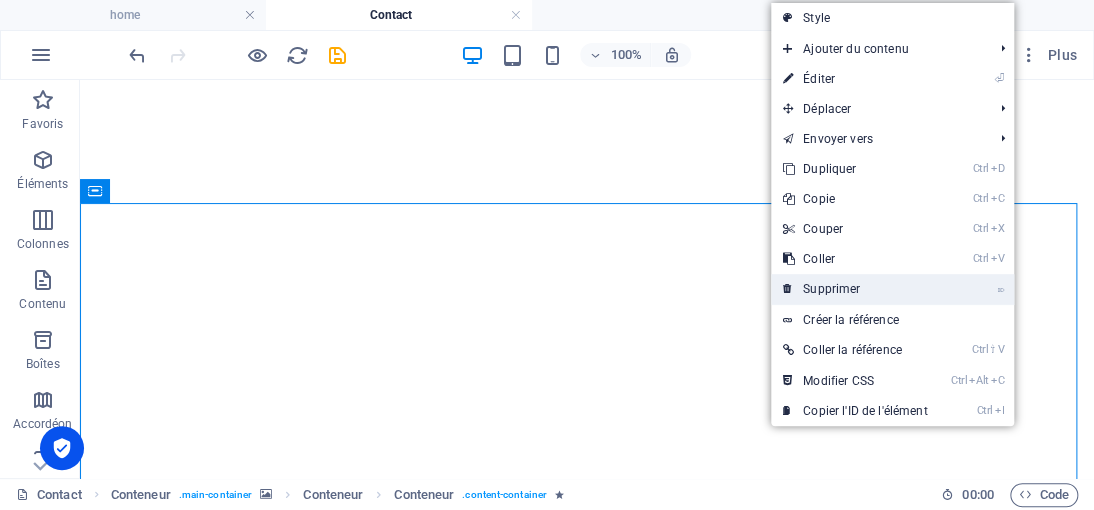 click on "⌦  Supprimer" at bounding box center (855, 289) 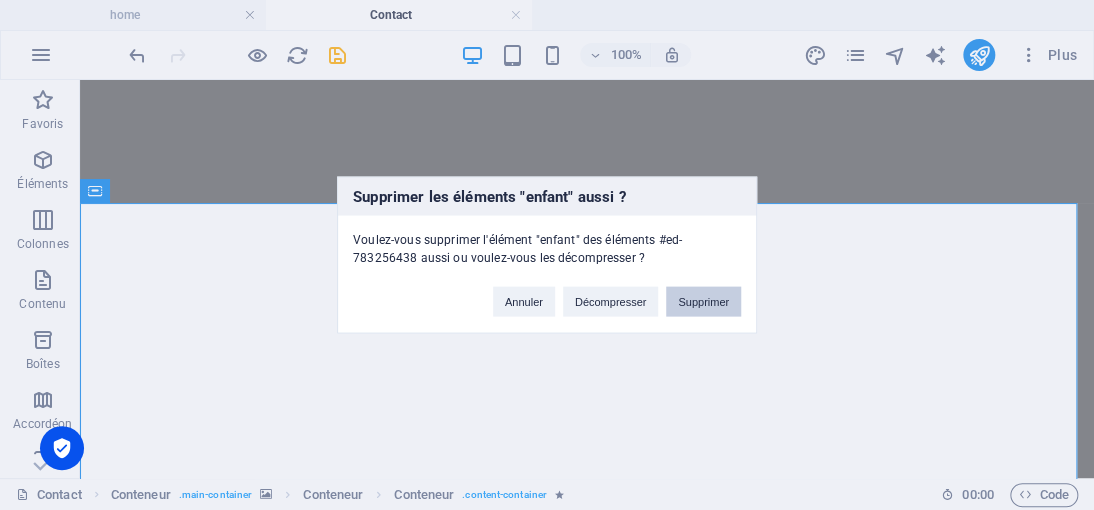 click on "Supprimer" at bounding box center (703, 302) 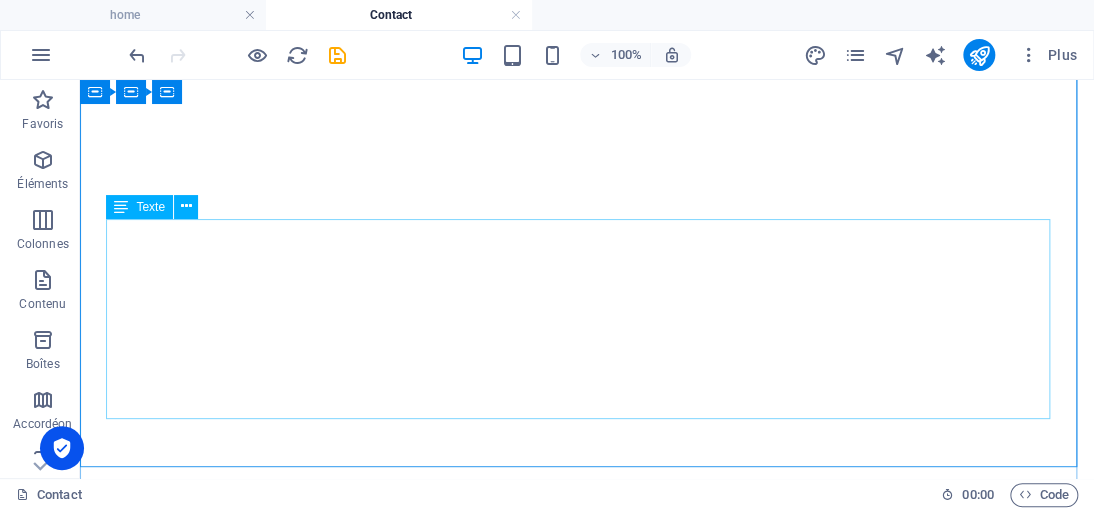 scroll, scrollTop: 337, scrollLeft: 0, axis: vertical 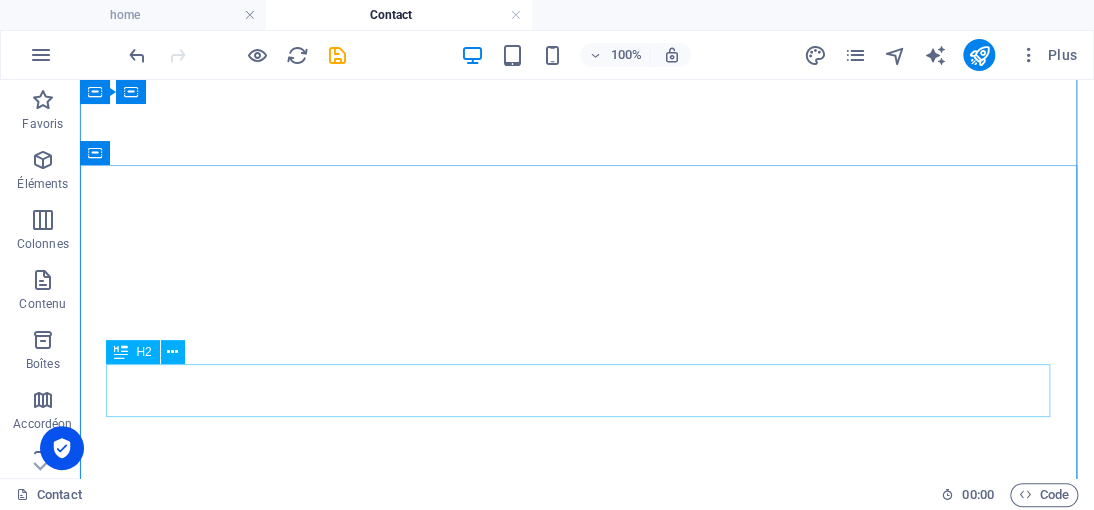 click on "PAGE DE CONTACT" at bounding box center (587, 1899) 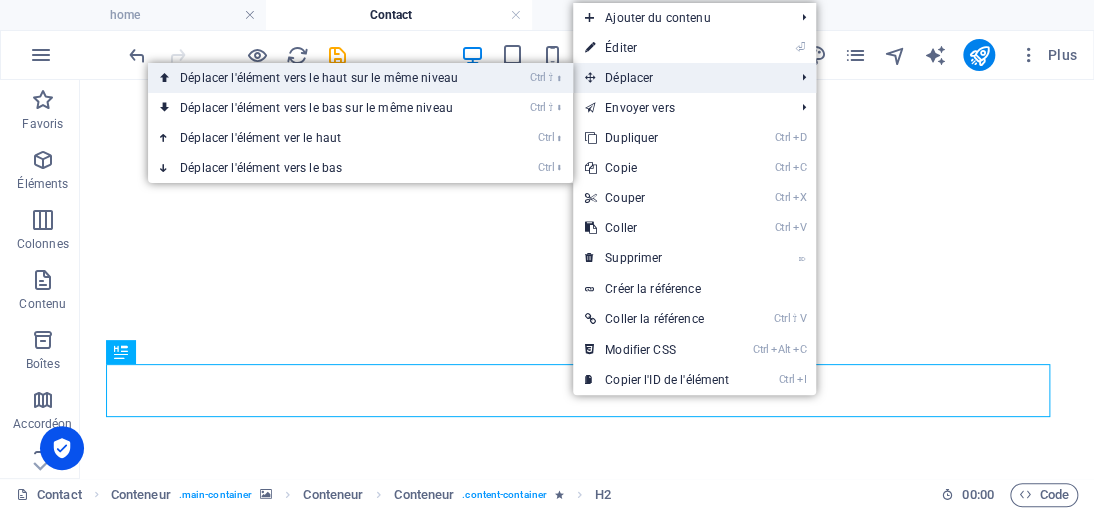 click on "Ctrl ⇧ ⬆  Déplacer l'élément vers le haut sur le même niveau" at bounding box center (360, 78) 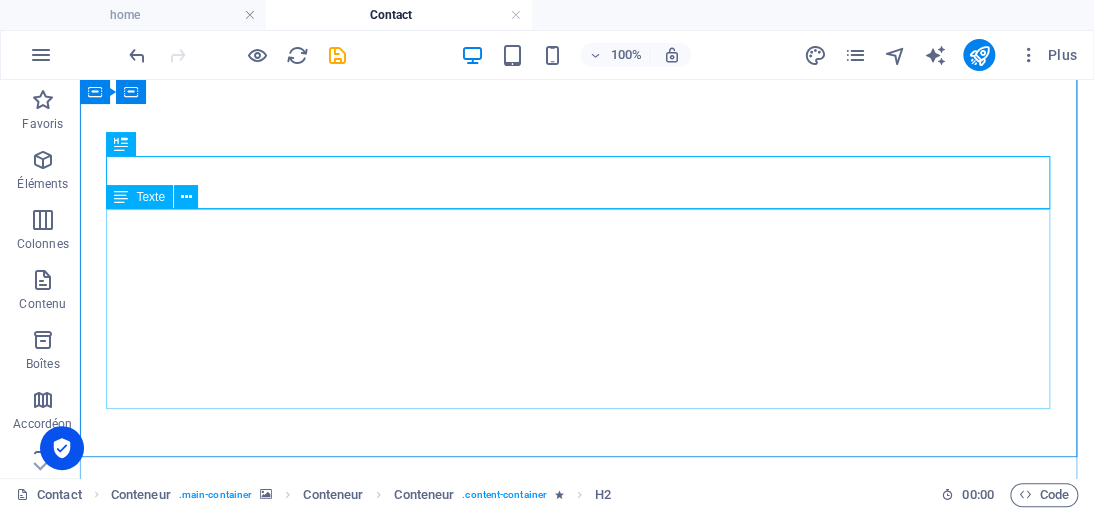 scroll, scrollTop: 637, scrollLeft: 0, axis: vertical 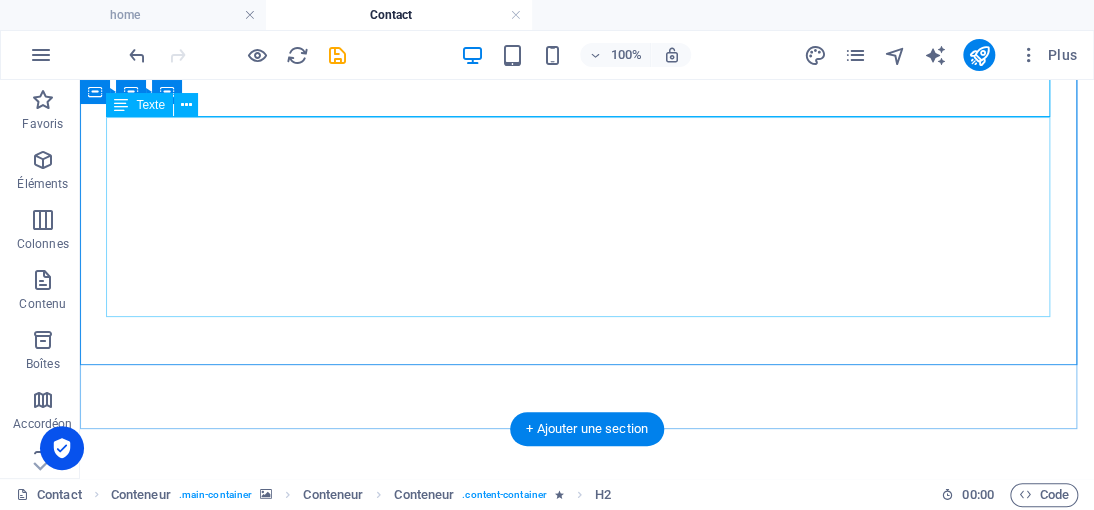 click on "“Le moyen d'acquérir la justice parfaite, c'est de s'en faire une telle habitude qu'on l'observe dans les plus petites choses, et qu'on y plie jusqu'à sa manière de penser.”" at bounding box center [587, 1721] 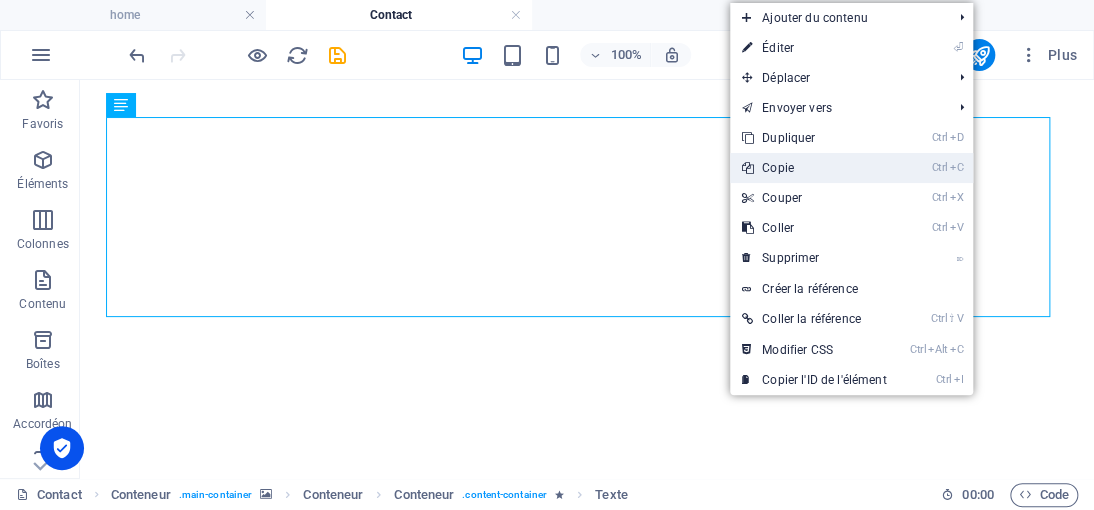 click on "Ctrl C  Copie" at bounding box center [814, 168] 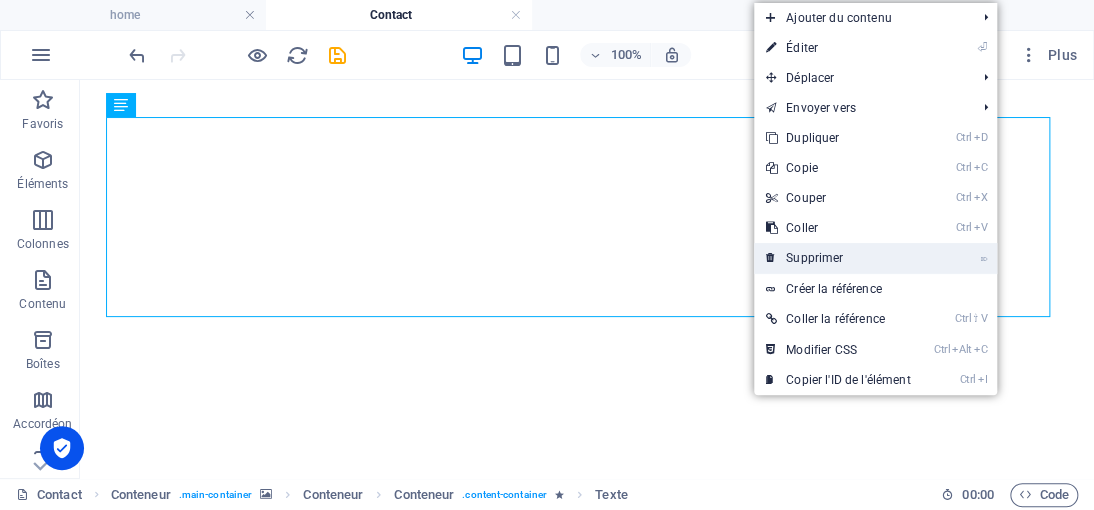 click on "⌦  Supprimer" at bounding box center (838, 258) 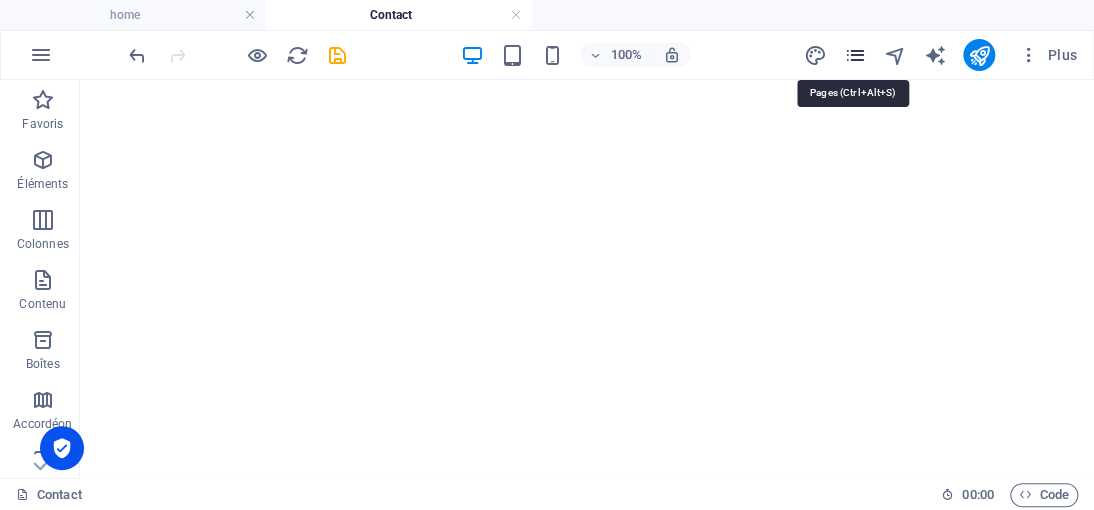 click at bounding box center [854, 55] 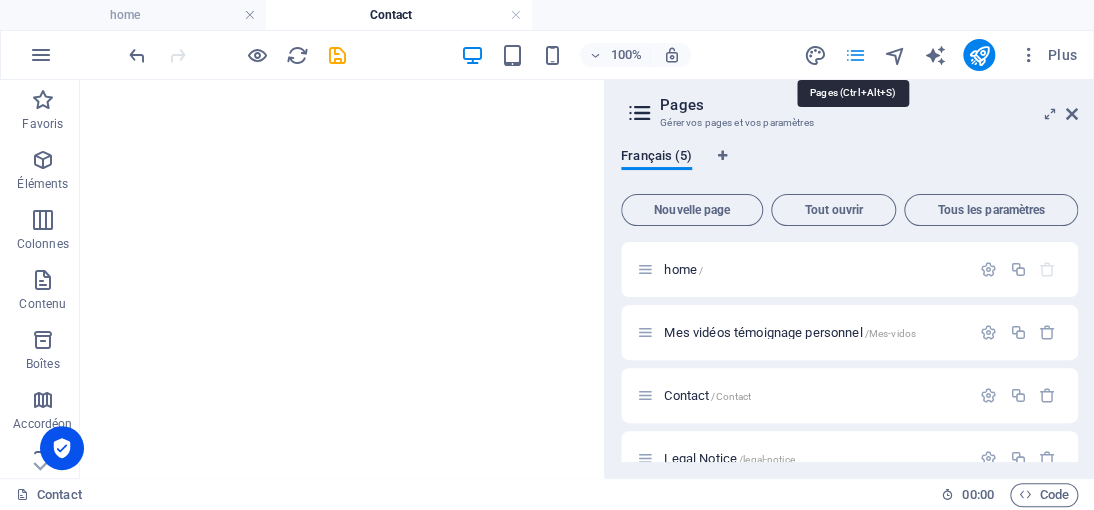 scroll, scrollTop: 339, scrollLeft: 0, axis: vertical 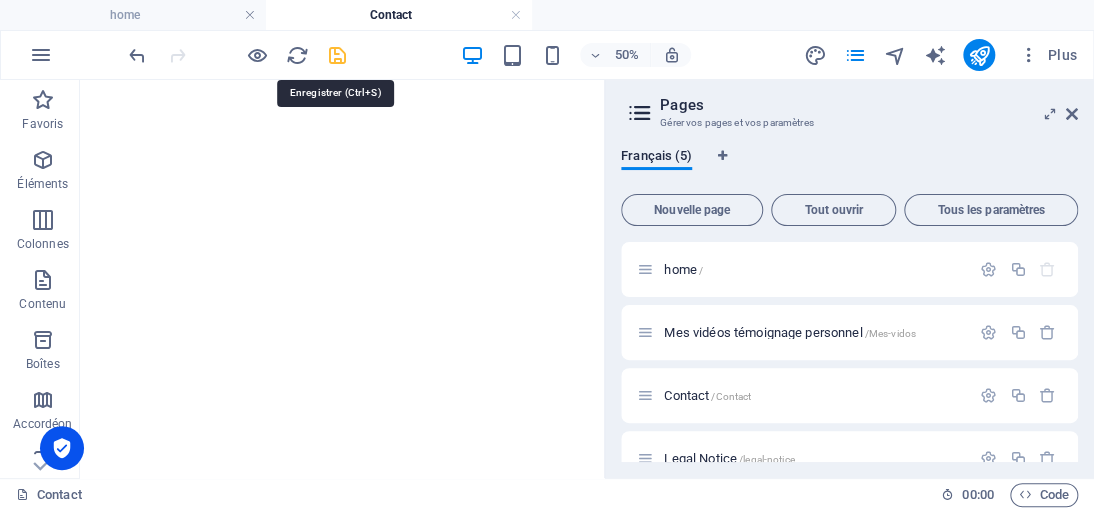click at bounding box center (337, 55) 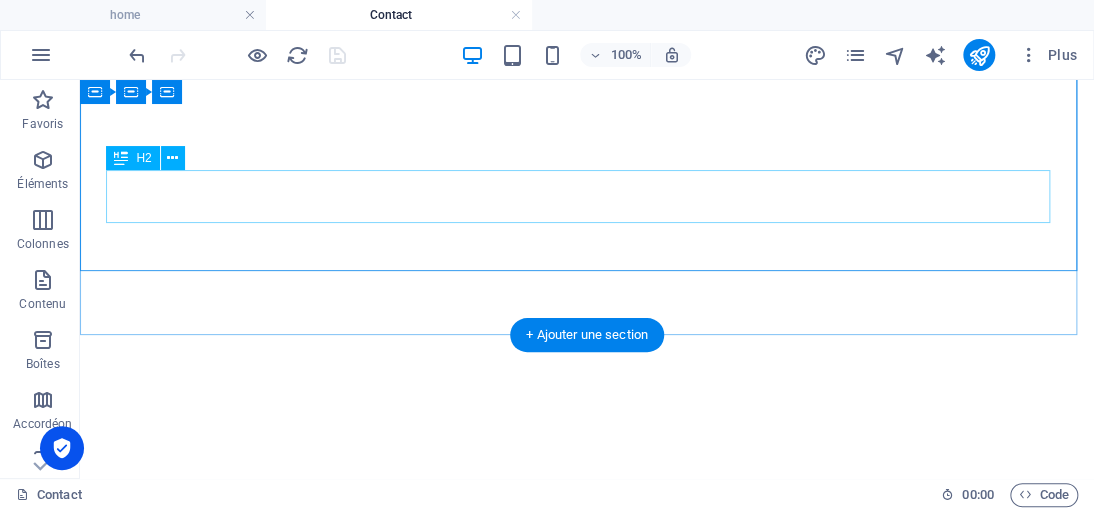 scroll, scrollTop: 537, scrollLeft: 0, axis: vertical 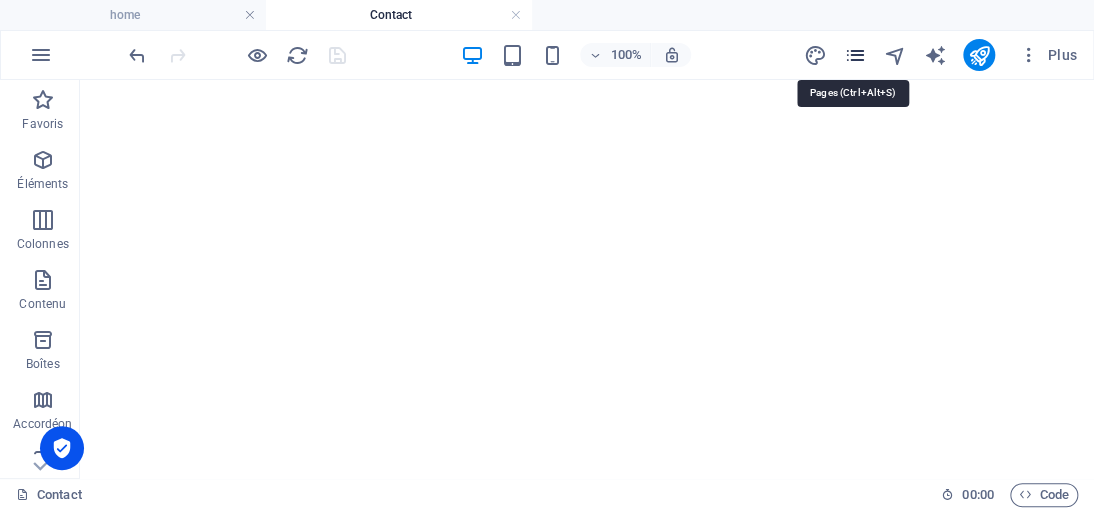 click at bounding box center (854, 55) 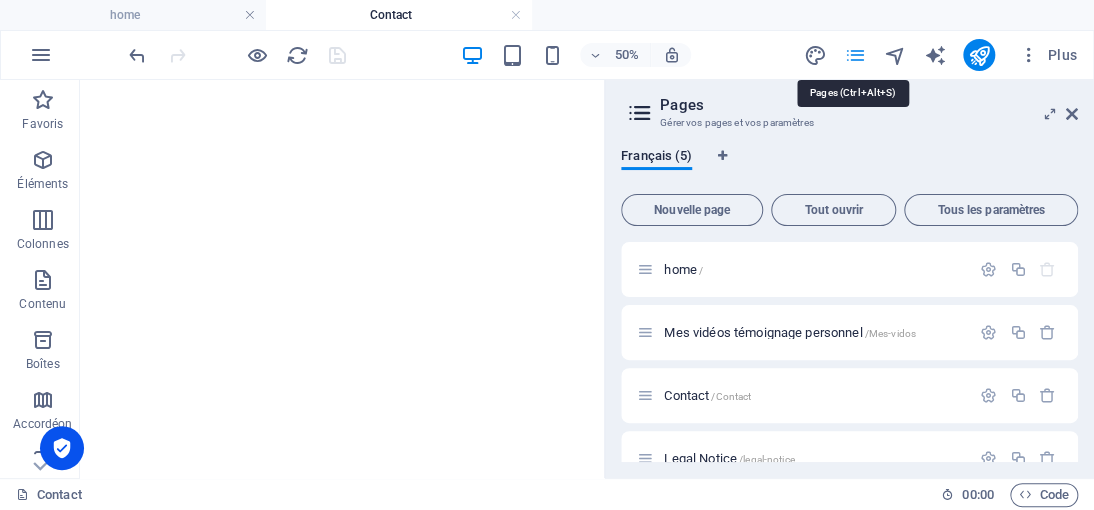 scroll, scrollTop: 339, scrollLeft: 0, axis: vertical 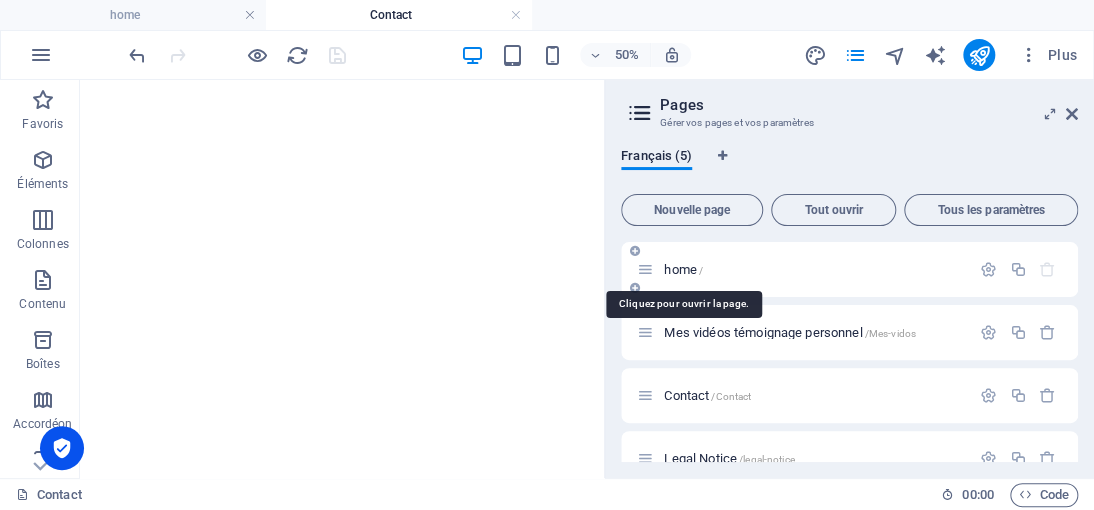 click on "home /" at bounding box center (683, 269) 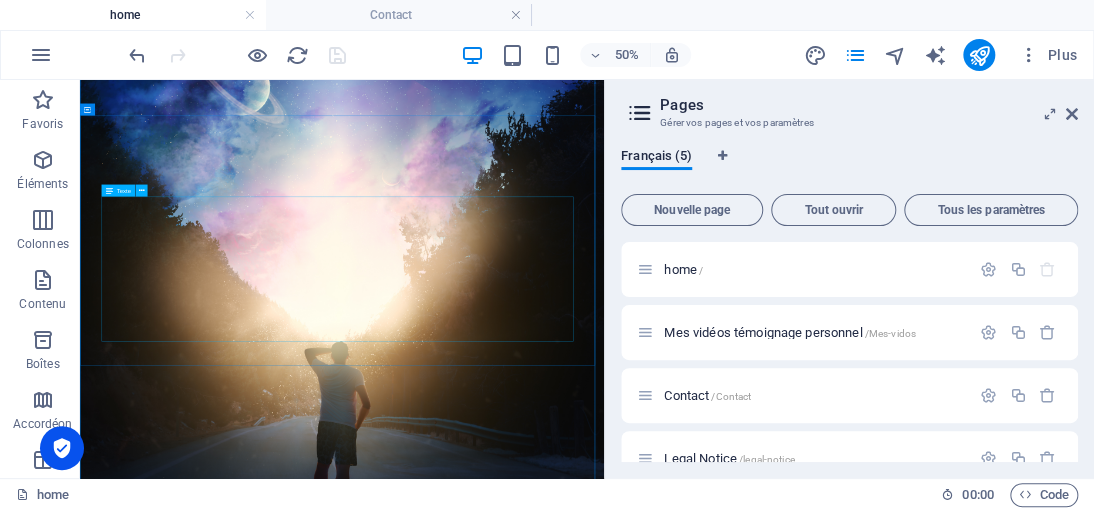scroll, scrollTop: 400, scrollLeft: 0, axis: vertical 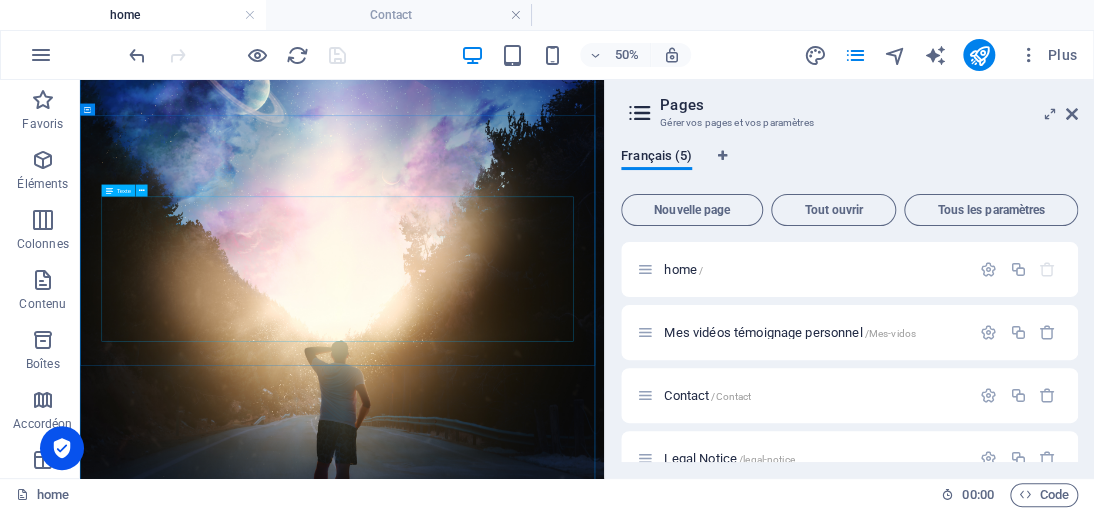 click on "« Le meilleur moyen d'approcher la justice divine, c'est de s'en faire une telle habitude qu'on l'observe dans les plus petites choses, et qu'on y plie jusqu'à sa manière de penser. »" at bounding box center [604, 2891] 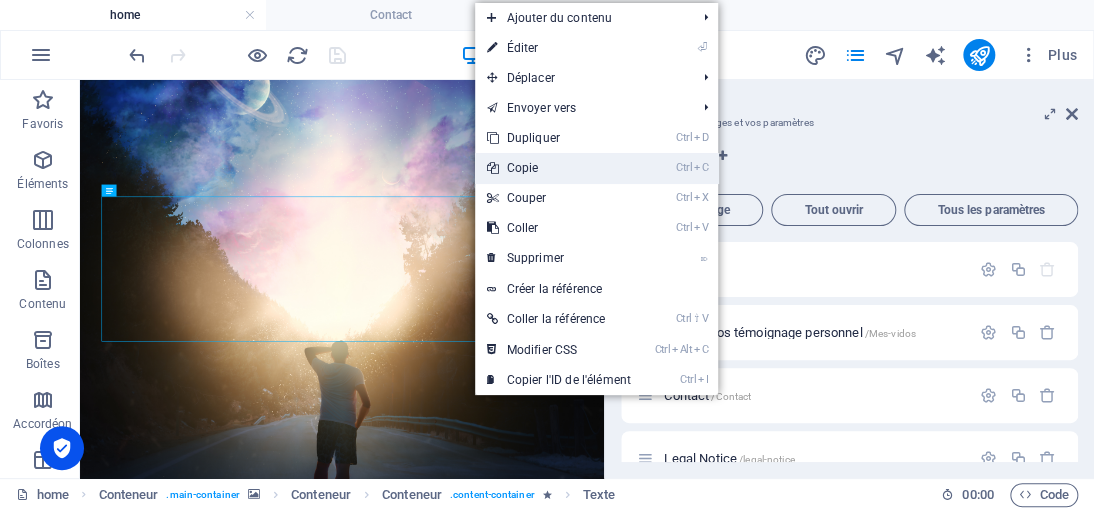 click on "Ctrl C  Copie" at bounding box center [559, 168] 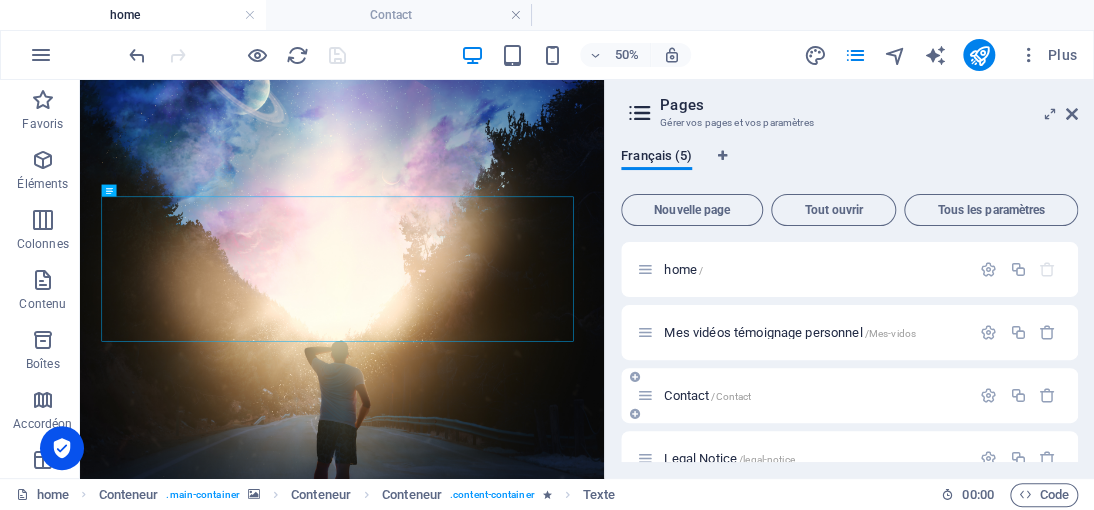 click on "Contact /Contact" at bounding box center [707, 395] 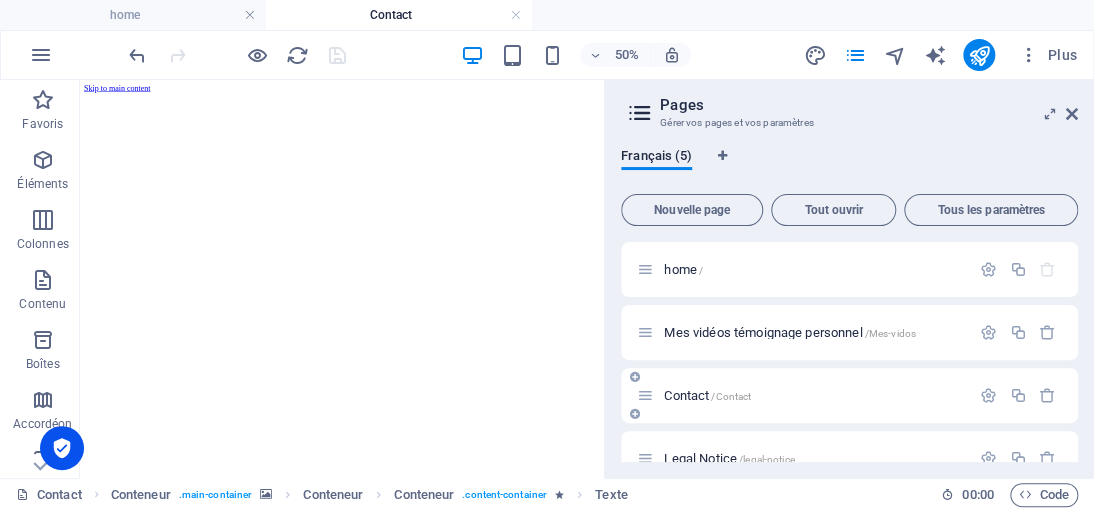scroll, scrollTop: 339, scrollLeft: 0, axis: vertical 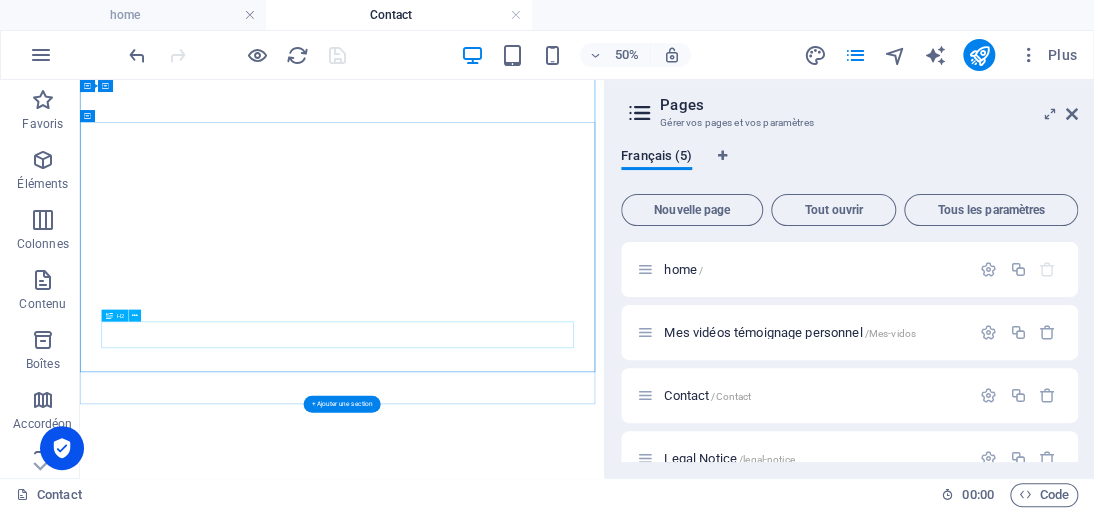 click on "PAGE DE CONTACT" at bounding box center [604, 1897] 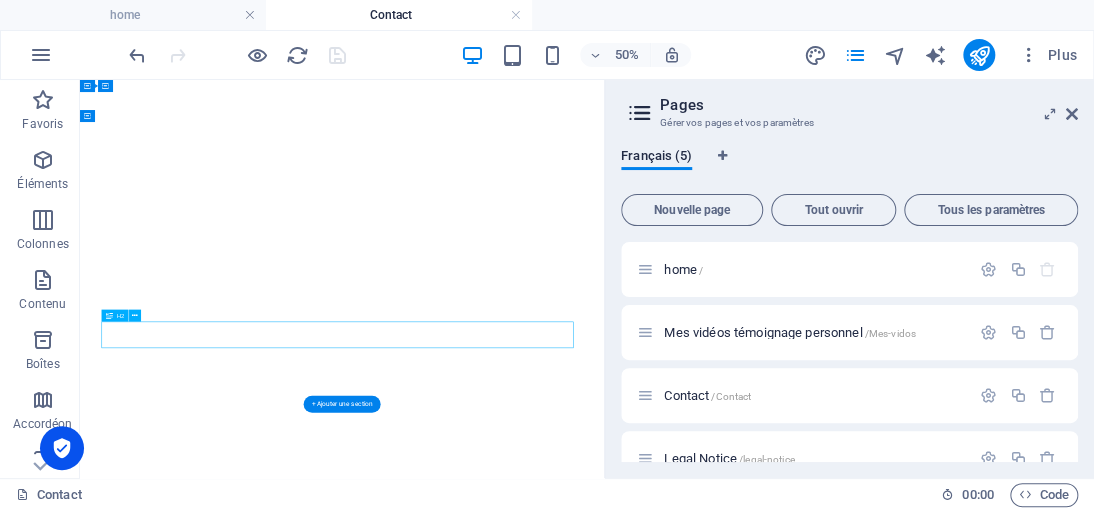 click on "PAGE DE CONTACT" at bounding box center [604, 1897] 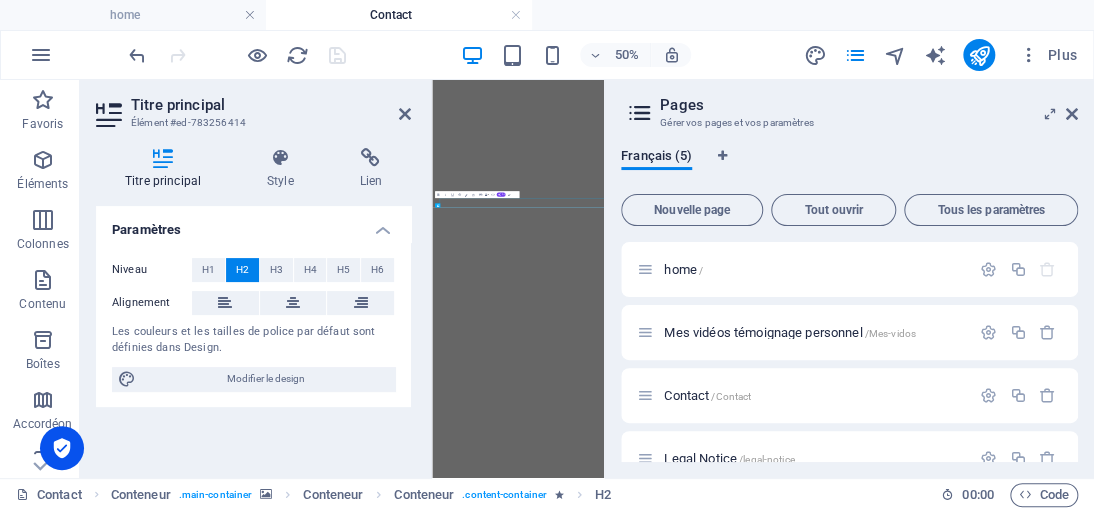 scroll, scrollTop: 148, scrollLeft: 0, axis: vertical 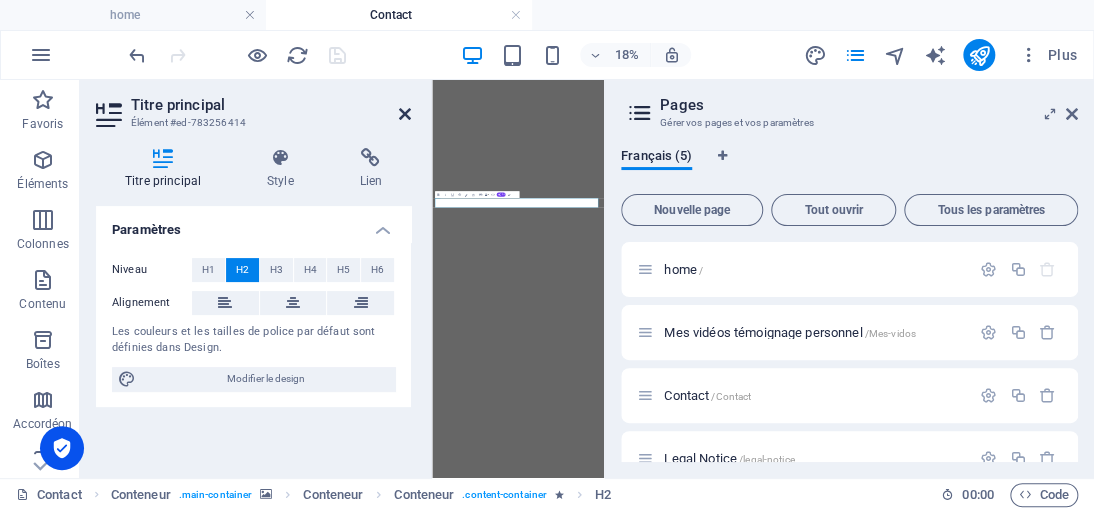 click at bounding box center [405, 114] 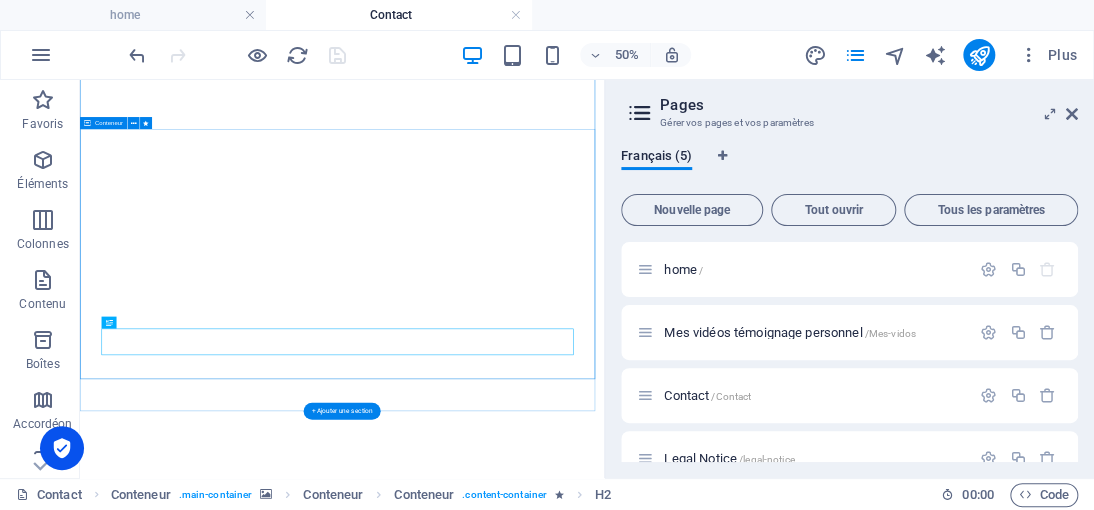scroll, scrollTop: 339, scrollLeft: 0, axis: vertical 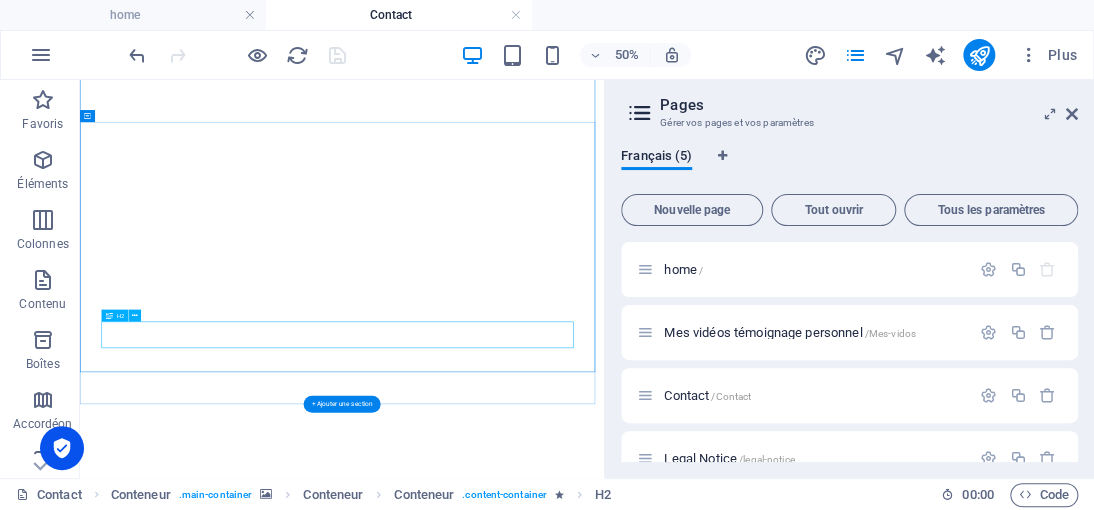 click on "PAGE DE CONTACT" at bounding box center (604, 1897) 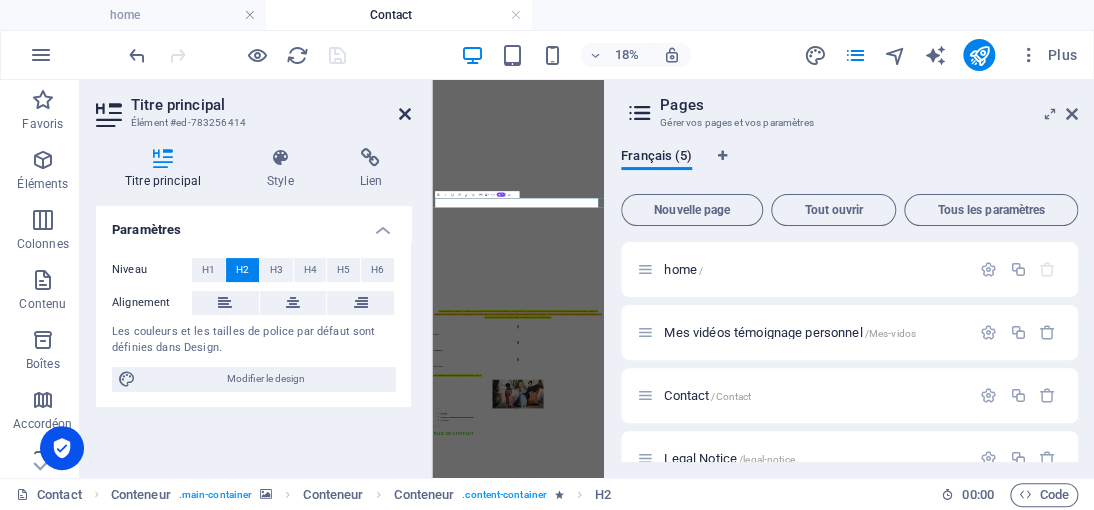 click at bounding box center [405, 114] 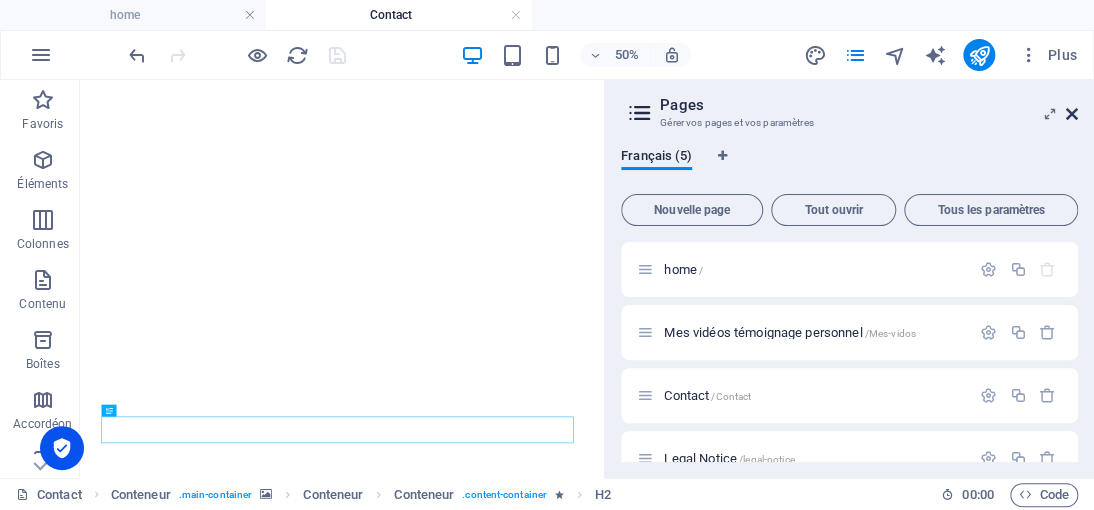 click at bounding box center (1072, 114) 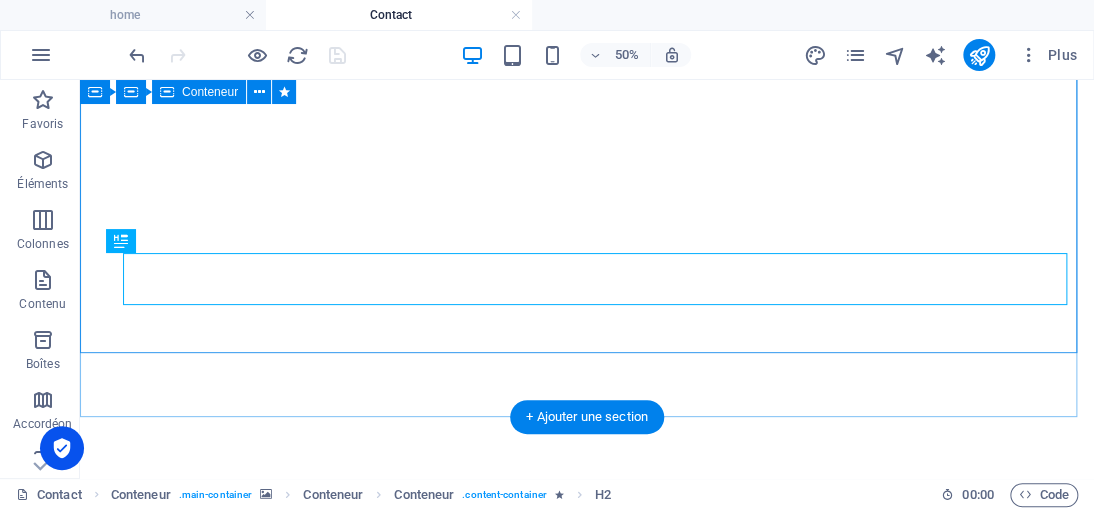 scroll, scrollTop: 649, scrollLeft: 0, axis: vertical 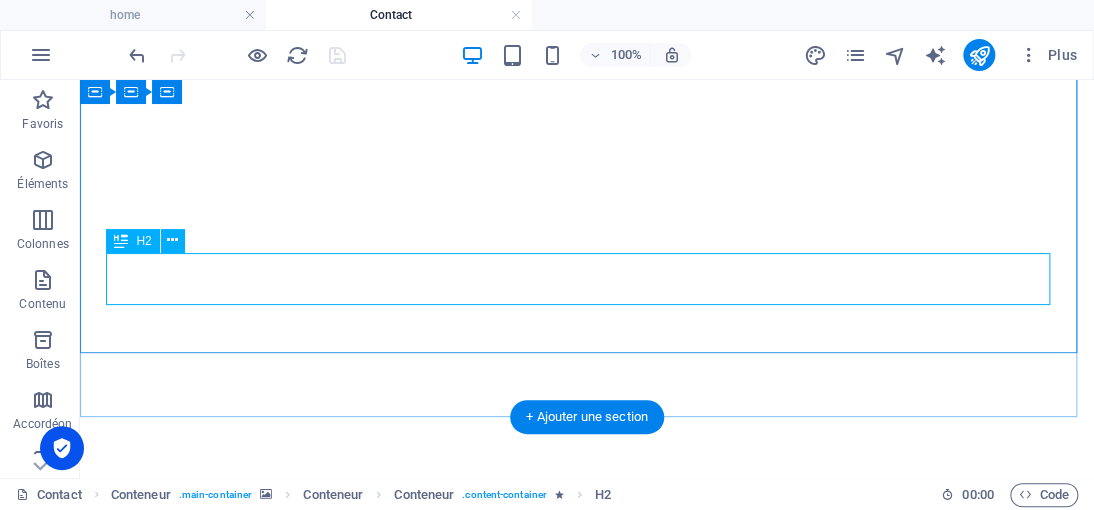 click on "PAGE DE CONTACT" at bounding box center (587, 1587) 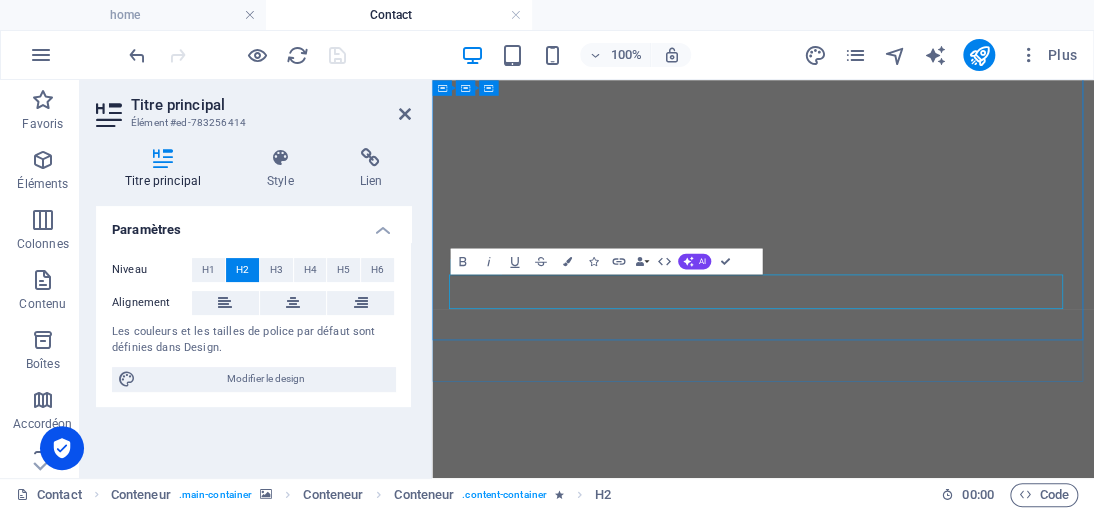 scroll, scrollTop: 523, scrollLeft: 0, axis: vertical 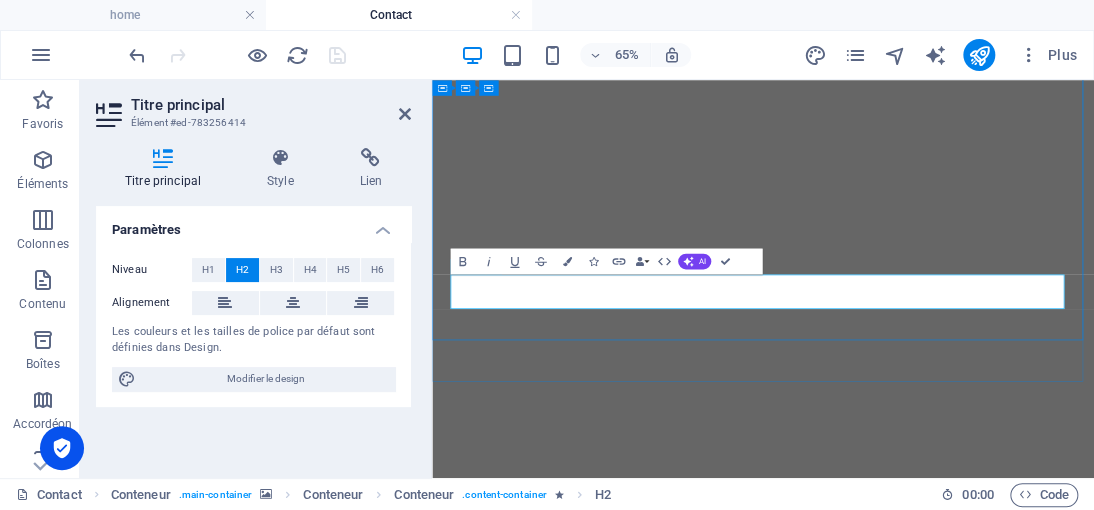 click on "PAGE DE CONTACT" at bounding box center (554, 1713) 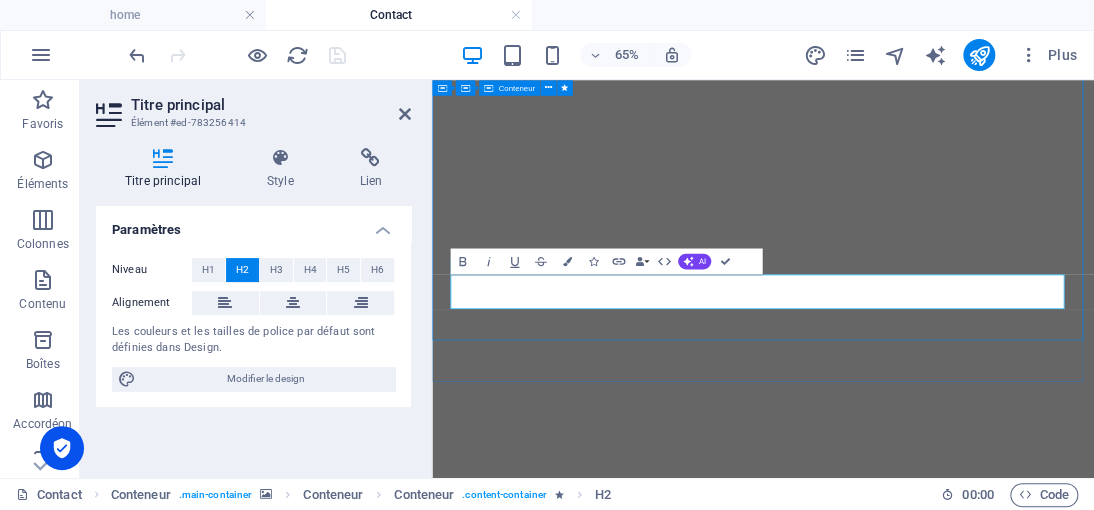 click on "CONTACT" at bounding box center [941, 1930] 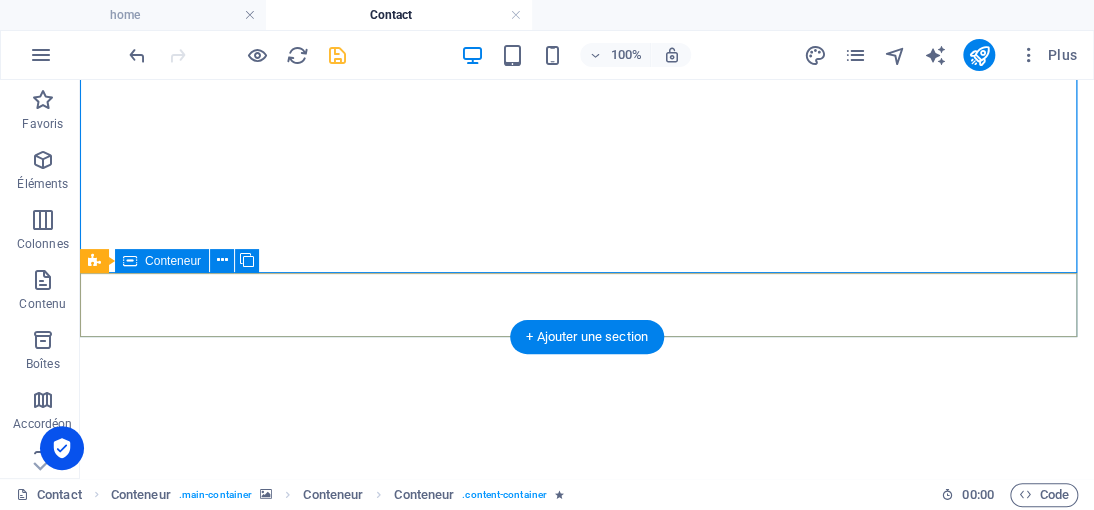 scroll, scrollTop: 737, scrollLeft: 0, axis: vertical 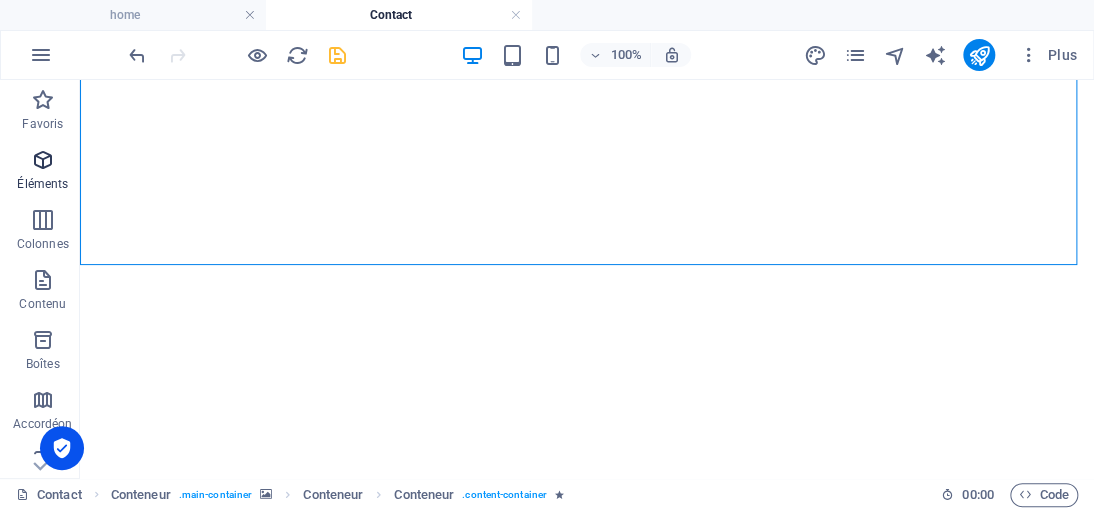 click on "Éléments" at bounding box center [43, 172] 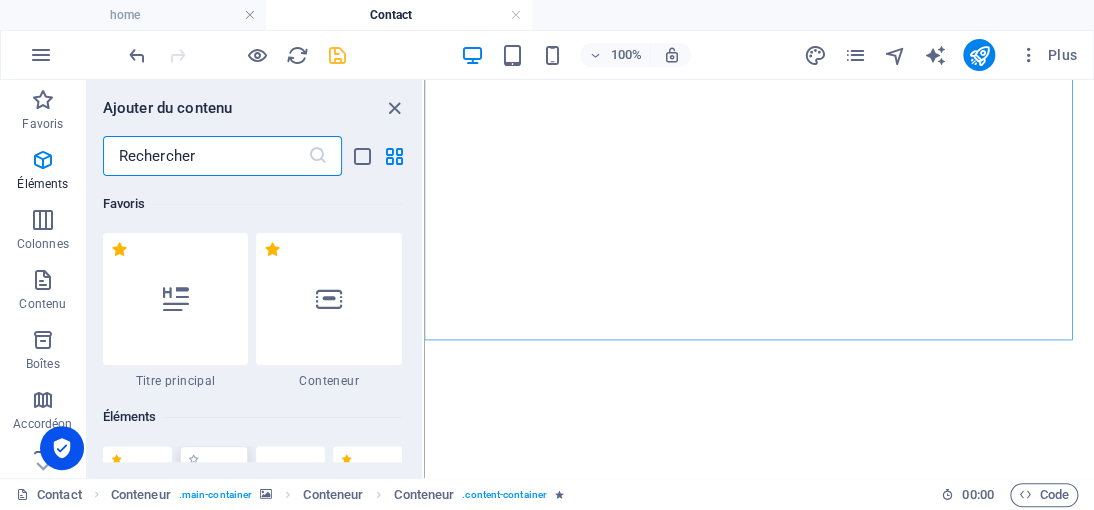 scroll, scrollTop: 212, scrollLeft: 0, axis: vertical 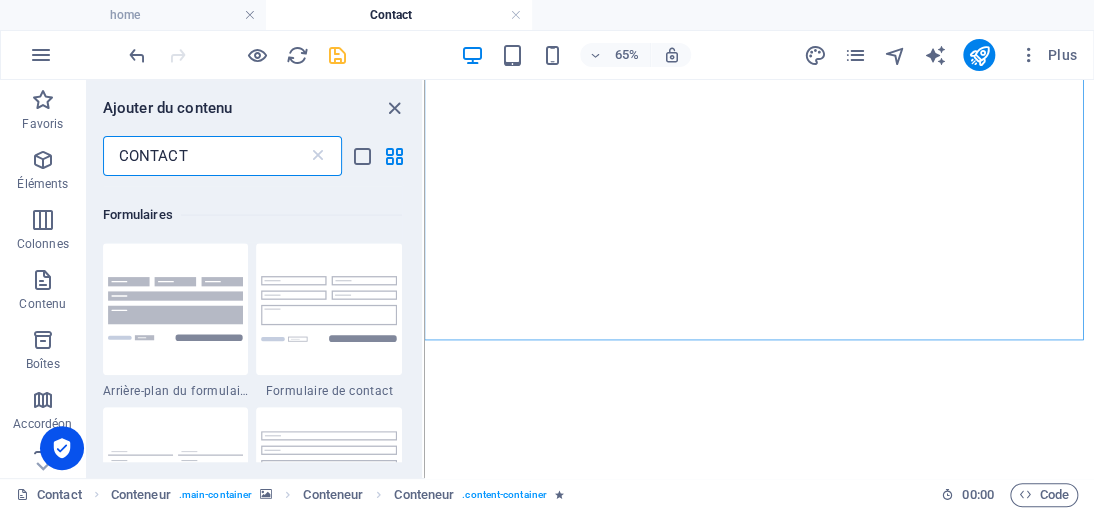 type on "CONTACT" 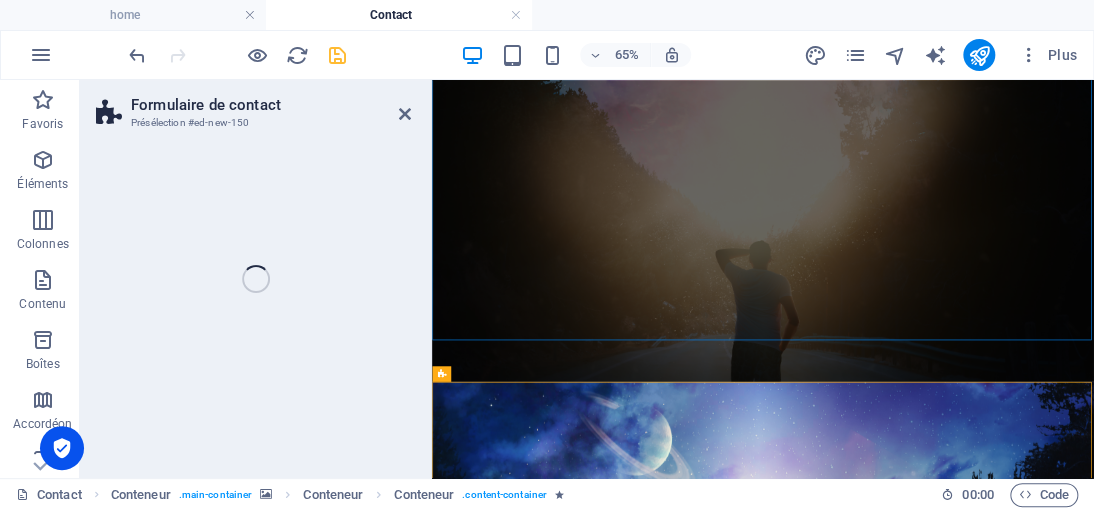 select on "rem" 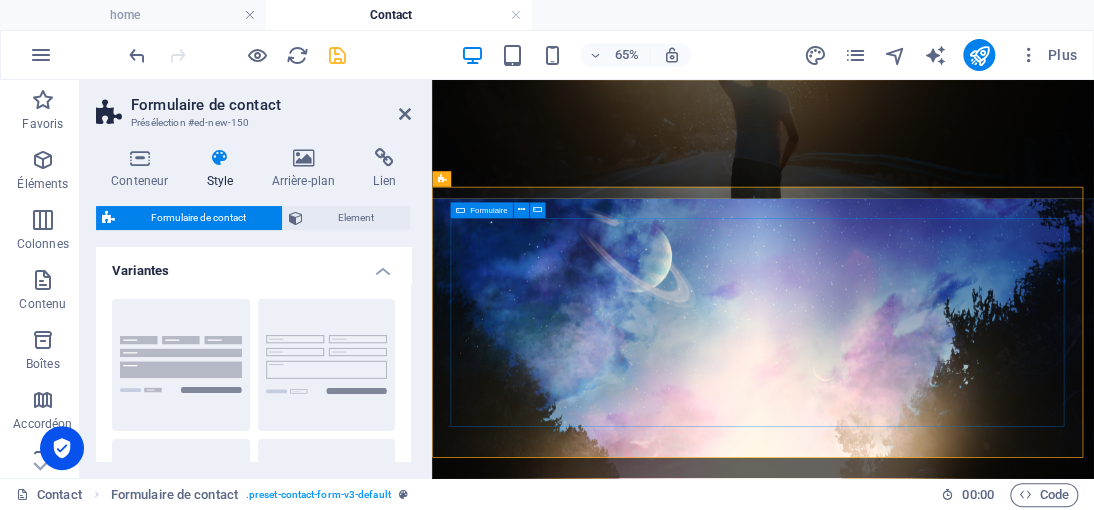 scroll, scrollTop: 823, scrollLeft: 0, axis: vertical 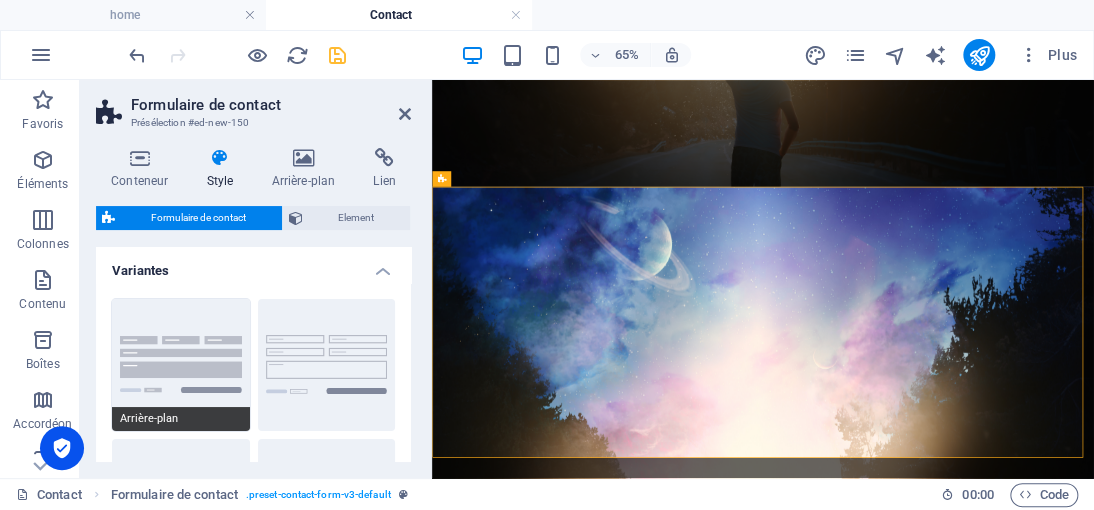 click on "Arrière-plan" at bounding box center (181, 365) 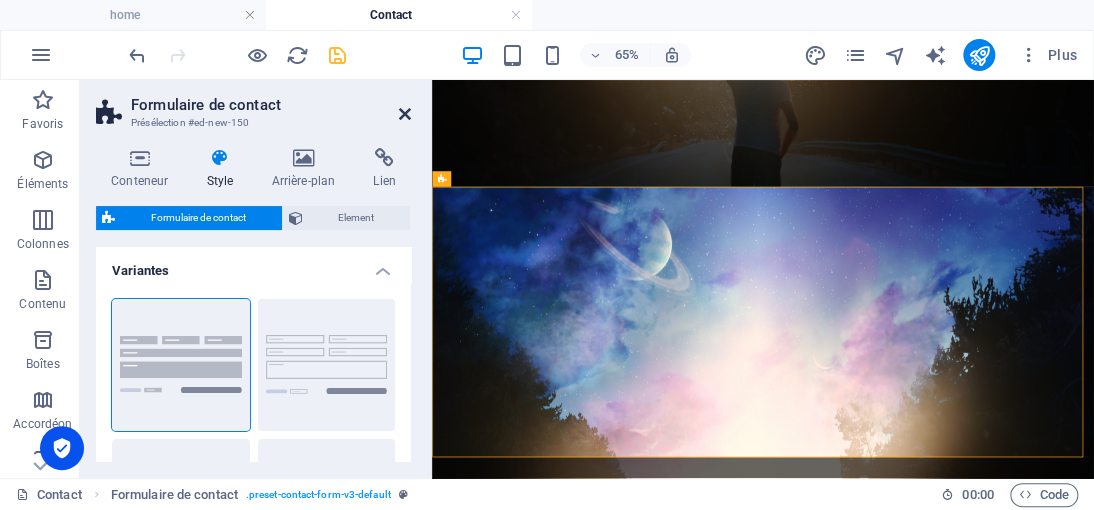 click at bounding box center [405, 114] 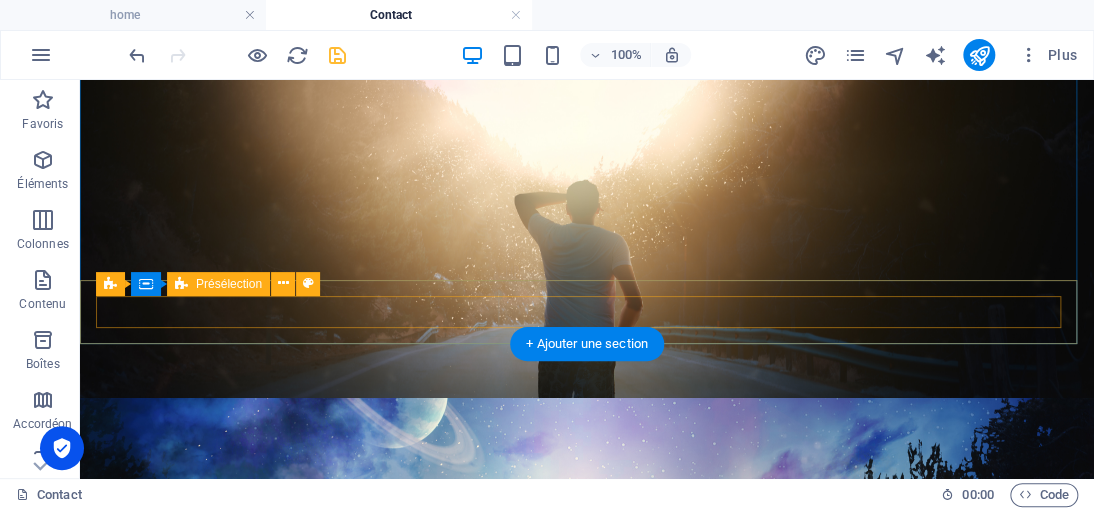 scroll, scrollTop: 723, scrollLeft: 0, axis: vertical 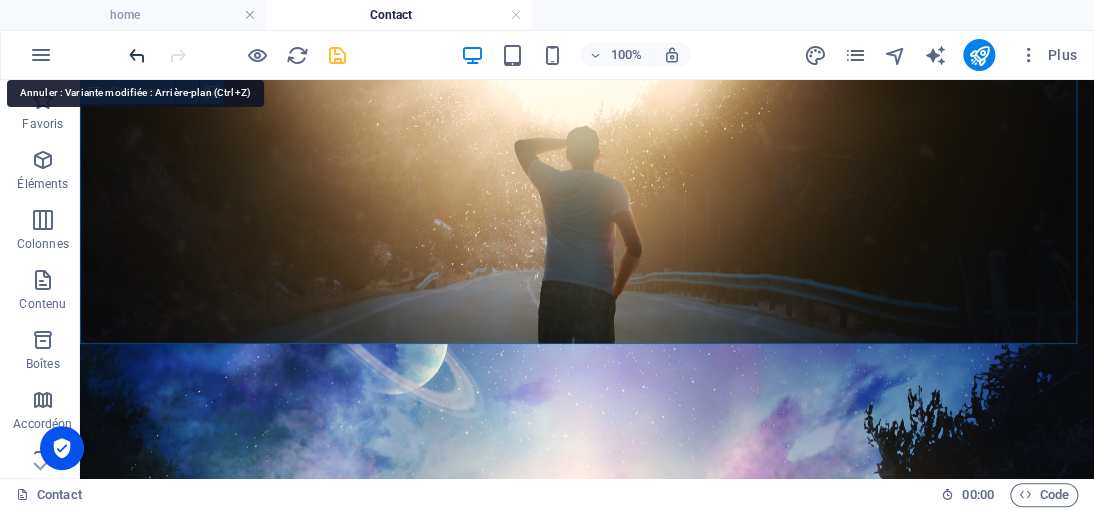 click at bounding box center [137, 55] 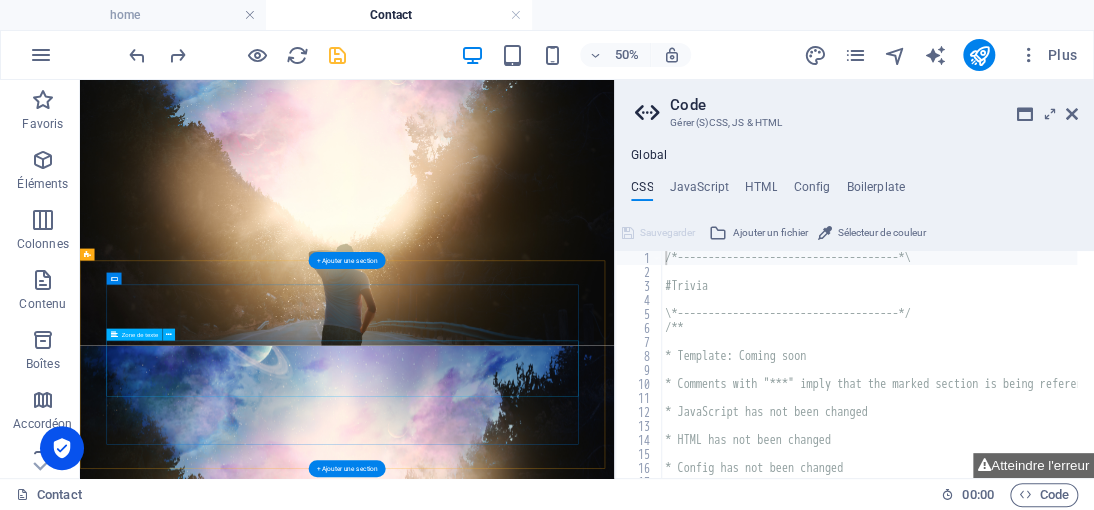 scroll, scrollTop: 655, scrollLeft: 0, axis: vertical 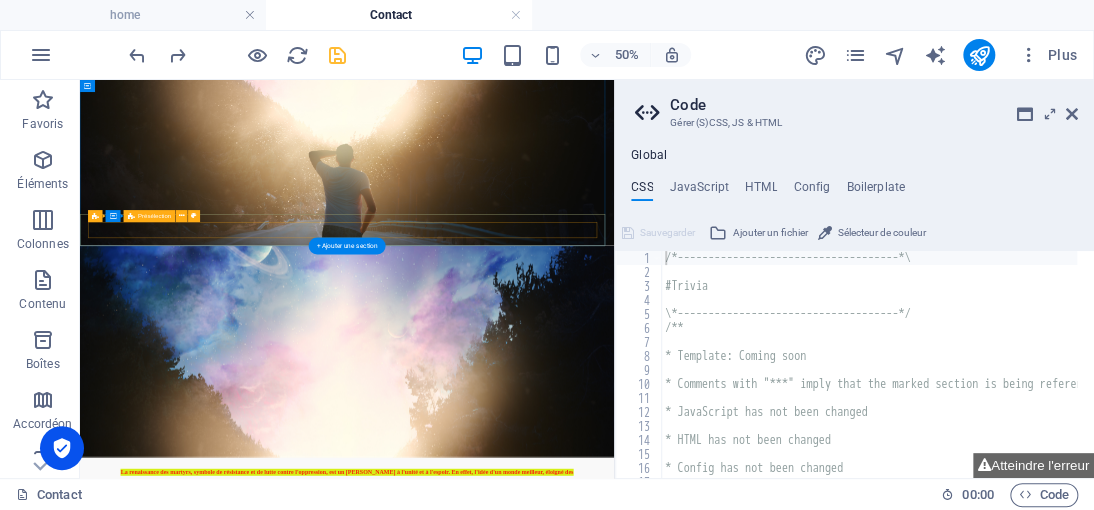 click at bounding box center [614, 2158] 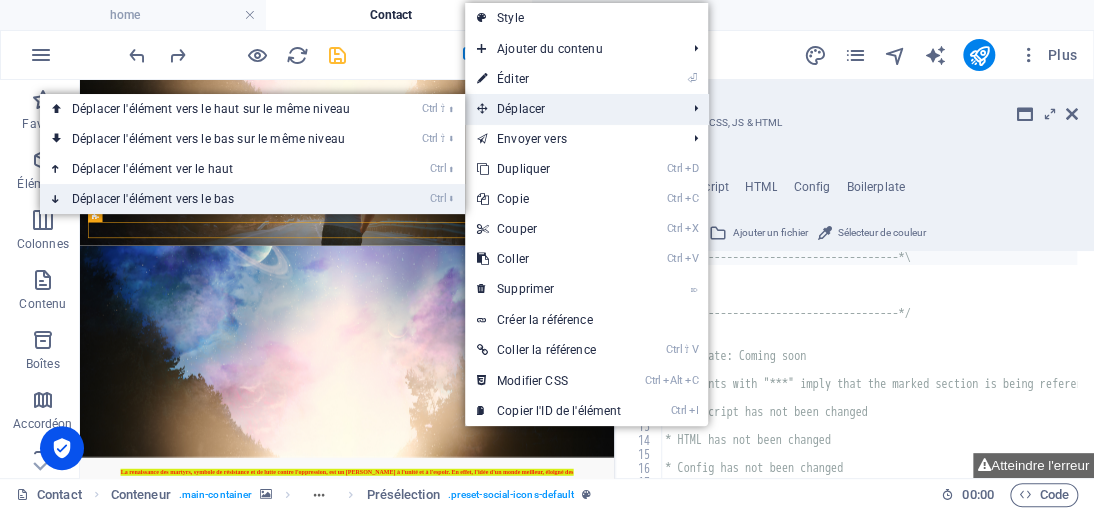 click on "Ctrl ⬇  Déplacer l'élément vers le bas" at bounding box center (215, 199) 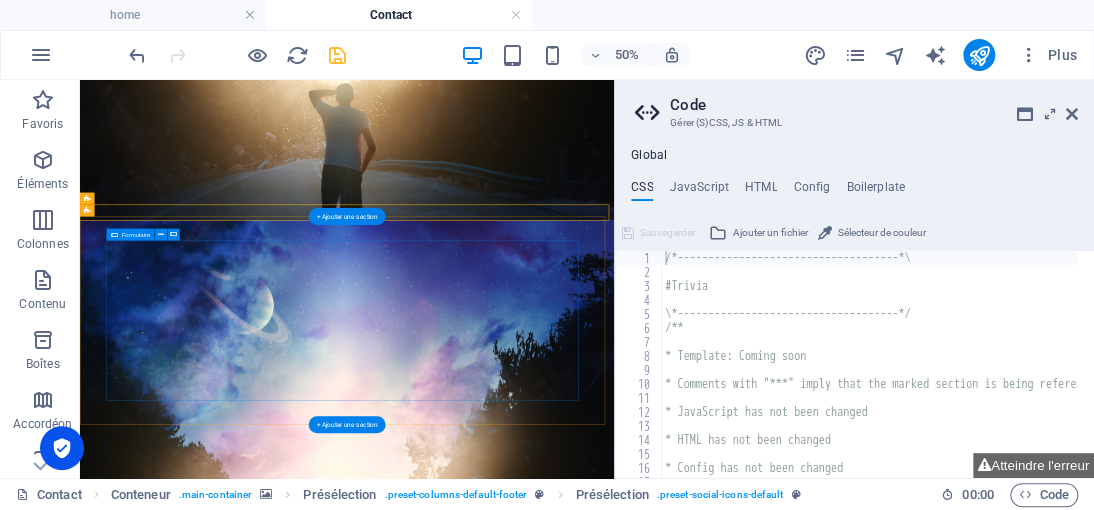 scroll, scrollTop: 855, scrollLeft: 0, axis: vertical 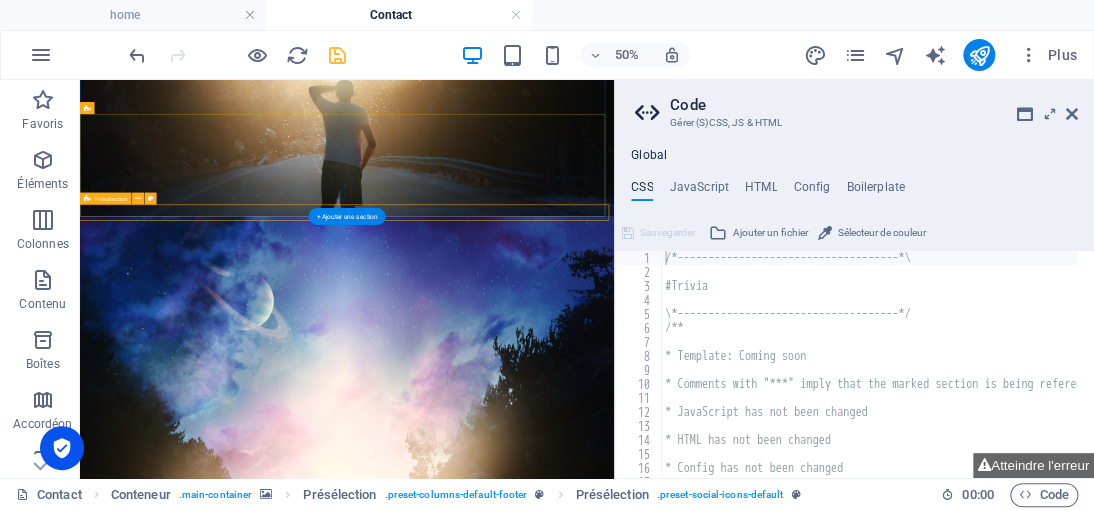 click at bounding box center [614, 2257] 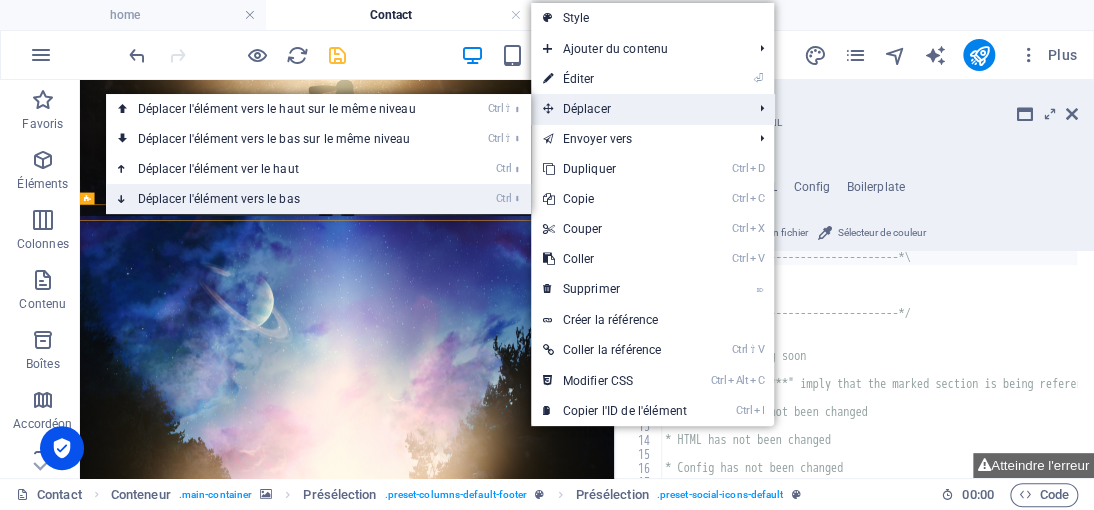 click on "Ctrl ⬇  Déplacer l'élément vers le bas" at bounding box center (281, 199) 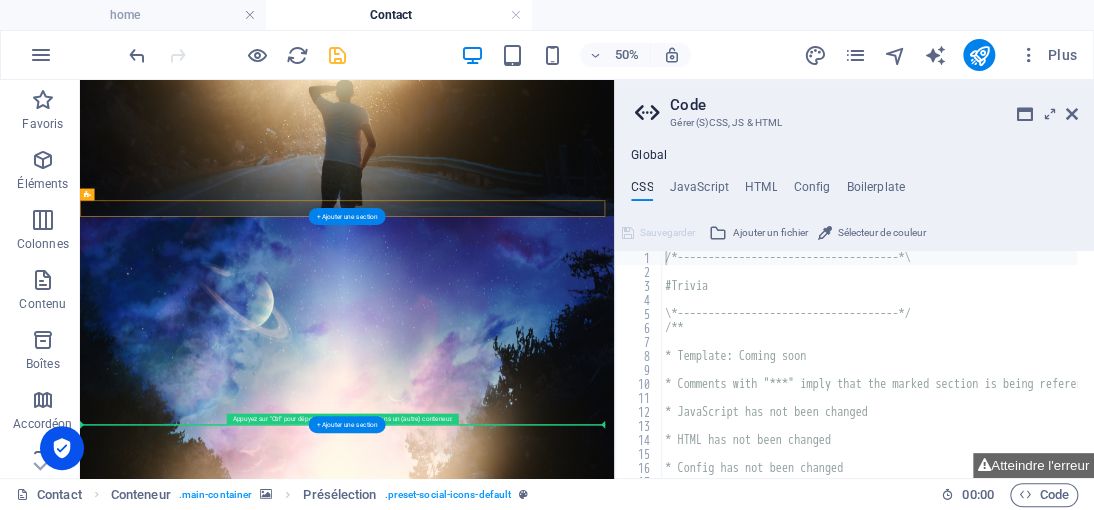 drag, startPoint x: 720, startPoint y: 330, endPoint x: 426, endPoint y: 489, distance: 334.24094 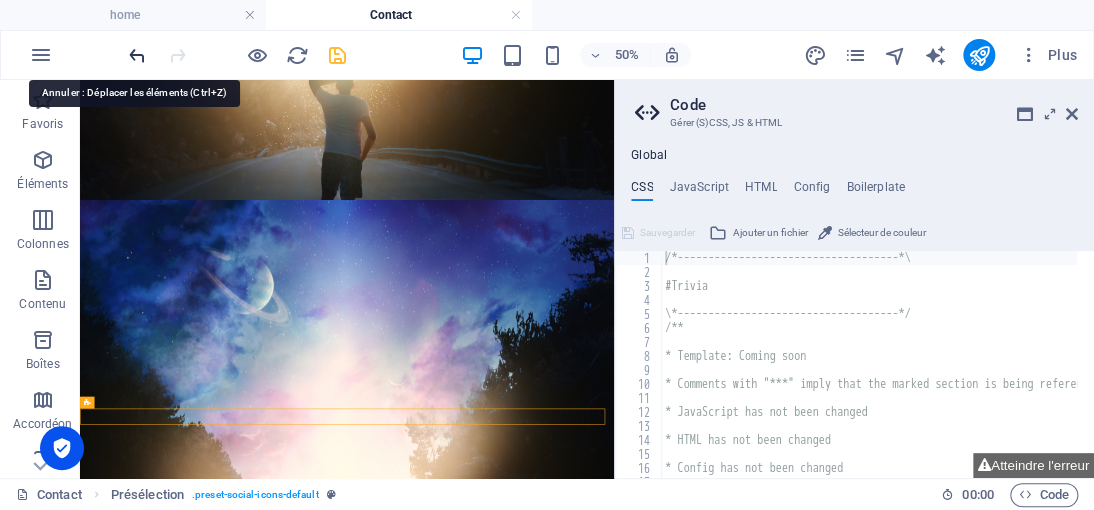click at bounding box center (137, 55) 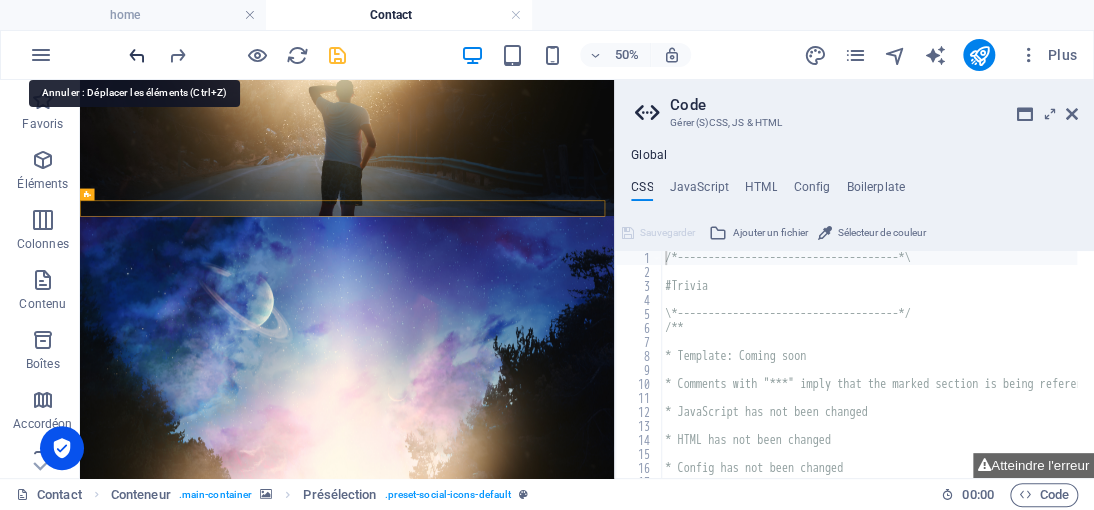 click at bounding box center (137, 55) 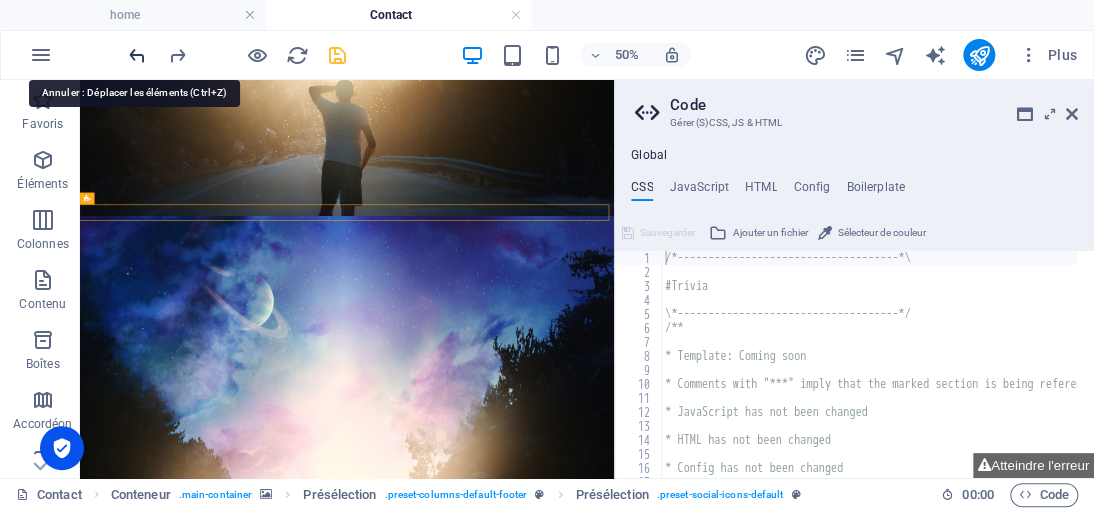 click at bounding box center [137, 55] 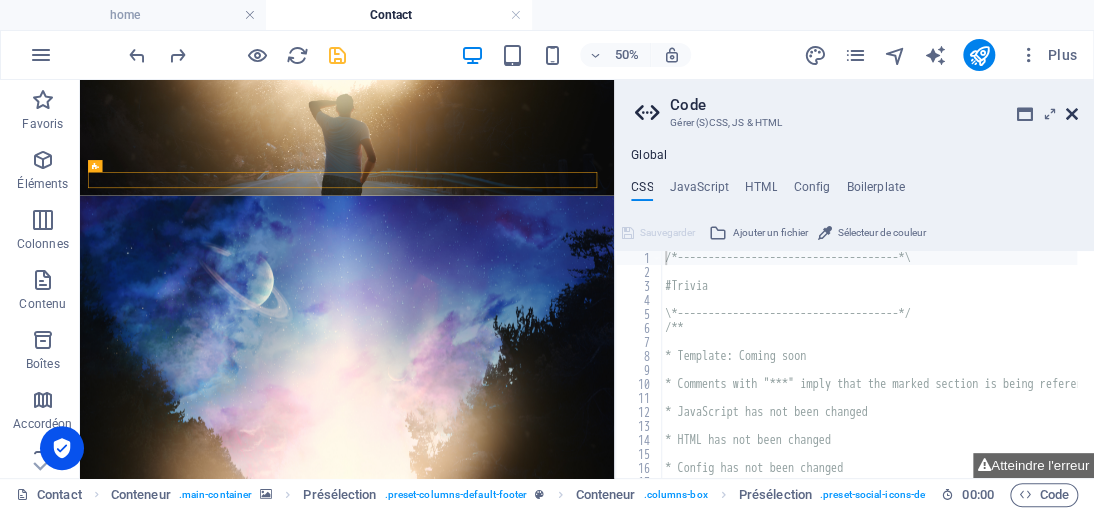 click at bounding box center [1072, 114] 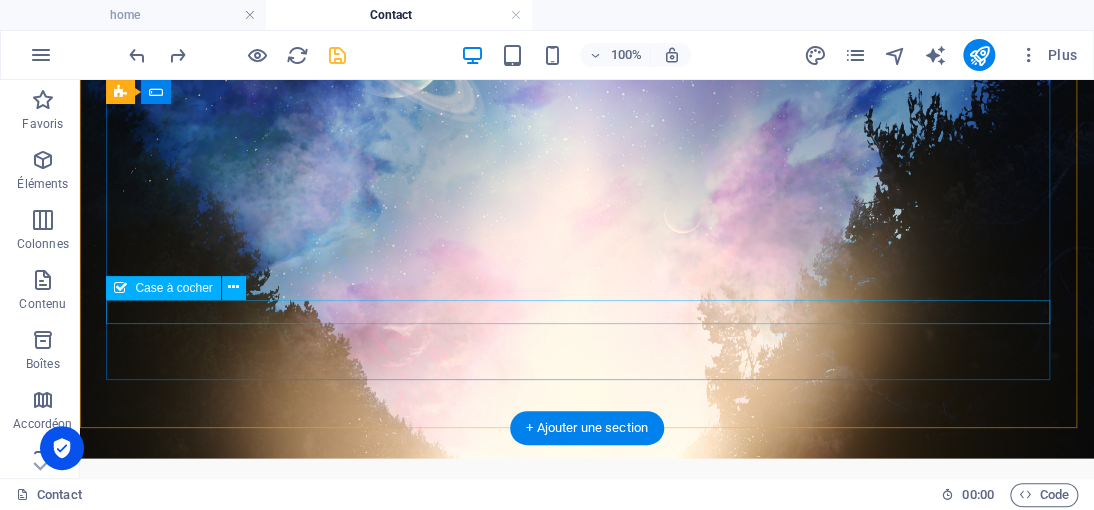 scroll, scrollTop: 1055, scrollLeft: 0, axis: vertical 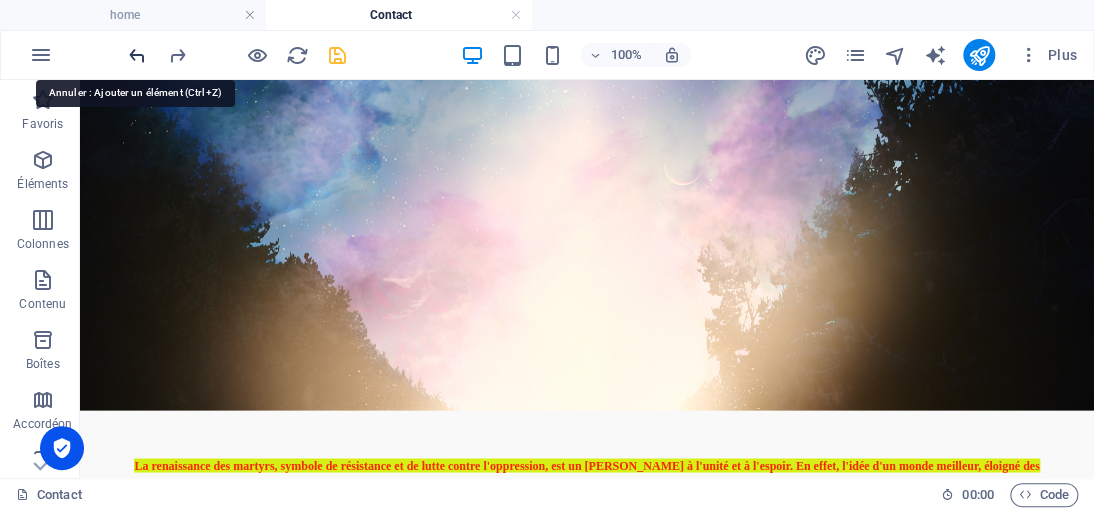 click at bounding box center [137, 55] 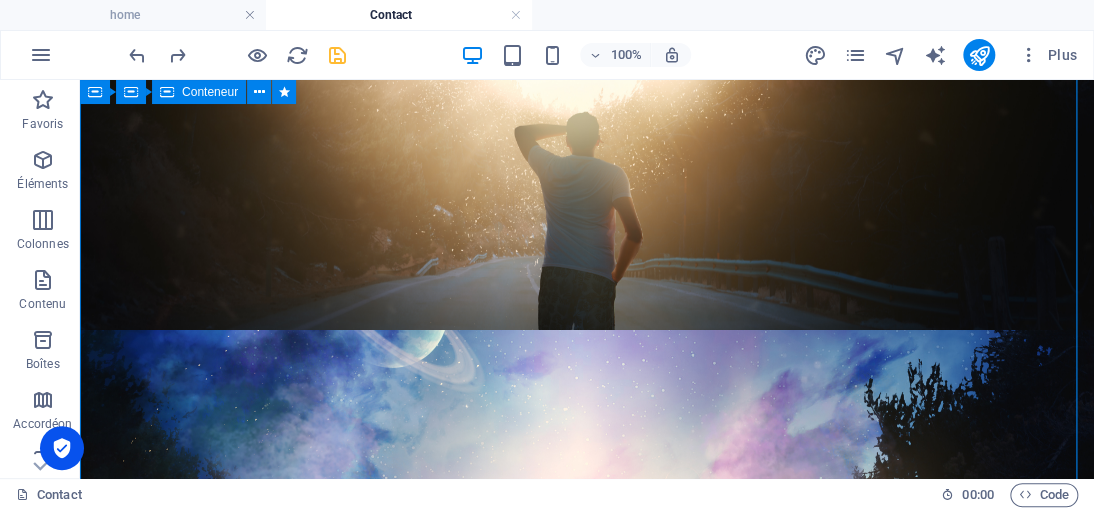scroll, scrollTop: 437, scrollLeft: 0, axis: vertical 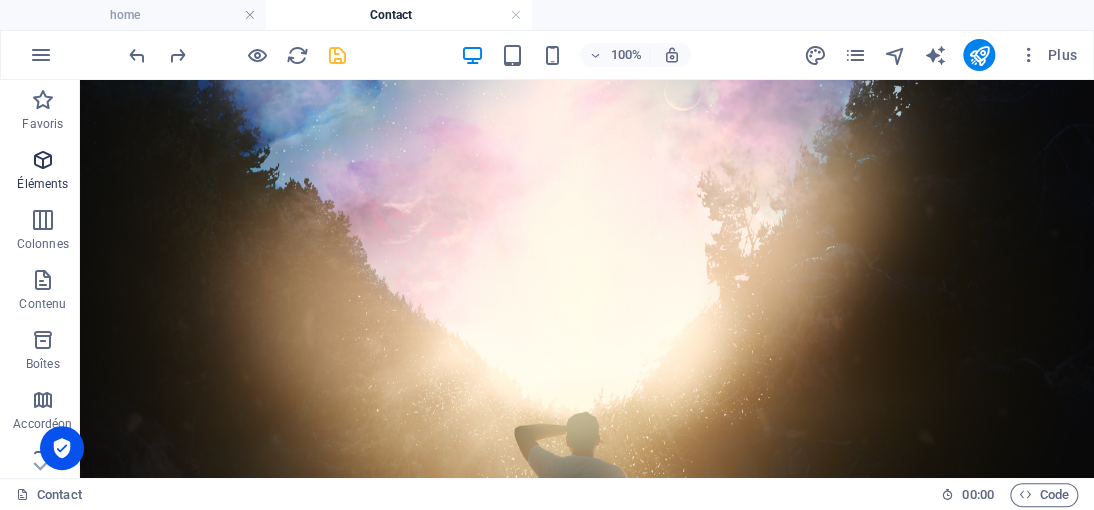 click on "Éléments" at bounding box center [42, 184] 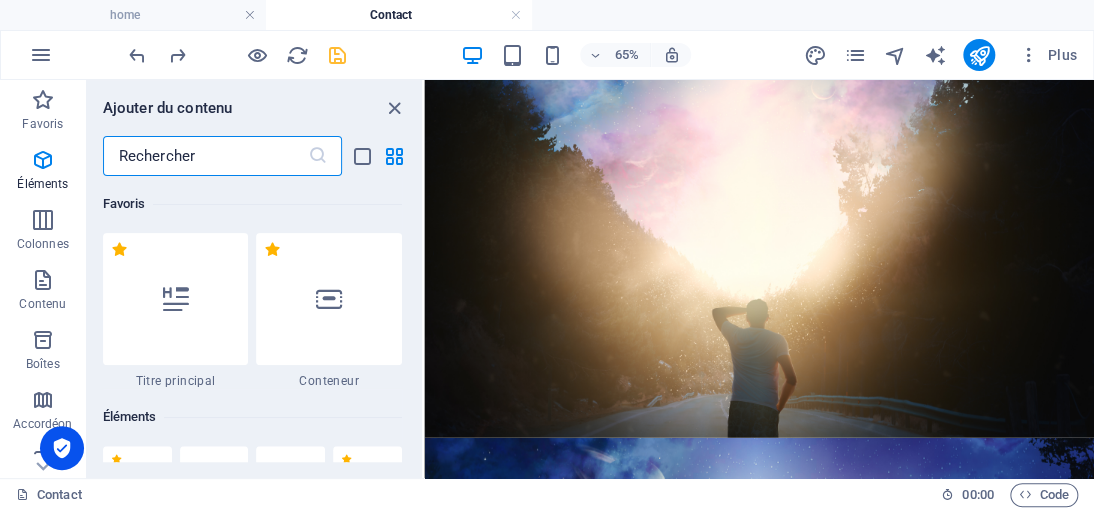 scroll, scrollTop: 212, scrollLeft: 0, axis: vertical 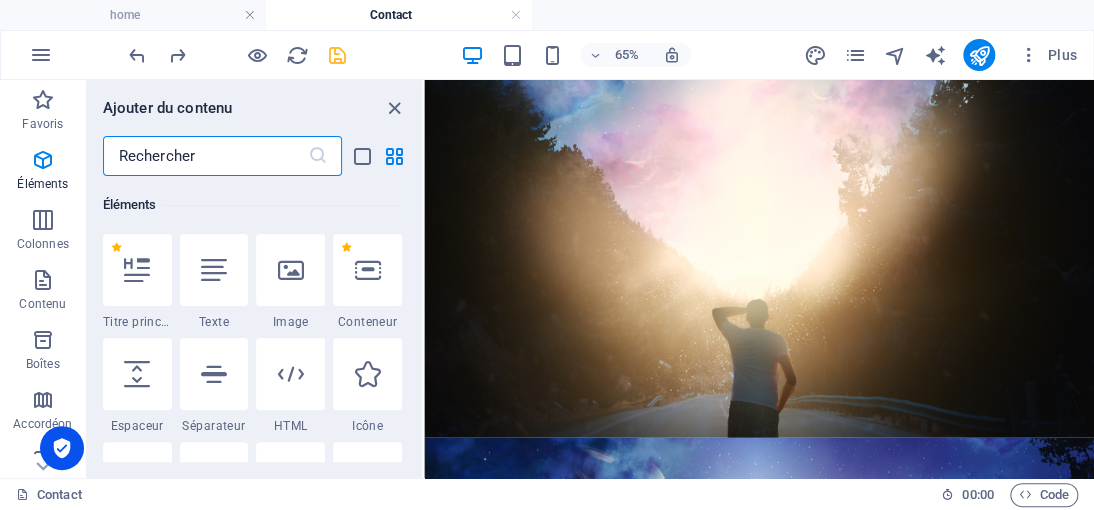 click at bounding box center [205, 156] 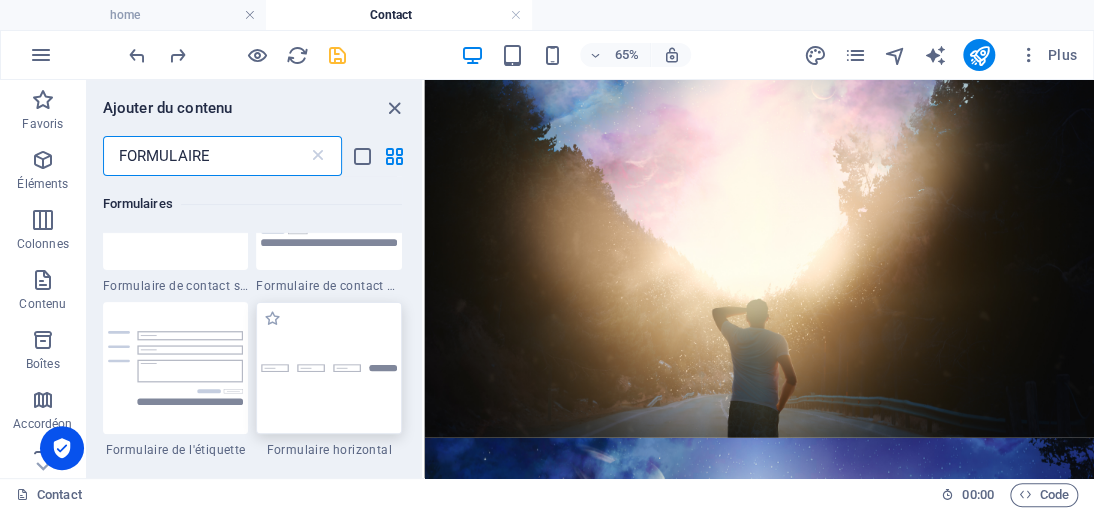 scroll, scrollTop: 200, scrollLeft: 0, axis: vertical 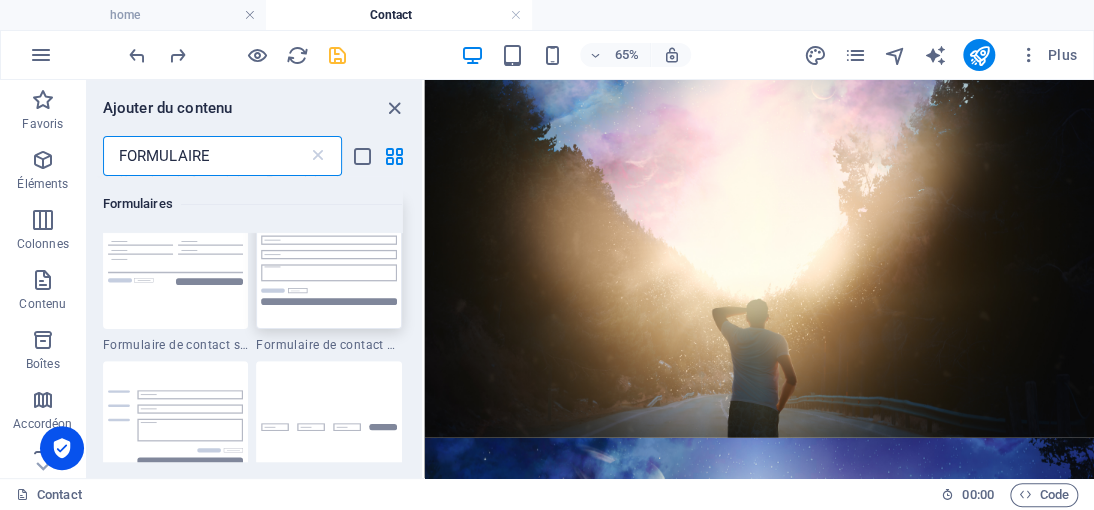 type on "FORMULAIRE" 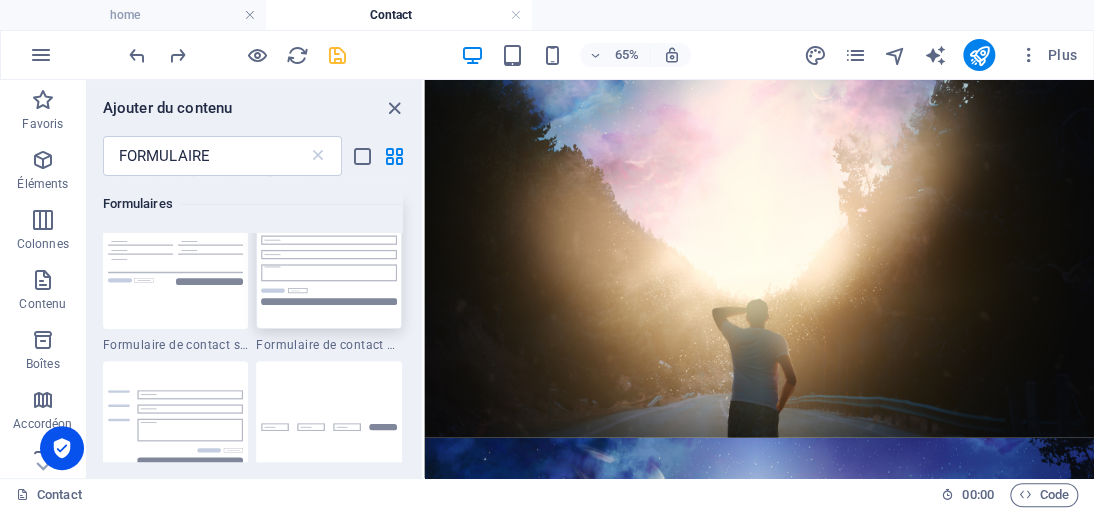 click at bounding box center (329, 262) 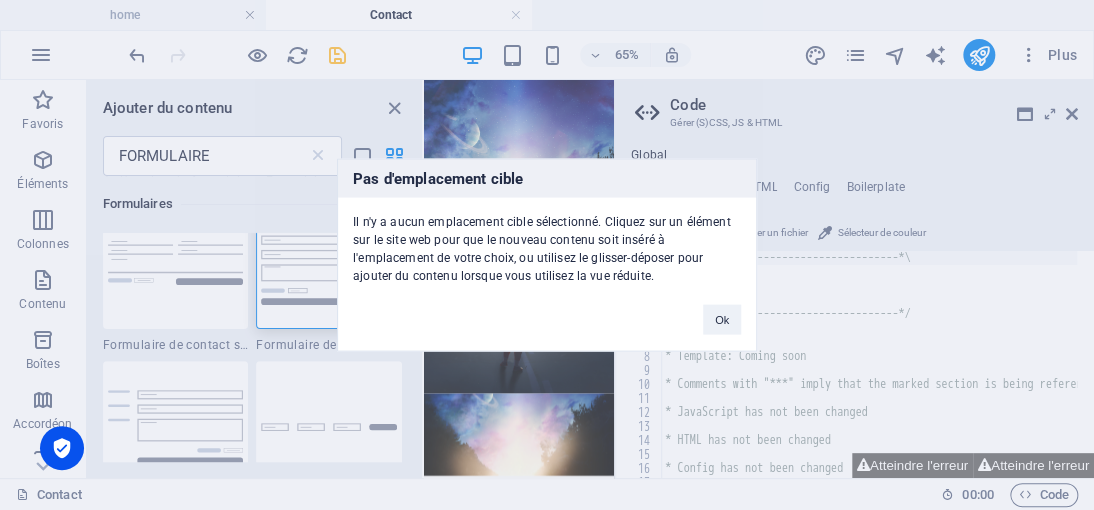scroll, scrollTop: 148, scrollLeft: 0, axis: vertical 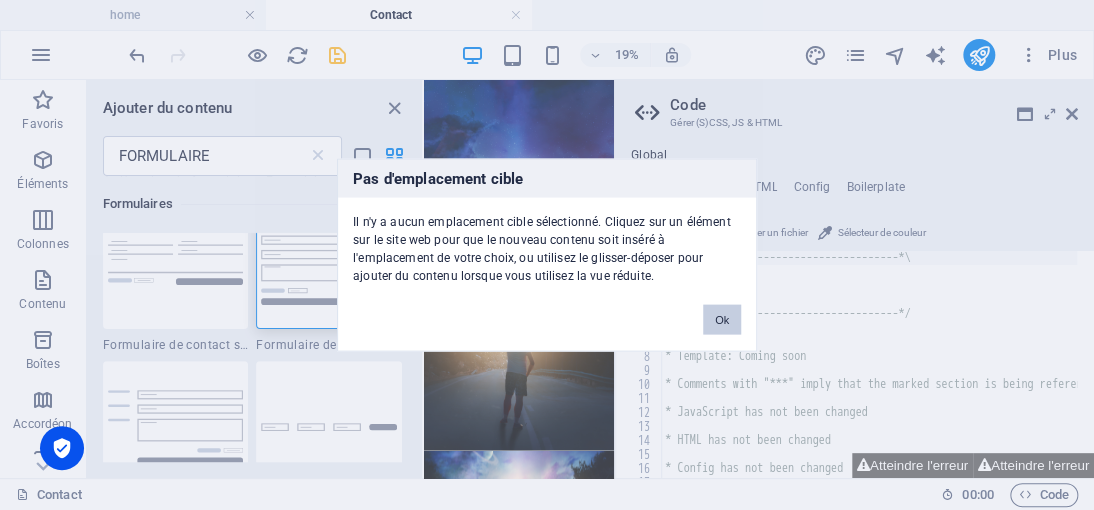 click on "Ok" at bounding box center (722, 320) 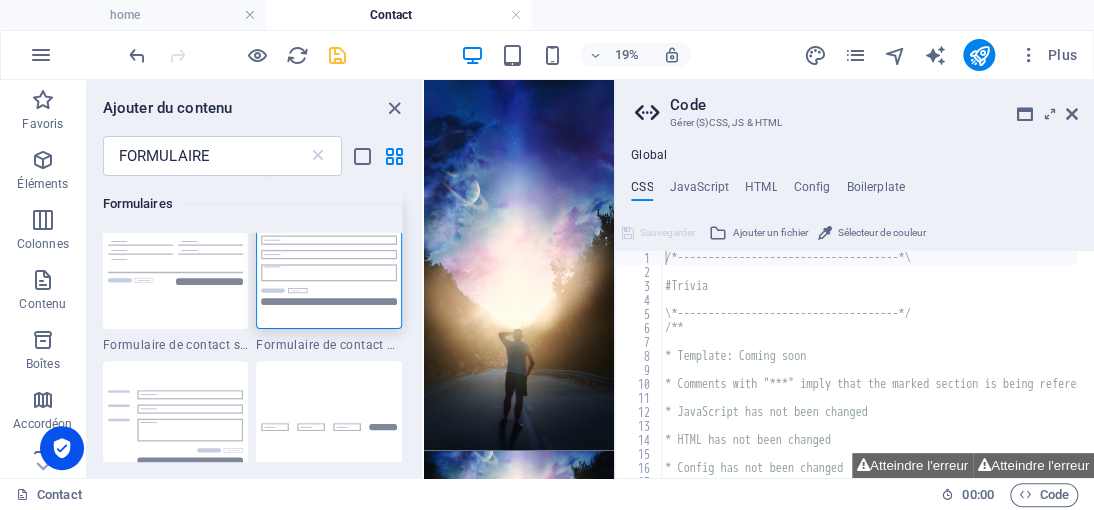 click on "Code Gérer (S)CSS, JS & HTML Global CSS JavaScript HTML Config Boilerplate /*------------------------------------*\ 1 2 3 4 5 6 7 8 9 10 11 12 13 14 15 16 17 18 19 /*------------------------------------*\     #Trivia \*------------------------------------*/ /**   * Template: Coming soon   * Comments with "***" imply that the marked section is being referenced somewhere else   * JavaScript has not been changed   * HTML has not been changed   * Config has not been changed     הההההההההההההההההההההההההההההההההההההההההההההההההההההההההההההההההההההההההההההההההההההההההההההההההההההההההההההההההההההההההההההההההההההההההההההההההההההההההההההההההההההההההההההההההההההההההההההההההההההההההההההההההההההההההההההההההההההההההההההההההההההההההההההההה  Atteindre l'erreur" at bounding box center (854, 279) 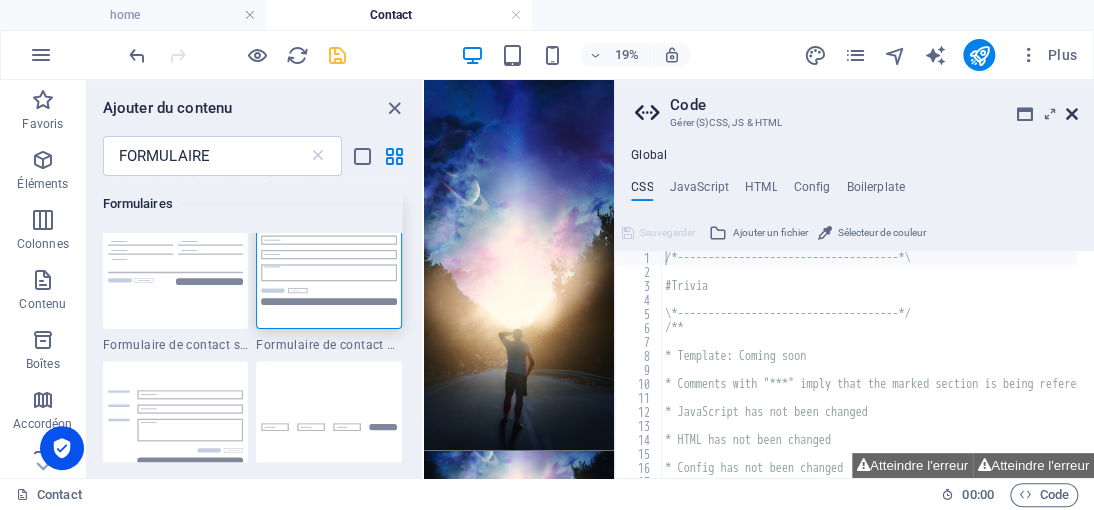 click at bounding box center (1072, 114) 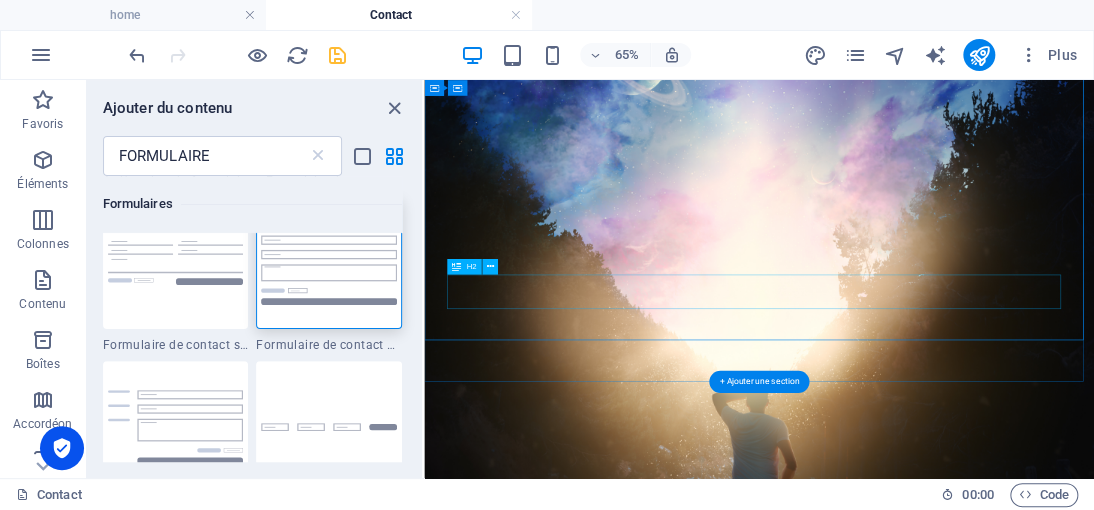 scroll, scrollTop: 523, scrollLeft: 0, axis: vertical 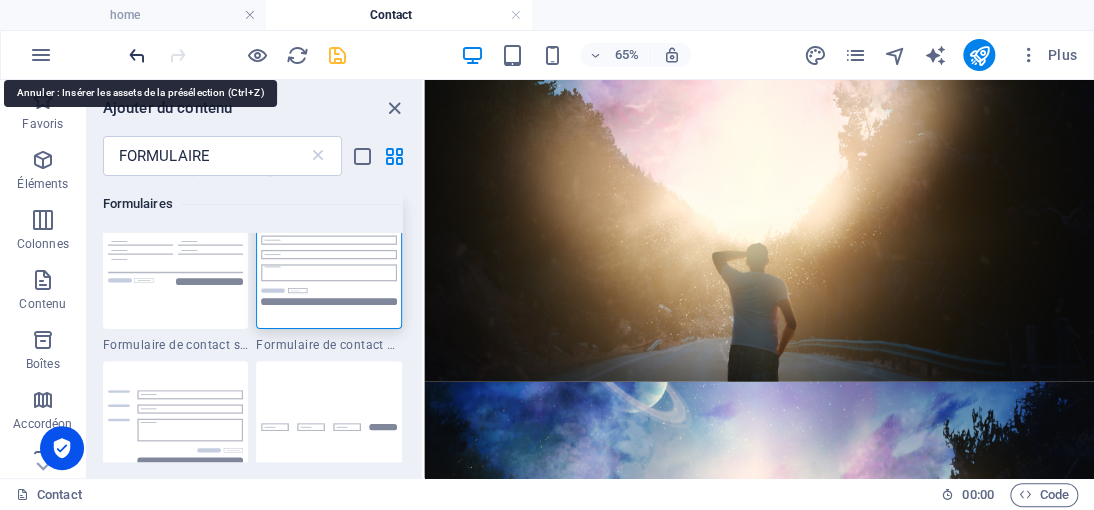 click at bounding box center [137, 55] 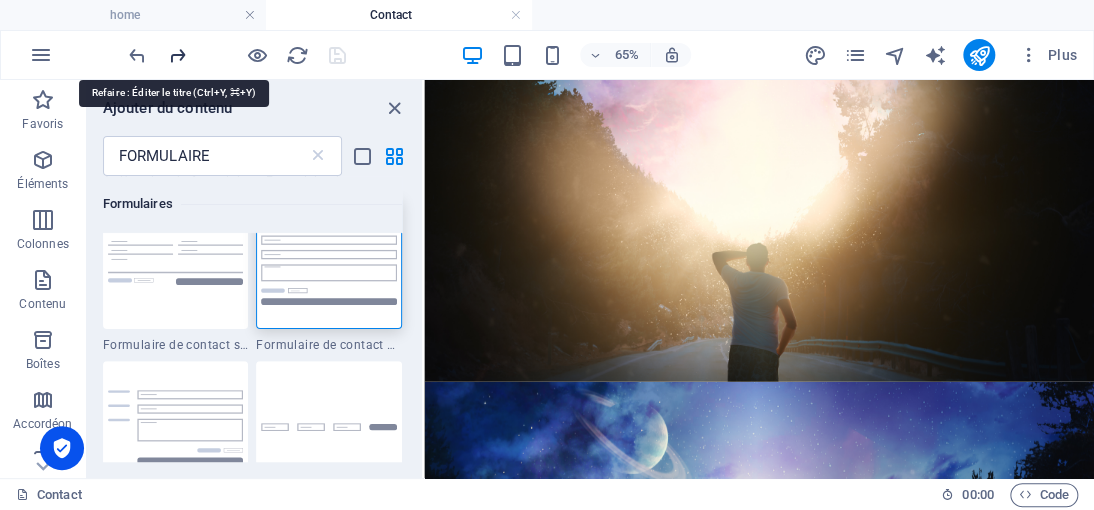 click at bounding box center [177, 55] 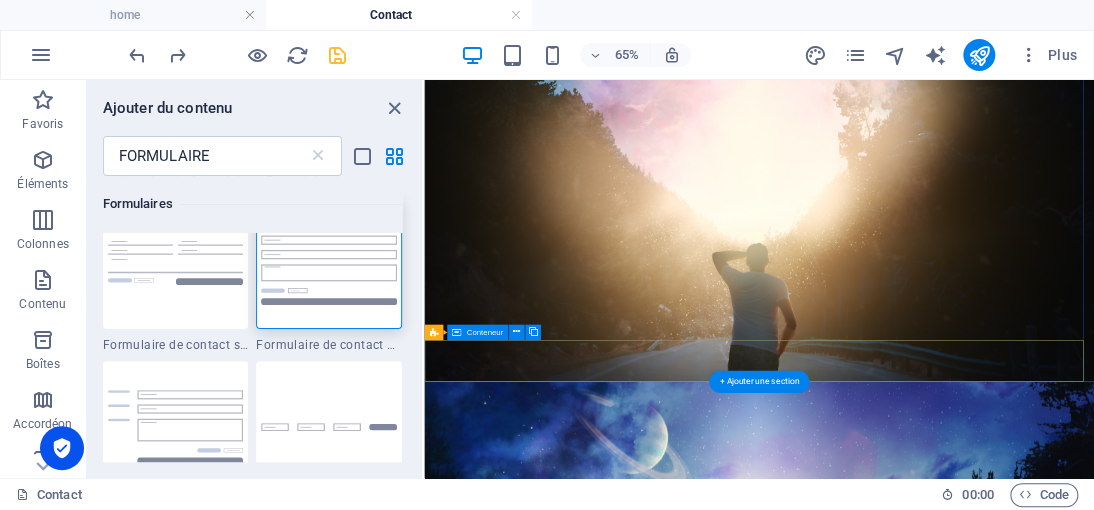 click at bounding box center (939, 2290) 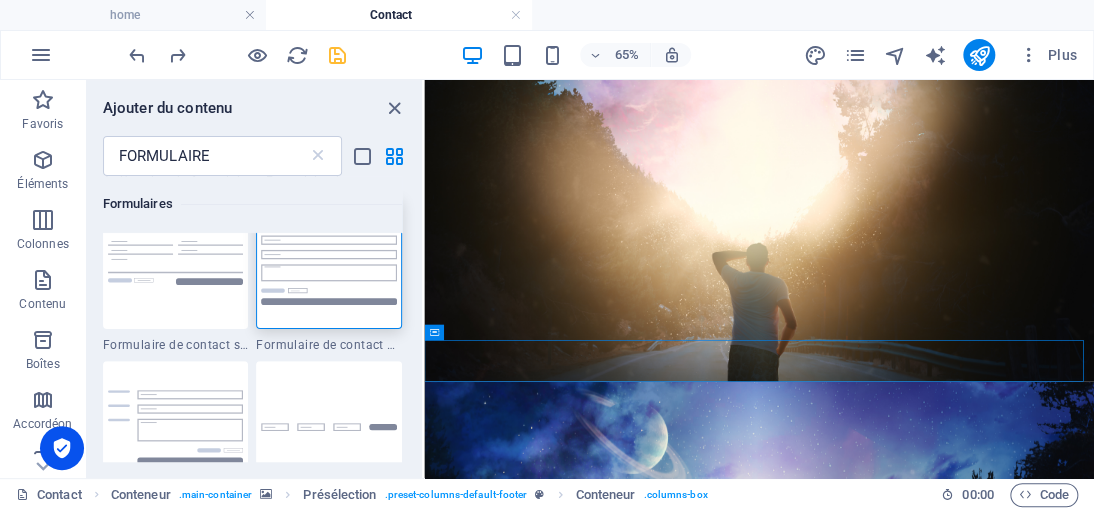 click at bounding box center (329, 263) 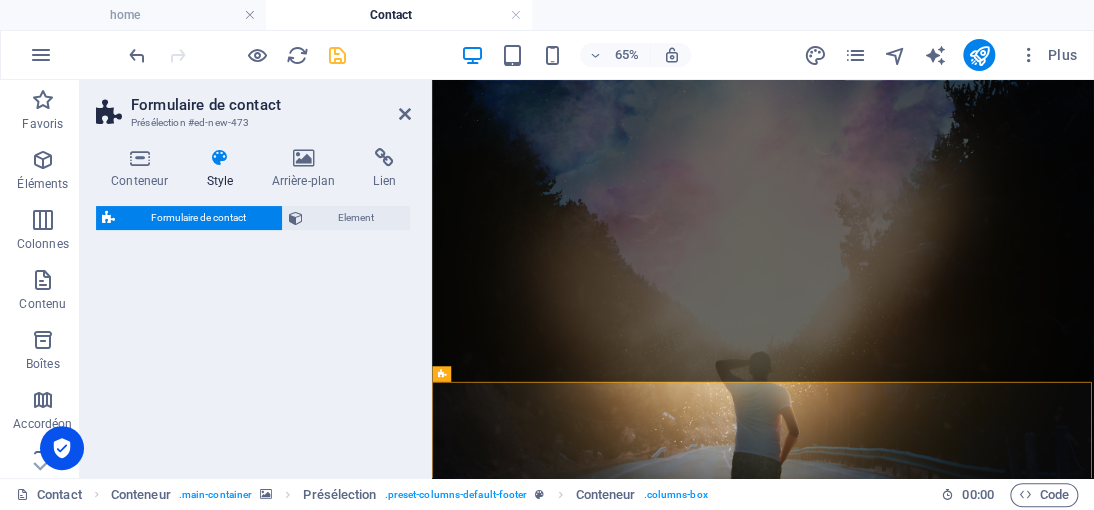 select on "rem" 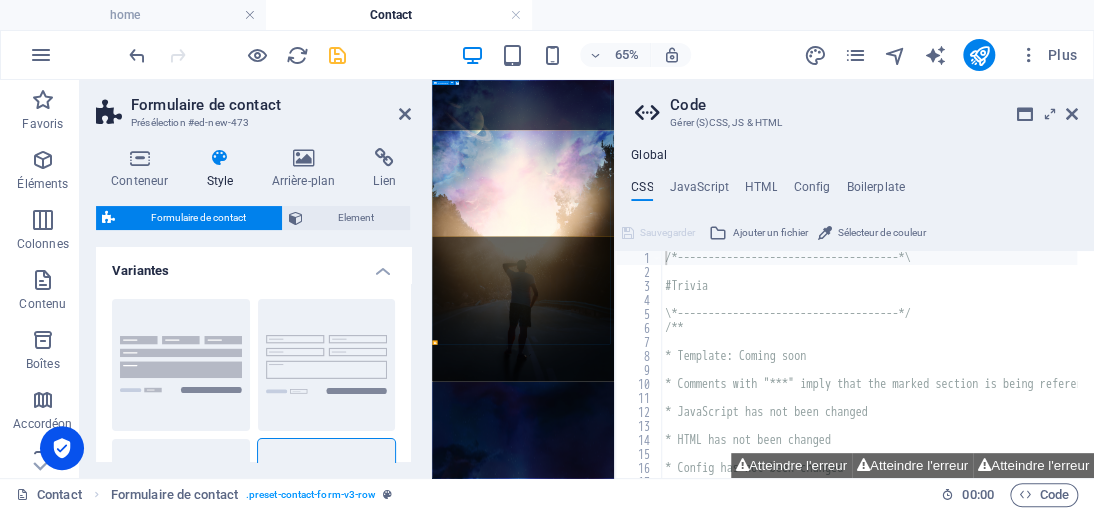 scroll, scrollTop: 720, scrollLeft: 0, axis: vertical 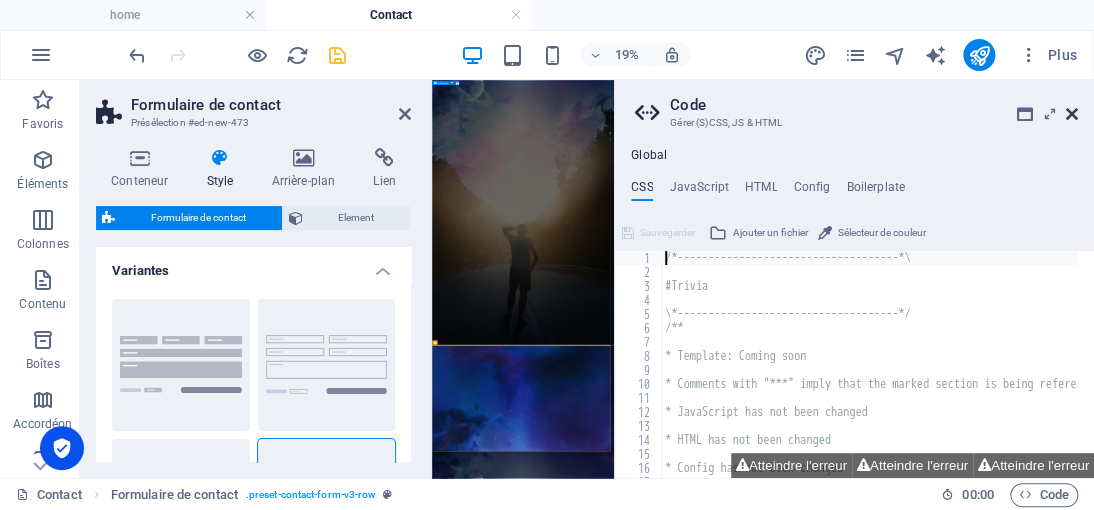 click at bounding box center [1072, 114] 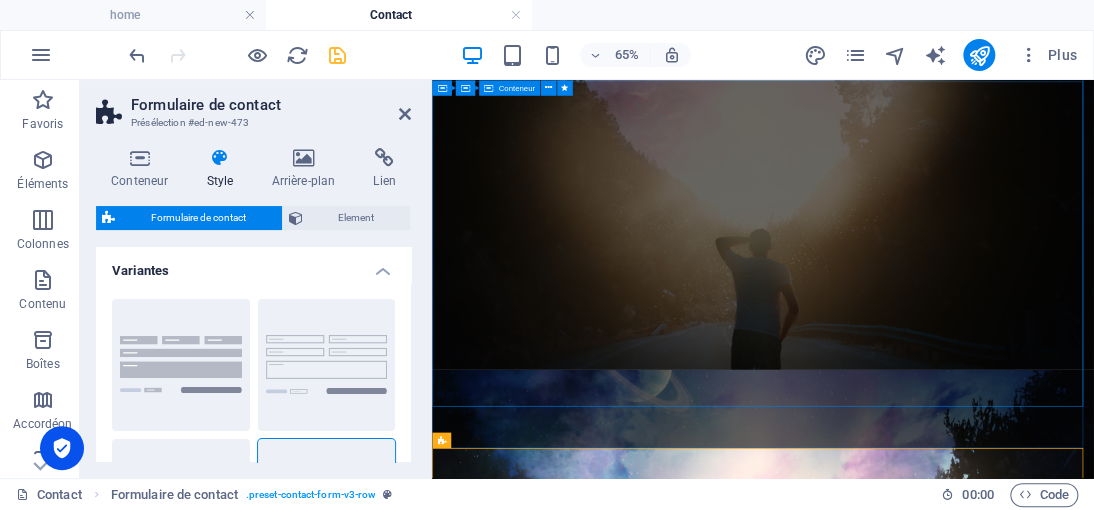 scroll, scrollTop: 420, scrollLeft: 0, axis: vertical 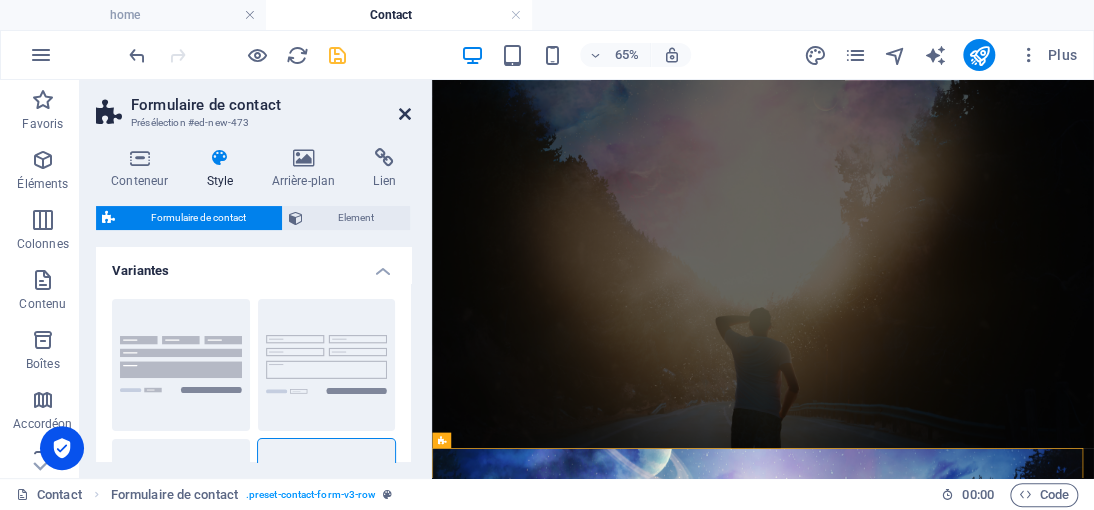 click at bounding box center (405, 114) 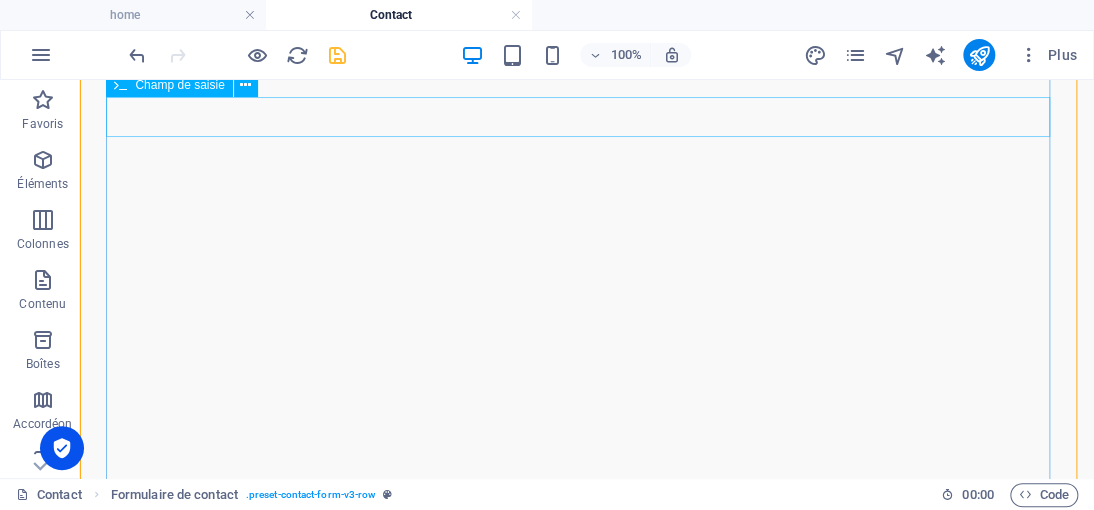 scroll, scrollTop: 1073, scrollLeft: 0, axis: vertical 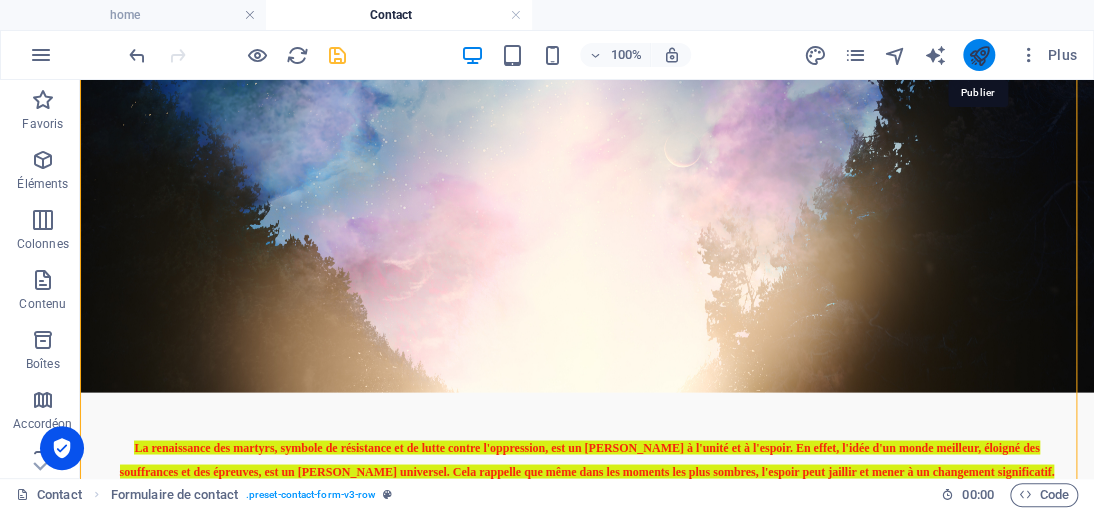 click at bounding box center (978, 55) 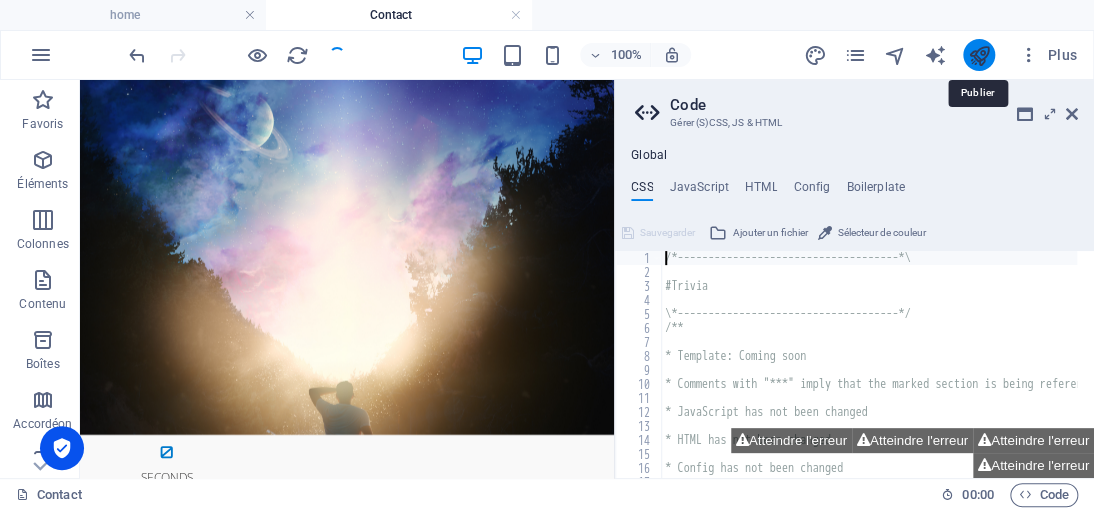 scroll, scrollTop: 910, scrollLeft: 0, axis: vertical 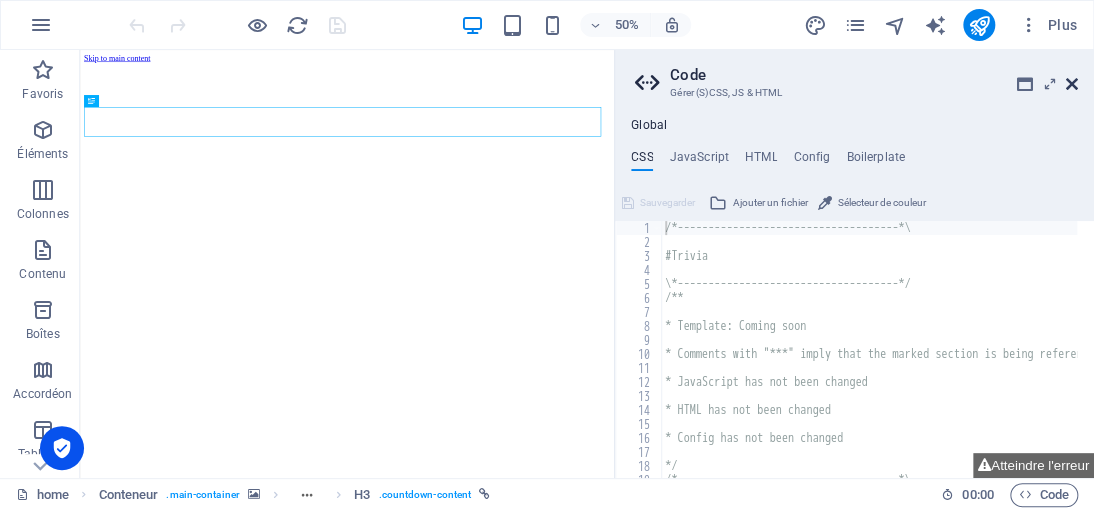 click at bounding box center (1072, 84) 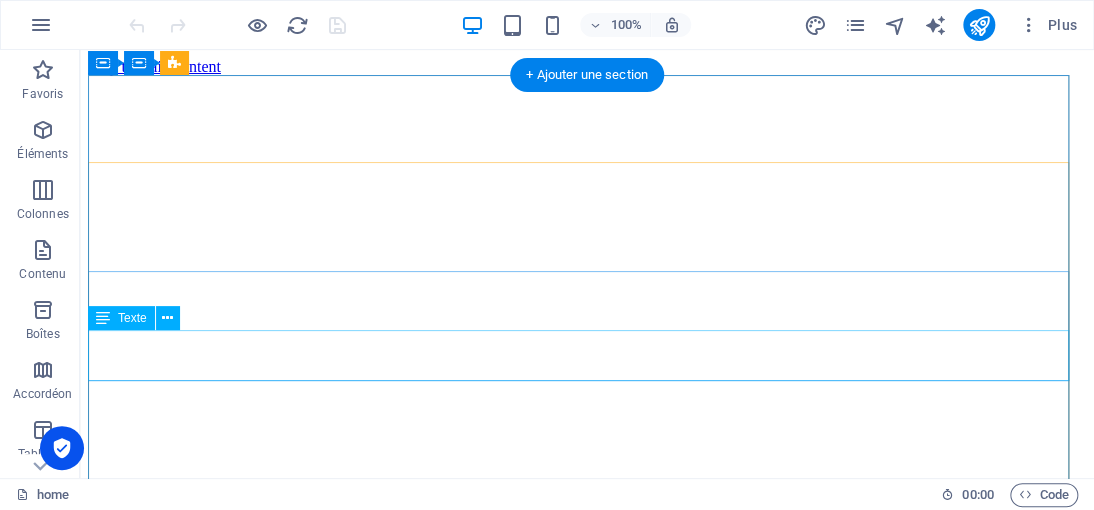 scroll, scrollTop: 100, scrollLeft: 0, axis: vertical 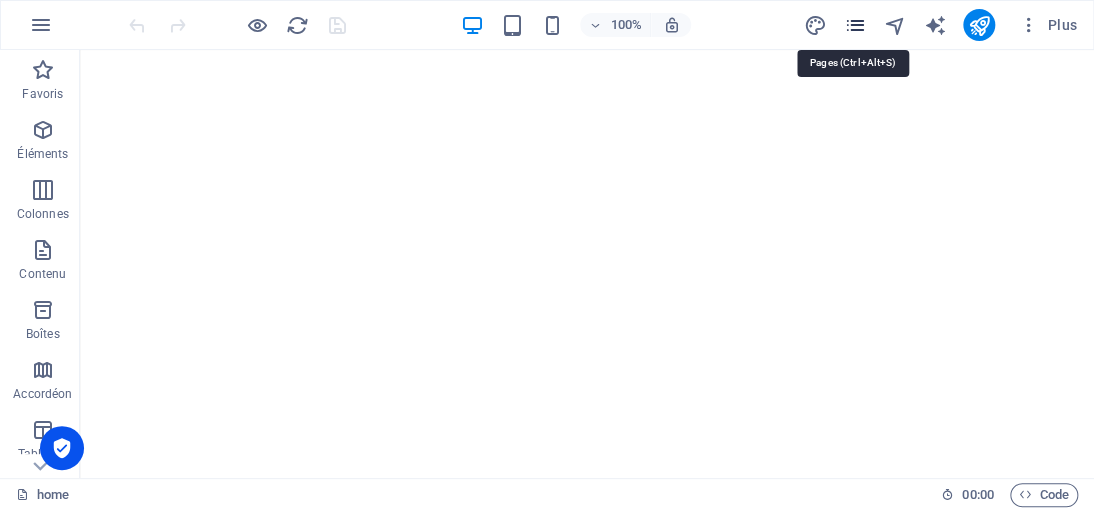 click at bounding box center (854, 25) 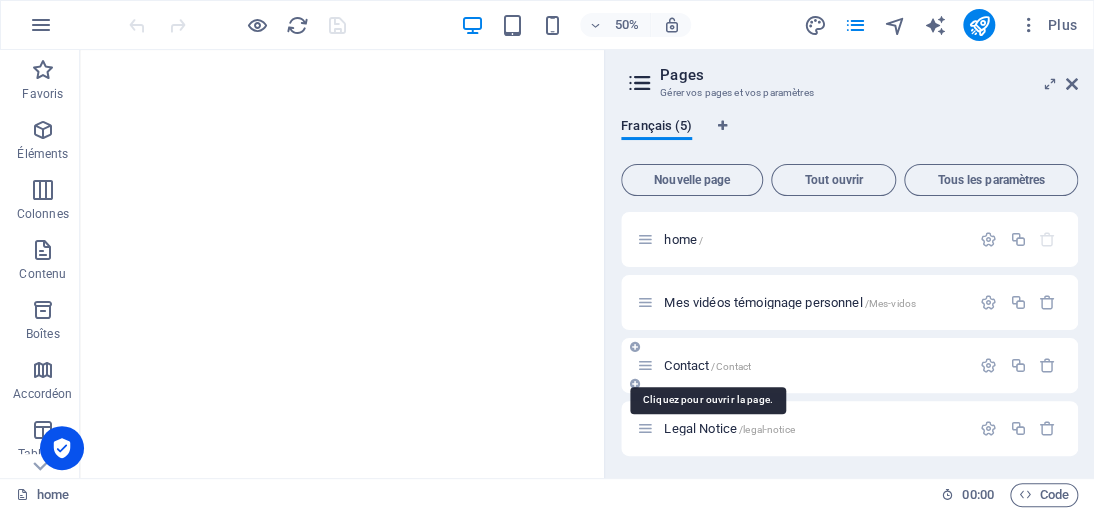 click on "Contact /Contact" at bounding box center (707, 365) 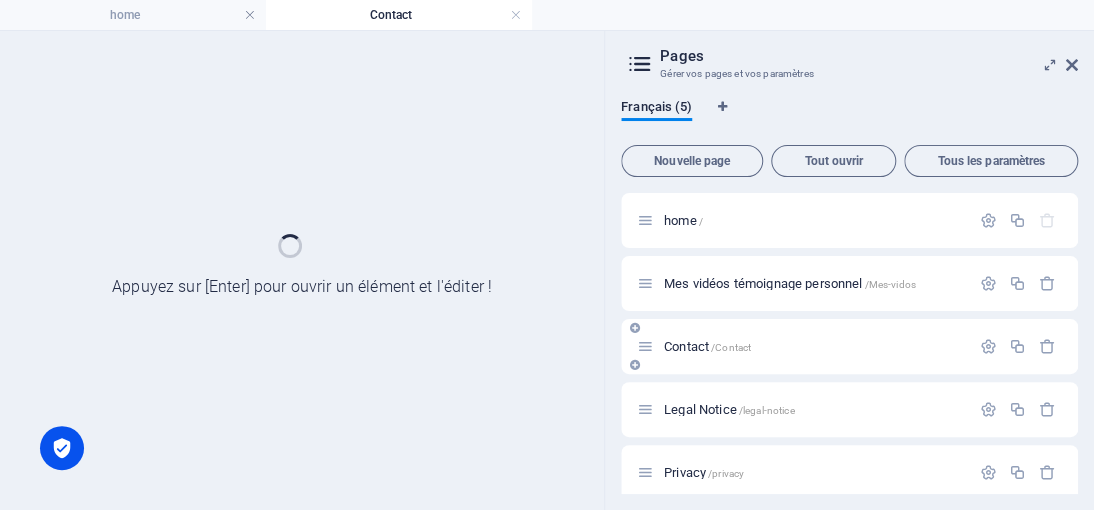 scroll, scrollTop: 0, scrollLeft: 0, axis: both 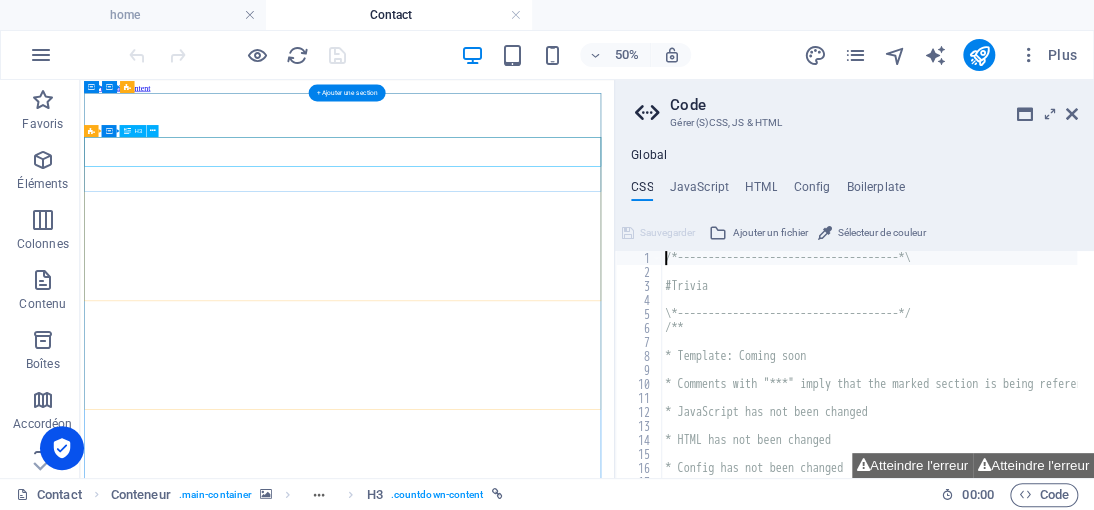 click on "0" at bounding box center (614, 5794) 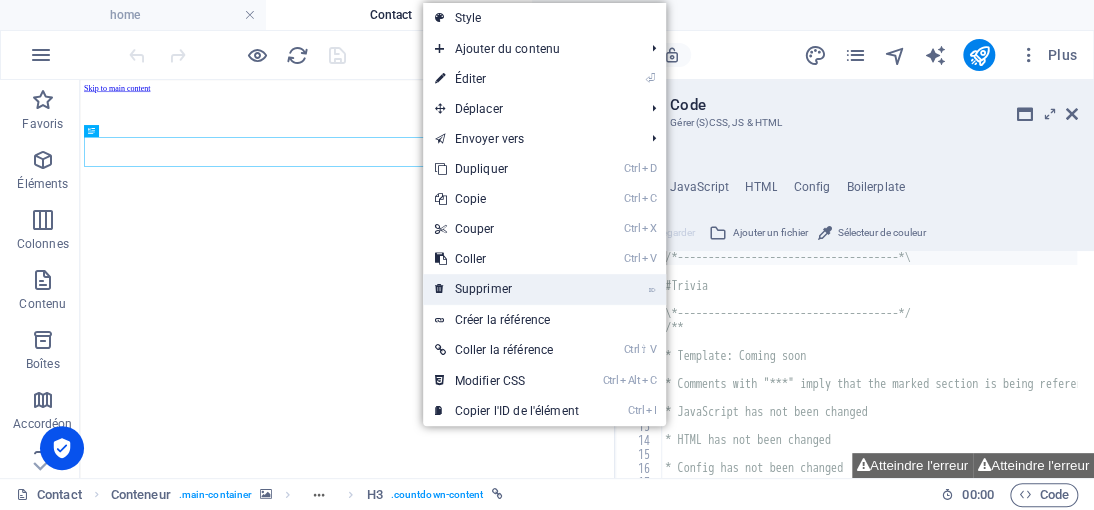 click on "⌦  Supprimer" at bounding box center [507, 289] 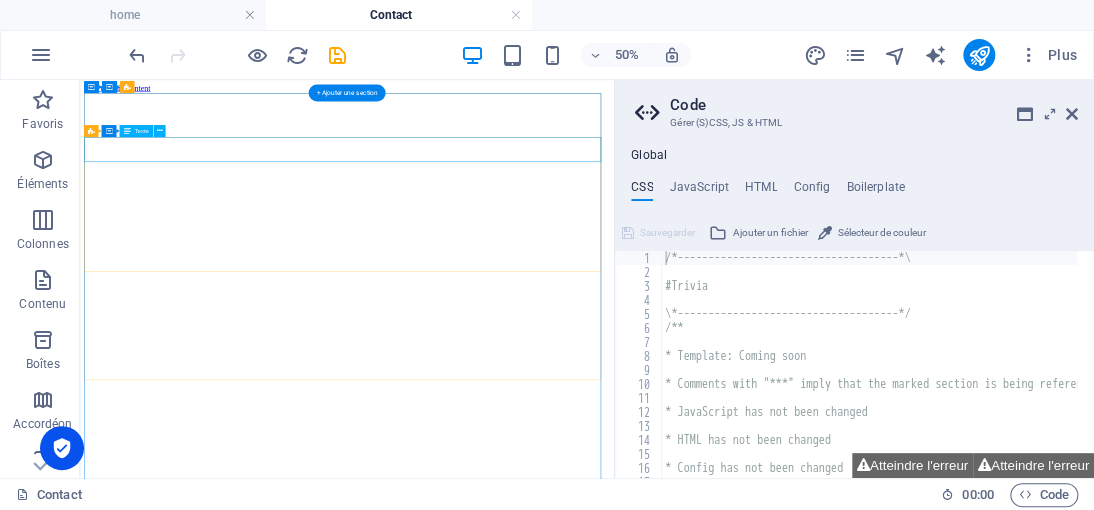 click on "Days" at bounding box center [614, 5746] 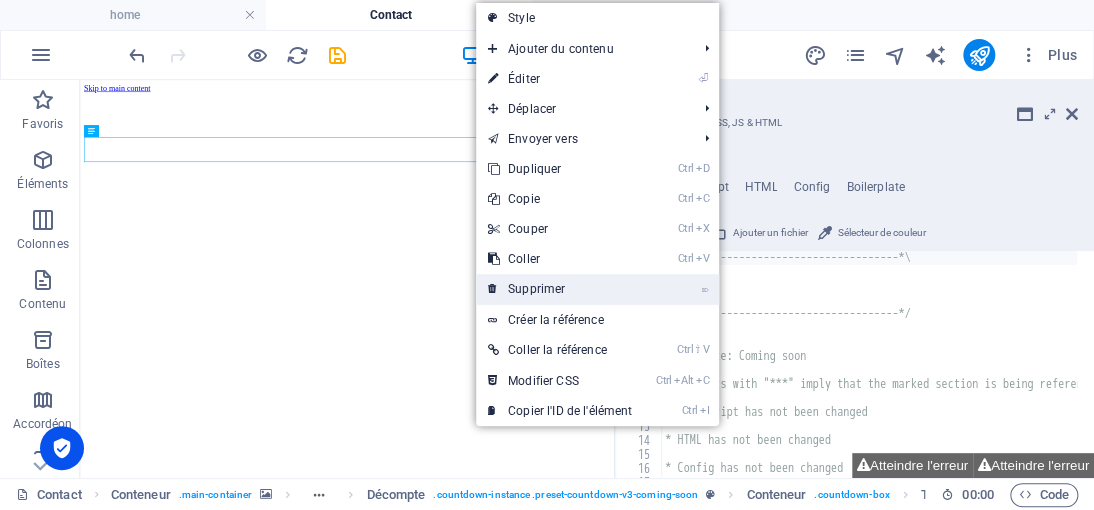 drag, startPoint x: 522, startPoint y: 284, endPoint x: 849, endPoint y: 282, distance: 327.0061 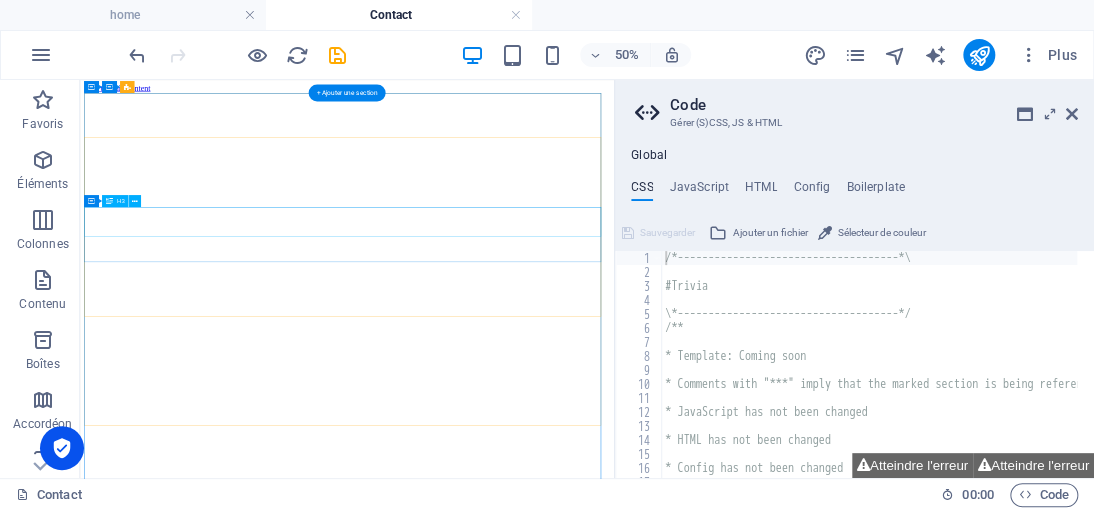 click on "0" at bounding box center (614, 6073) 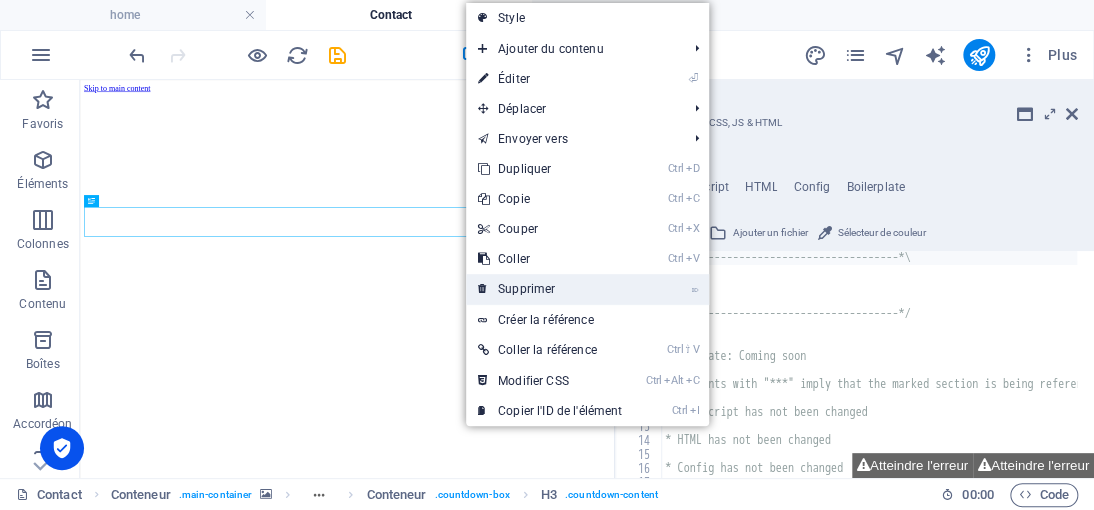 click on "⌦  Supprimer" at bounding box center [550, 289] 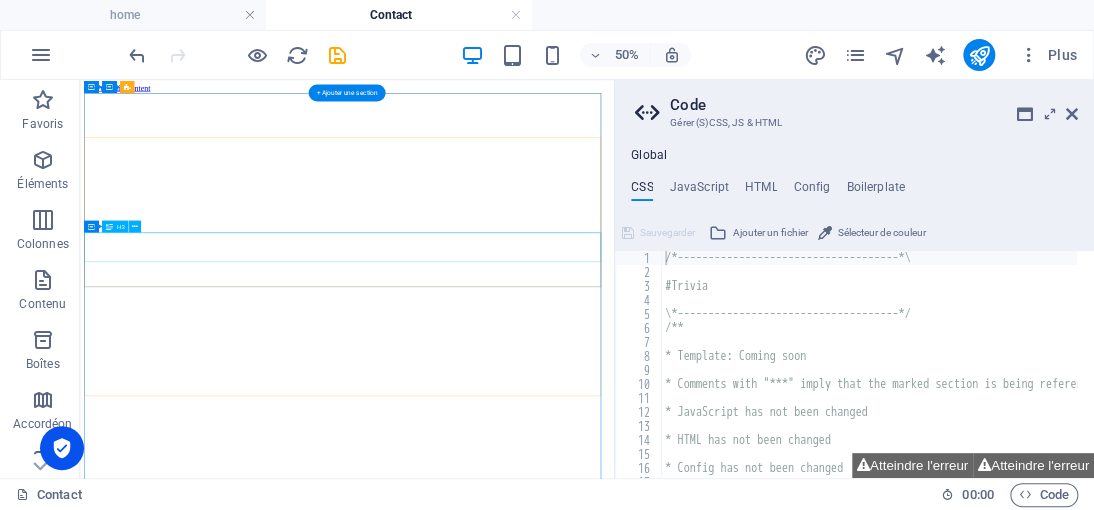 click on "0" at bounding box center [614, 6005] 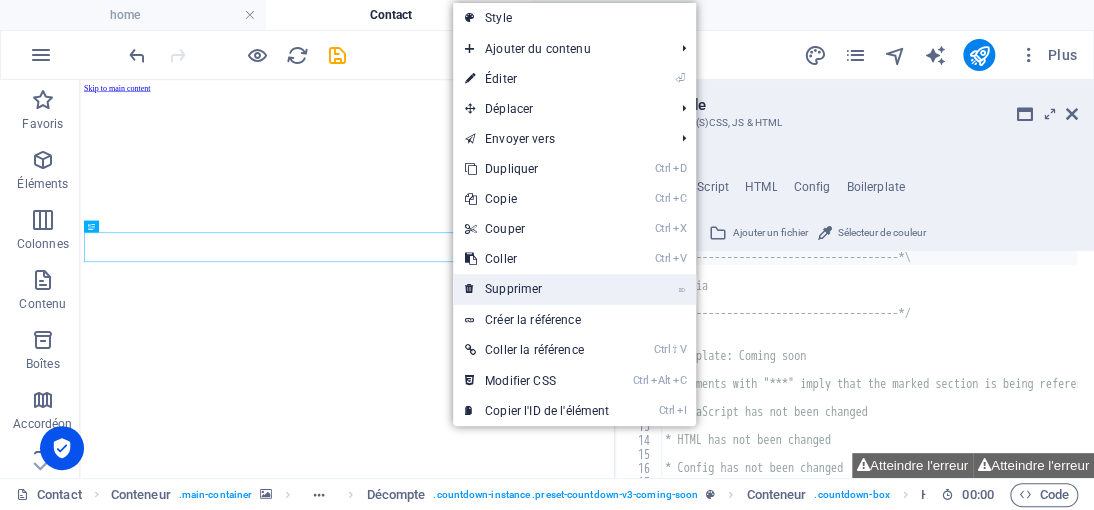 click on "⌦  Supprimer" at bounding box center (537, 289) 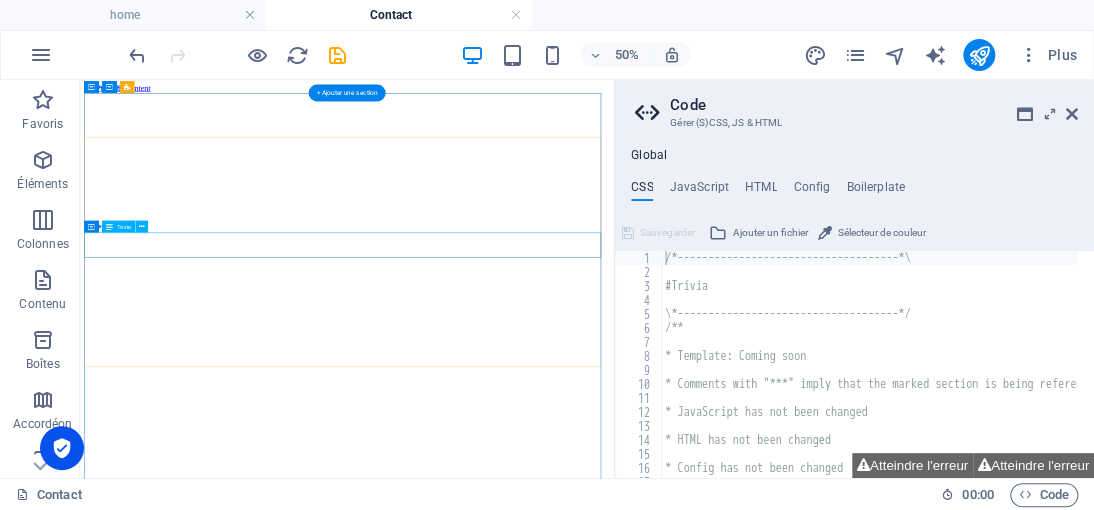 click on "Seconds" at bounding box center (614, 5882) 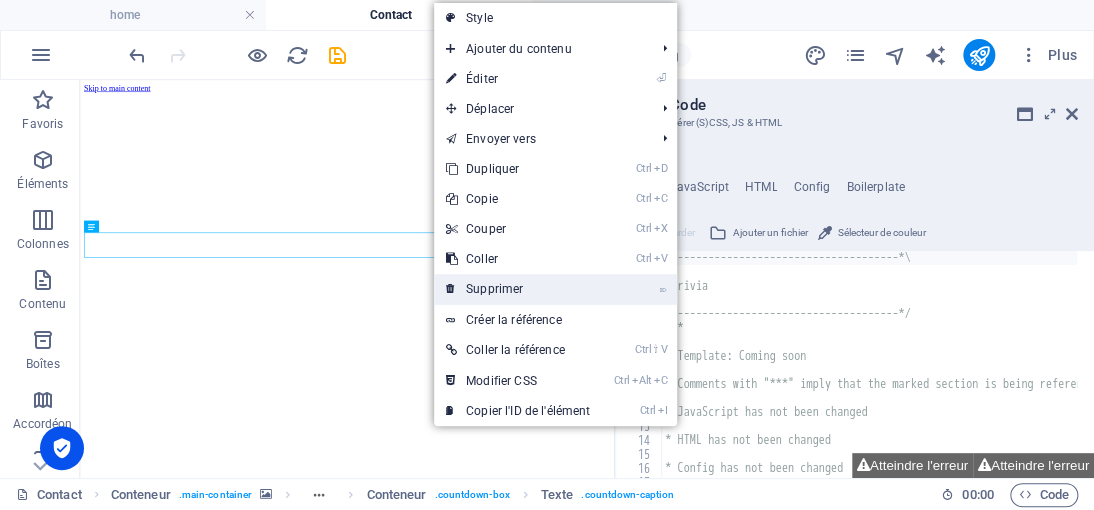click on "⌦  Supprimer" at bounding box center [518, 289] 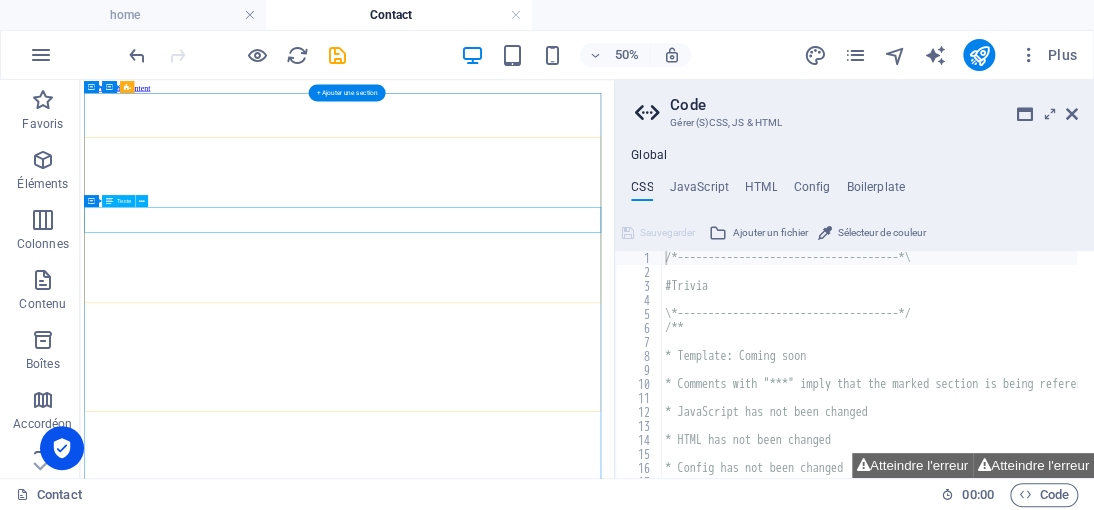 click on "Minutes" at bounding box center (614, 6014) 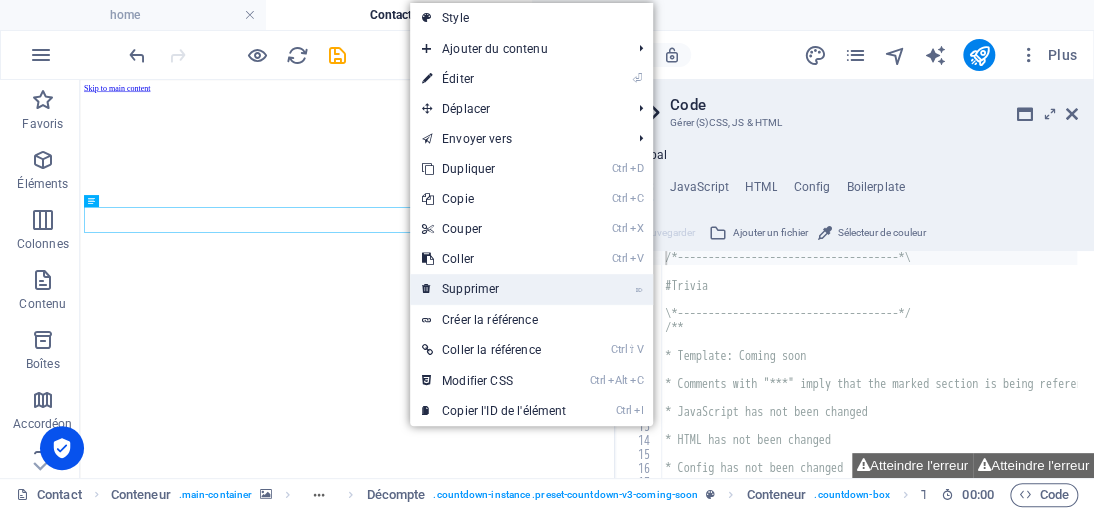 click on "⌦  Supprimer" at bounding box center (494, 289) 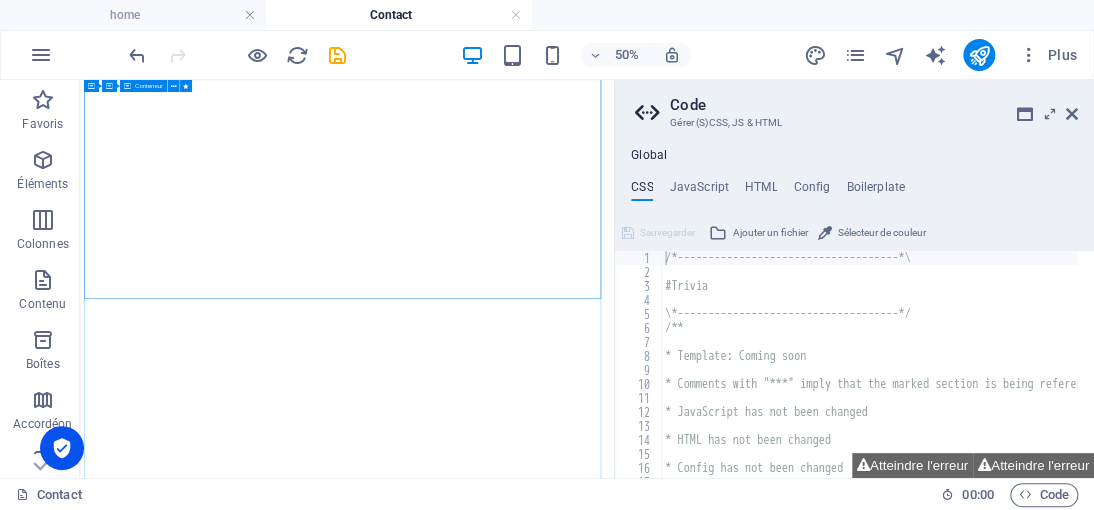 scroll, scrollTop: 1300, scrollLeft: 0, axis: vertical 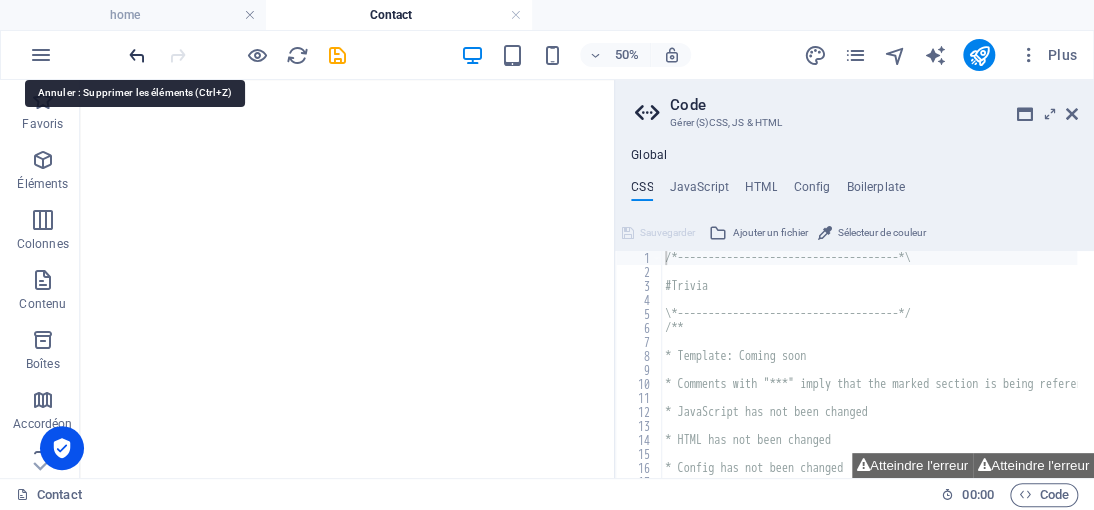 click at bounding box center (137, 55) 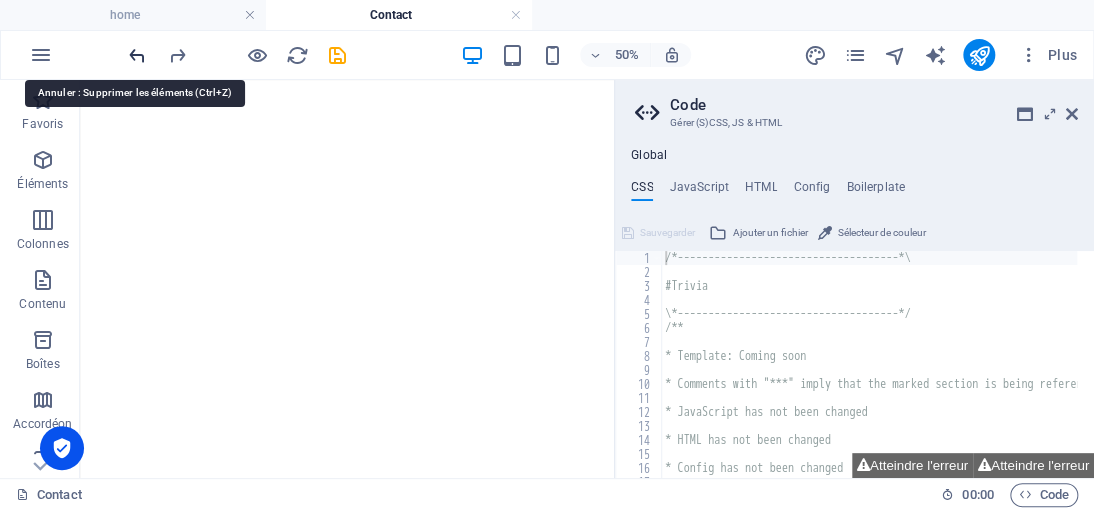 scroll, scrollTop: 0, scrollLeft: 0, axis: both 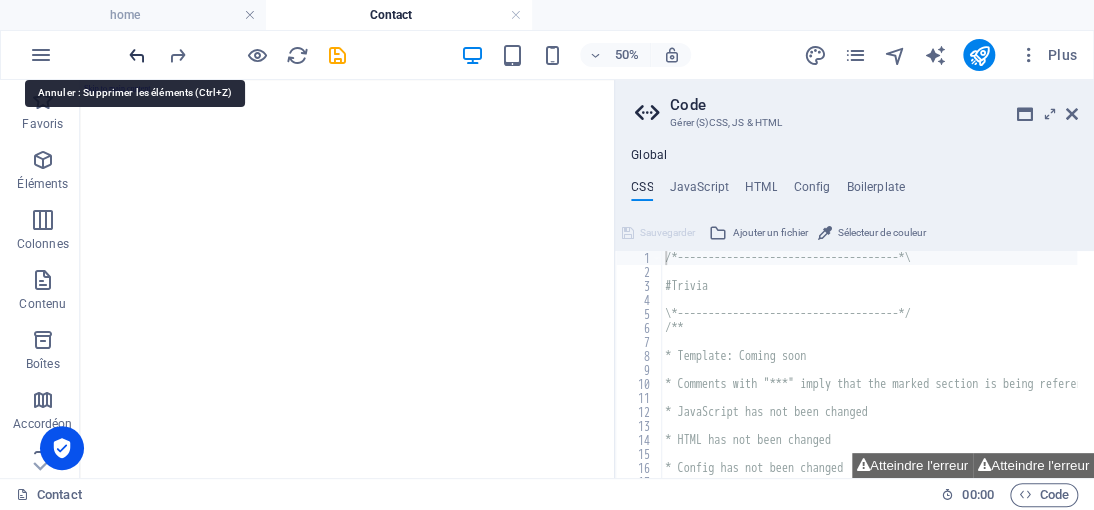 click at bounding box center (137, 55) 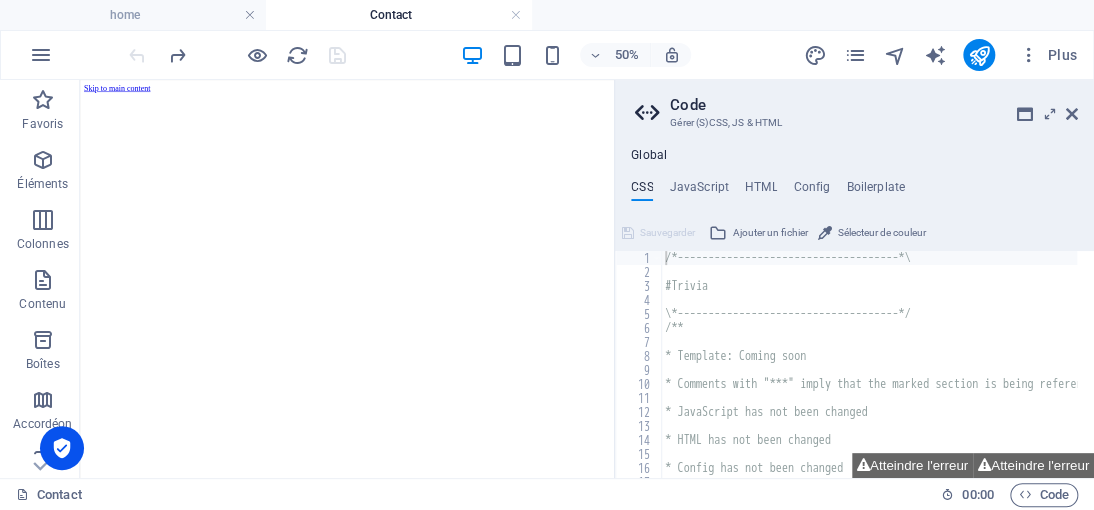 click at bounding box center (237, 55) 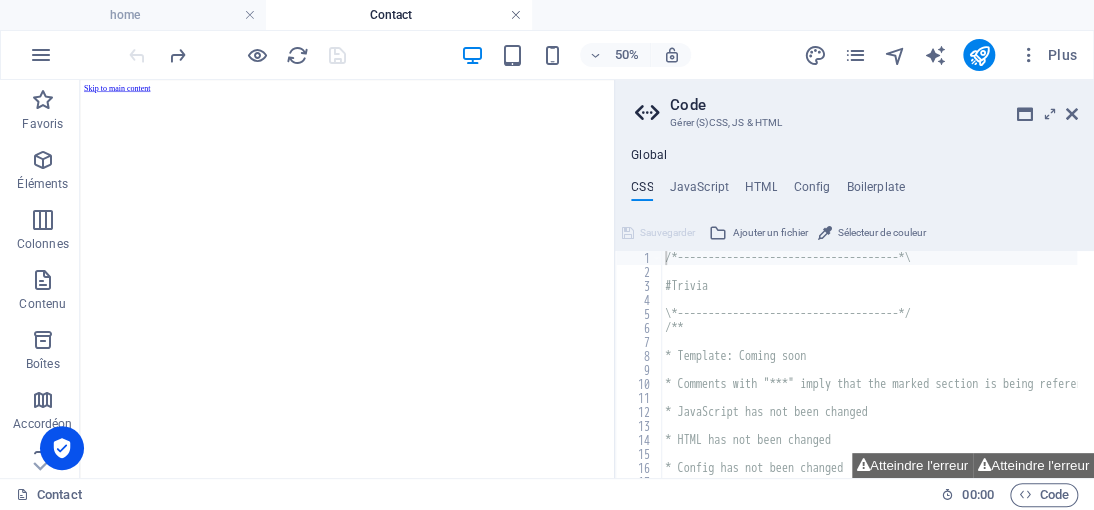 click at bounding box center [516, 15] 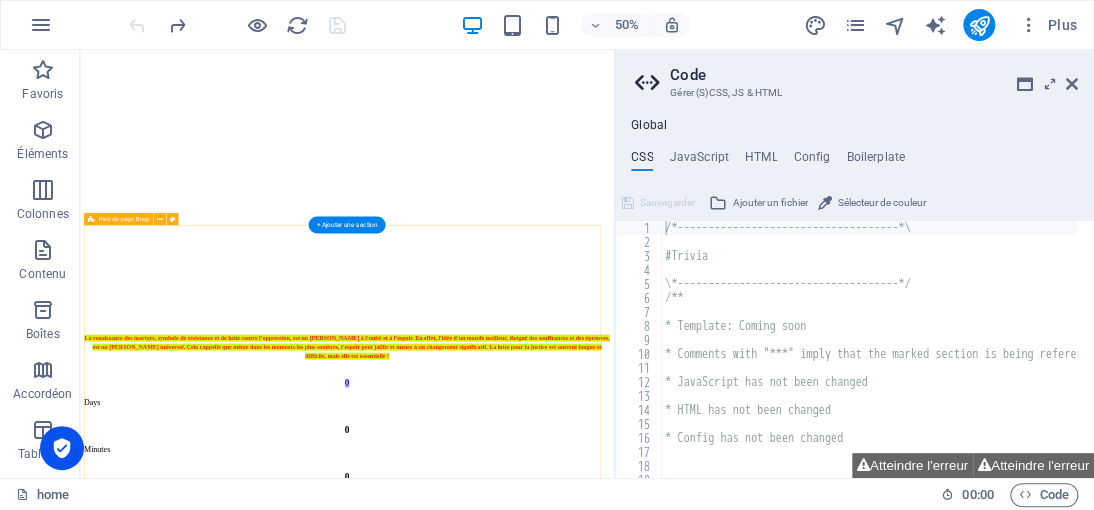 scroll, scrollTop: 5300, scrollLeft: 0, axis: vertical 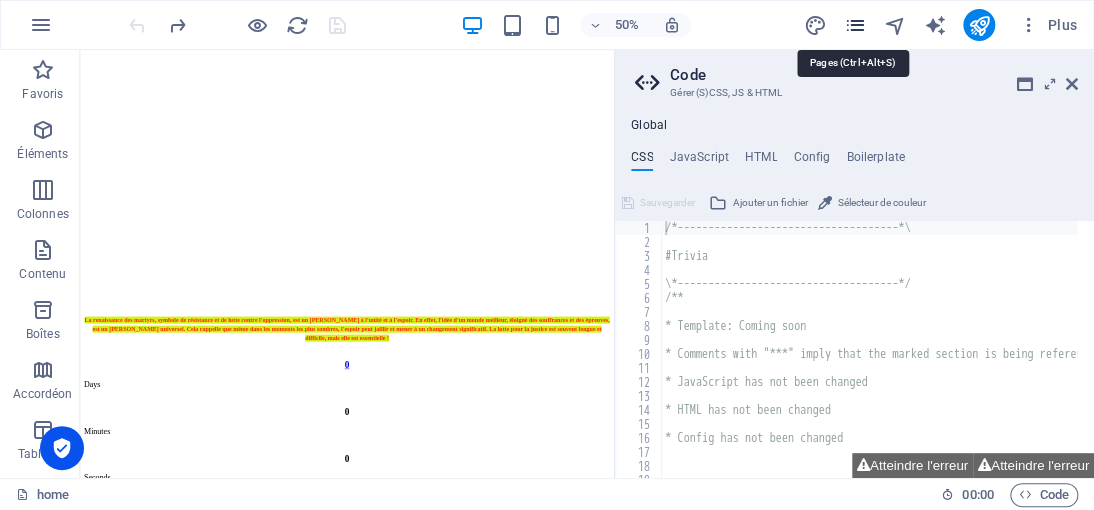 click at bounding box center (854, 25) 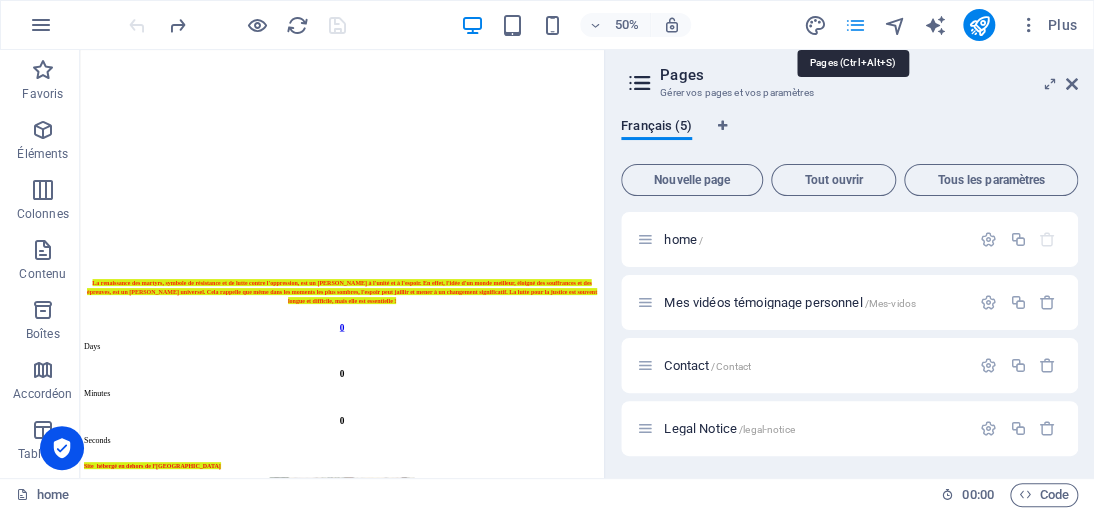scroll, scrollTop: 5224, scrollLeft: 0, axis: vertical 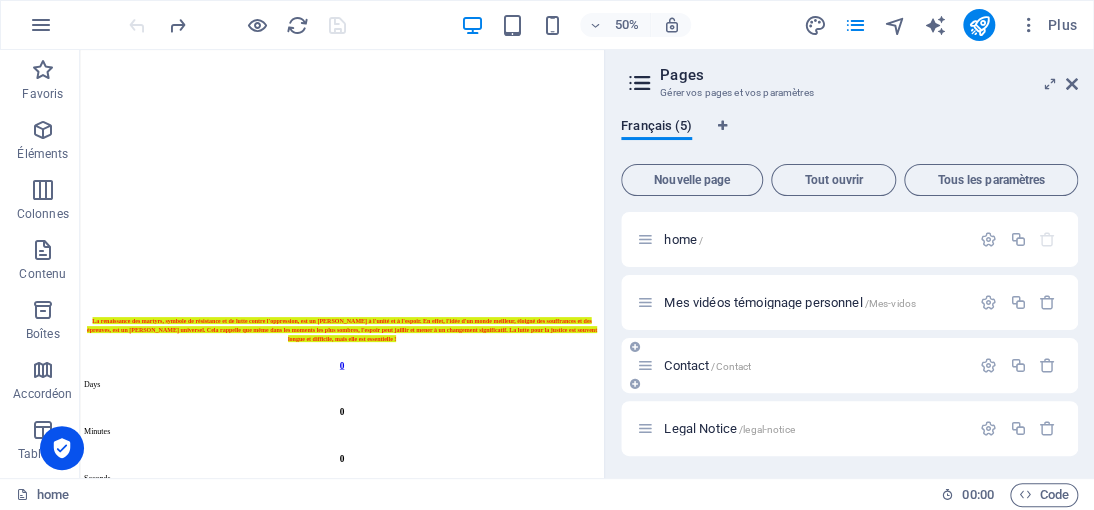 click on "Contact /Contact" at bounding box center [707, 365] 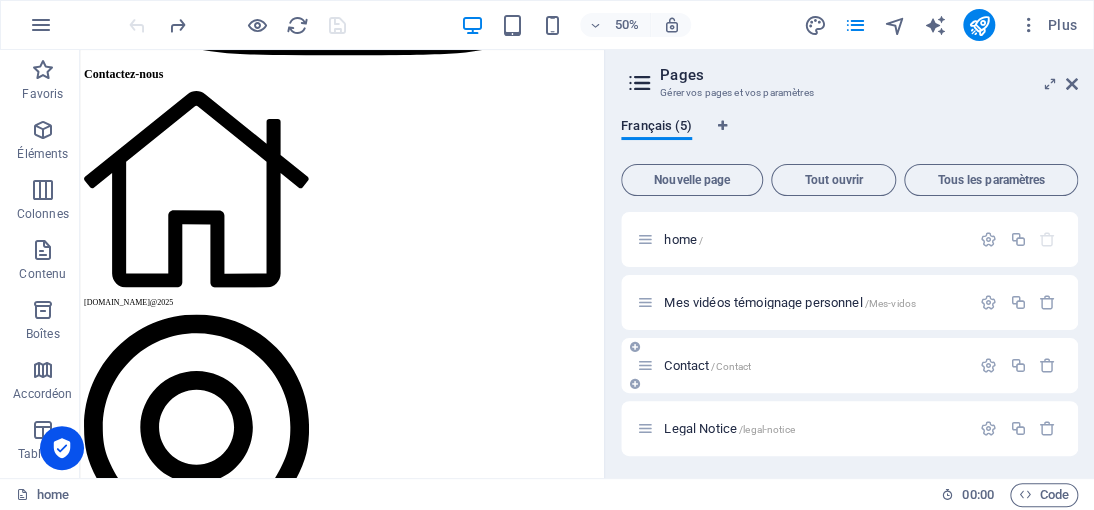 scroll, scrollTop: 0, scrollLeft: 0, axis: both 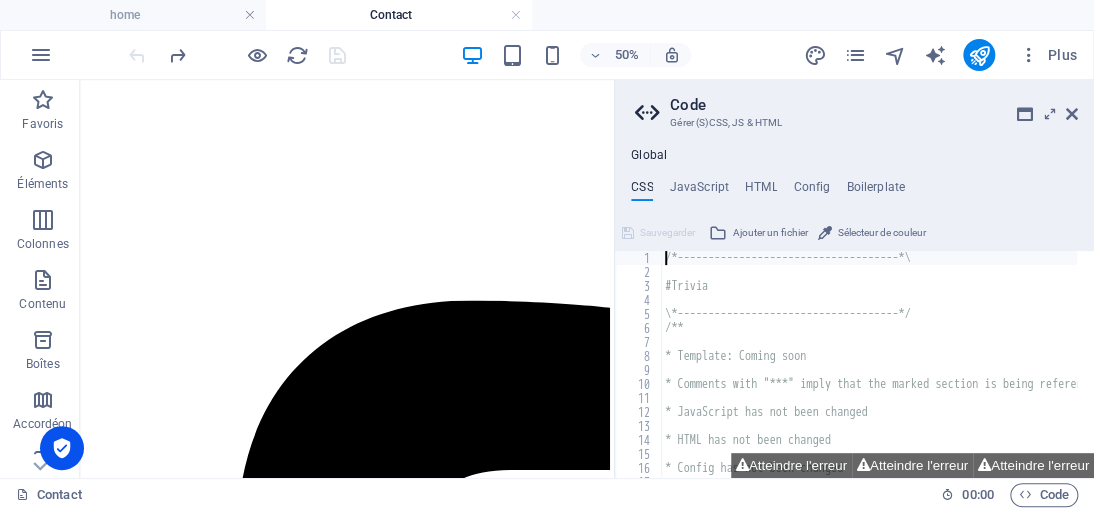 drag, startPoint x: 1121, startPoint y: 360, endPoint x: 669, endPoint y: 562, distance: 495.08383 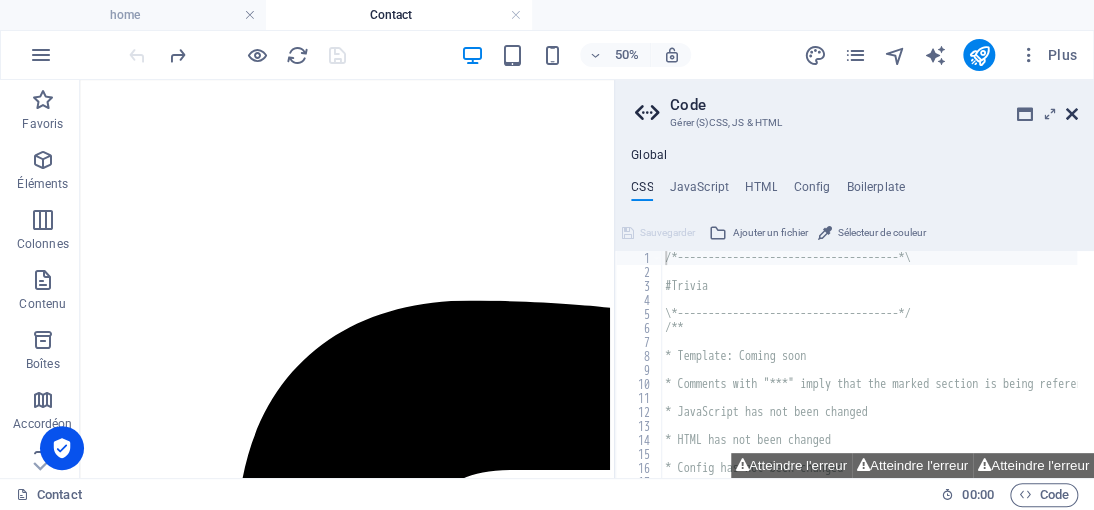click at bounding box center [1072, 114] 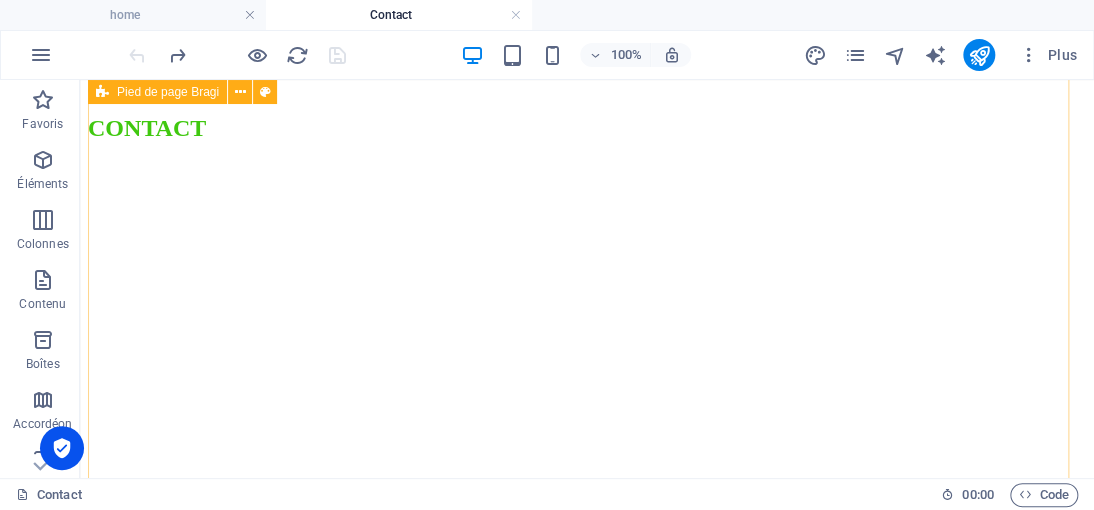 scroll, scrollTop: 6541, scrollLeft: 0, axis: vertical 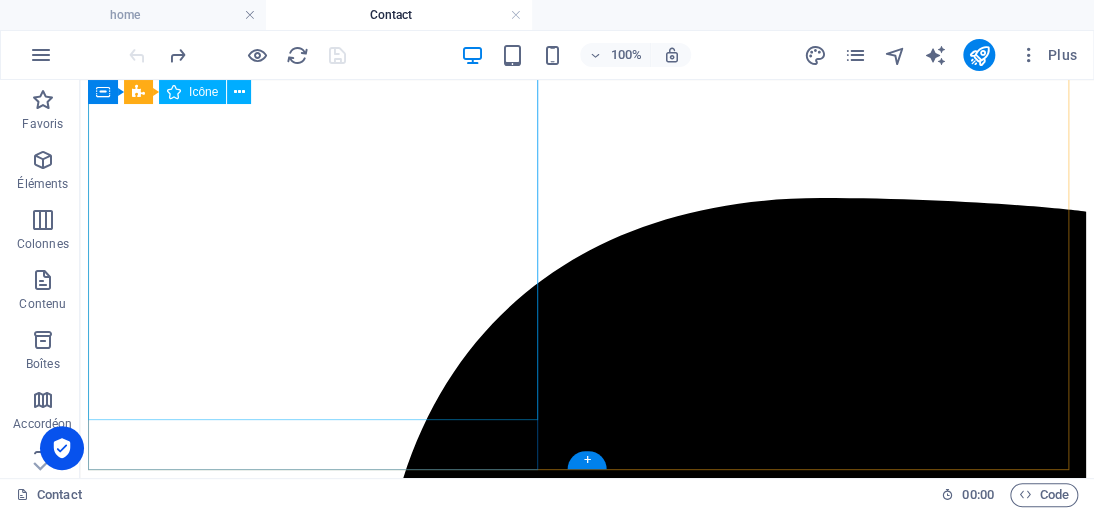 click at bounding box center [313, 5739] 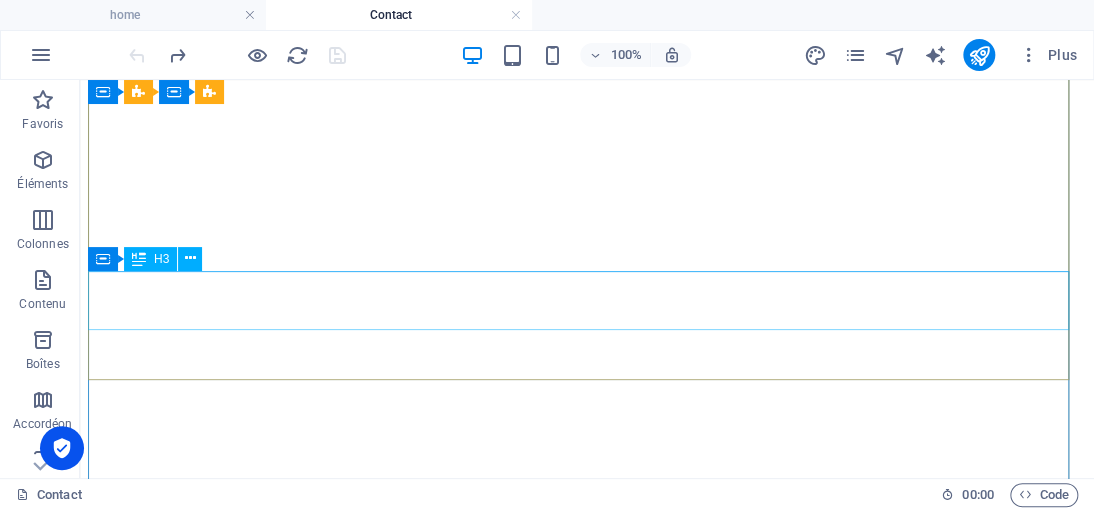scroll, scrollTop: 0, scrollLeft: 0, axis: both 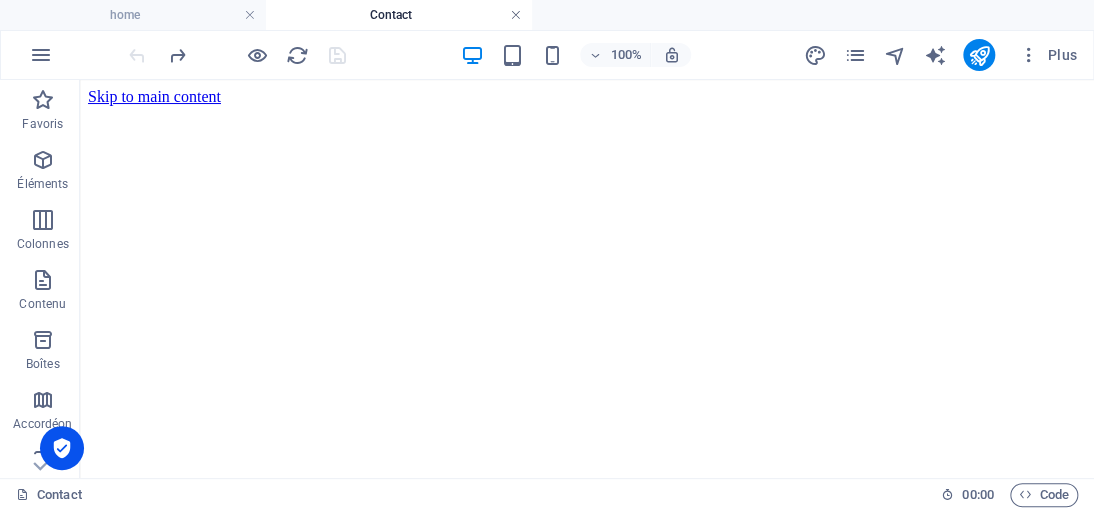 click at bounding box center [516, 15] 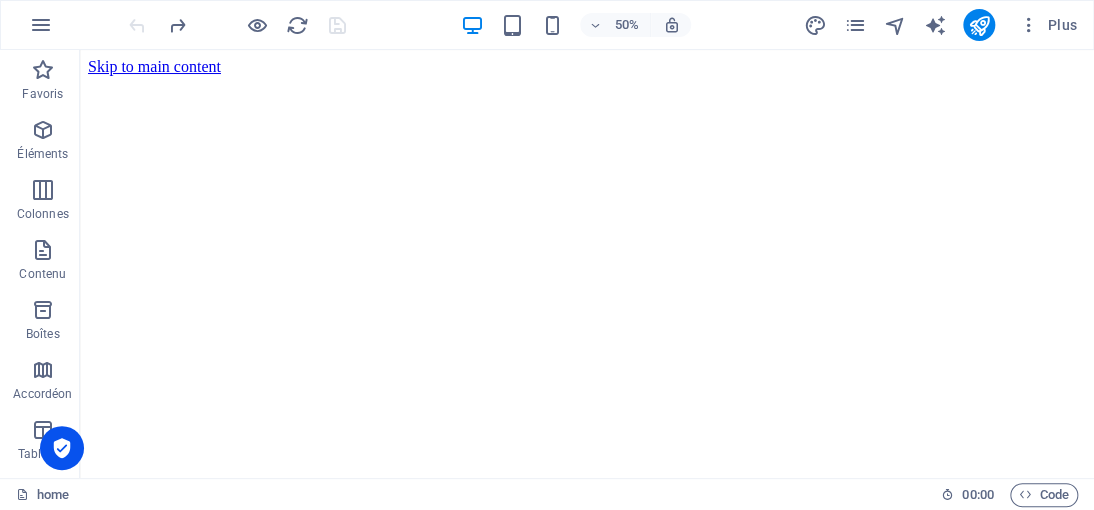 scroll, scrollTop: 5224, scrollLeft: 0, axis: vertical 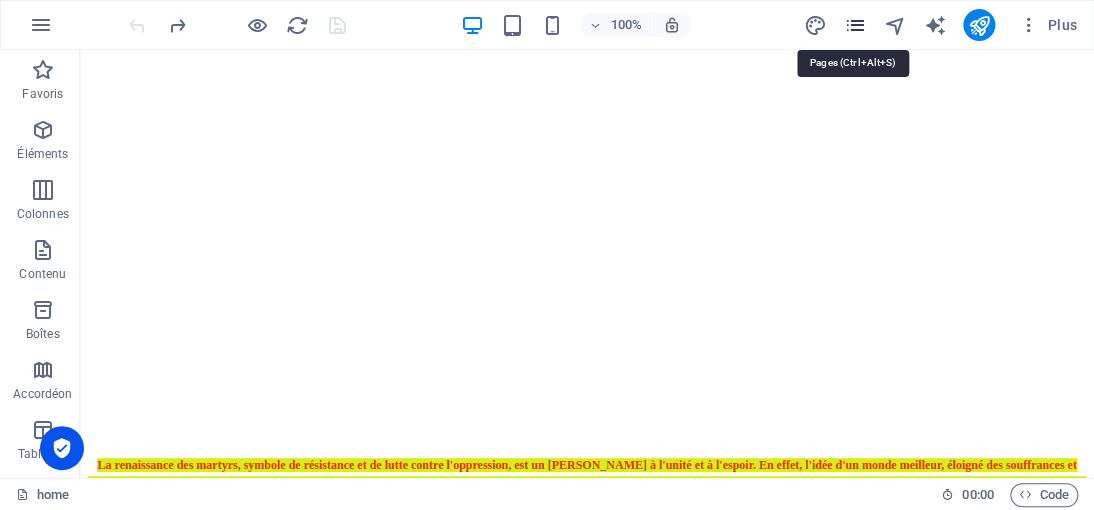 click at bounding box center (854, 25) 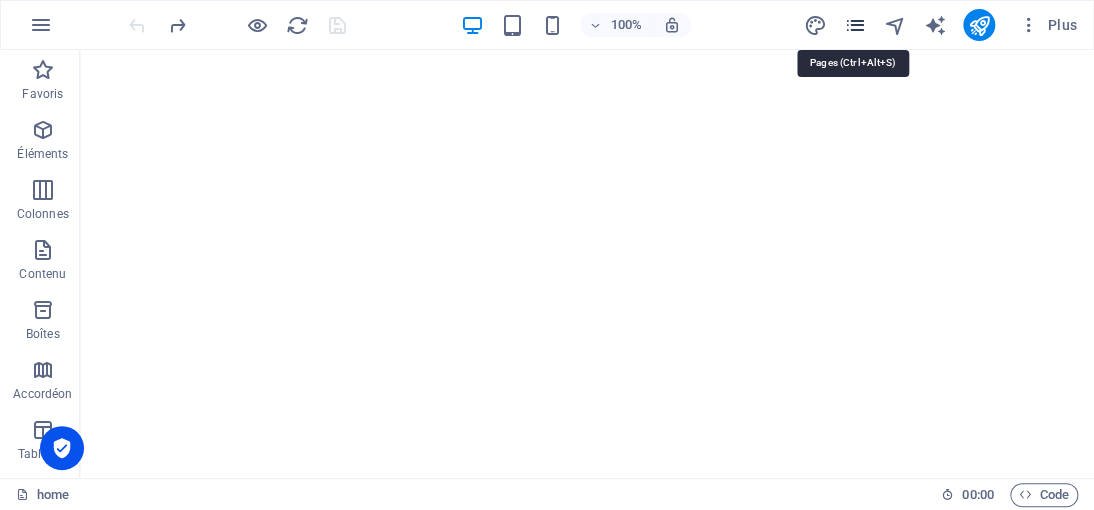 scroll, scrollTop: 5351, scrollLeft: 0, axis: vertical 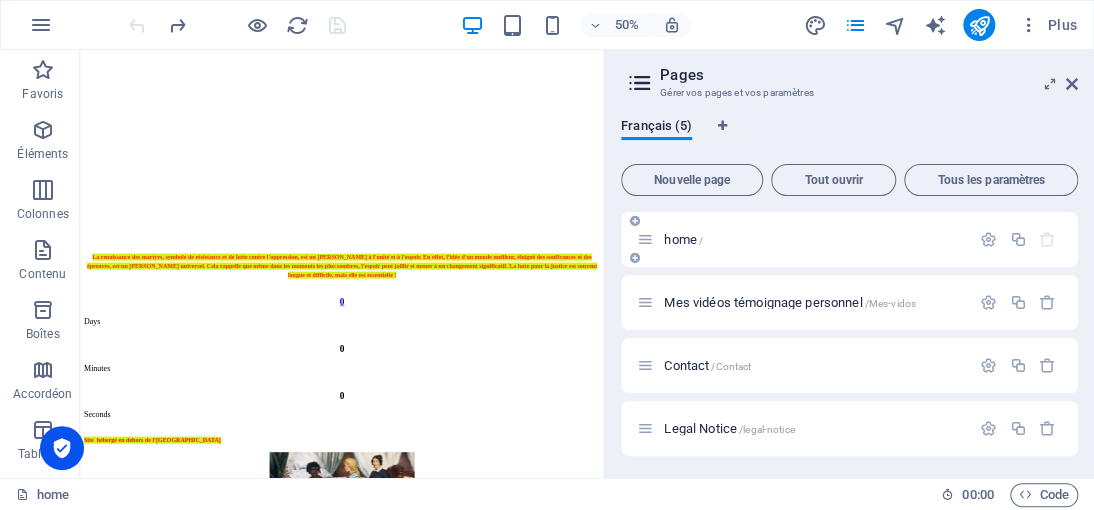 click on "home /" at bounding box center (683, 239) 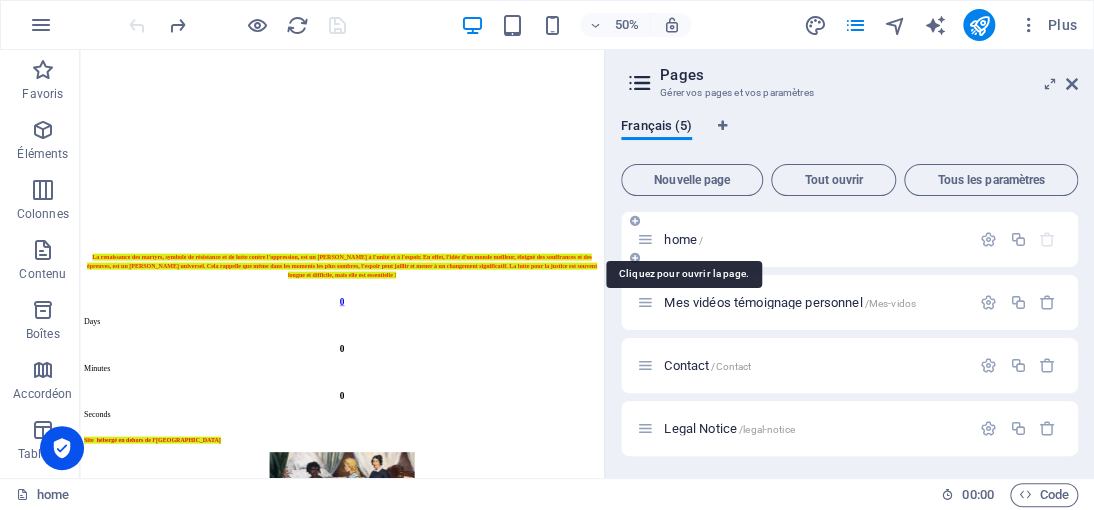 click on "home /" at bounding box center (683, 239) 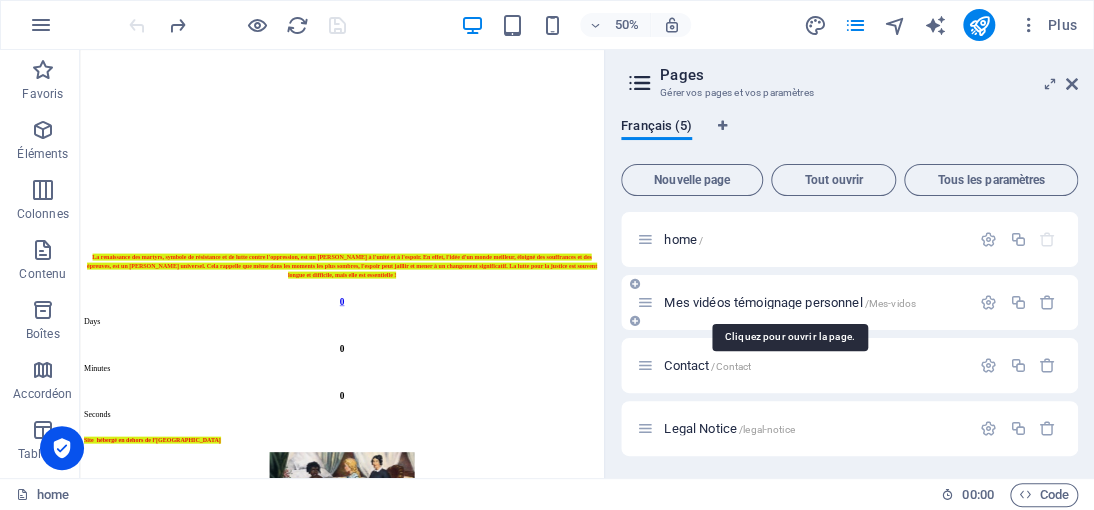 click on "Mes vidéos témoignage personnel /Mes-vidos" at bounding box center (790, 302) 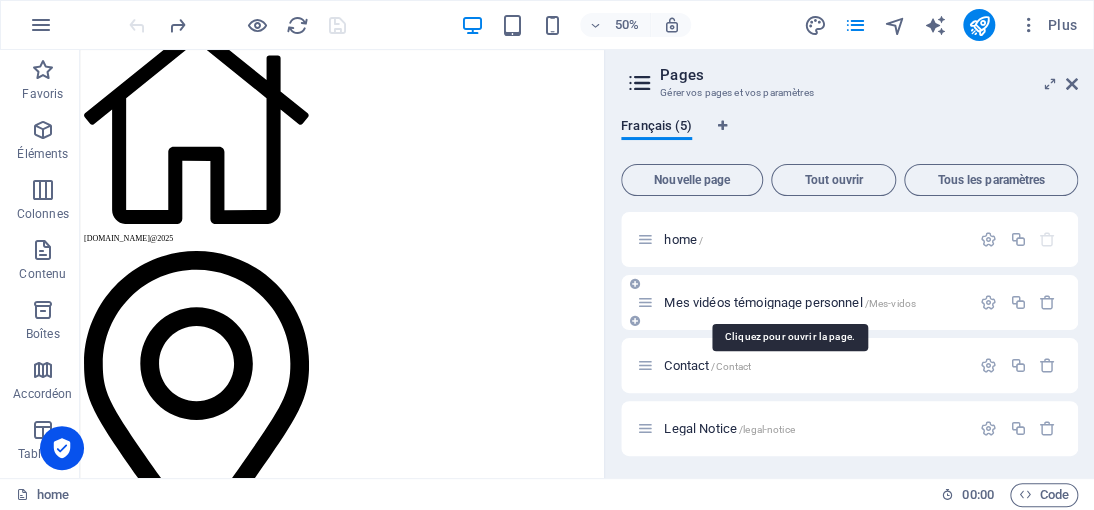 scroll, scrollTop: 0, scrollLeft: 0, axis: both 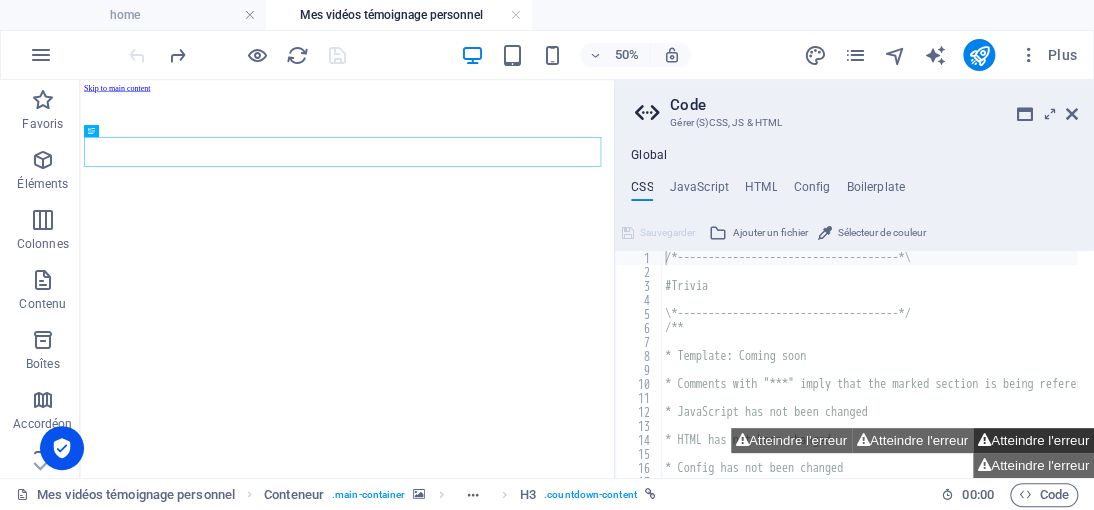 click on "Atteindre l'erreur" at bounding box center (1033, 440) 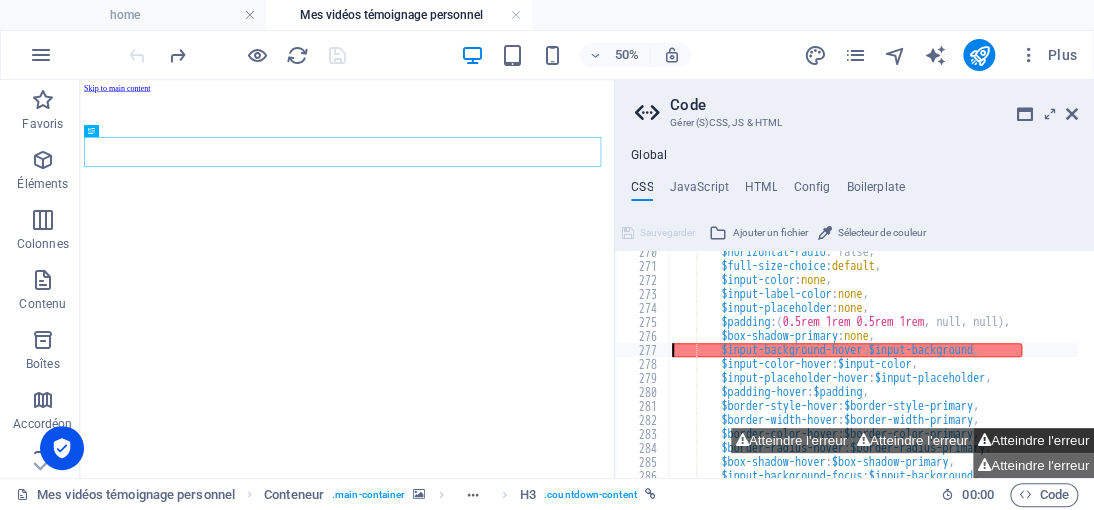 scroll, scrollTop: 1070, scrollLeft: 0, axis: vertical 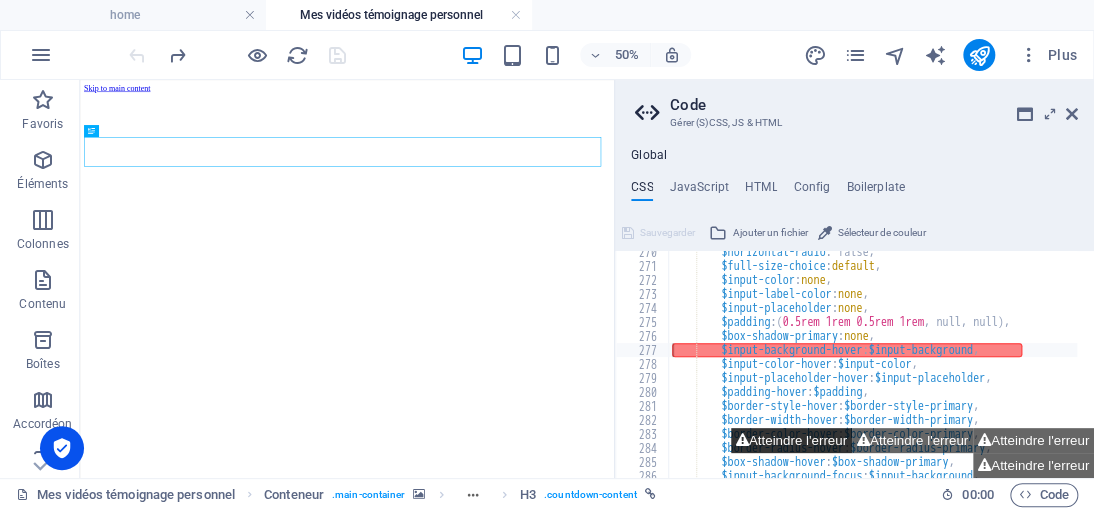 click on "Atteindre l'erreur" at bounding box center (791, 440) 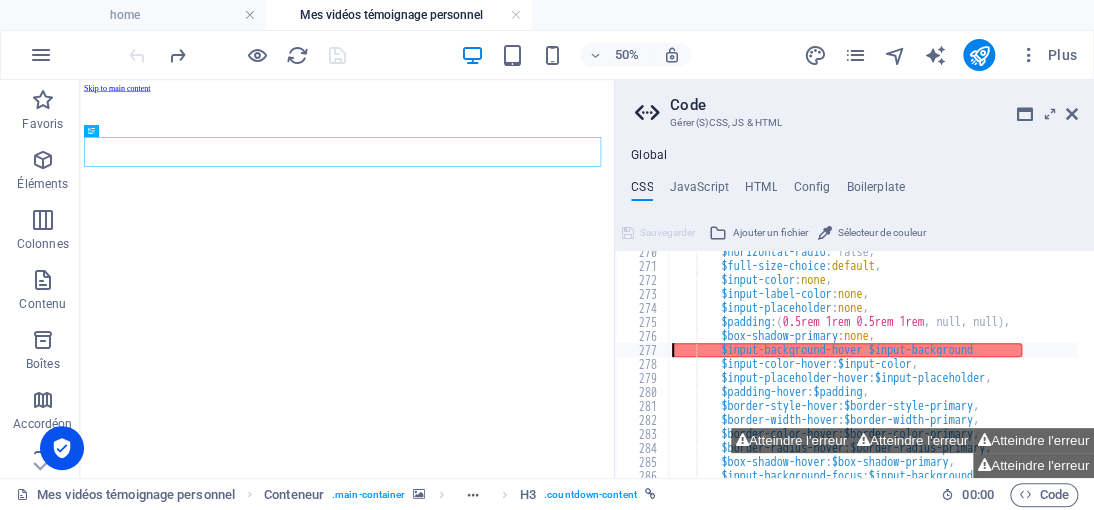 click on "Code Gérer (S)CSS, JS & HTML Global CSS JavaScript HTML Config Boilerplate $input-background-hover: $input-background, 270 271 272 273 274 275 276 277 278 279 280 281 282 283 284 285 286 287 288           $horizontal-radio : false,            $full-size-choice :  default ,            $input-color :  none ,            $input-label-color :  none ,            $input-placeholder :  none ,            $padding :  ( 0.5rem   1rem   0.5rem   1rem , null, null ) ,            $box-shadow-primary :  none ,            $input-background-hover :  $input-background ,            $input-color-hover :  $input-color ,            $input-placeholder-hover :  $input-placeholder ,            $padding-hover :  $padding ,            $border-style-hover :  $border-style-primary ,            $border-width-hover :  $border-width-primary ,            $border-color-hover :  $border-color-primary ,            $border-radius-hover :  $border-radius-primary ,            $box-shadow-hover :  $box-shadow-primary ,            :  ," at bounding box center [854, 279] 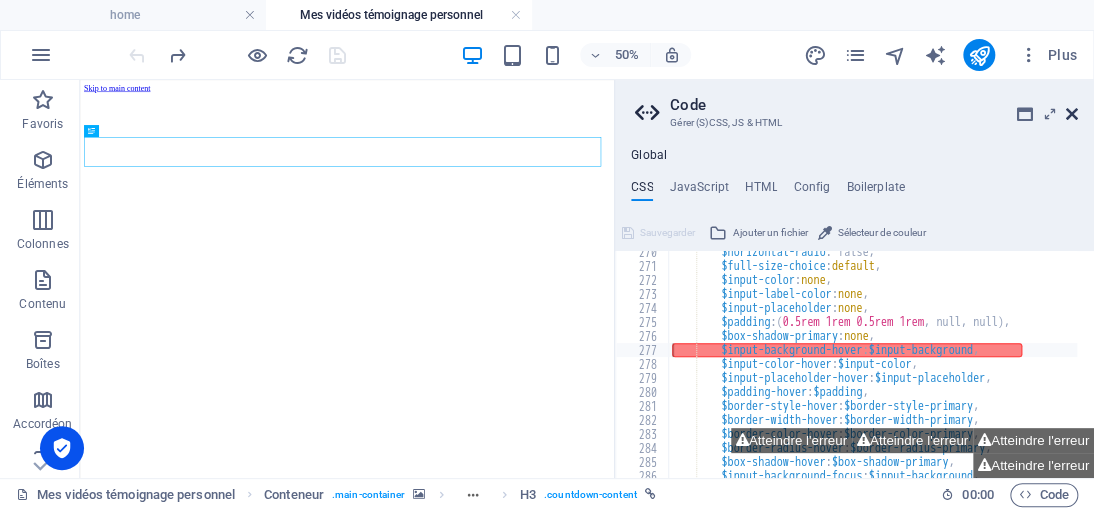click at bounding box center (1072, 114) 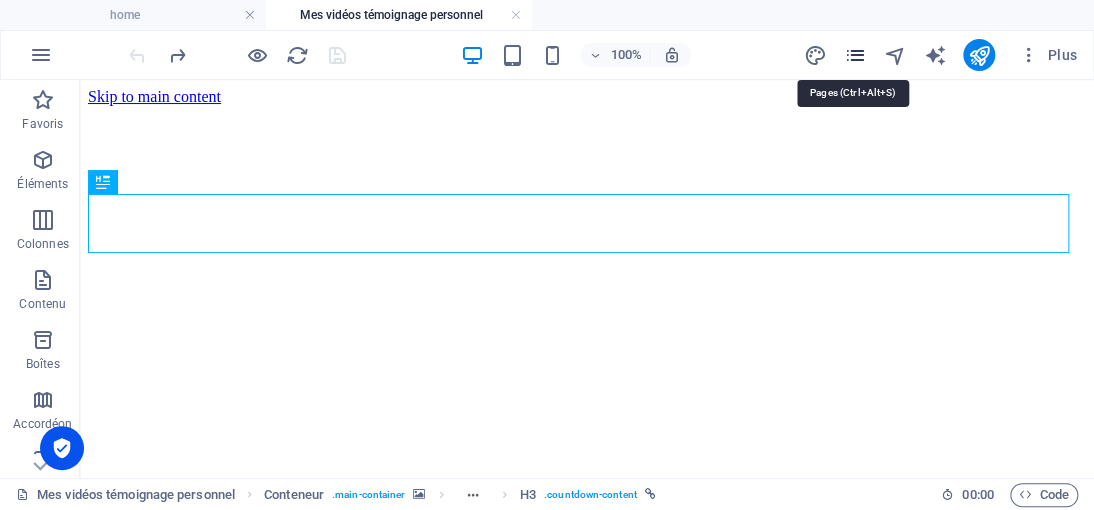 click at bounding box center (854, 55) 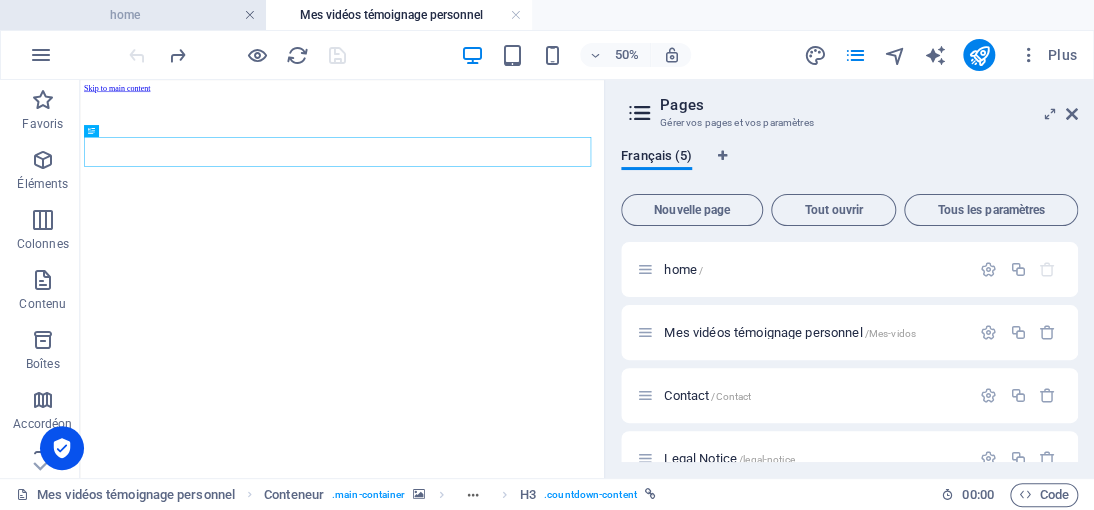 click at bounding box center (250, 15) 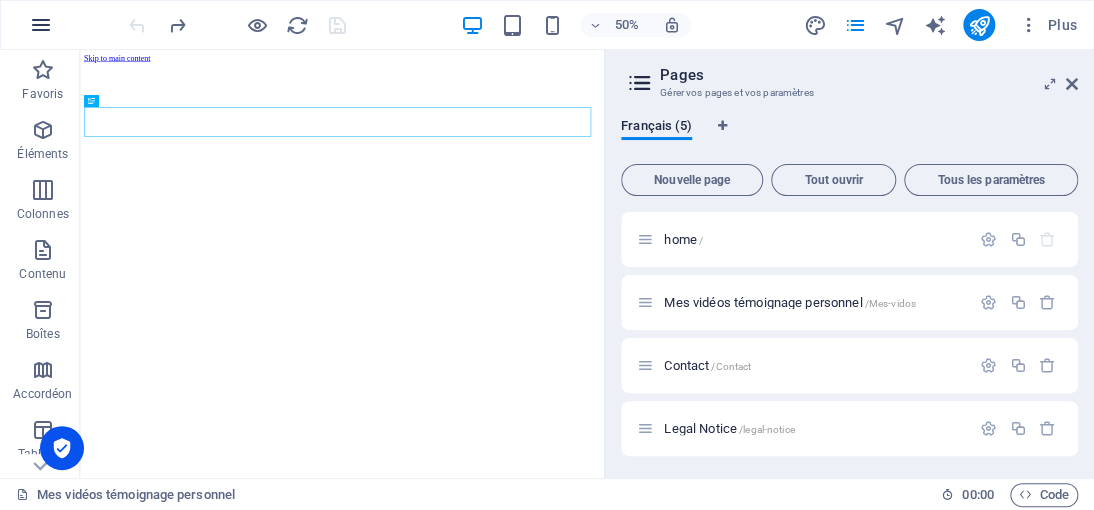 click at bounding box center [41, 25] 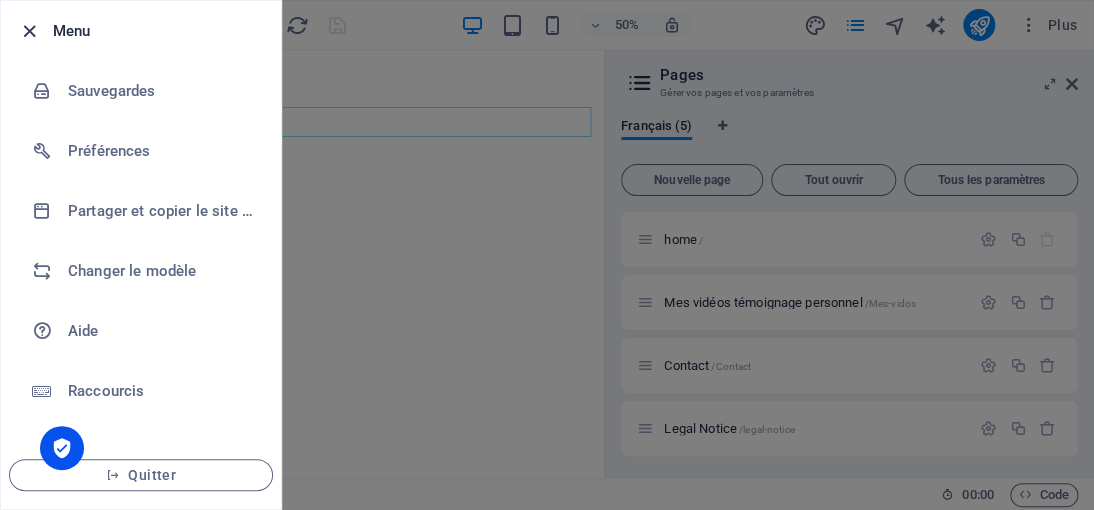 click at bounding box center (29, 31) 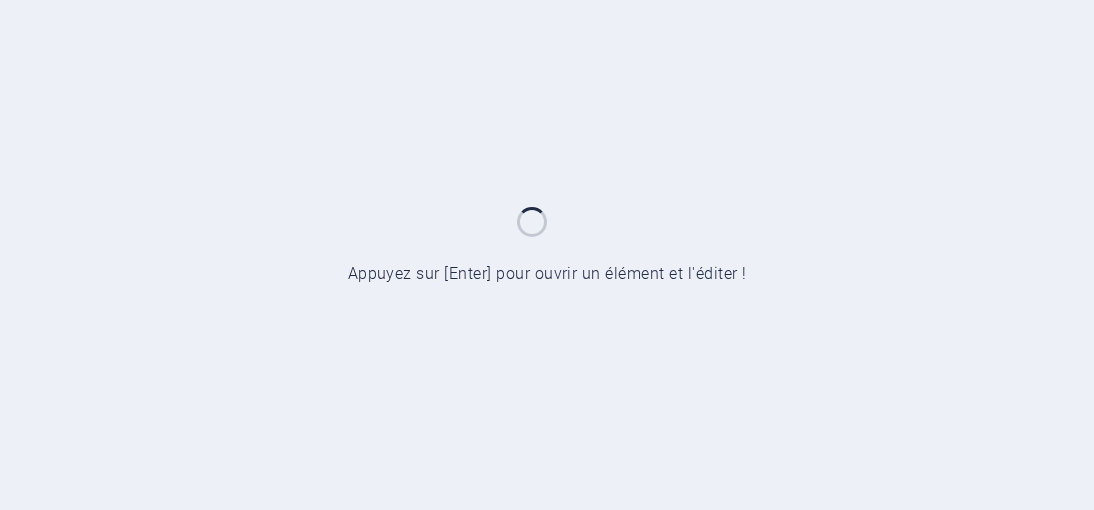 scroll, scrollTop: 0, scrollLeft: 0, axis: both 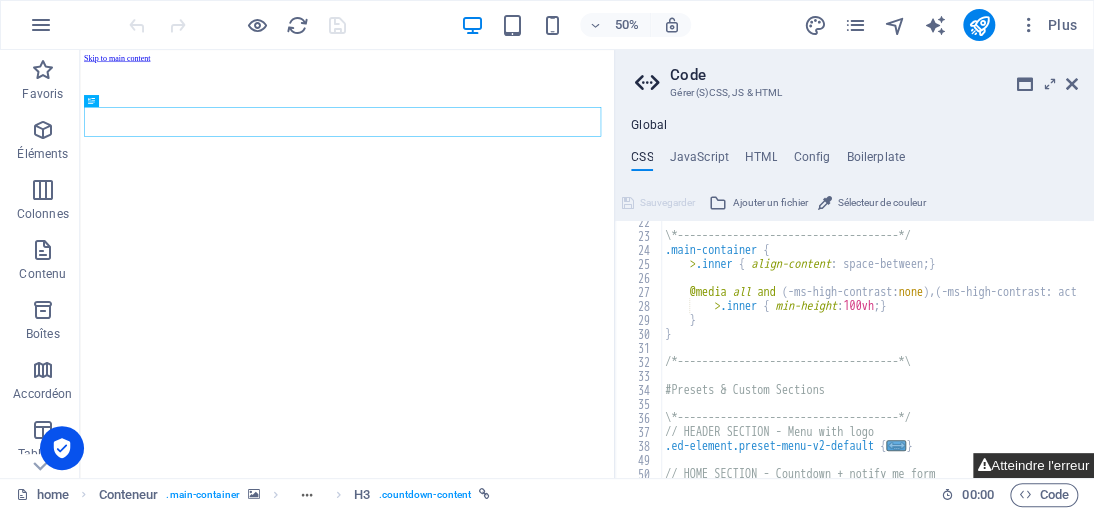 click on "Atteindre l'erreur" at bounding box center [1033, 465] 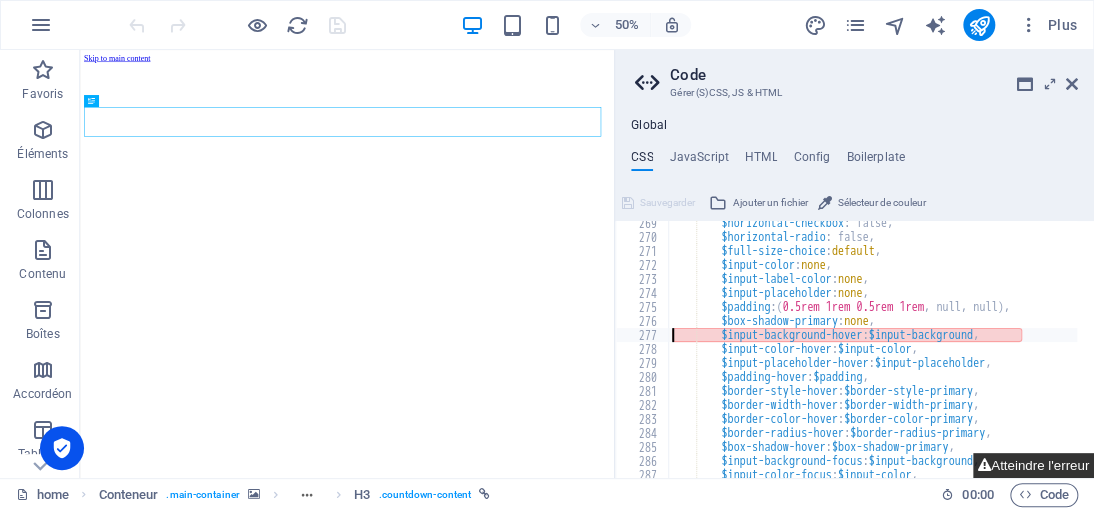 scroll, scrollTop: 1055, scrollLeft: 0, axis: vertical 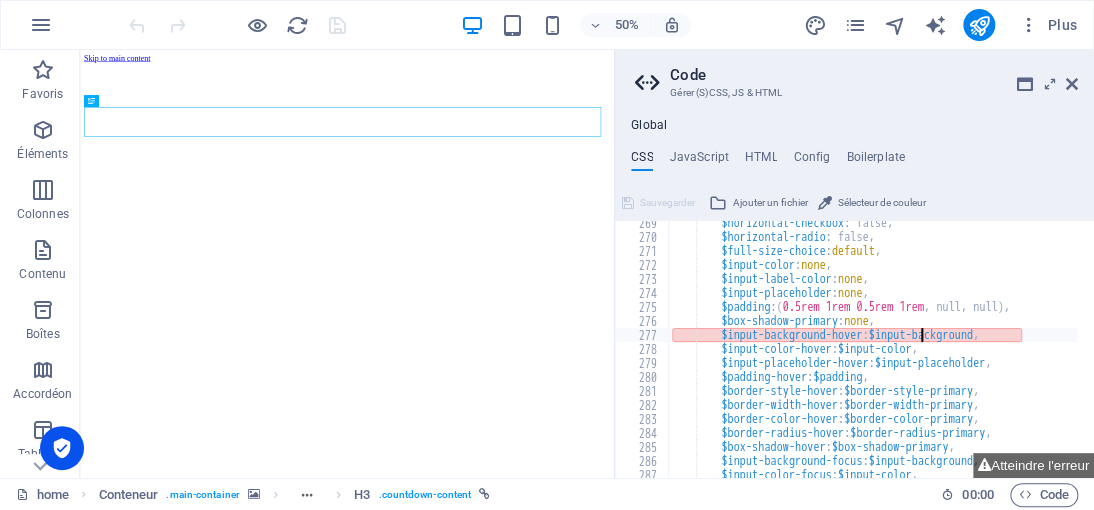 drag, startPoint x: 1000, startPoint y: 388, endPoint x: 764, endPoint y: 419, distance: 238.02731 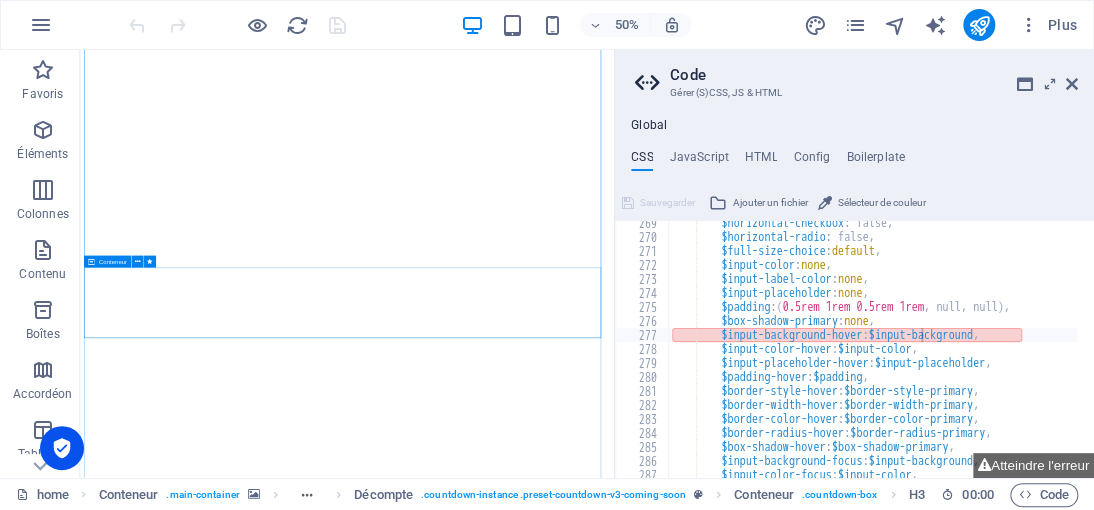 scroll, scrollTop: 1100, scrollLeft: 0, axis: vertical 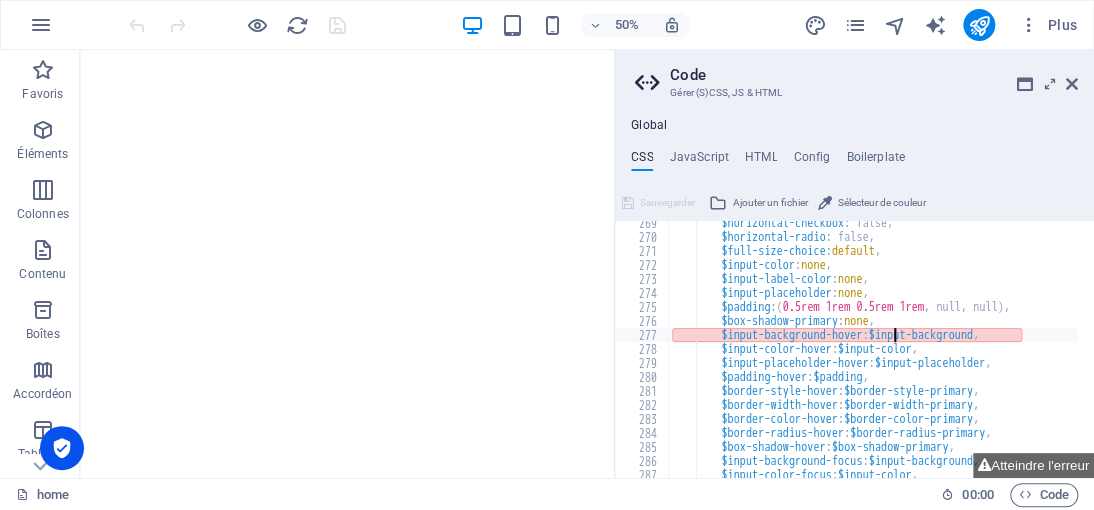 click on "$horizontal-checkbox : false,            $horizontal-radio : false,            $full-size-choice :  default ,            $input-color :  none ,            $input-label-color :  none ,            $input-placeholder :  none ,            $padding :  ( 0.5rem   1rem   0.5rem   1rem , null, null ) ,            $box-shadow-primary :  none ,            $input-background-hover :  $input-background ,            $input-color-hover :  $input-color ,            $input-placeholder-hover :  $input-placeholder ,            $padding-hover :  $padding ,            $border-style-hover :  $border-style-primary ,            $border-width-hover :  $border-width-primary ,            $border-color-hover :  $border-color-primary ,            $border-radius-hover :  $border-radius-primary ,            $box-shadow-hover :  $box-shadow-primary ,            $input-background-focus :  $input-background ,            $input-color-focus :  $input-color ," at bounding box center (968, 350) 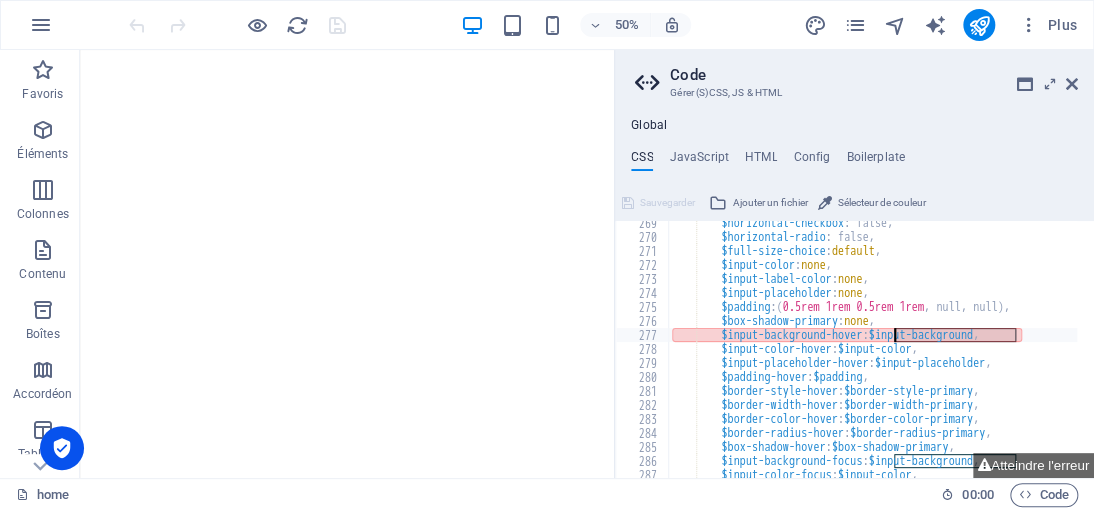 drag, startPoint x: 1012, startPoint y: 336, endPoint x: 895, endPoint y: 335, distance: 117.00427 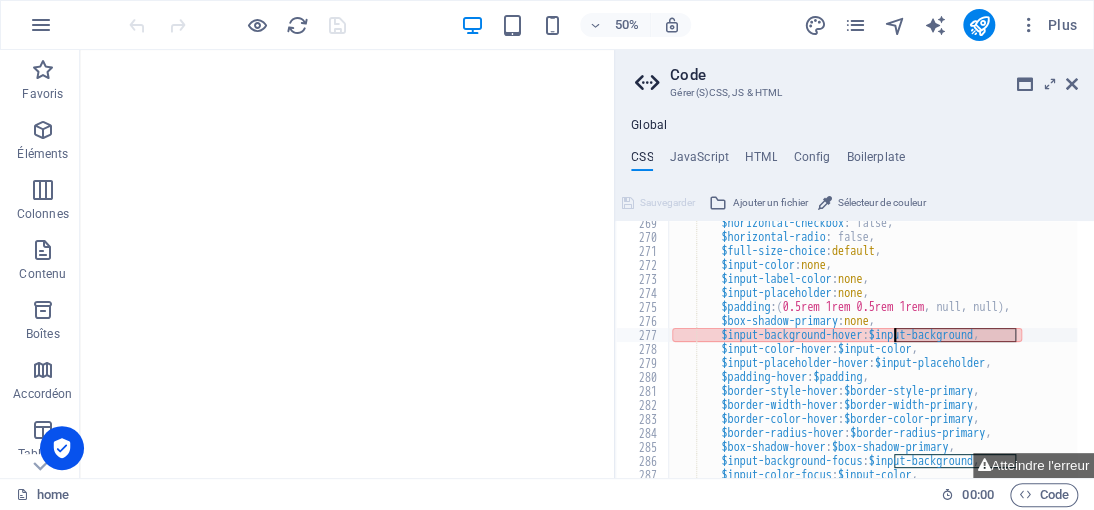 click on "$horizontal-checkbox : false,            $horizontal-radio : false,            $full-size-choice :  default ,            $input-color :  none ,            $input-label-color :  none ,            $input-placeholder :  none ,            $padding :  ( 0.5rem   1rem   0.5rem   1rem , null, null ) ,            $box-shadow-primary :  none ,            $input-background-hover :  $input-background ,            $input-color-hover :  $input-color ,            $input-placeholder-hover :  $input-placeholder ,            $padding-hover :  $padding ,            $border-style-hover :  $border-style-primary ,            $border-width-hover :  $border-width-primary ,            $border-color-hover :  $border-color-primary ,            $border-radius-hover :  $border-radius-primary ,            $box-shadow-hover :  $box-shadow-primary ,            $input-background-focus :  $input-background ,            $input-color-focus :  $input-color ," at bounding box center [872, 349] 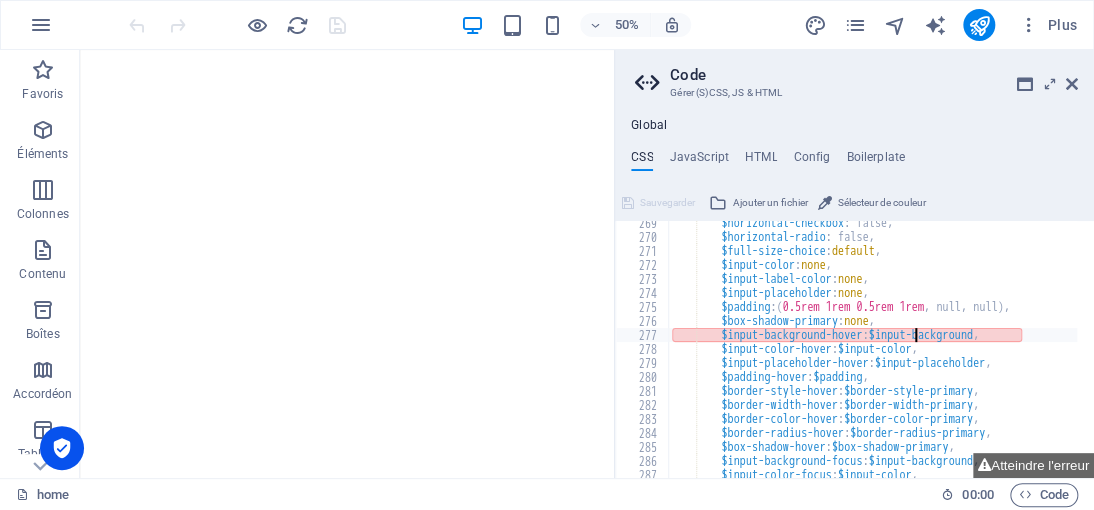 click on "$horizontal-checkbox : false,            $horizontal-radio : false,            $full-size-choice :  default ,            $input-color :  none ,            $input-label-color :  none ,            $input-placeholder :  none ,            $padding :  ( 0.5rem   1rem   0.5rem   1rem , null, null ) ,            $box-shadow-primary :  none ,            $input-background-hover :  $input-background ,            $input-color-hover :  $input-color ,            $input-placeholder-hover :  $input-placeholder ,            $padding-hover :  $padding ,            $border-style-hover :  $border-style-primary ,            $border-width-hover :  $border-width-primary ,            $border-color-hover :  $border-color-primary ,            $border-radius-hover :  $border-radius-primary ,            $box-shadow-hover :  $box-shadow-primary ,            $input-background-focus :  $input-background ,            $input-color-focus :  $input-color ," at bounding box center [968, 350] 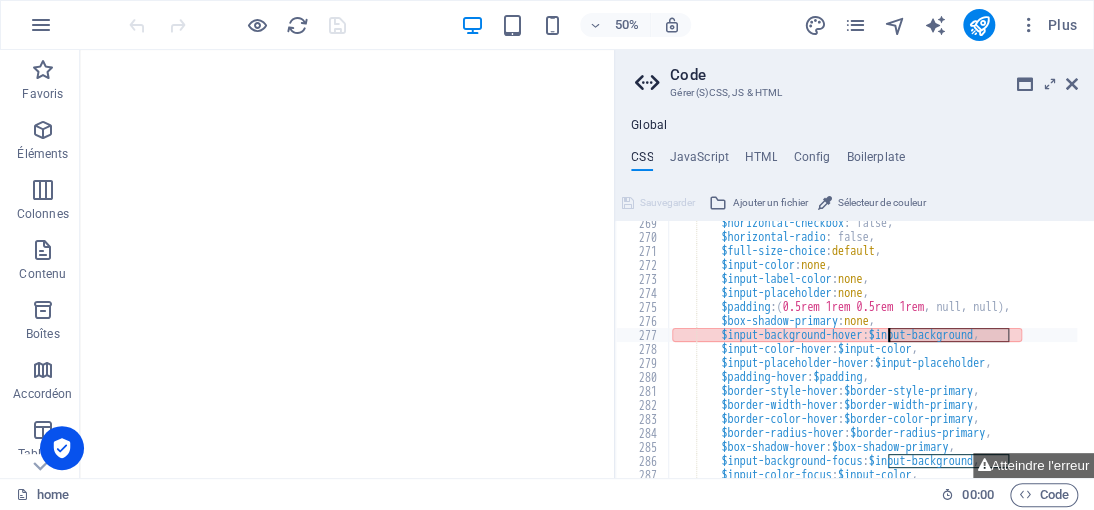 drag, startPoint x: 1008, startPoint y: 333, endPoint x: 889, endPoint y: 333, distance: 119 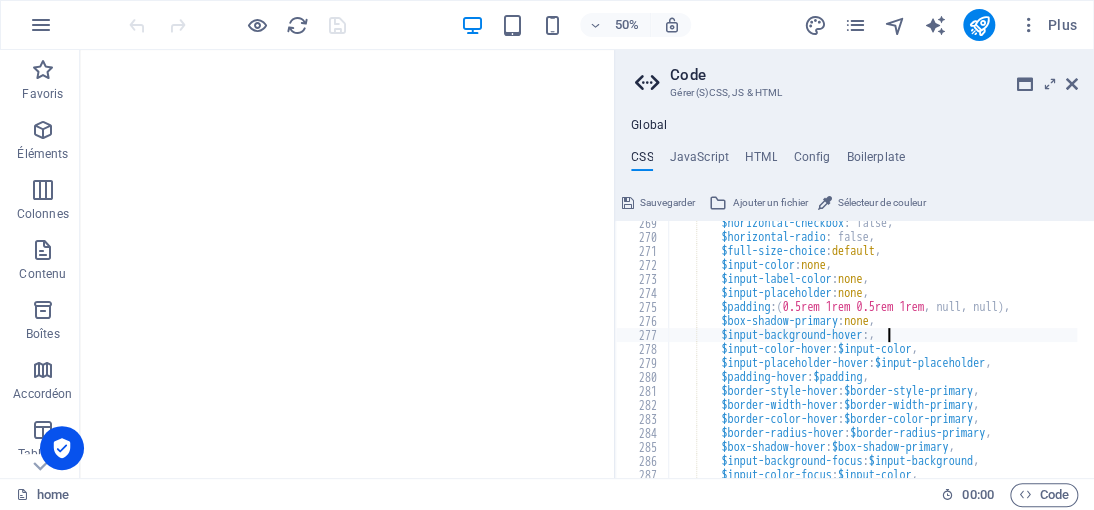 click on "$horizontal-checkbox : false,            $horizontal-radio : false,            $full-size-choice :  default ,            $input-color :  none ,            $input-label-color :  none ,            $input-placeholder :  none ,            $padding :  ( 0.5rem   1rem   0.5rem   1rem , null, null ) ,            $box-shadow-primary :  none ,            $input-background-hover :,            $input-color-hover :  $input-color ,            $input-placeholder-hover :  $input-placeholder ,            $padding-hover :  $padding ,            $border-style-hover :  $border-style-primary ,            $border-width-hover :  $border-width-primary ,            $border-color-hover :  $border-color-primary ,            $border-radius-hover :  $border-radius-primary ,            $box-shadow-hover :  $box-shadow-primary ,            $input-background-focus :  $input-background ,            $input-color-focus :  $input-color ," at bounding box center [968, 350] 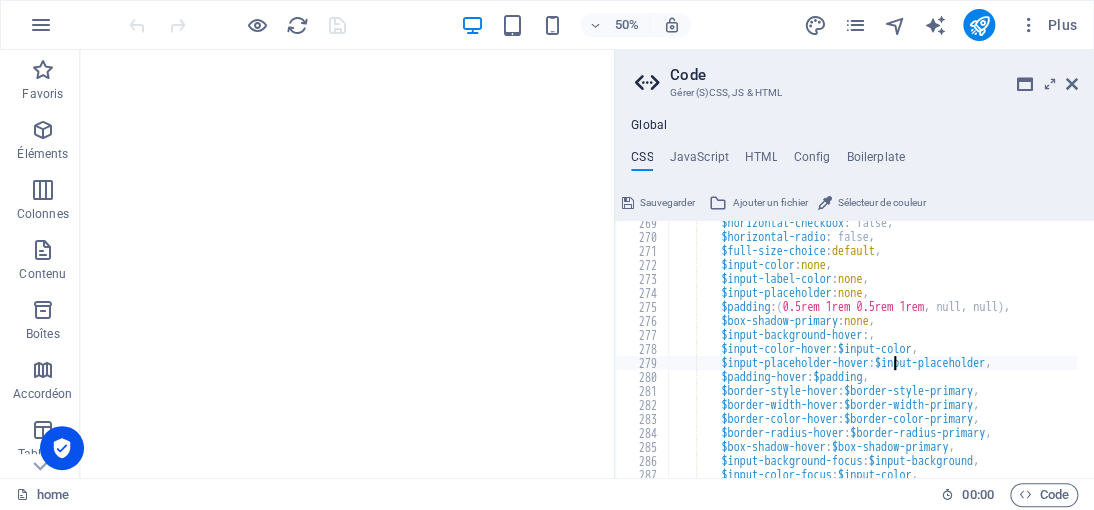 click on "$horizontal-checkbox : false,            $horizontal-radio : false,            $full-size-choice :  default ,            $input-color :  none ,            $input-label-color :  none ,            $input-placeholder :  none ,            $padding :  ( 0.5rem   1rem   0.5rem   1rem , null, null ) ,            $box-shadow-primary :  none ,            $input-background-hover :,            $input-color-hover :  $input-color ,            $input-placeholder-hover :  $input-placeholder ,            $padding-hover :  $padding ,            $border-style-hover :  $border-style-primary ,            $border-width-hover :  $border-width-primary ,            $border-color-hover :  $border-color-primary ,            $border-radius-hover :  $border-radius-primary ,            $box-shadow-hover :  $box-shadow-primary ,            $input-background-focus :  $input-background ,            $input-color-focus :  $input-color ," at bounding box center [968, 350] 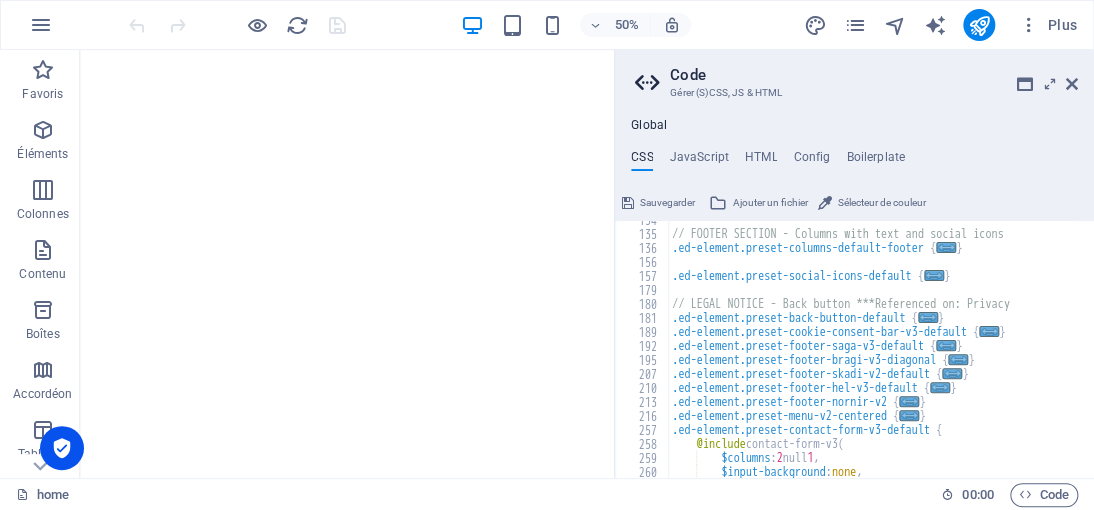 scroll, scrollTop: 680, scrollLeft: 0, axis: vertical 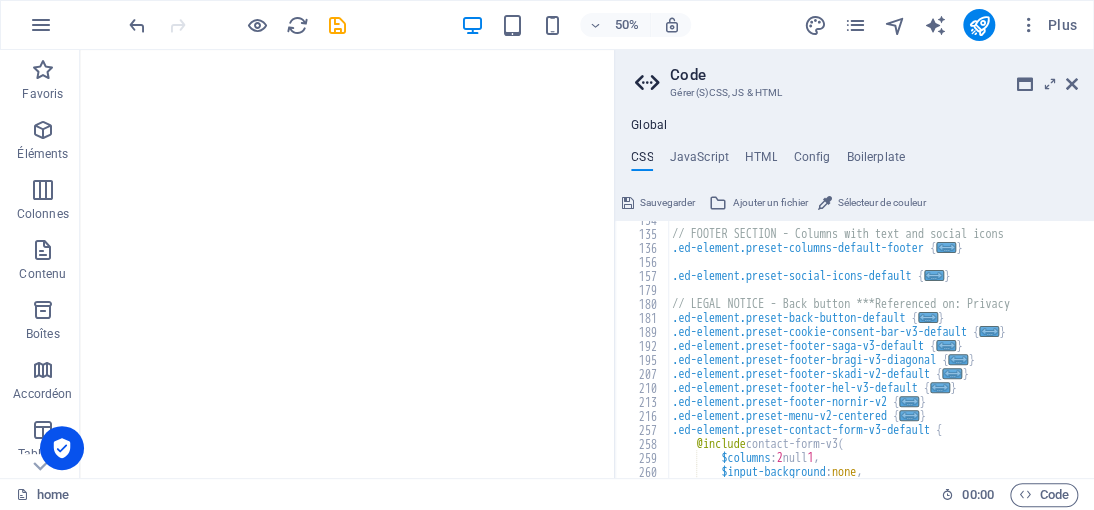 click at bounding box center (237, 25) 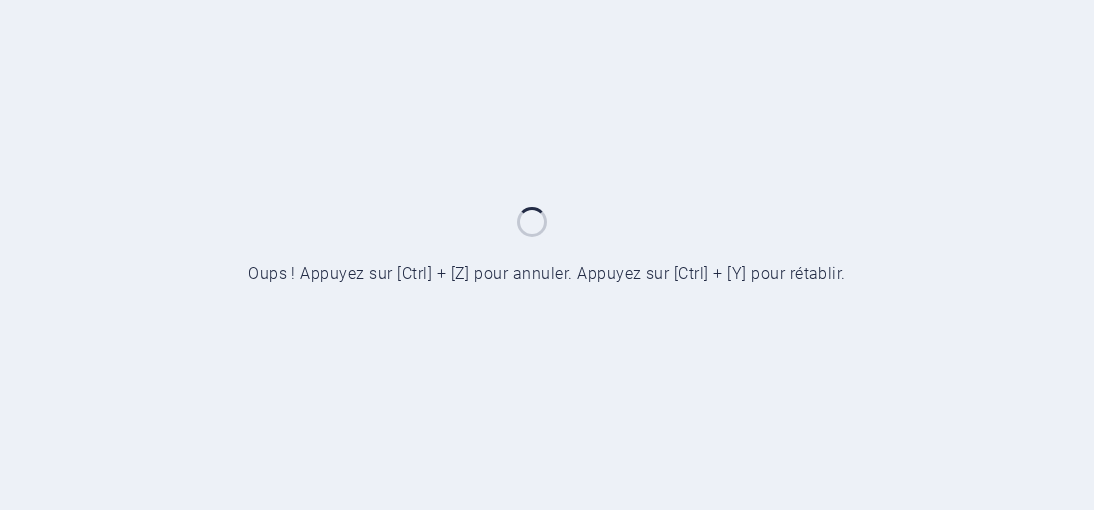 scroll, scrollTop: 0, scrollLeft: 0, axis: both 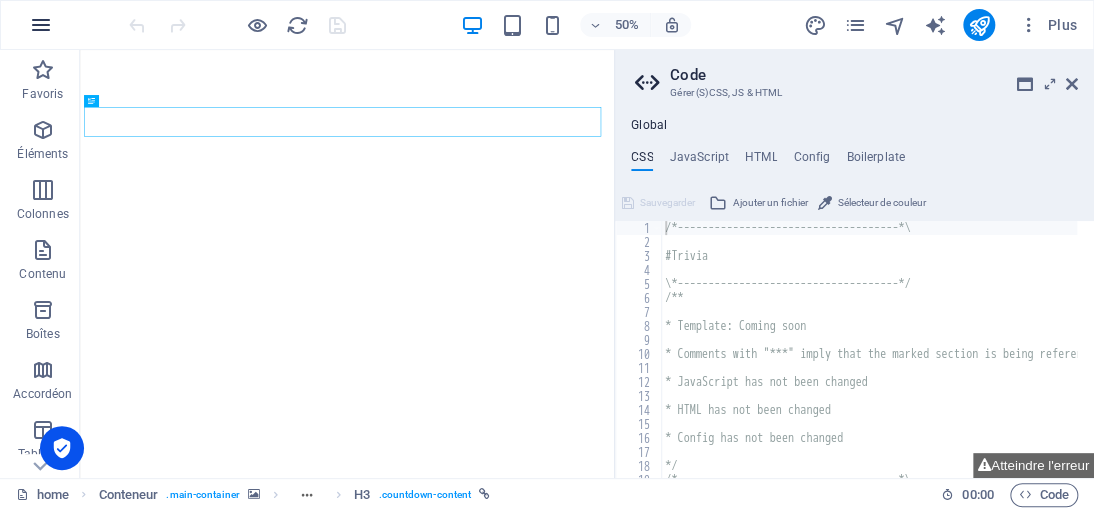 click at bounding box center [41, 25] 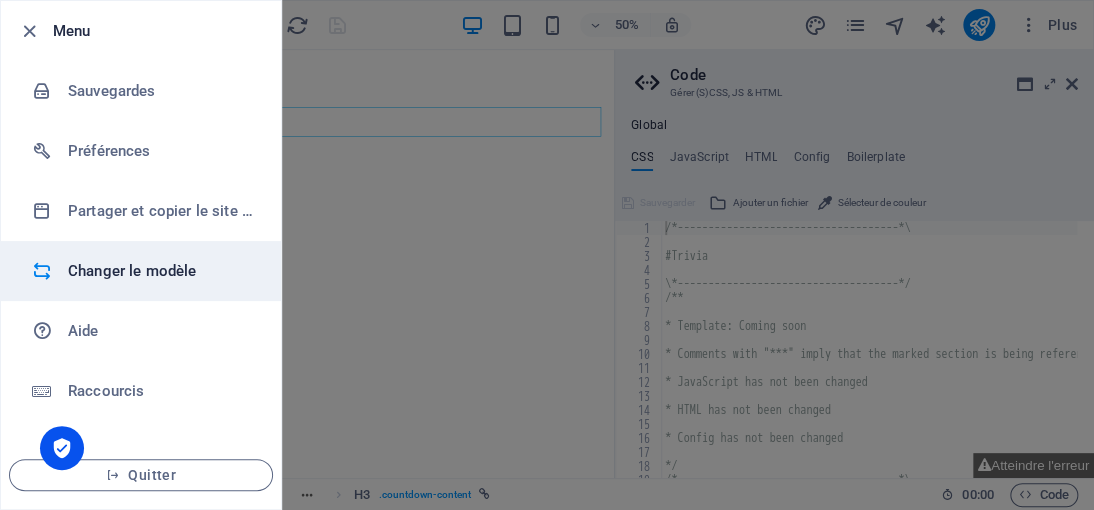 click on "Changer le modèle" at bounding box center (160, 271) 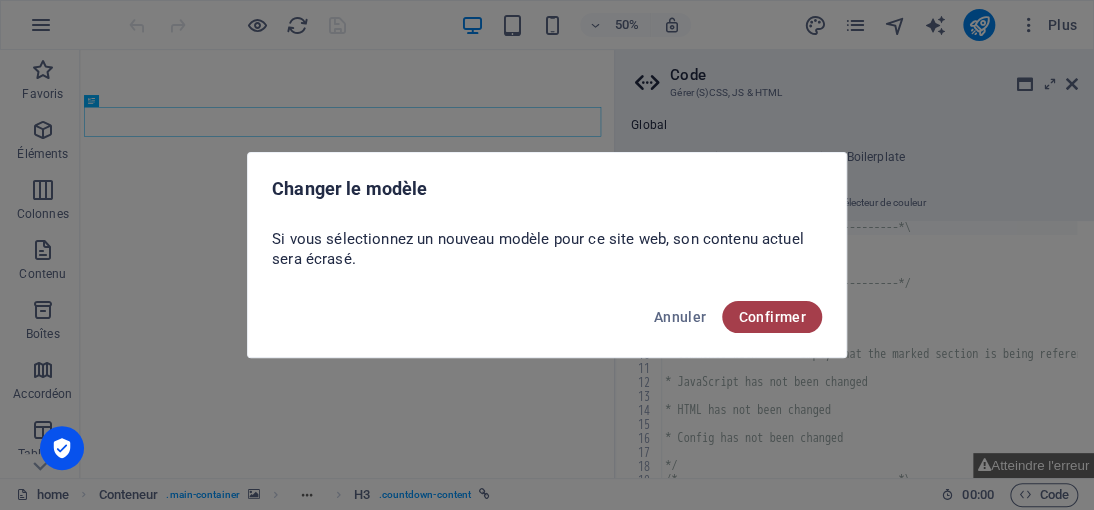 click on "Confirmer" at bounding box center (772, 317) 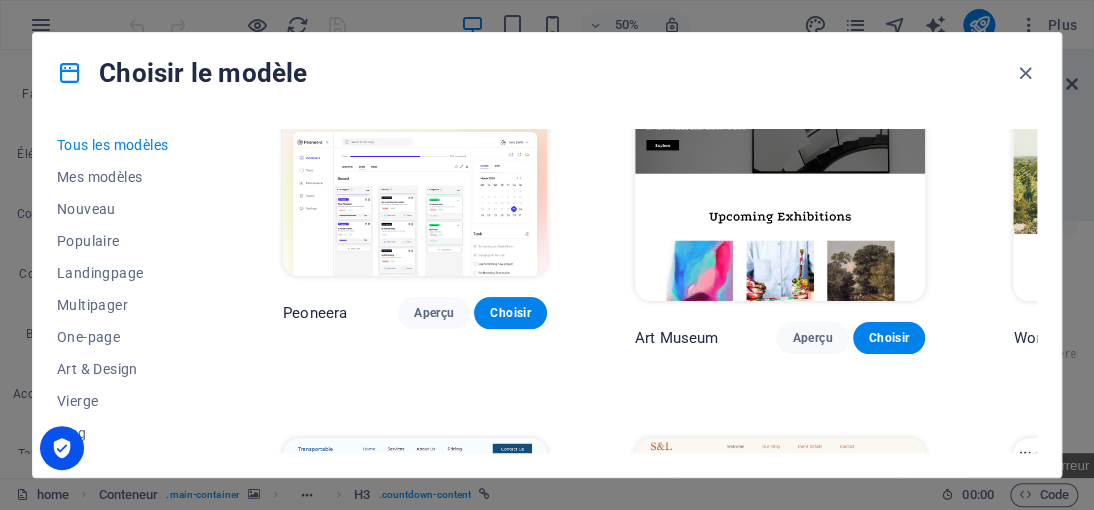 scroll, scrollTop: 0, scrollLeft: 0, axis: both 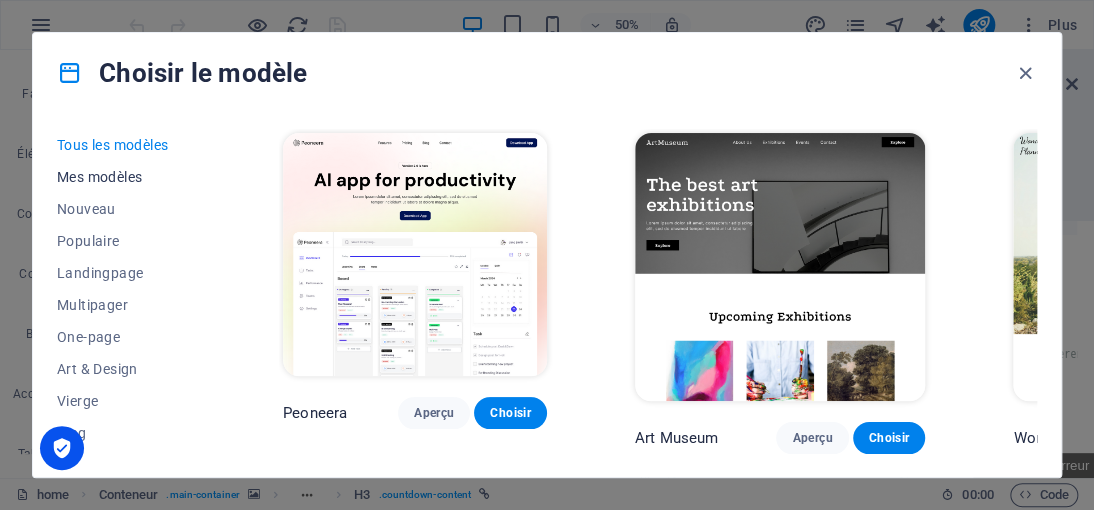 click on "Mes modèles" at bounding box center (126, 177) 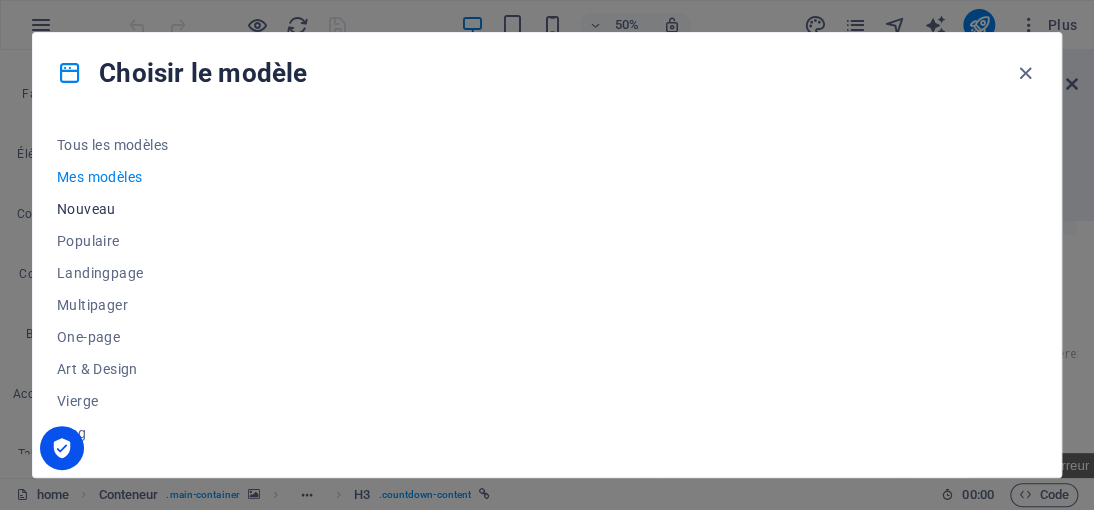 click on "Nouveau" at bounding box center (126, 209) 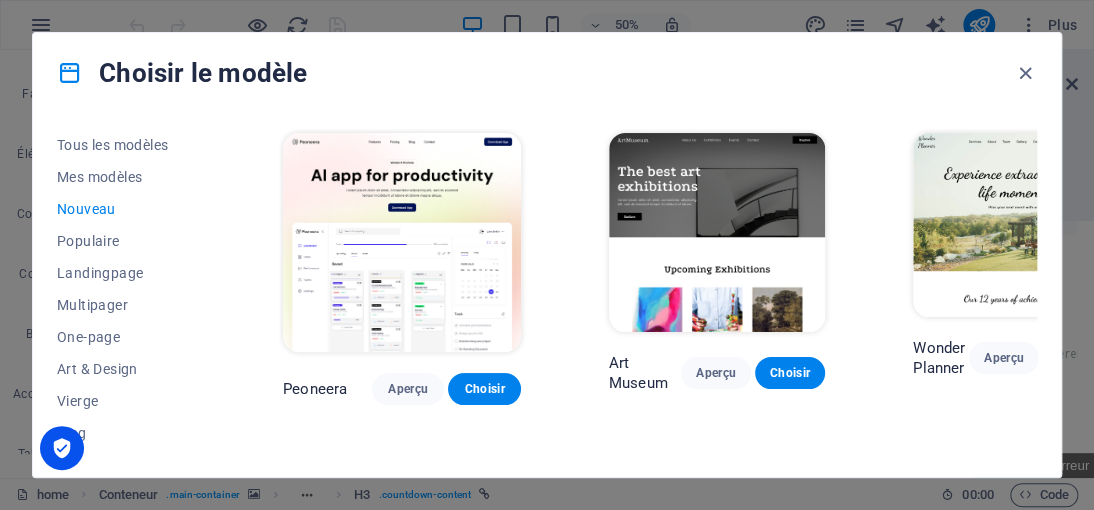 scroll, scrollTop: 0, scrollLeft: 95, axis: horizontal 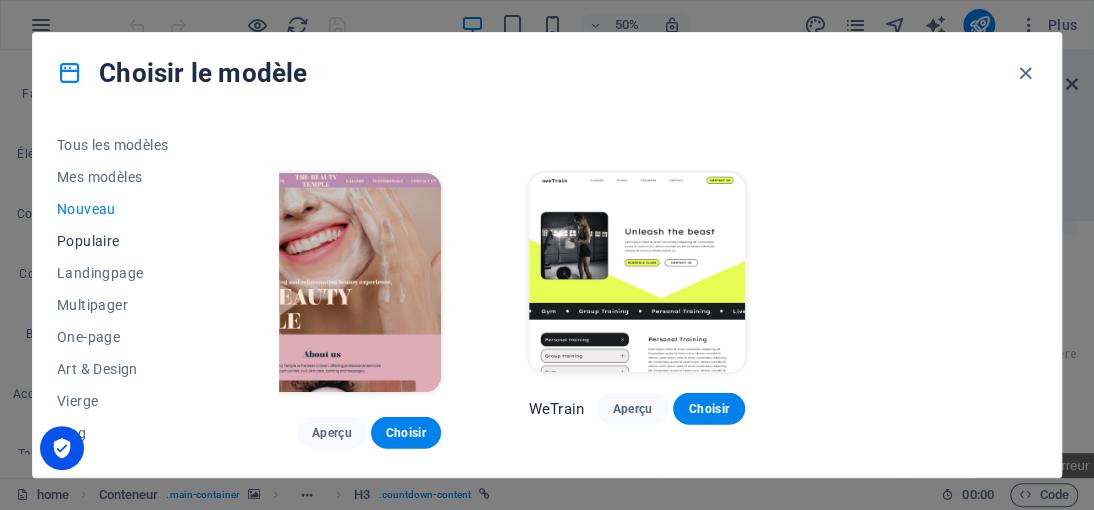click on "Populaire" at bounding box center (126, 241) 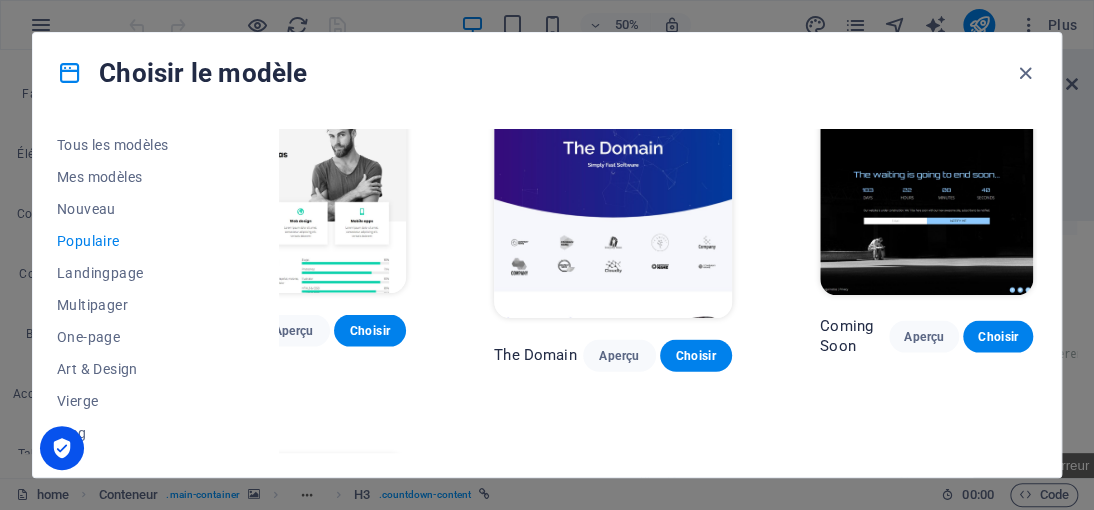 scroll, scrollTop: 1360, scrollLeft: 95, axis: both 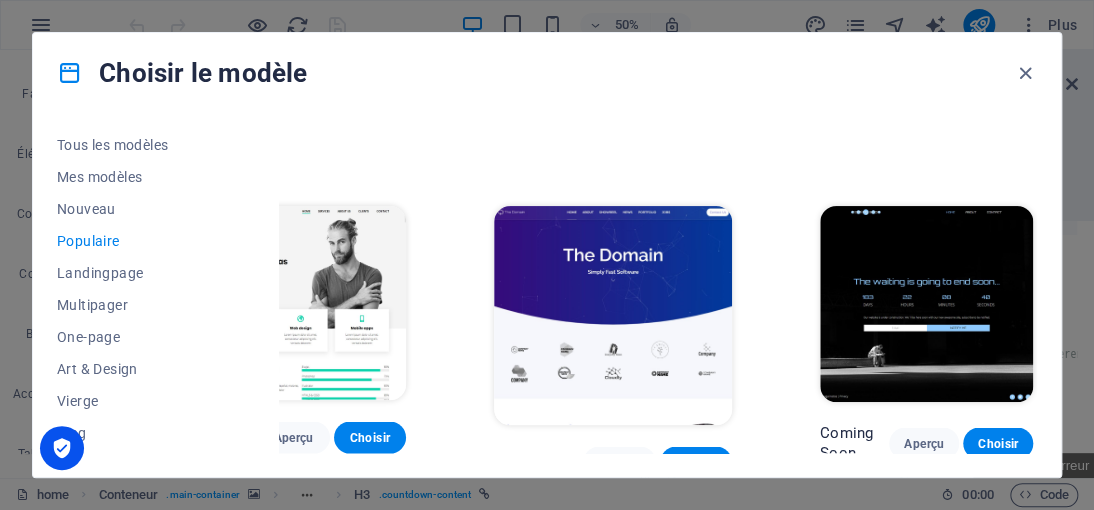 click at bounding box center (926, 304) 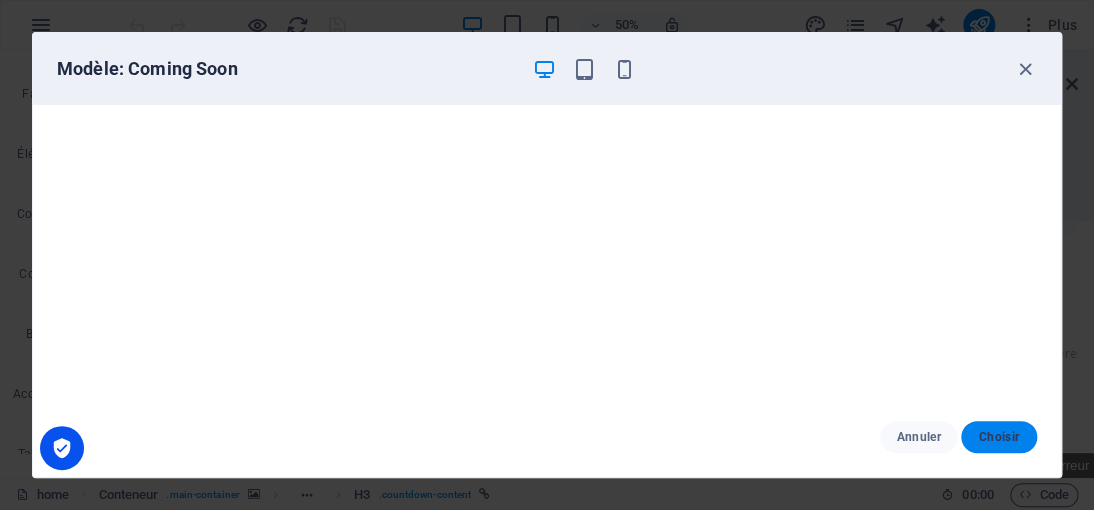 click on "Choisir" at bounding box center (999, 437) 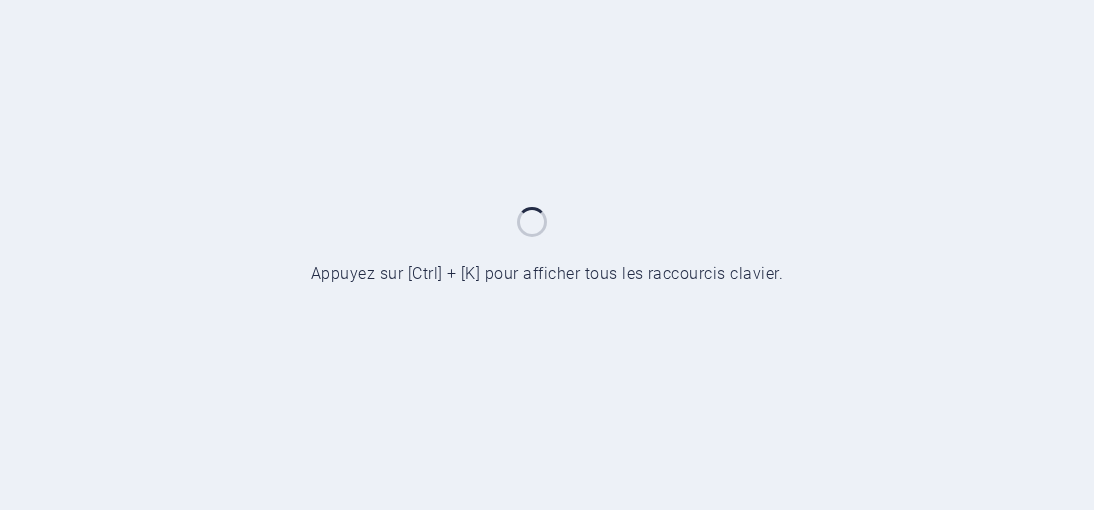 scroll, scrollTop: 0, scrollLeft: 0, axis: both 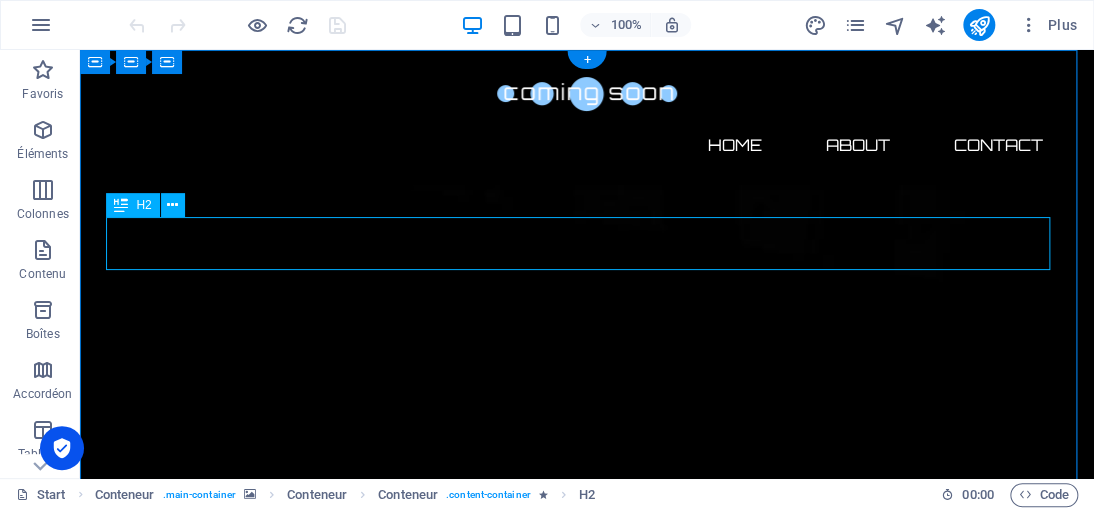 click on "The waiting is going to end soon..." at bounding box center [587, 2283] 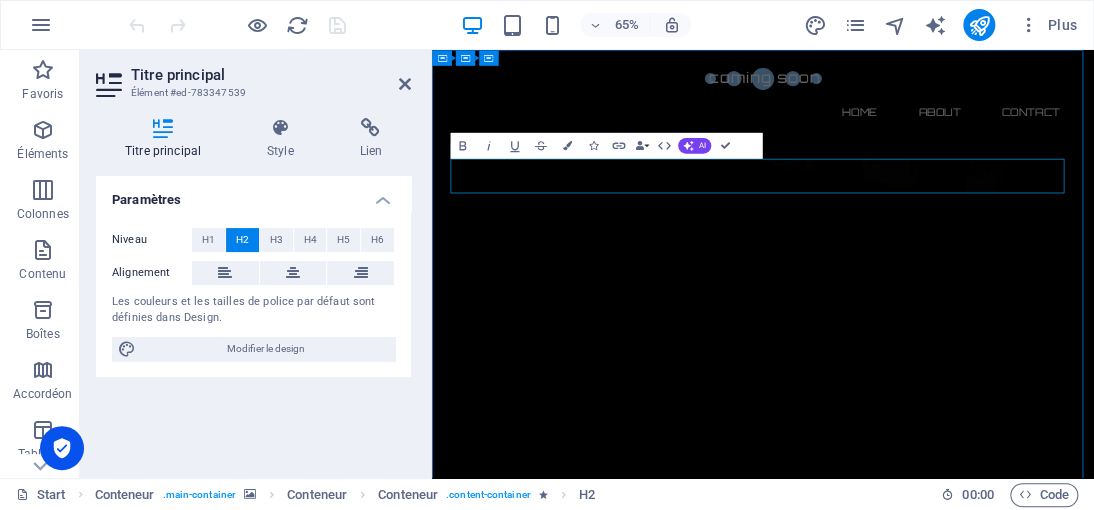 drag, startPoint x: 1211, startPoint y: 246, endPoint x: 673, endPoint y: 260, distance: 538.1821 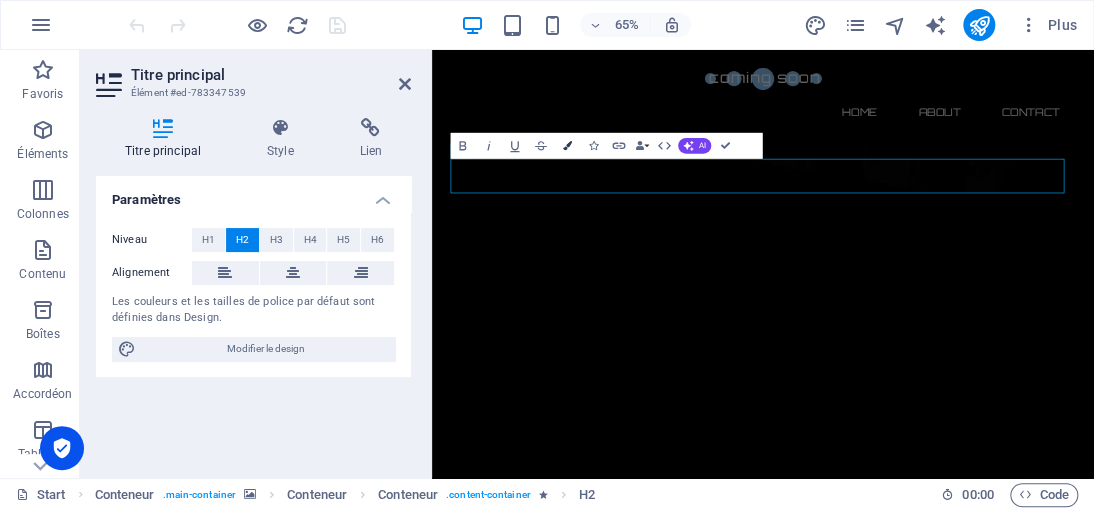 click at bounding box center [566, 145] 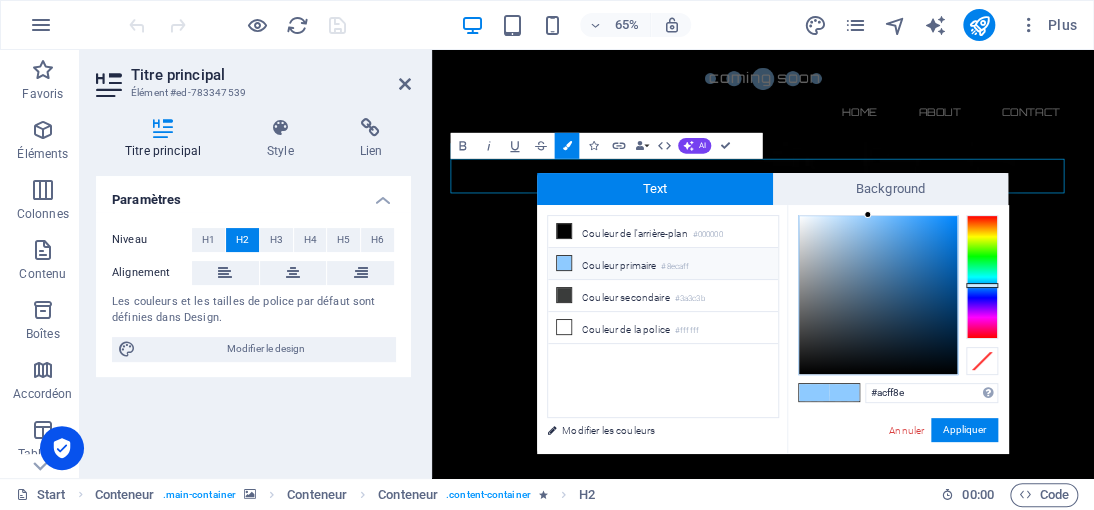 click at bounding box center [982, 277] 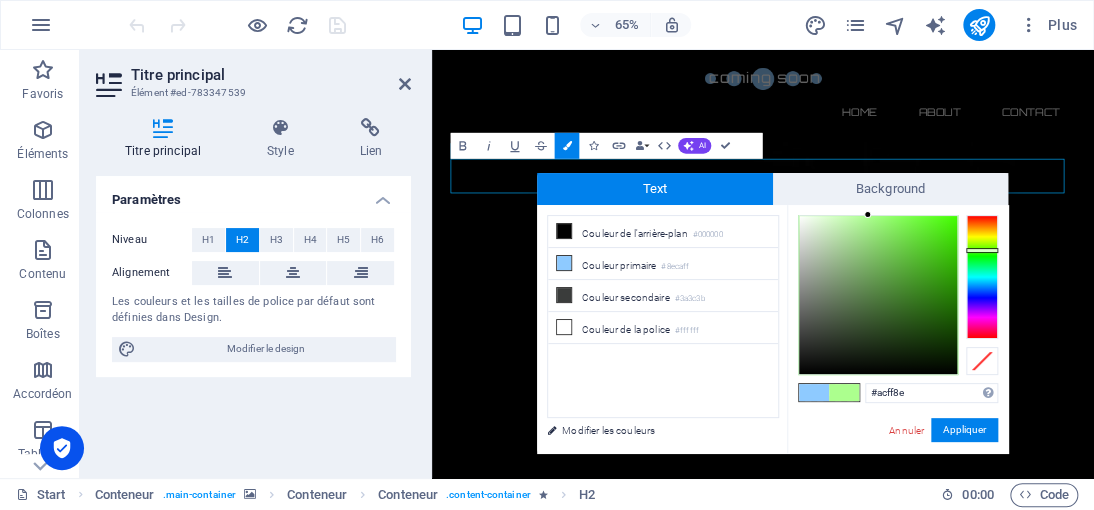 type on "#4dd91c" 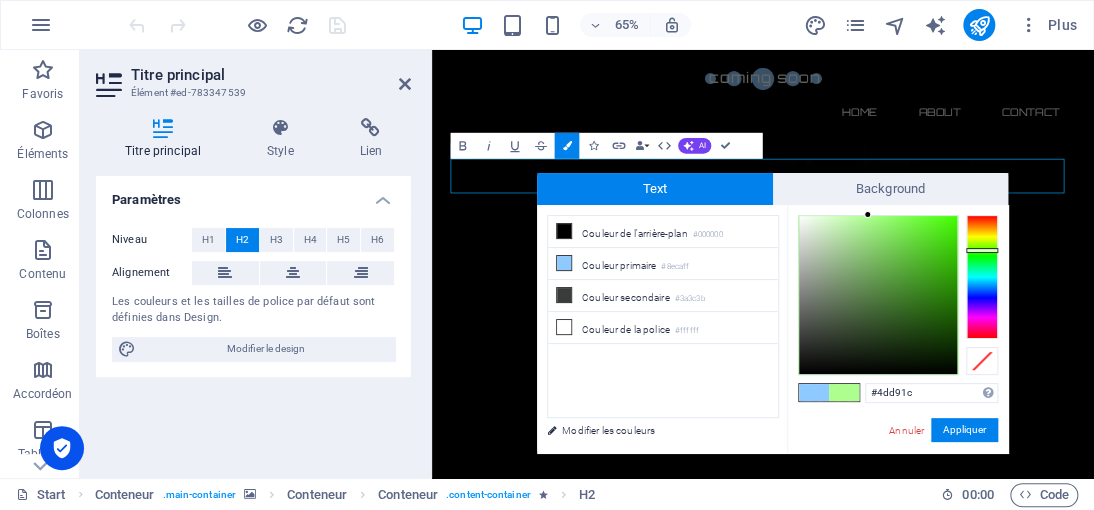click at bounding box center [878, 295] 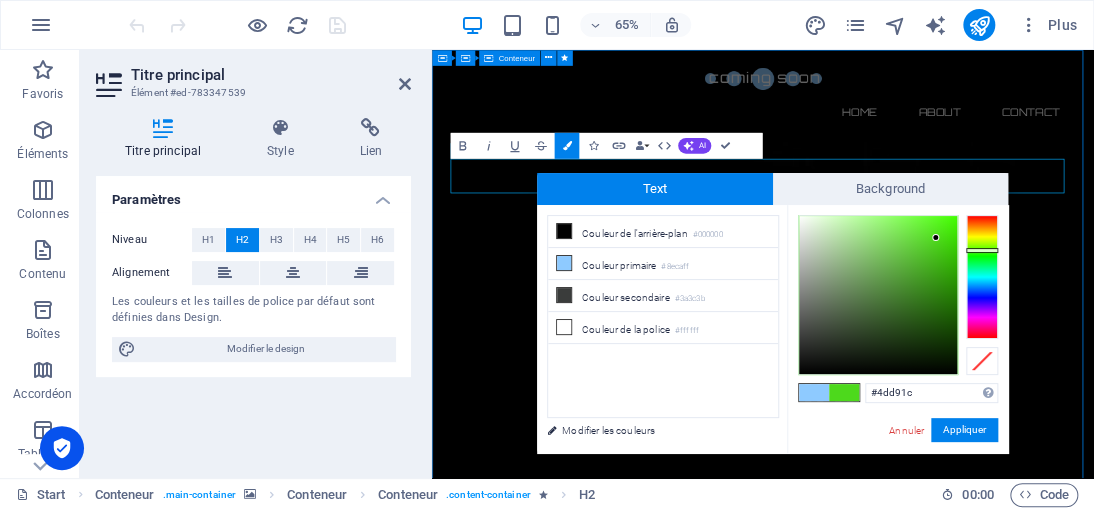 click on "[DOMAIN_NAME] 0 Days 0 Hours 0 Minutes 0 Seconds Our website is under construction. We`ll be here soon with our new awesome site, subscribe to be notified.  Notify me   I have read and understand the privacy policy. Unreadable? Regenerate" at bounding box center [941, 2751] 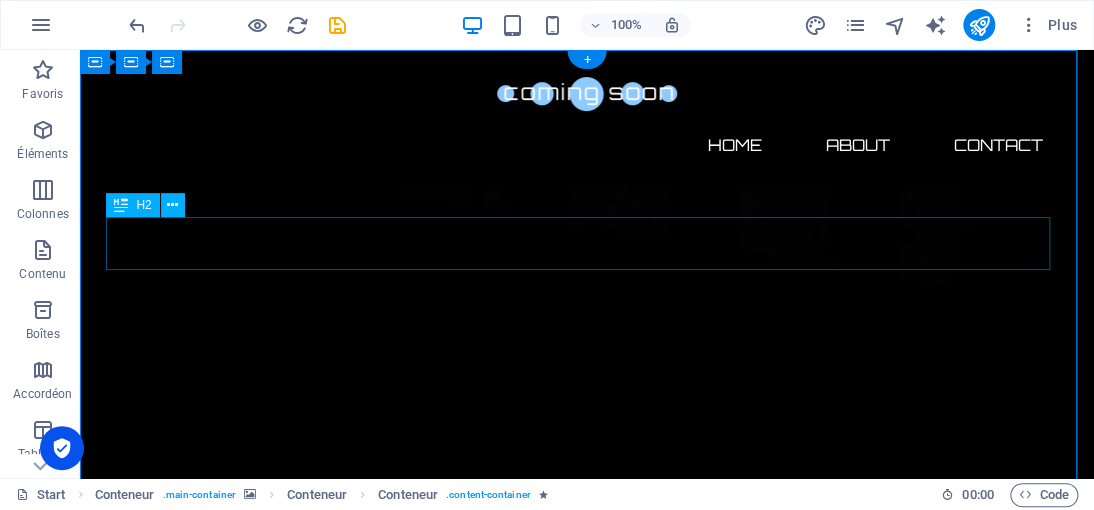 click on "[DOMAIN_NAME]" at bounding box center (587, 2331) 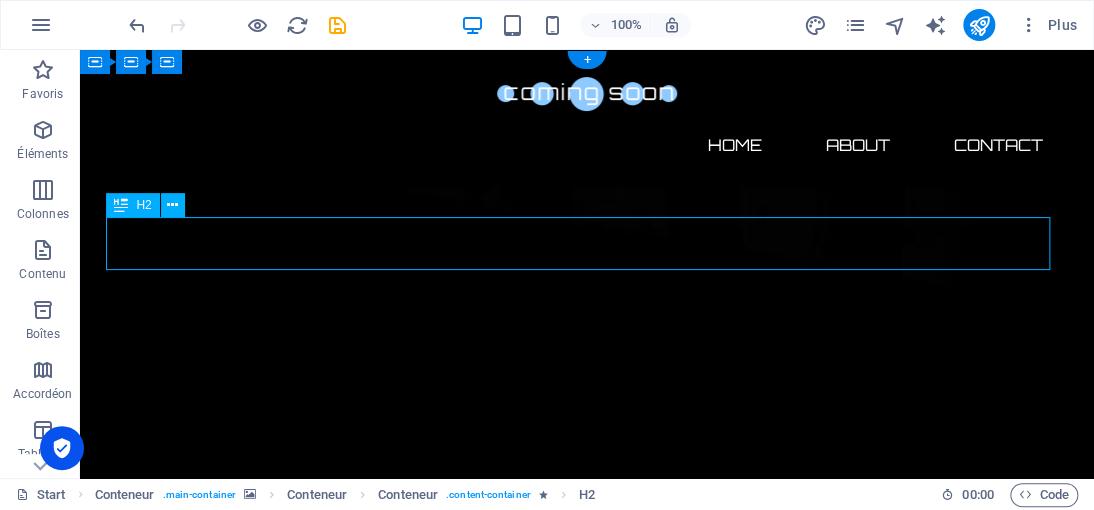 click on "[DOMAIN_NAME]" at bounding box center (587, 2331) 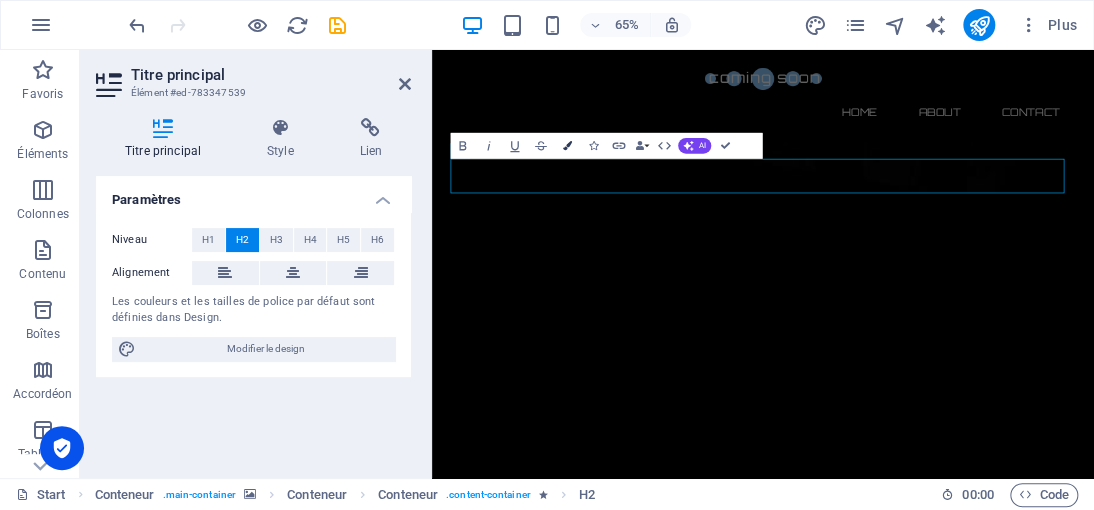 click at bounding box center [566, 145] 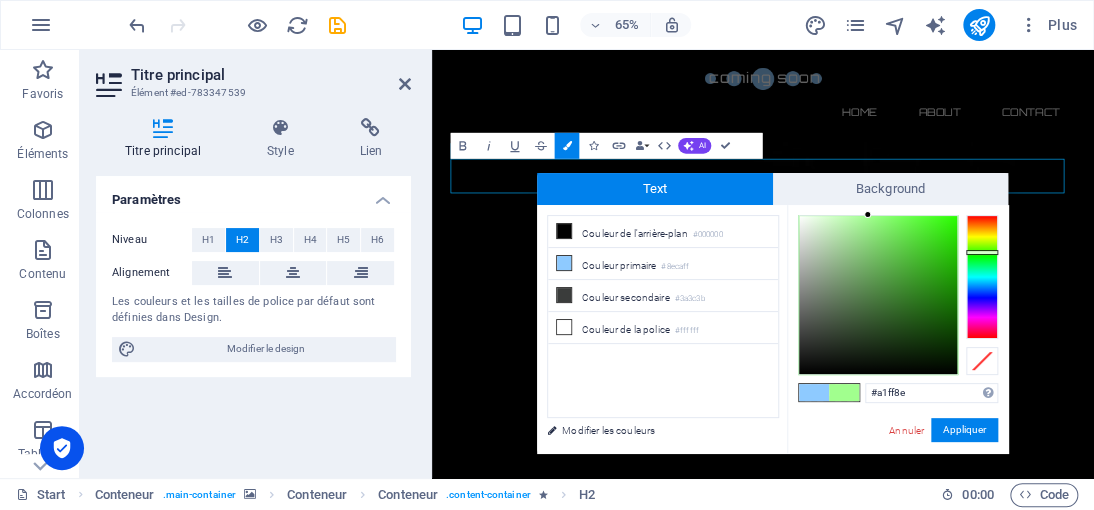 click at bounding box center [982, 277] 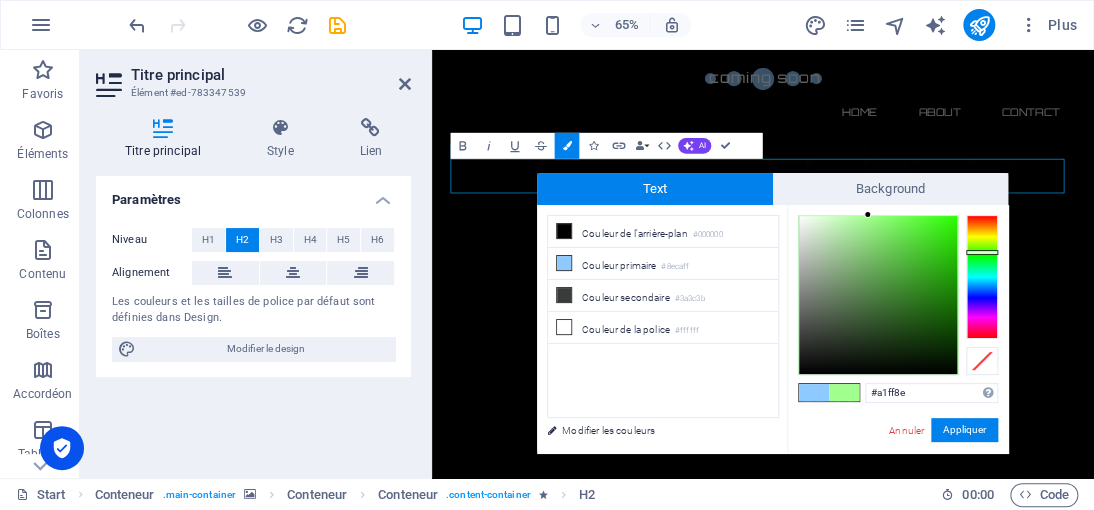 type on "#30c413" 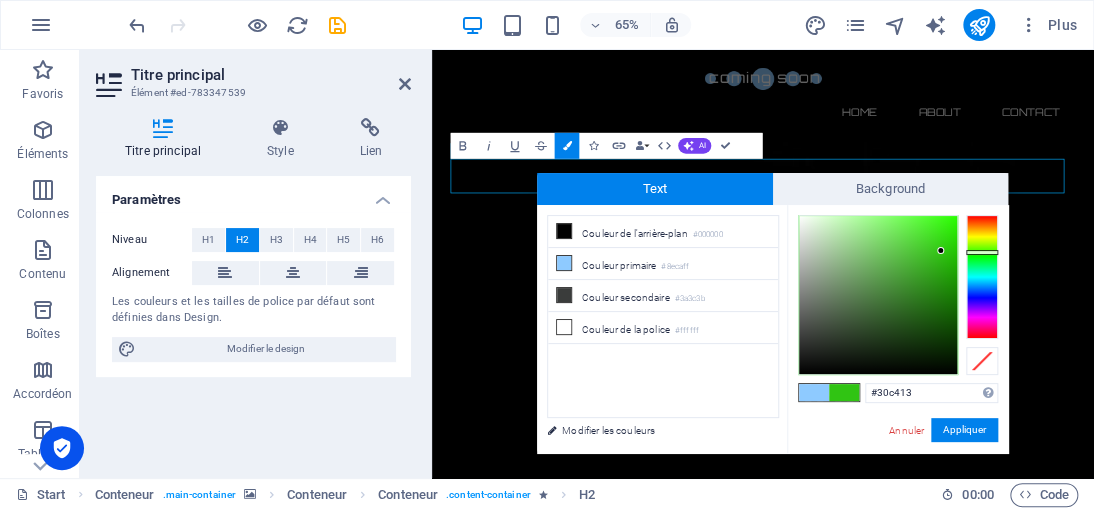 click at bounding box center [878, 295] 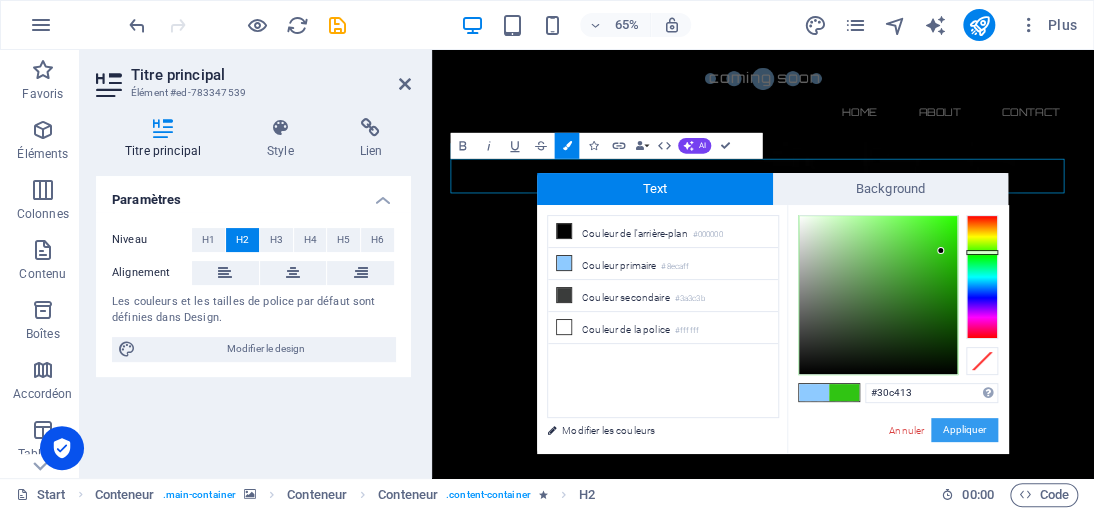 click on "Appliquer" at bounding box center [964, 430] 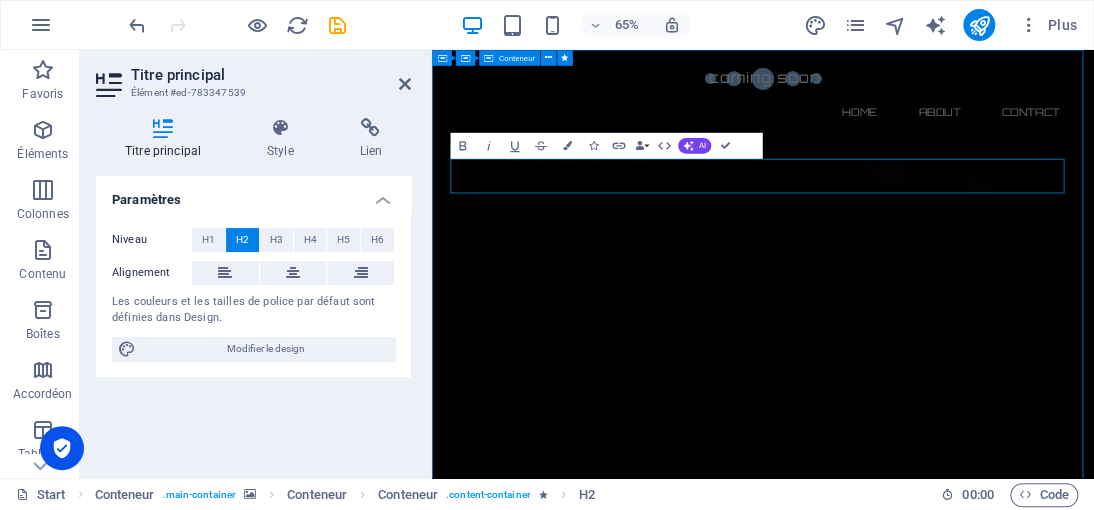 click on "démocrazisme.com 0 Days 0 Hours 0 Minutes 0 Seconds Our website is under construction. We`ll be here soon with our new awesome site, subscribe to be notified.  Notify me   I have read and understand the privacy policy. Unreadable? Regenerate" at bounding box center [941, 2751] 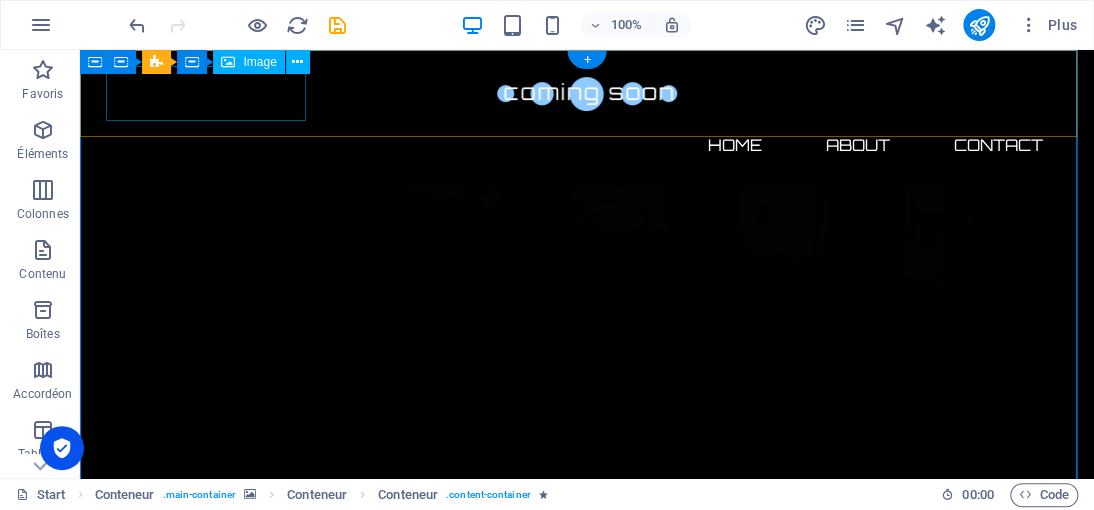 click at bounding box center [587, 93] 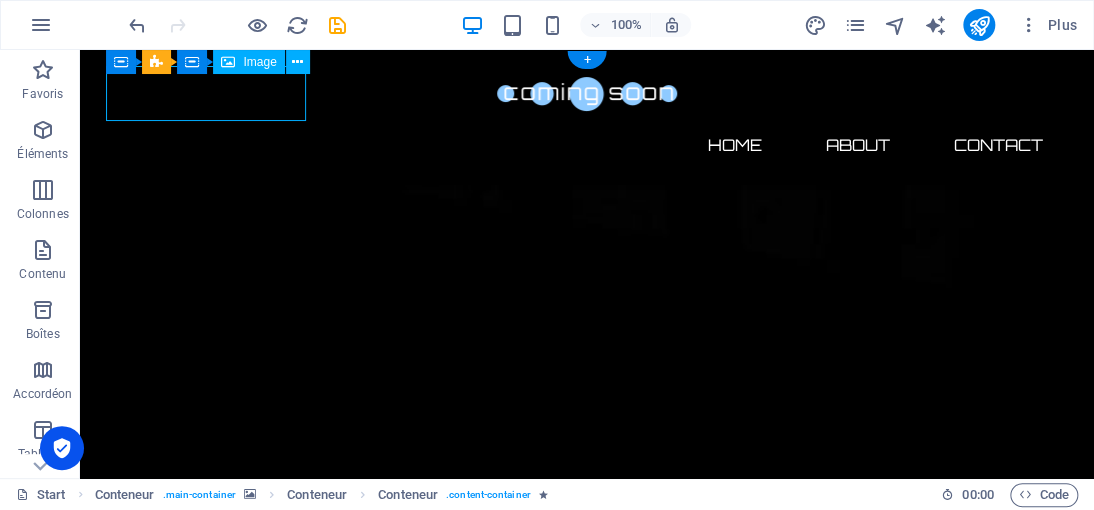 click at bounding box center (587, 93) 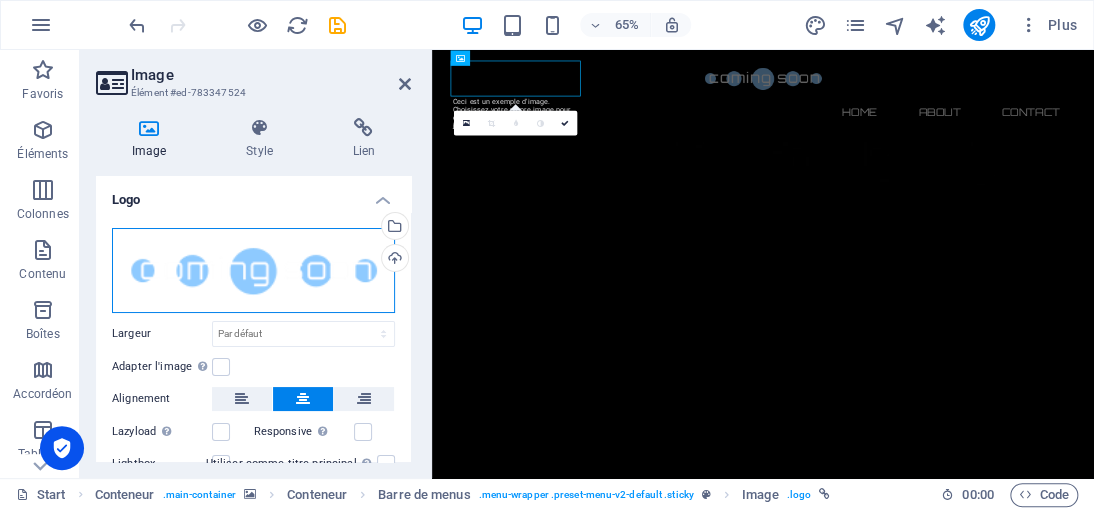 click on "Glissez les fichiers ici, cliquez pour choisir les fichiers ou  sélectionnez les fichiers depuis Fichiers ou depuis notre stock gratuit de photos et de vidéos" at bounding box center [253, 270] 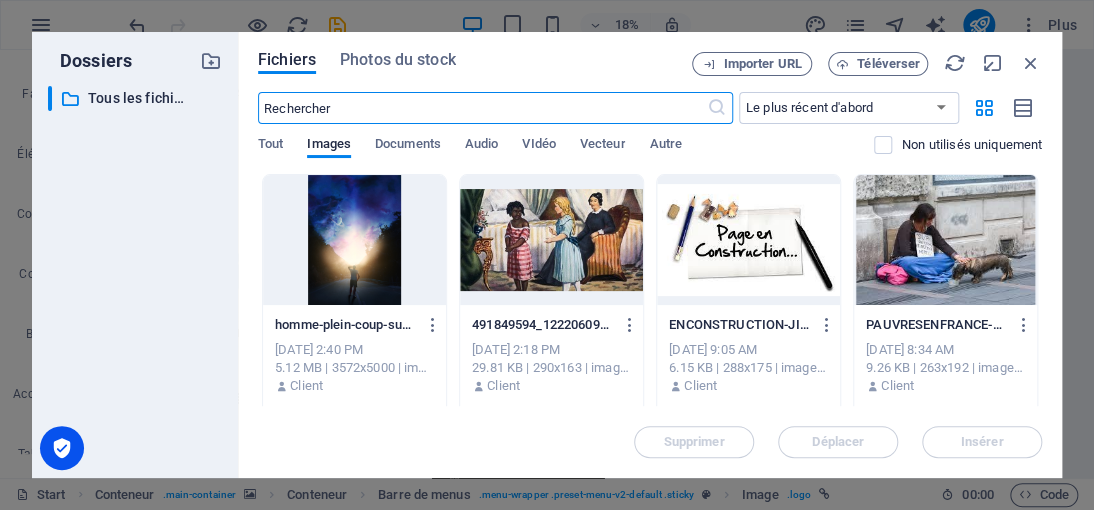 click at bounding box center [551, 240] 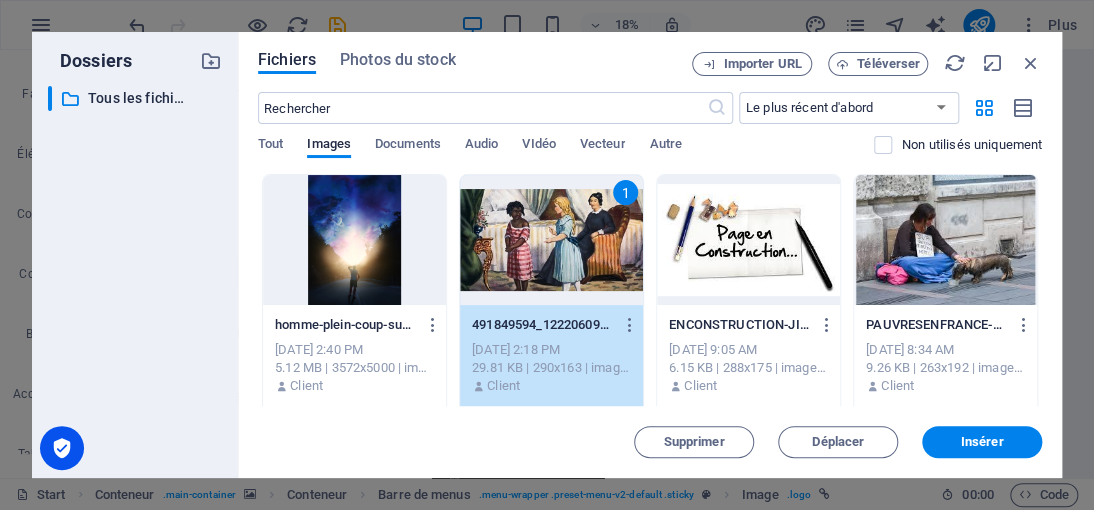 click on "1" at bounding box center (551, 240) 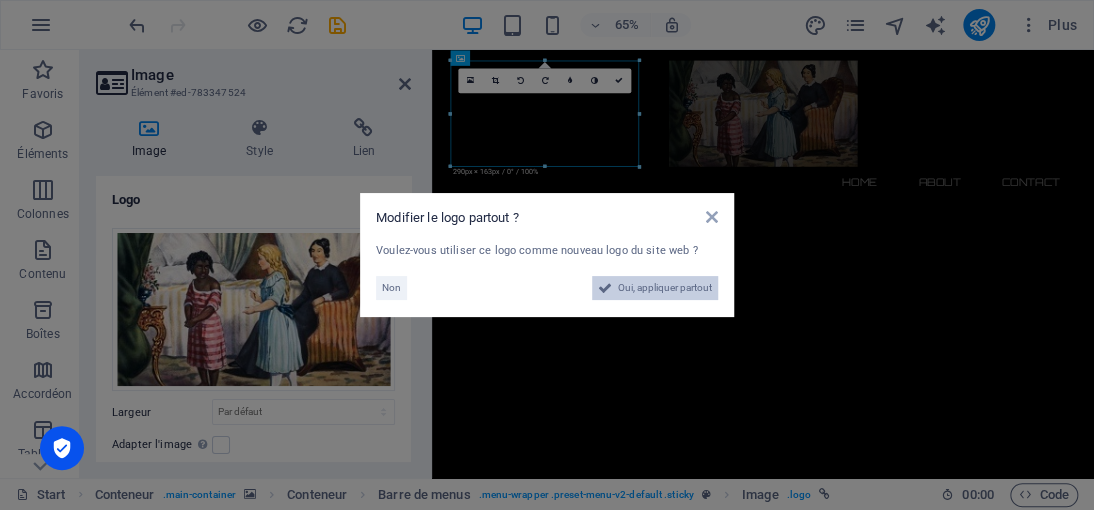 click on "Oui, appliquer partout" at bounding box center [665, 288] 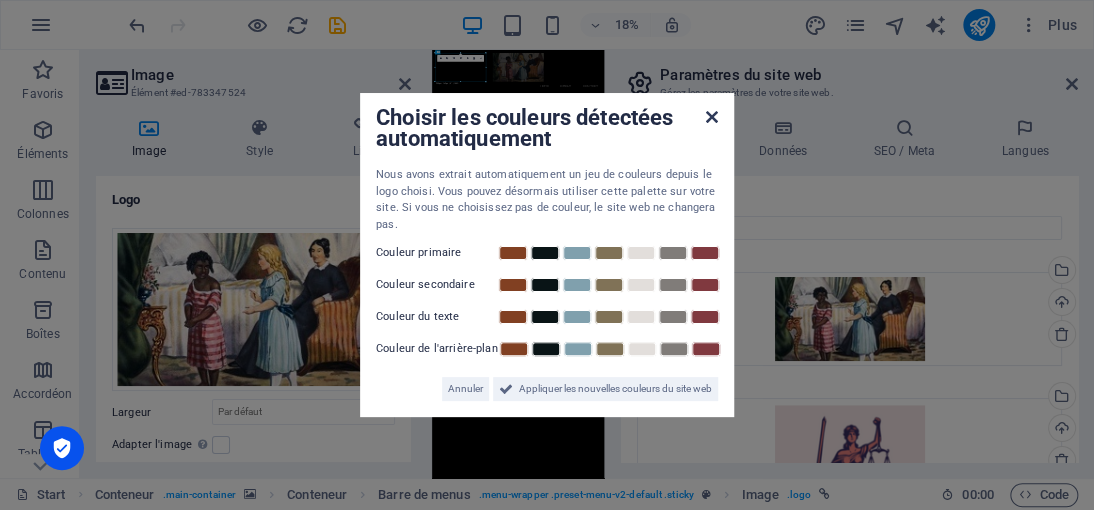 click at bounding box center (712, 117) 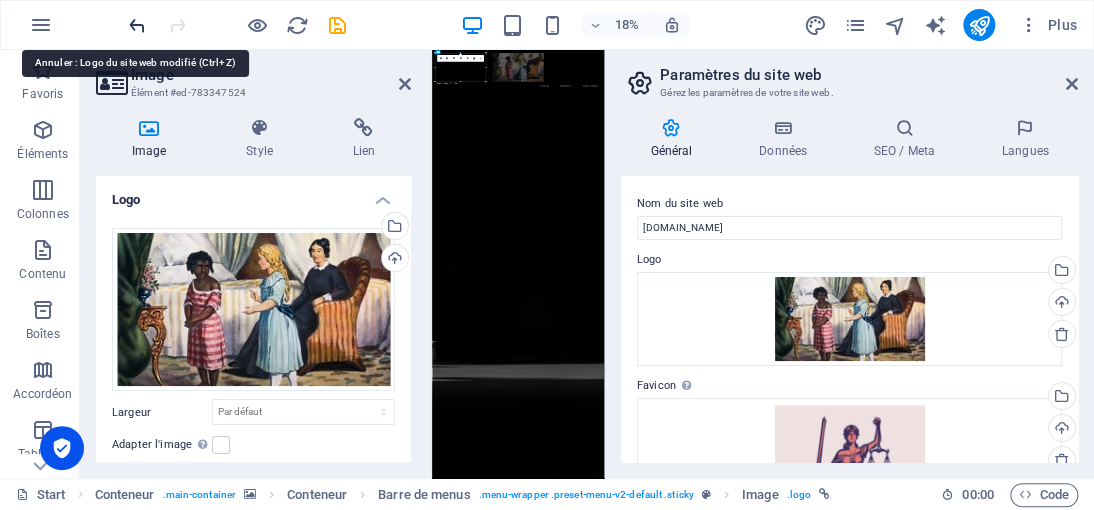 click at bounding box center [137, 25] 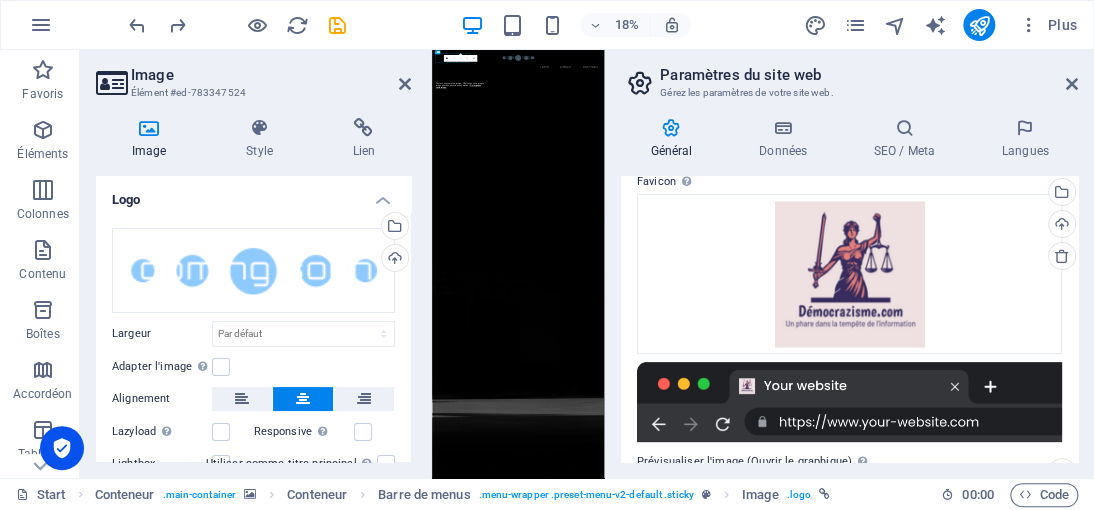 scroll, scrollTop: 87, scrollLeft: 0, axis: vertical 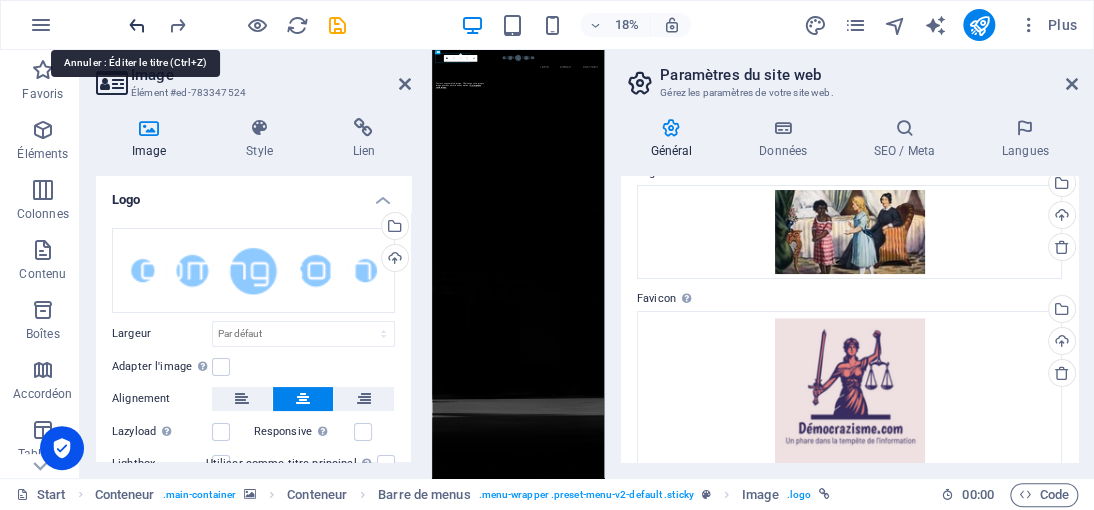 click at bounding box center [137, 25] 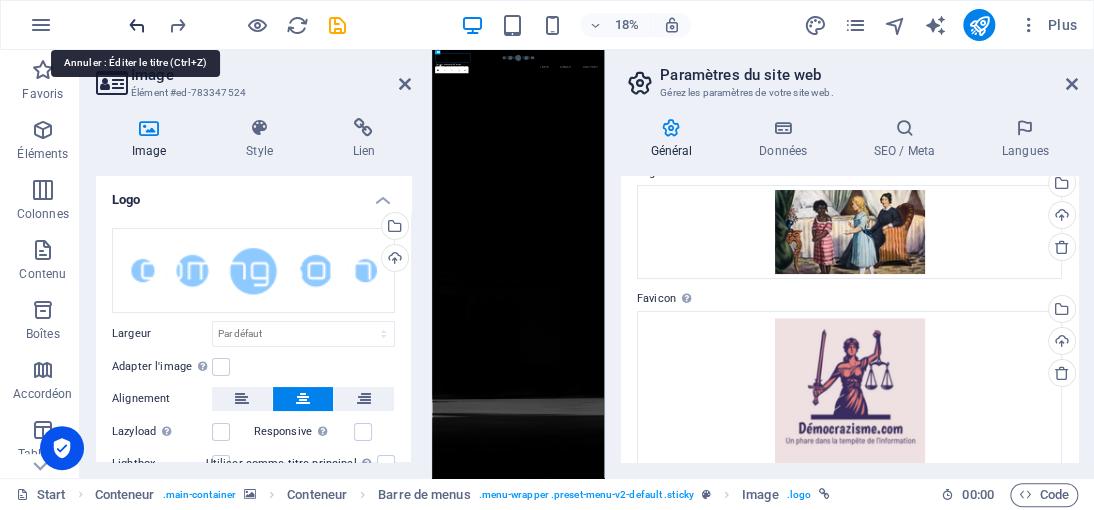 click at bounding box center (137, 25) 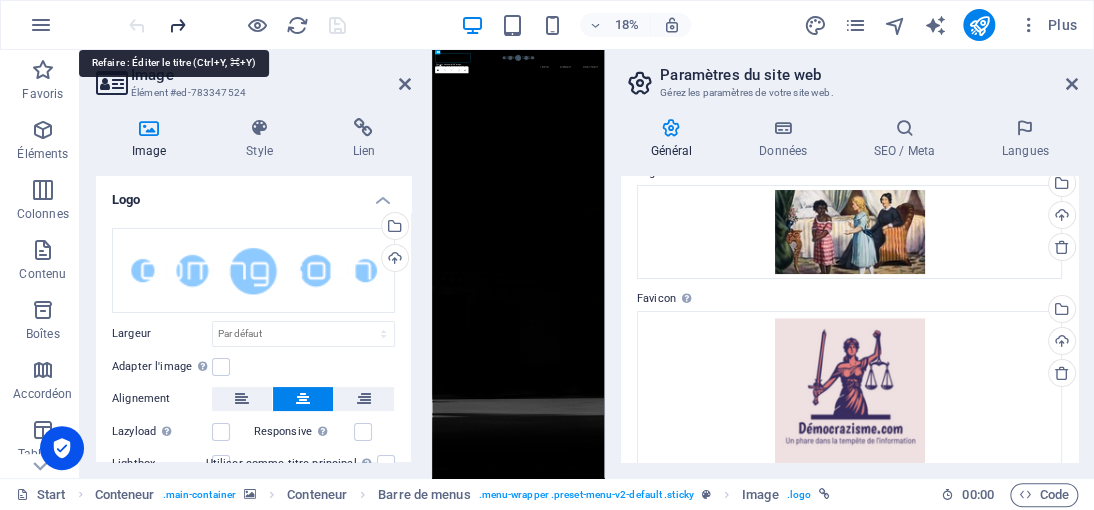 click at bounding box center [177, 25] 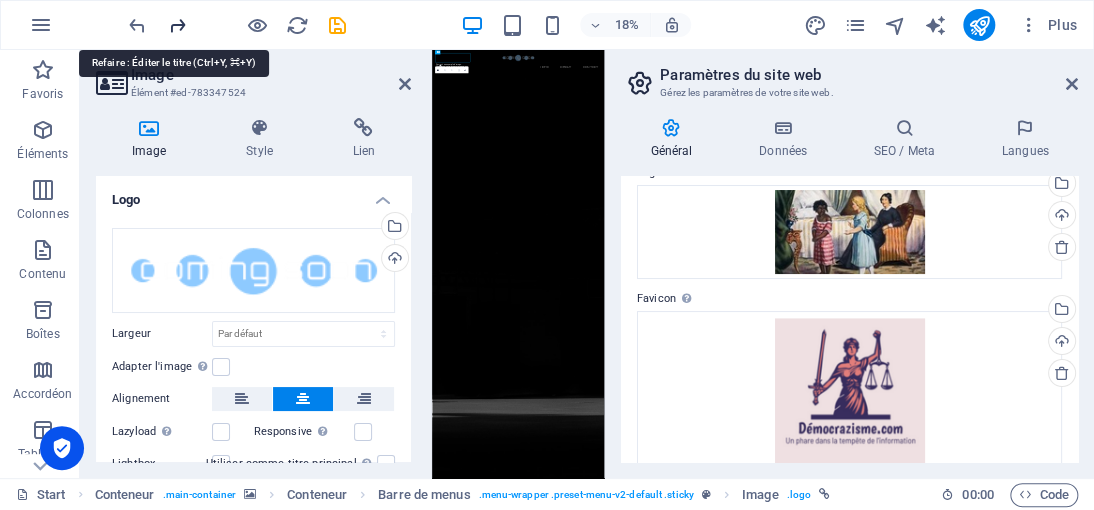 click at bounding box center (177, 25) 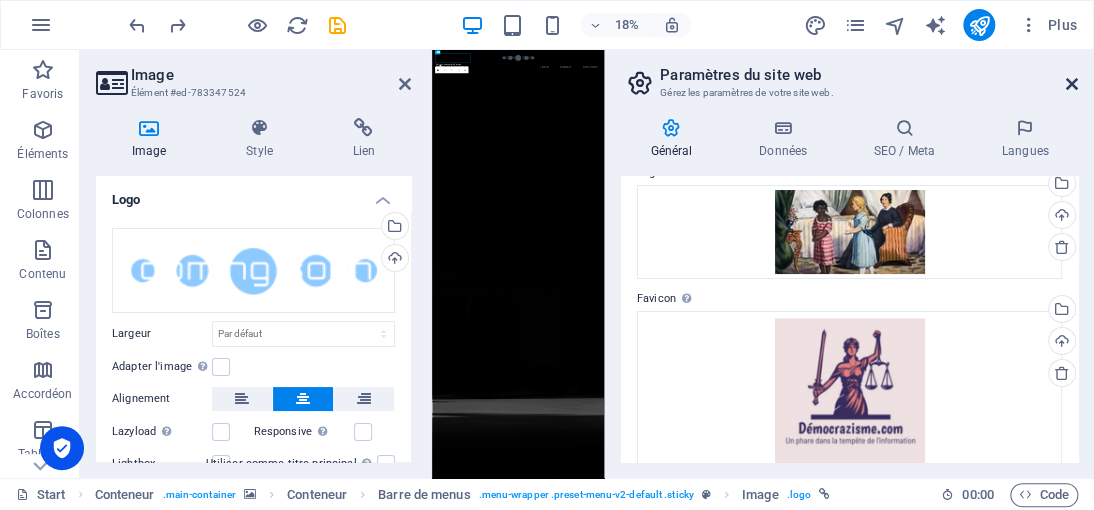 click at bounding box center [1072, 84] 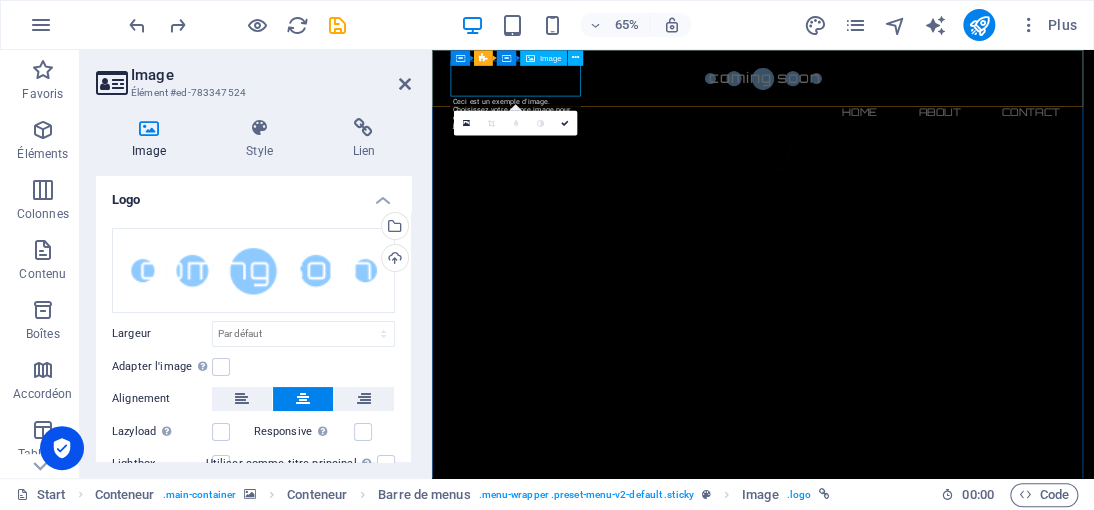 click at bounding box center [941, 93] 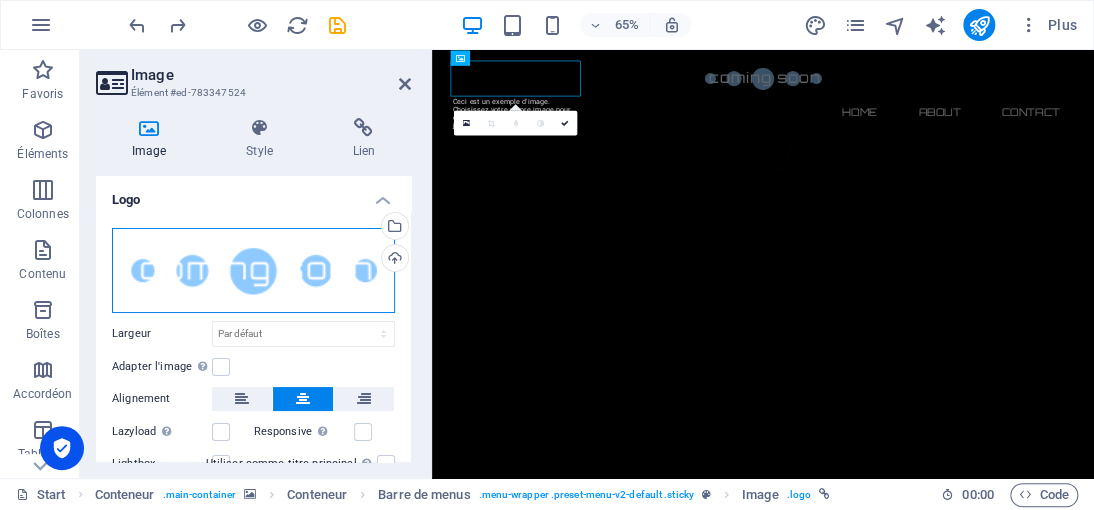 click on "Glissez les fichiers ici, cliquez pour choisir les fichiers ou  sélectionnez les fichiers depuis Fichiers ou depuis notre stock gratuit de photos et de vidéos" at bounding box center (253, 270) 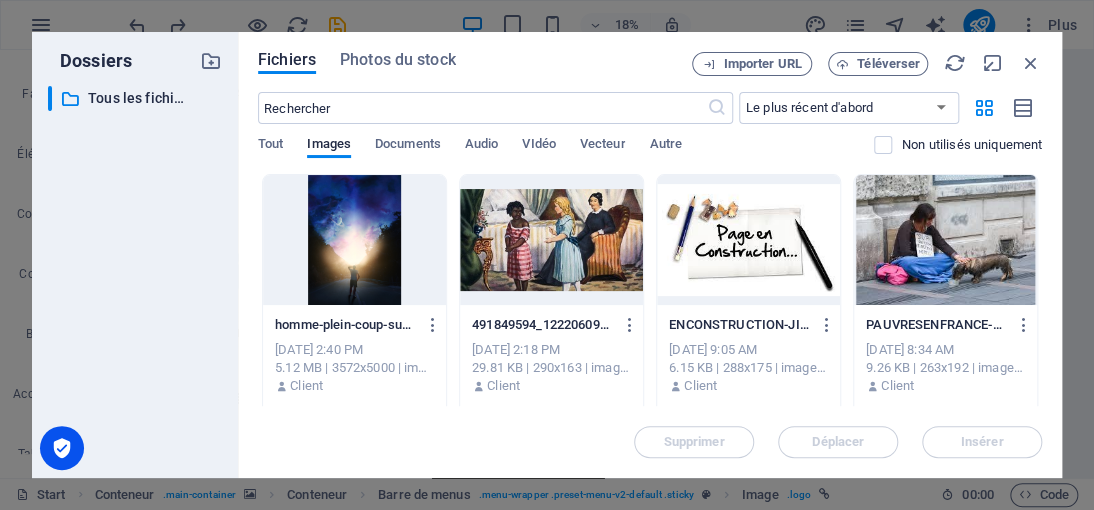 click at bounding box center (551, 240) 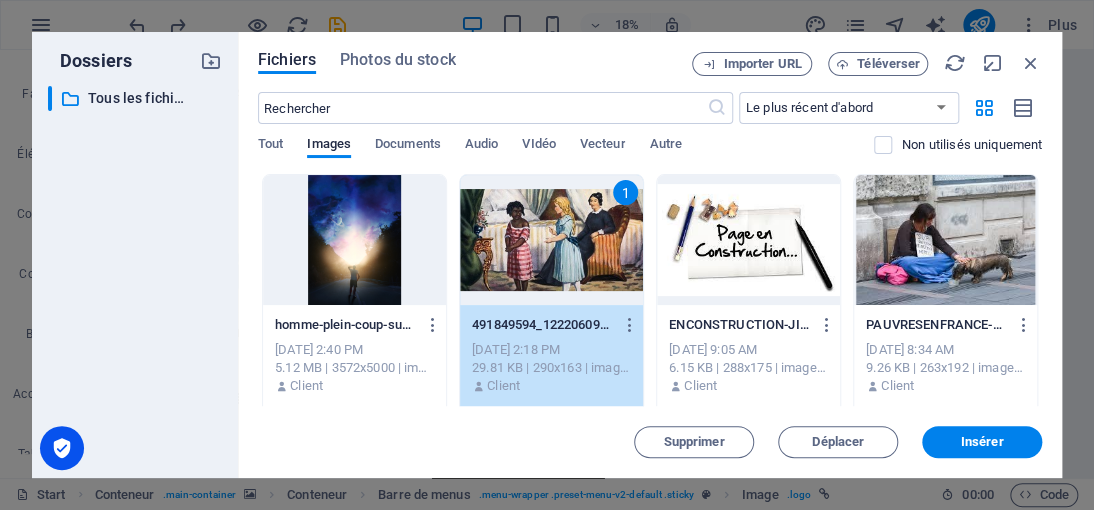 click on "1" at bounding box center (551, 240) 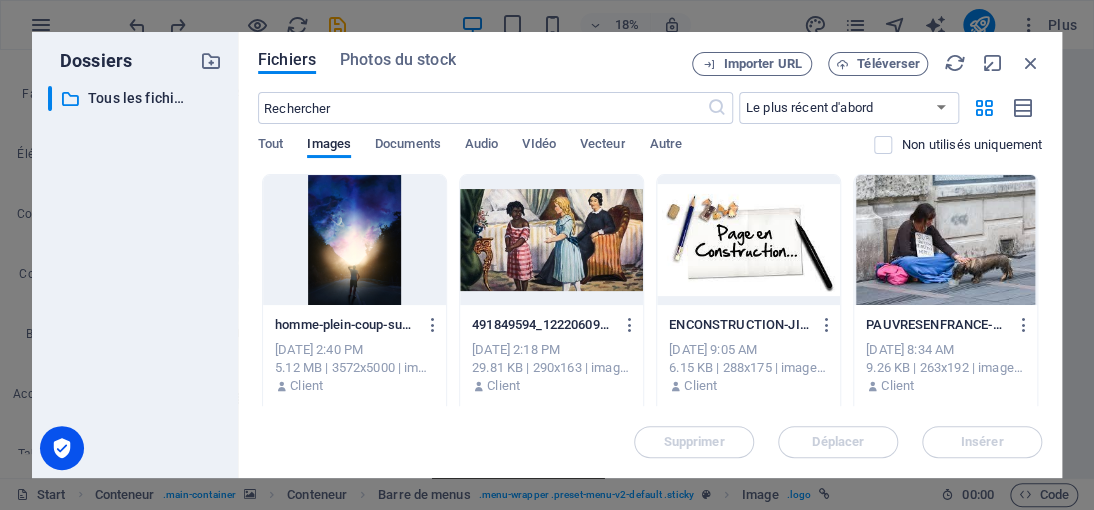 click at bounding box center [551, 240] 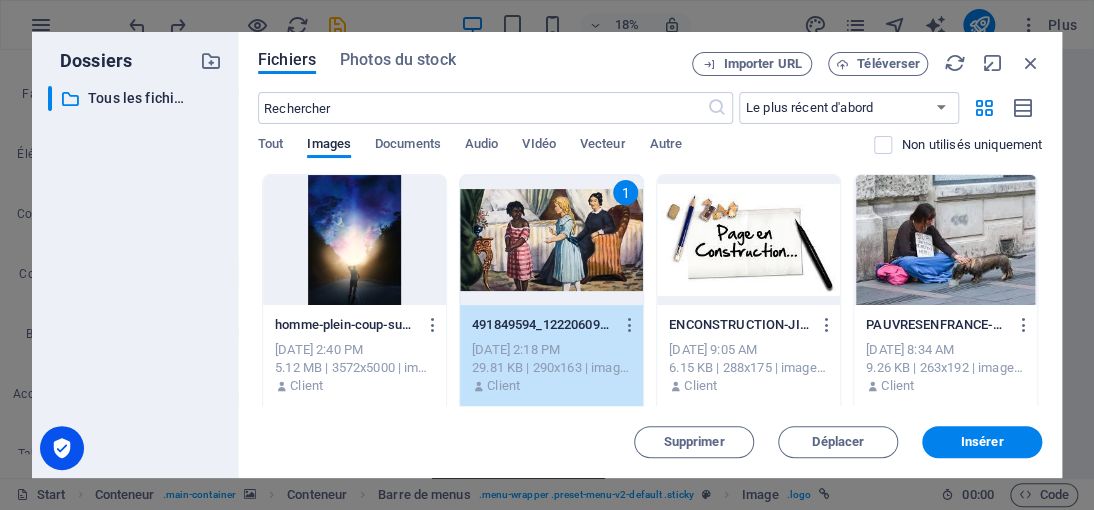 click on "1" at bounding box center [551, 240] 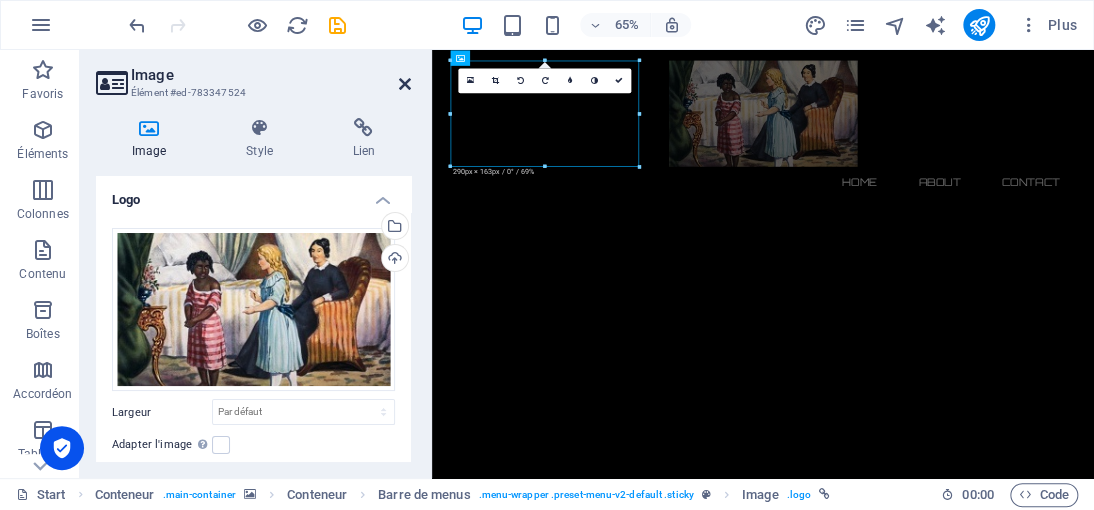 click at bounding box center (405, 84) 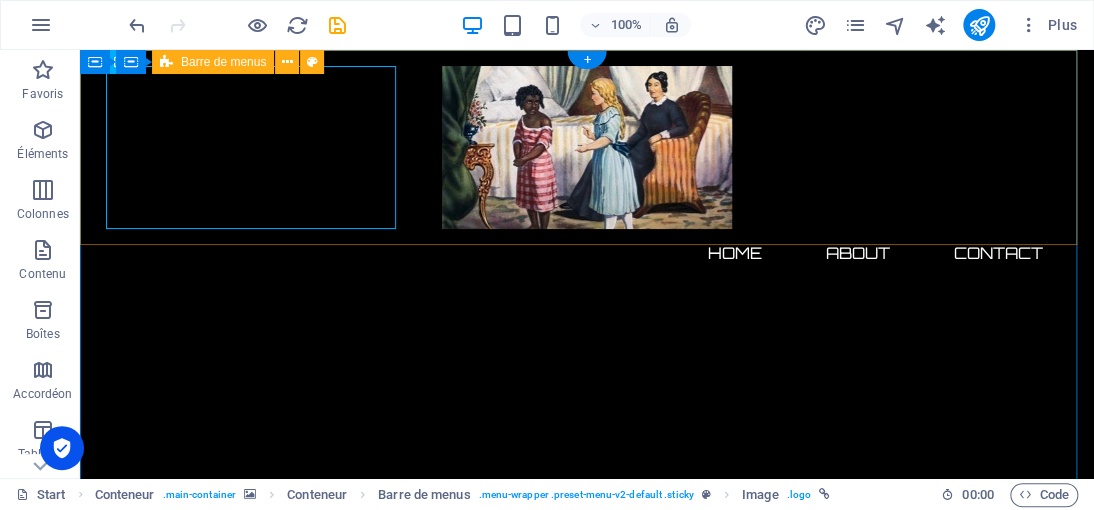 click on "Home About Contact" at bounding box center (587, 171) 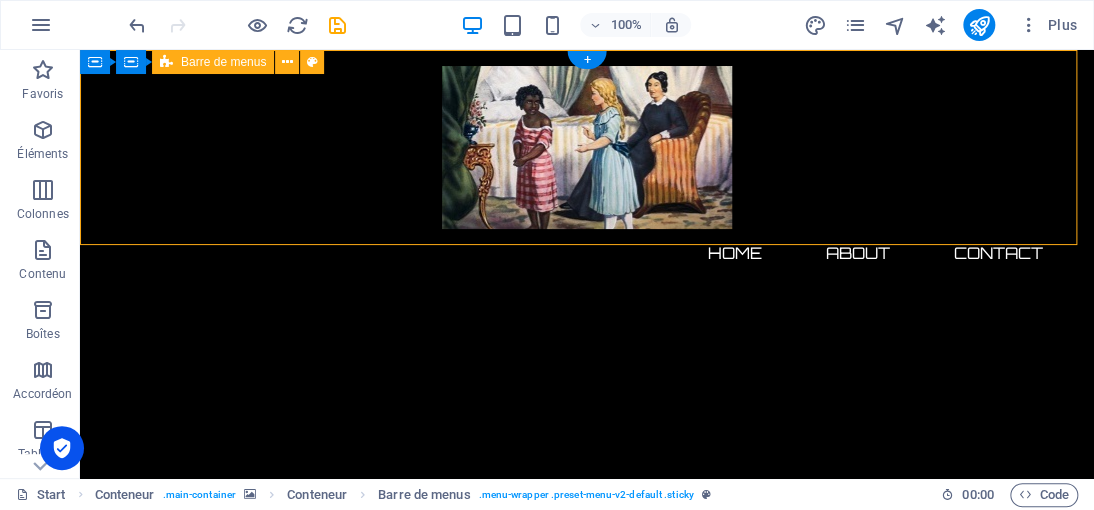 click on "Home About Contact" at bounding box center (587, 171) 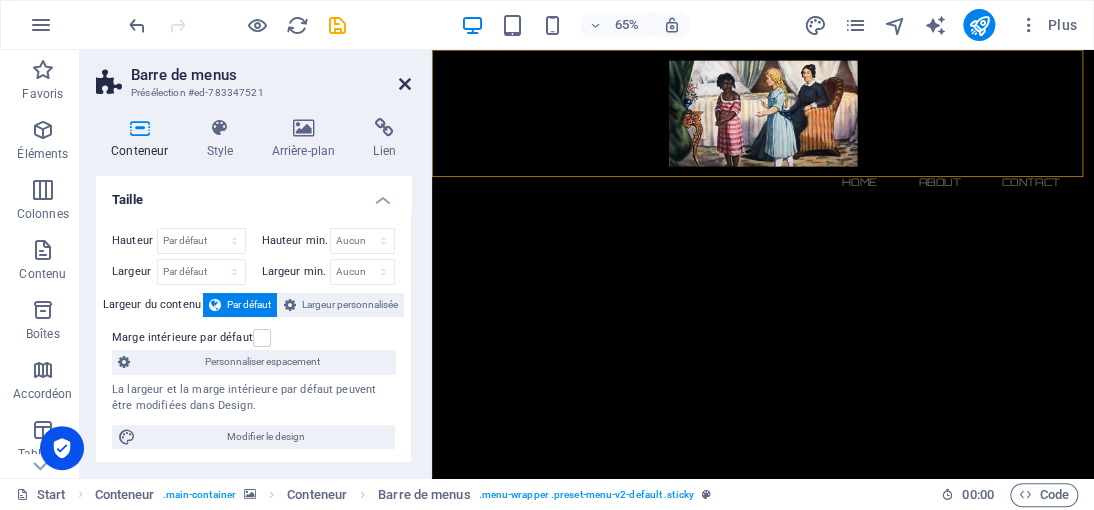 drag, startPoint x: 404, startPoint y: 86, endPoint x: 324, endPoint y: 37, distance: 93.813644 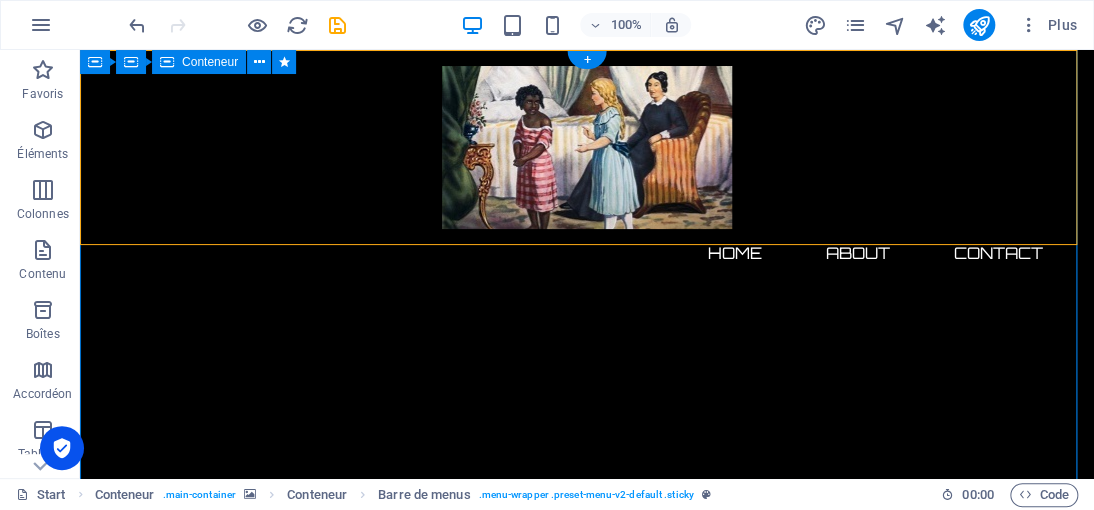 click on "démocrazisme.com 0 Days 0 Hours 0 Minutes 0 Seconds Our website is under construction. We`ll be here soon with our new awesome site, subscribe to be notified.  Notify me   I have read and understand the privacy policy. Unreadable? Regenerate" at bounding box center (587, 2805) 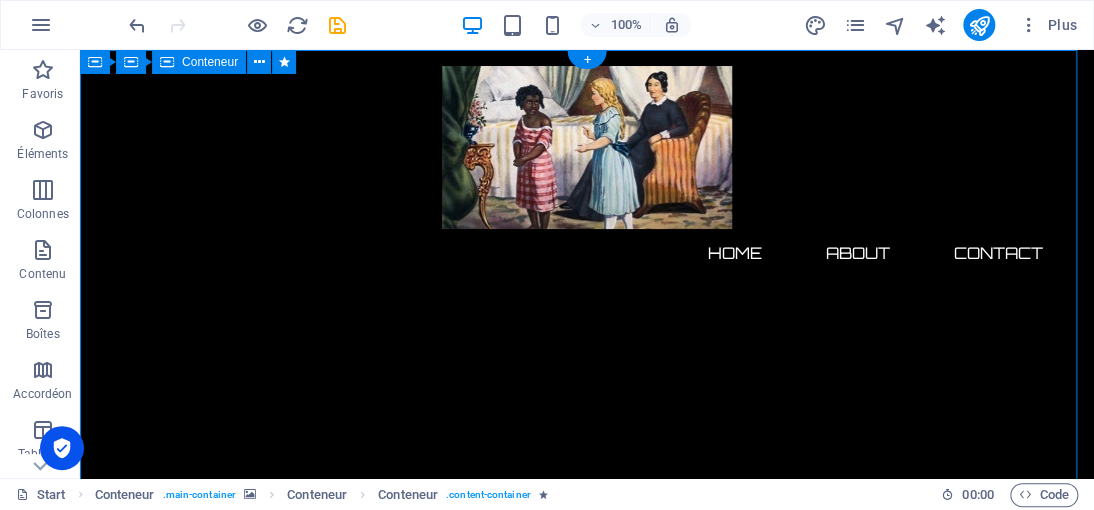 click on "démocrazisme.com 0 Days 0 Hours 0 Minutes 0 Seconds Our website is under construction. We`ll be here soon with our new awesome site, subscribe to be notified.  Notify me   I have read and understand the privacy policy. Unreadable? Regenerate" at bounding box center [587, 2805] 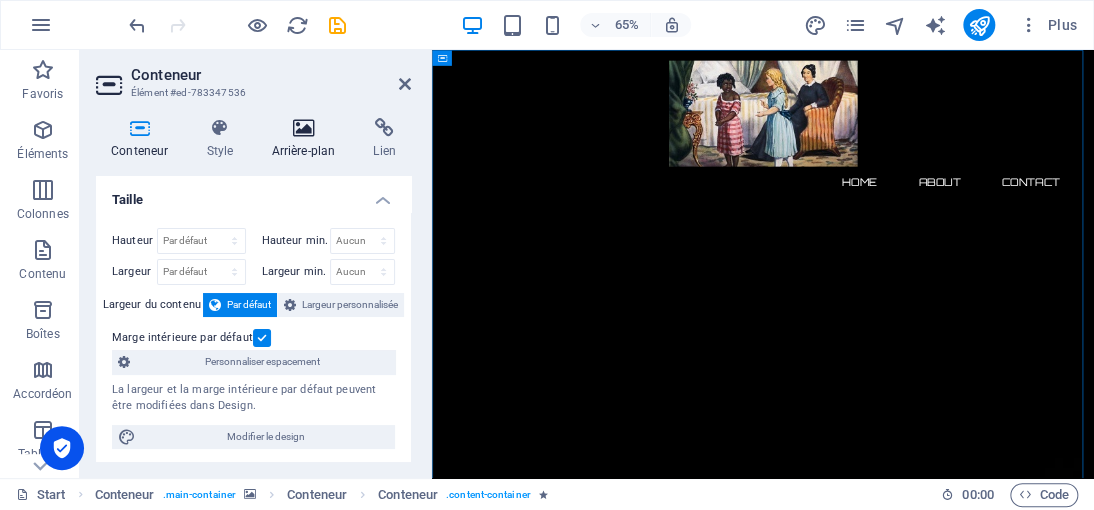 click on "Arrière-plan" at bounding box center (307, 139) 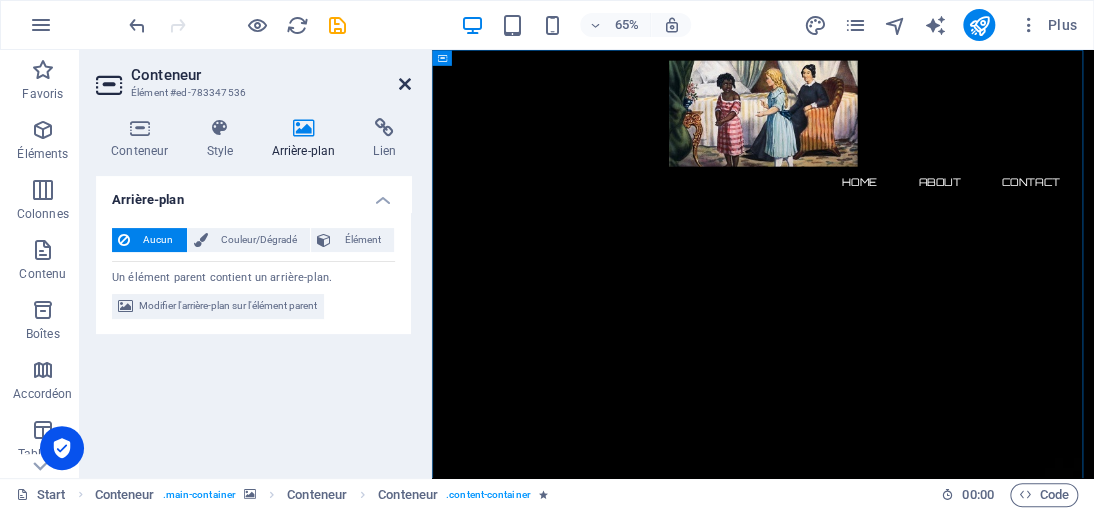 click at bounding box center [405, 84] 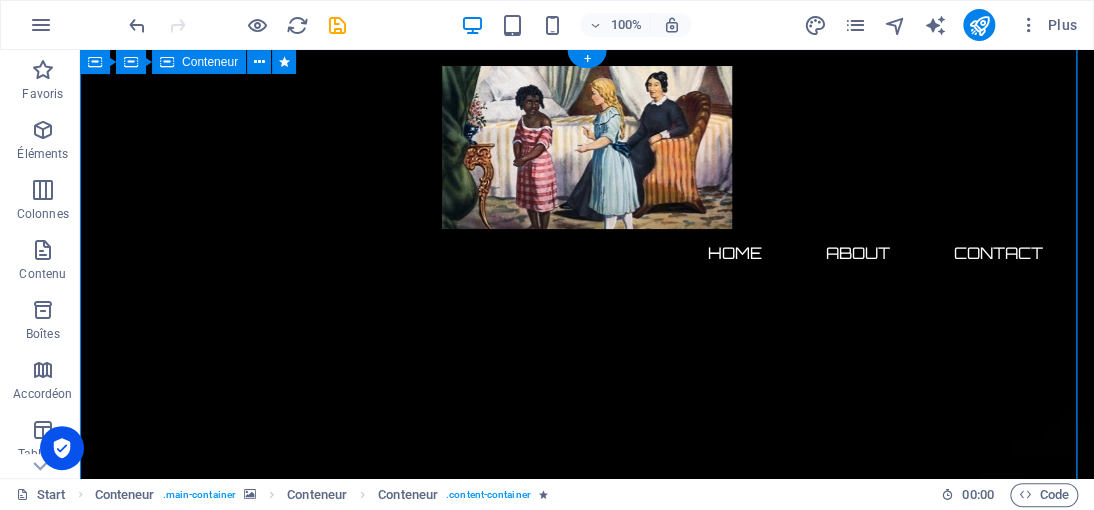 scroll, scrollTop: 0, scrollLeft: 0, axis: both 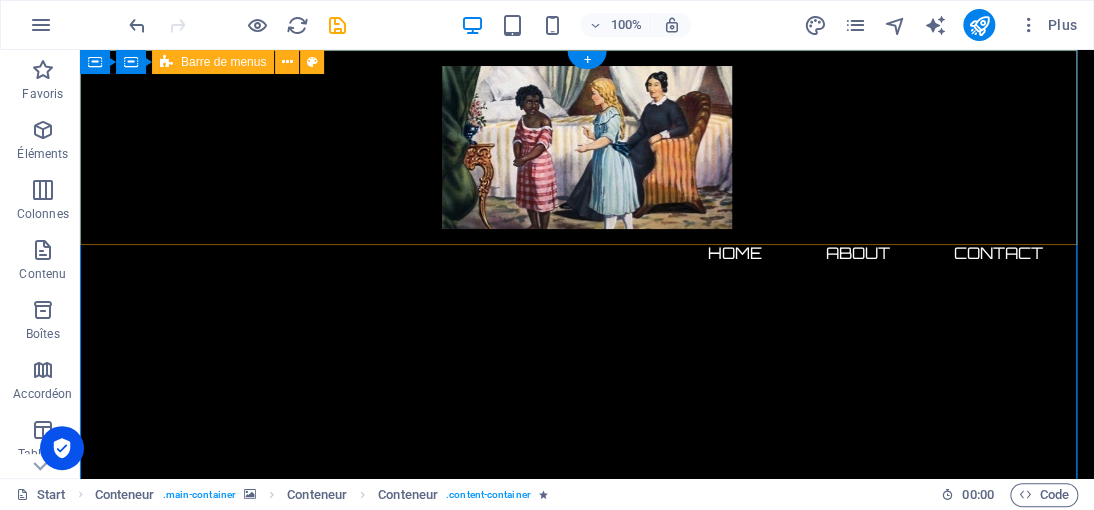 click on "Home About Contact" at bounding box center (587, 171) 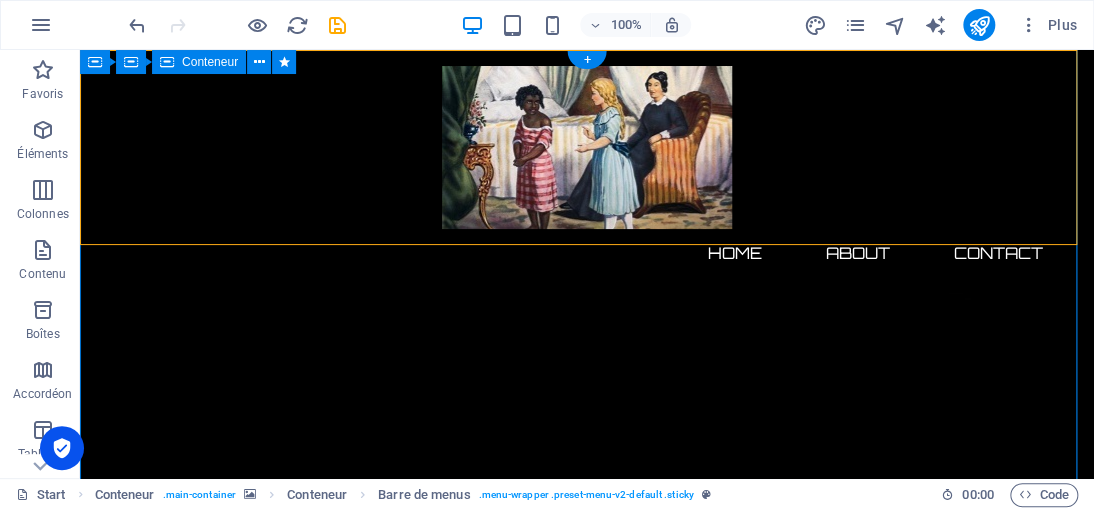 click on "démocrazisme.com 0 Days 0 Hours 0 Minutes 0 Seconds Our website is under construction. We`ll be here soon with our new awesome site, subscribe to be notified.  Notify me   I have read and understand the privacy policy. Unreadable? Regenerate" at bounding box center [587, 2913] 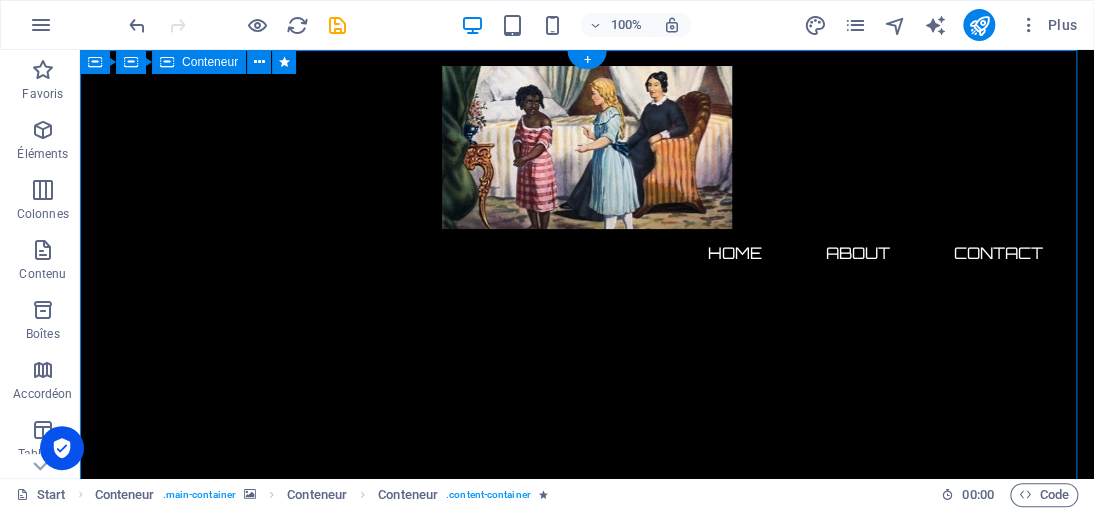 click on "démocrazisme.com 0 Days 0 Hours 0 Minutes 0 Seconds Our website is under construction. We`ll be here soon with our new awesome site, subscribe to be notified.  Notify me   I have read and understand the privacy policy. Unreadable? Regenerate" at bounding box center [587, 2913] 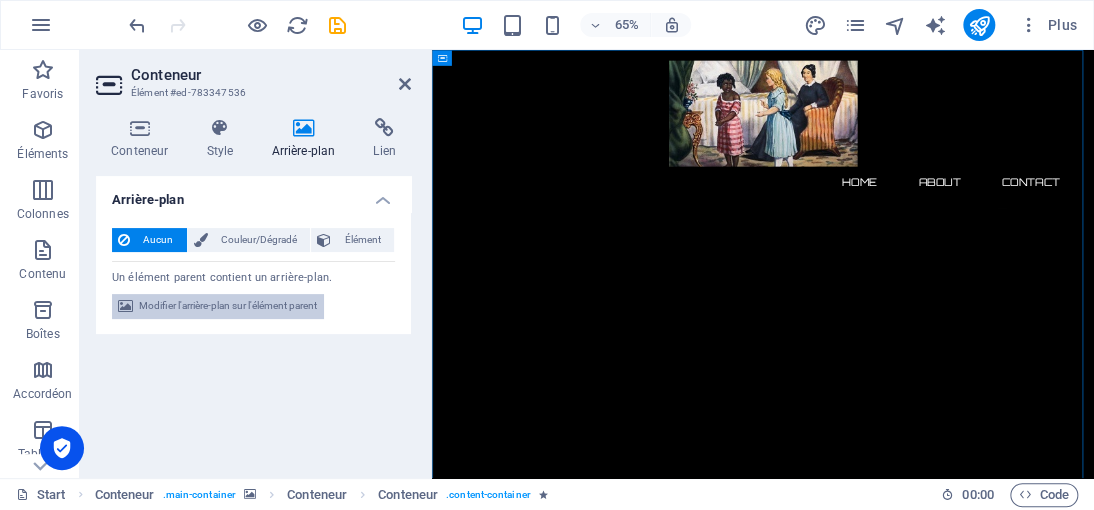 click on "Modifier l'arrière-plan sur l'élément parent" at bounding box center (228, 306) 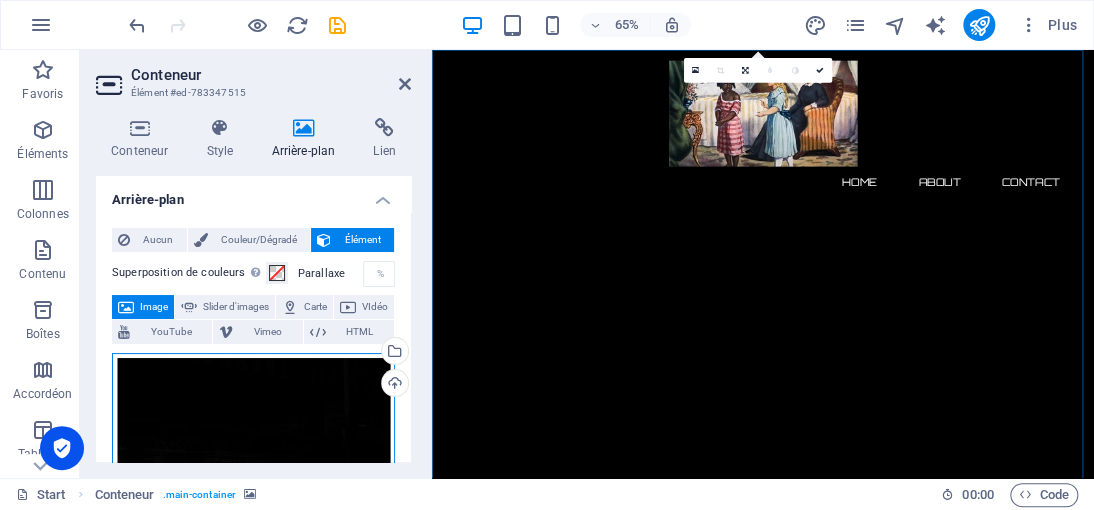click on "Glissez les fichiers ici, cliquez pour choisir les fichiers ou  sélectionnez les fichiers depuis Fichiers ou depuis notre stock gratuit de photos et de vidéos" at bounding box center [253, 449] 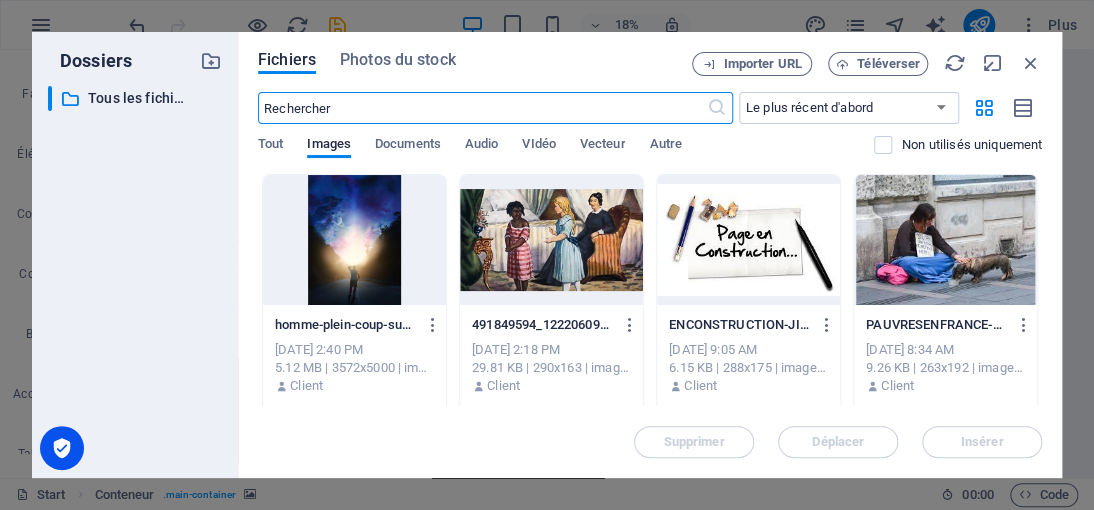 click at bounding box center [354, 240] 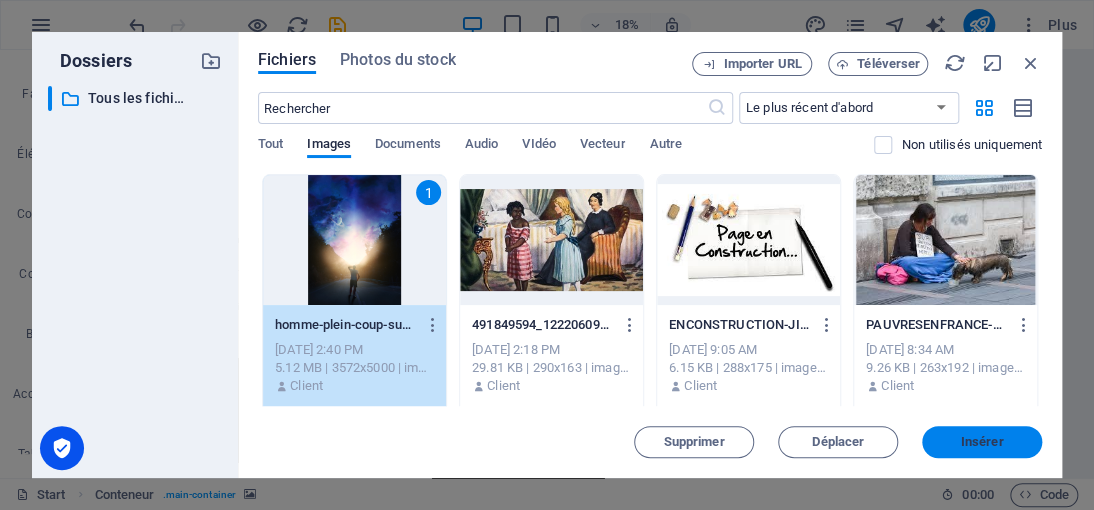 drag, startPoint x: 960, startPoint y: 443, endPoint x: 809, endPoint y: 605, distance: 221.46106 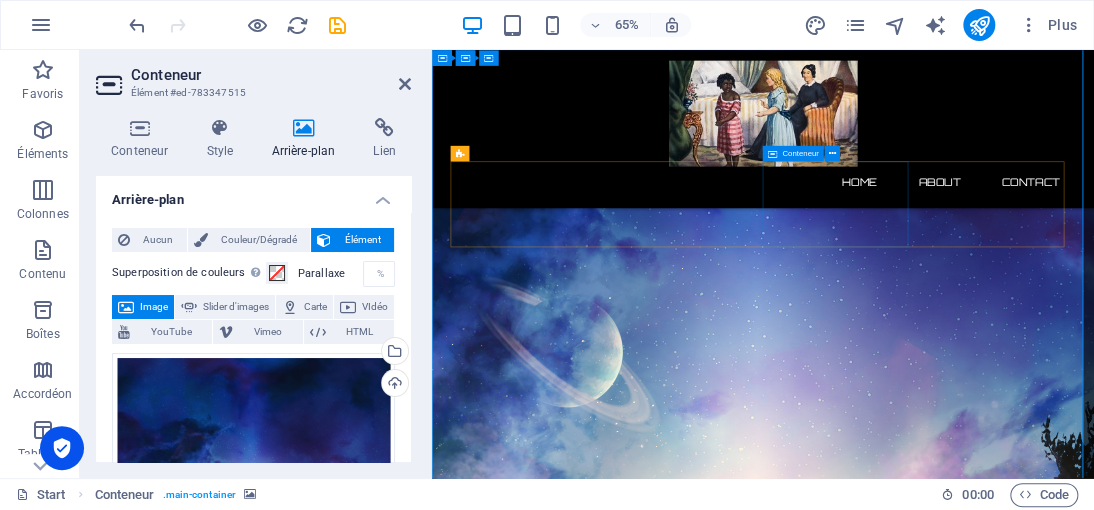 scroll, scrollTop: 0, scrollLeft: 0, axis: both 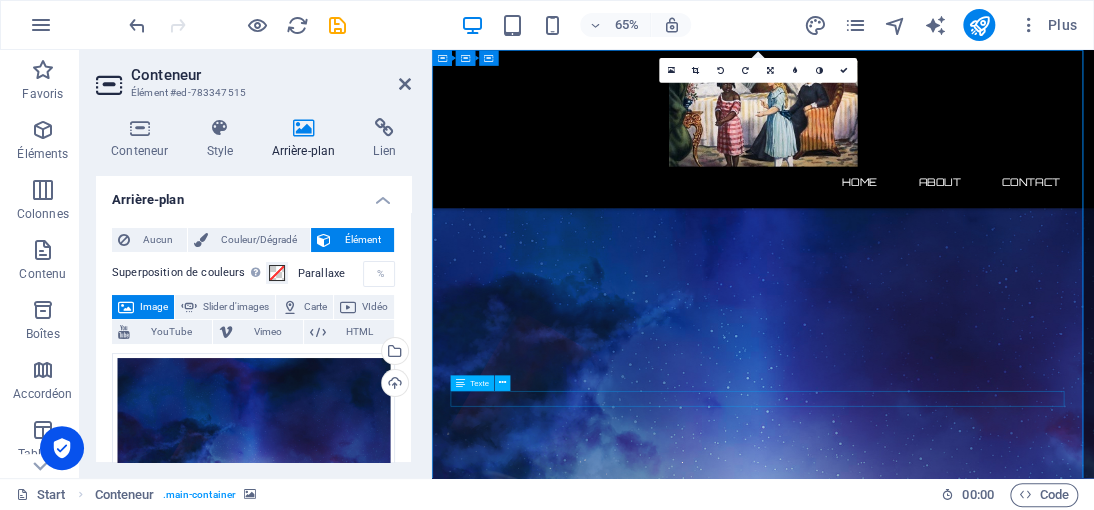 click on "Our website is under construction. We`ll be here soon with our new awesome site, subscribe to be notified." at bounding box center [941, 3202] 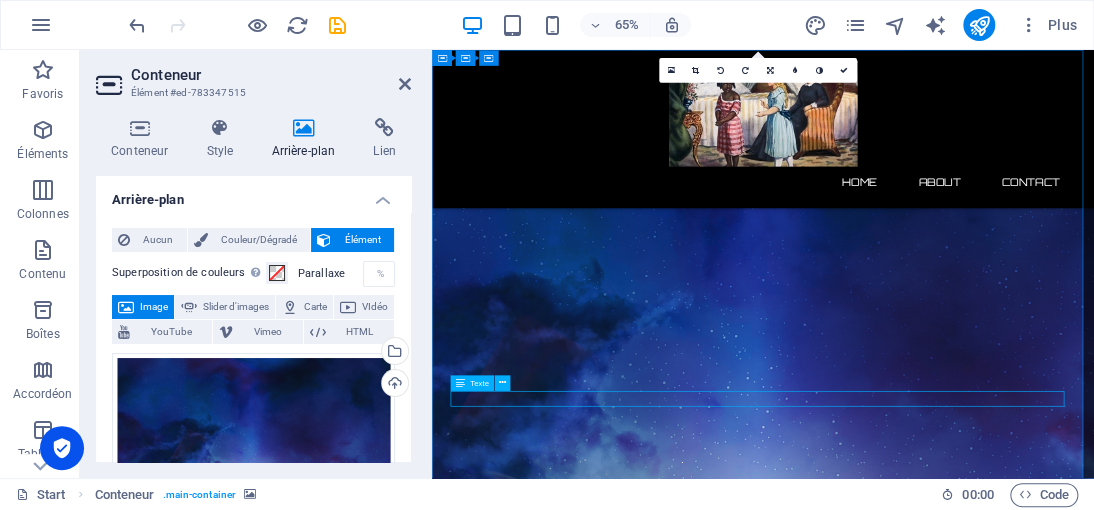 click on "Our website is under construction. We`ll be here soon with our new awesome site, subscribe to be notified." at bounding box center (941, 3202) 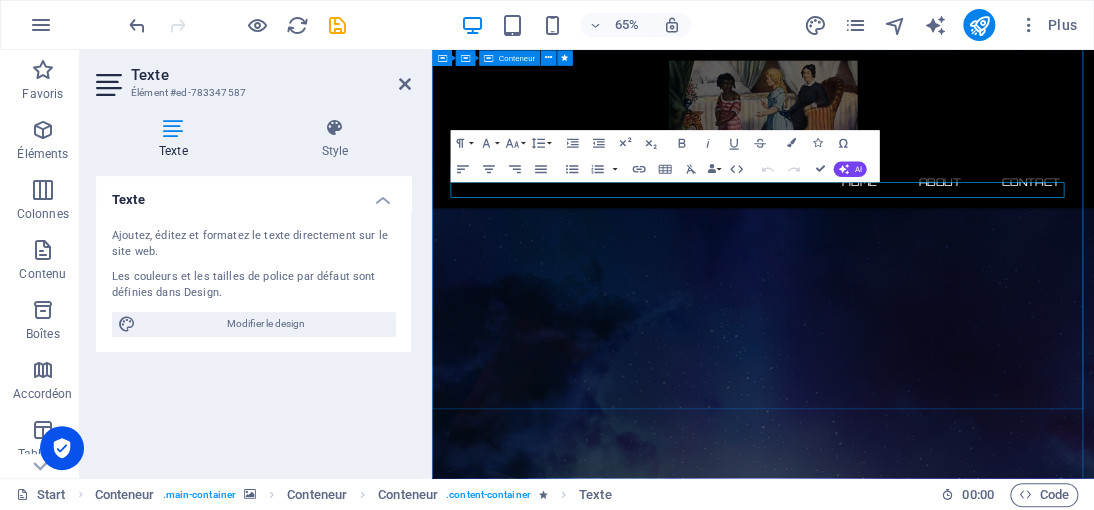 scroll, scrollTop: 320, scrollLeft: 0, axis: vertical 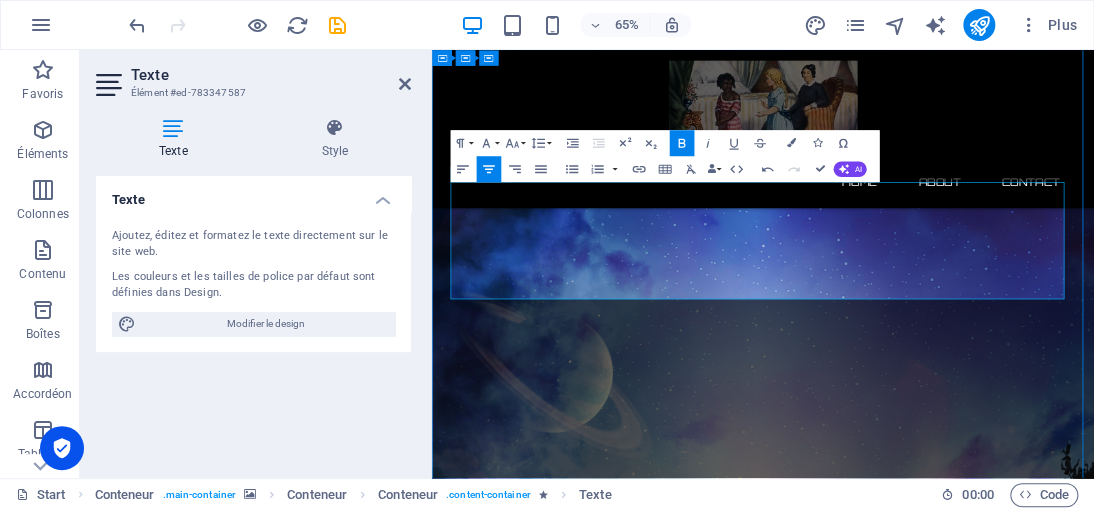 click on "Our website is under construction. We`ll be here s « Le meilleur moyen d'approcher la justice divine, c'est de s'en faire une telle habitude qu'on l'observe dans les plus petites choses, et qu'on y plie jusqu'à sa manière de penser. » oon with our new awesome site, subscribe to be notified." at bounding box center [941, 3116] 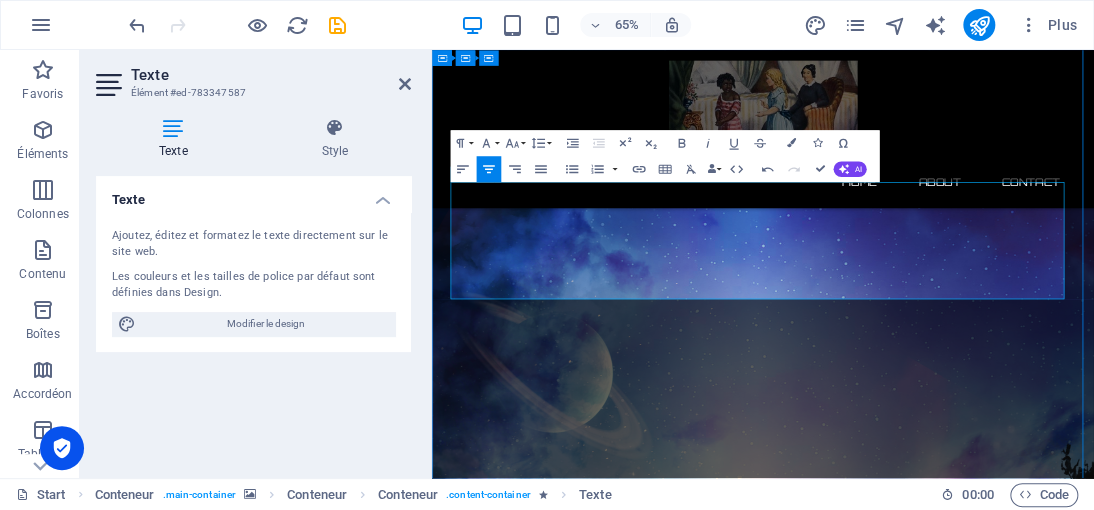 drag, startPoint x: 1395, startPoint y: 406, endPoint x: 460, endPoint y: 281, distance: 943.3186 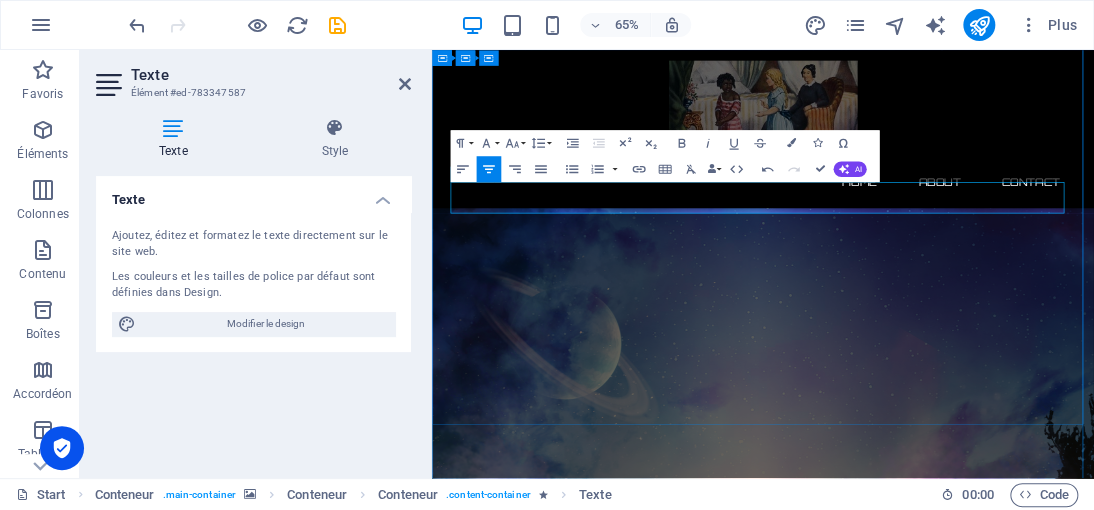 click on "« Le meilleur moyen d'approcher la justice divine, c'est de s'en faire une telle habitude qu'on l'observe dans les plus petites choses, et qu'on y plie jusqu'à sa manière de penser. »" at bounding box center [941, 2918] 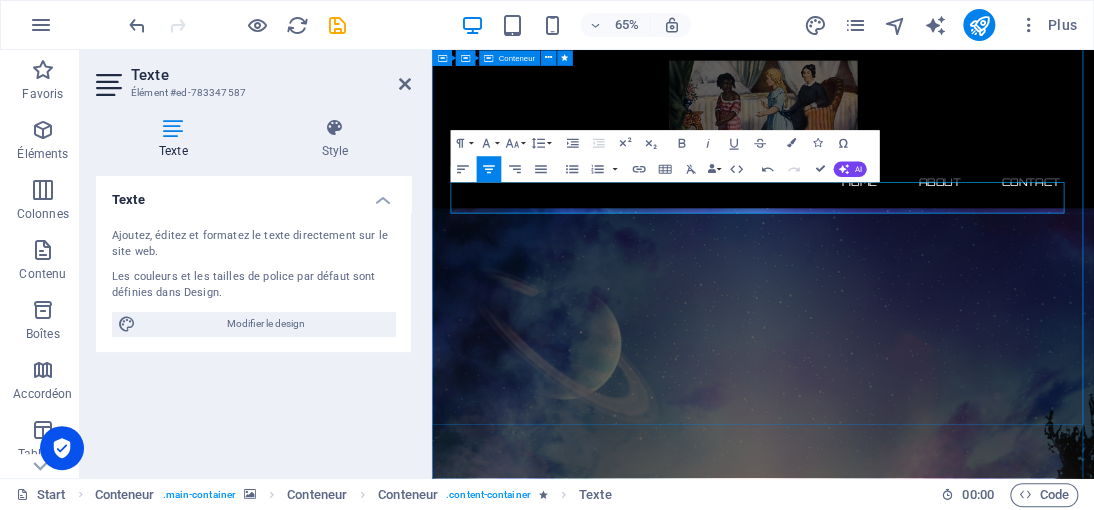 drag, startPoint x: 1113, startPoint y: 291, endPoint x: 434, endPoint y: 264, distance: 679.5366 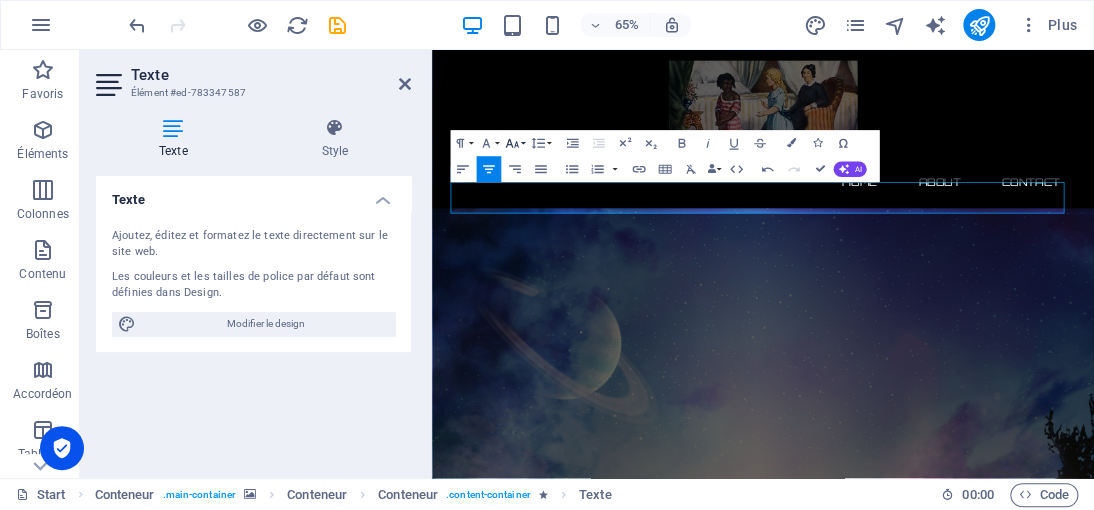 click on "Font Size" at bounding box center [514, 143] 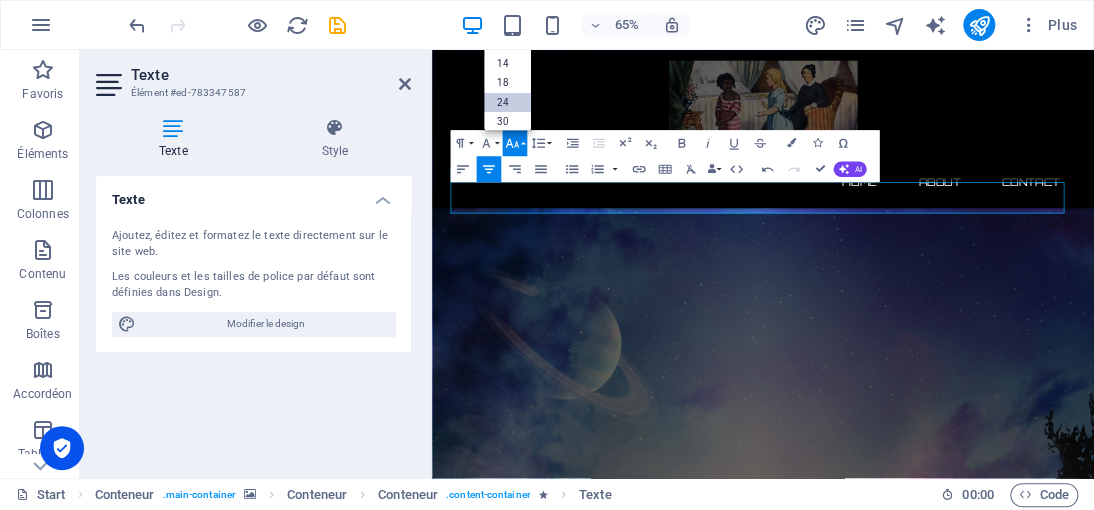 click on "24" at bounding box center [507, 103] 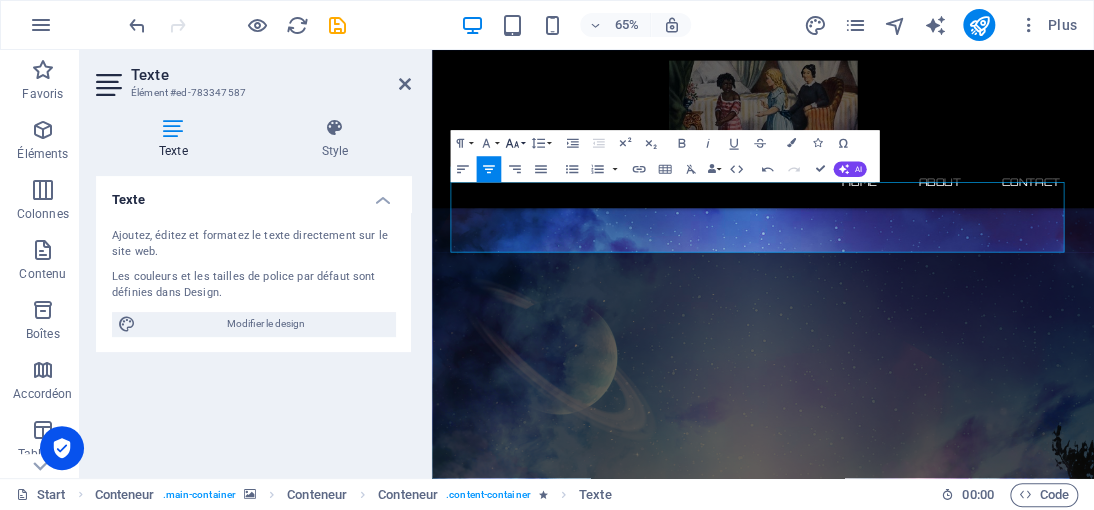 click on "Font Size" at bounding box center (514, 143) 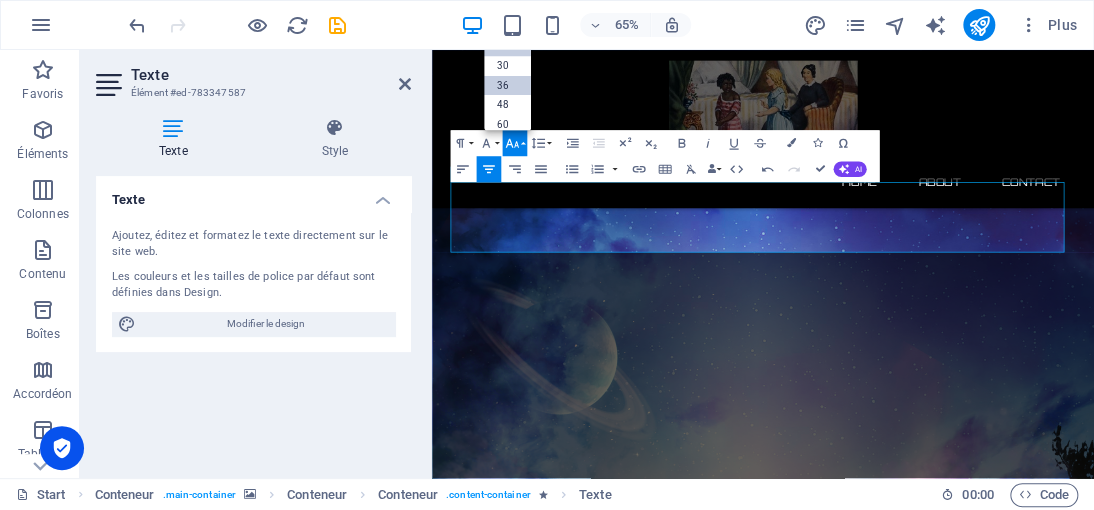 scroll, scrollTop: 60, scrollLeft: 0, axis: vertical 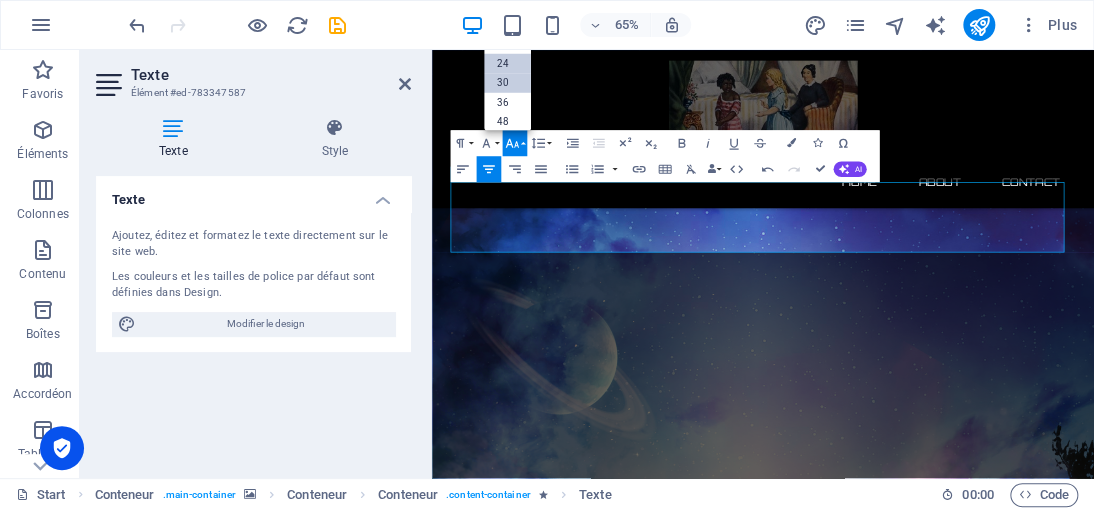 click on "30" at bounding box center [507, 82] 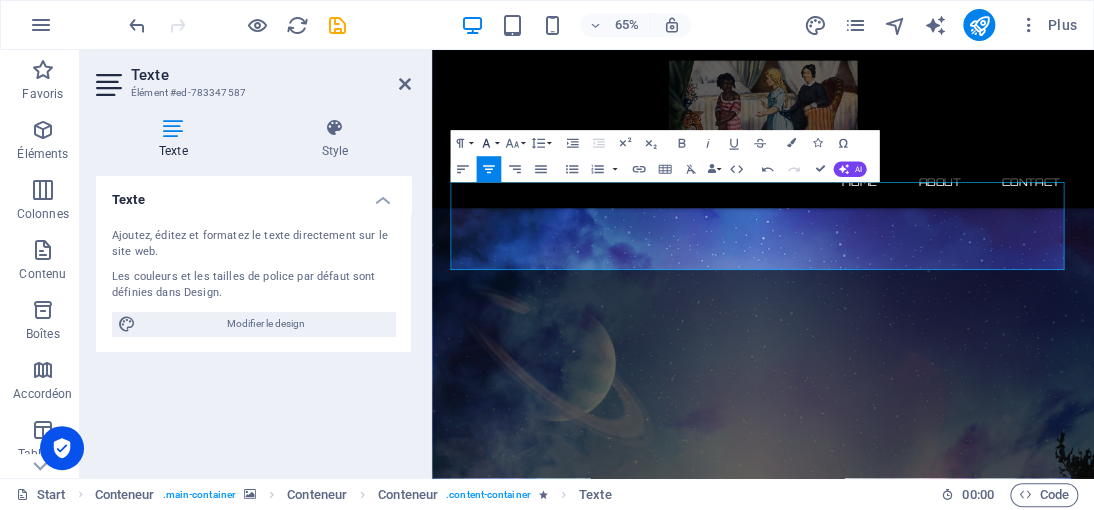 click on "Font Family" at bounding box center [488, 143] 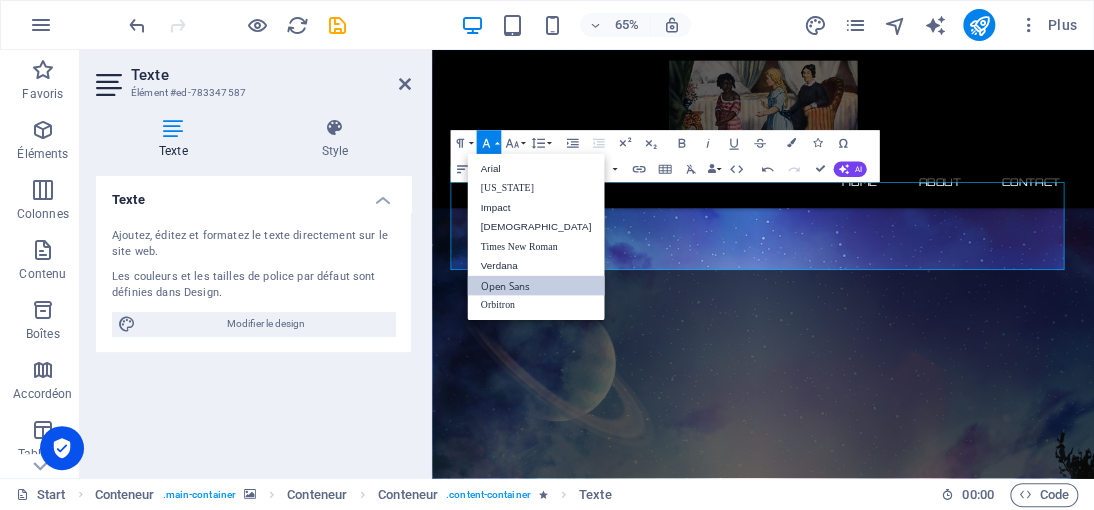 scroll, scrollTop: 0, scrollLeft: 0, axis: both 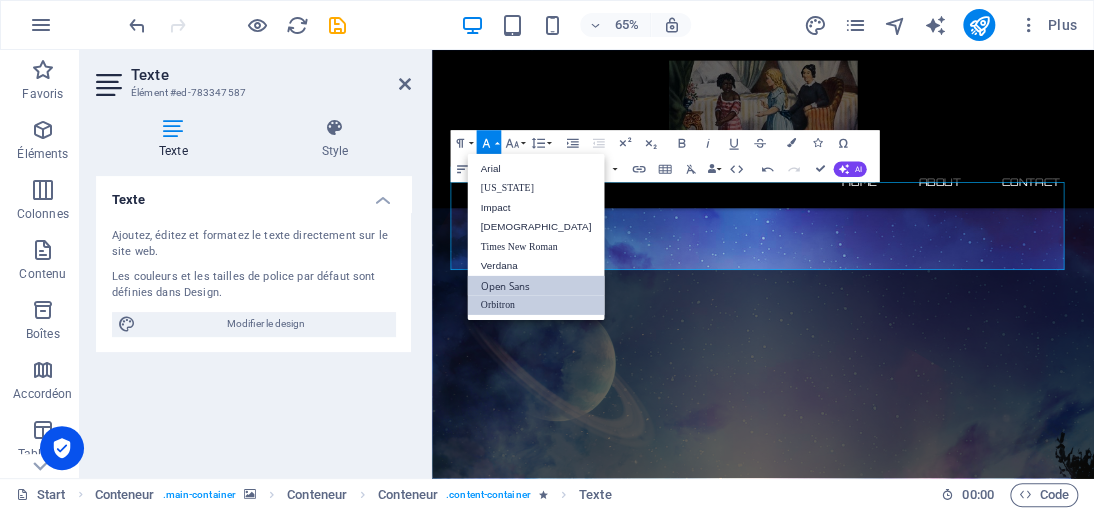 click on "Orbitron" at bounding box center [535, 305] 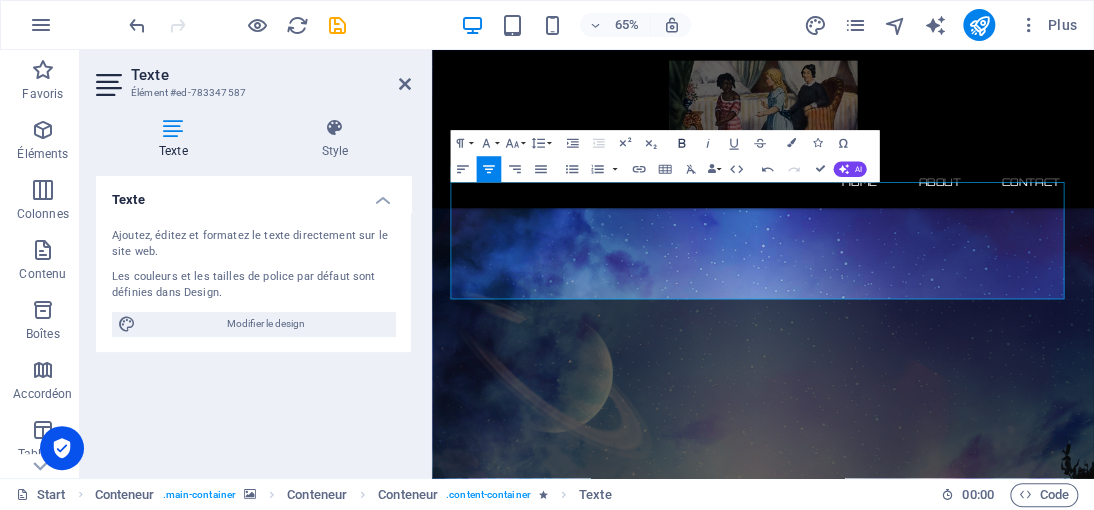 click 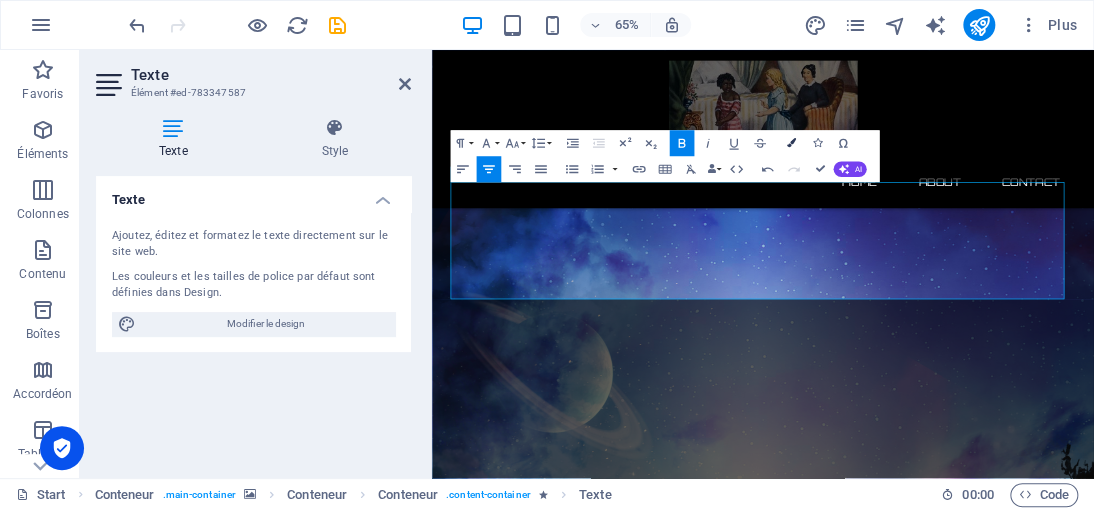 click at bounding box center [791, 142] 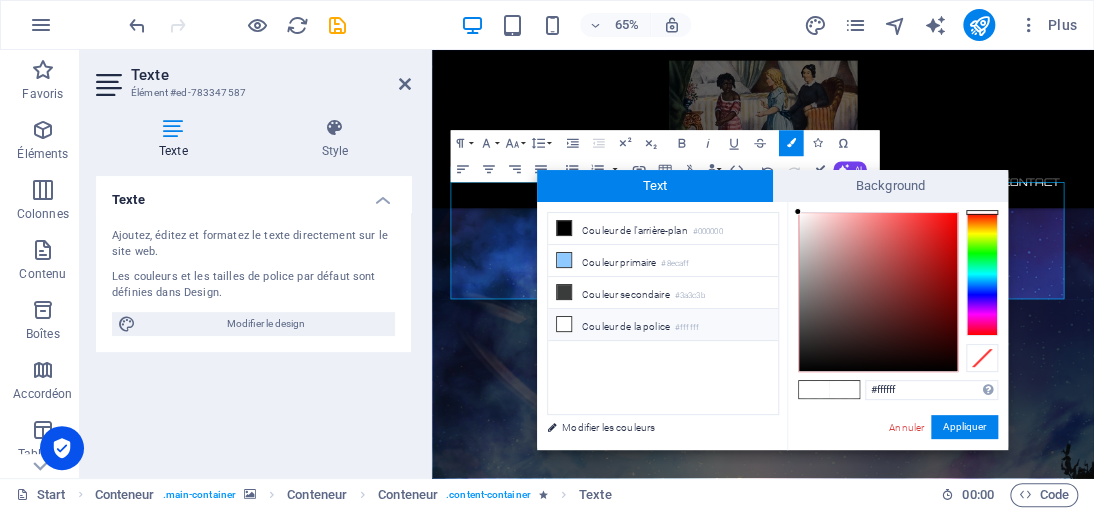 click at bounding box center [982, 274] 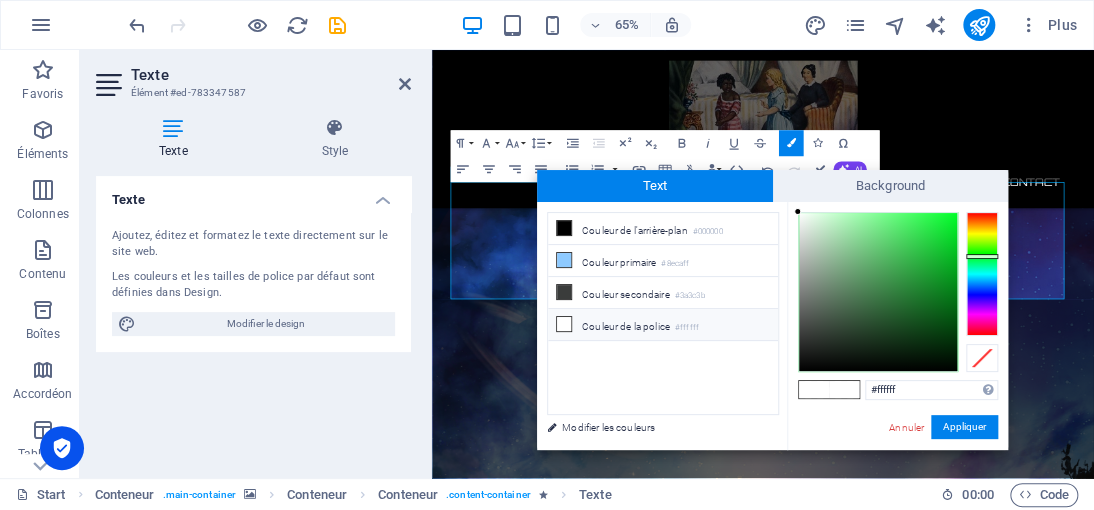 type on "#16d534" 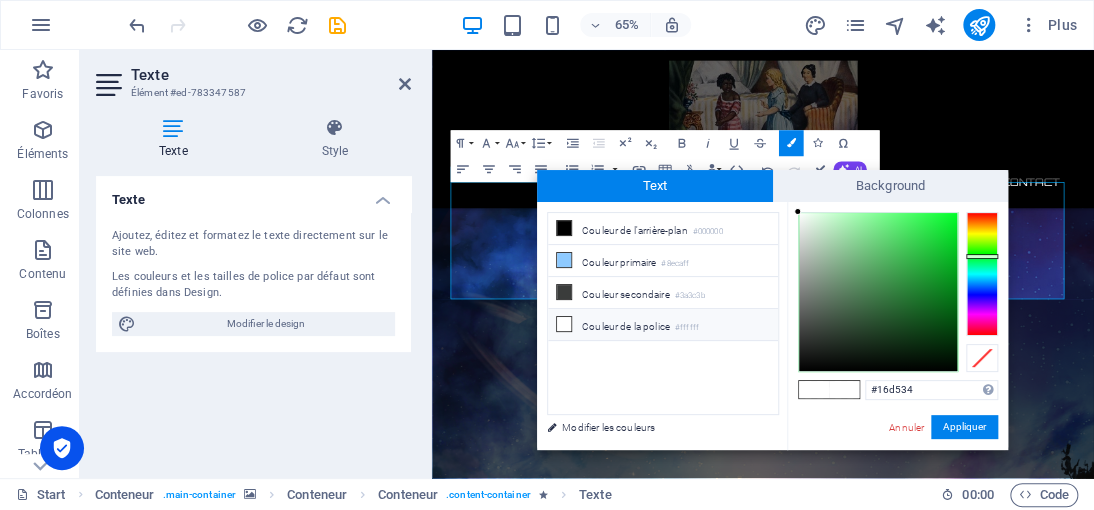 click at bounding box center (878, 292) 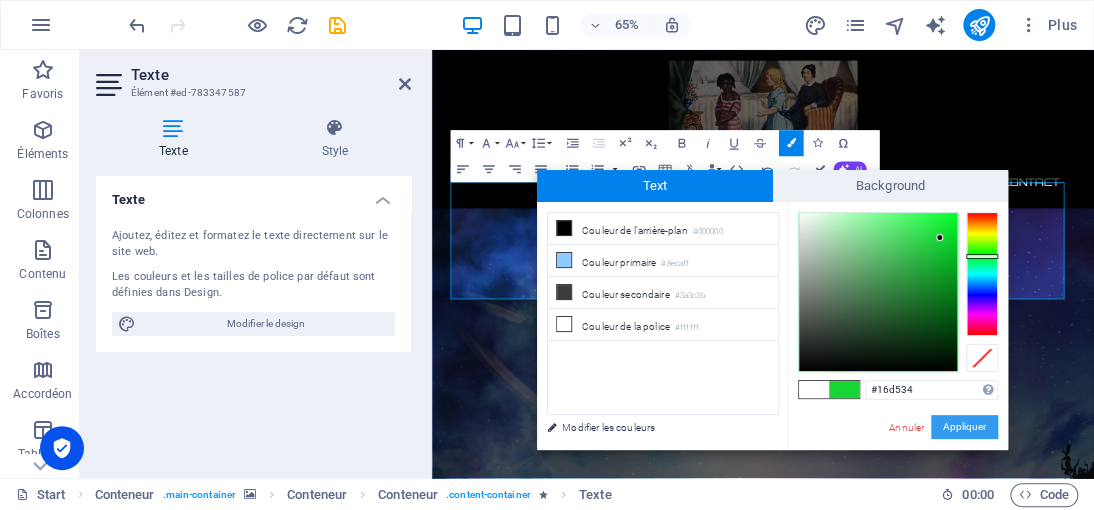 click on "Appliquer" at bounding box center (964, 427) 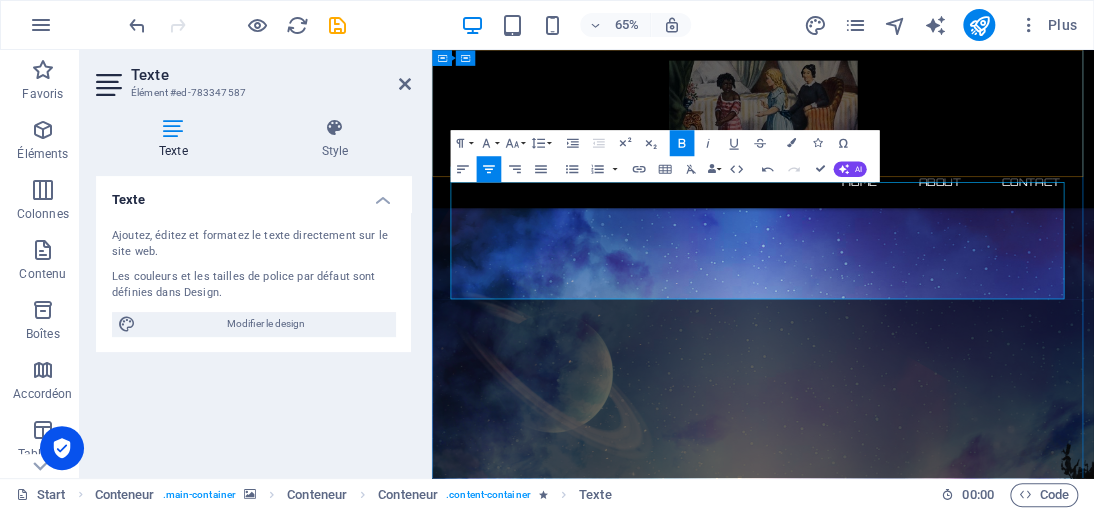 click on "Home About Contact" at bounding box center (941, 171) 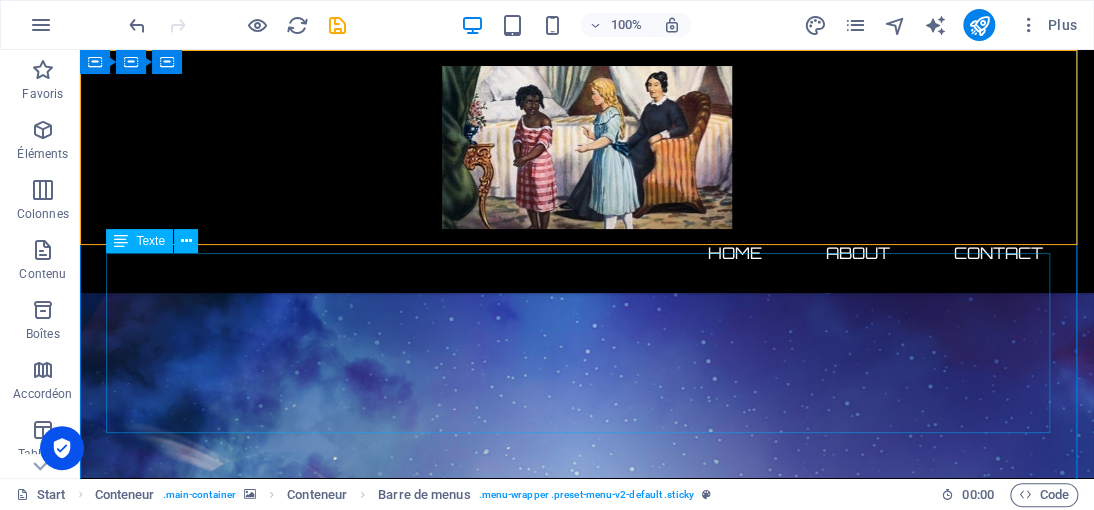 click on "« Le meilleur moyen d'approcher la justice divine, c'est de s'en faire une telle habitude qu'on l'observe dans les plus petites choses, et qu'on y plie jusqu'à sa manière de penser. »" at bounding box center [587, 3116] 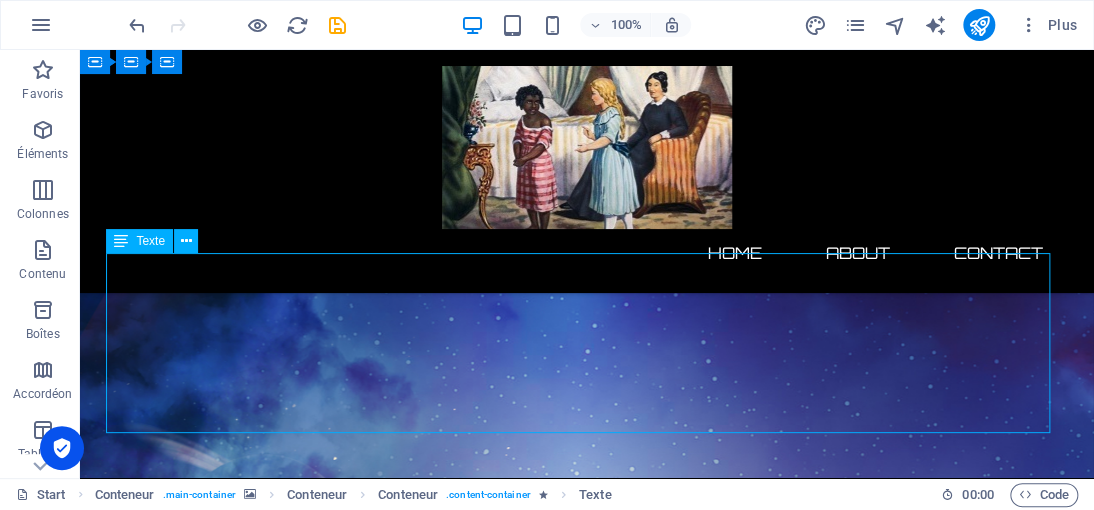 click on "« Le meilleur moyen d'approcher la justice divine, c'est de s'en faire une telle habitude qu'on l'observe dans les plus petites choses, et qu'on y plie jusqu'à sa manière de penser. »" at bounding box center (587, 3116) 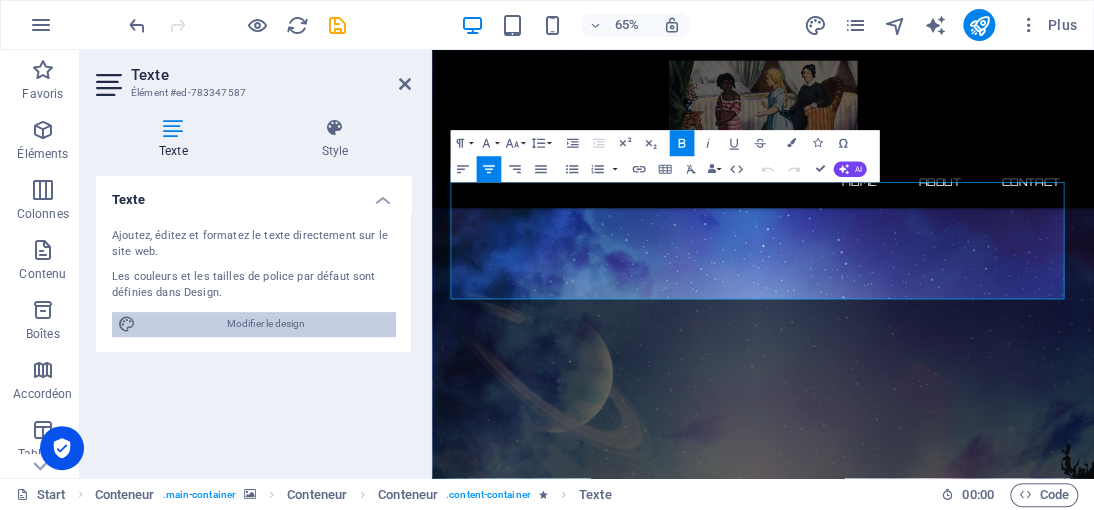 click on "Modifier le design" at bounding box center (265, 324) 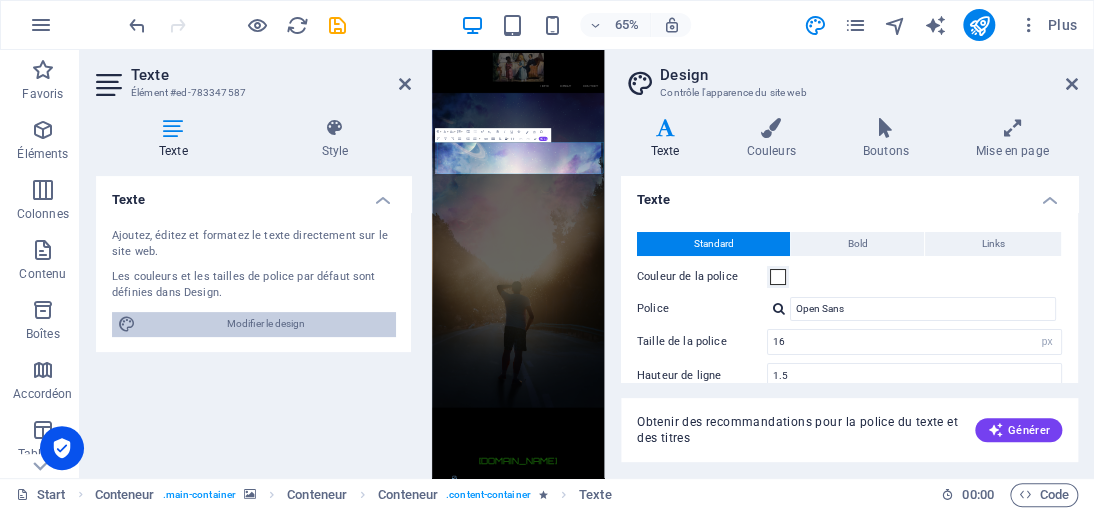 click on "Modifier le design" at bounding box center [265, 324] 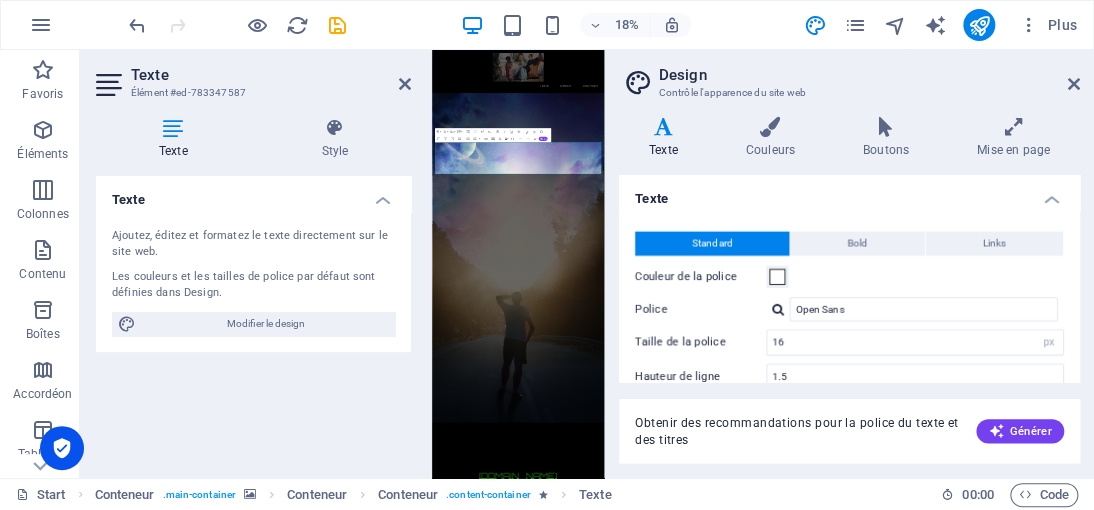 scroll, scrollTop: 0, scrollLeft: 0, axis: both 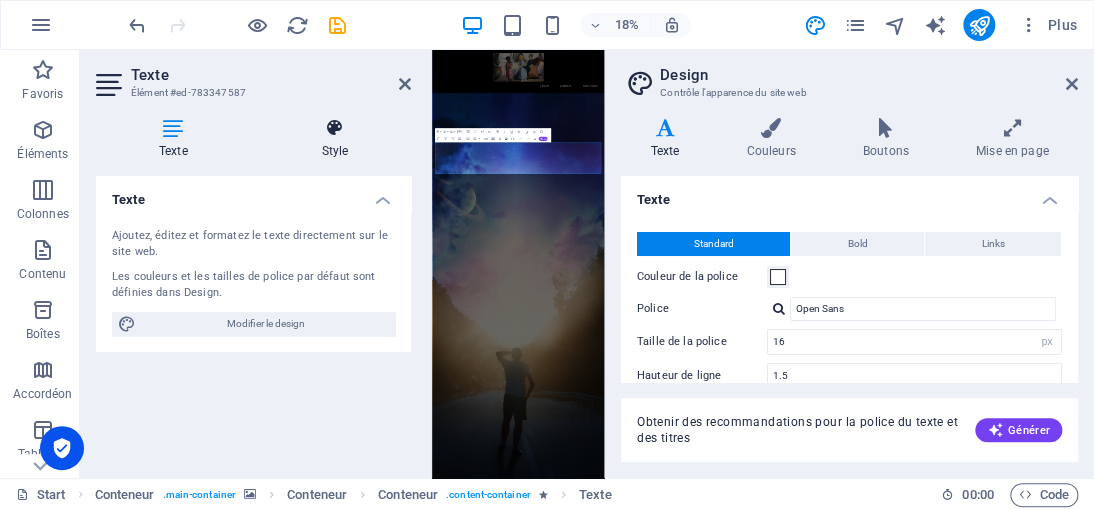 click on "Style" at bounding box center [335, 139] 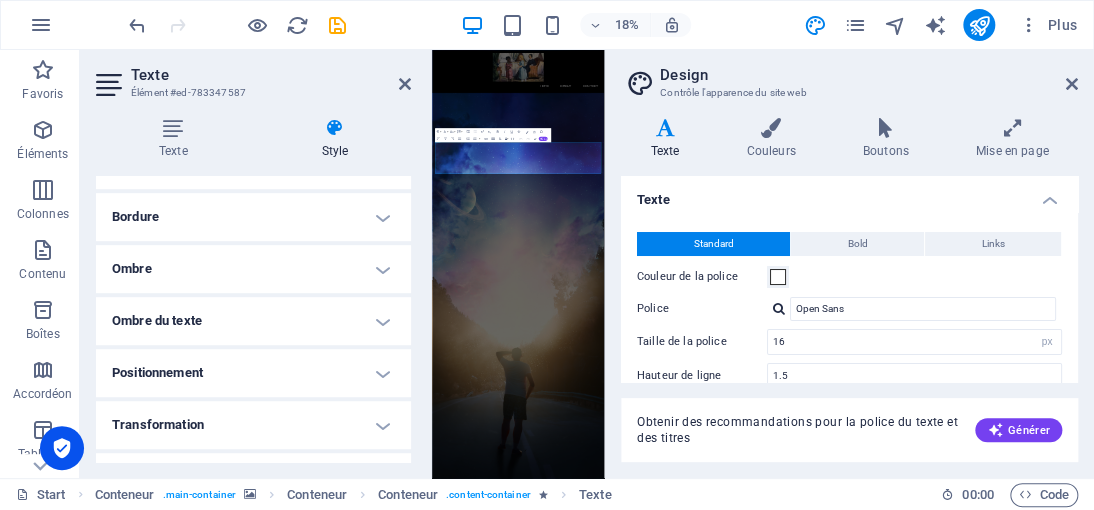 scroll, scrollTop: 400, scrollLeft: 0, axis: vertical 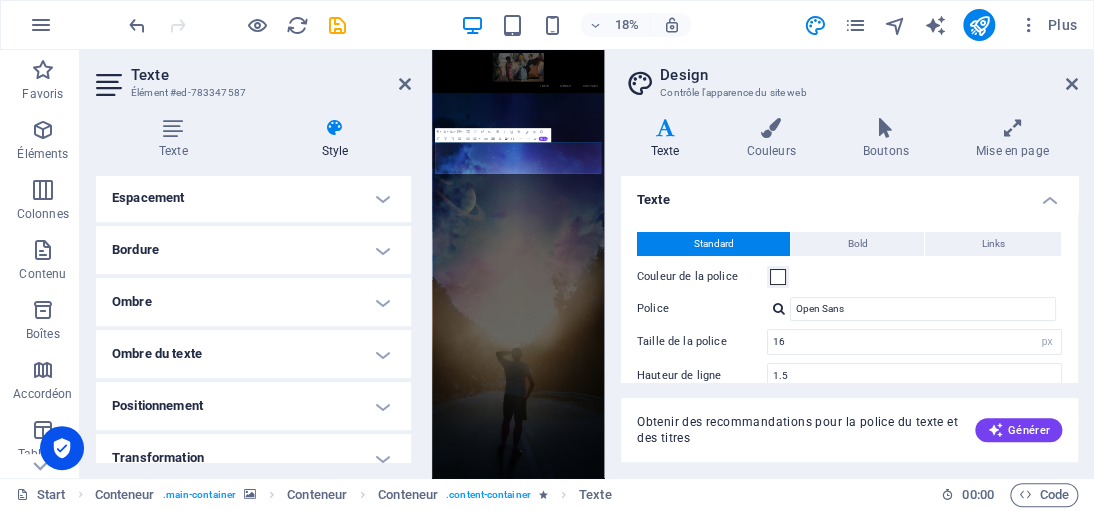 click on "Espacement" at bounding box center (253, 198) 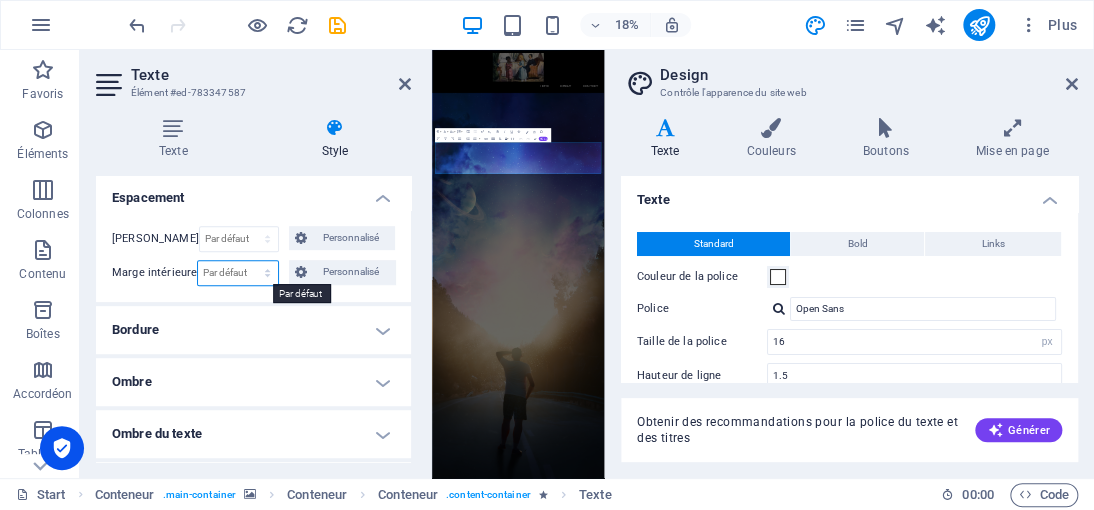 click on "Par défaut px rem % vh vw Personnalisé" at bounding box center (237, 273) 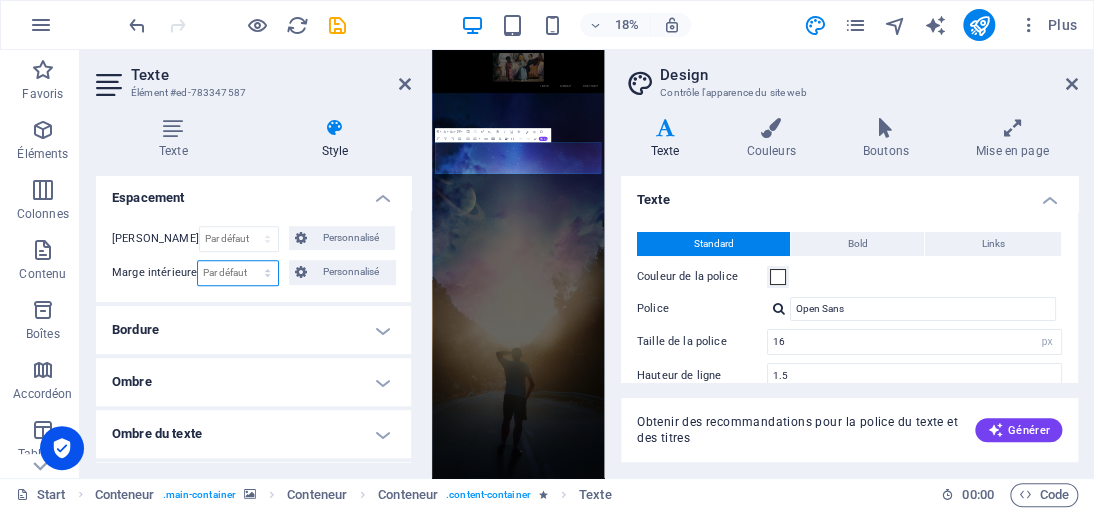 select on "rem" 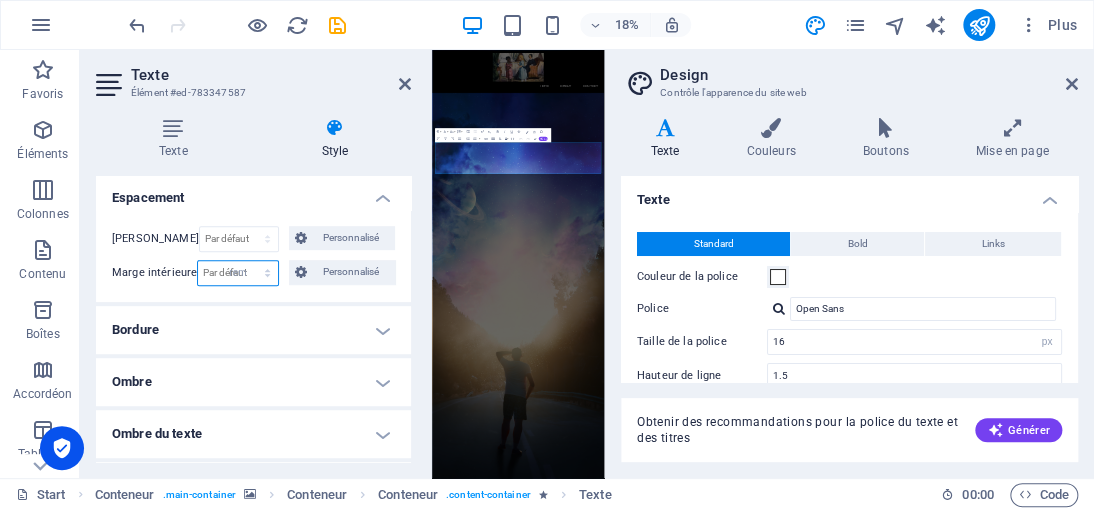 click on "Par défaut px rem % vh vw Personnalisé" at bounding box center (237, 273) 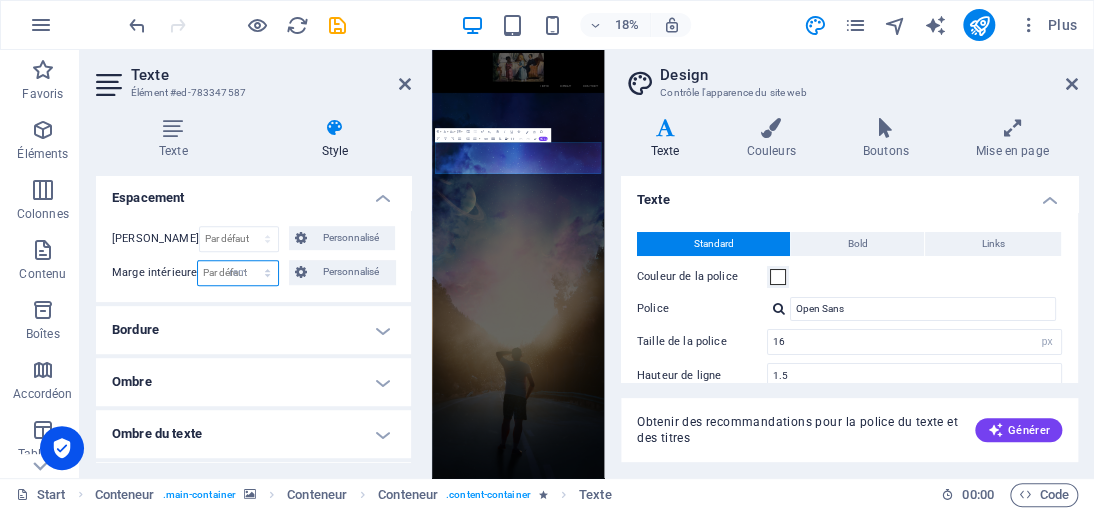 type on "0" 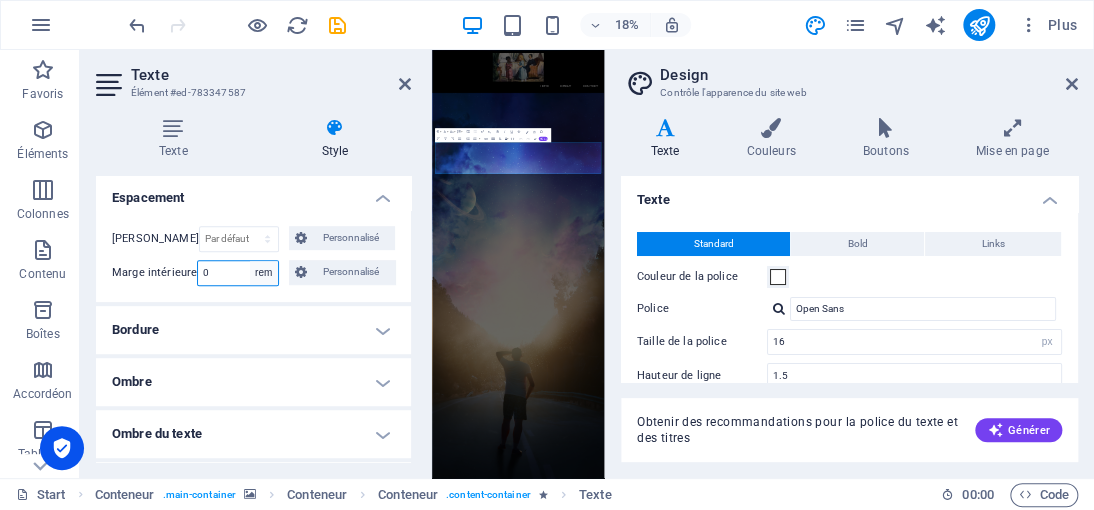 click on "Par défaut px rem % vh vw Personnalisé" at bounding box center (264, 273) 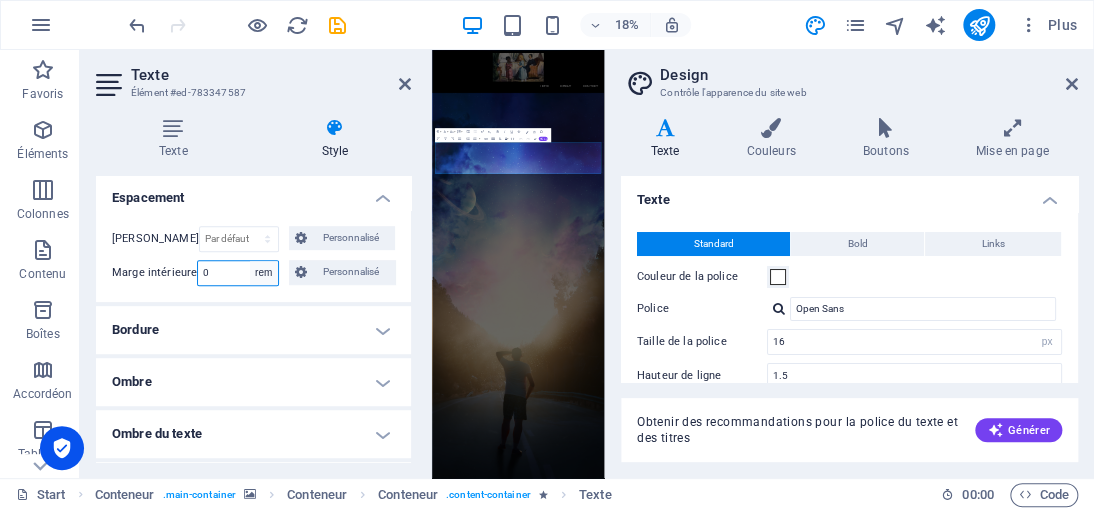 select on "px" 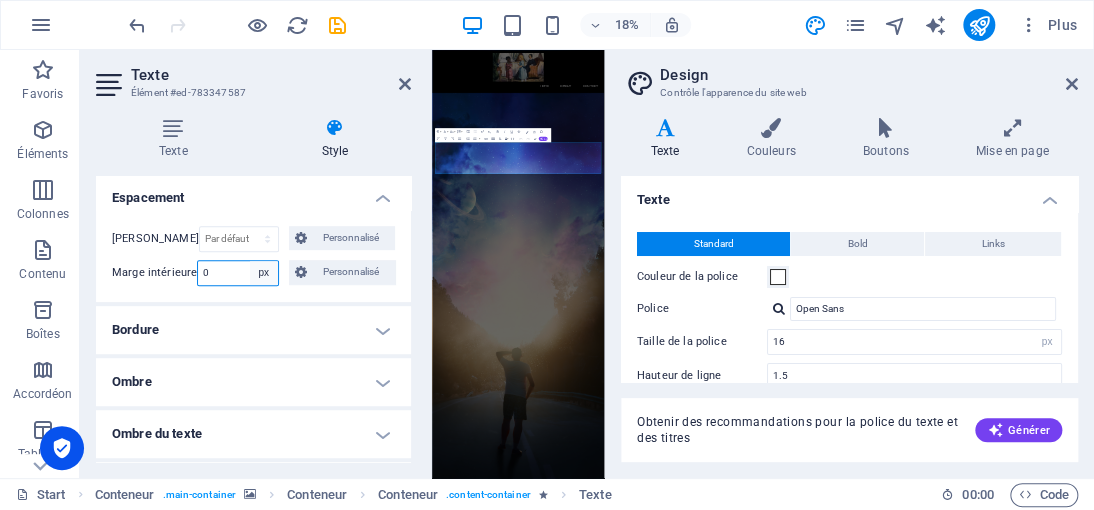 click on "Par défaut px rem % vh vw Personnalisé" at bounding box center [264, 273] 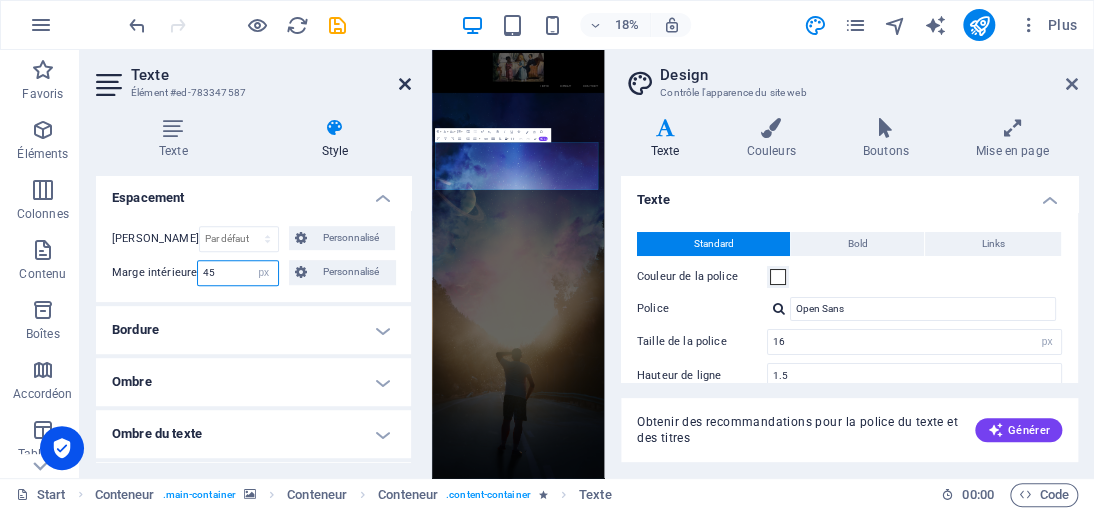 type on "45" 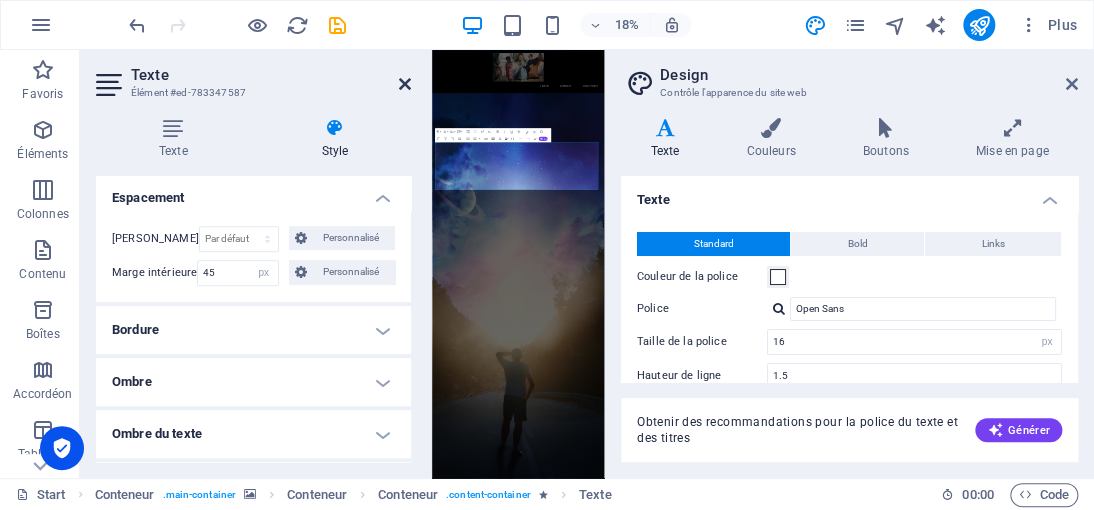 click at bounding box center [405, 84] 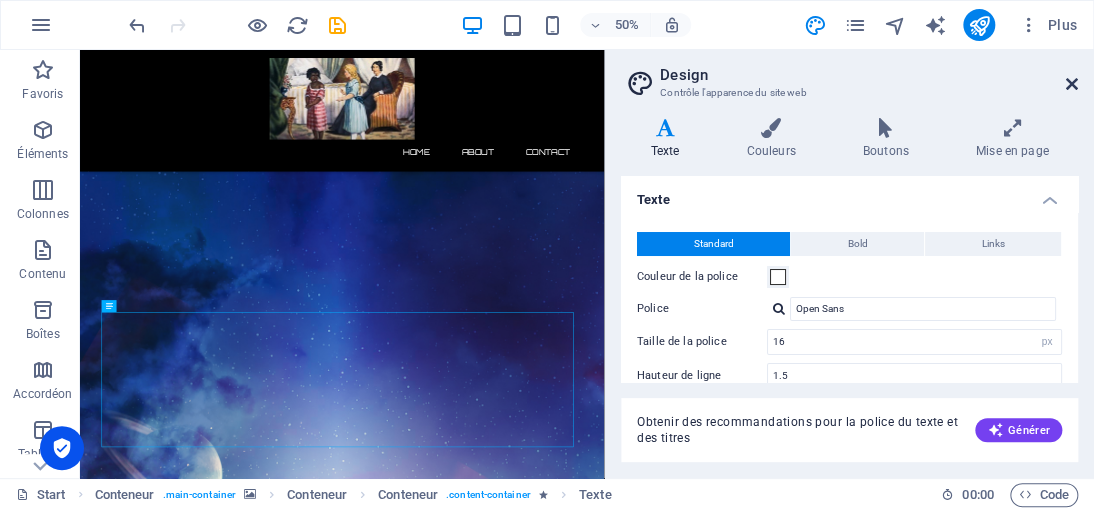 drag, startPoint x: 1067, startPoint y: 82, endPoint x: 938, endPoint y: 65, distance: 130.11533 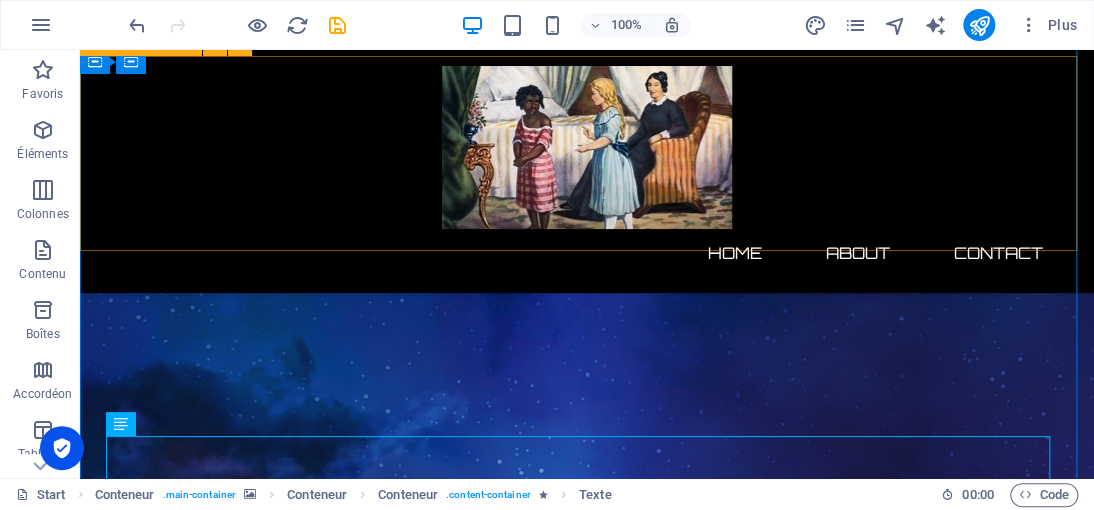 scroll, scrollTop: 0, scrollLeft: 0, axis: both 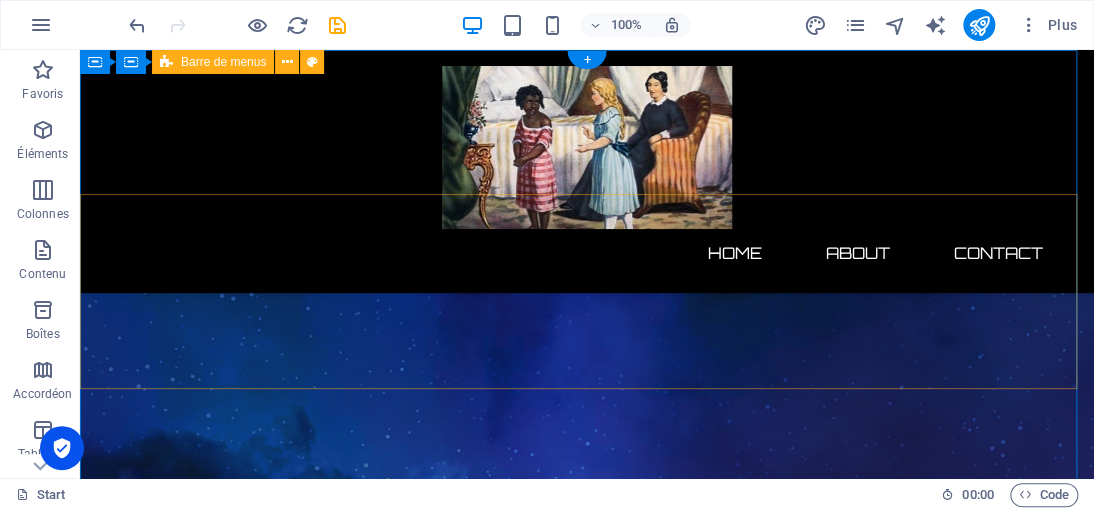 click on "Home About Contact" at bounding box center [587, 171] 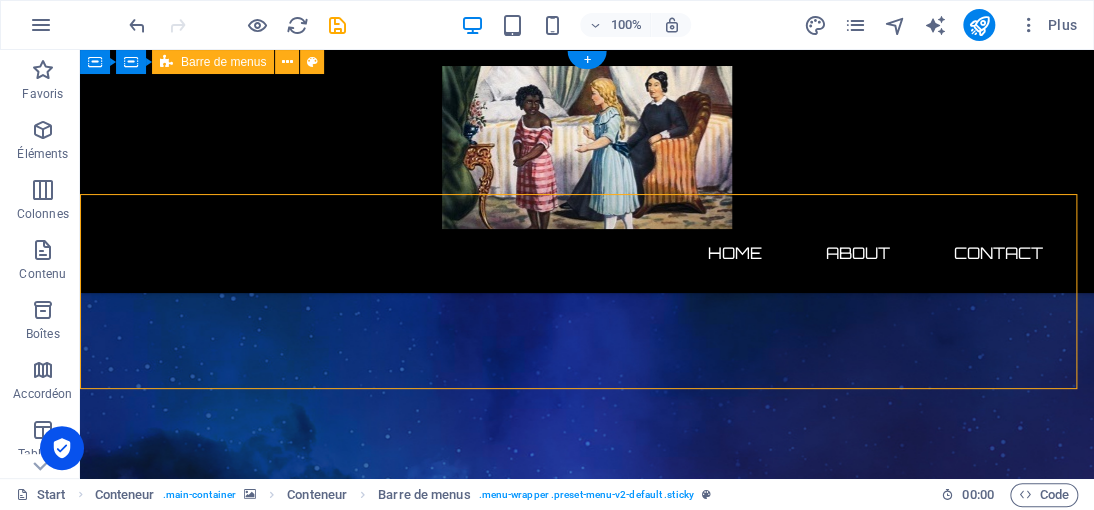 click on "Home About Contact" at bounding box center [587, 171] 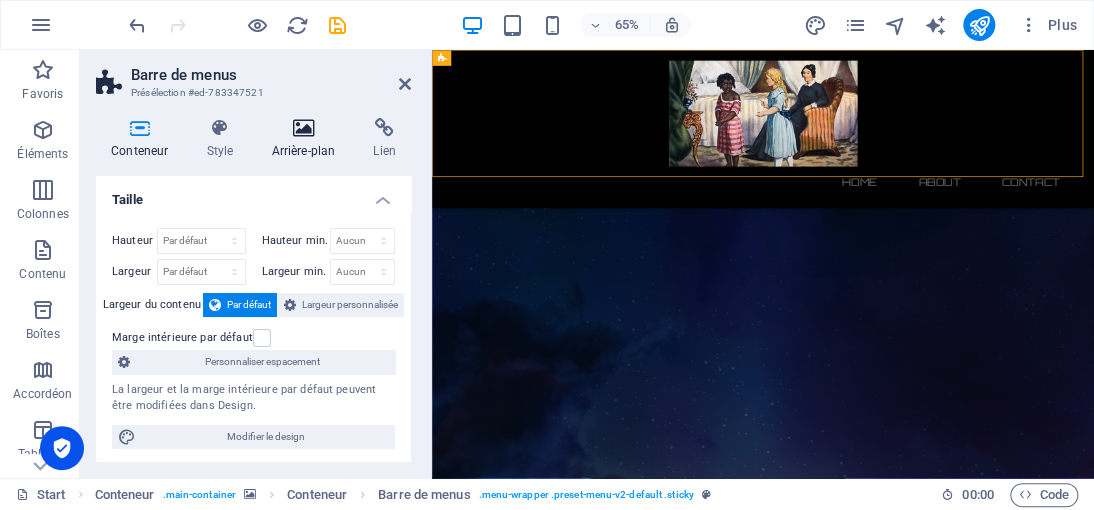click on "Arrière-plan" at bounding box center [307, 139] 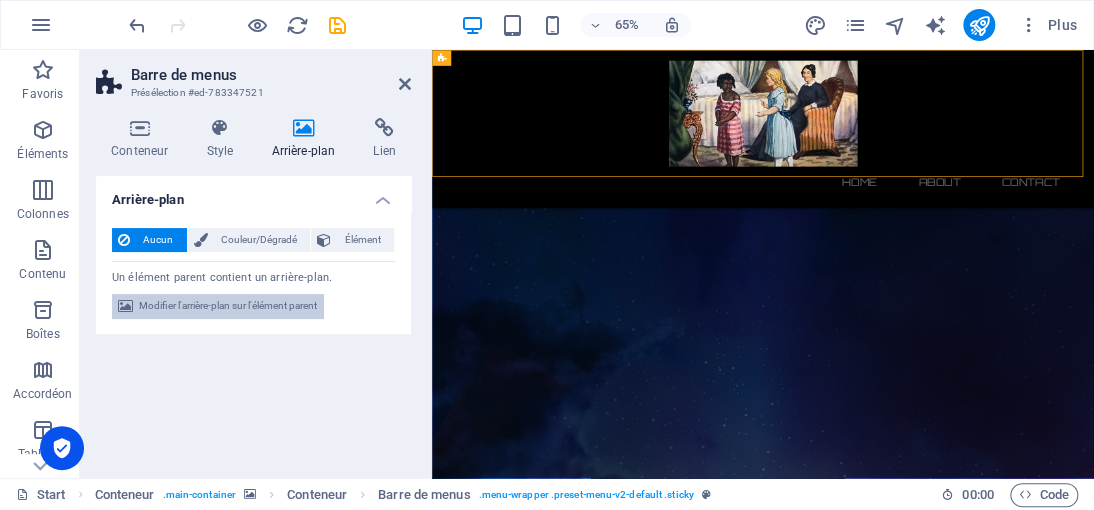 click on "Modifier l'arrière-plan sur l'élément parent" at bounding box center (228, 306) 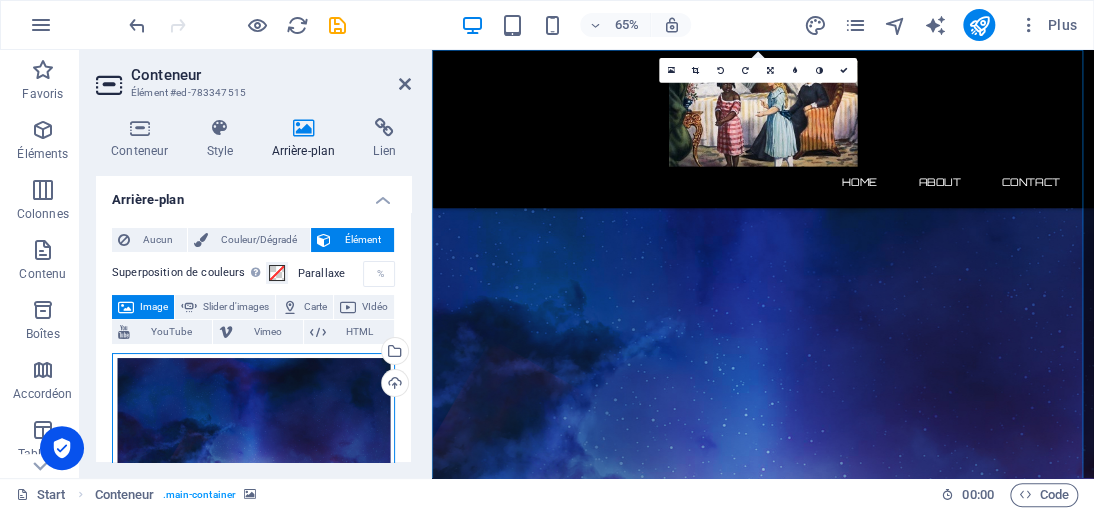 click on "Glissez les fichiers ici, cliquez pour choisir les fichiers ou  sélectionnez les fichiers depuis Fichiers ou depuis notre stock gratuit de photos et de vidéos" at bounding box center (253, 549) 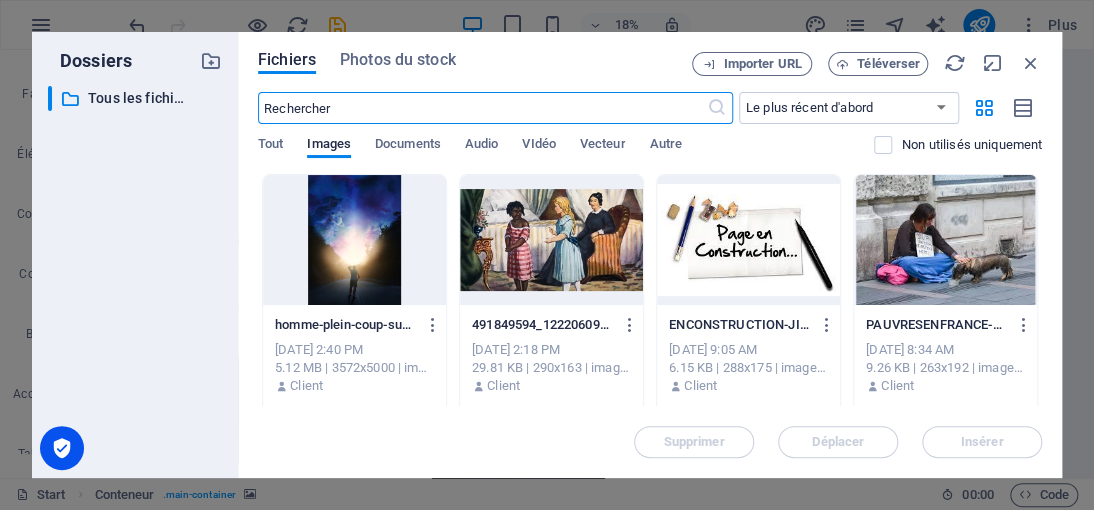 click at bounding box center [354, 240] 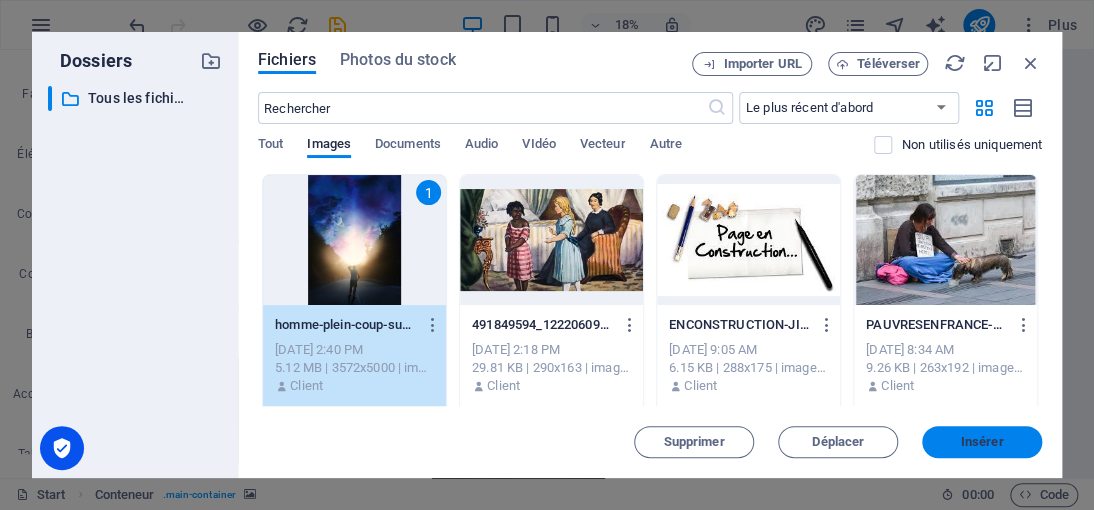 drag, startPoint x: 980, startPoint y: 431, endPoint x: 843, endPoint y: 590, distance: 209.88092 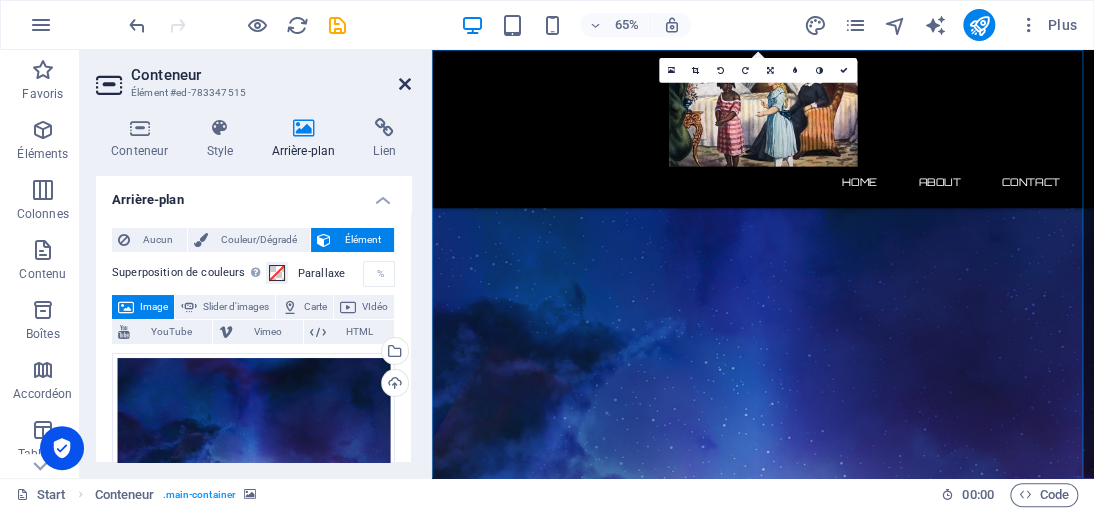 click at bounding box center (405, 84) 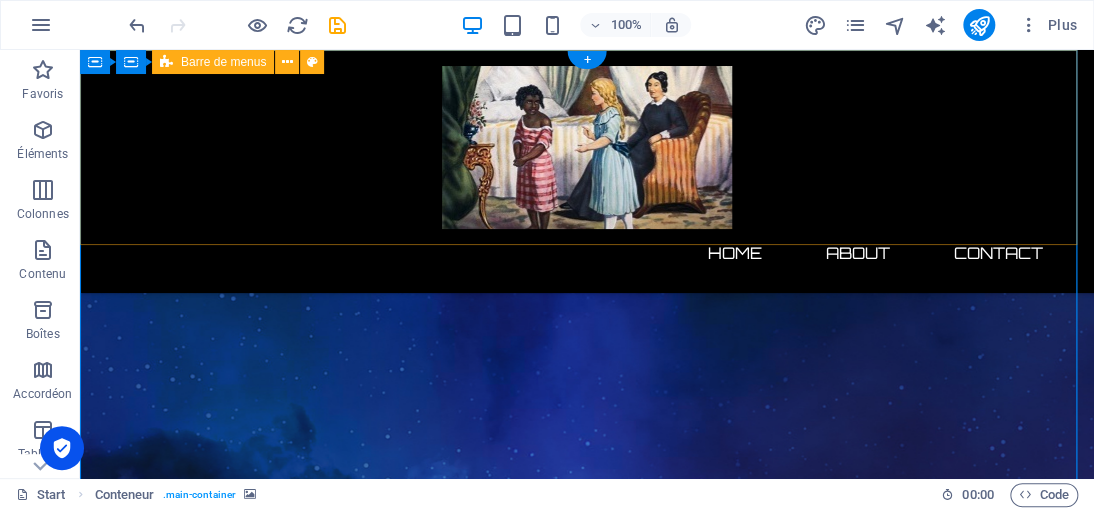 click on "Home About Contact" at bounding box center [587, 171] 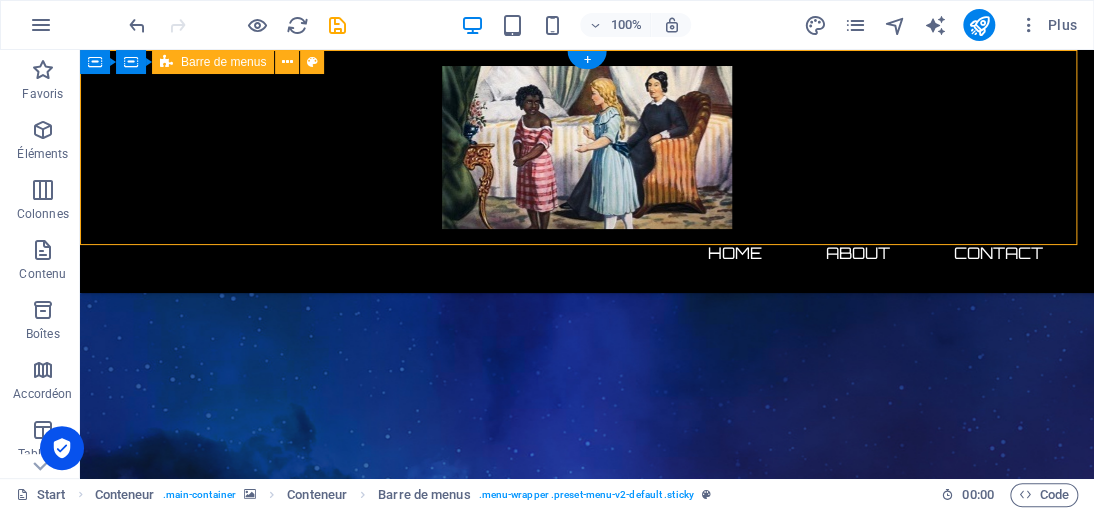 click on "Home About Contact" at bounding box center [587, 171] 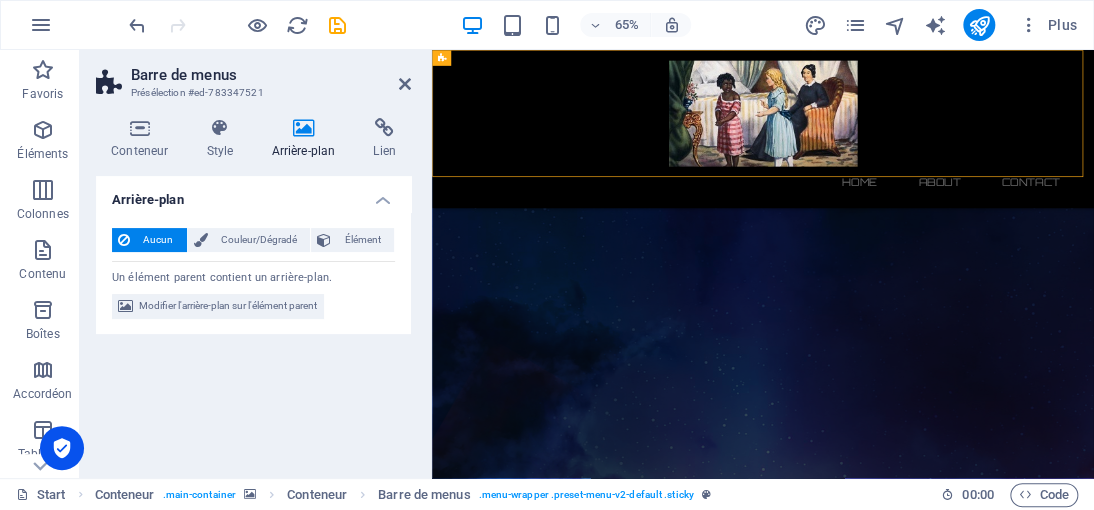click on "Arrière-plan" at bounding box center [307, 139] 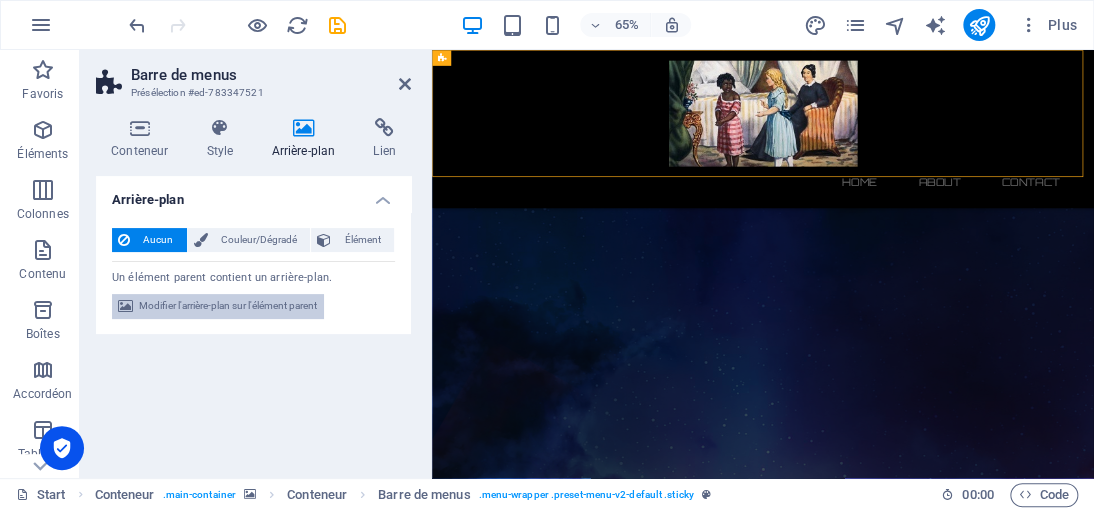 click on "Modifier l'arrière-plan sur l'élément parent" at bounding box center (228, 306) 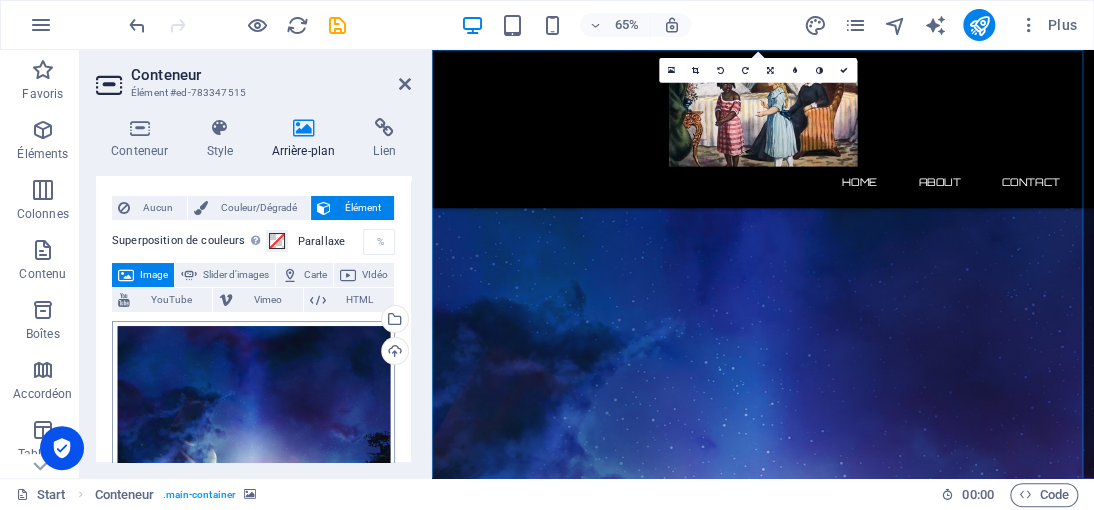 scroll, scrollTop: 0, scrollLeft: 0, axis: both 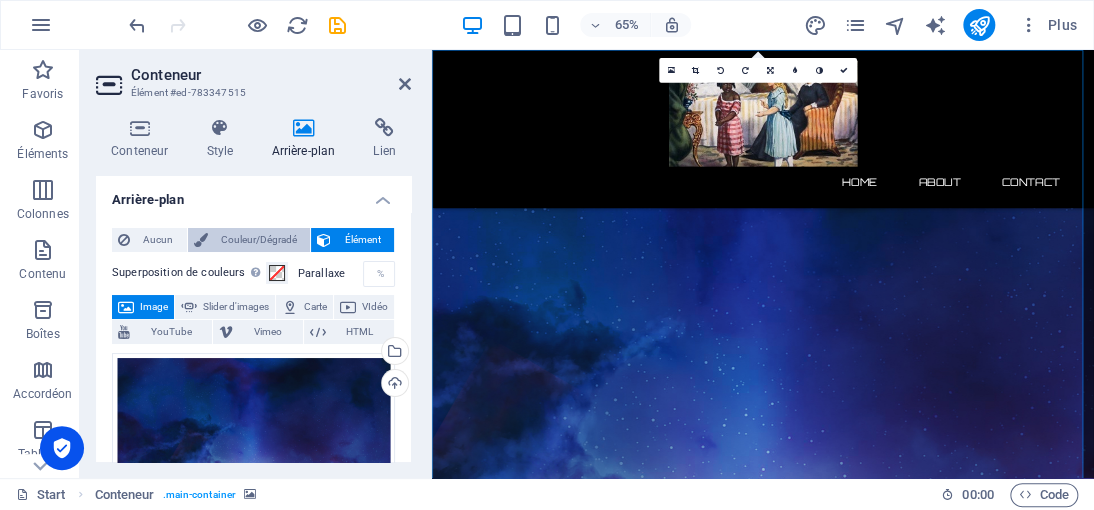 click on "Couleur/Dégradé" at bounding box center (259, 240) 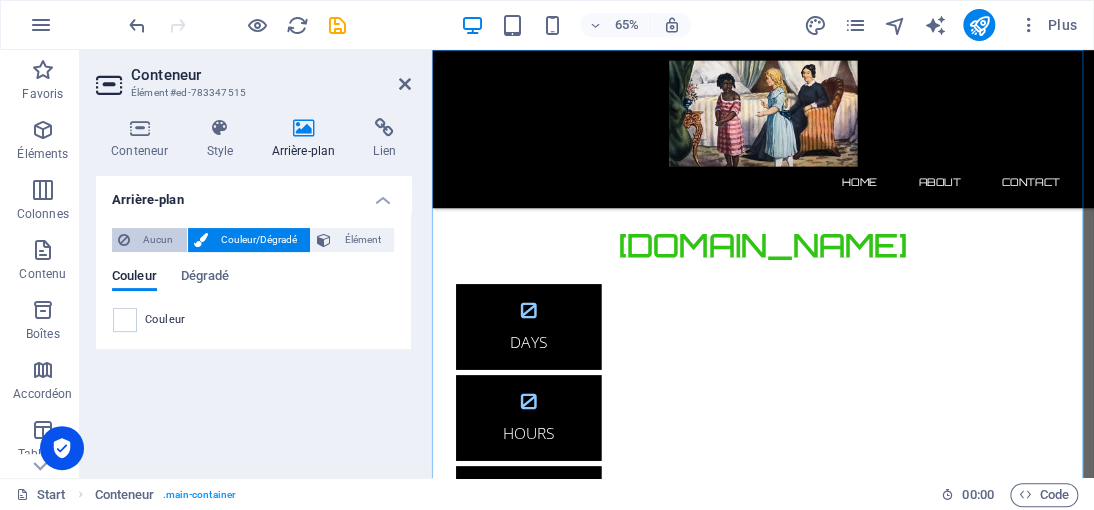 click on "Aucun" at bounding box center [158, 240] 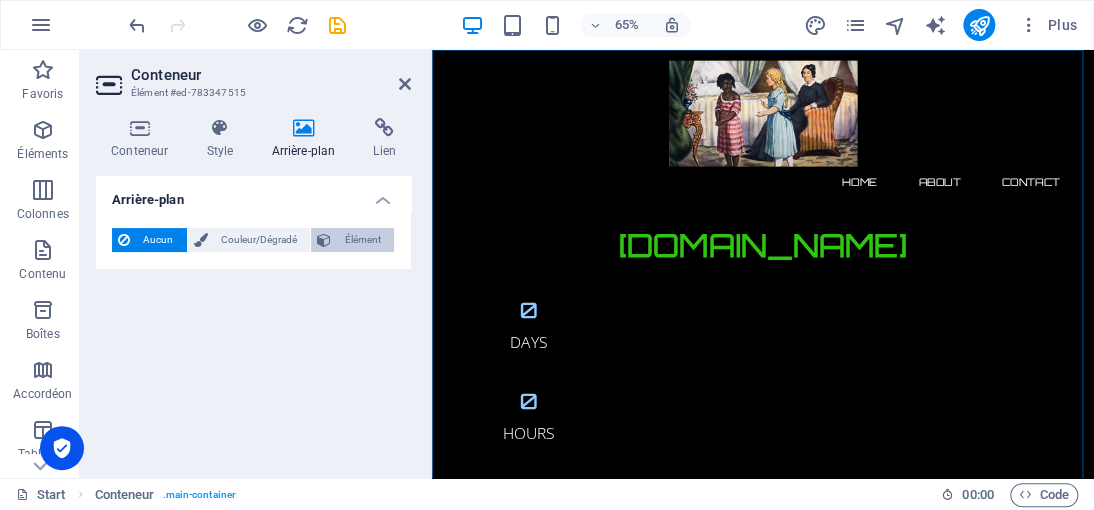 click on "Élément" at bounding box center (362, 240) 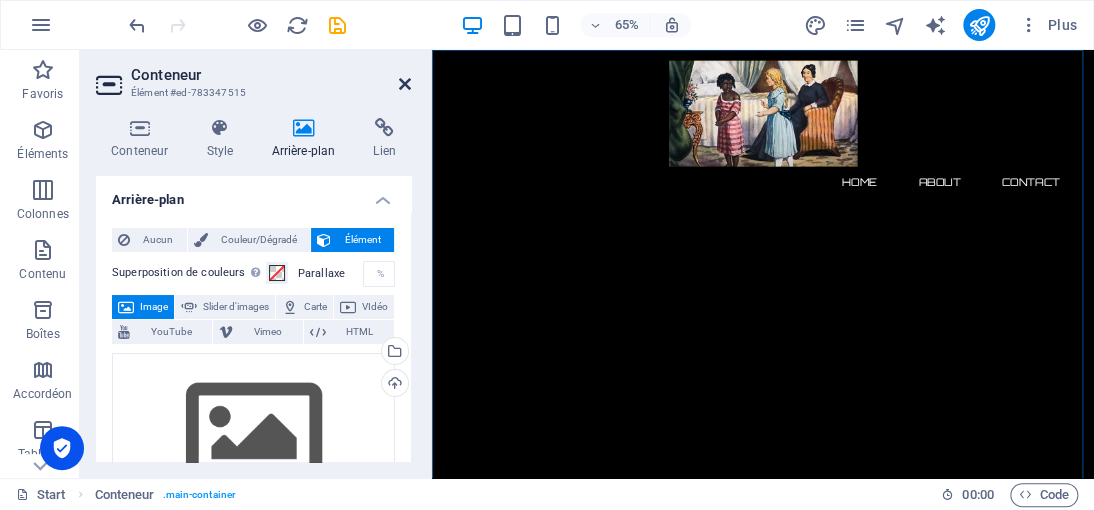 click at bounding box center [405, 84] 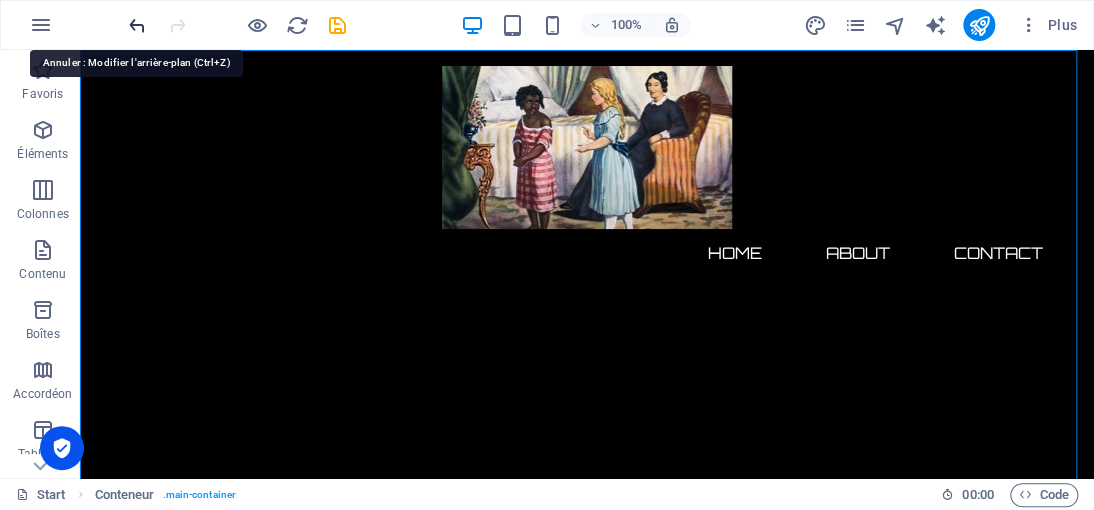 click at bounding box center [137, 25] 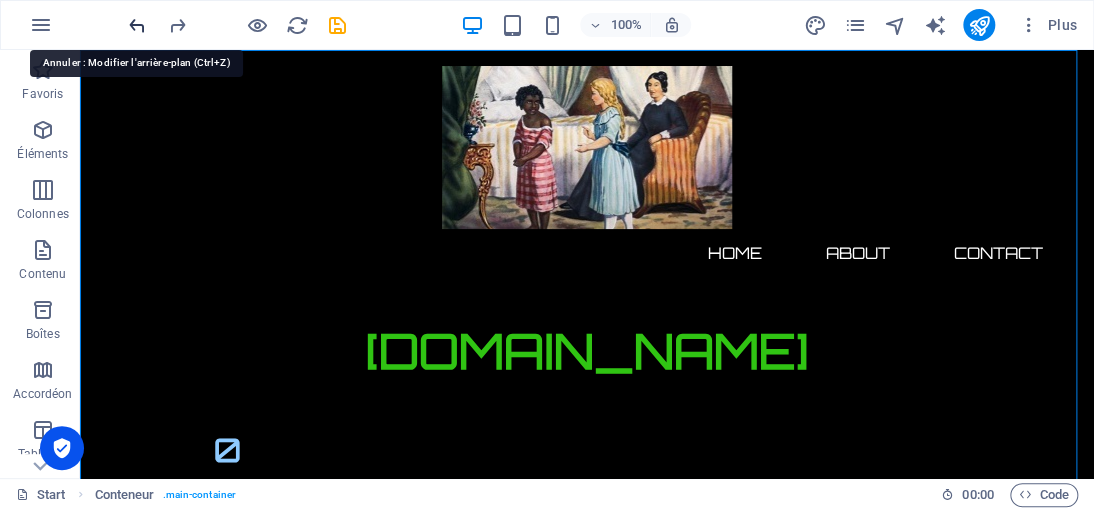 click at bounding box center (137, 25) 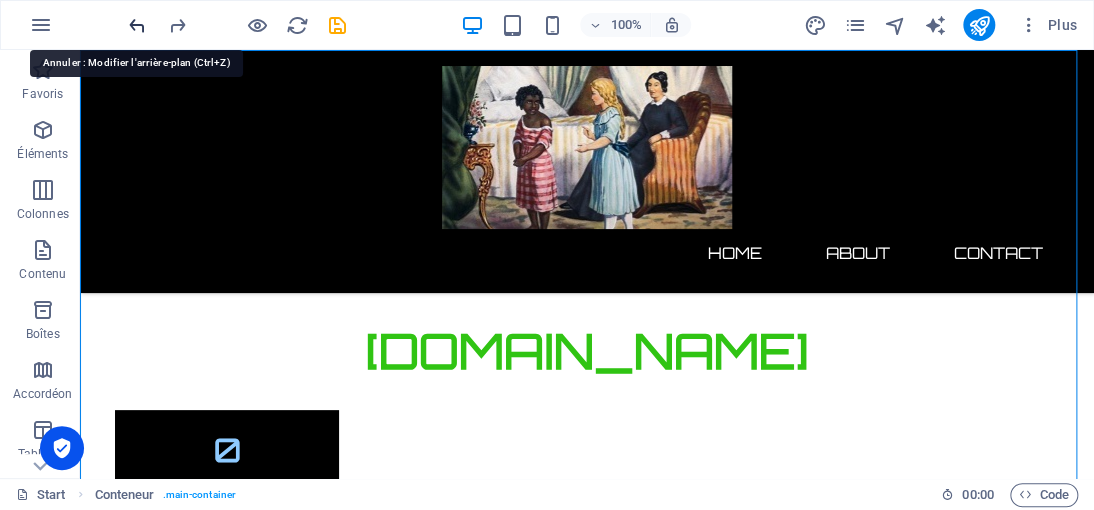 click at bounding box center [137, 25] 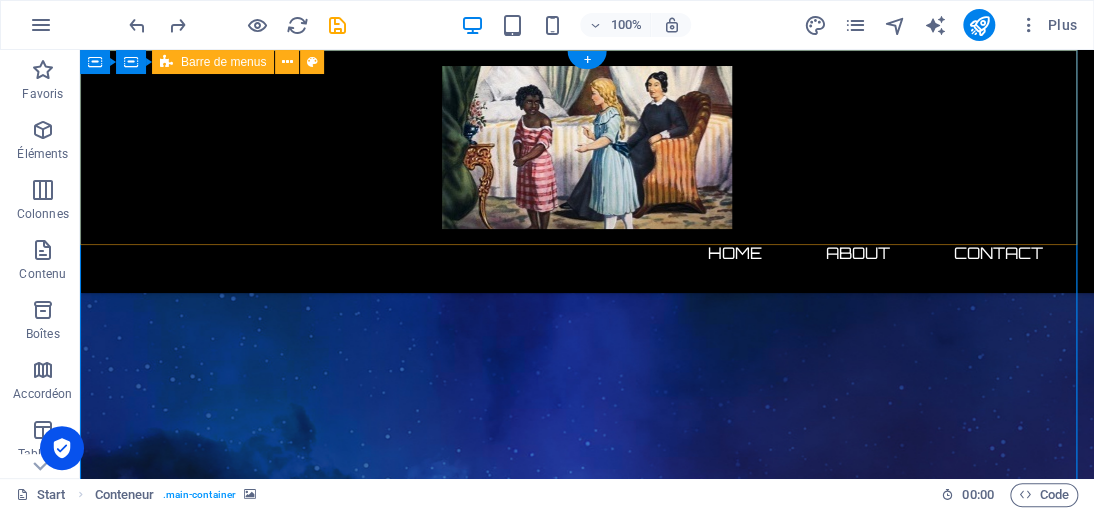 click on "Home About Contact" at bounding box center (587, 171) 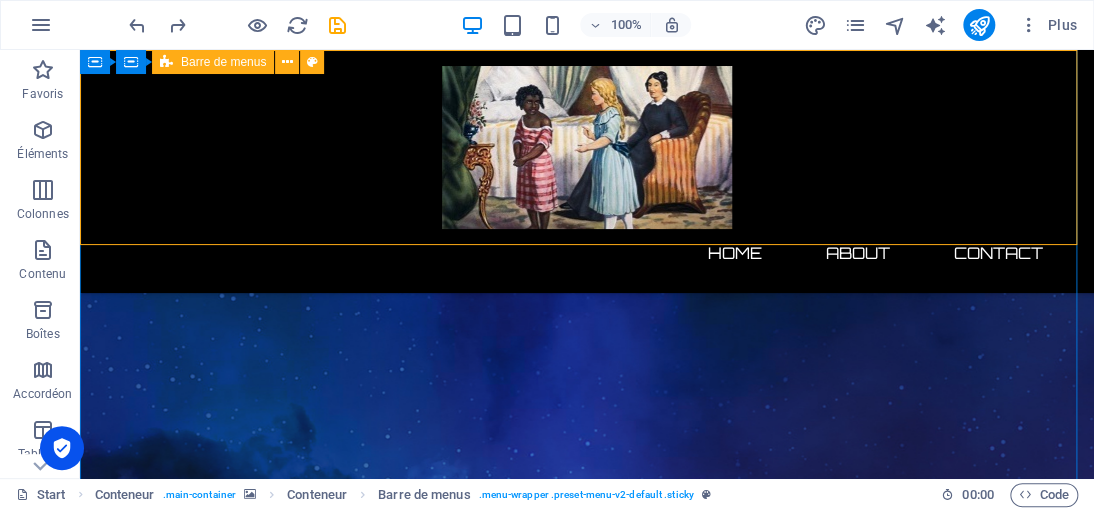 click on "Barre de menus" at bounding box center (223, 62) 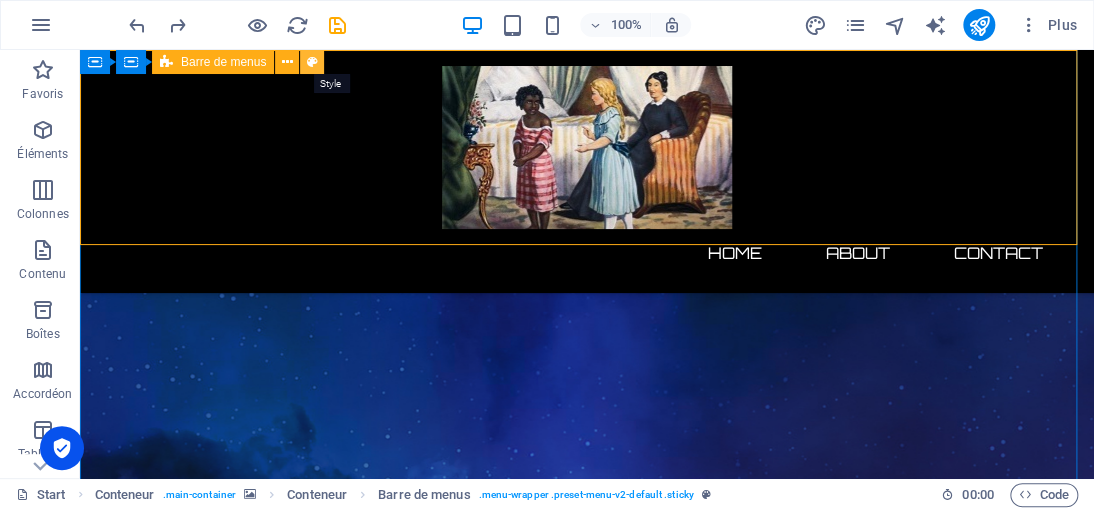 click at bounding box center [312, 62] 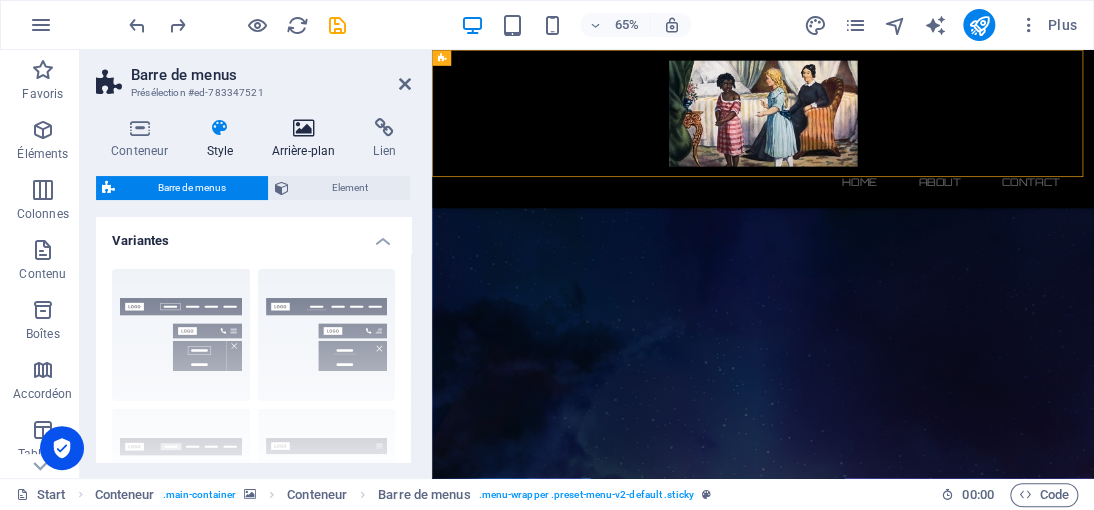 click at bounding box center (303, 128) 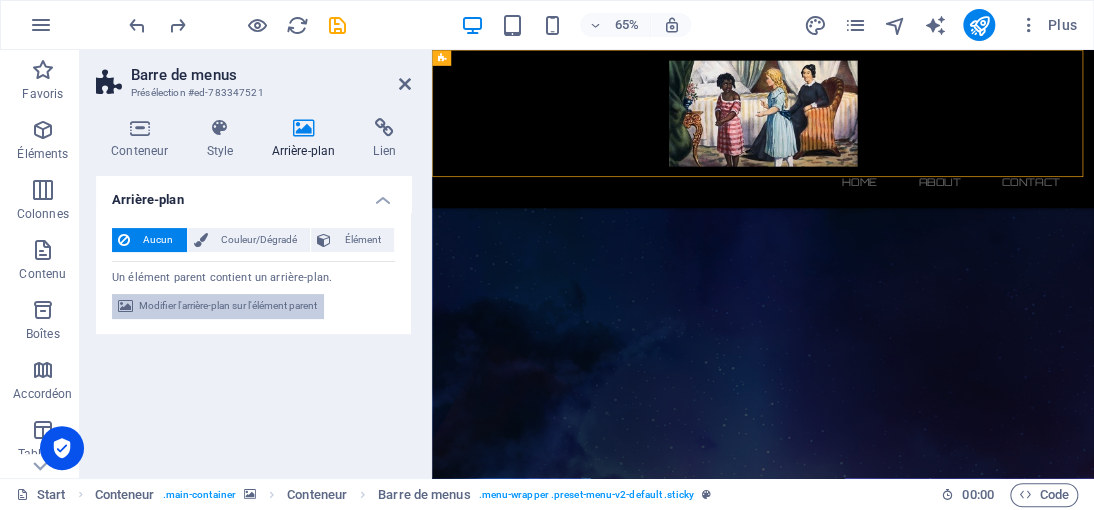 click on "Modifier l'arrière-plan sur l'élément parent" at bounding box center (228, 306) 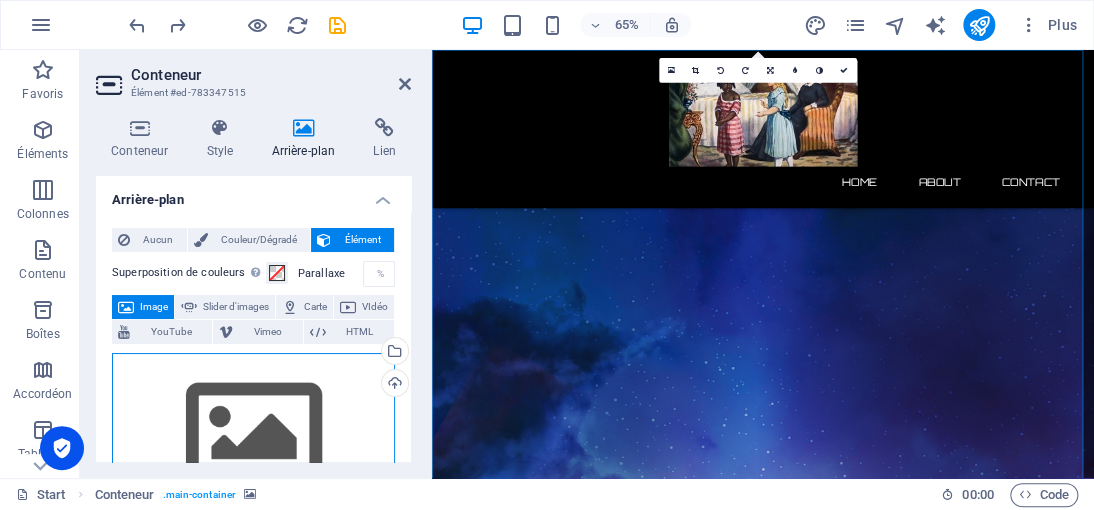 click on "Glissez les fichiers ici, cliquez pour choisir les fichiers ou  sélectionnez les fichiers depuis Fichiers ou depuis notre stock gratuit de photos et de vidéos" at bounding box center [253, 435] 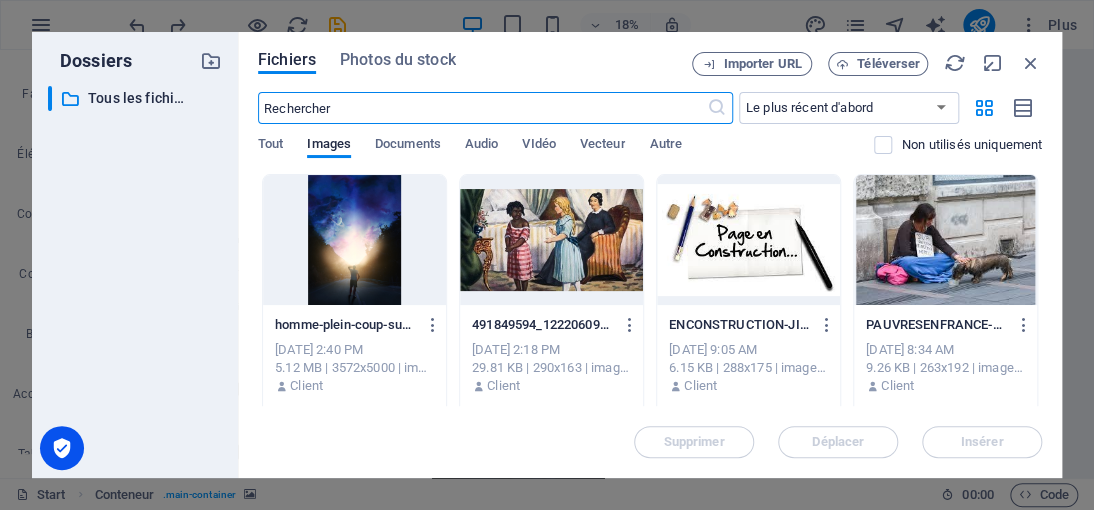 click at bounding box center [354, 240] 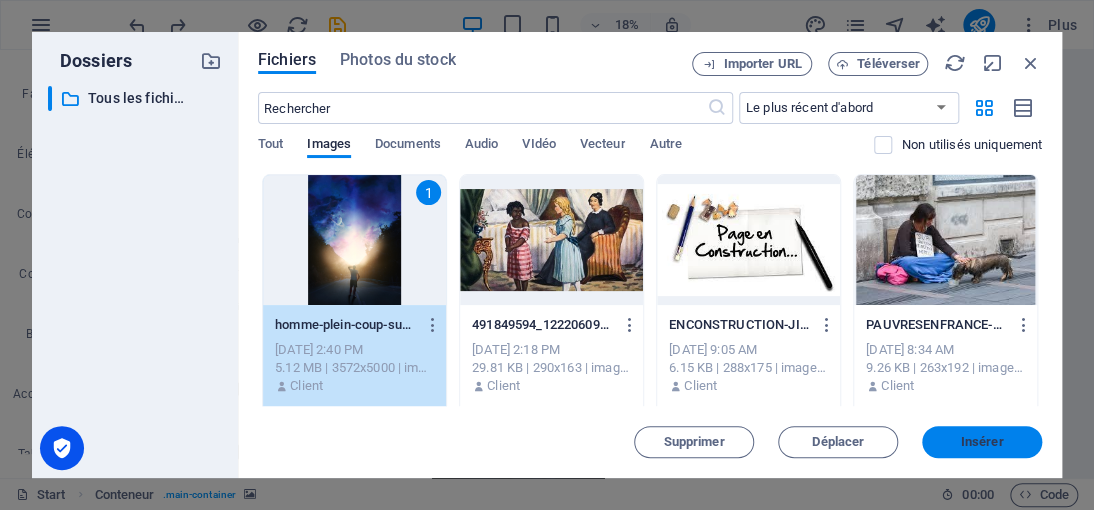 click on "Insérer" at bounding box center (982, 442) 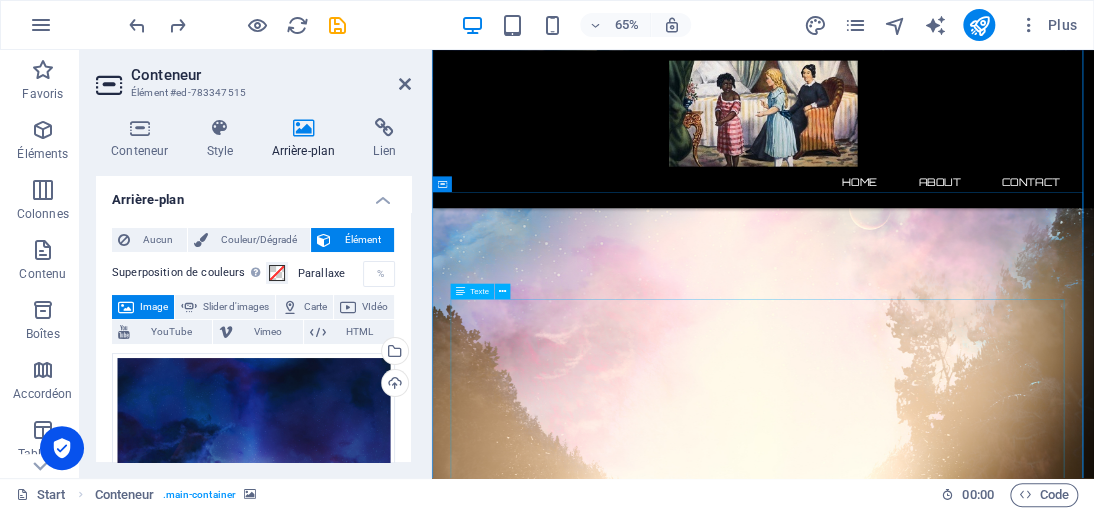 scroll, scrollTop: 1300, scrollLeft: 0, axis: vertical 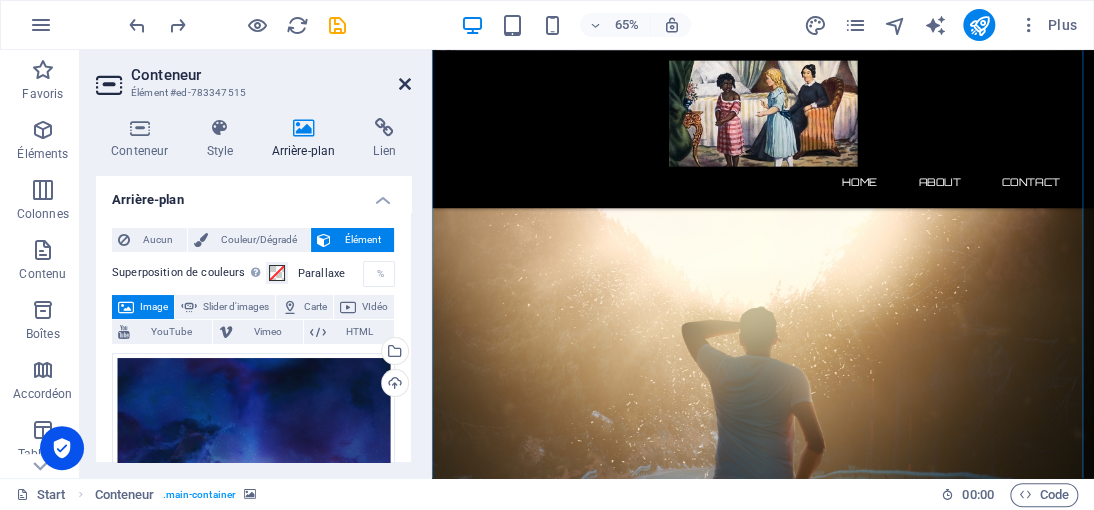 click at bounding box center (405, 84) 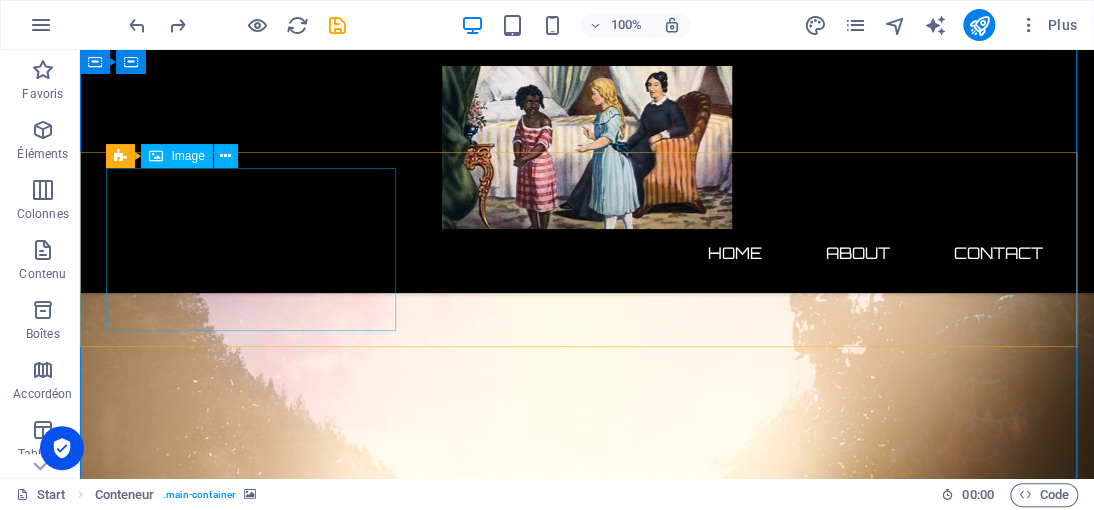 scroll, scrollTop: 1100, scrollLeft: 0, axis: vertical 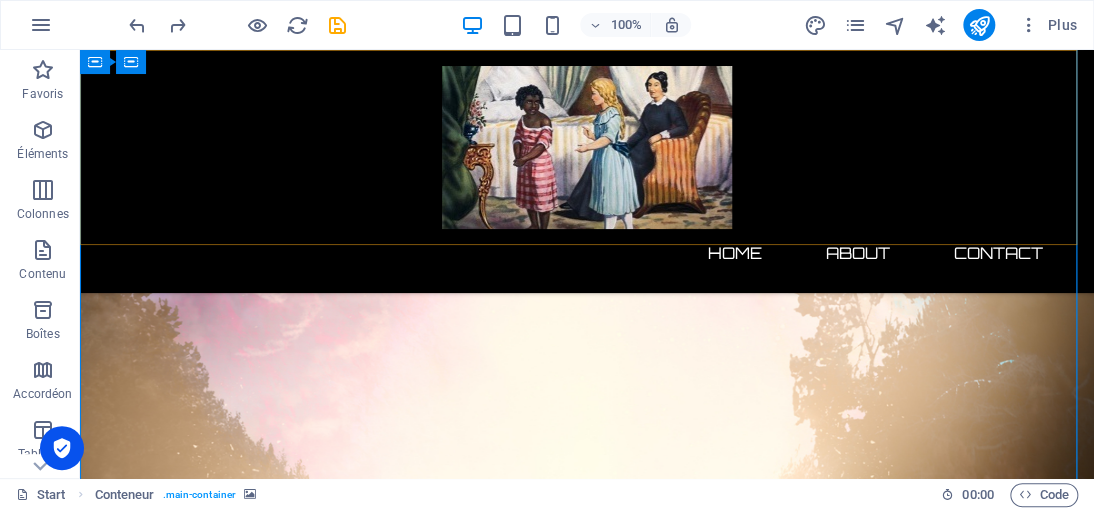 click on "Home About Contact" at bounding box center [587, 171] 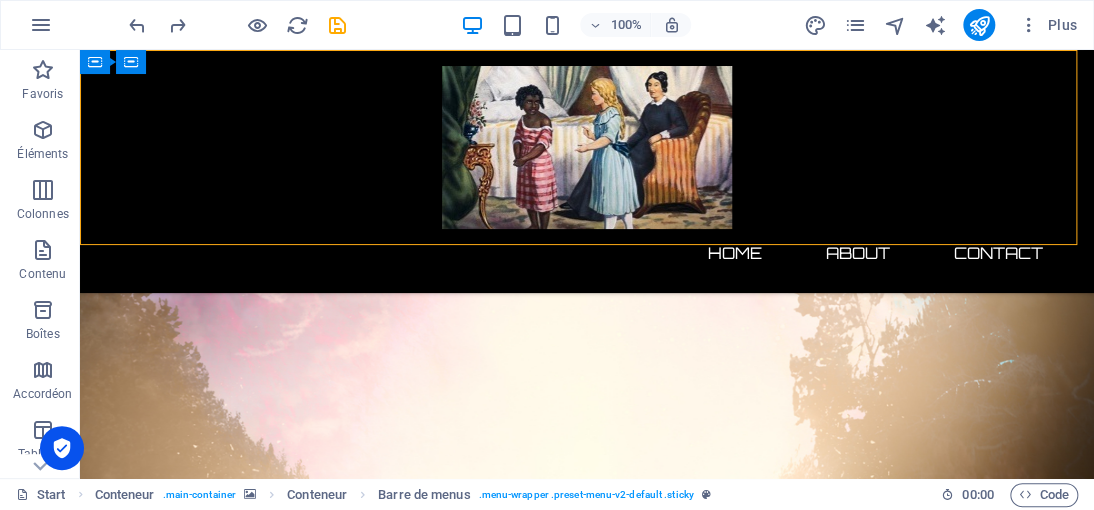 click on "Home About Contact" at bounding box center [587, 171] 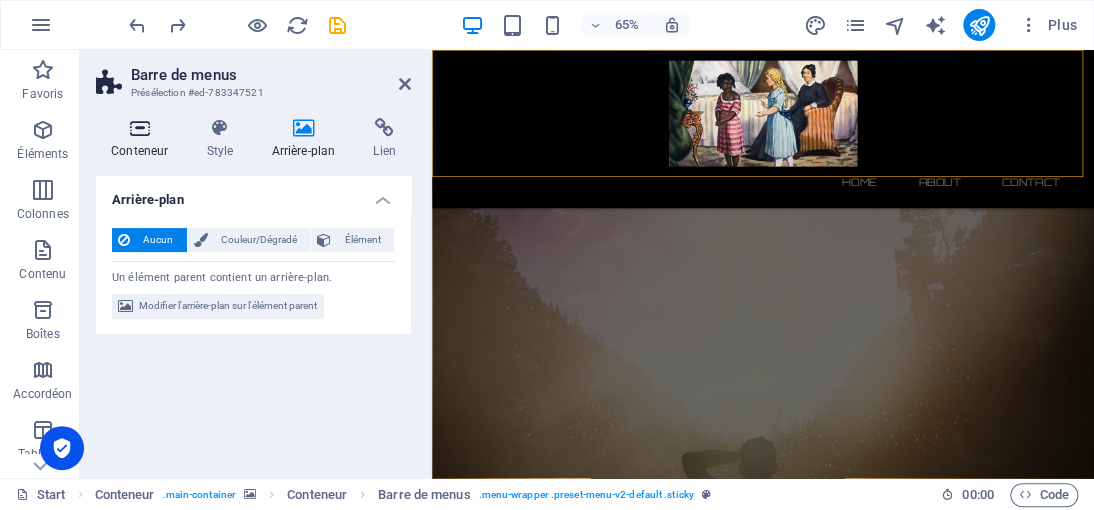click on "Conteneur" at bounding box center [143, 139] 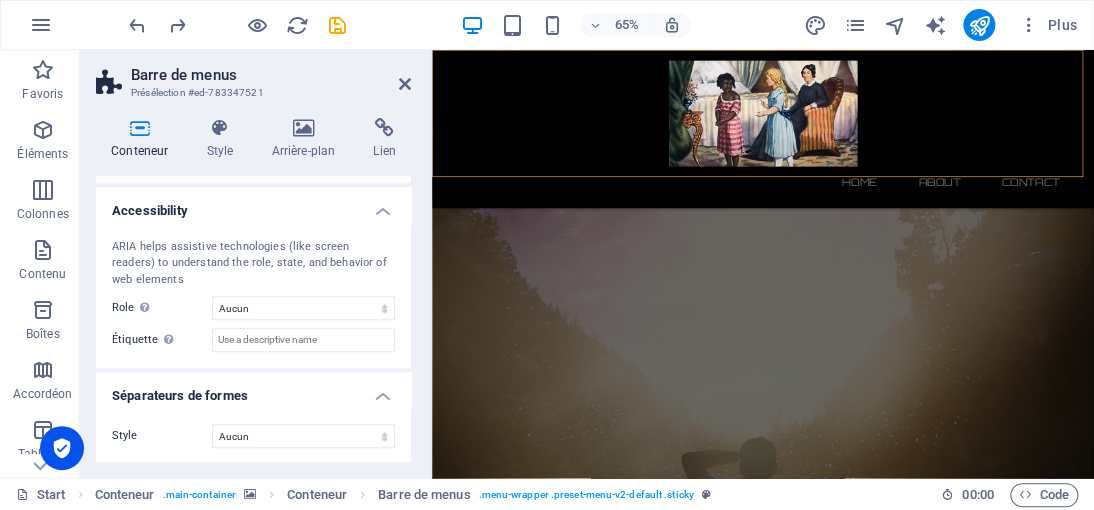 scroll, scrollTop: 212, scrollLeft: 0, axis: vertical 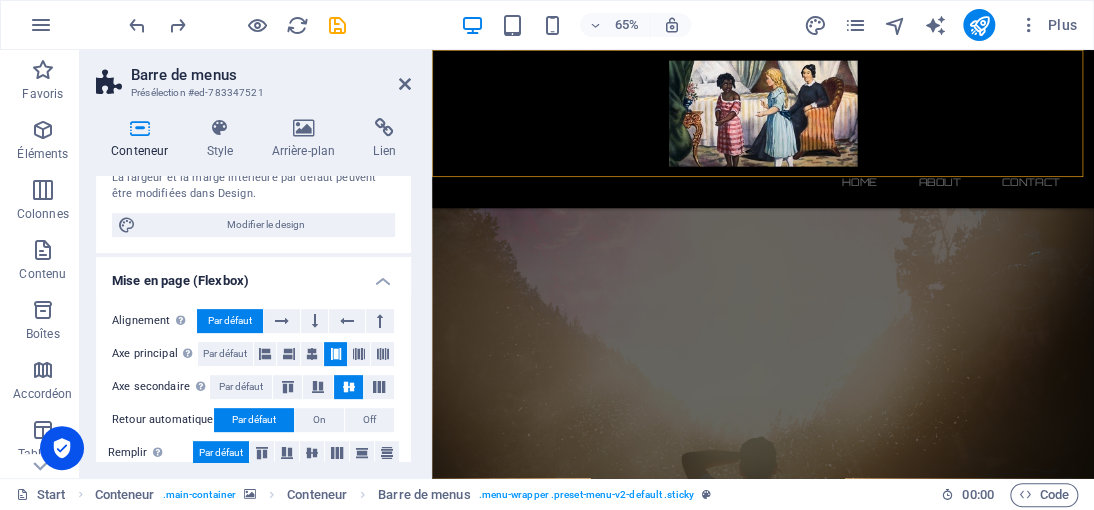 click on "Conteneur" at bounding box center [143, 139] 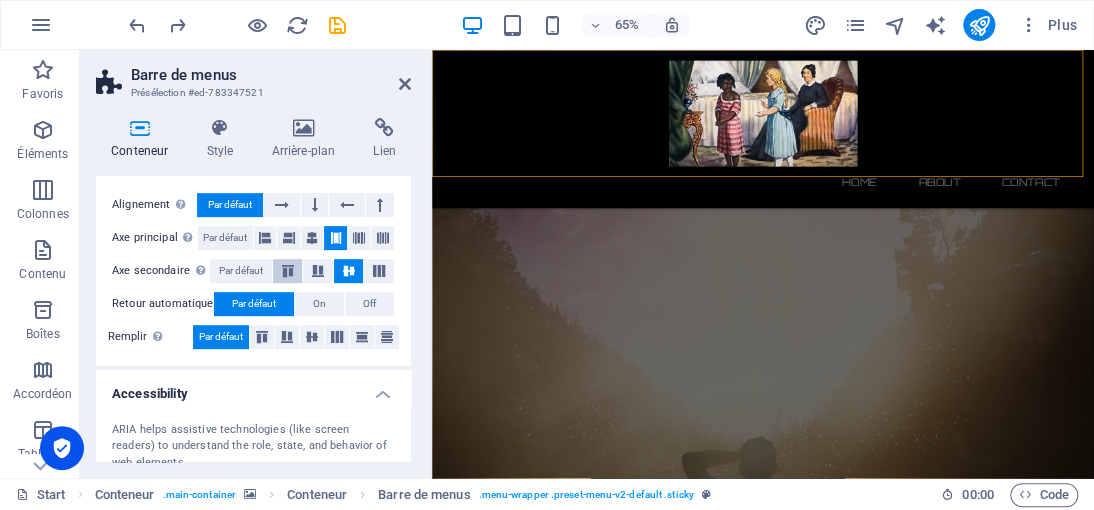 scroll, scrollTop: 511, scrollLeft: 0, axis: vertical 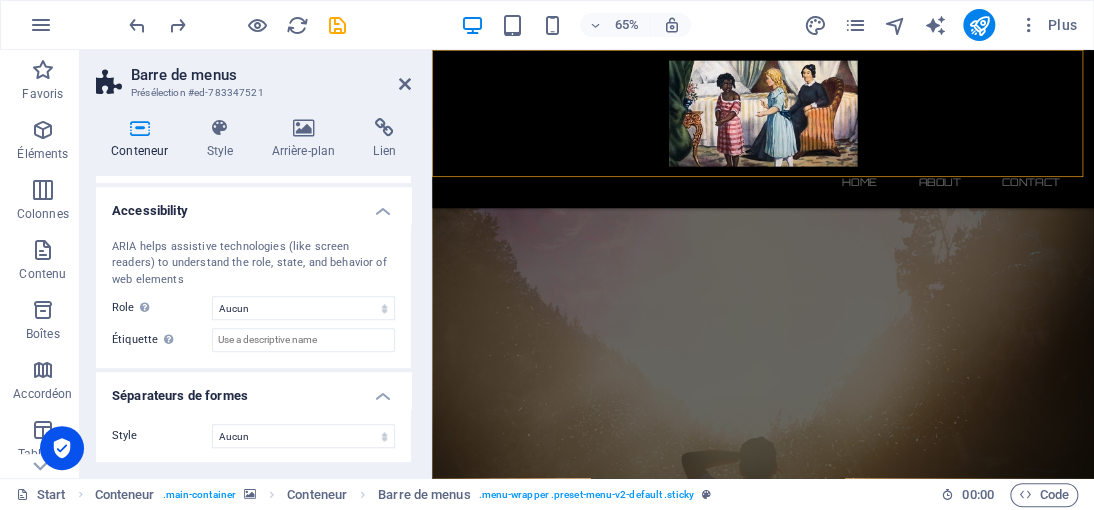 click on "Conteneur" at bounding box center [143, 139] 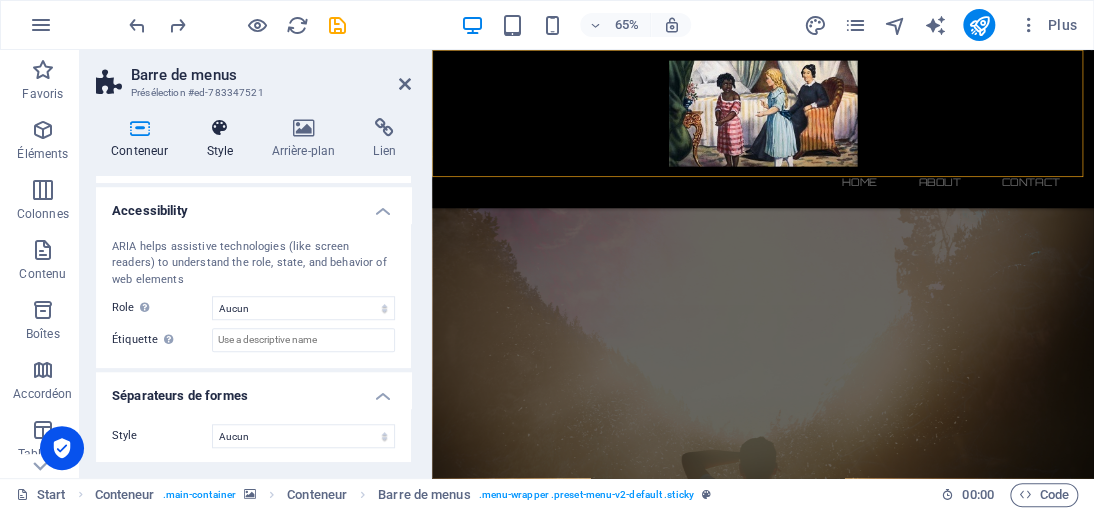 click on "Style" at bounding box center [223, 139] 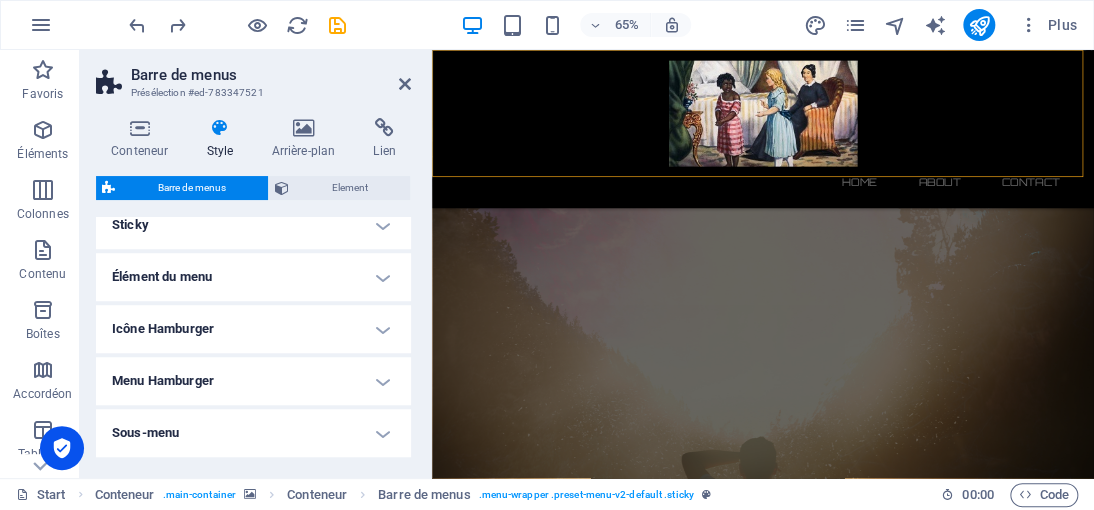 scroll, scrollTop: 659, scrollLeft: 0, axis: vertical 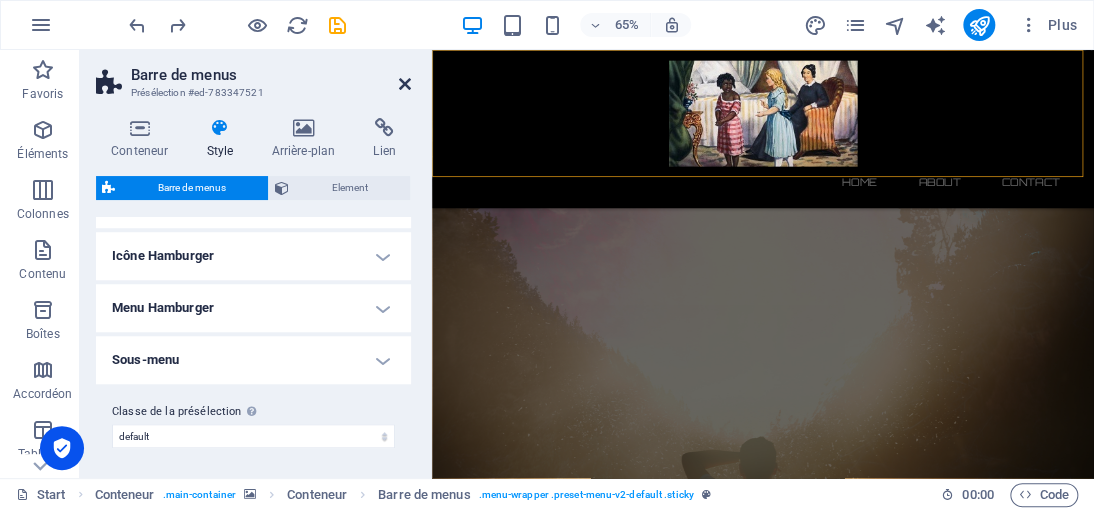click at bounding box center (405, 84) 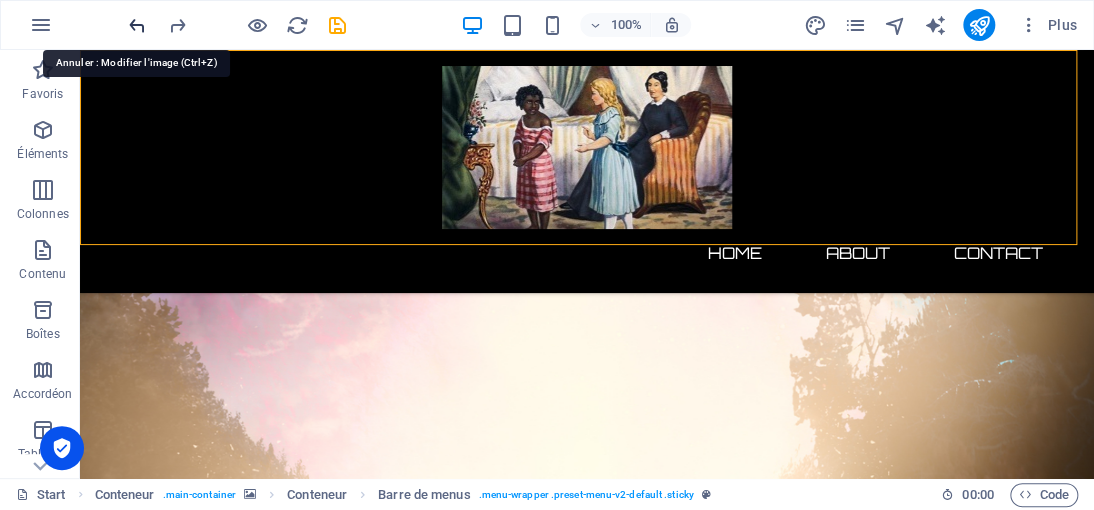 click at bounding box center [137, 25] 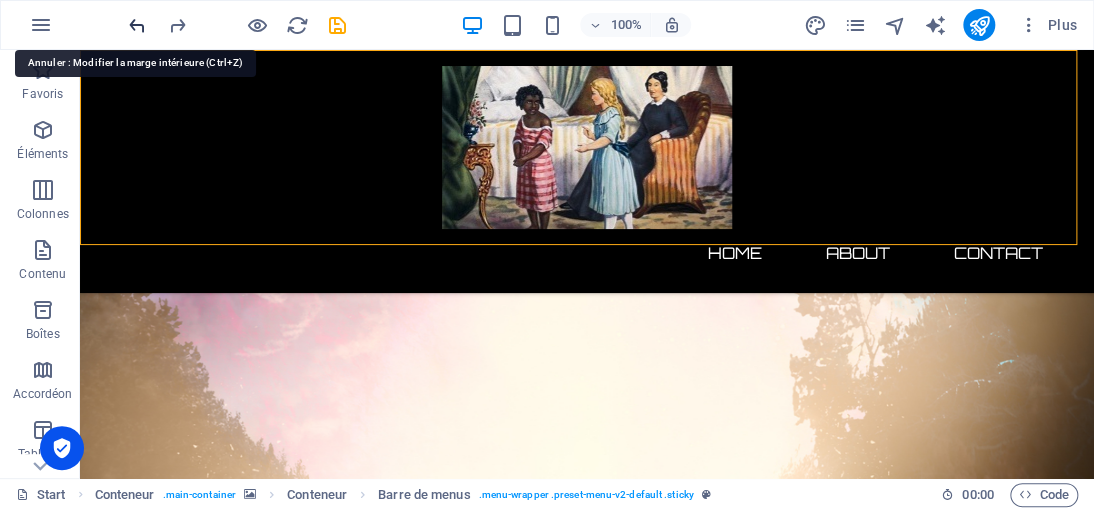 click at bounding box center [137, 25] 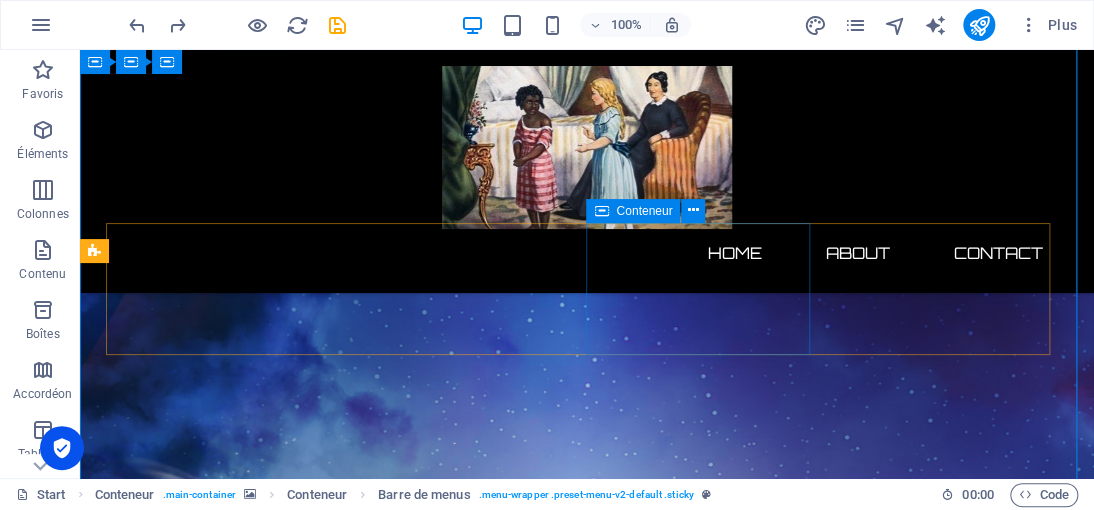 scroll, scrollTop: 0, scrollLeft: 0, axis: both 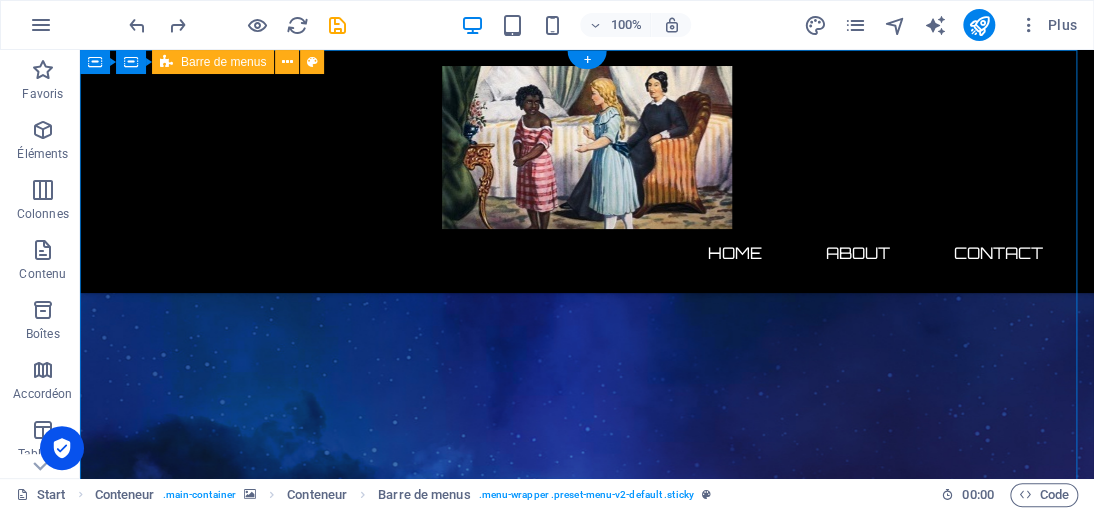 click on "Home About Contact" at bounding box center [587, 171] 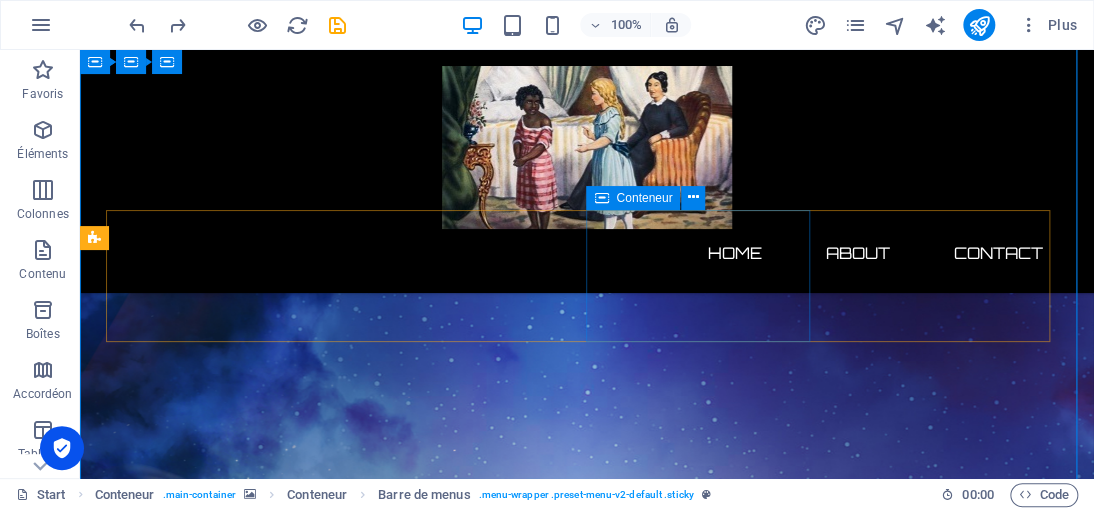 scroll, scrollTop: 200, scrollLeft: 0, axis: vertical 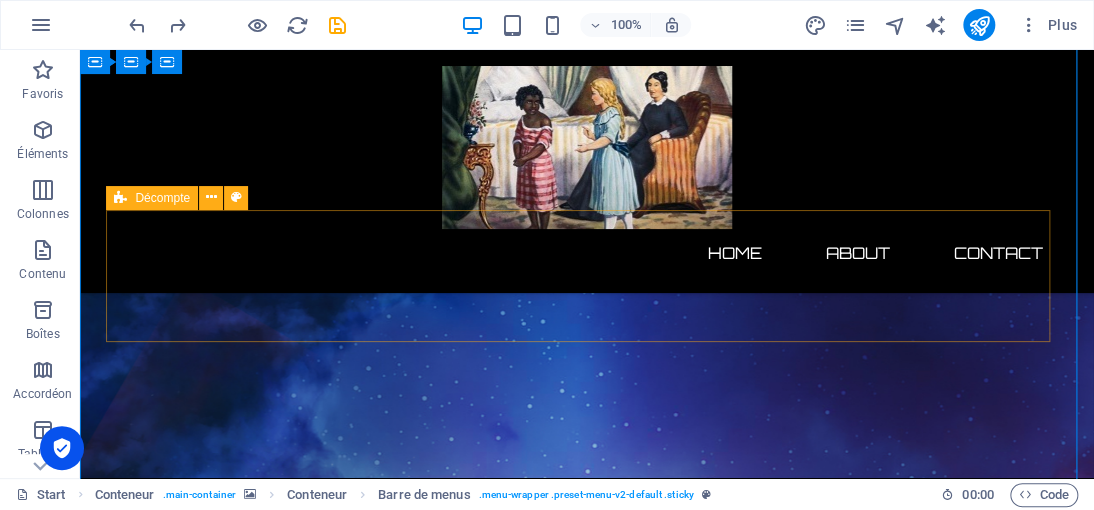 click on "0 Days 0 Hours 0 Minutes 0 Seconds" at bounding box center (587, 2838) 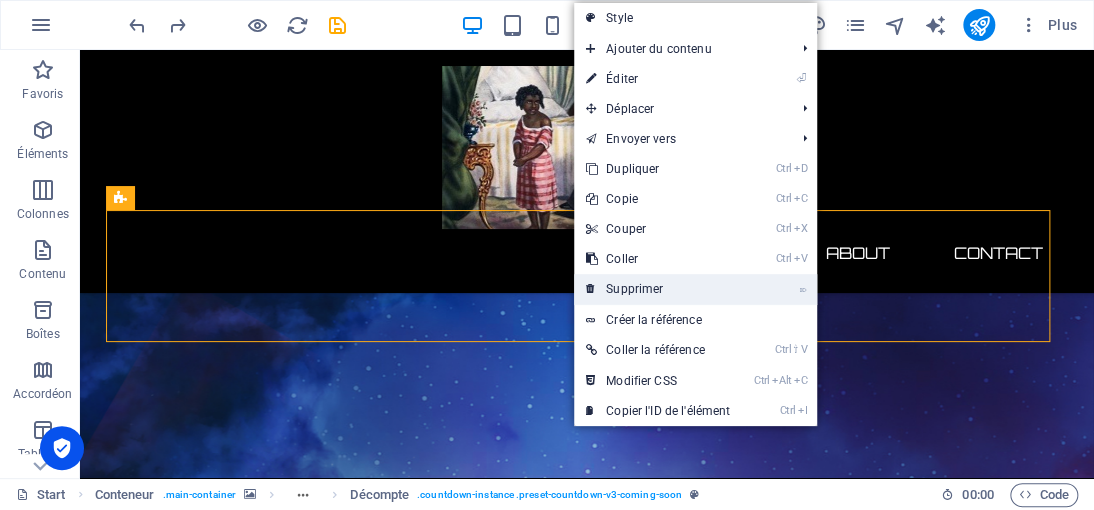 click on "⌦  Supprimer" at bounding box center (658, 289) 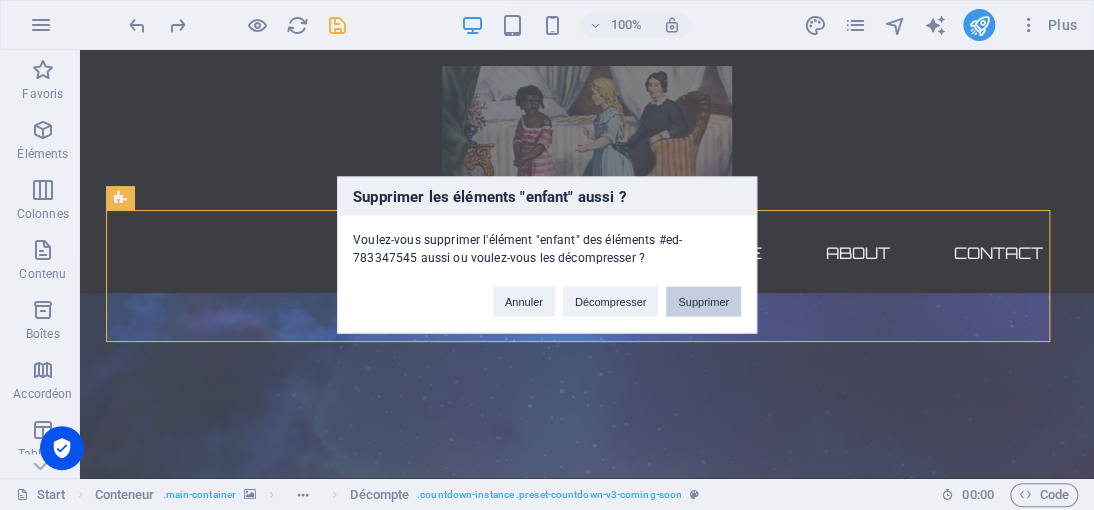 click on "Supprimer" at bounding box center (703, 302) 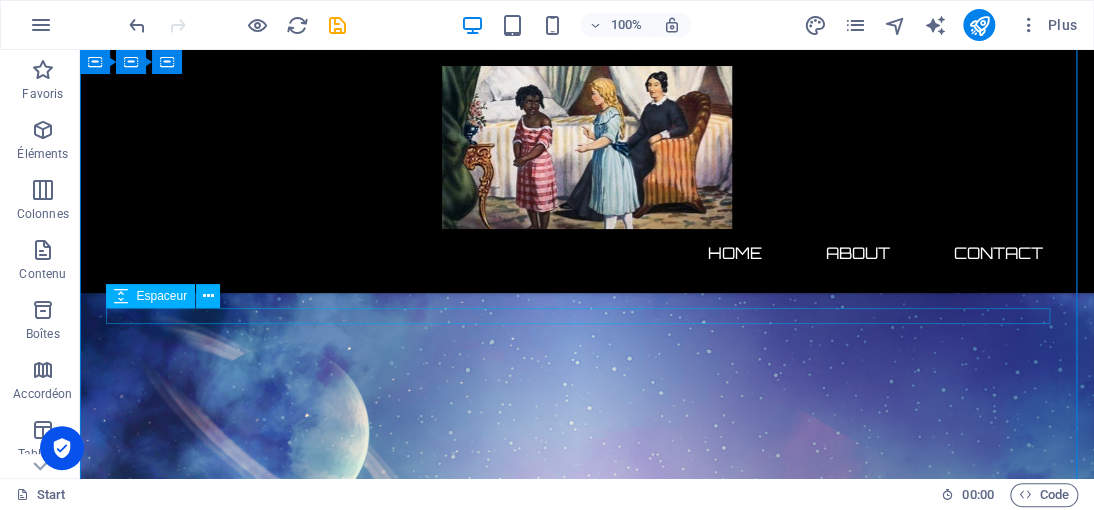scroll, scrollTop: 400, scrollLeft: 0, axis: vertical 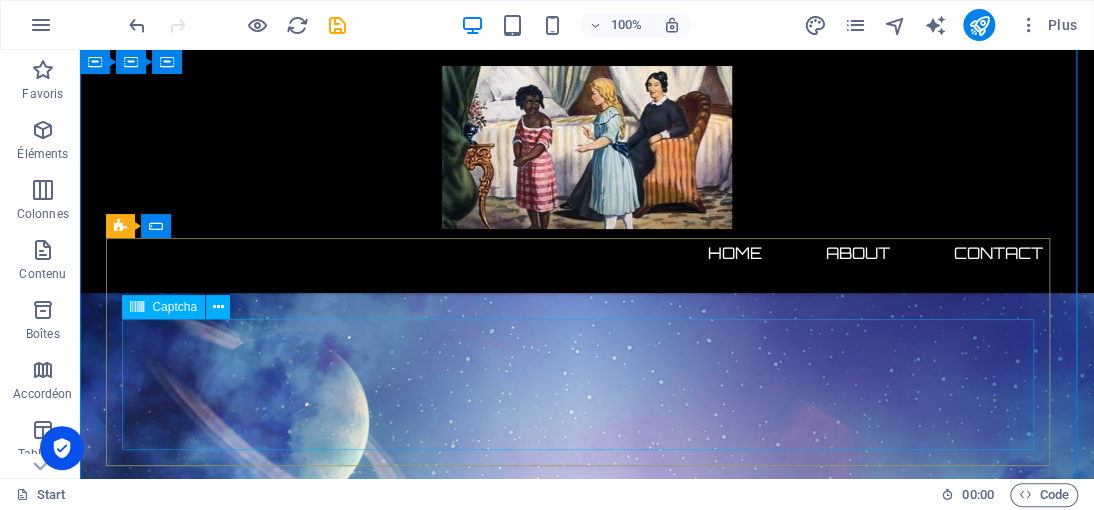 click on "Unreadable? Regenerate" 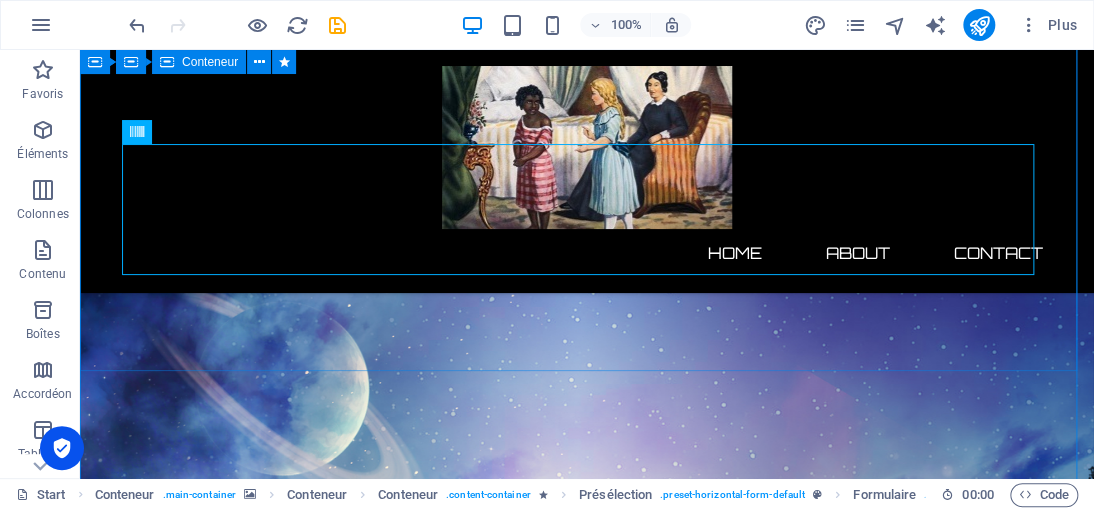scroll, scrollTop: 400, scrollLeft: 0, axis: vertical 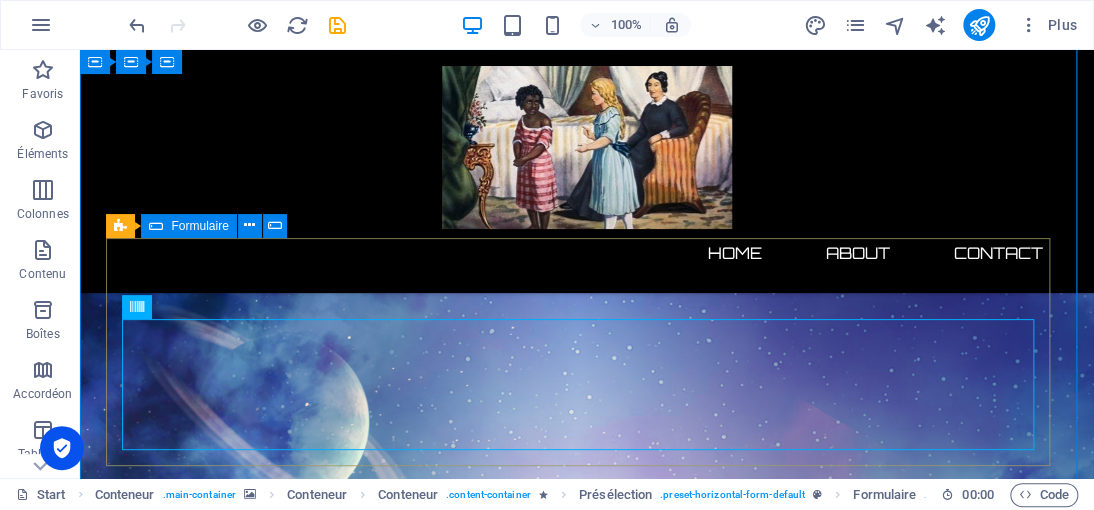 click on "Notify me   I have read and understand the privacy policy. Unreadable? Regenerate" 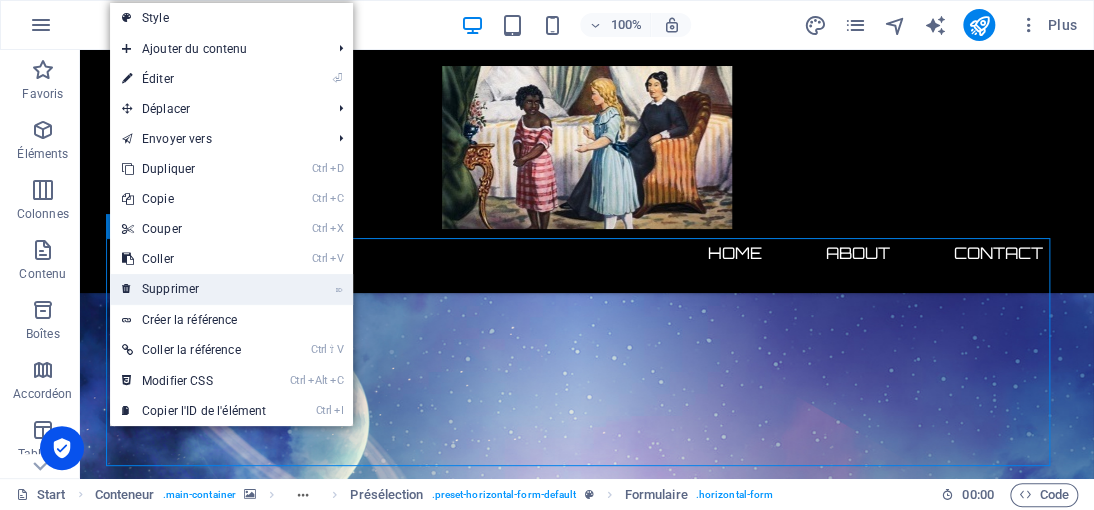 click on "⌦  Supprimer" at bounding box center [194, 289] 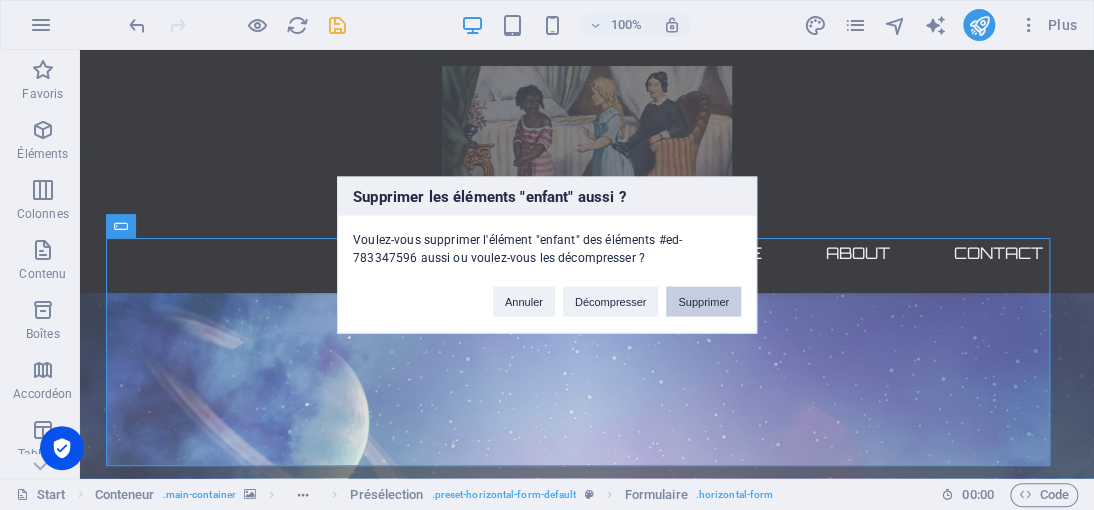 click on "Supprimer" at bounding box center [703, 302] 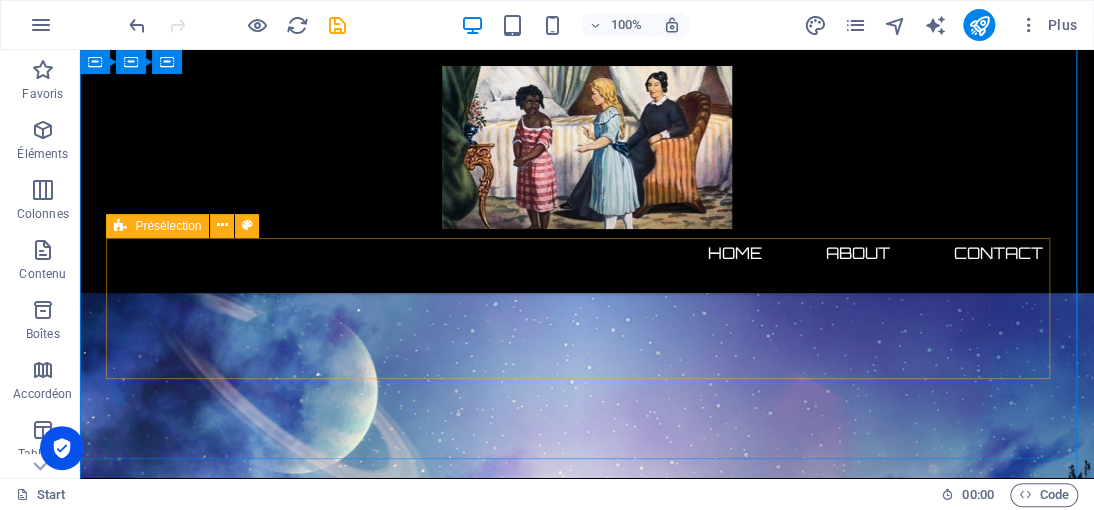 click on "Déposer le contenu ici ou  Ajouter les éléments  Coller le presse-papiers" at bounding box center [587, 2441] 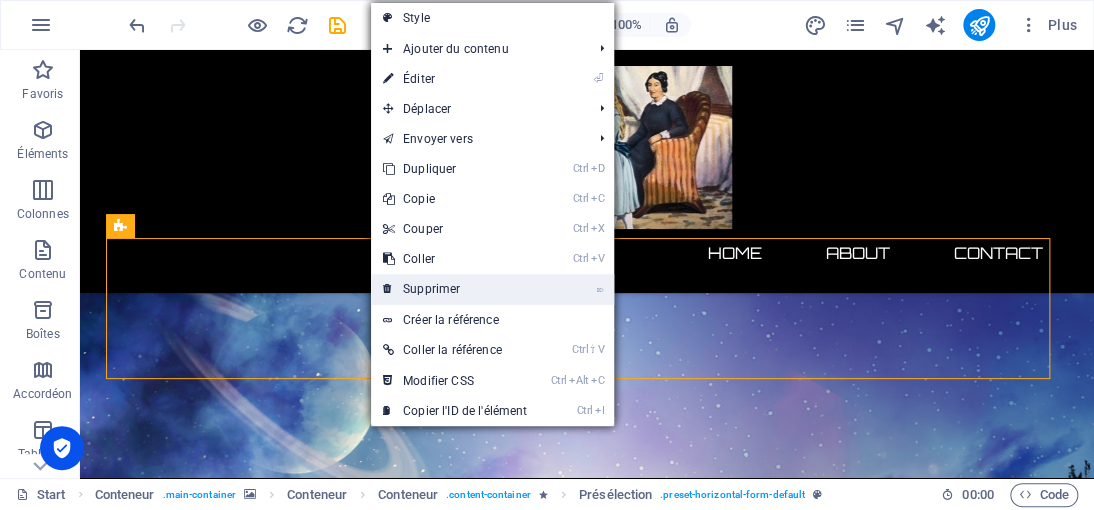 click on "⌦  Supprimer" at bounding box center [455, 289] 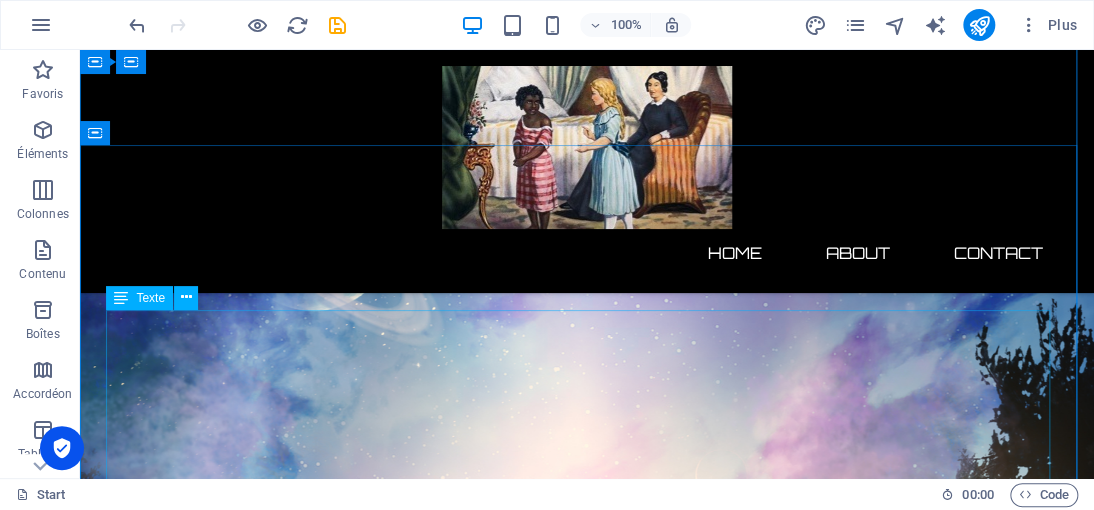 scroll, scrollTop: 400, scrollLeft: 0, axis: vertical 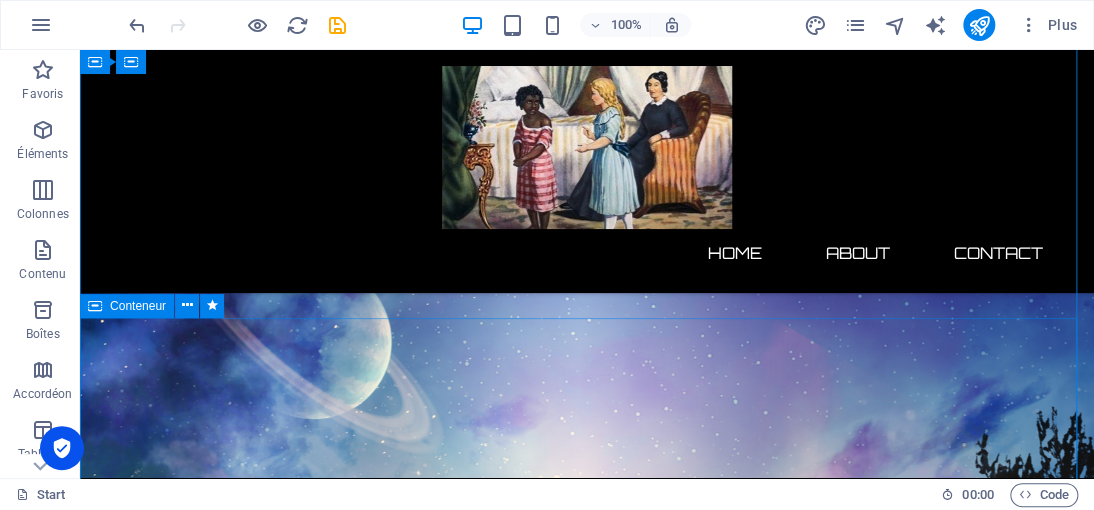 click on "About us Lorem ipsum dolor sit amet, consetetur sadipscing elitr, sed diam nonumy eirmod tempor invidunt ut labore et dolore magna aliquyam erat, sed diam voluptua. At vero eos et accusam et justo duo dolores et ea rebum. Stet clita kasd gubergren, no sea takimata sanctus est Lorem ipsum dolor sit amet. Lorem ipsum dolor sit amet, consetetur sadipscing elitr, sed diam nonumy eirmod tempor invidunt ut labore et dolore magna aliquyam erat, sed diam voluptua. At vero eos et accusam et justo duo dolores et ea rebum. Stet clita kasd gubergren, no sea takimata sanctus est Lorem ipsum dolor sit amet. Lorem ipsum dolor sit amet, consetetur sadipscing elitr, sed diam nonumy eirmod tempor invidunt ut labore et dolore magna aliquyam erat, sed diam voluptua. At vero eos et accusam et justo duo dolores et ea rebum. Stet clita kasd gubergren, no sea takimata sanctus est Lorem ipsum dolor sit amet." at bounding box center [587, 2599] 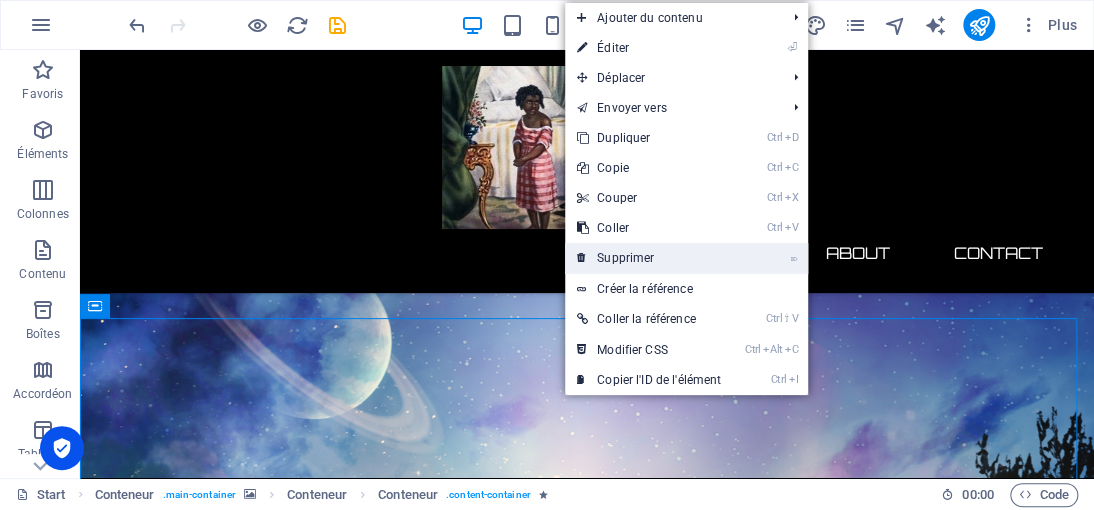 click on "⌦  Supprimer" at bounding box center (649, 258) 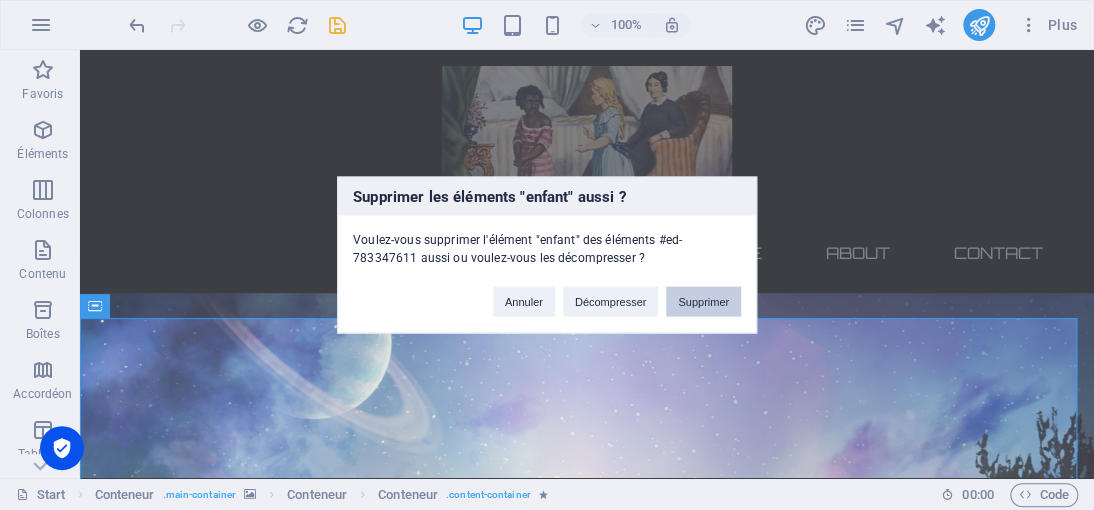 click on "Supprimer" at bounding box center [703, 302] 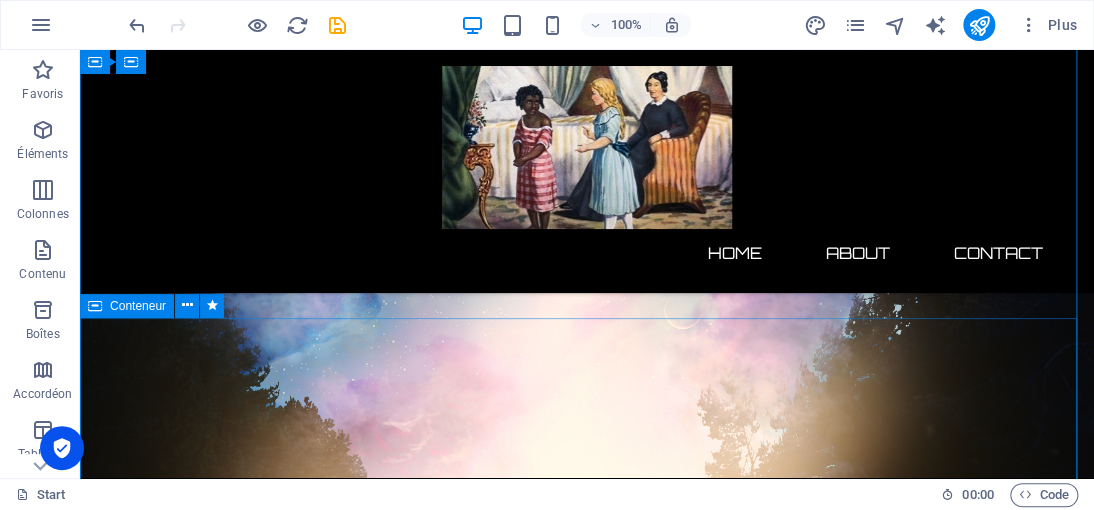 click on "Contact us Lorem ipsum dolor sit amet, consetetur sadipscing elitr, sed diam nonumy eirmod tempor invidunt ut labore et dolore magna aliquyam erat, sed diam voluptua. At vero eos et accusam et justo duo dolores et ea rebum. Stet clita kasd gubergren, no sea takimata sanctus est Lorem ipsum dolor sit amet. Lorem ipsum dolor sit amet, consetetur sadipscing elitr, sed diam nonumy eirmod tempor invidunt ut labore et dolore magna aliquyam erat, sed diam voluptua. At vero eos et accusam et justo duo dolores et ea rebum. Stet clita kasd gubergren, no sea takimata sanctus est Lorem ipsum dolor sit amet. Address :  RUE IMAGINAIRE 333 BIS   Paris   7500 Phone :  +33 7 45 01 86 46 Email :  35d20959e79c1dc9056dae33b3cf89@cpanel.local   I have read and understand the privacy policy. Unreadable? Regenerate Submit" at bounding box center (587, 2193) 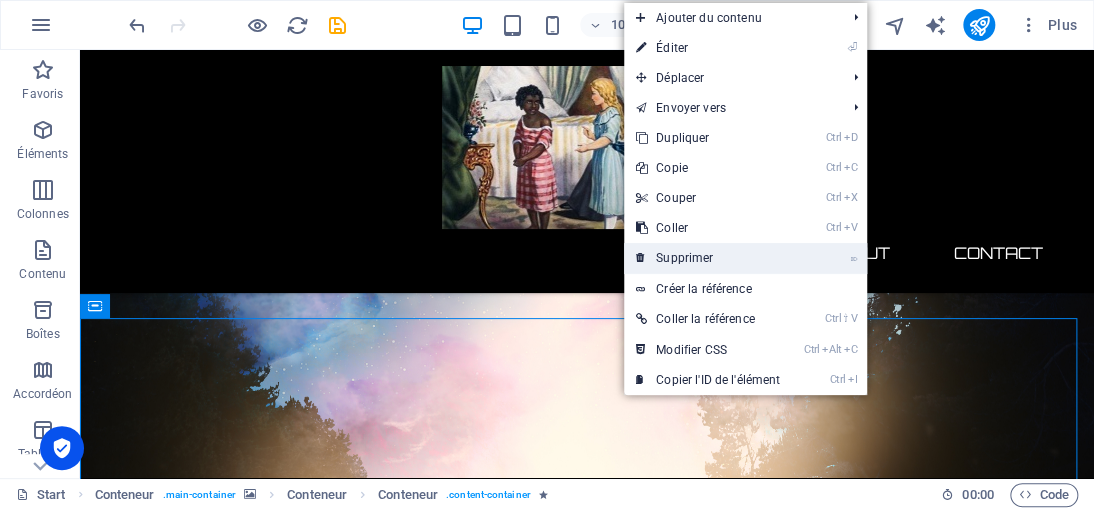 click on "⌦  Supprimer" at bounding box center [708, 258] 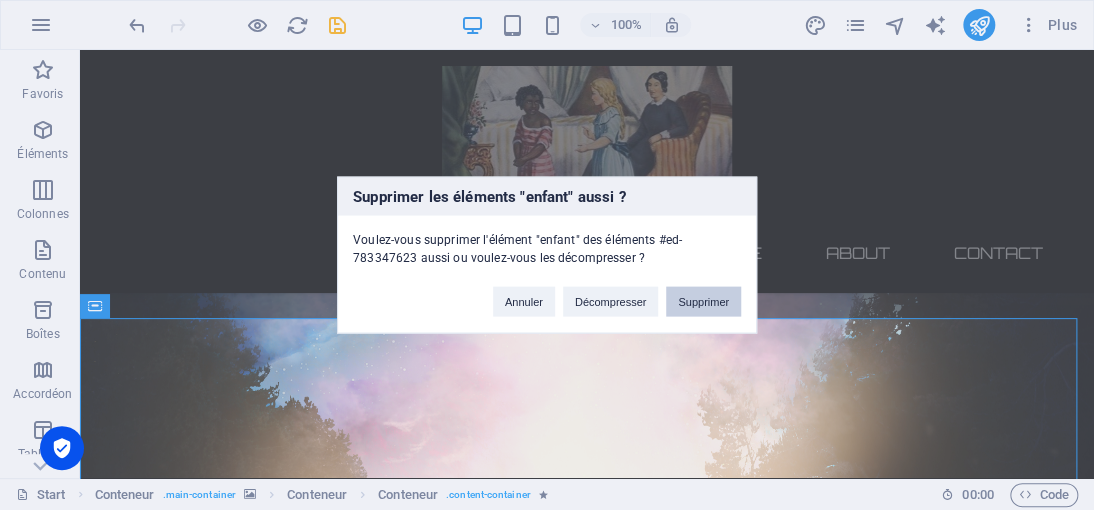 click on "Supprimer" at bounding box center (703, 302) 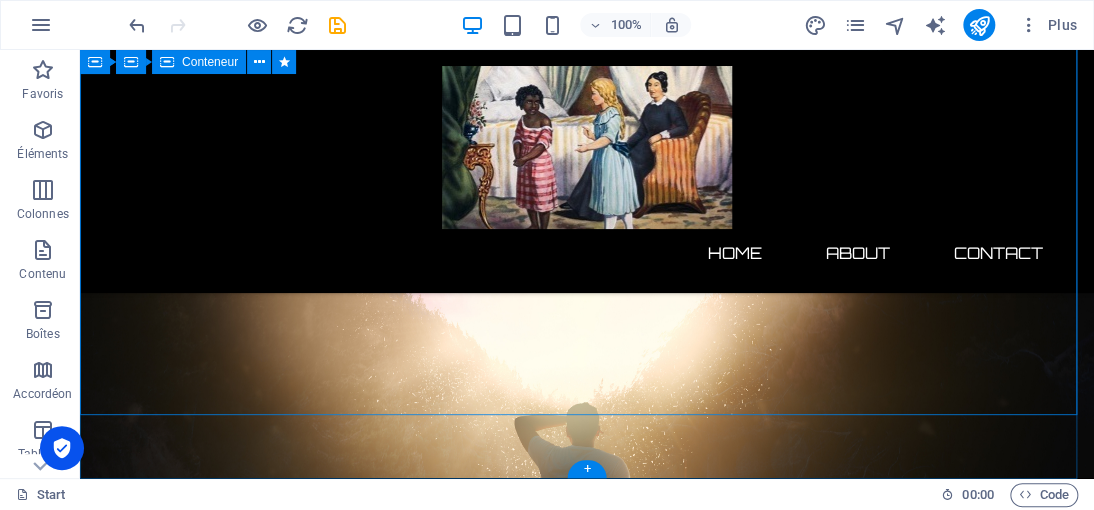 scroll, scrollTop: 303, scrollLeft: 0, axis: vertical 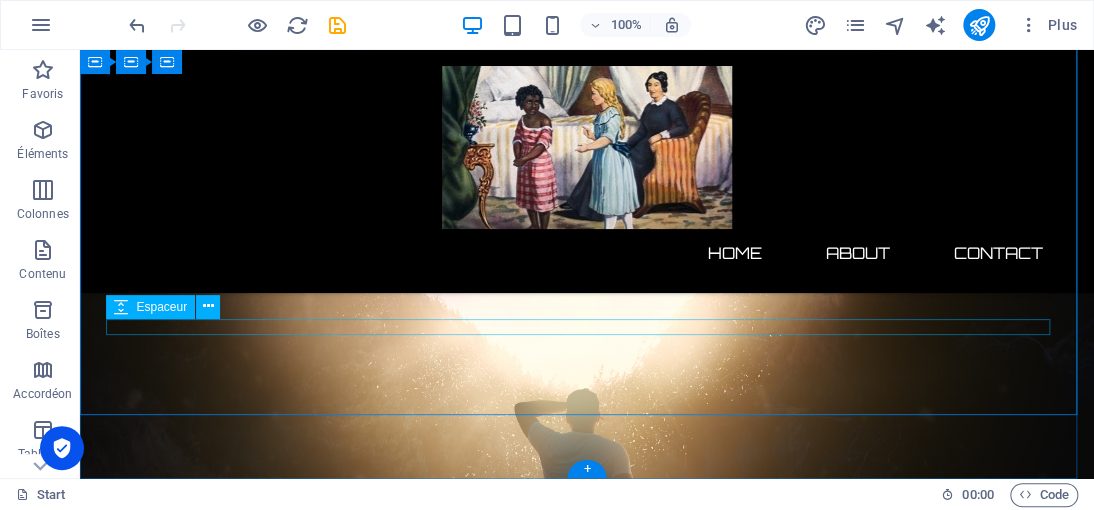 click at bounding box center [587, 1059] 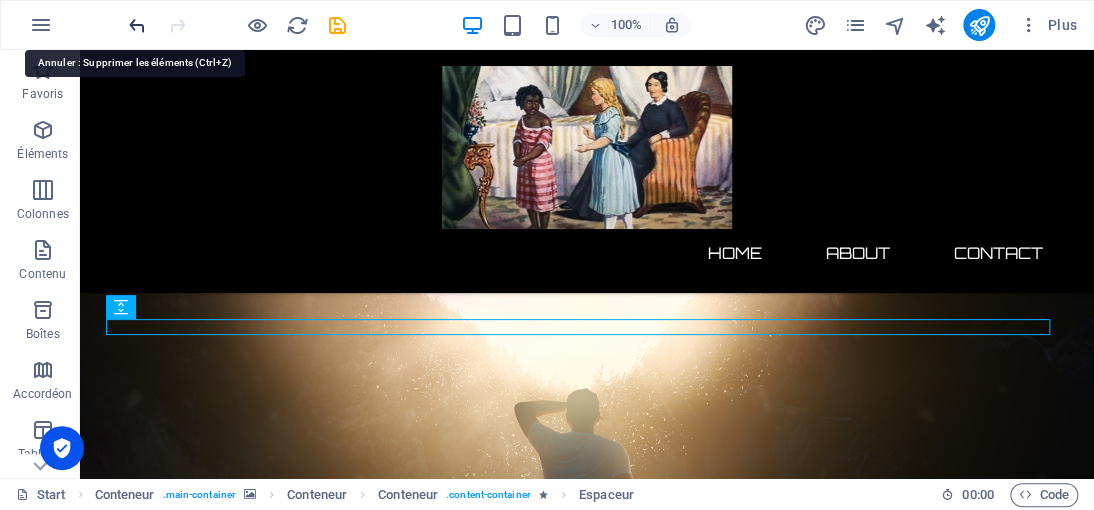 click at bounding box center (137, 25) 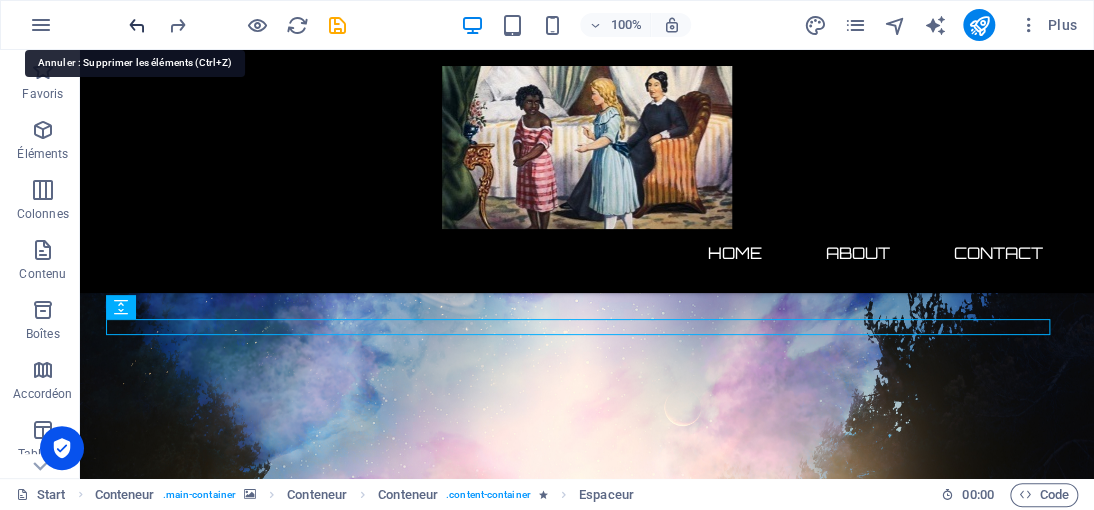 click at bounding box center [137, 25] 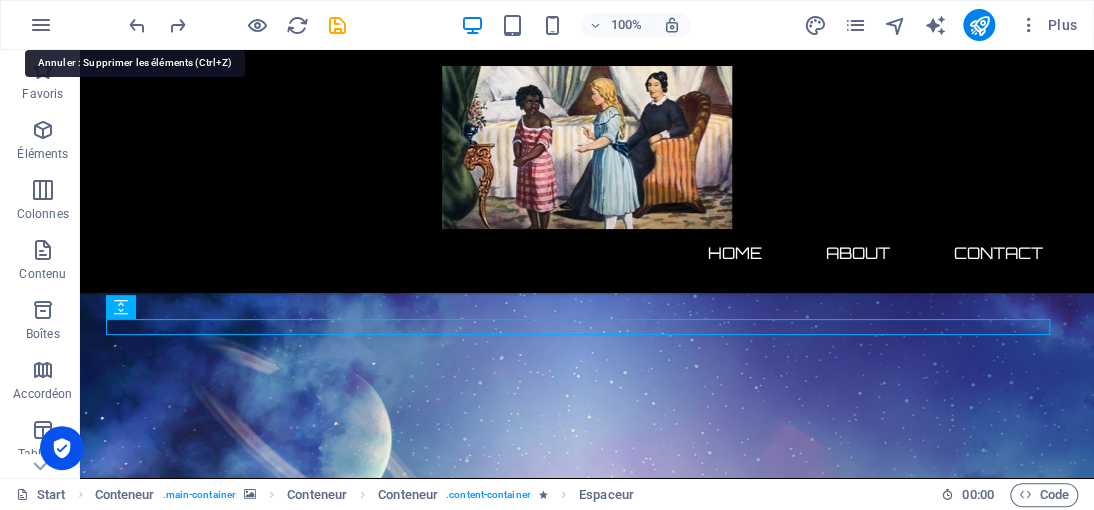 click on "100% Plus" at bounding box center (547, 25) 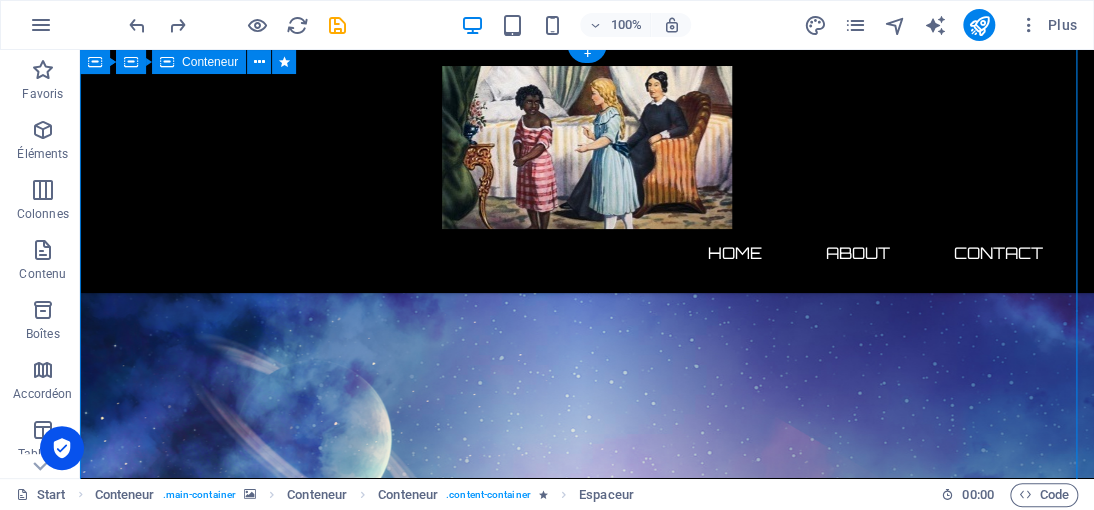 scroll, scrollTop: 3, scrollLeft: 0, axis: vertical 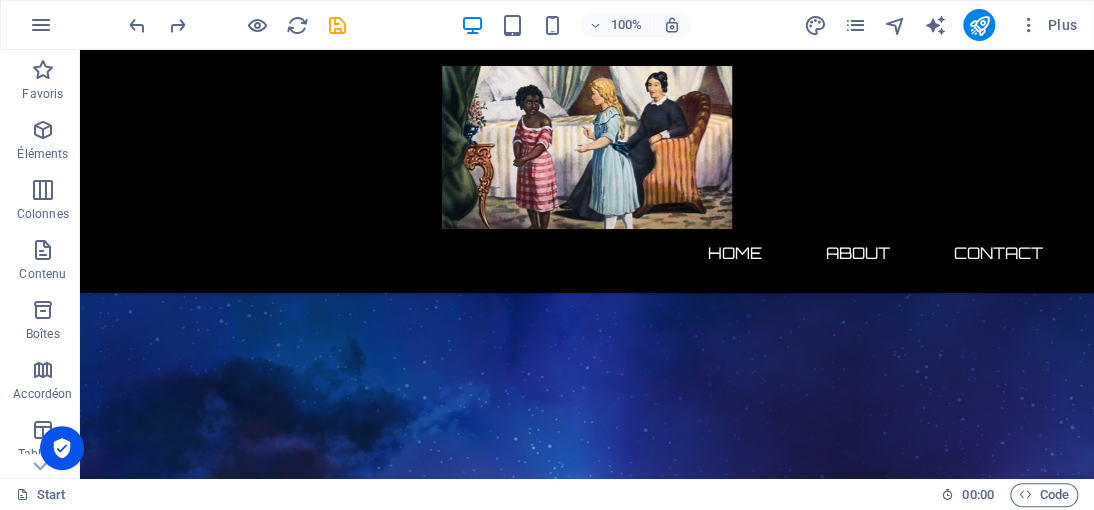 click on "100% Plus" at bounding box center (547, 25) 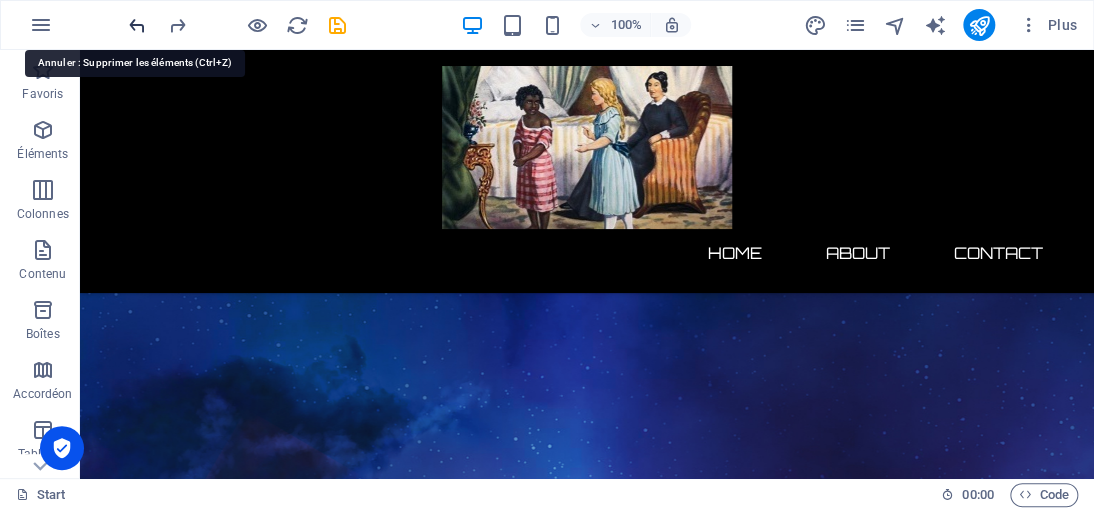 click at bounding box center (137, 25) 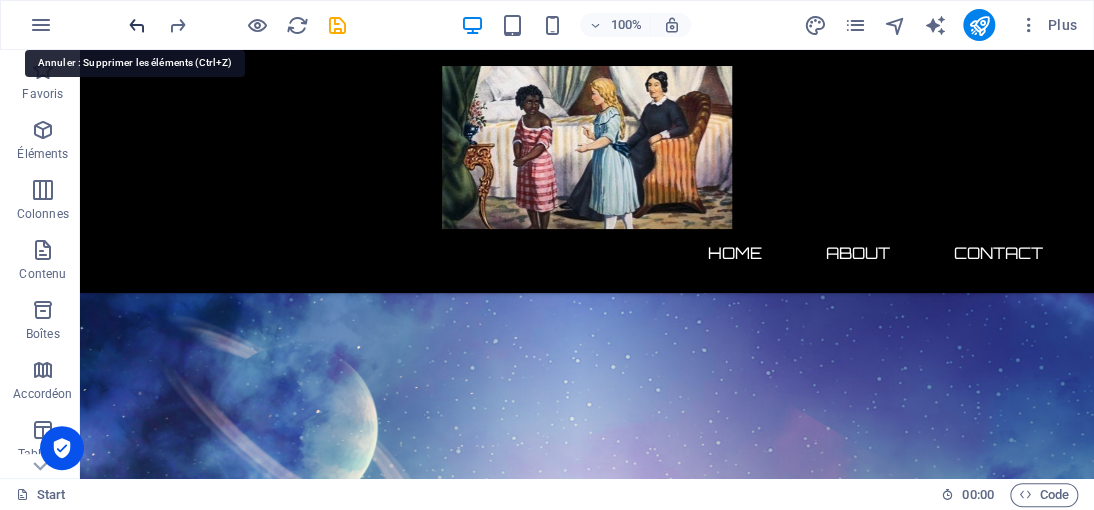 scroll, scrollTop: 443, scrollLeft: 0, axis: vertical 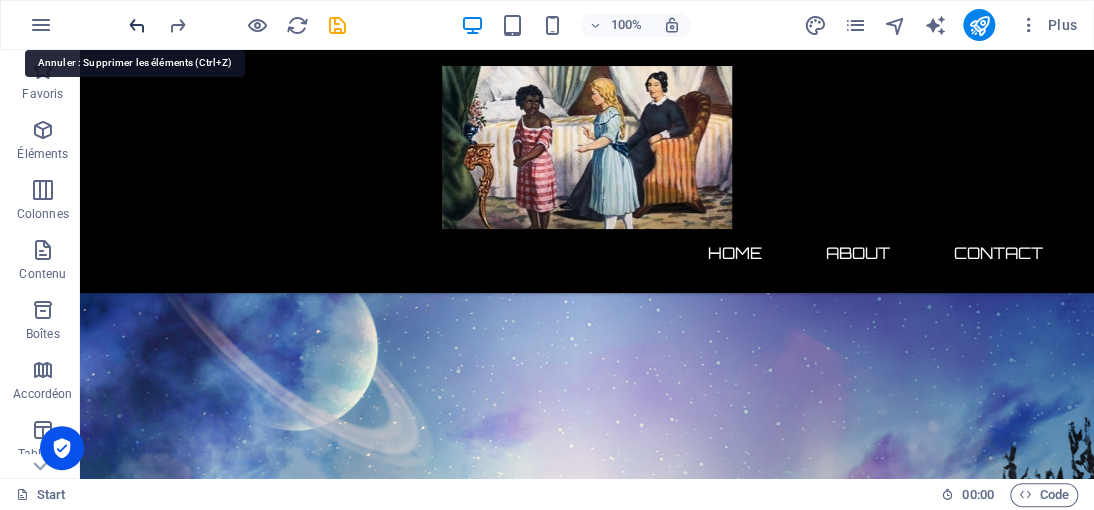 click at bounding box center (137, 25) 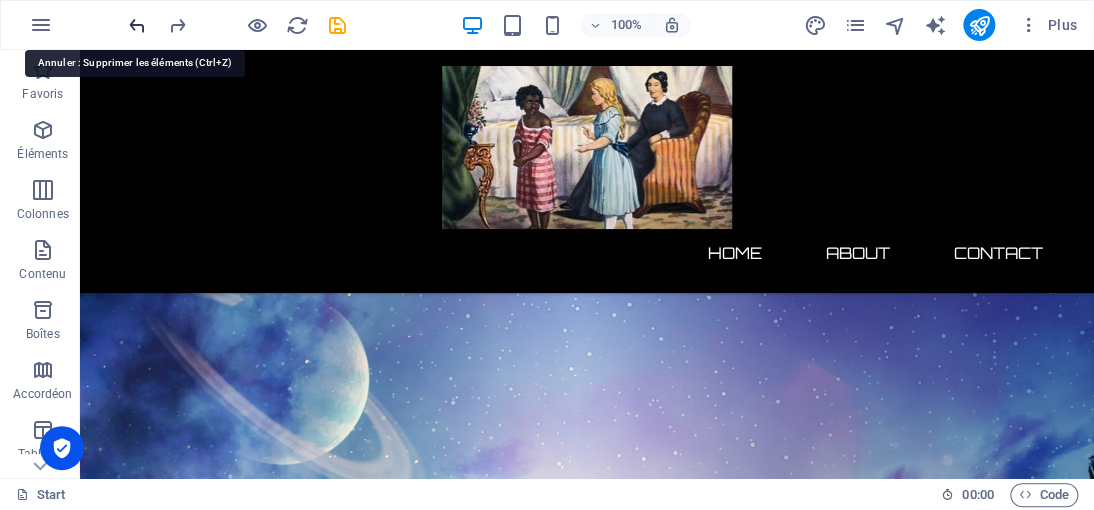 click at bounding box center [137, 25] 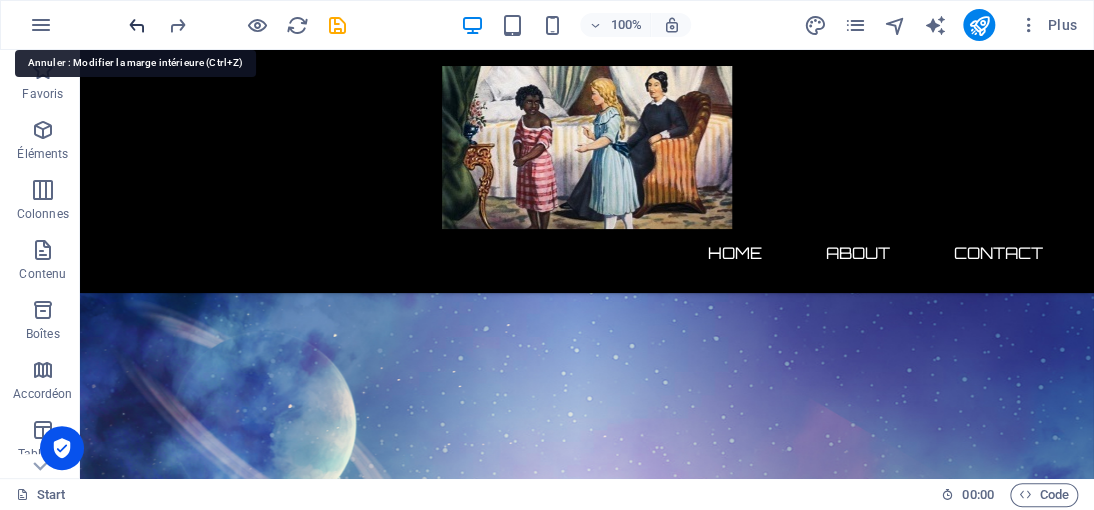 click at bounding box center [137, 25] 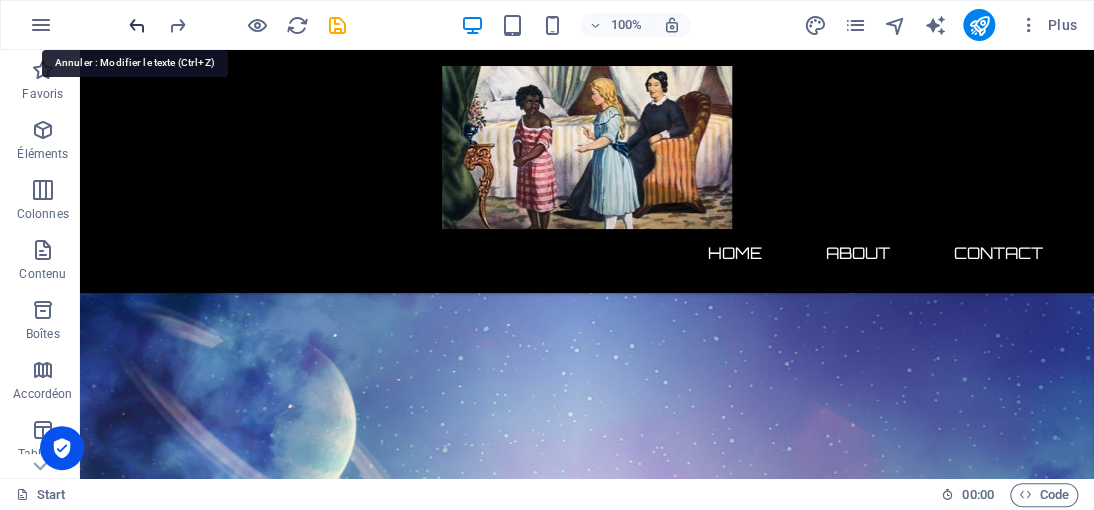 click at bounding box center (137, 25) 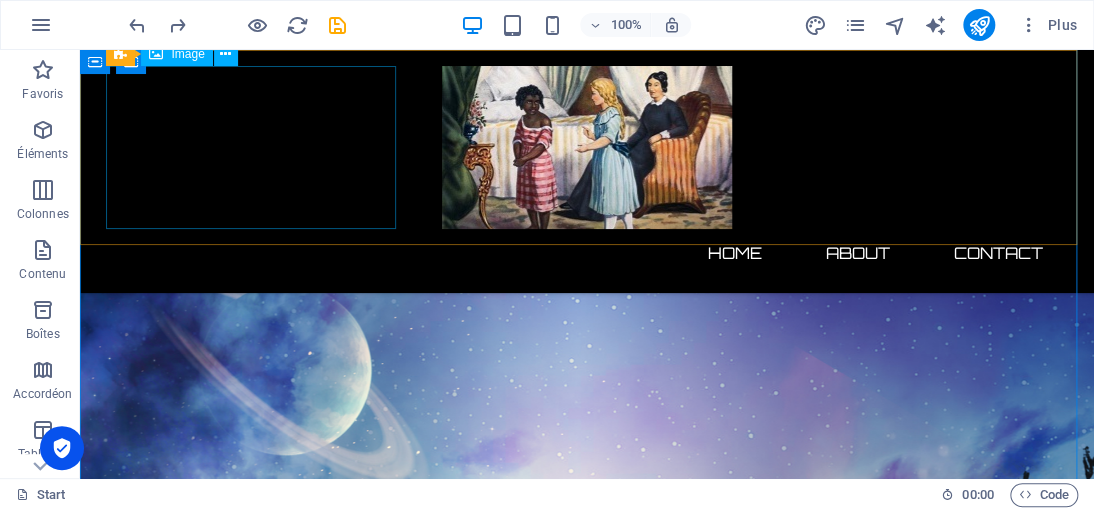 scroll, scrollTop: 143, scrollLeft: 0, axis: vertical 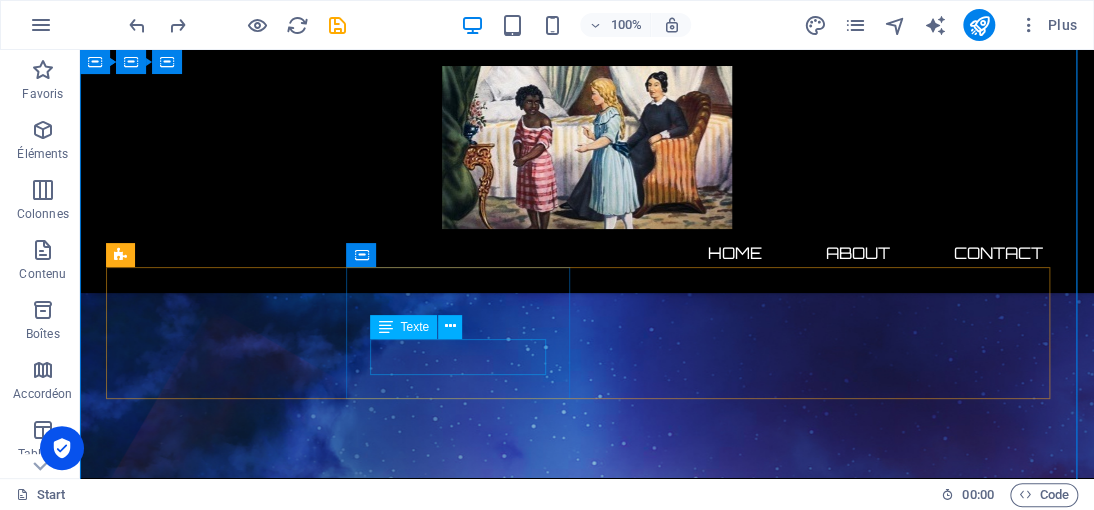 click on "Hours" at bounding box center [227, 2693] 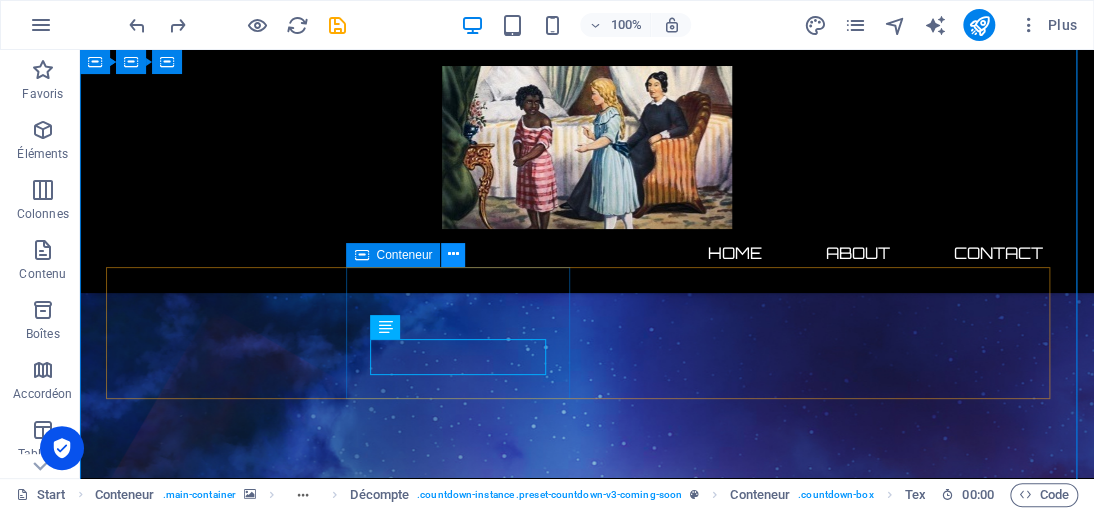 click at bounding box center [453, 254] 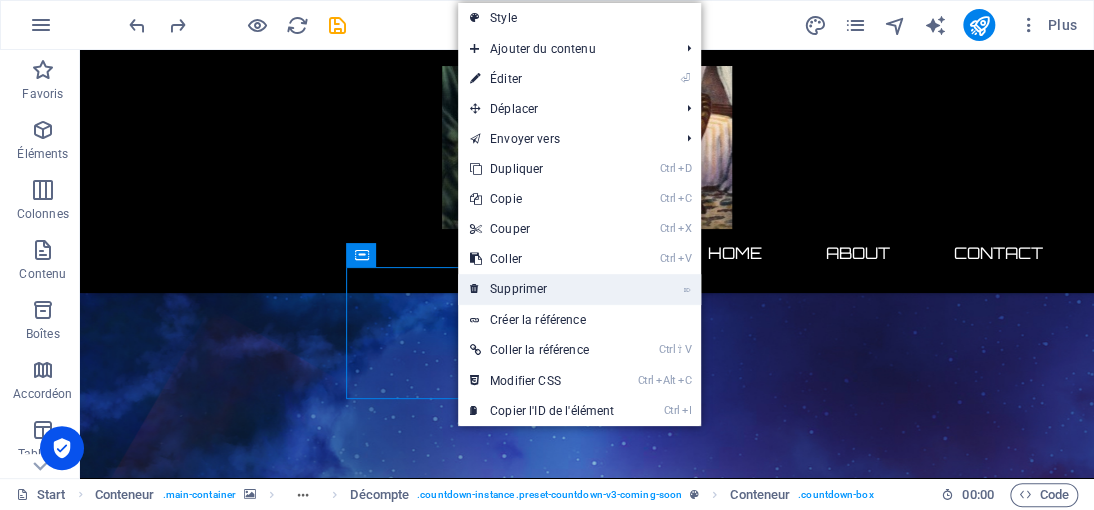 click on "⌦  Supprimer" at bounding box center [542, 289] 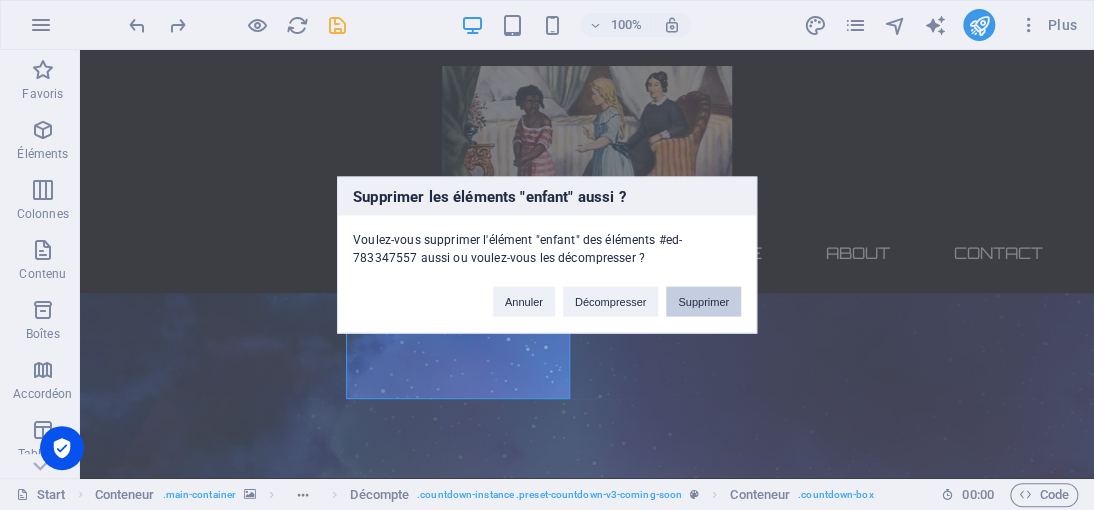 click on "Supprimer" at bounding box center (703, 302) 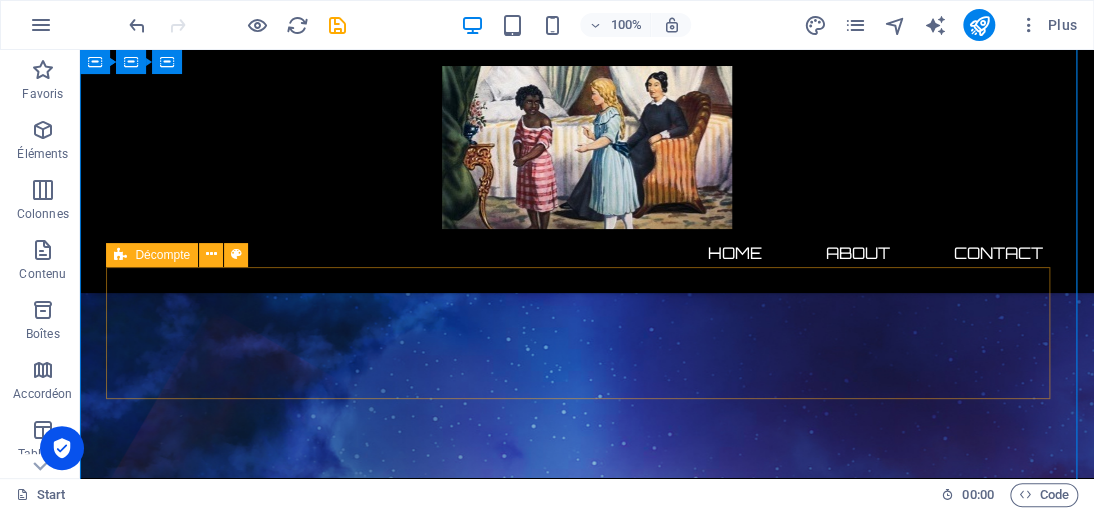 click on "0 Days 0 Minutes 0 Seconds" at bounding box center (587, 2669) 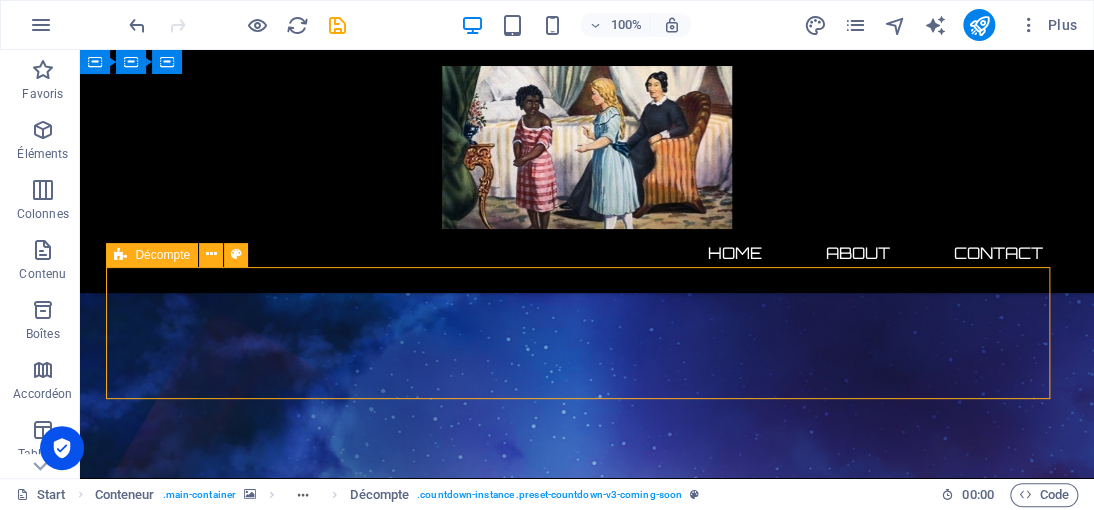 click on "0 Days 0 Minutes 0 Seconds" at bounding box center (587, 2669) 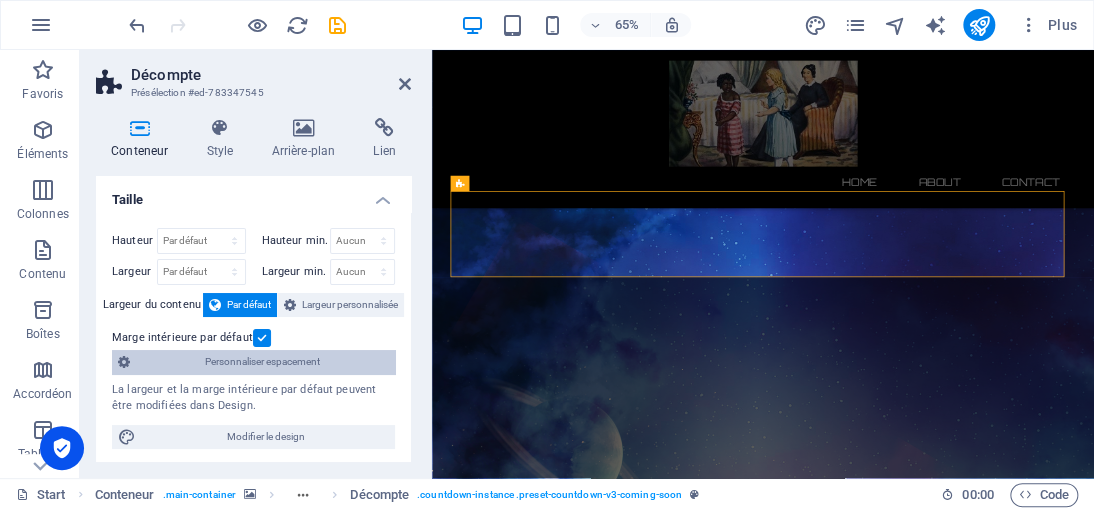 click on "Personnaliser espacement" at bounding box center [262, 362] 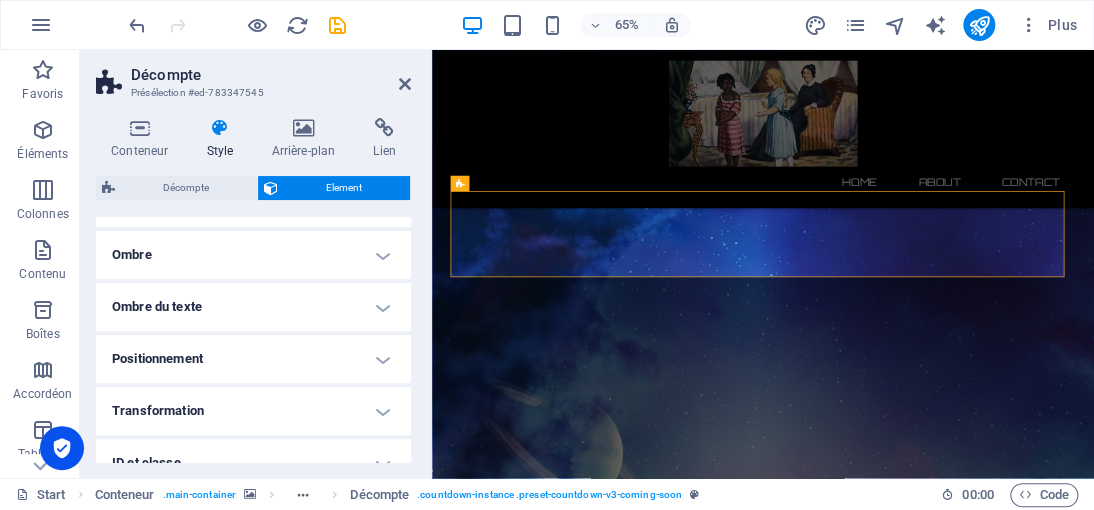 scroll, scrollTop: 300, scrollLeft: 0, axis: vertical 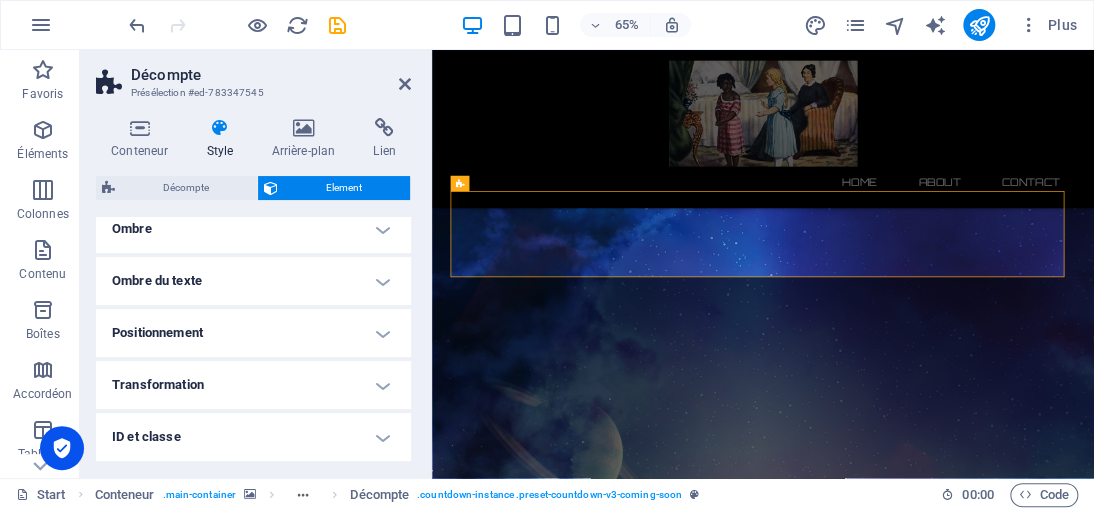 click on "Positionnement" at bounding box center [253, 333] 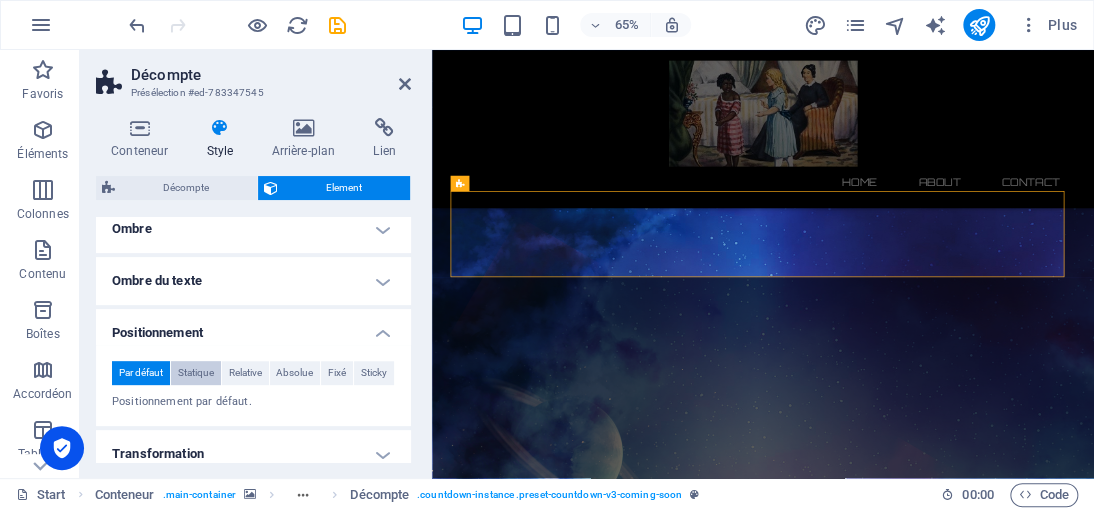 click on "Statique" at bounding box center (196, 373) 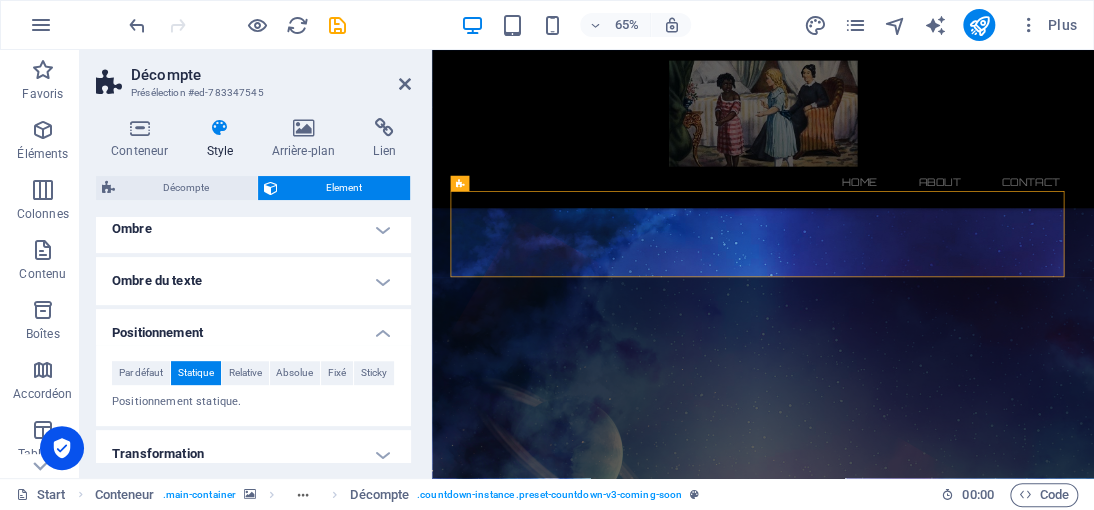 click on "Statique" at bounding box center [196, 373] 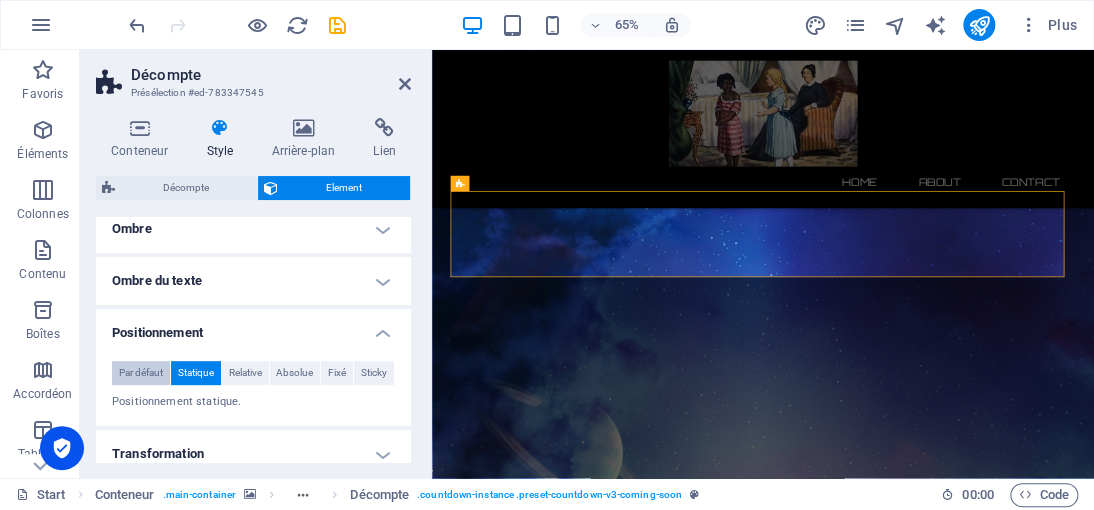 click on "Par défaut" at bounding box center (141, 373) 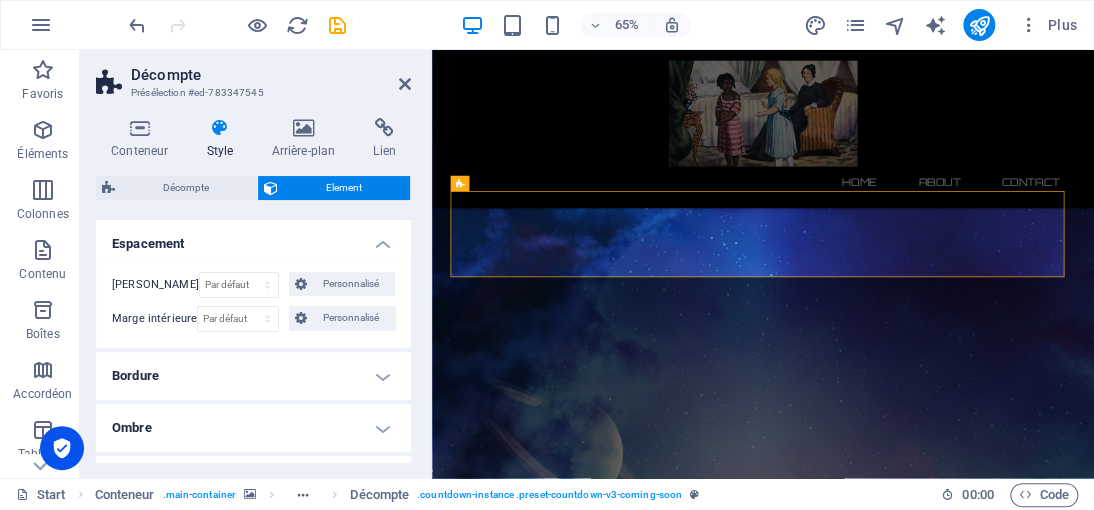 scroll, scrollTop: 0, scrollLeft: 0, axis: both 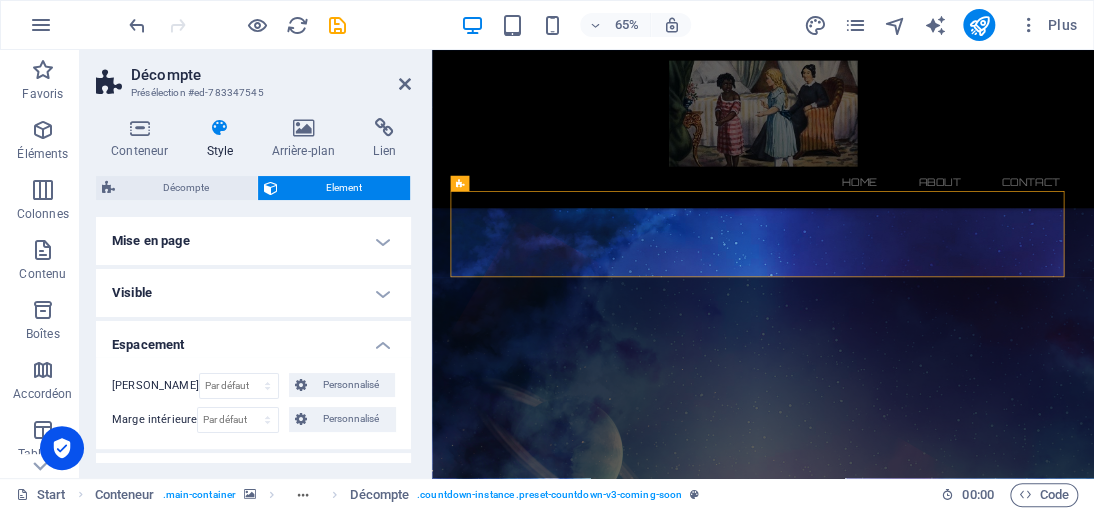 click on "Mise en page" at bounding box center [253, 241] 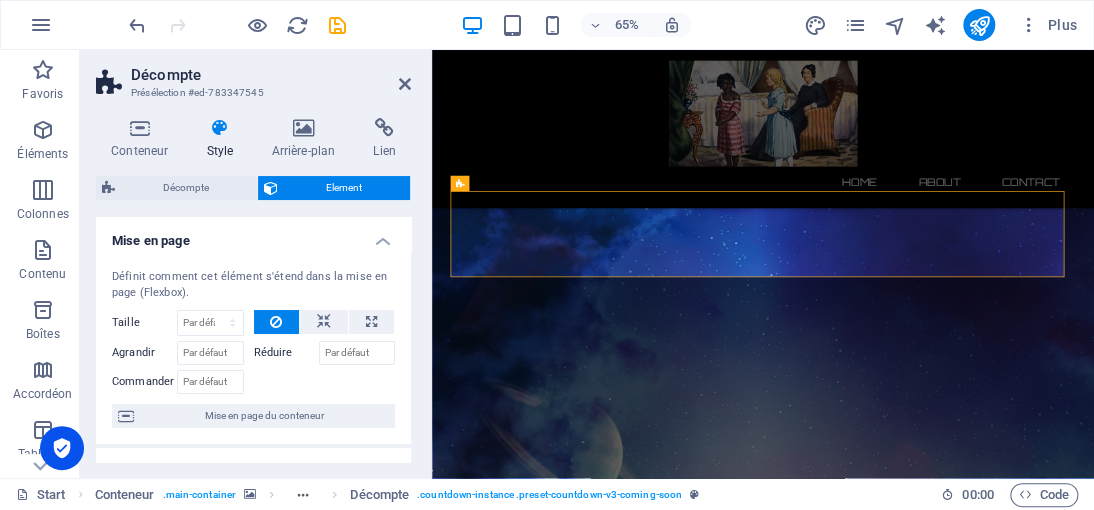 scroll, scrollTop: 100, scrollLeft: 0, axis: vertical 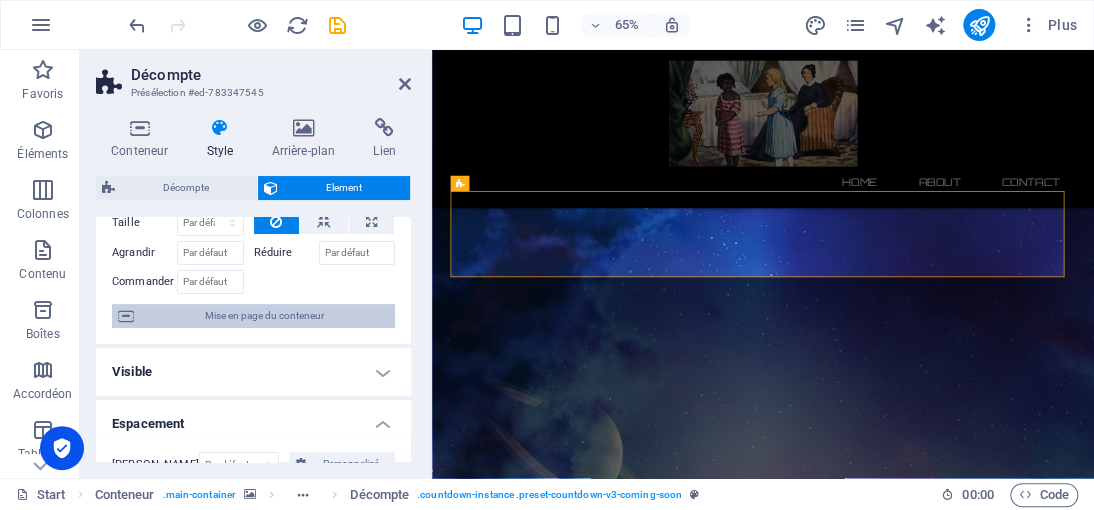 click on "Mise en page du conteneur" at bounding box center [264, 316] 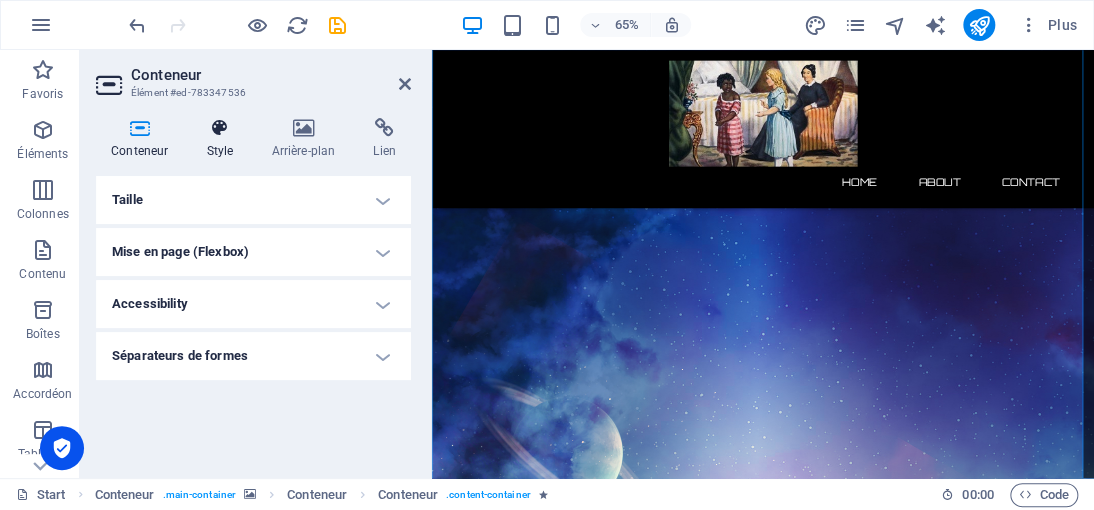 click on "Style" at bounding box center [223, 139] 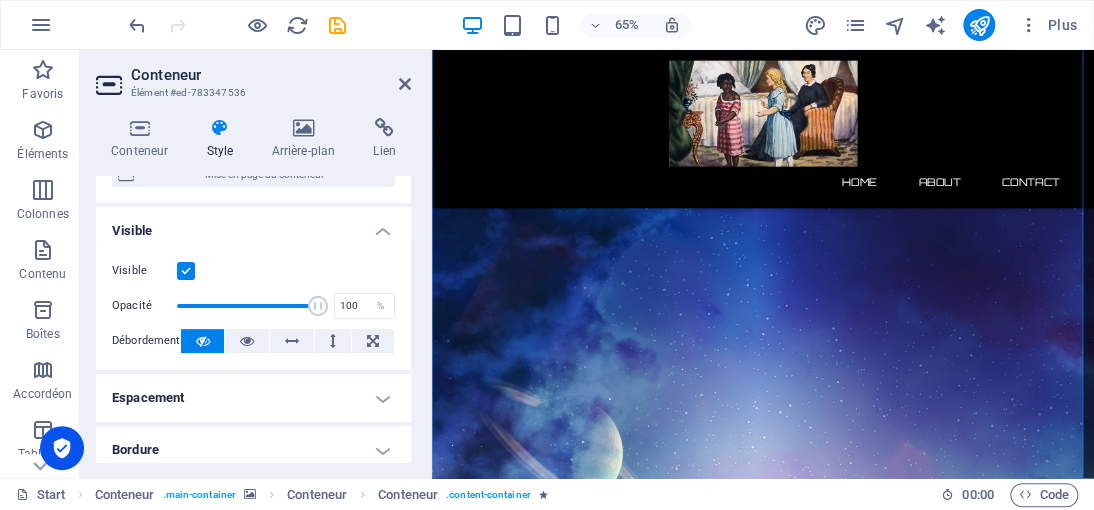scroll, scrollTop: 300, scrollLeft: 0, axis: vertical 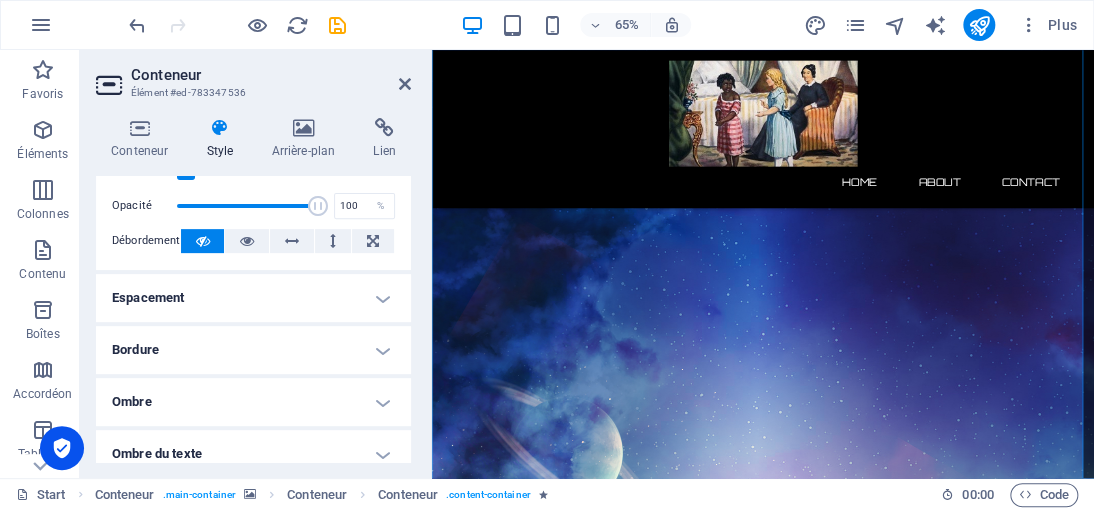 click on "Espacement" at bounding box center [253, 298] 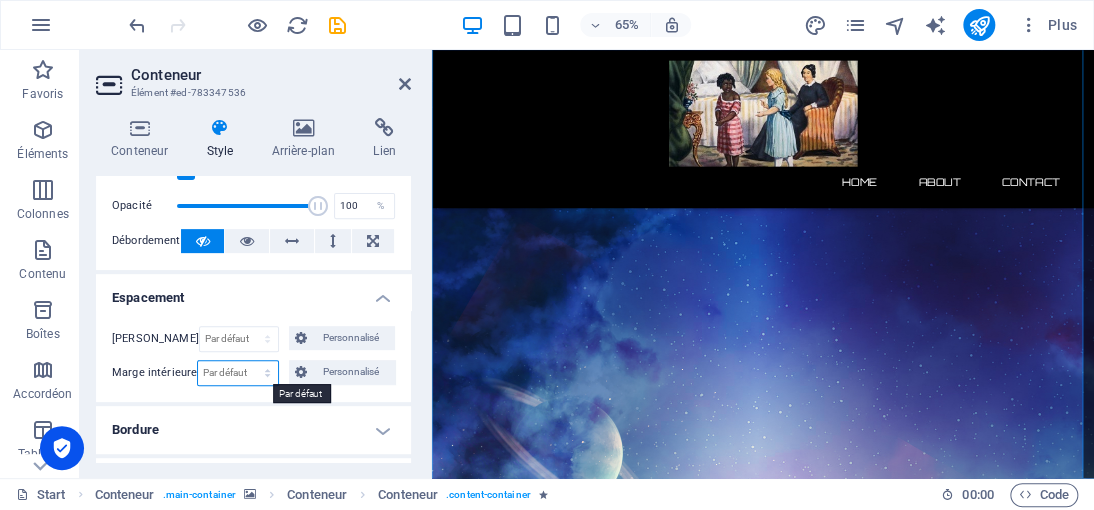click on "Par défaut px rem % vh vw Personnalisé" at bounding box center [237, 373] 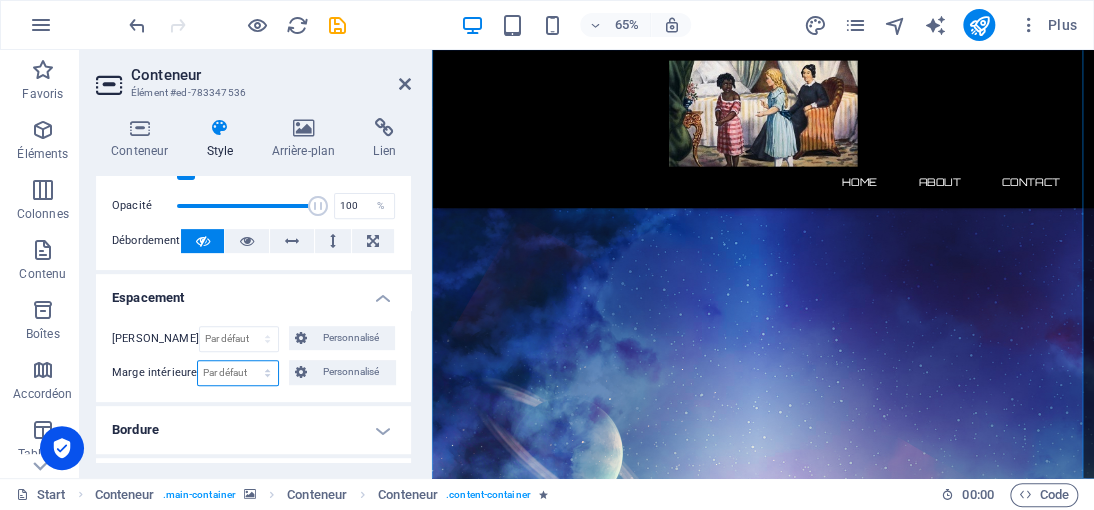 select on "px" 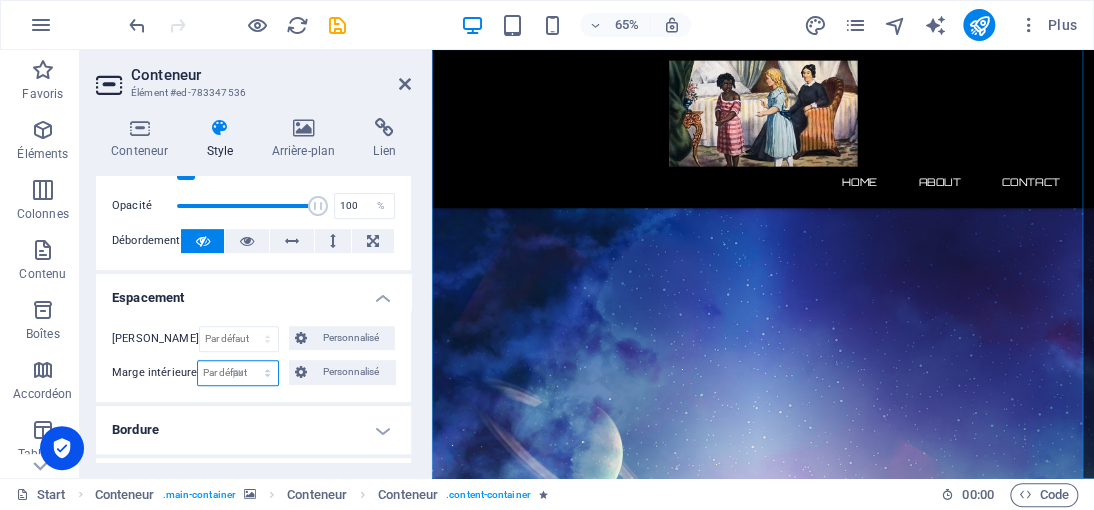 click on "Par défaut px rem % vh vw Personnalisé" at bounding box center [237, 373] 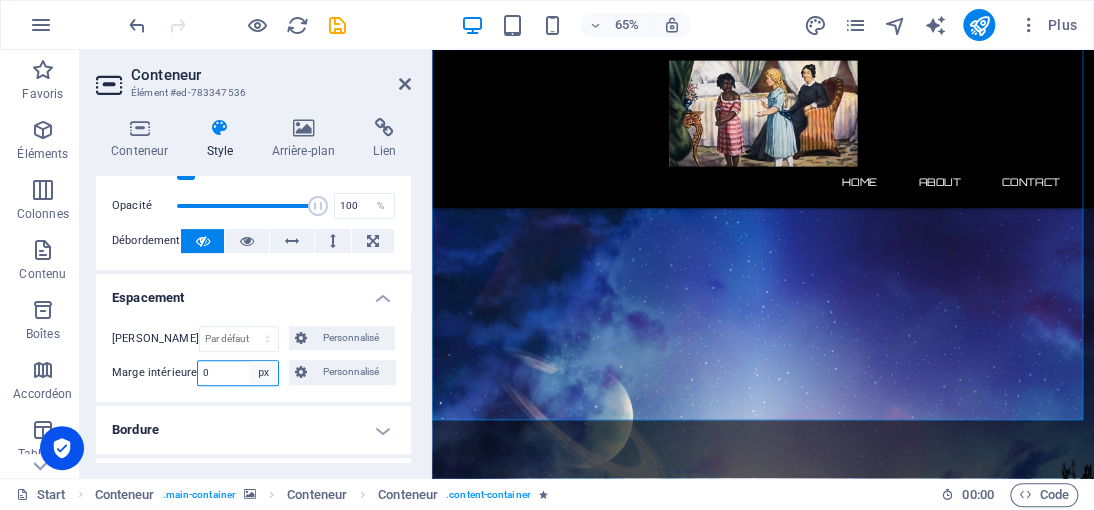 click on "Par défaut px rem % vh vw Personnalisé" at bounding box center (264, 373) 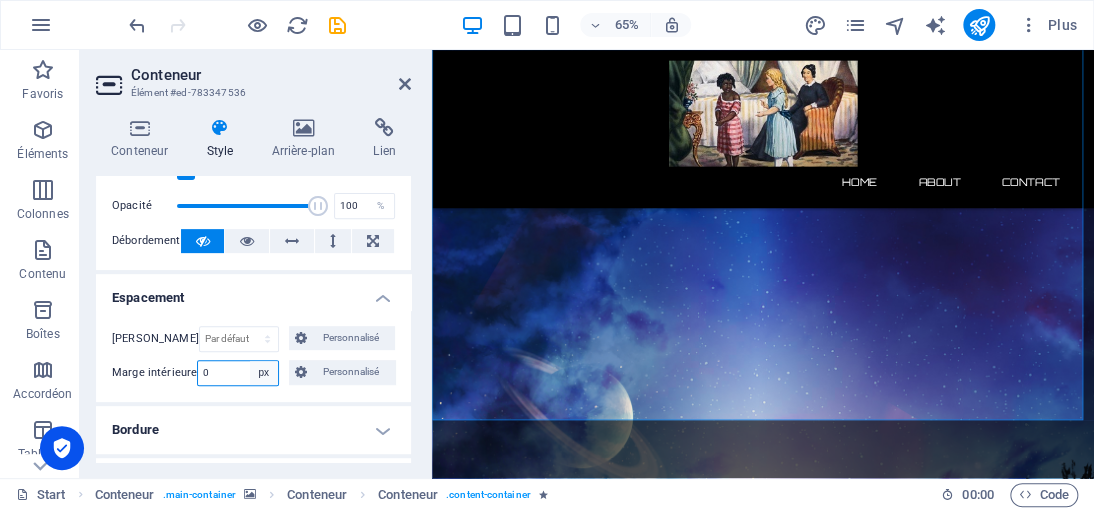 select on "default" 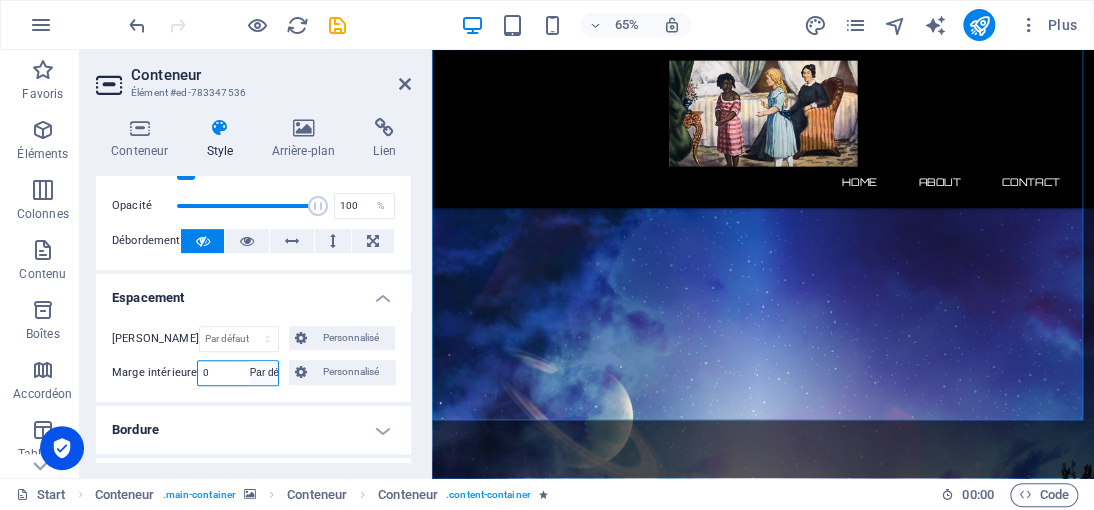 click on "Par défaut px rem % vh vw Personnalisé" at bounding box center (264, 373) 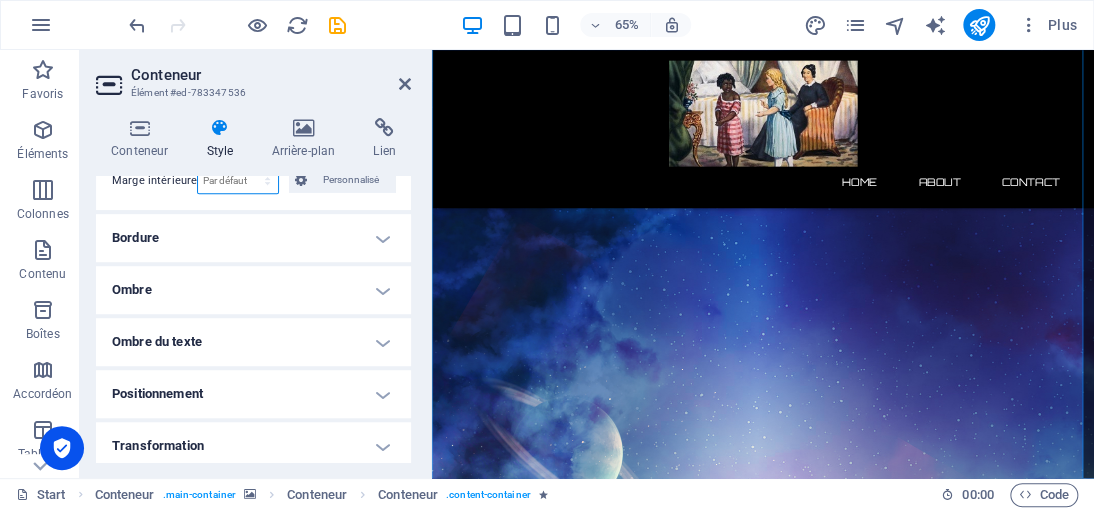 scroll, scrollTop: 500, scrollLeft: 0, axis: vertical 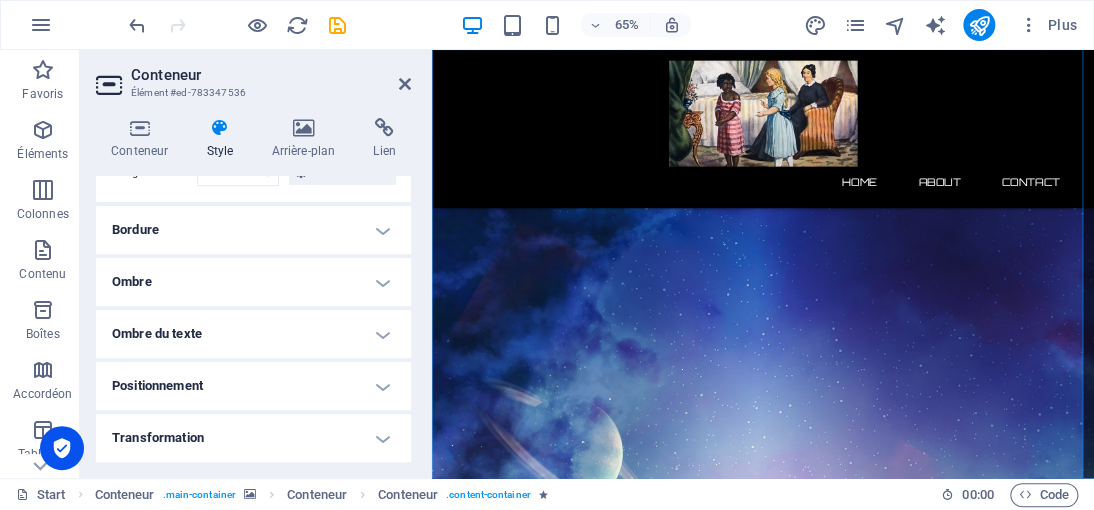 click on "Bordure" at bounding box center [253, 230] 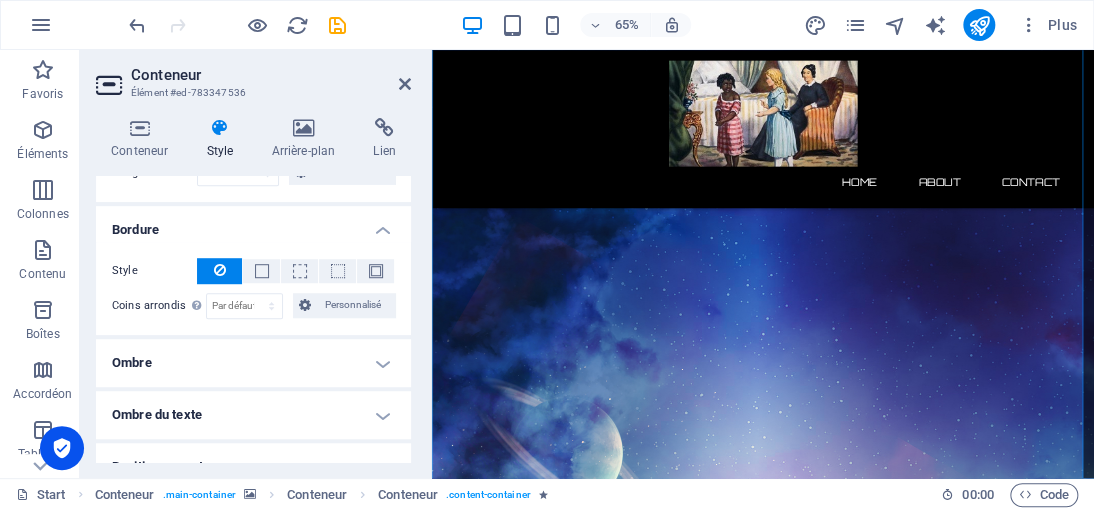 click on "Bordure" at bounding box center (253, 224) 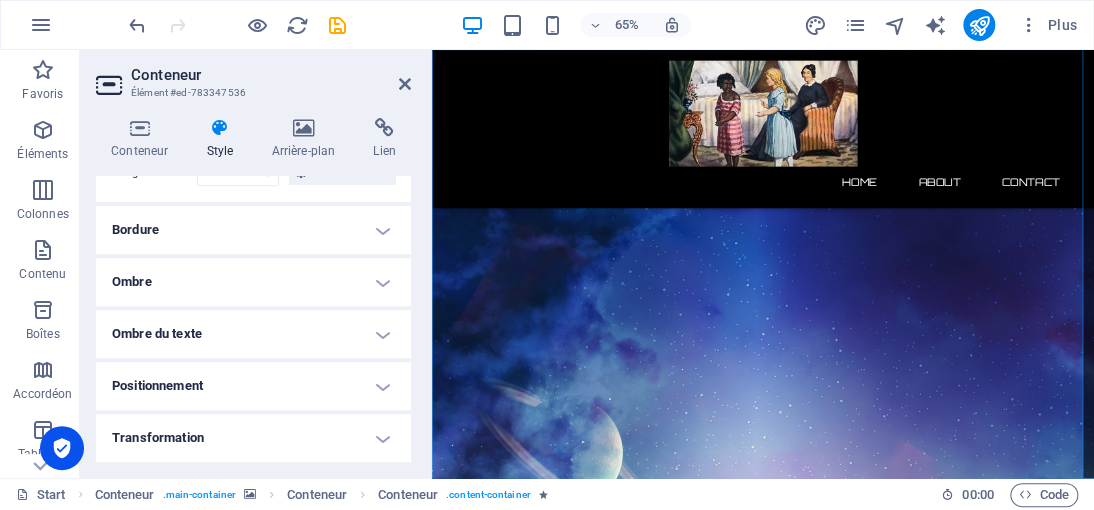 click on "Positionnement" at bounding box center [253, 386] 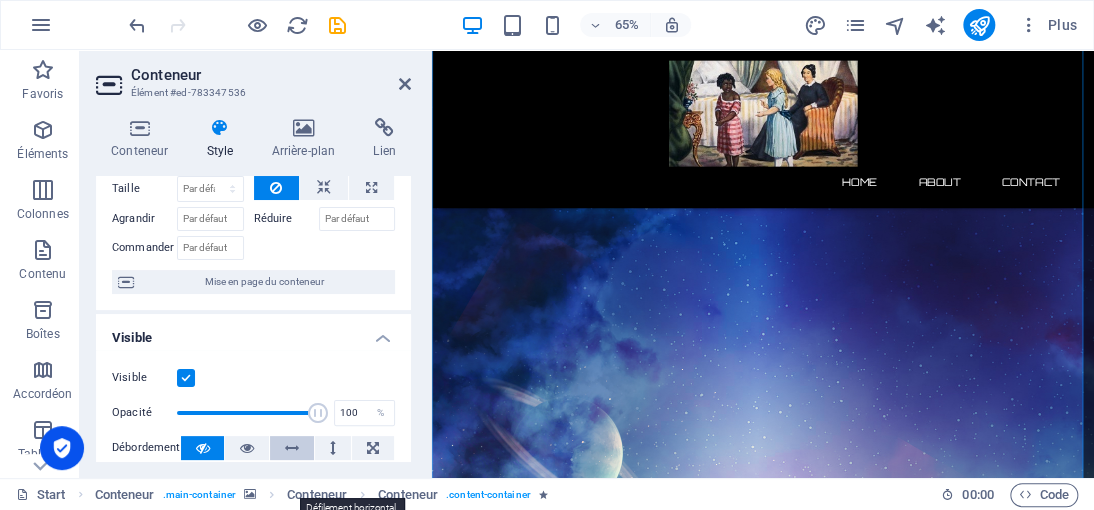 scroll, scrollTop: 0, scrollLeft: 0, axis: both 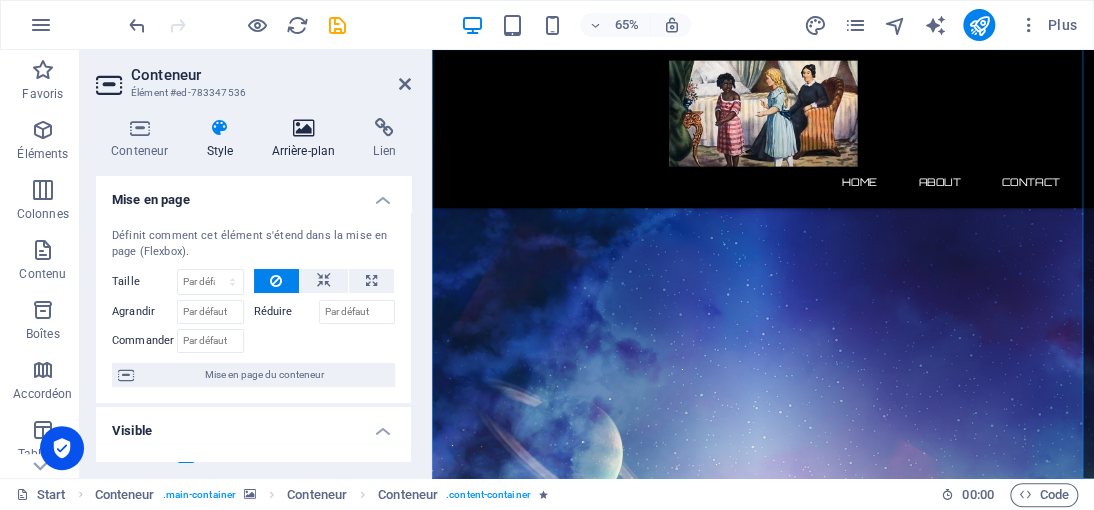 click on "Arrière-plan" at bounding box center (307, 139) 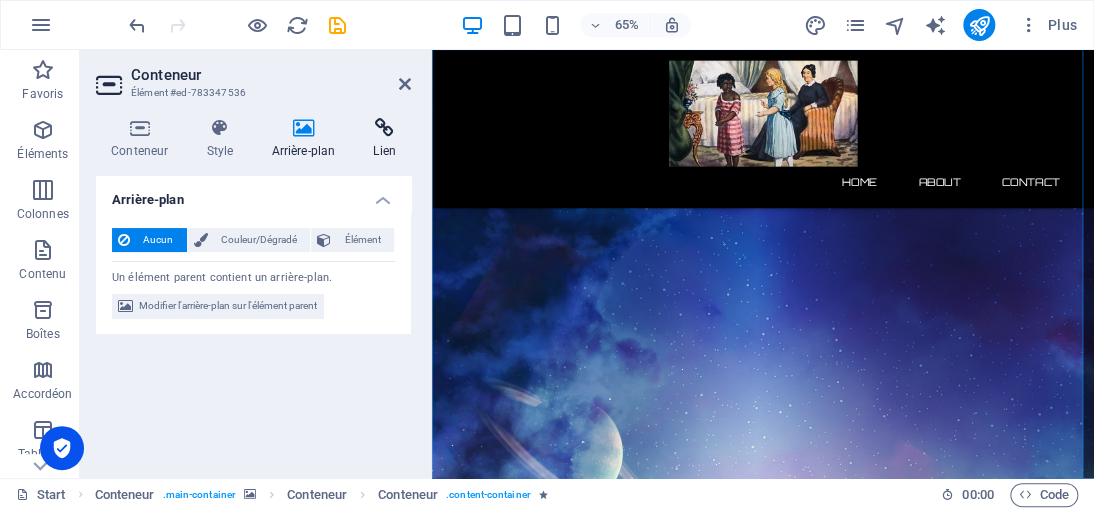 click on "Lien" at bounding box center [384, 139] 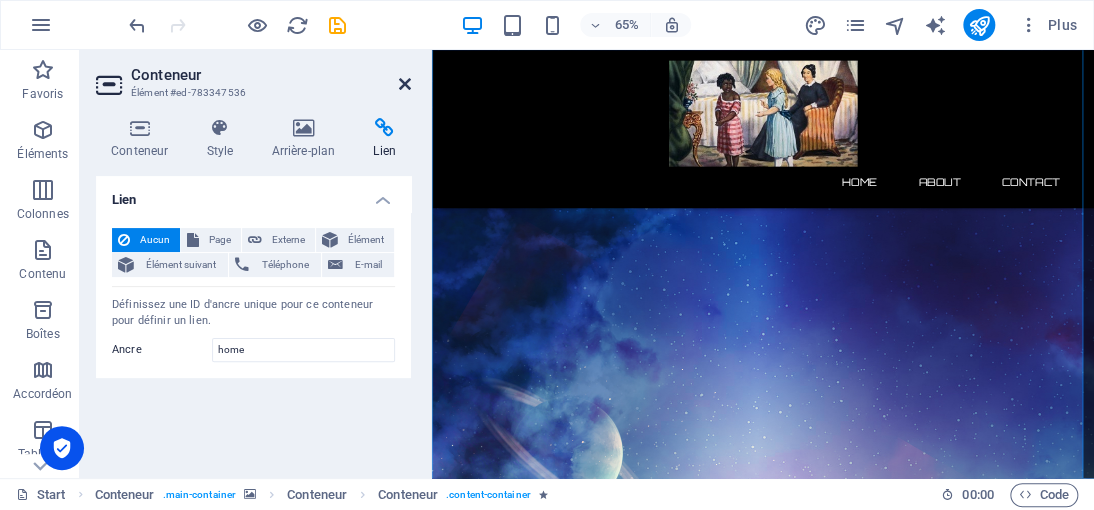click at bounding box center [405, 84] 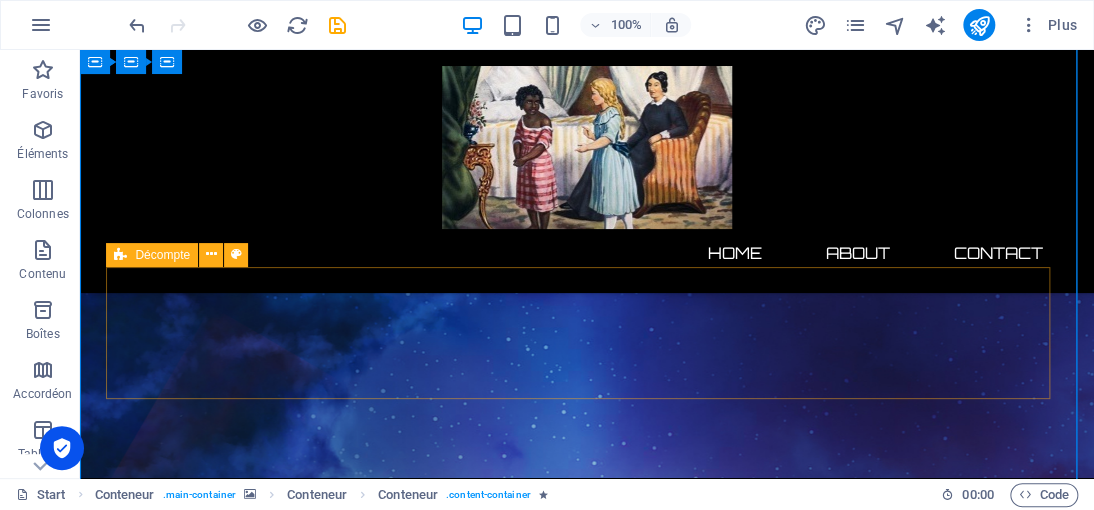 click on "0 Days 0 Minutes 0 Seconds" at bounding box center [587, 2669] 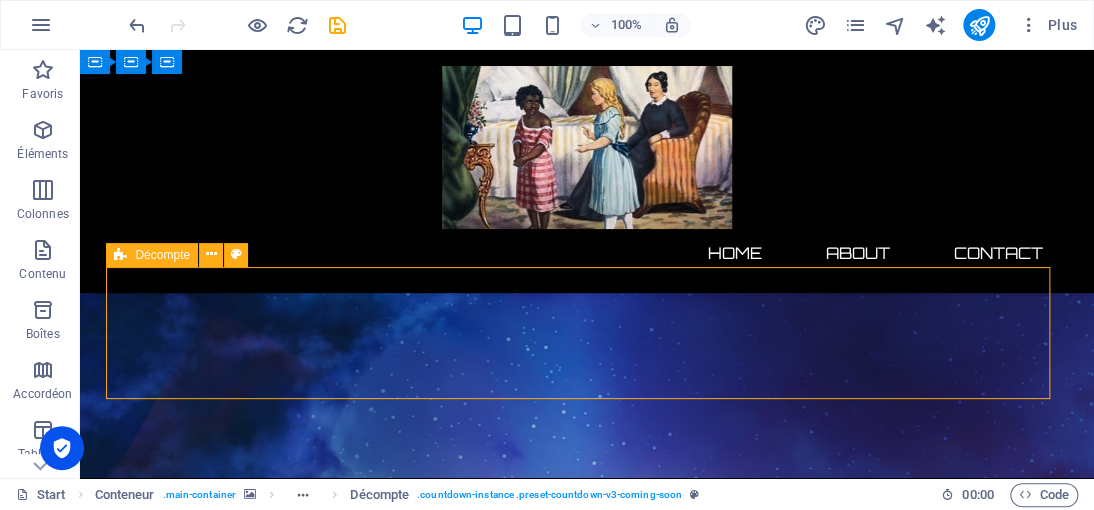click on "0 Days 0 Minutes 0 Seconds" at bounding box center [587, 2669] 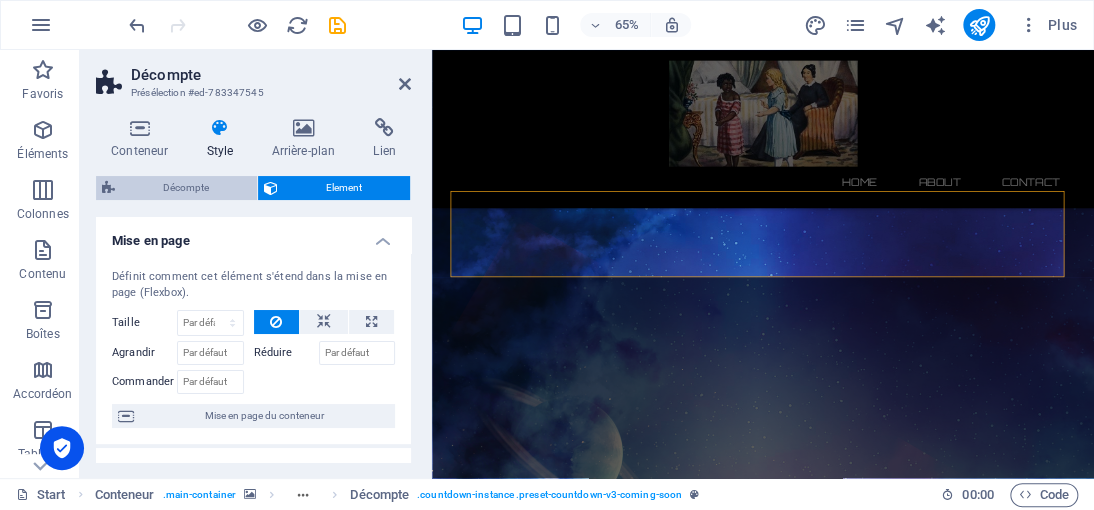 click on "Décompte" at bounding box center (186, 188) 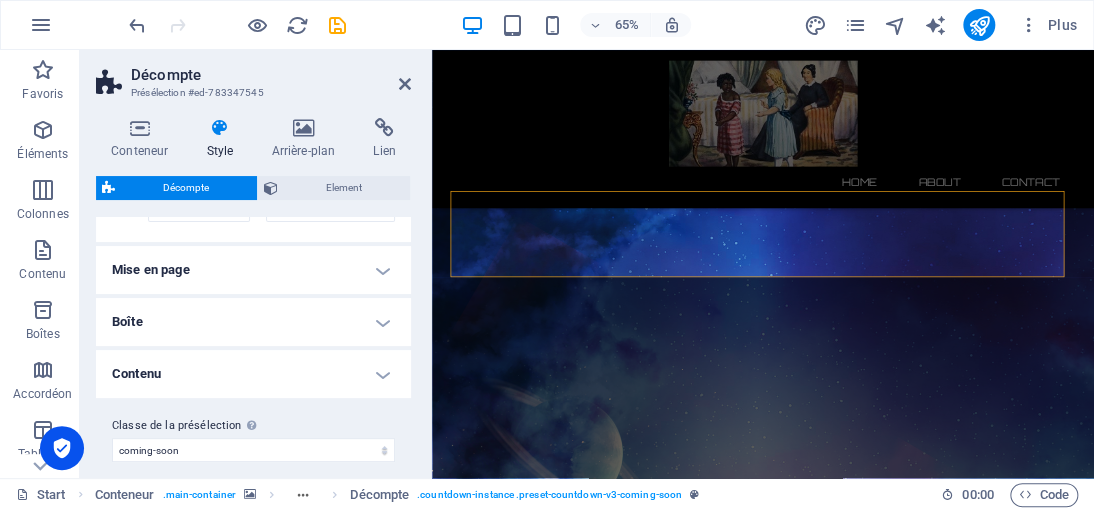 scroll, scrollTop: 182, scrollLeft: 0, axis: vertical 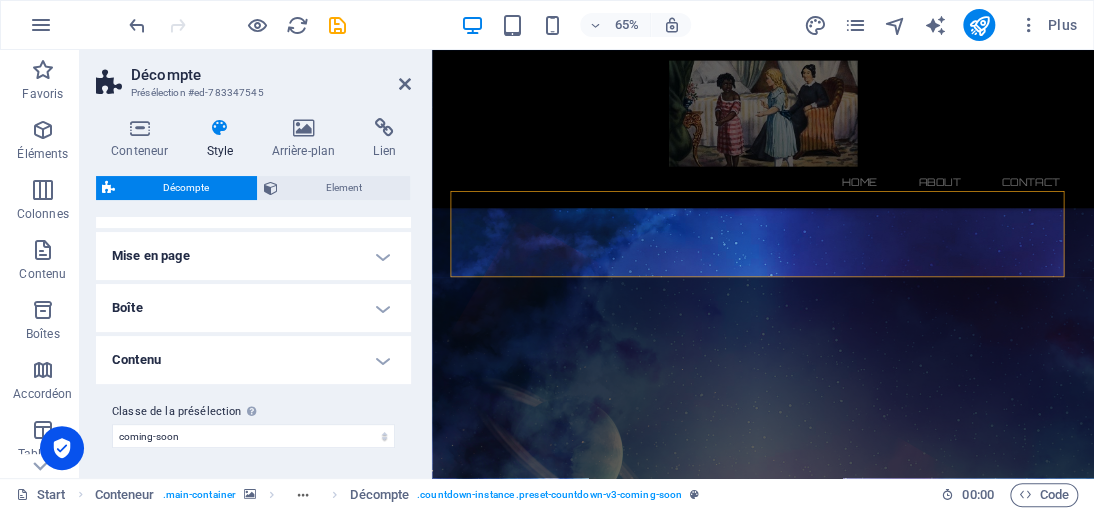 click on "Mise en page" at bounding box center [253, 256] 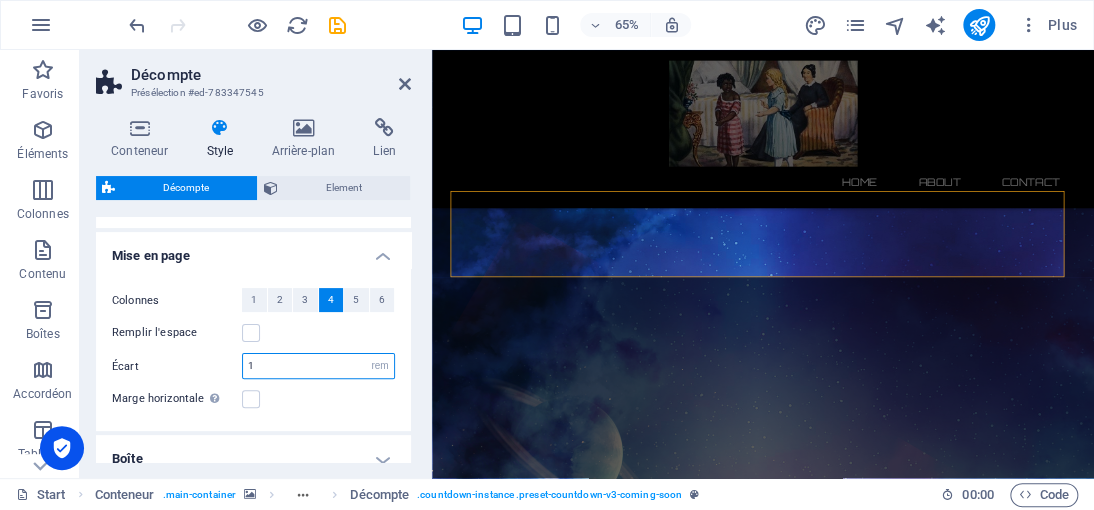 click on "1" at bounding box center (318, 366) 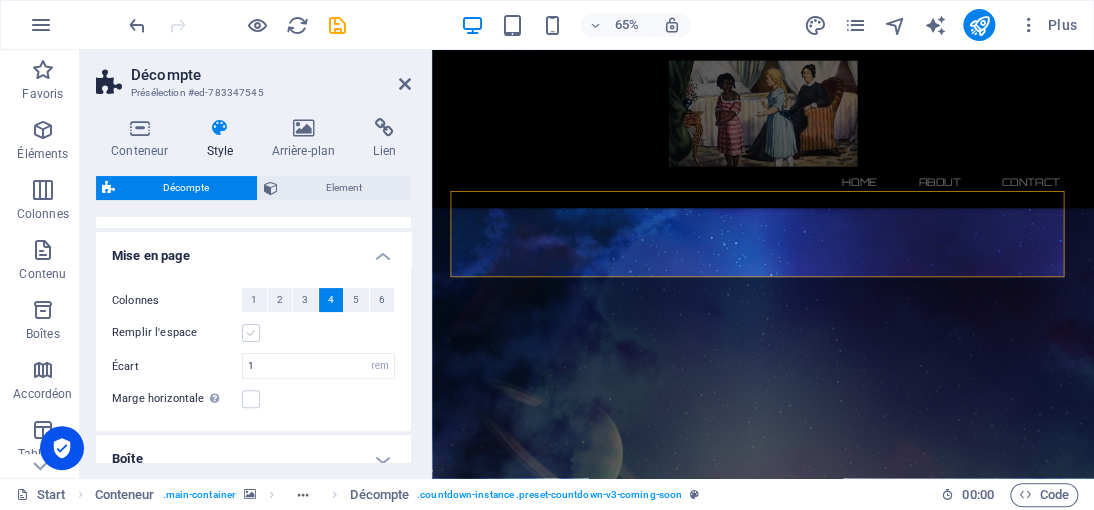 click at bounding box center [251, 333] 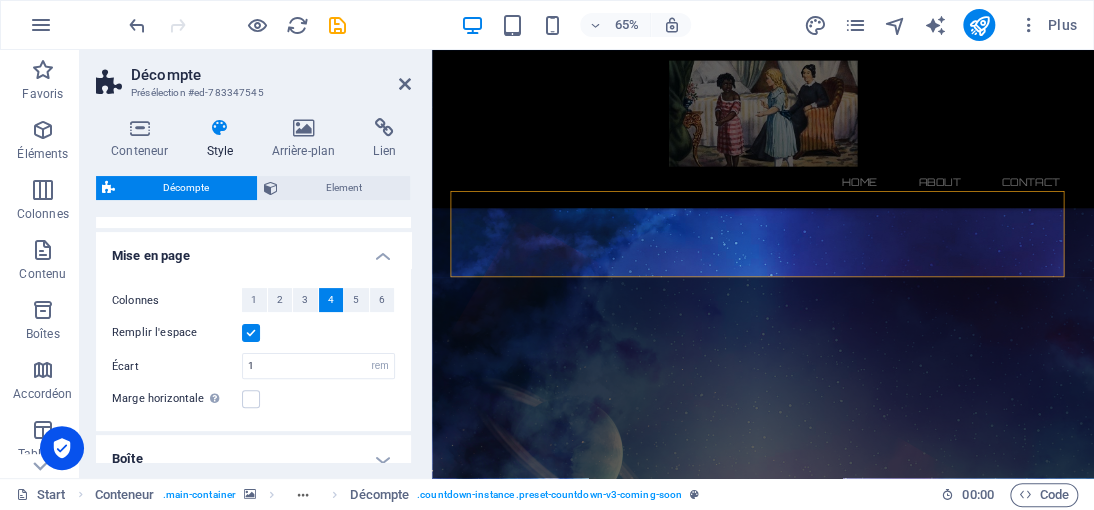 click at bounding box center [251, 333] 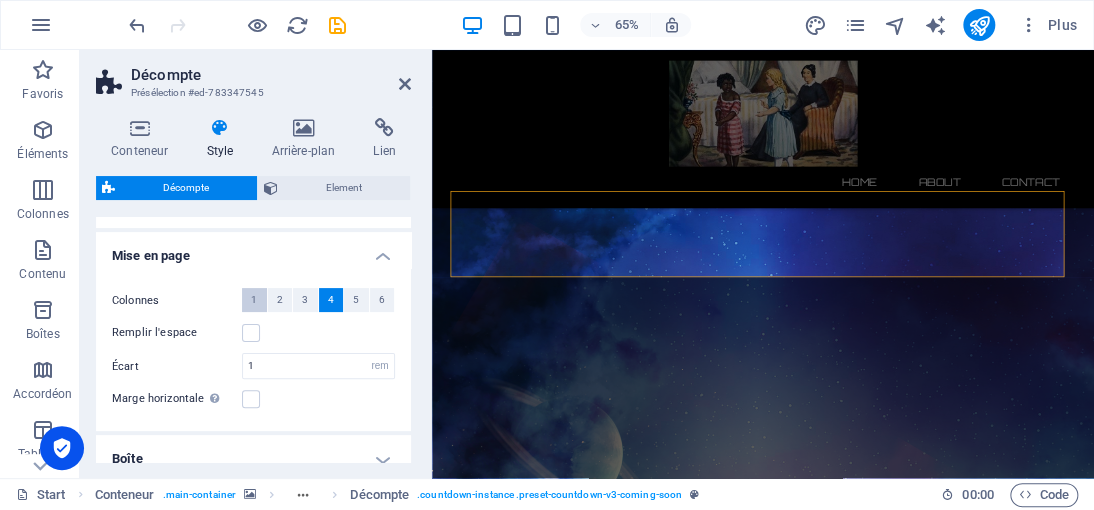 click on "1" at bounding box center [254, 300] 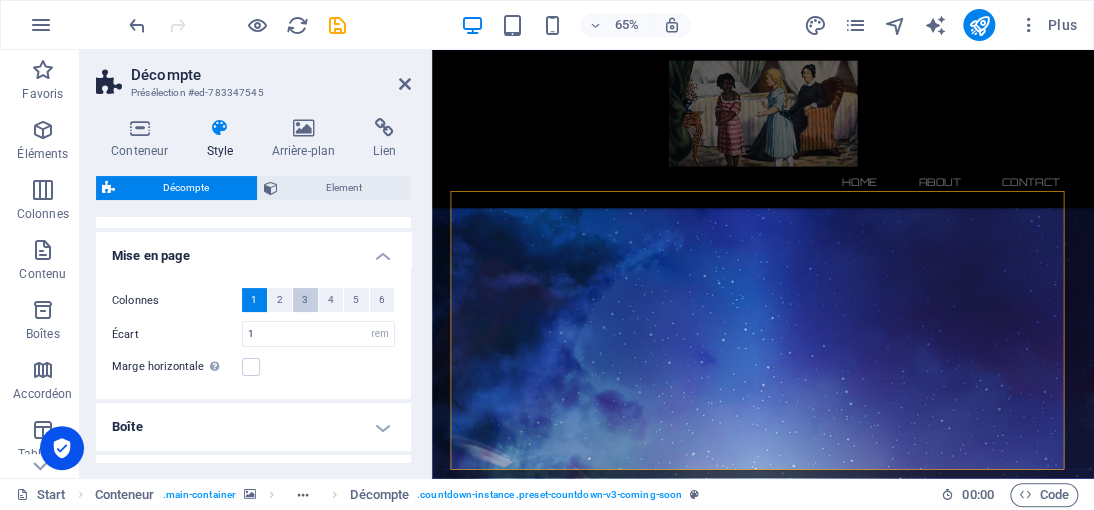 click on "3" at bounding box center (305, 300) 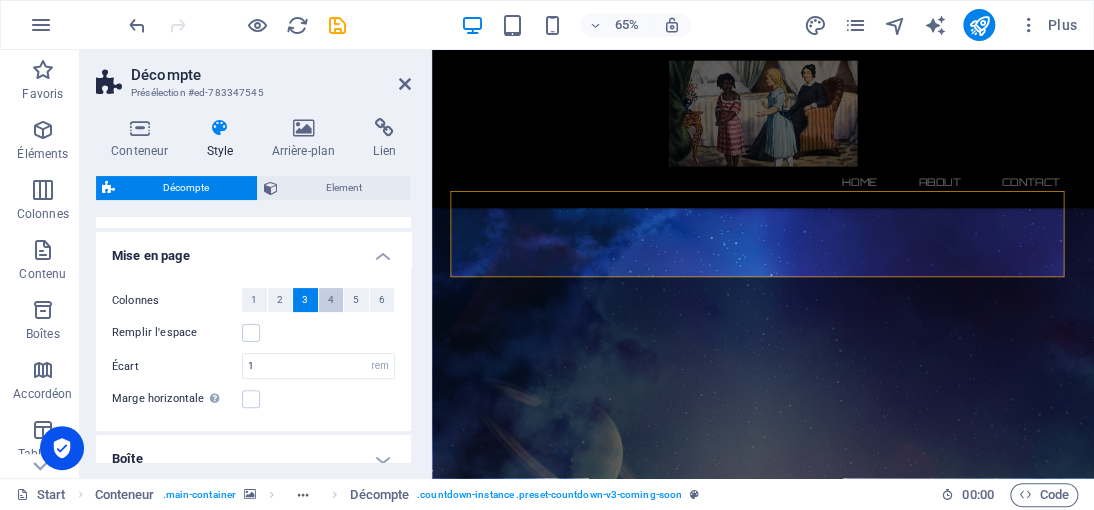 click on "4" at bounding box center (331, 300) 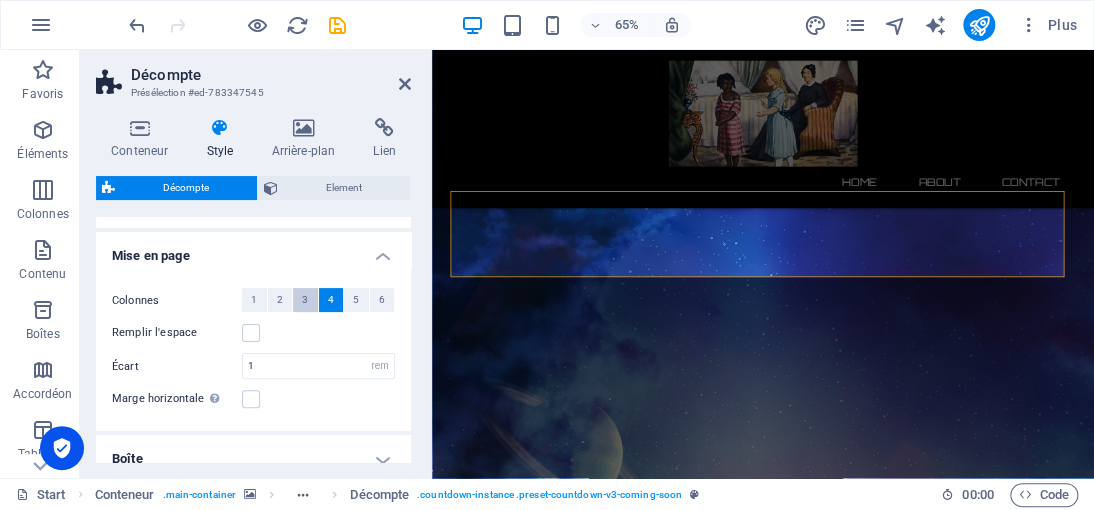 click on "3" at bounding box center [305, 300] 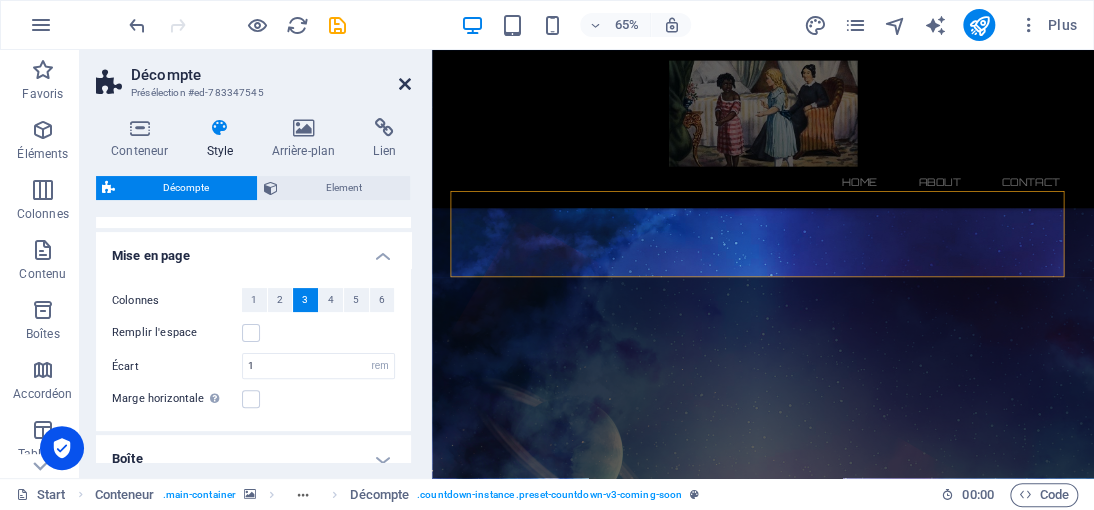 click at bounding box center [405, 84] 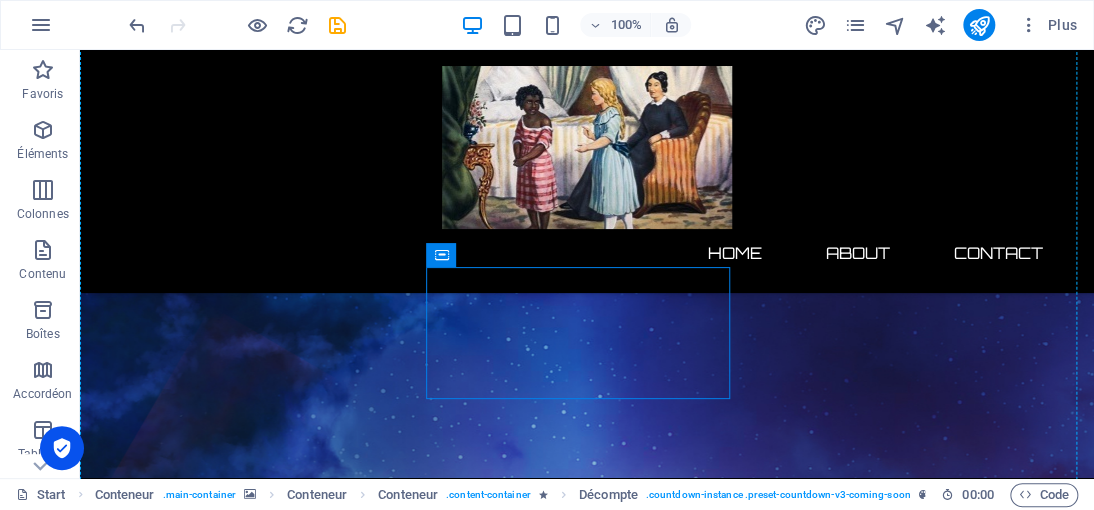 scroll, scrollTop: 0, scrollLeft: 0, axis: both 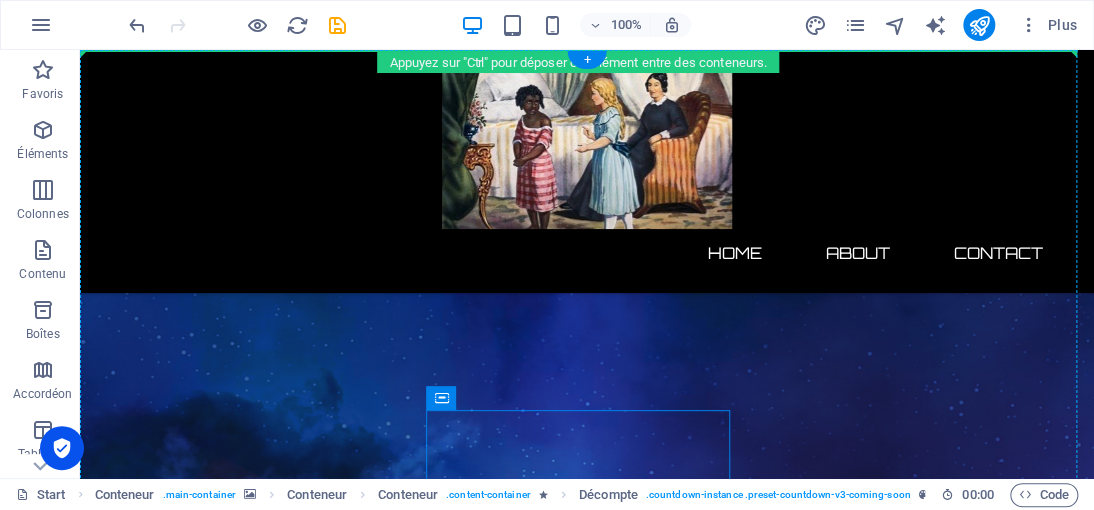 drag, startPoint x: 680, startPoint y: 278, endPoint x: 722, endPoint y: 99, distance: 183.86136 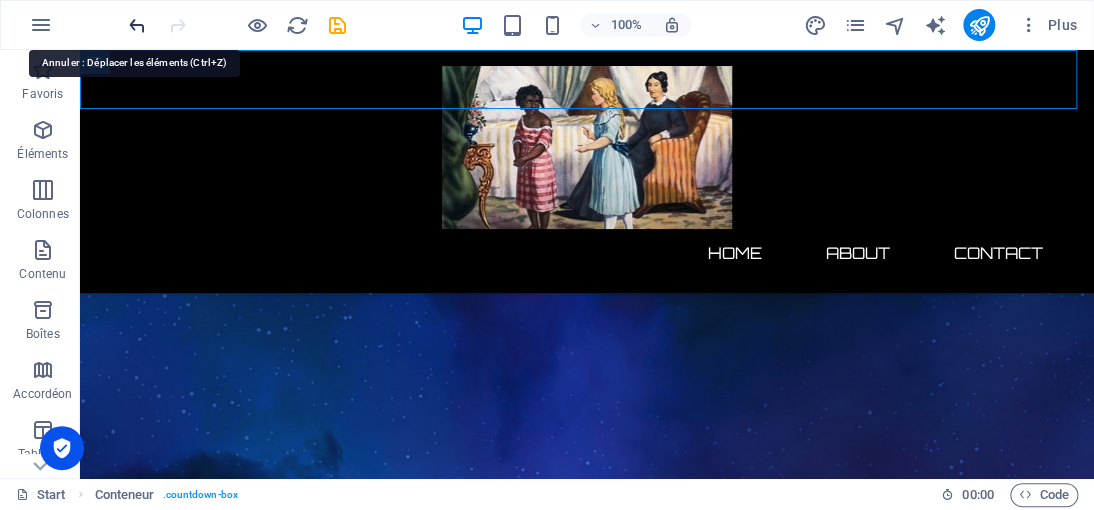 click at bounding box center [137, 25] 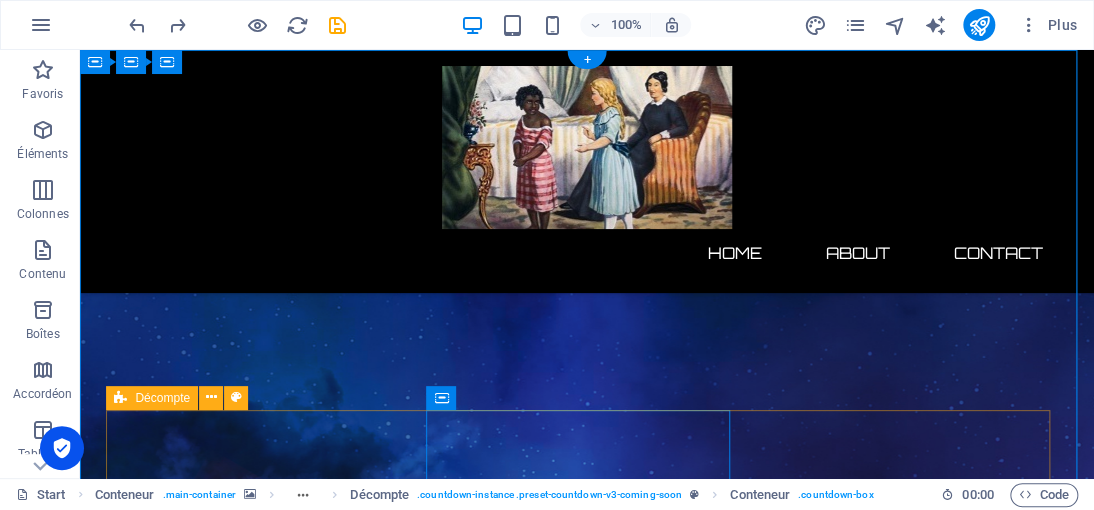 click on "0 Days 0 Minutes 0 Seconds" at bounding box center (587, 2812) 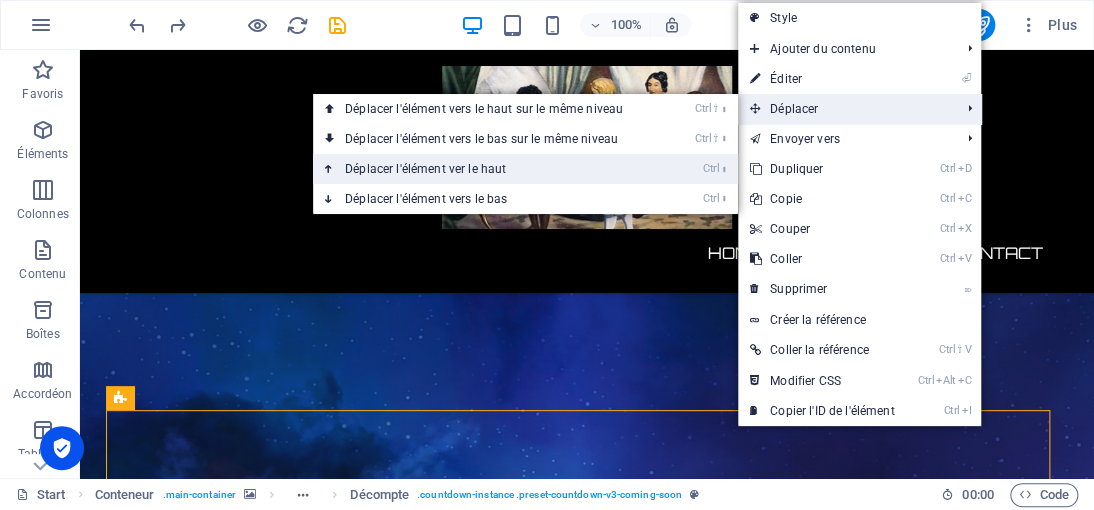 click on "Ctrl ⬆  Déplacer l'élément ver le haut" at bounding box center [488, 169] 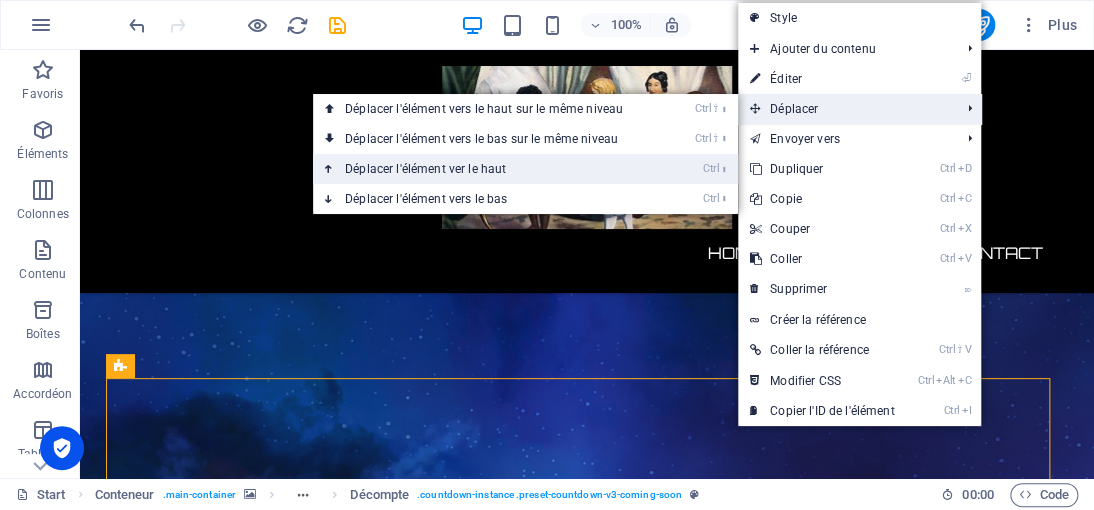 click on "Ctrl ⬆  Déplacer l'élément ver le haut" at bounding box center [488, 169] 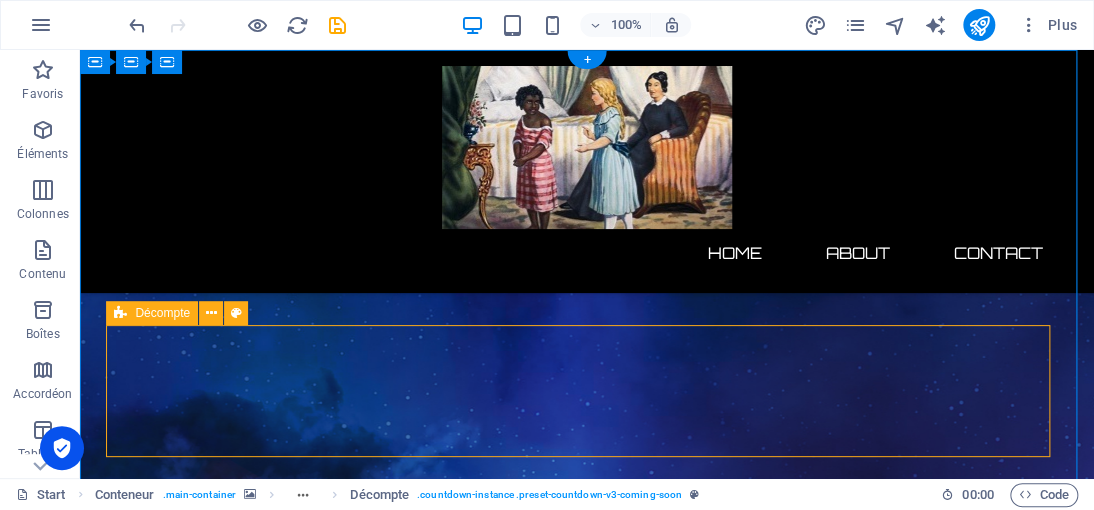 click on "0 Days 0 Minutes 0 Seconds" at bounding box center [587, 2727] 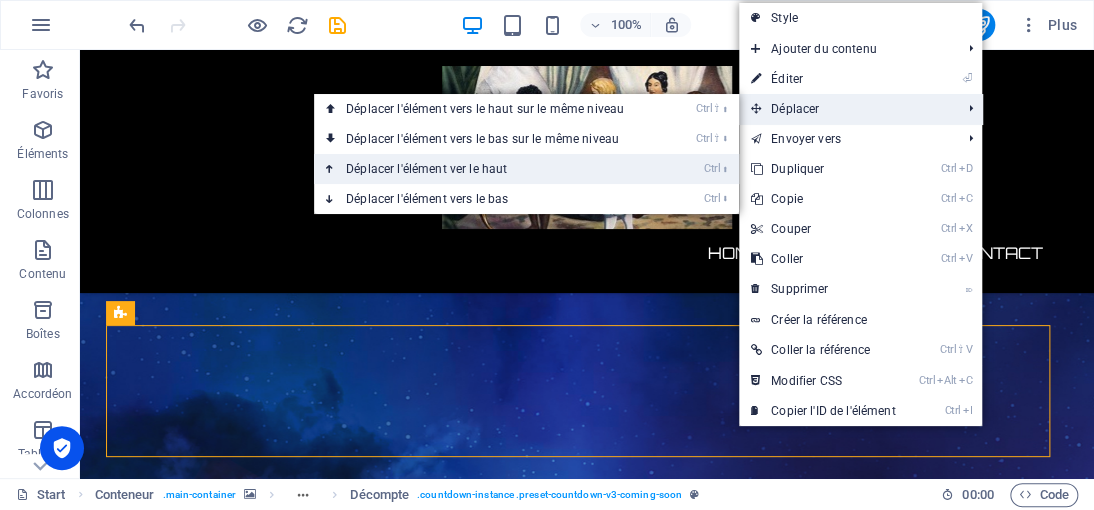 click on "Ctrl ⬆  Déplacer l'élément ver le haut" at bounding box center [489, 169] 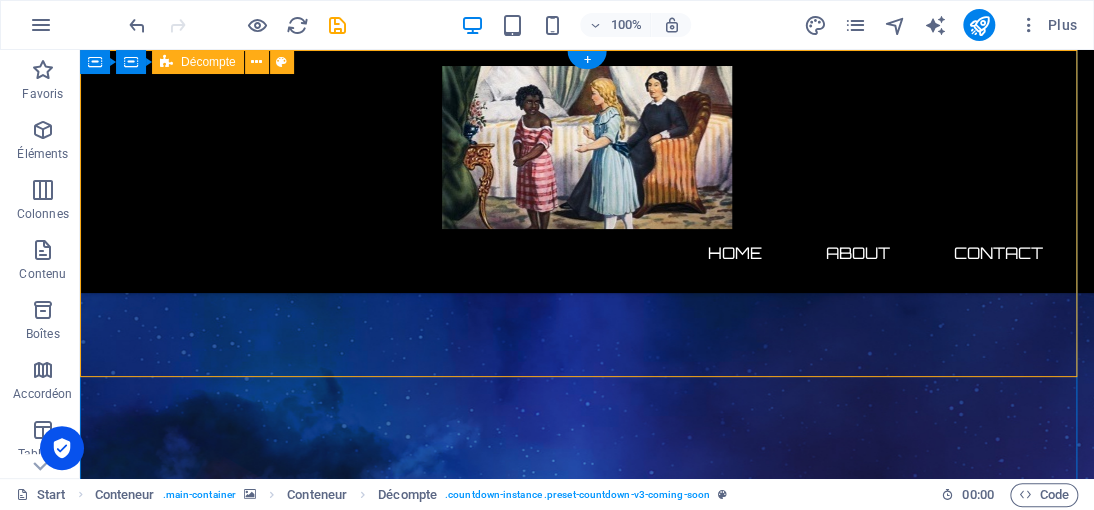 click on "0 Days 0 Minutes 0 Seconds" at bounding box center (587, 2549) 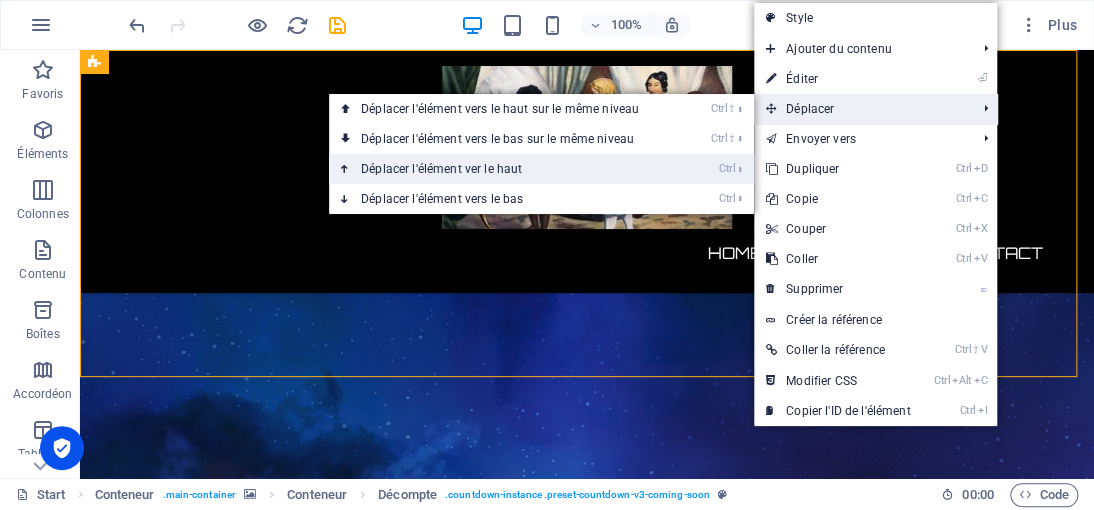 drag, startPoint x: 540, startPoint y: 161, endPoint x: 459, endPoint y: 111, distance: 95.189285 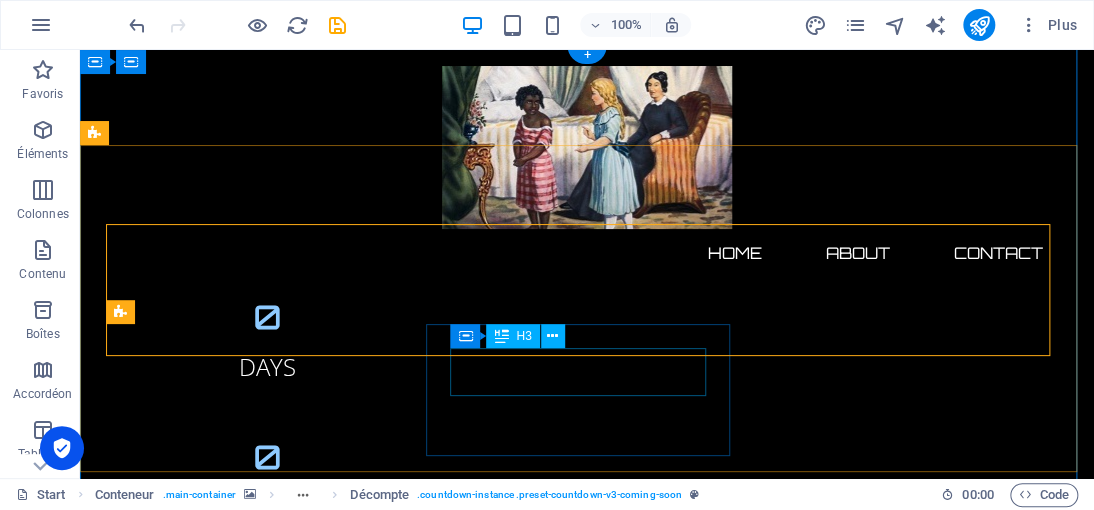 scroll, scrollTop: 0, scrollLeft: 0, axis: both 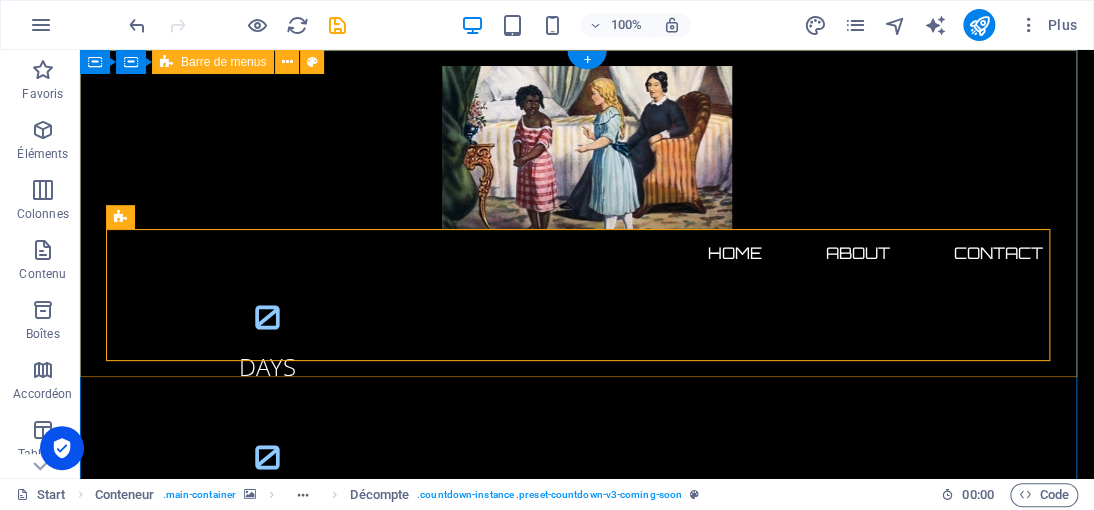 click on "Home About Contact 0 Days 0 Minutes 0 Seconds" at bounding box center (587, 377) 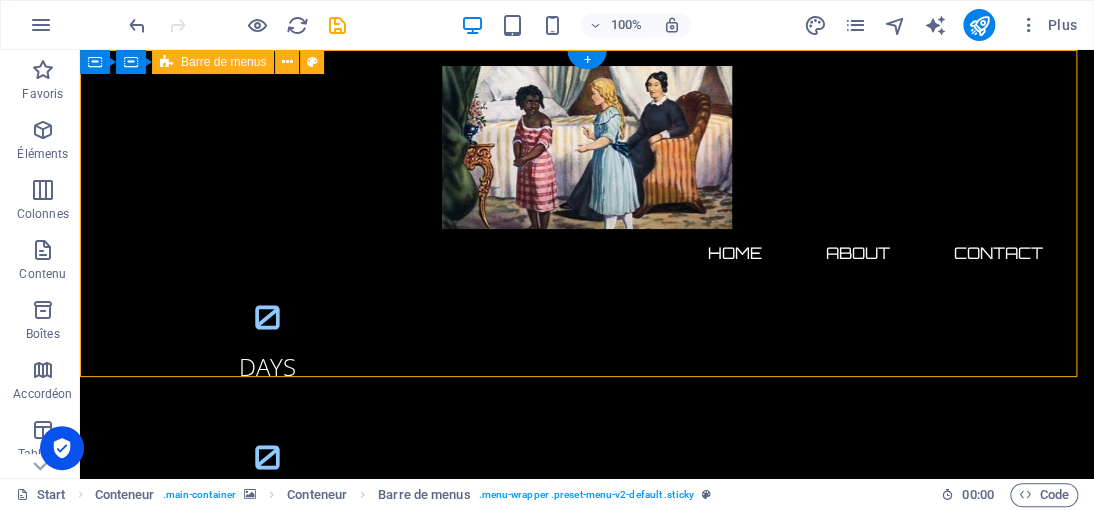 click on "Home About Contact 0 Days 0 Minutes 0 Seconds" at bounding box center [587, 377] 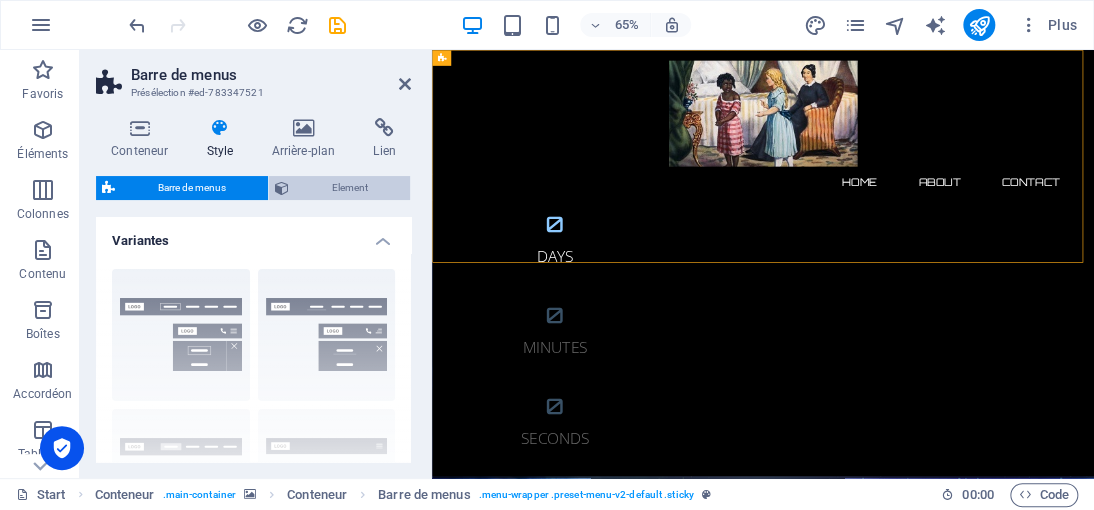 click on "Element" at bounding box center [349, 188] 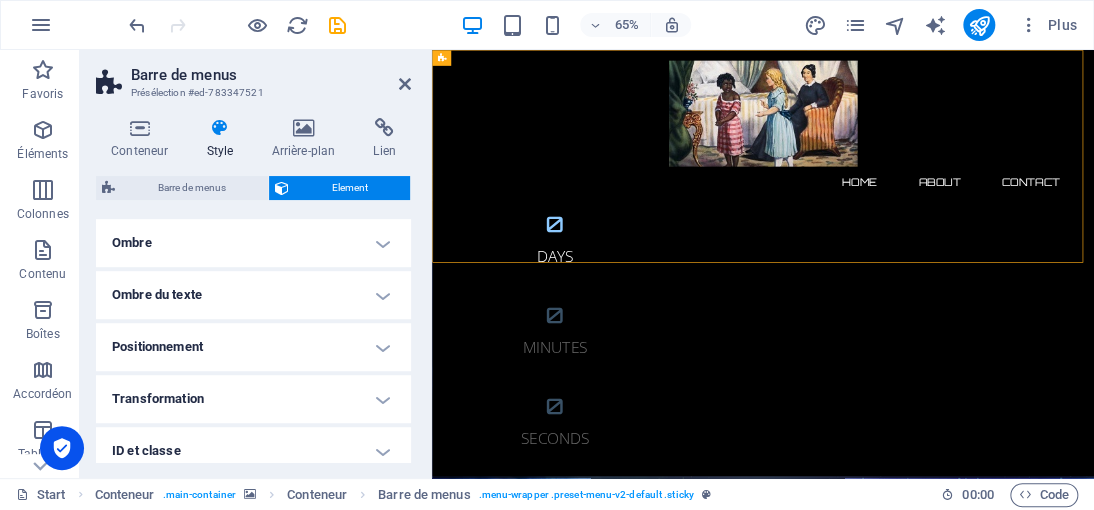 scroll, scrollTop: 600, scrollLeft: 0, axis: vertical 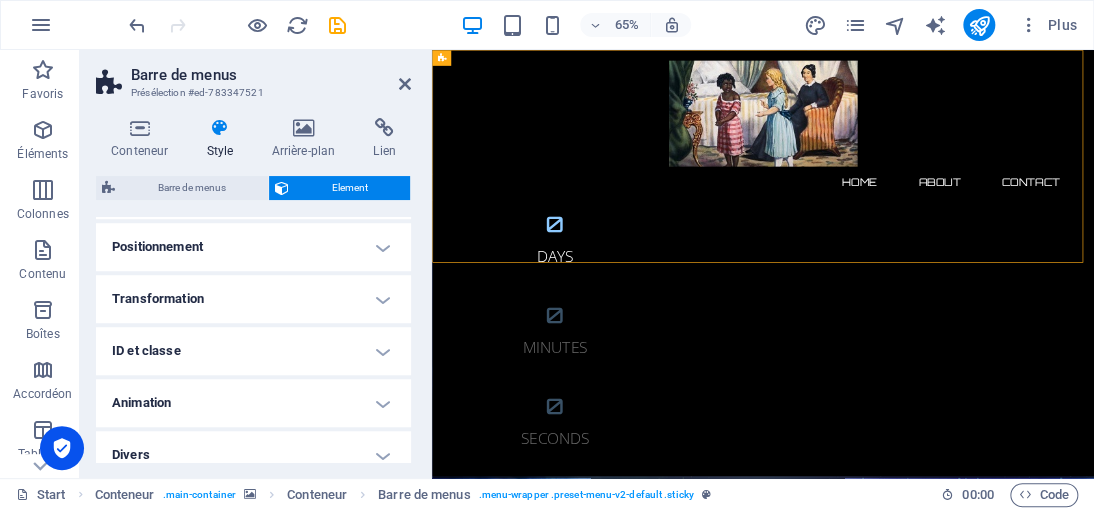 click on "Positionnement" at bounding box center (253, 247) 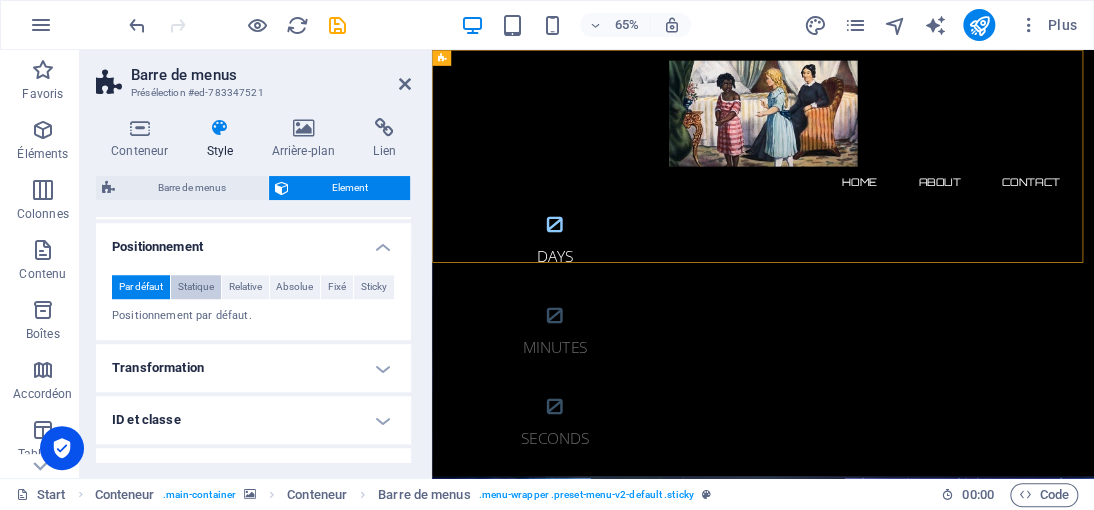 click on "Statique" at bounding box center [196, 287] 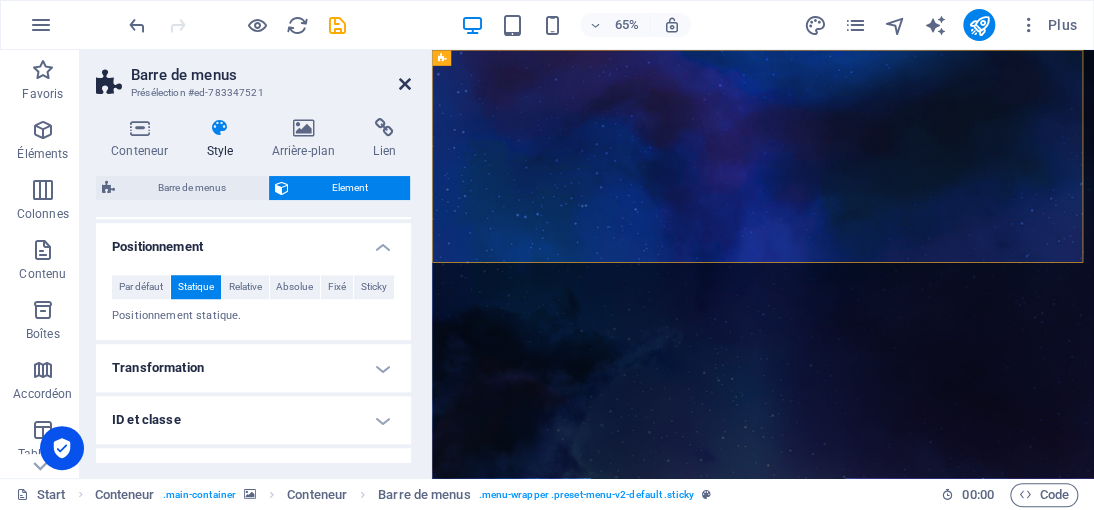drag, startPoint x: 404, startPoint y: 82, endPoint x: 321, endPoint y: 38, distance: 93.941475 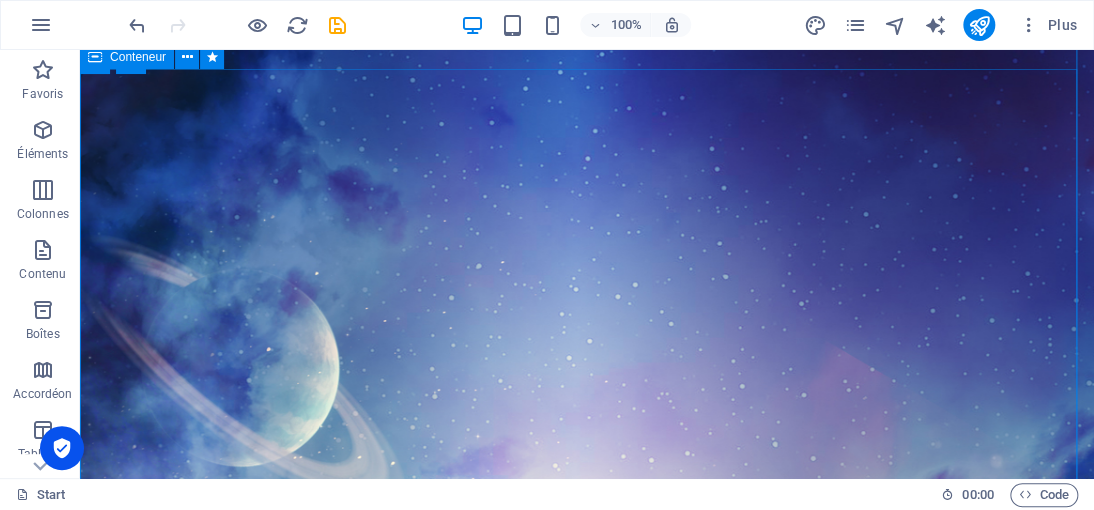 scroll, scrollTop: 600, scrollLeft: 0, axis: vertical 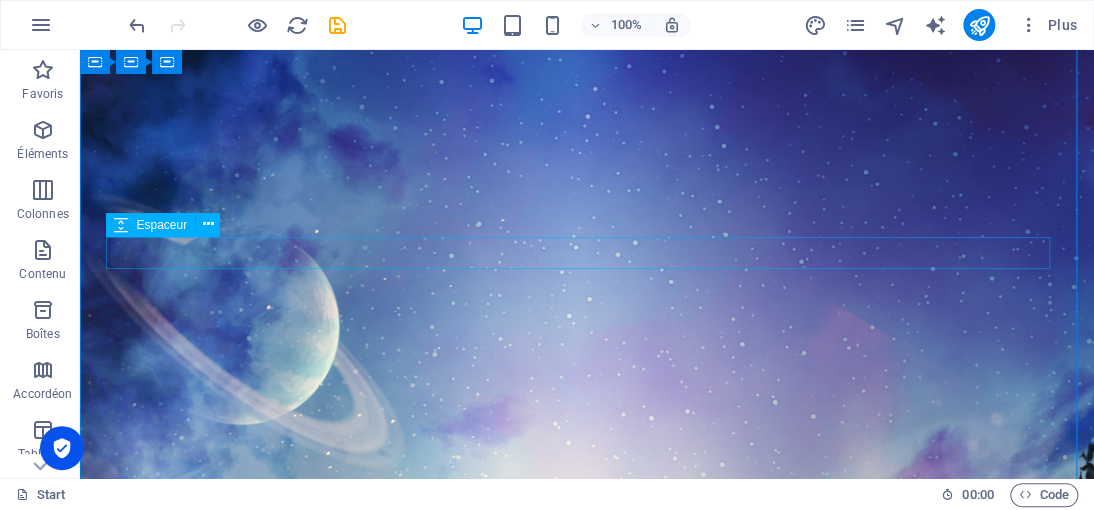 click at bounding box center (587, 3104) 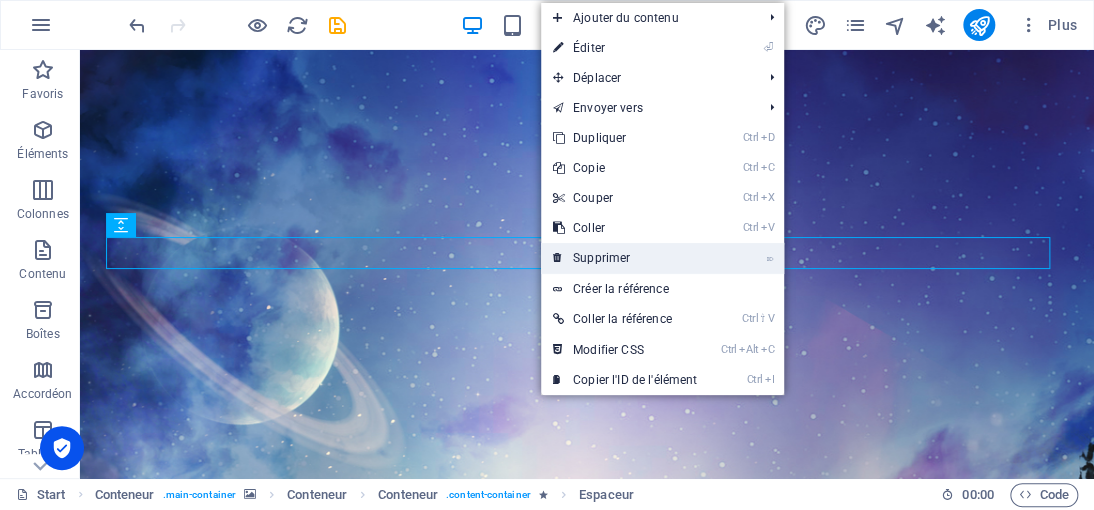 click on "⌦  Supprimer" at bounding box center (625, 258) 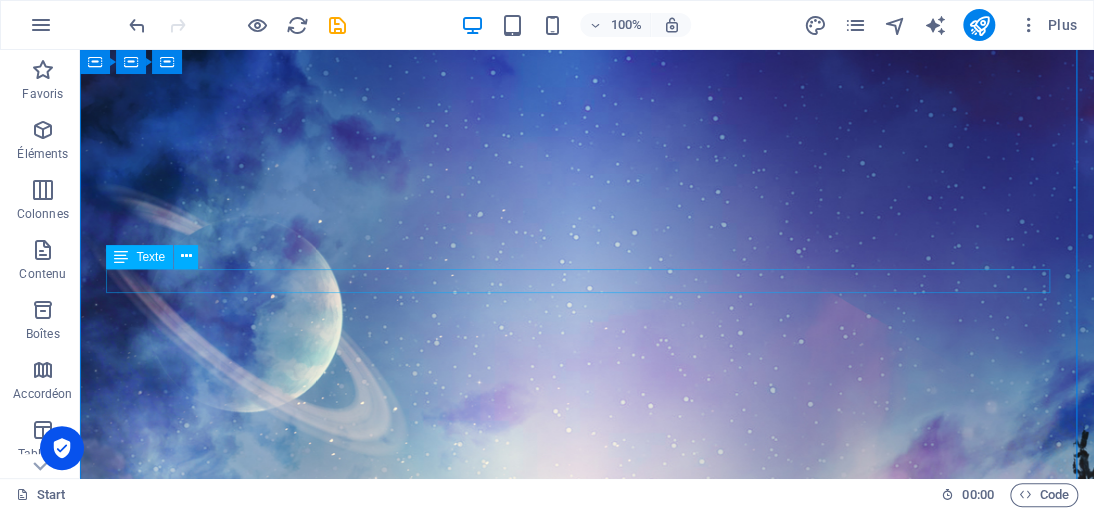 click on "Our website is under construction. We`ll be here soon with our new awesome site, subscribe to be notified." at bounding box center (587, 3100) 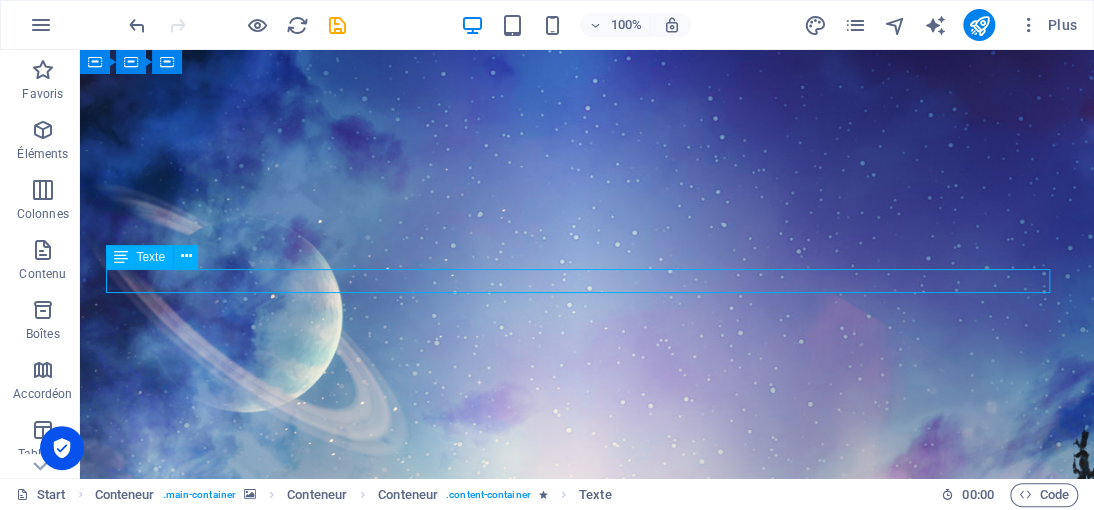 click on "Our website is under construction. We`ll be here soon with our new awesome site, subscribe to be notified." at bounding box center [587, 3100] 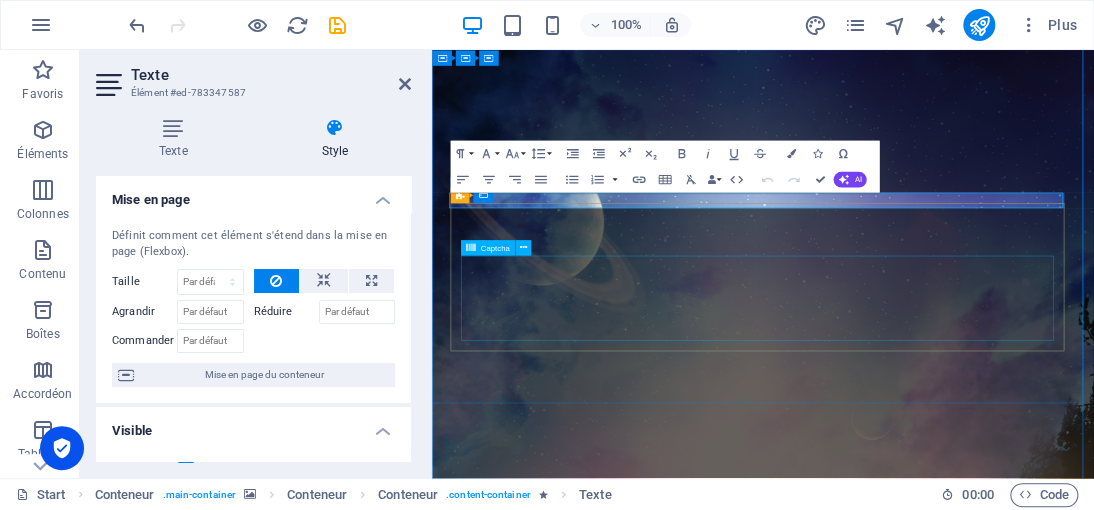 click on "Unreadable? Regenerate" 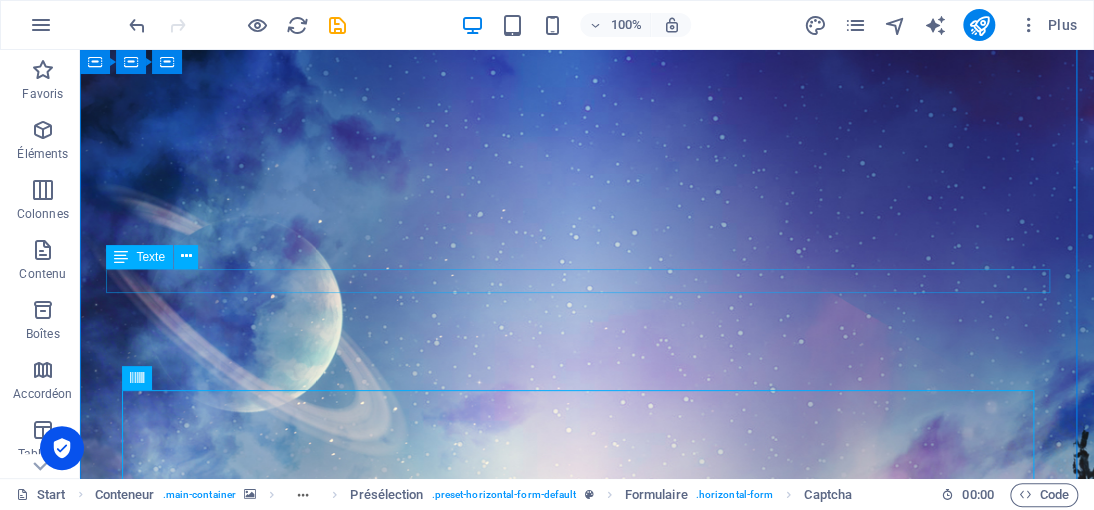 click on "Our website is under construction. We`ll be here soon with our new awesome site, subscribe to be notified." at bounding box center (587, 3100) 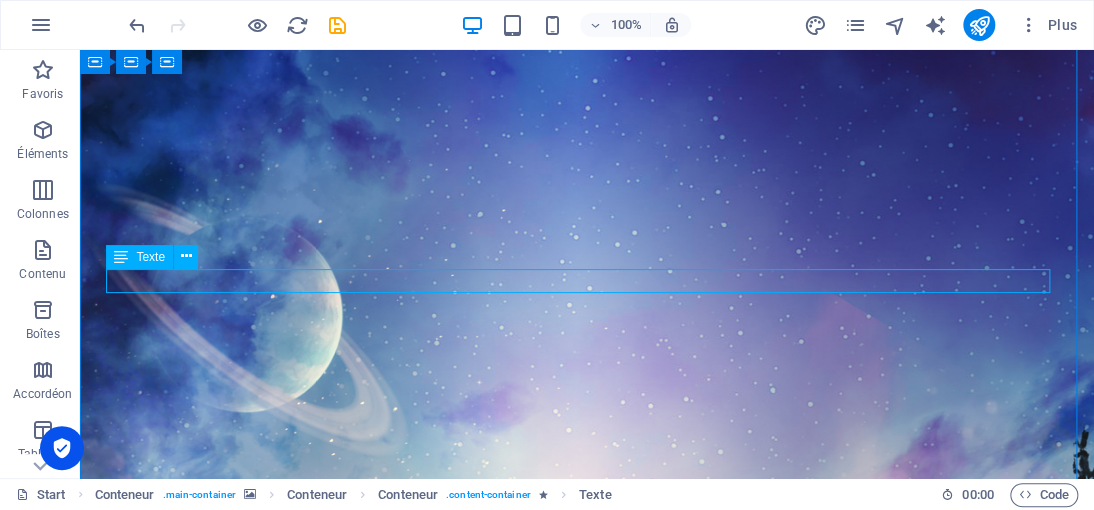click on "Our website is under construction. We`ll be here soon with our new awesome site, subscribe to be notified." at bounding box center (587, 3100) 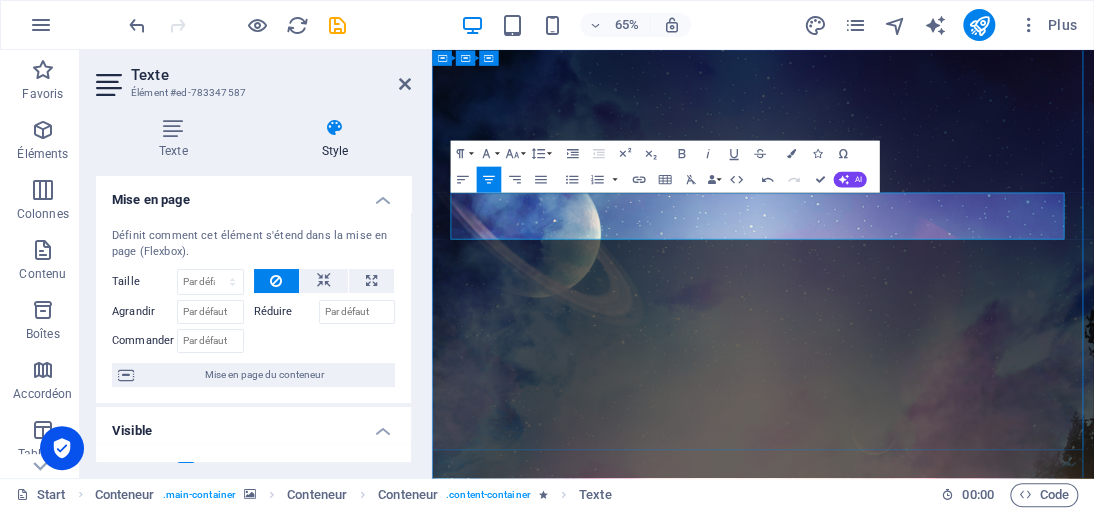 drag, startPoint x: 1062, startPoint y: 324, endPoint x: 465, endPoint y: 285, distance: 598.2725 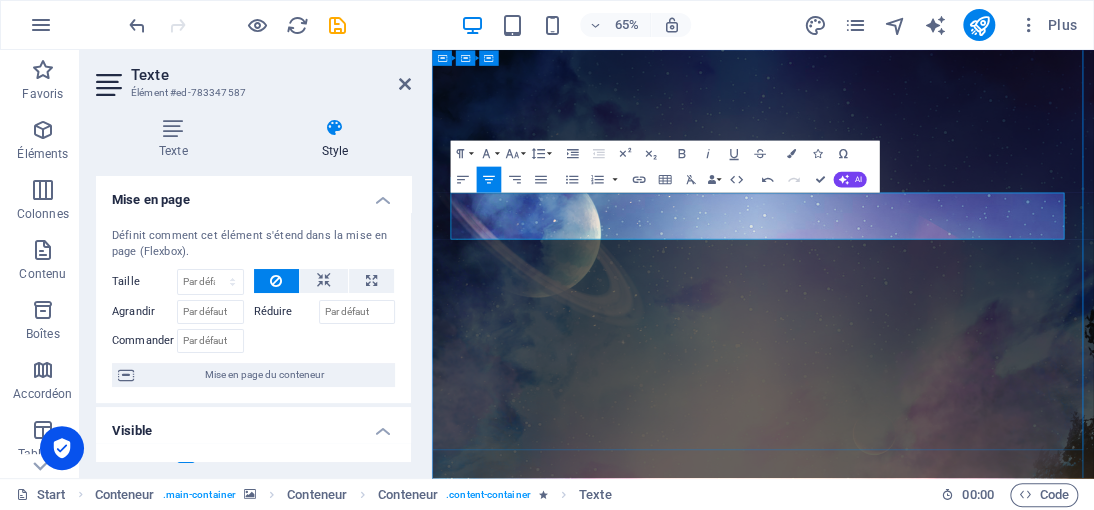 click on "Our website is under construction. We`ll be her« Le meilleur moyen d'approcher la justice divine, c'est de s'en faire une telle habitude qu'on l'observe dans les plus petites choses, et qu'on y plie jusqu'à sa manière de penser. »e soon with our new awesome site, subscribe to be notified." at bounding box center [941, 3172] 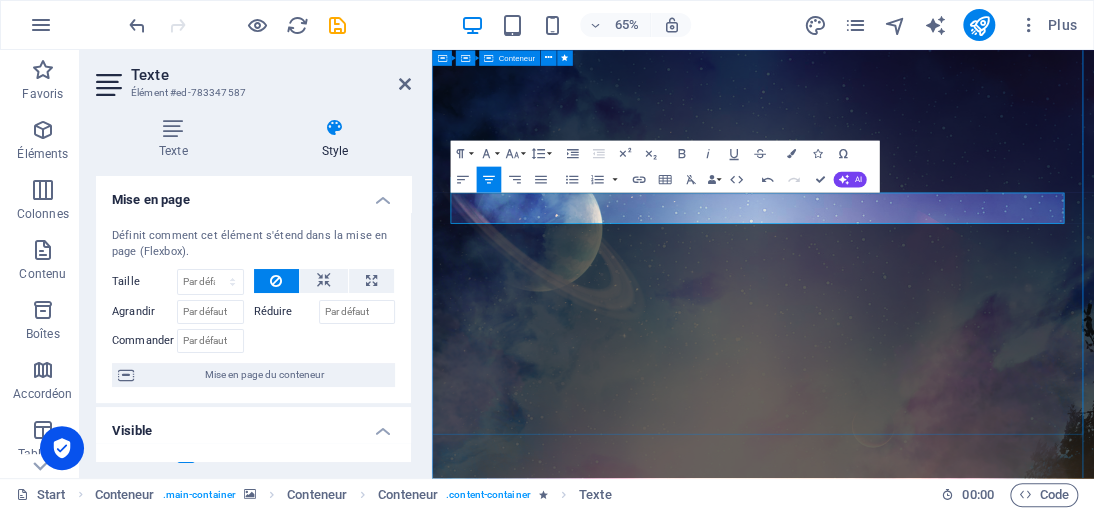 drag, startPoint x: 1128, startPoint y: 299, endPoint x: 456, endPoint y: 278, distance: 672.32806 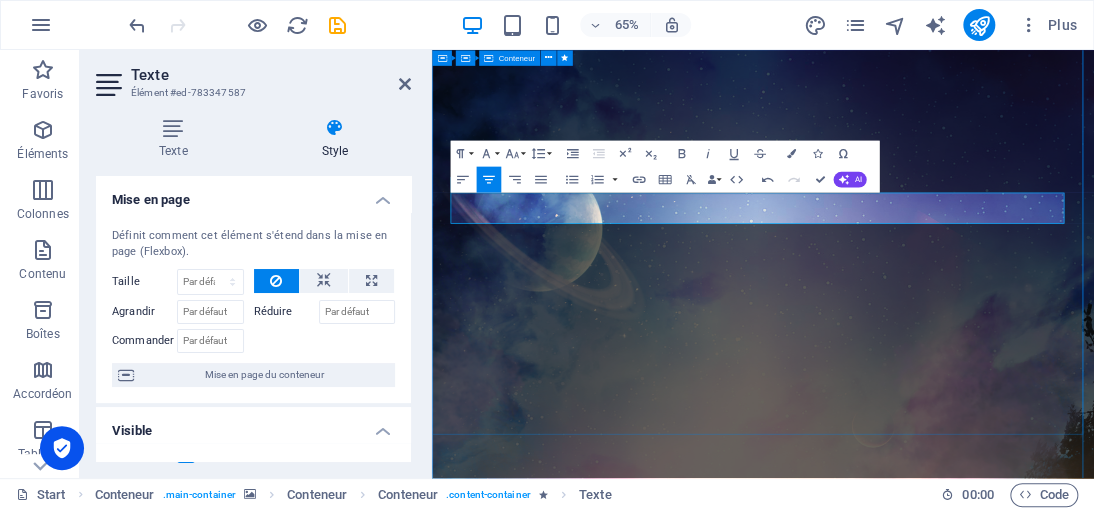 click on "démocrazisme.com « Le meilleur moyen d'approcher la justice divine, c'est de s'en faire une telle habitude qu'on l'observe dans les plus petites choses, et qu'on y plie jusqu'à sa manière de penser. » Notify me   I have read and understand the privacy policy. Unreadable? Regenerate" at bounding box center [941, 3073] 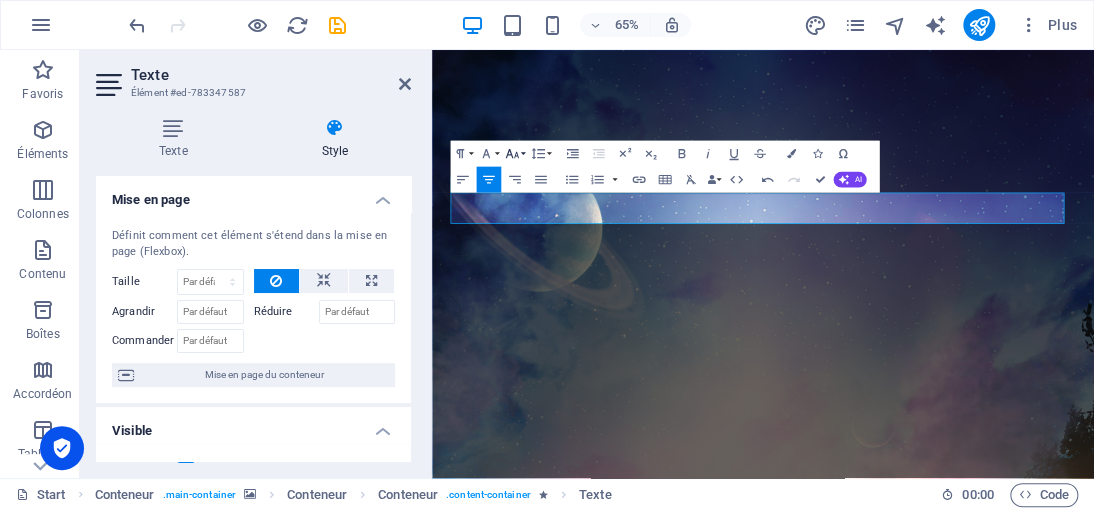 click on "Font Size" at bounding box center [514, 153] 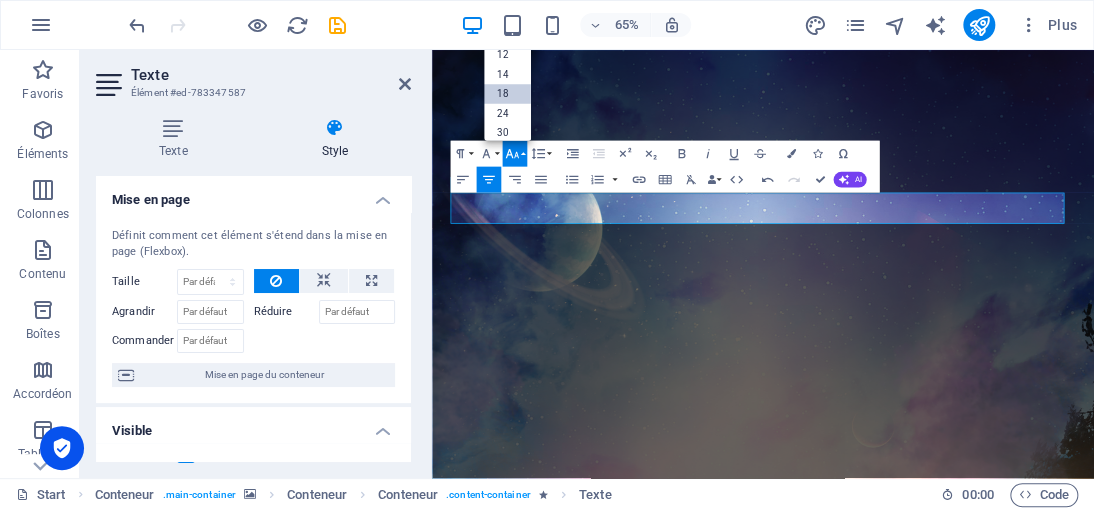 click on "18" at bounding box center [507, 94] 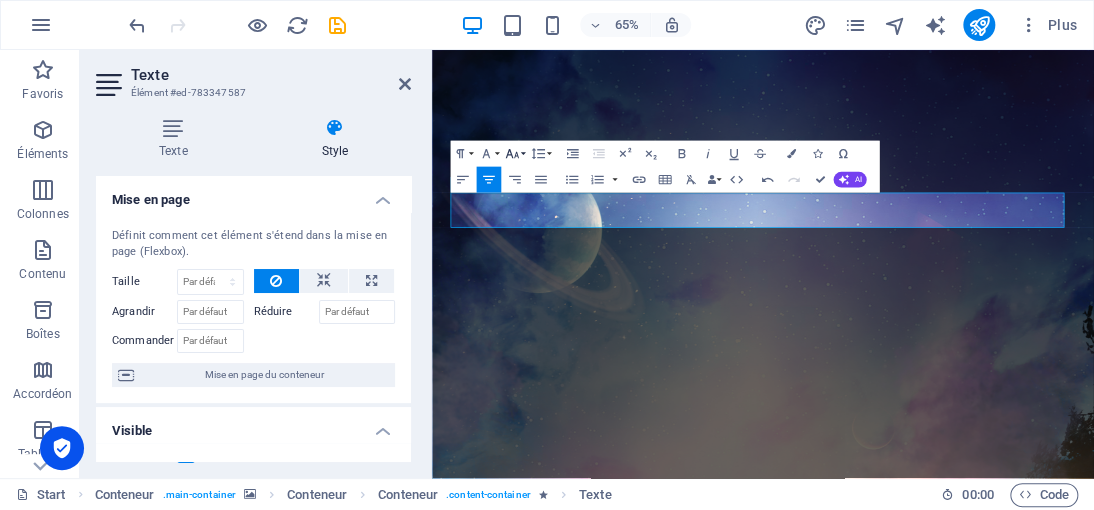 click on "Font Size" at bounding box center [514, 153] 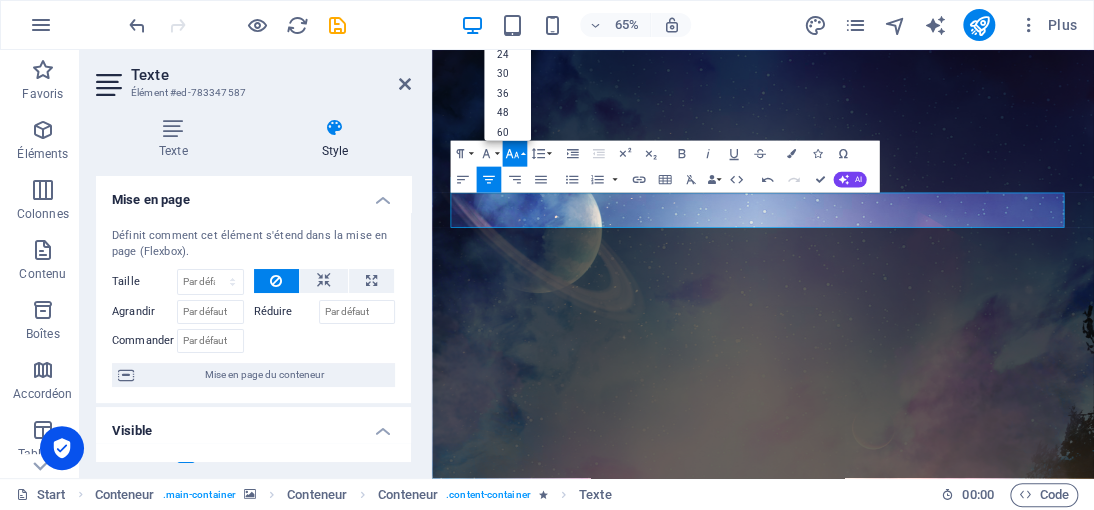 scroll, scrollTop: 60, scrollLeft: 0, axis: vertical 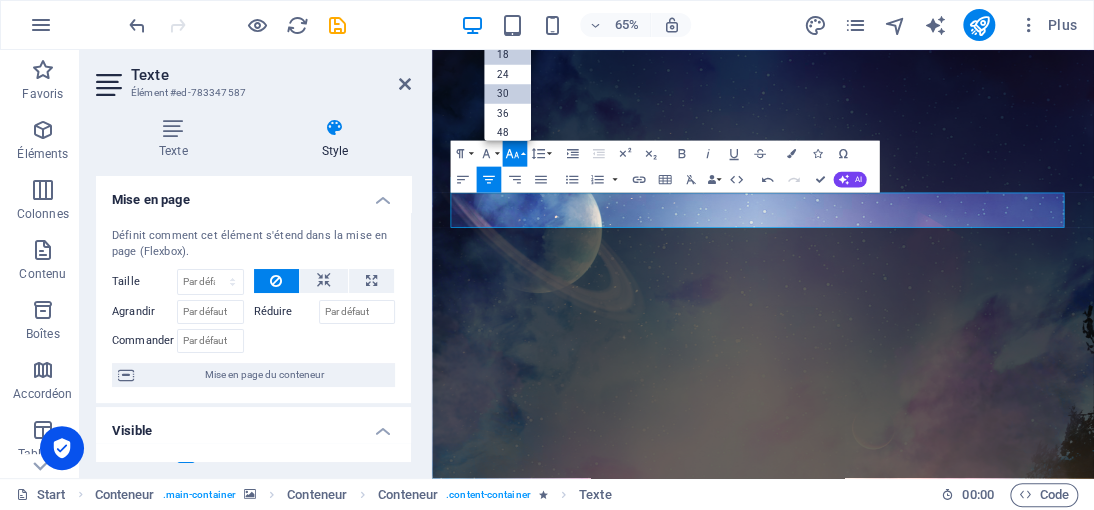 click on "30" at bounding box center (507, 94) 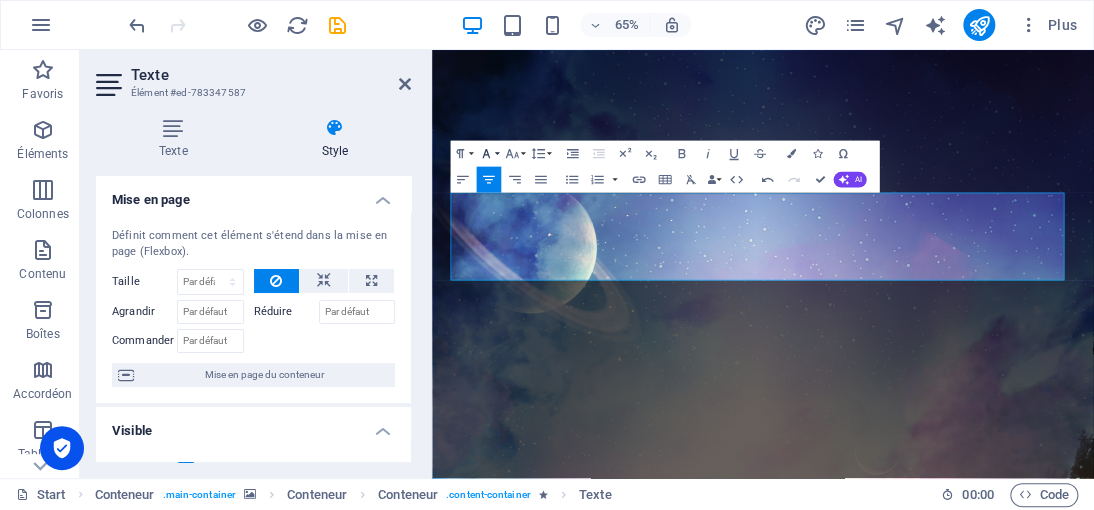 click on "Font Family" at bounding box center (488, 153) 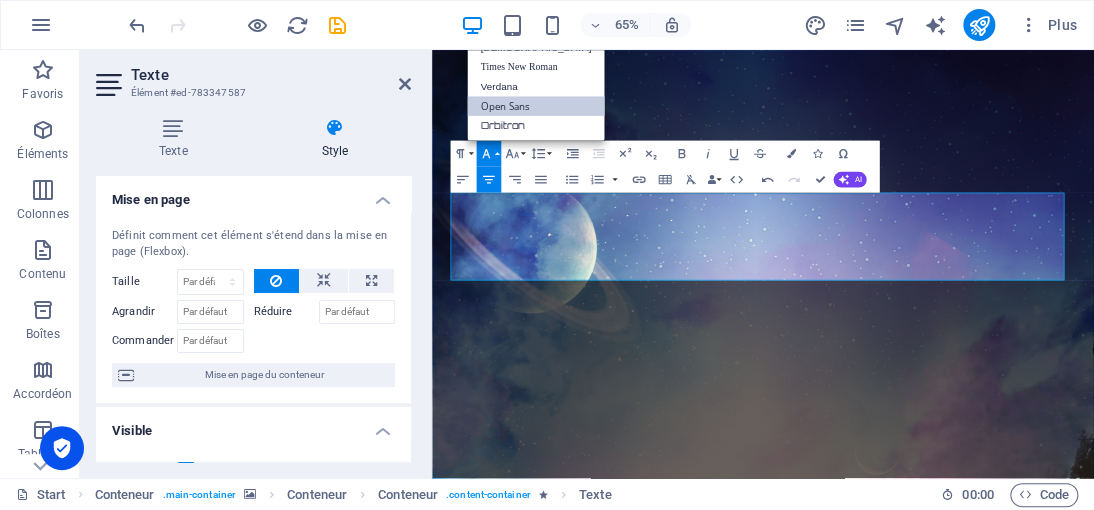 scroll, scrollTop: 0, scrollLeft: 0, axis: both 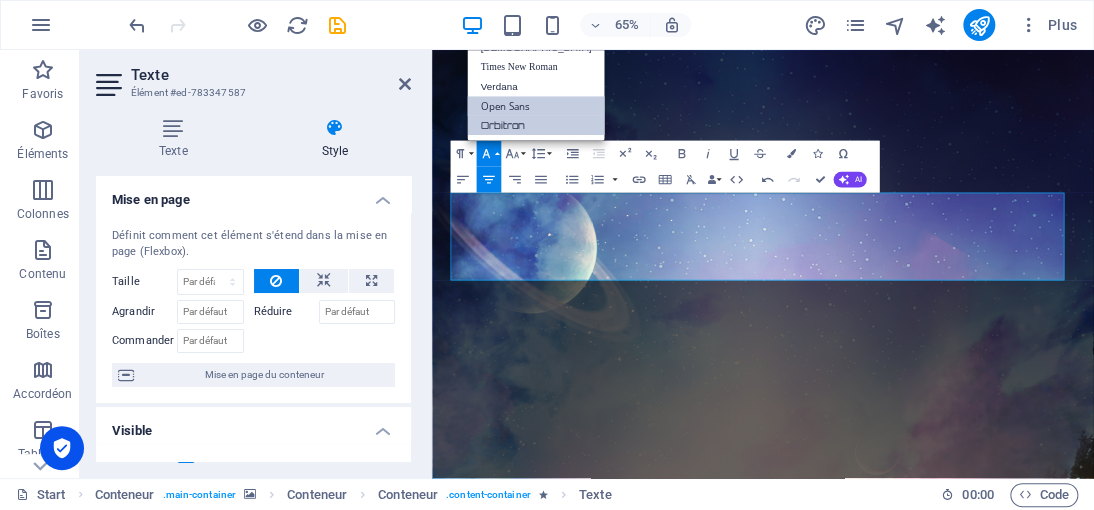 click on "Orbitron" at bounding box center (535, 126) 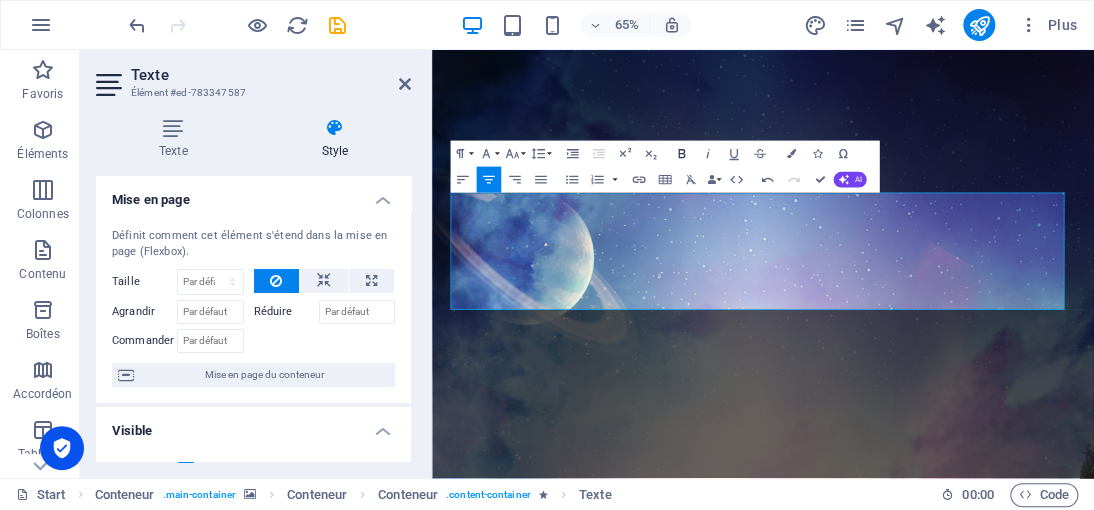 click 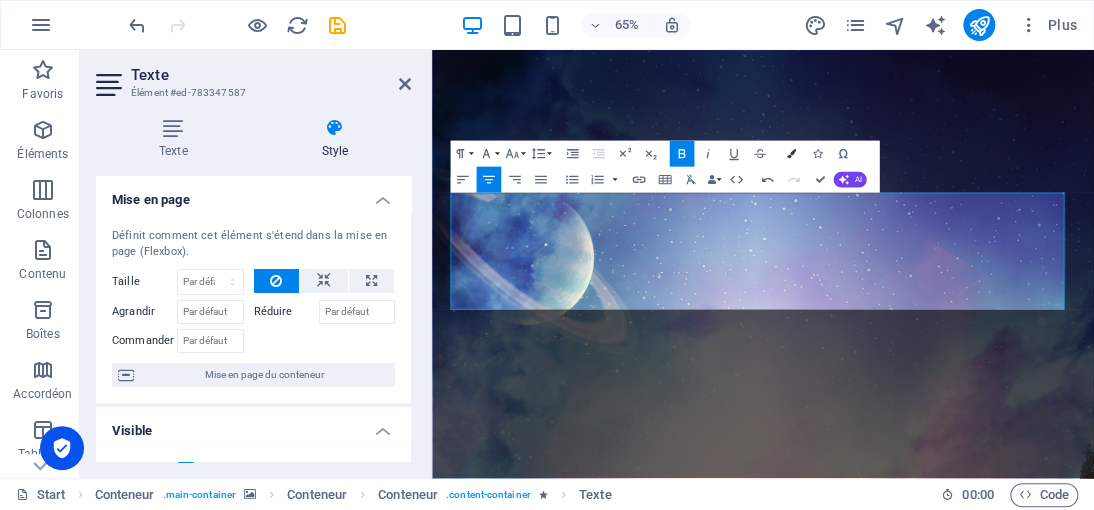 click at bounding box center (791, 153) 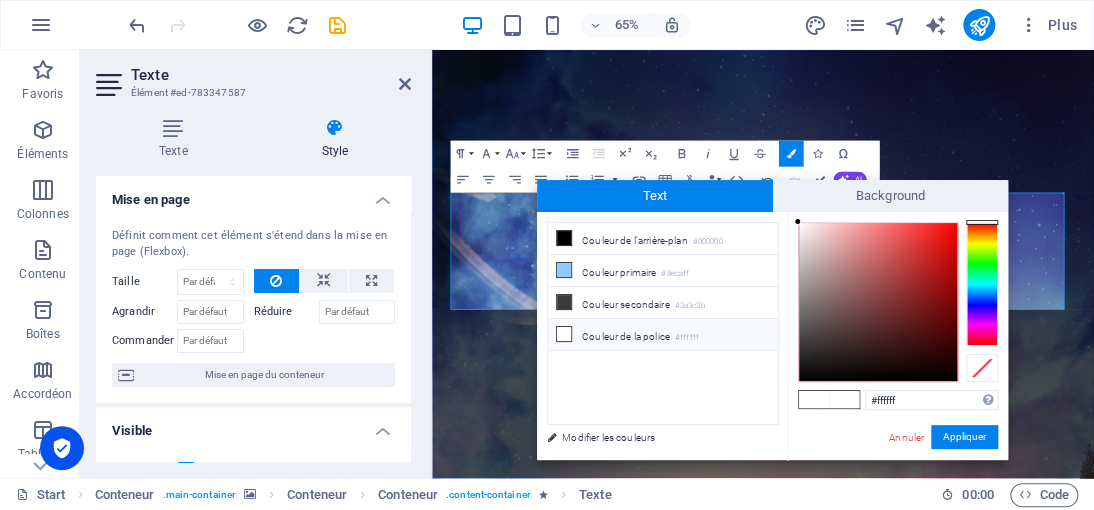 click at bounding box center [982, 284] 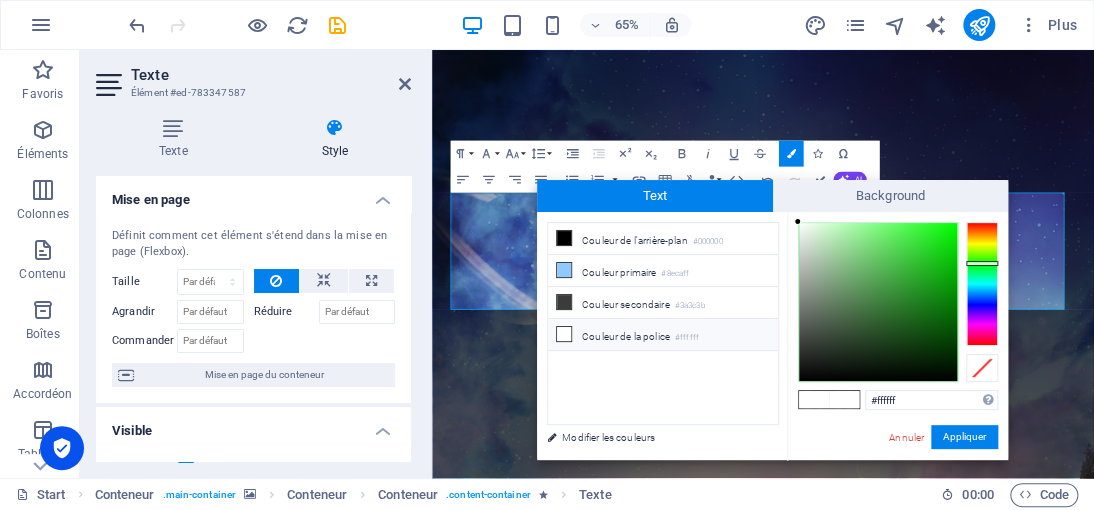 type on "#10cc10" 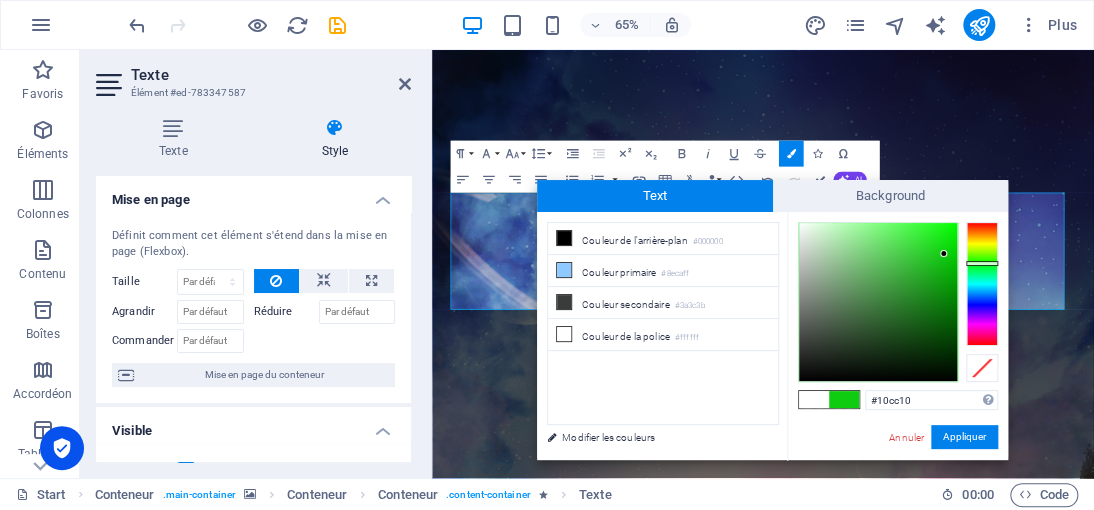 click at bounding box center [878, 302] 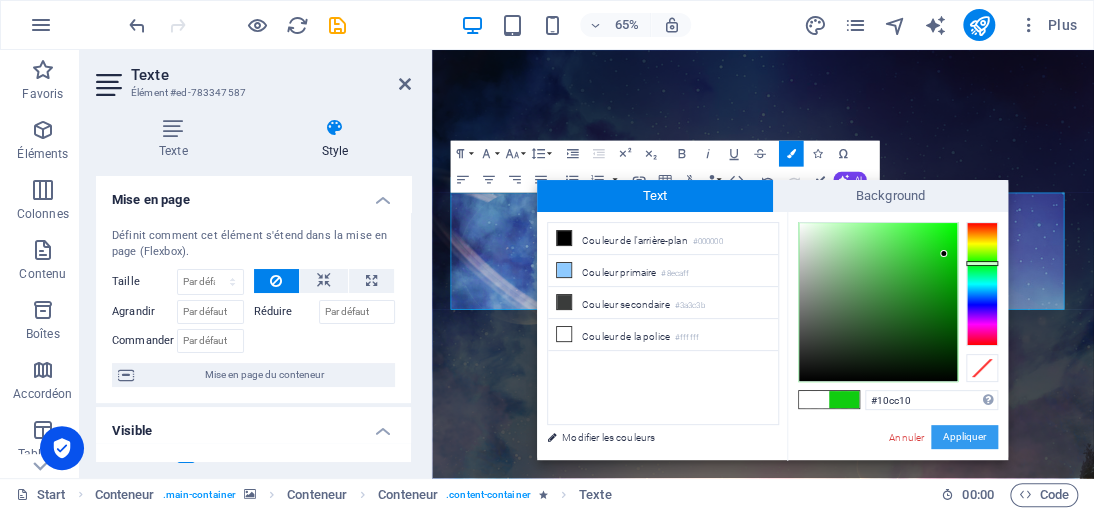 click on "Appliquer" at bounding box center (964, 437) 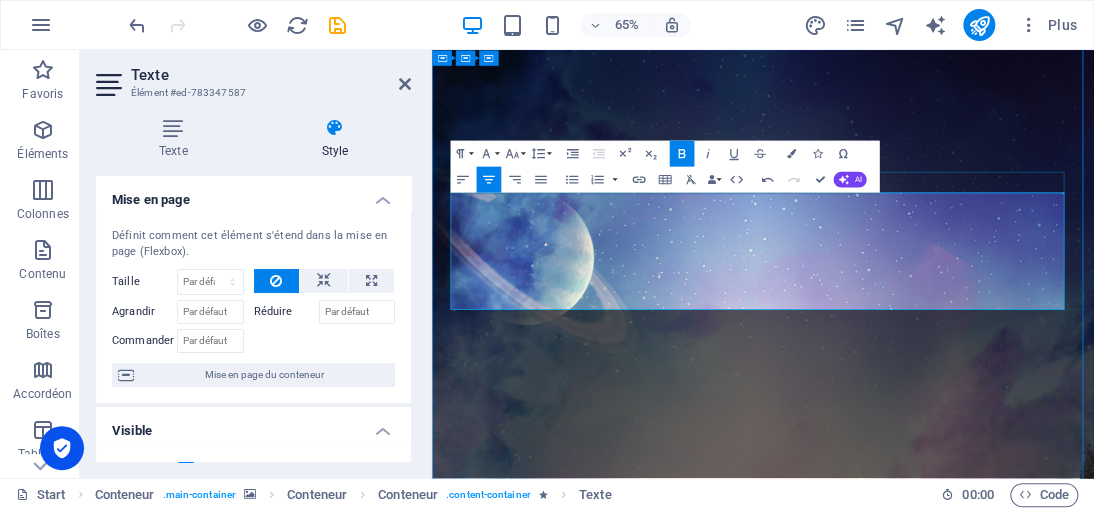 click at bounding box center [941, 3228] 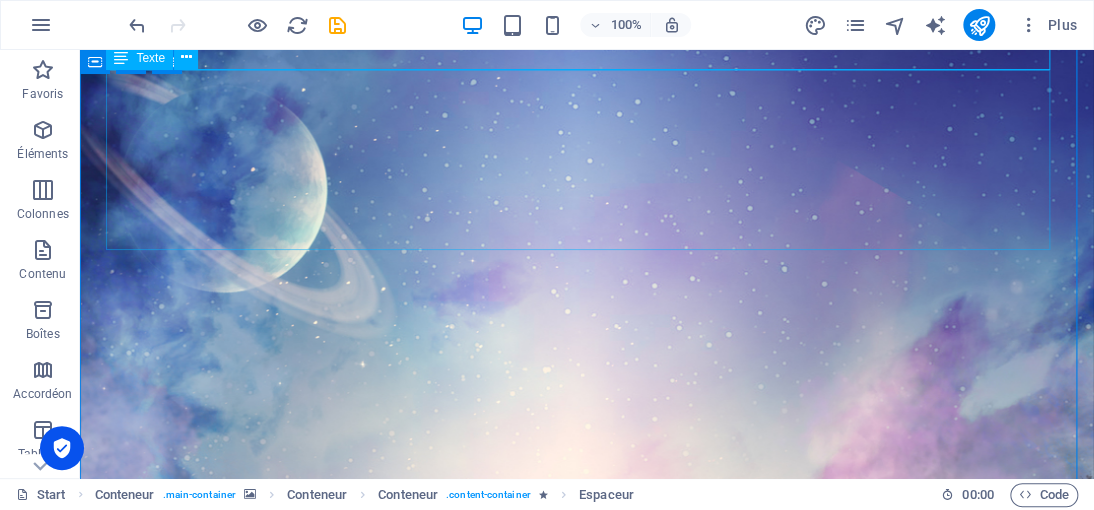 scroll, scrollTop: 900, scrollLeft: 0, axis: vertical 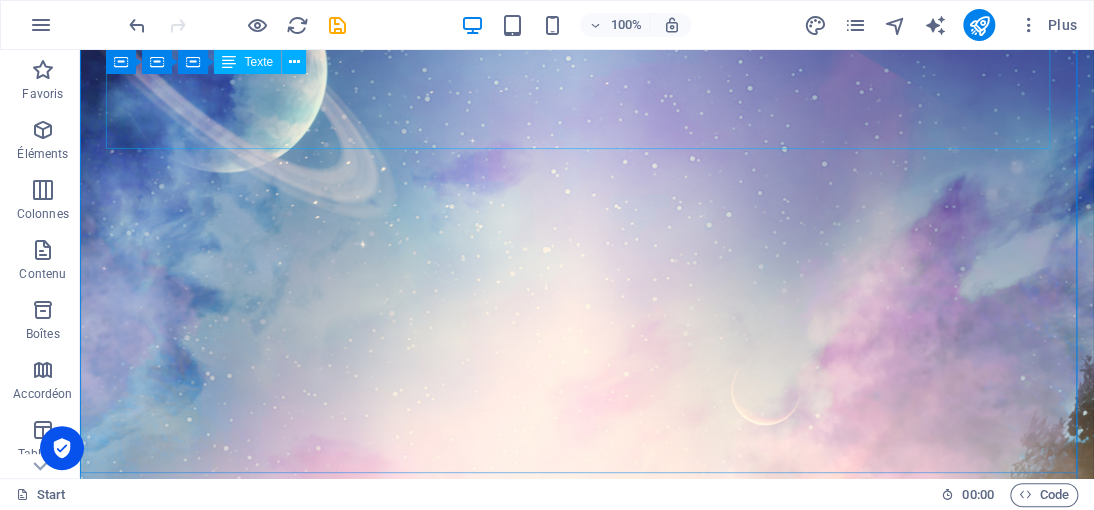 click on "« Le meilleur moyen d'approcher la justice divine, c'est de s'en faire une telle habitude qu'on l'observe dans les plus petites choses, et qu'on y plie jusqu'à sa manière de penser. »" at bounding box center [587, 3034] 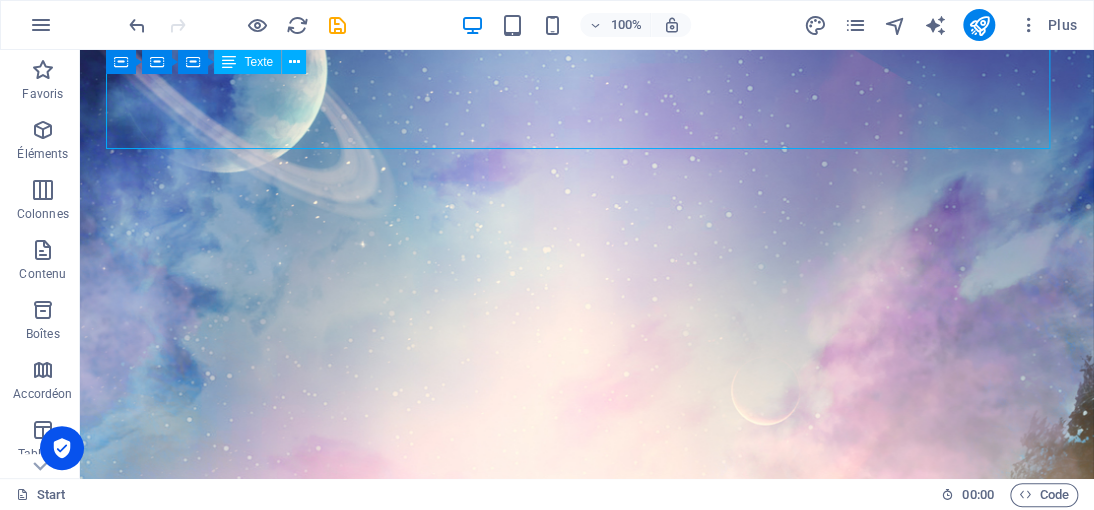 click on "« Le meilleur moyen d'approcher la justice divine, c'est de s'en faire une telle habitude qu'on l'observe dans les plus petites choses, et qu'on y plie jusqu'à sa manière de penser. »" at bounding box center (587, 3034) 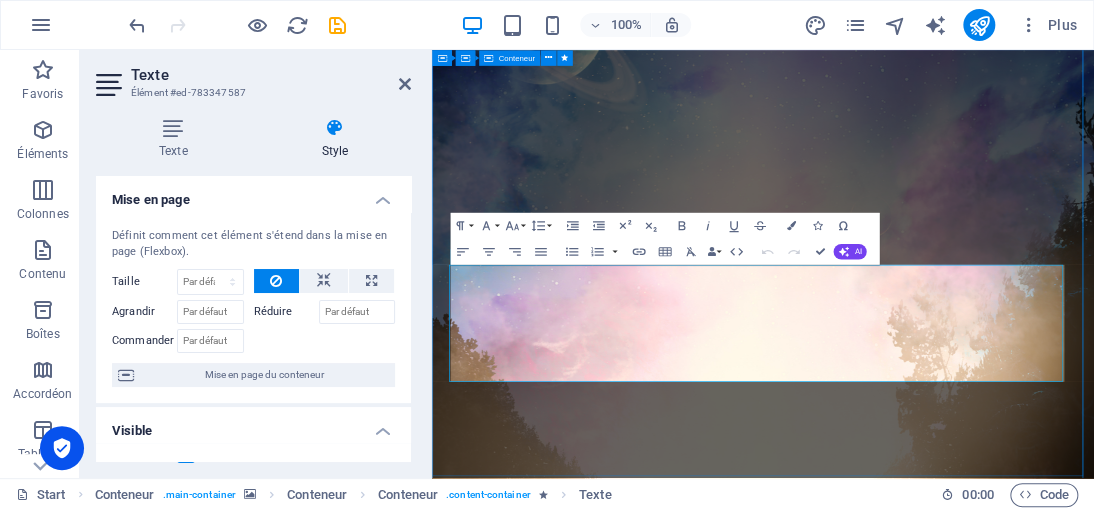 scroll, scrollTop: 488, scrollLeft: 0, axis: vertical 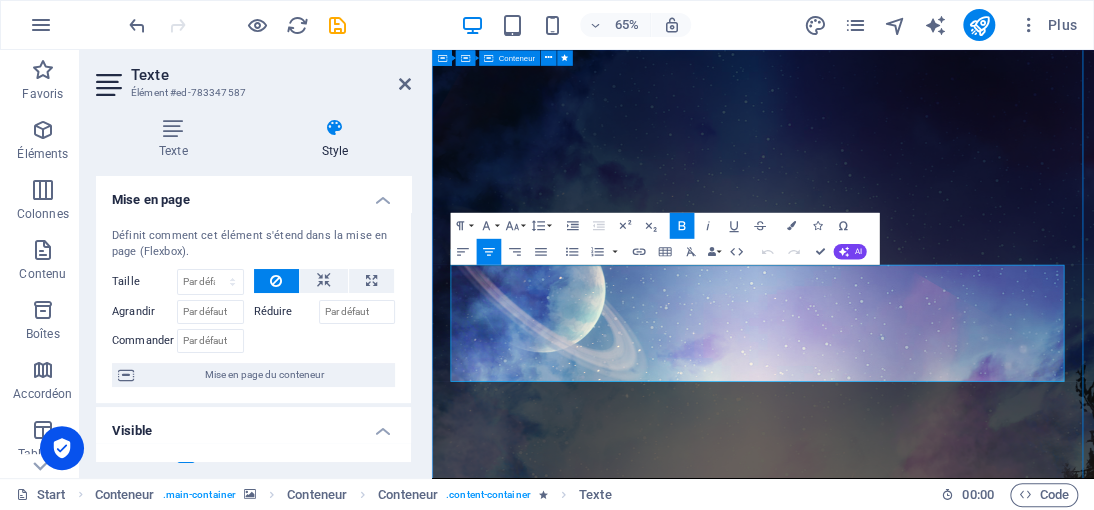 click on "démocrazisme.com « Le meilleur moyen d'approcher la justice divine, c'est de s'en faire une telle habitude qu'on l'observe dans les plus petites choses, et qu'on y plie jusqu'à sa manière de penser. » Notify me   I have read and understand the privacy policy. Unreadable? Regenerate" at bounding box center [941, 3203] 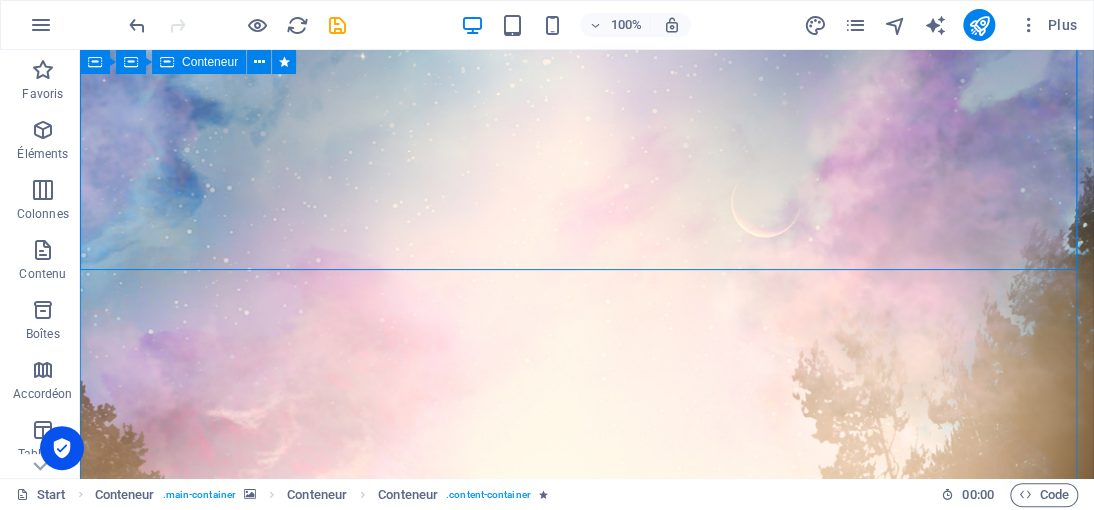 scroll, scrollTop: 1388, scrollLeft: 0, axis: vertical 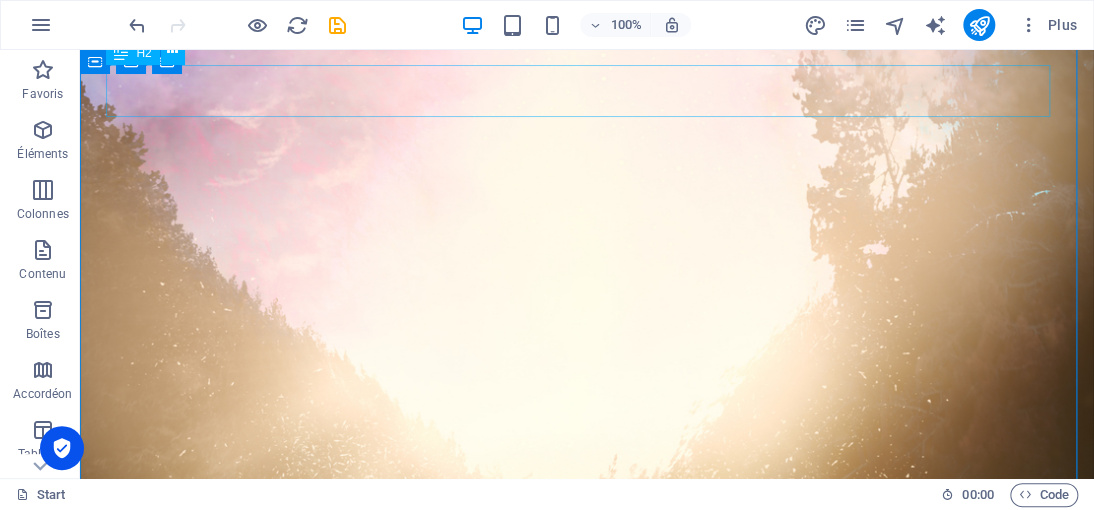 click on "About us" at bounding box center (587, 3108) 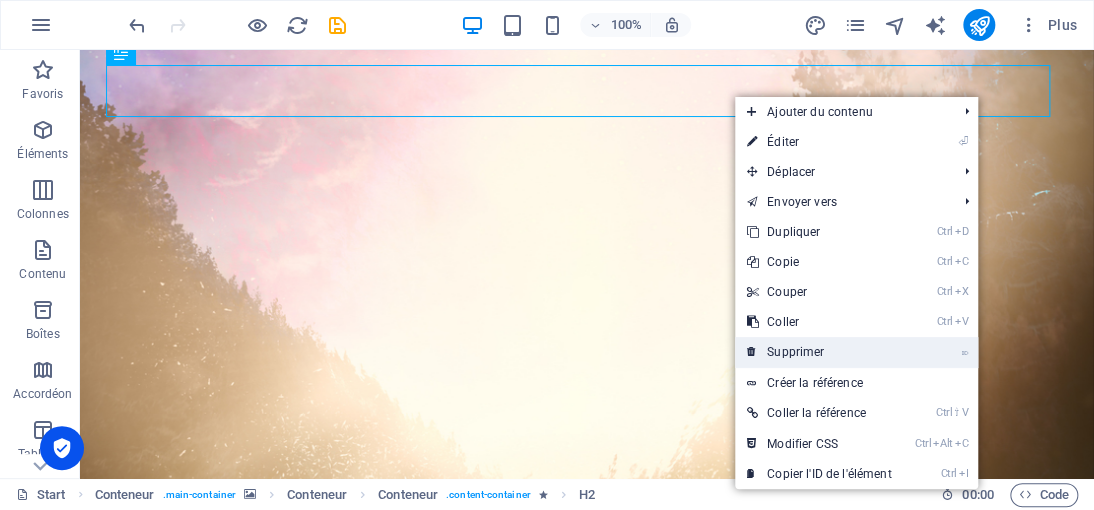 drag, startPoint x: 800, startPoint y: 350, endPoint x: 719, endPoint y: 294, distance: 98.47334 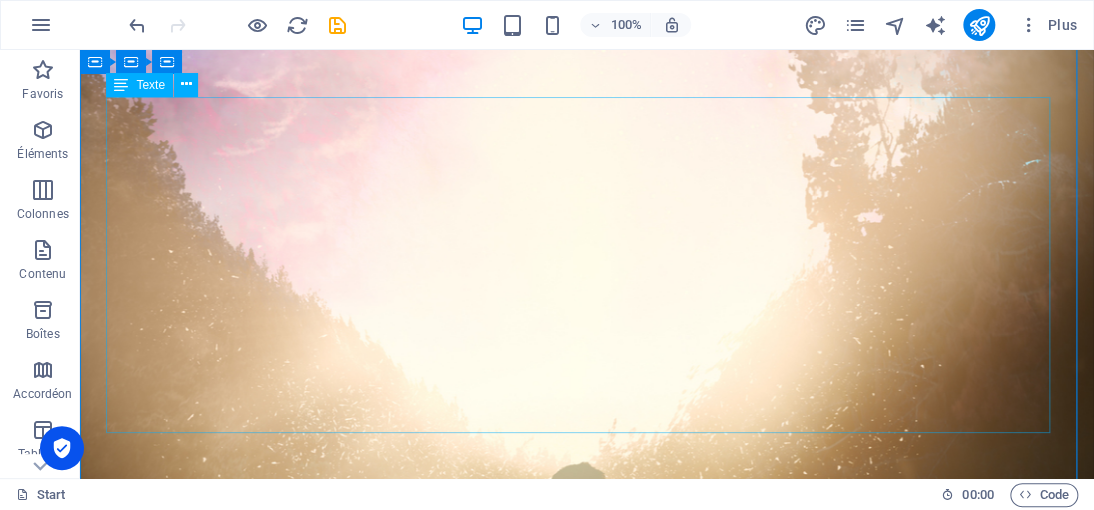 click on "Lorem ipsum dolor sit amet, consetetur sadipscing elitr, sed diam nonumy eirmod tempor invidunt ut labore et dolore magna aliquyam erat, sed diam voluptua. At vero eos et accusam et justo duo dolores et ea rebum. Stet clita kasd gubergren, no sea takimata sanctus est Lorem ipsum dolor sit amet. Lorem ipsum dolor sit amet, consetetur sadipscing elitr, sed diam nonumy eirmod tempor invidunt ut labore et dolore magna aliquyam erat, sed diam voluptua. At vero eos et accusam et justo duo dolores et ea rebum. Stet clita kasd gubergren, no sea takimata sanctus est Lorem ipsum dolor sit amet. Lorem ipsum dolor sit amet, consetetur sadipscing elitr, sed diam nonumy eirmod tempor invidunt ut labore et dolore magna aliquyam erat, sed diam voluptua. At vero eos et accusam et justo duo dolores et ea rebum. Stet clita kasd gubergren, no sea takimata sanctus est Lorem ipsum dolor sit amet." at bounding box center (587, 3229) 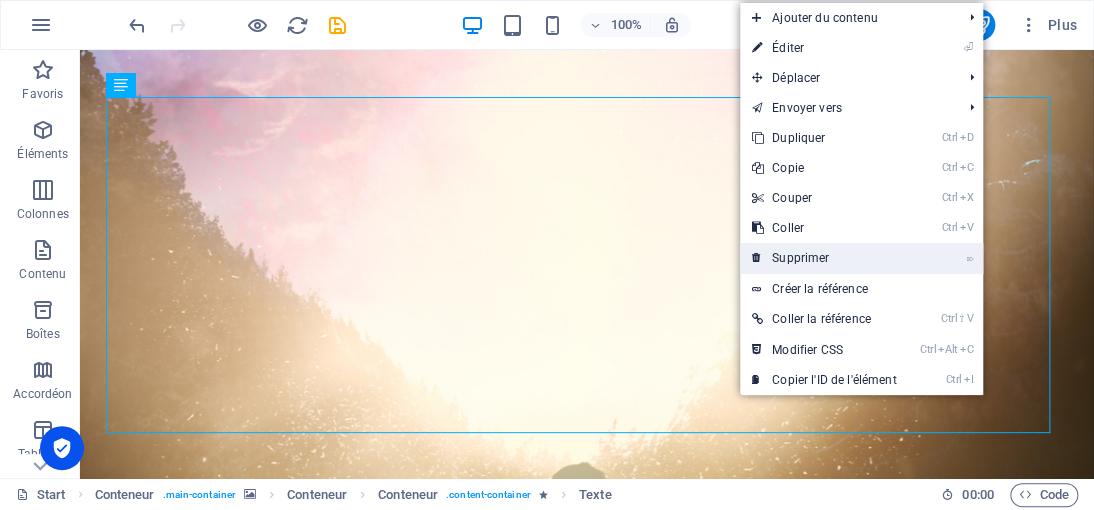 click on "⌦  Supprimer" at bounding box center [824, 258] 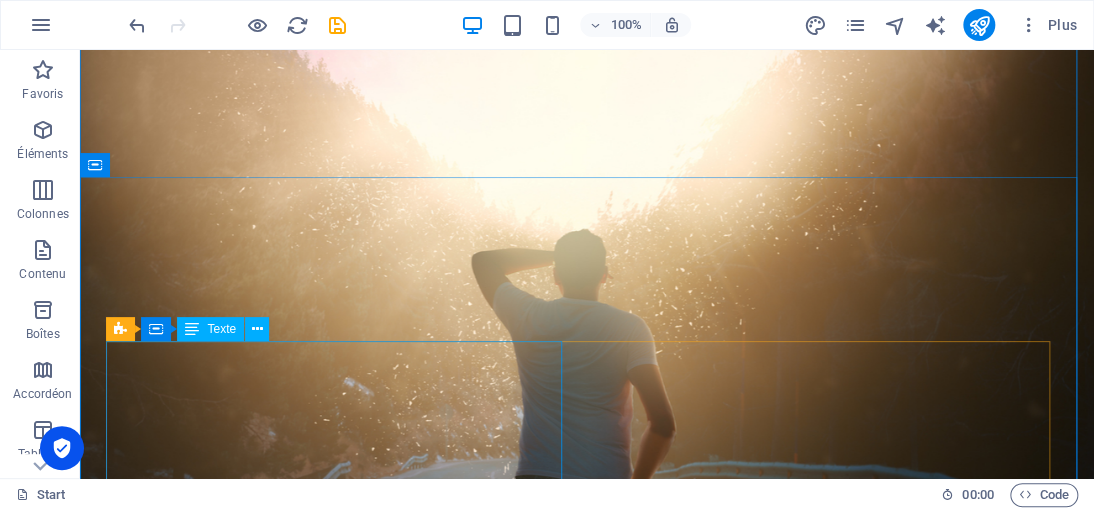 scroll, scrollTop: 1588, scrollLeft: 0, axis: vertical 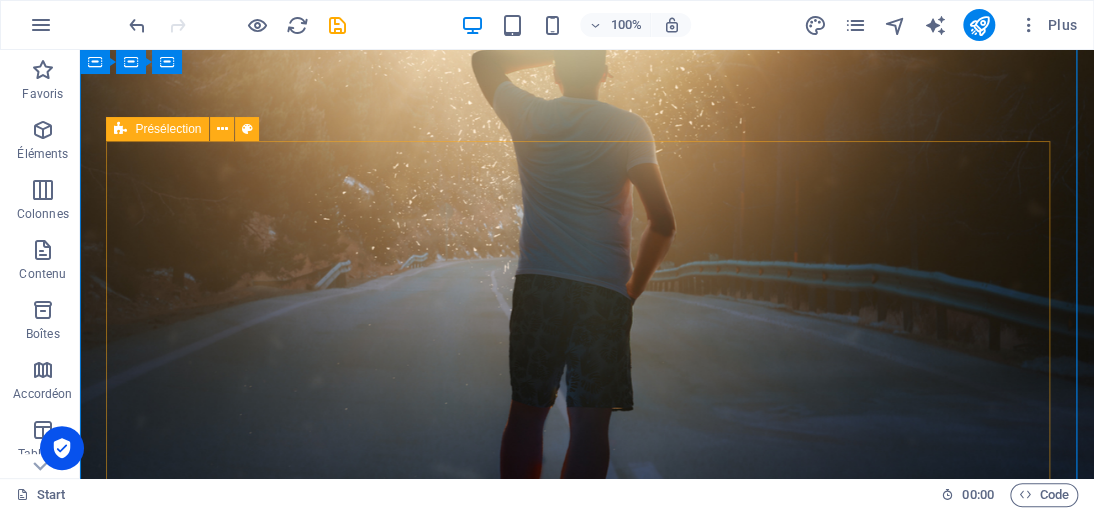click on "Lorem ipsum dolor sit amet, consetetur sadipscing elitr, sed diam nonumy eirmod tempor invidunt ut labore et dolore magna aliquyam erat, sed diam voluptua. At vero eos et accusam et justo duo dolores et ea rebum. Stet clita kasd gubergren, no sea takimata sanctus est Lorem ipsum dolor sit amet. Lorem ipsum dolor sit amet, consetetur sadipscing elitr, sed diam nonumy eirmod tempor invidunt ut labore et dolore magna aliquyam erat, sed diam voluptua. At vero eos et accusam et justo duo dolores et ea rebum. Stet clita kasd gubergren, no sea takimata sanctus est Lorem ipsum dolor sit amet. Address :  RUE IMAGINAIRE 333 BIS   Paris   7500 Phone :  +33 7 45 01 86 46 Email :  35d20959e79c1dc9056dae33b3cf89@cpanel.local   I have read and understand the privacy policy. Unreadable? Regenerate Submit" at bounding box center [587, 3113] 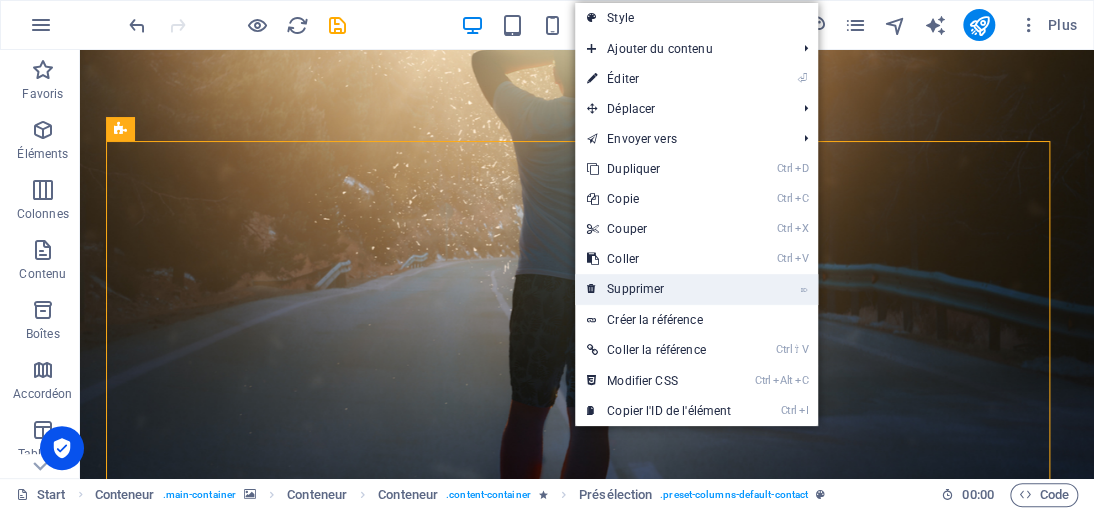 click on "⌦  Supprimer" at bounding box center [659, 289] 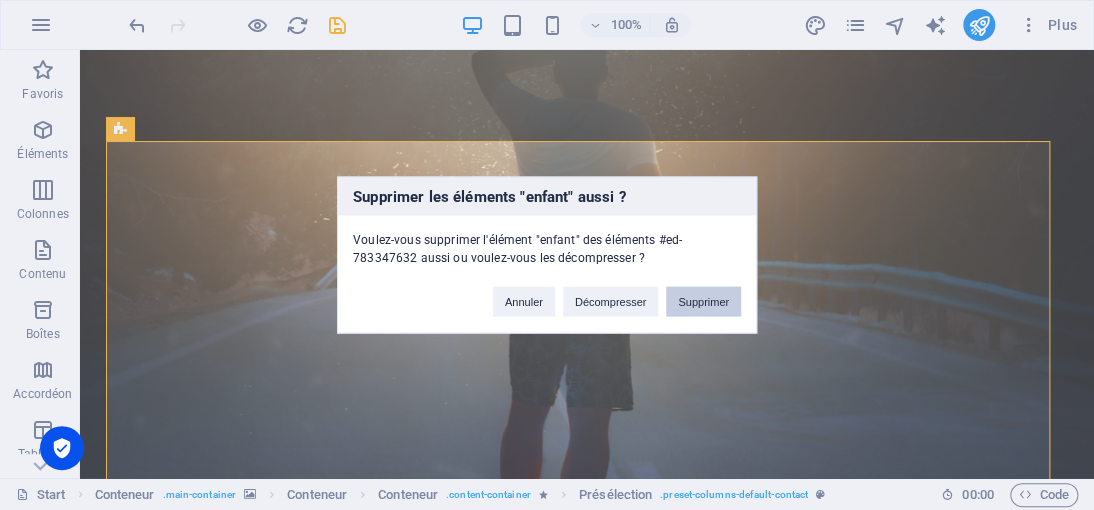 click on "Supprimer" at bounding box center [703, 302] 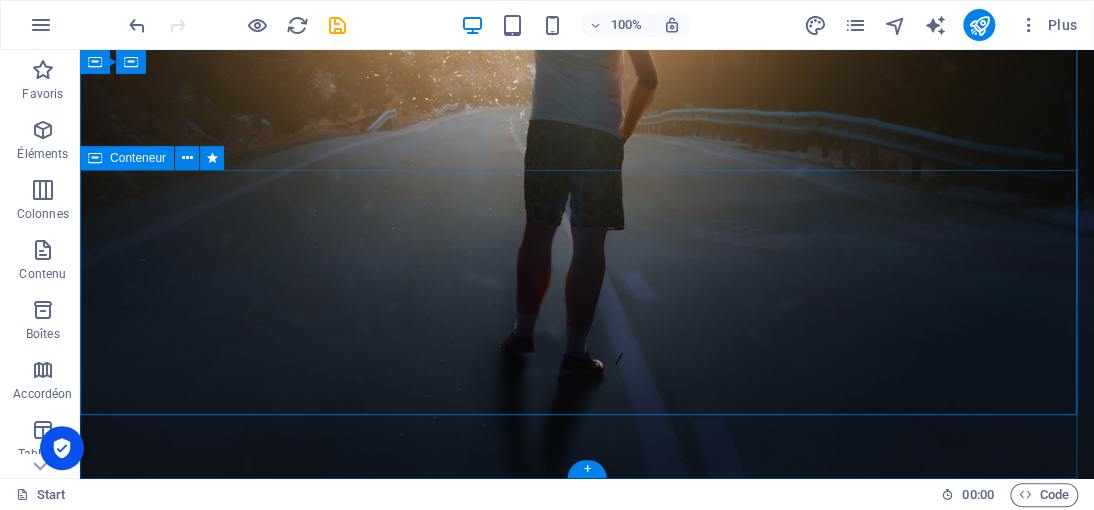 click on "Contact us" at bounding box center [587, 2486] 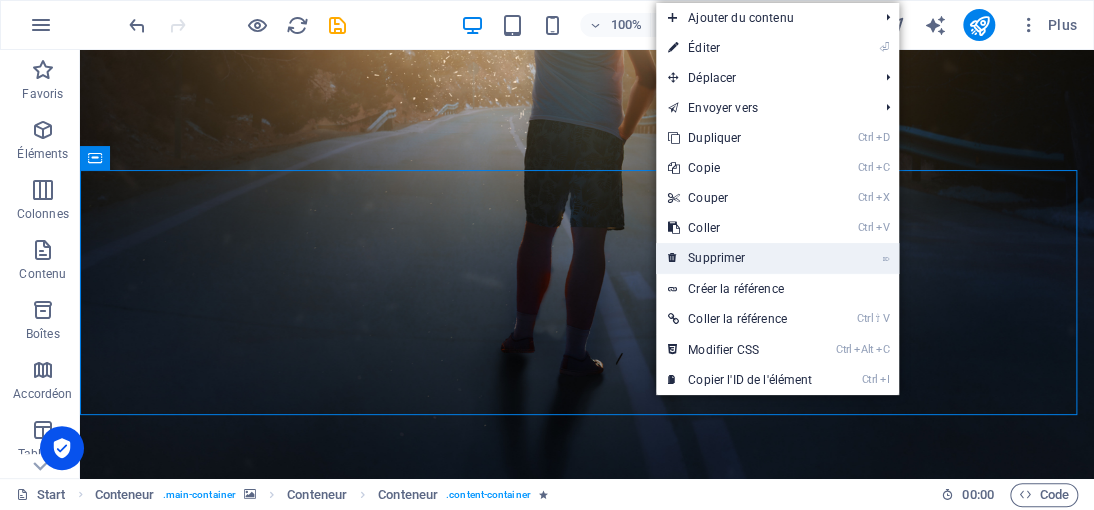 click on "⌦  Supprimer" at bounding box center [740, 258] 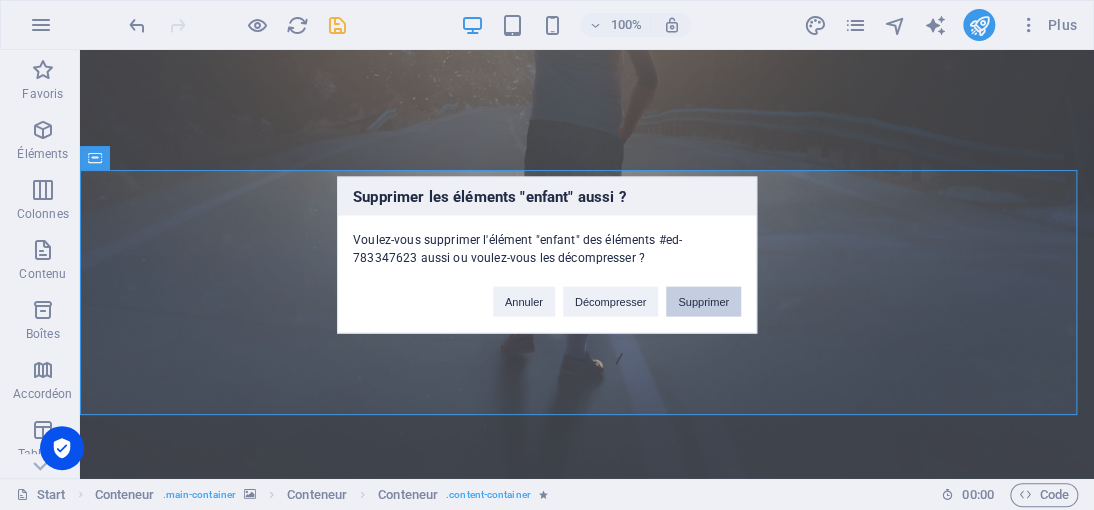 click on "Supprimer" at bounding box center [703, 302] 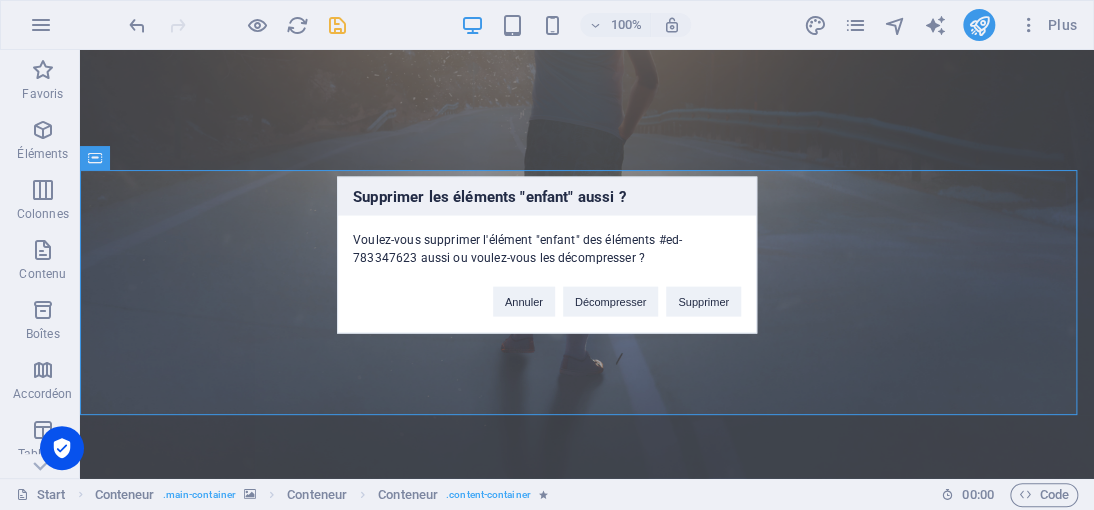 scroll, scrollTop: 1150, scrollLeft: 0, axis: vertical 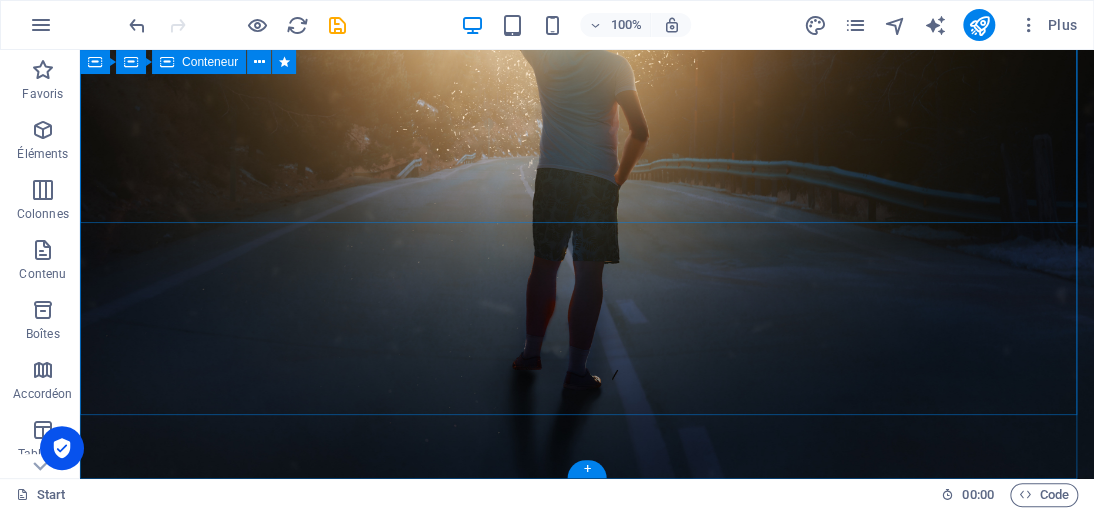 click on "démocrazisme.com « Le meilleur moyen d'approcher la justice divine, c'est de s'en faire une telle habitude qu'on l'observe dans les plus petites choses, et qu'on y plie jusqu'à sa manière de penser. » Notify me   I have read and understand the privacy policy. Unreadable? Regenerate" at bounding box center [587, 1653] 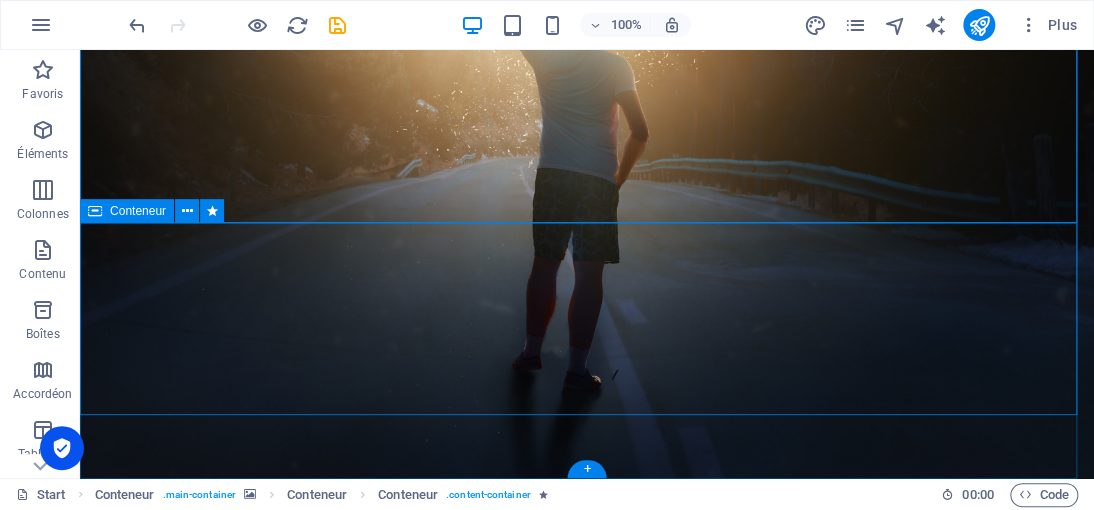 click at bounding box center [587, 2268] 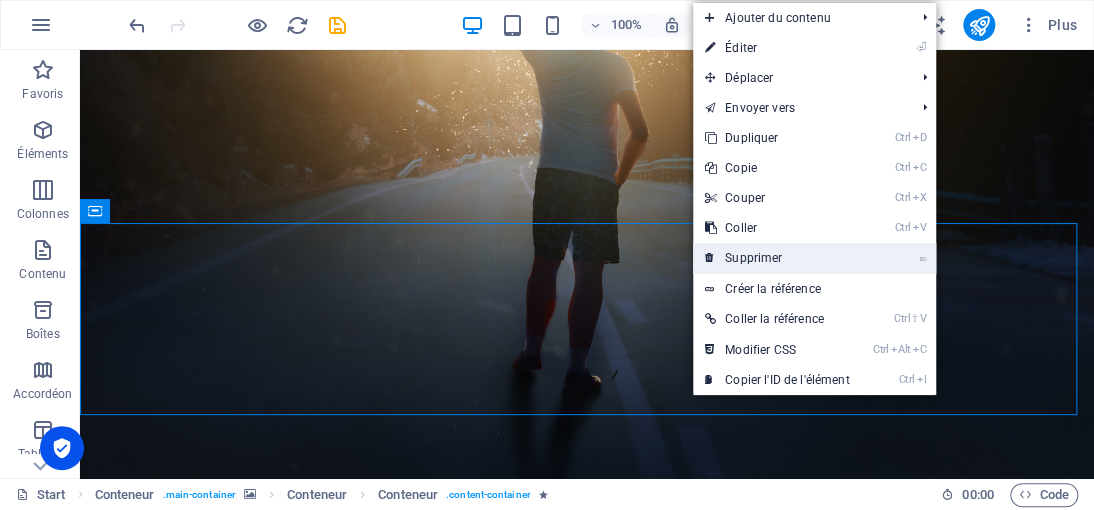 click on "⌦  Supprimer" at bounding box center [777, 258] 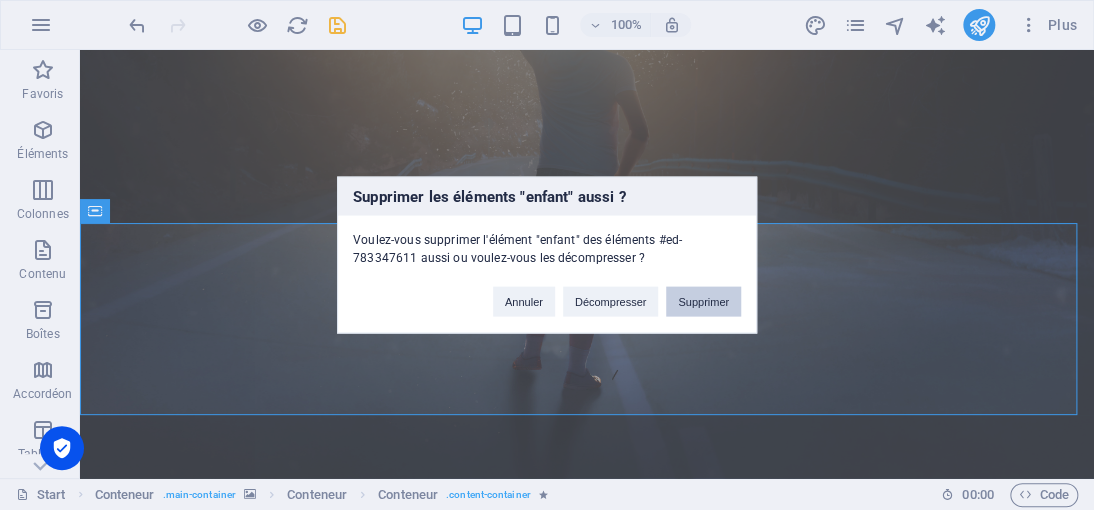 click on "Supprimer" at bounding box center (703, 302) 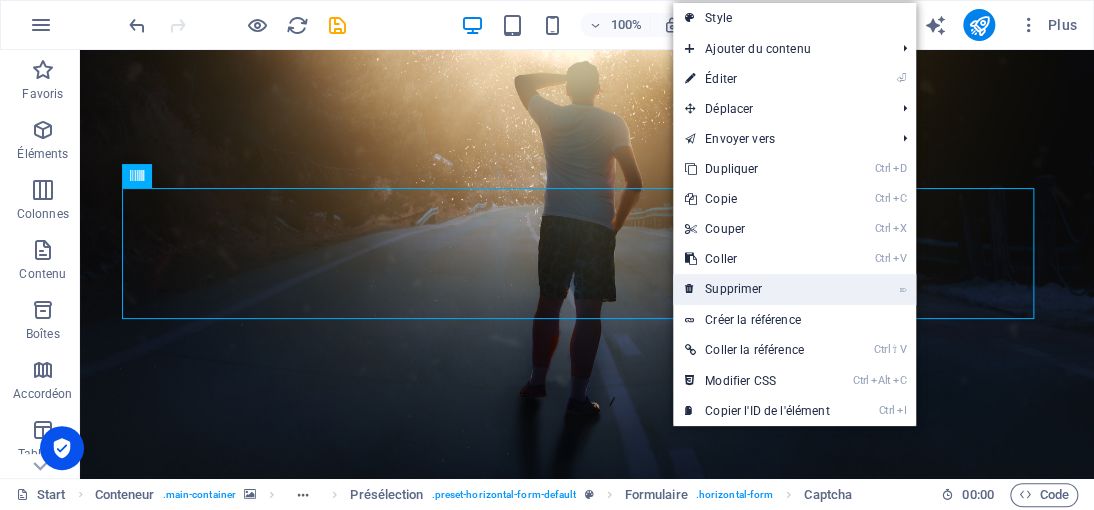 drag, startPoint x: 718, startPoint y: 286, endPoint x: 638, endPoint y: 235, distance: 94.873604 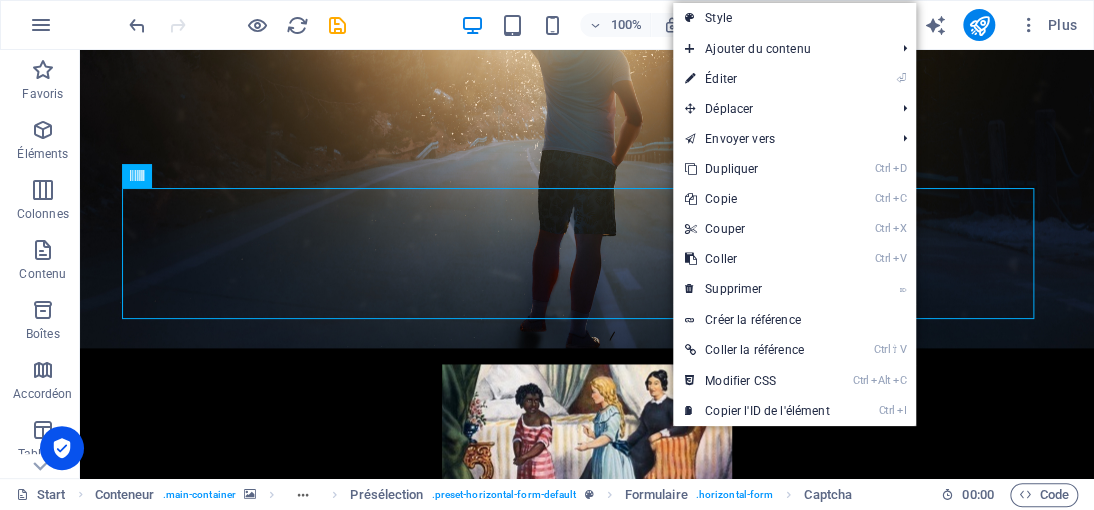 scroll, scrollTop: 828, scrollLeft: 0, axis: vertical 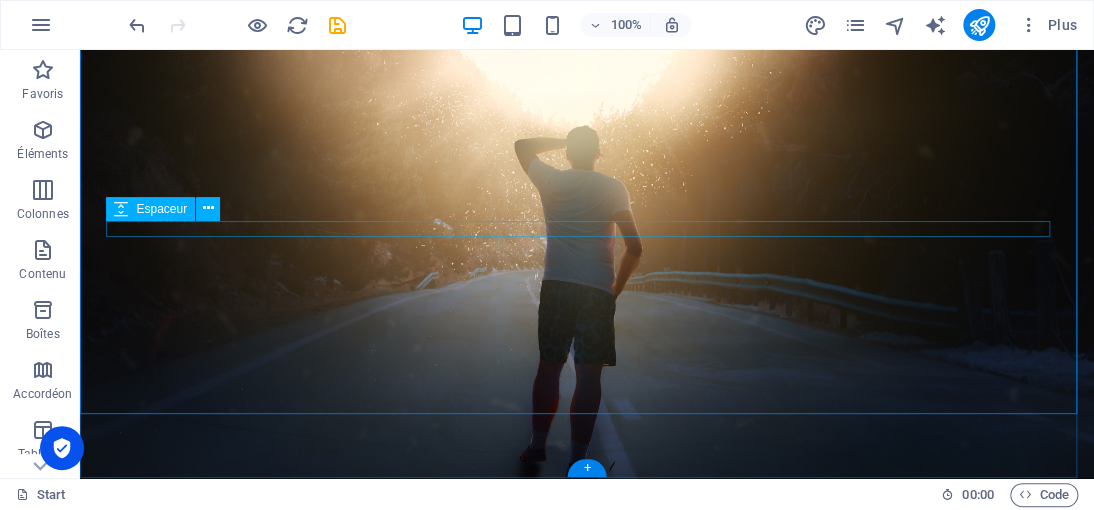 click at bounding box center [587, 1813] 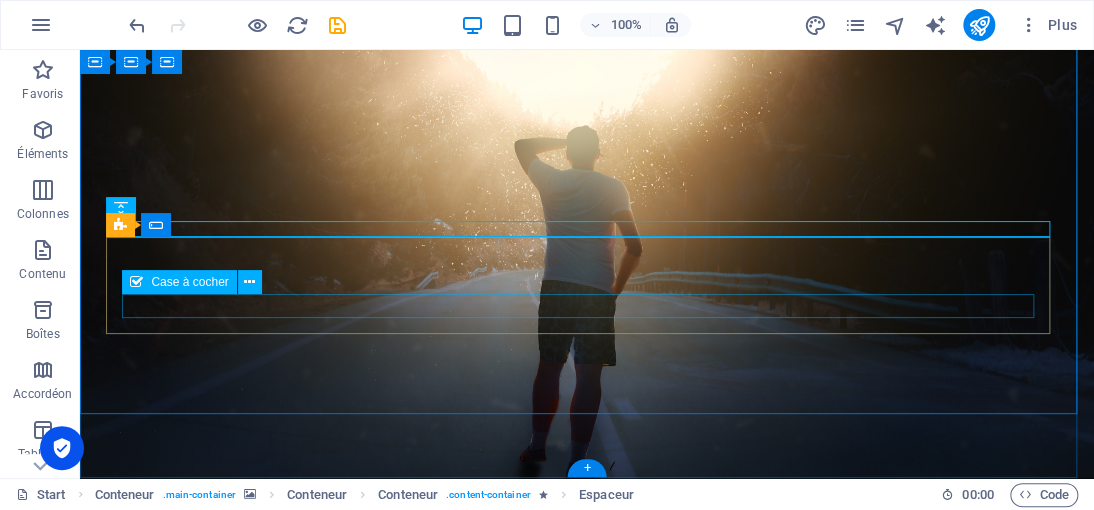 click on "I have read and understand the privacy policy." 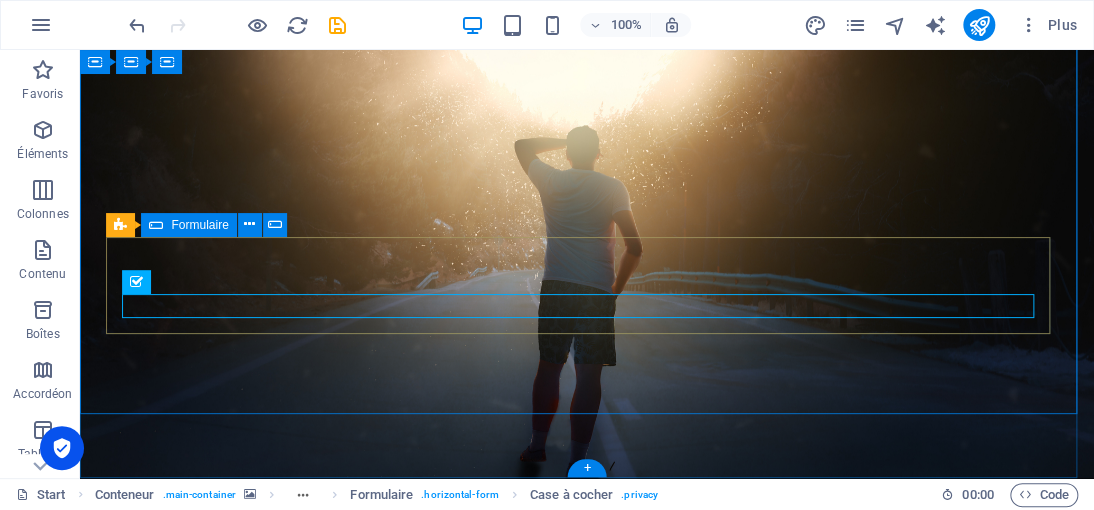 click on "Notify me   I have read and understand the privacy policy." 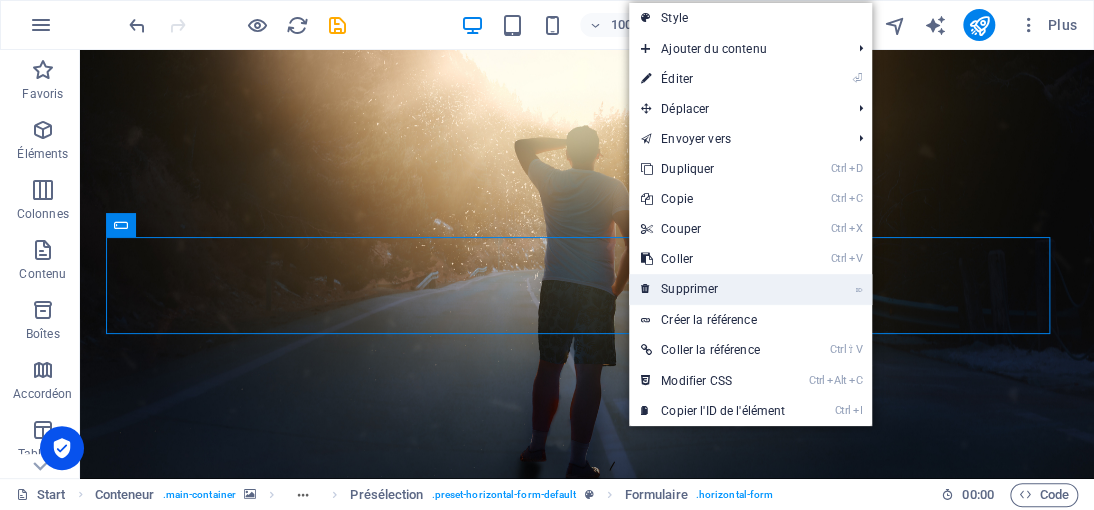 click on "⌦  Supprimer" at bounding box center (713, 289) 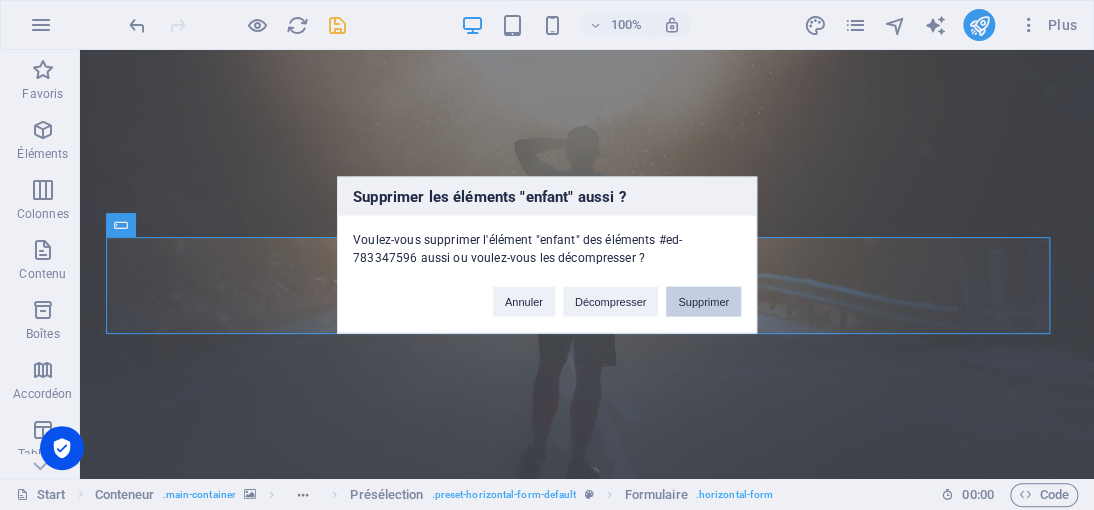 click on "Supprimer" at bounding box center [703, 302] 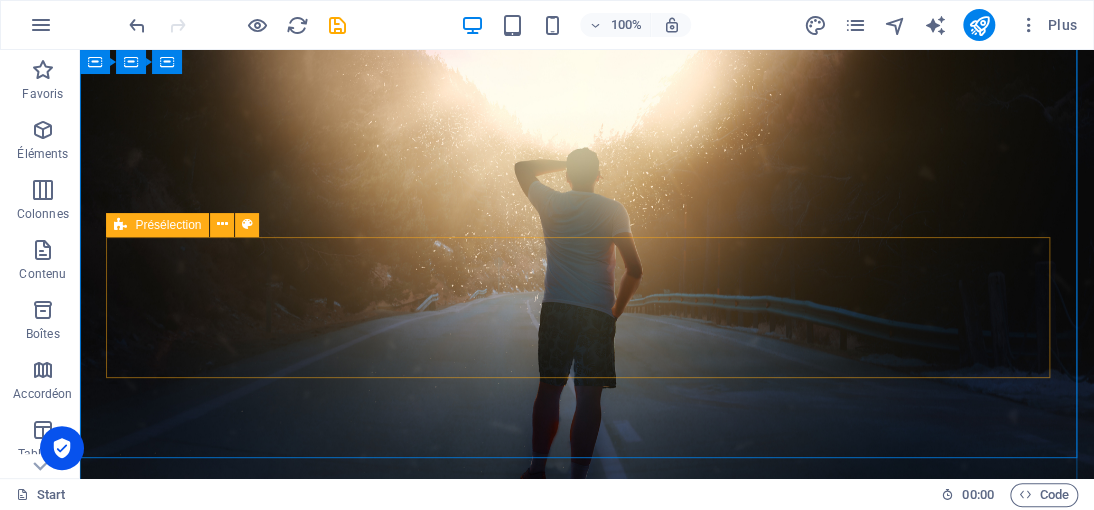 click on "Déposer le contenu ici ou  Ajouter les éléments  Coller le presse-papiers" at bounding box center (587, 1936) 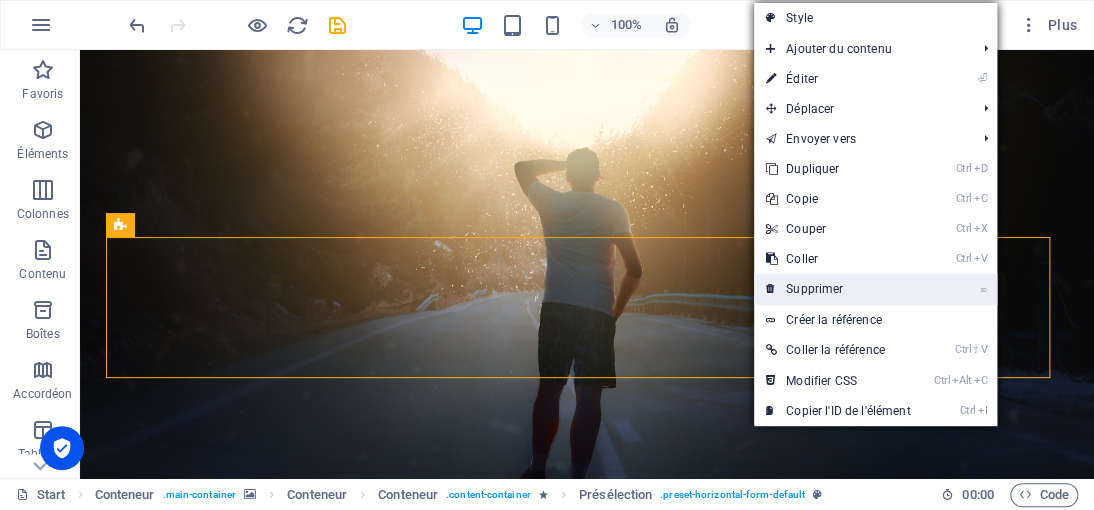 click on "⌦  Supprimer" at bounding box center (838, 289) 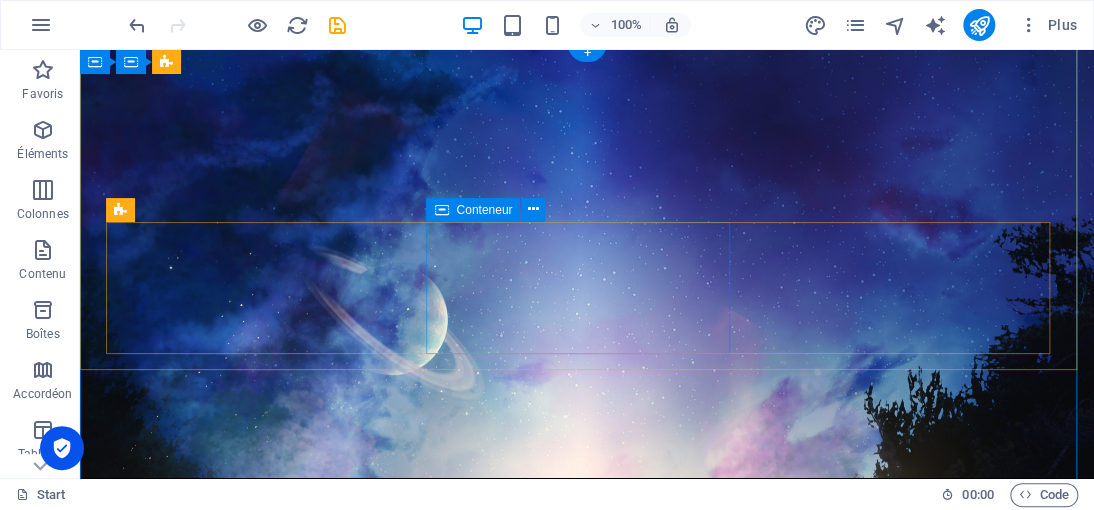 scroll, scrollTop: 0, scrollLeft: 0, axis: both 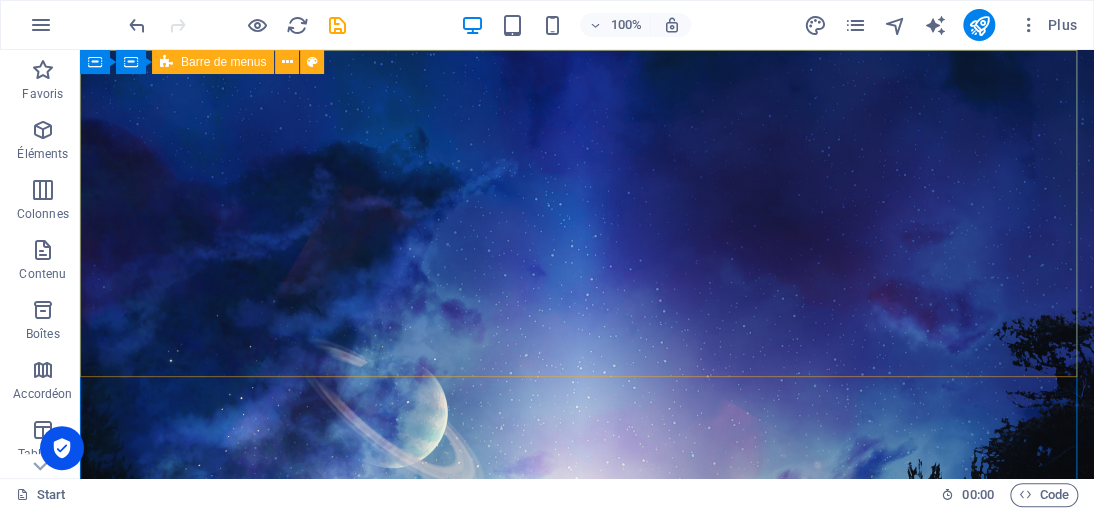 click on "Conteneur   Conteneur   Barre de menus" at bounding box center (208, 62) 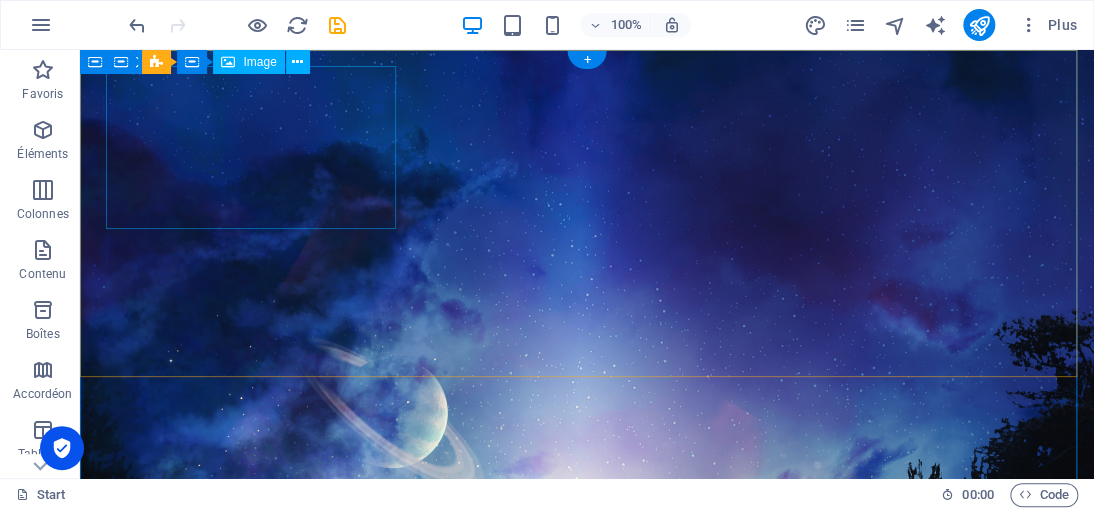 click at bounding box center [587, 1306] 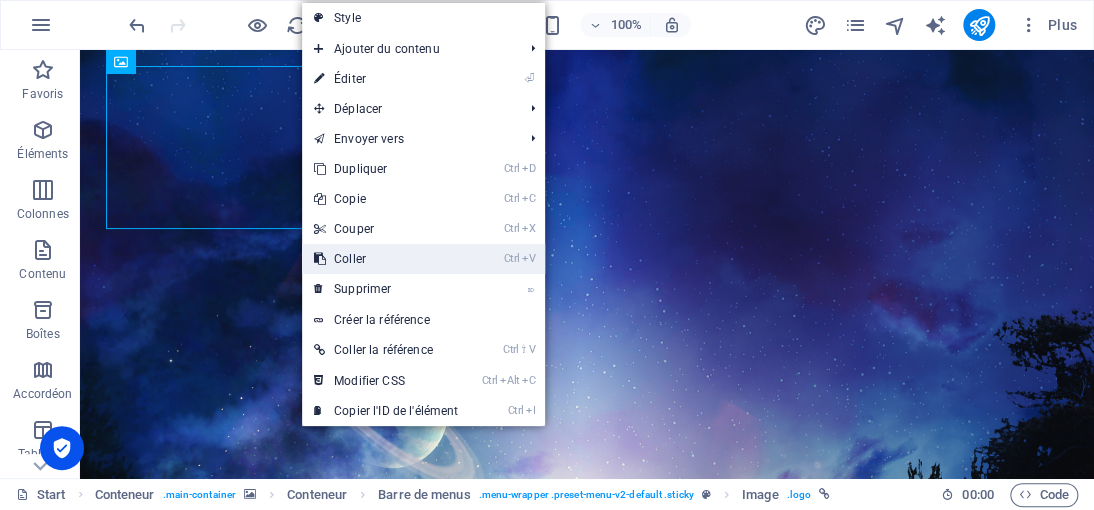 click on "Ctrl V  Coller" at bounding box center [386, 259] 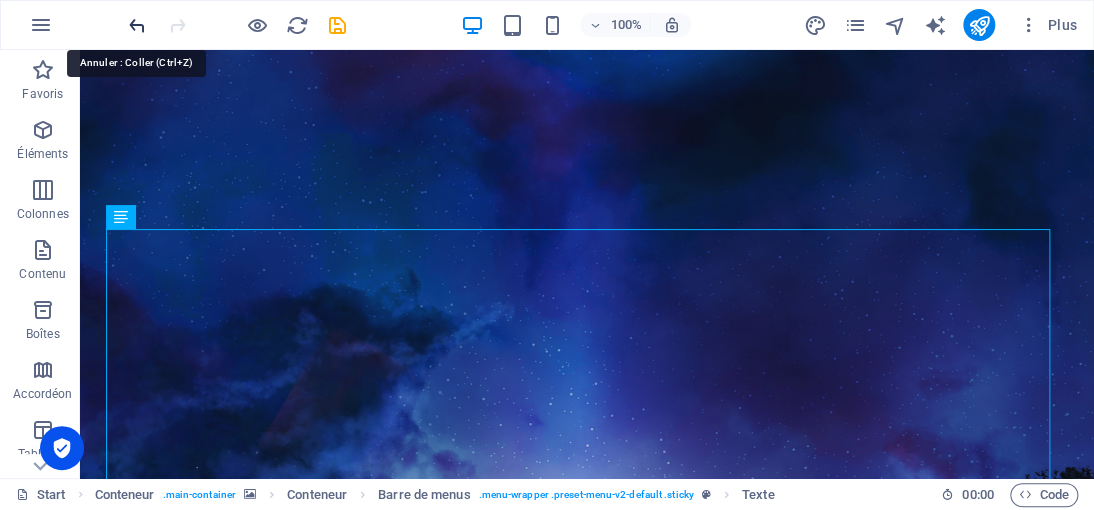 click at bounding box center [137, 25] 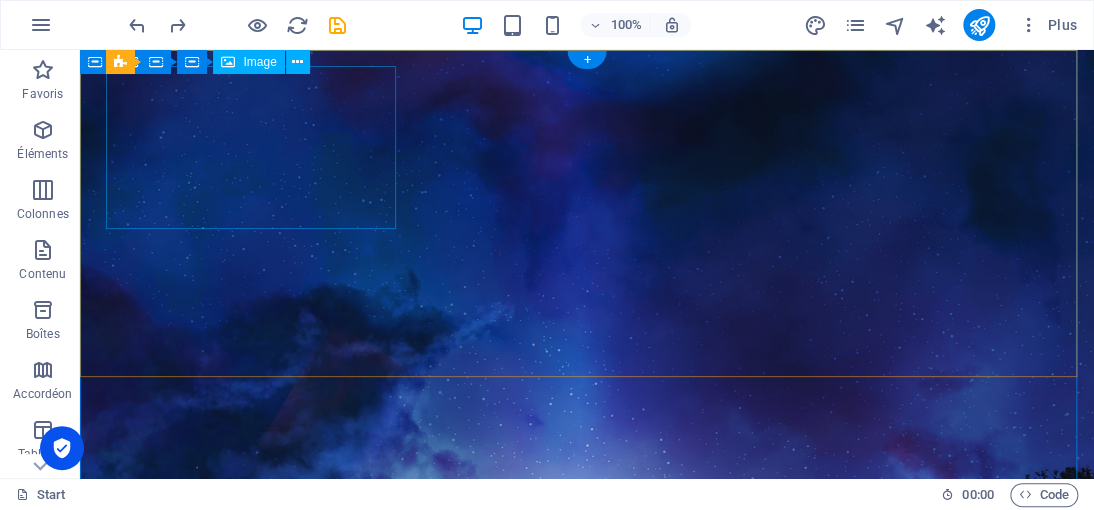 click at bounding box center (587, 1644) 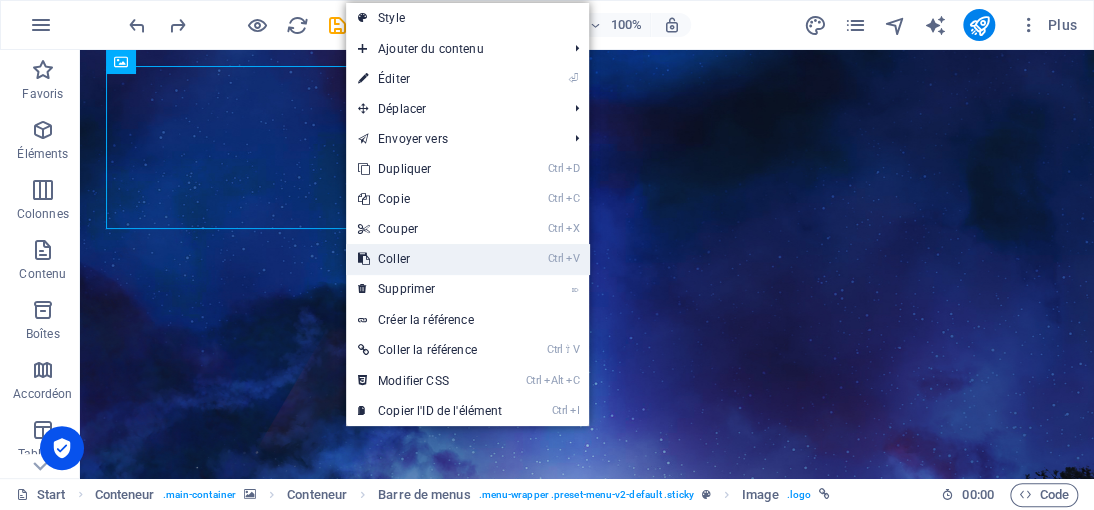 click on "Ctrl V  Coller" at bounding box center (430, 259) 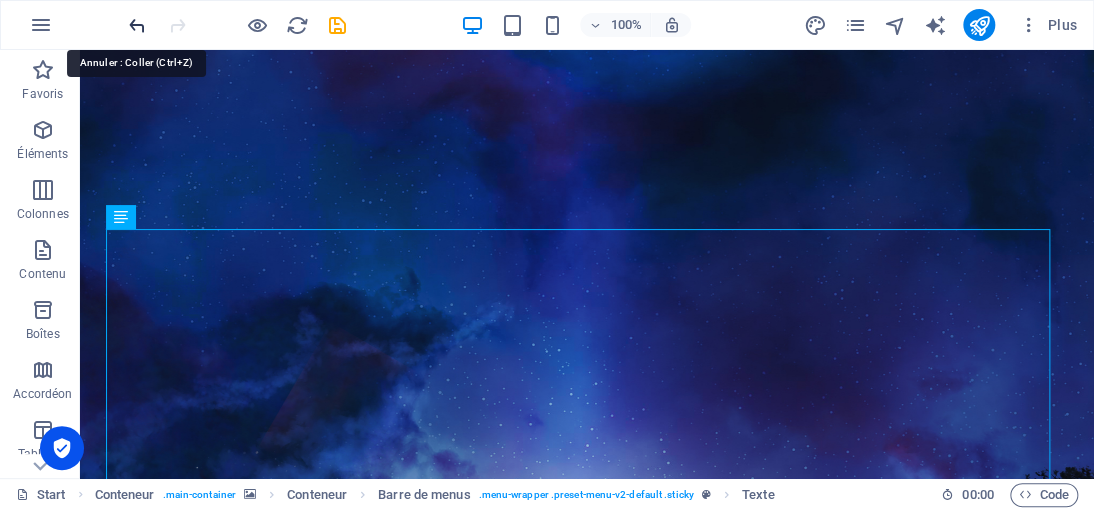 click at bounding box center (137, 25) 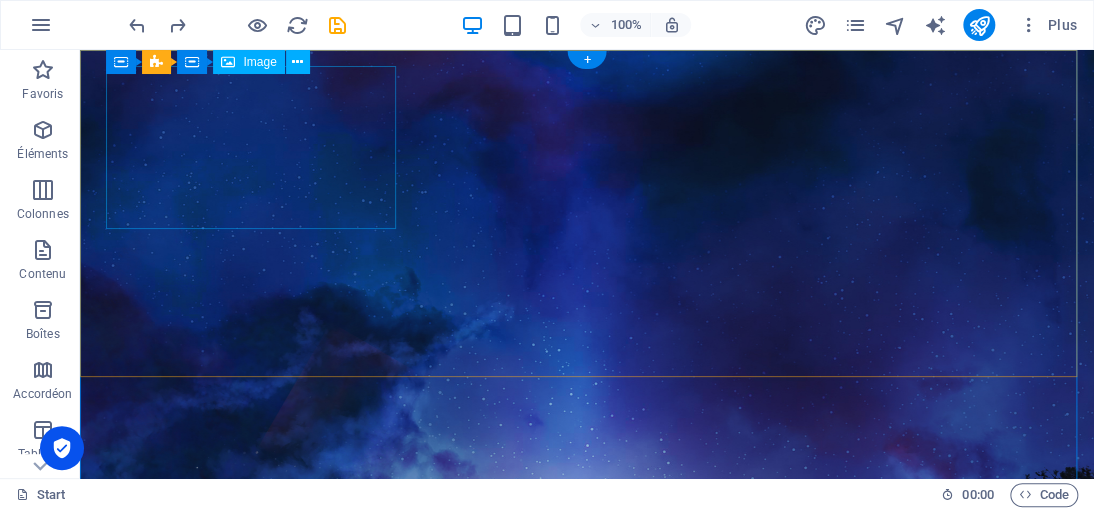click at bounding box center [587, 1644] 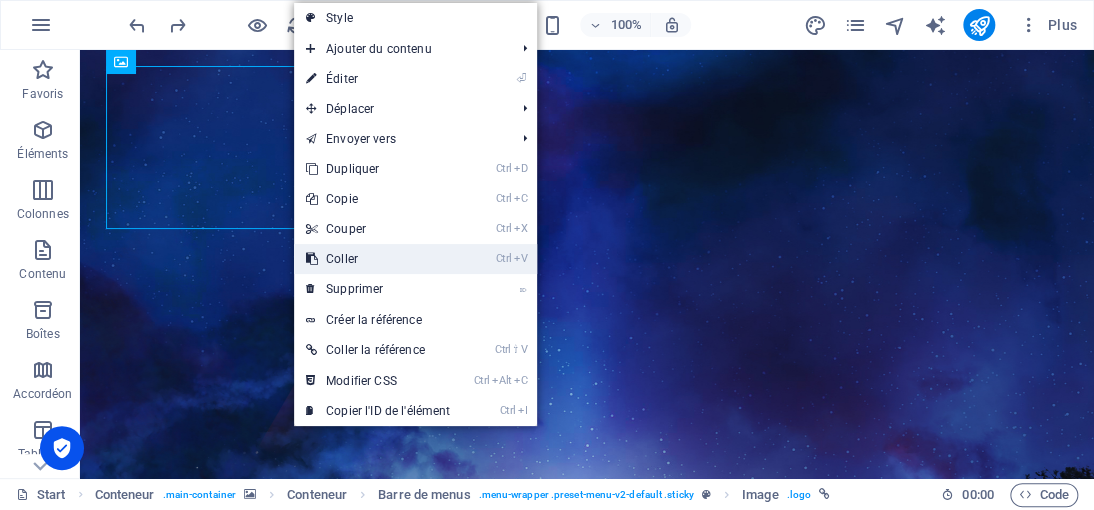click on "Ctrl V  Coller" at bounding box center (378, 259) 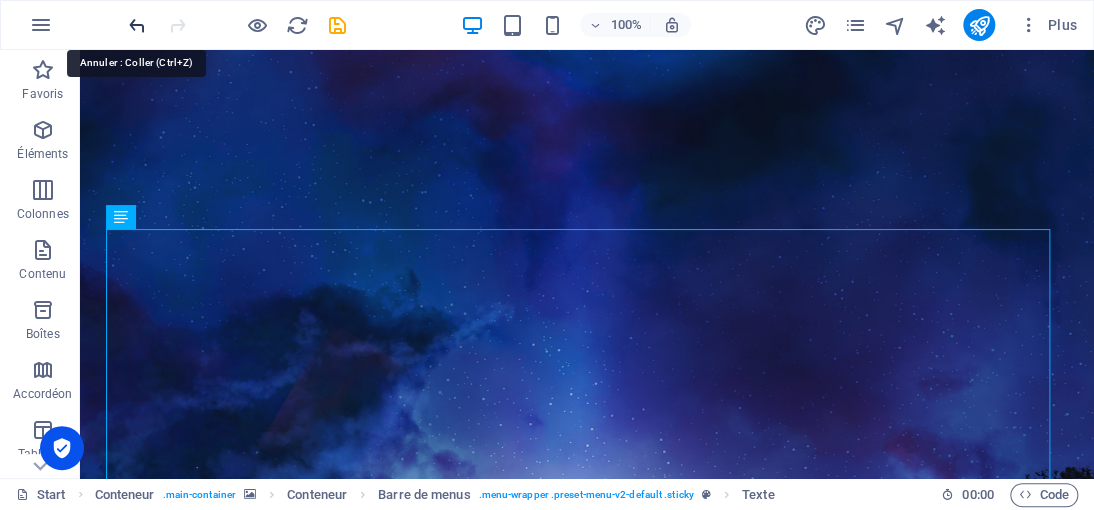 click at bounding box center [137, 25] 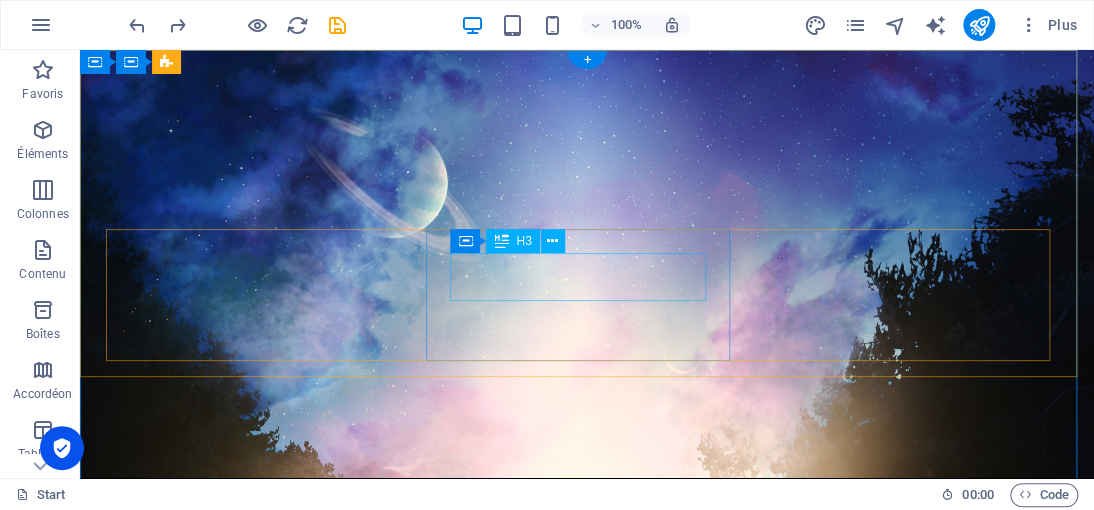 scroll, scrollTop: 0, scrollLeft: 0, axis: both 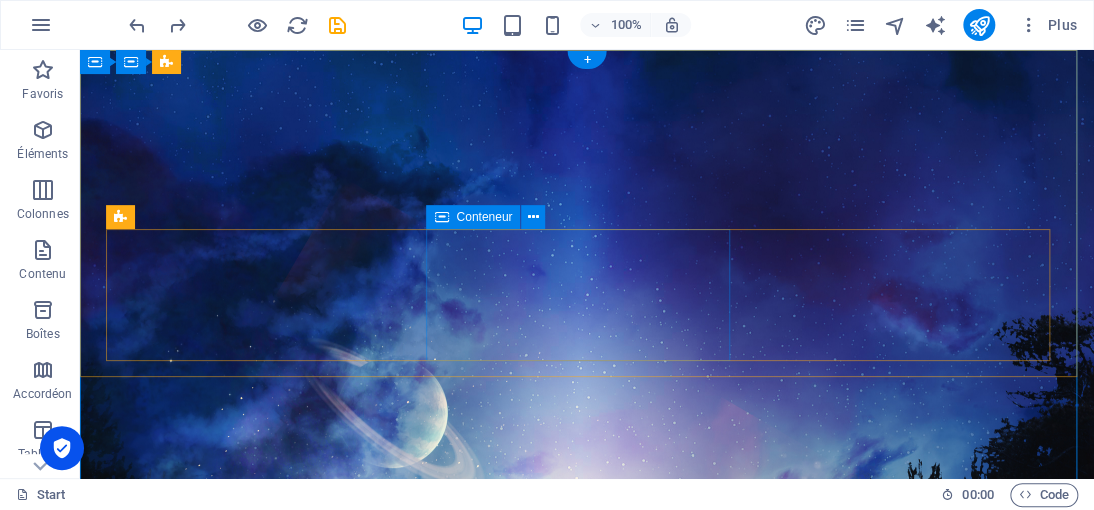 click on "0 Minutes" at bounding box center [267, 1642] 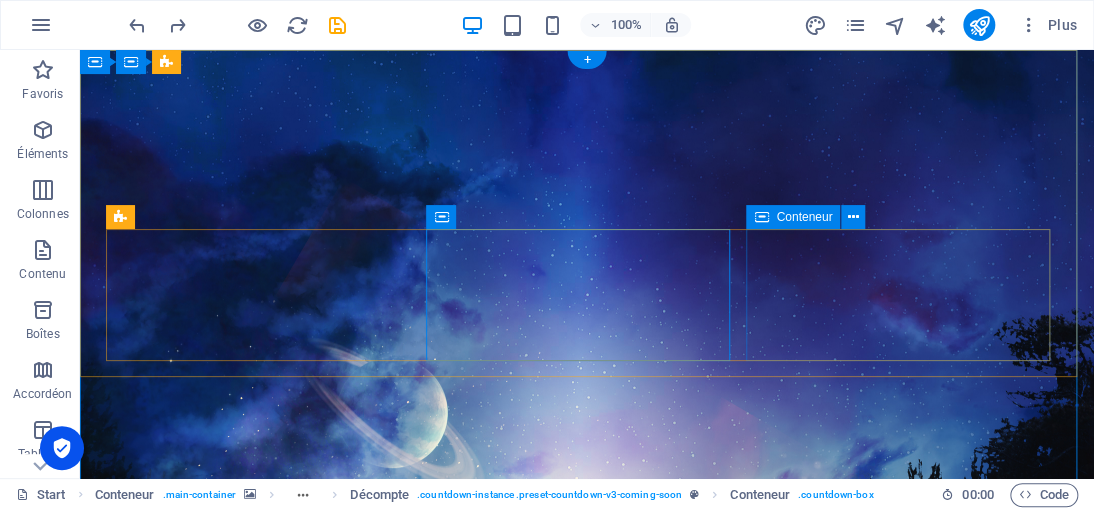 click on "0 Seconds" at bounding box center (267, 1782) 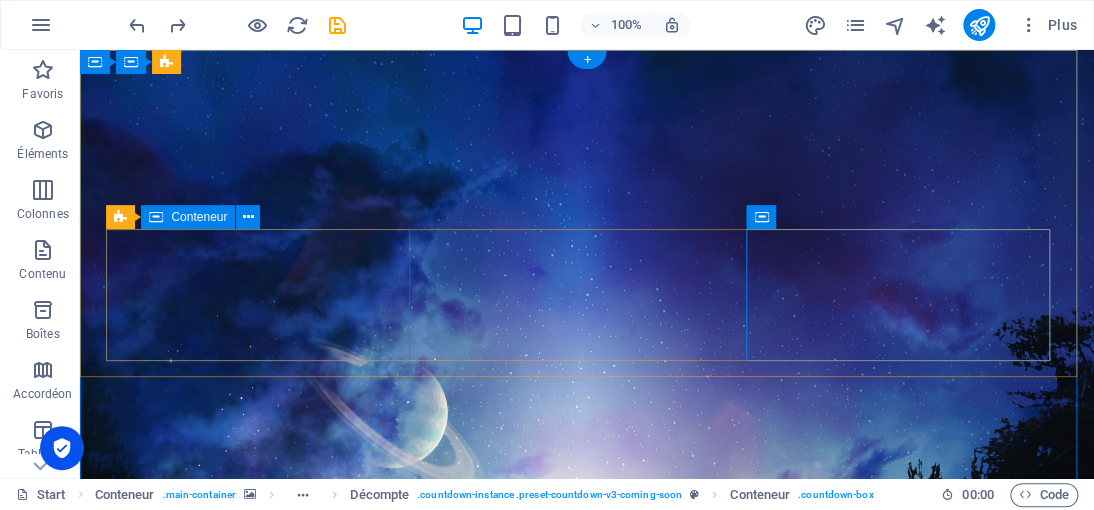 click on "0 Days" at bounding box center [267, 1502] 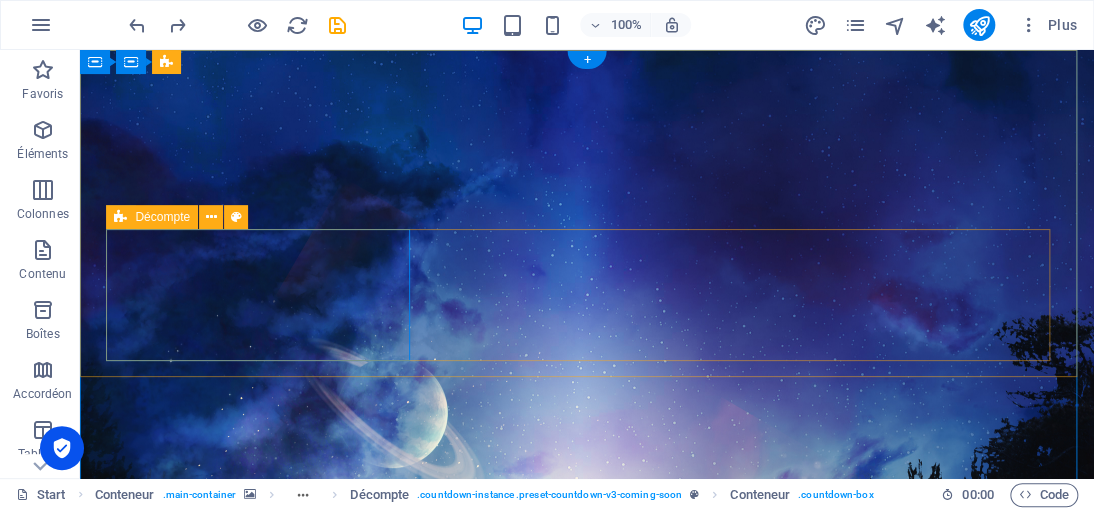 click on "0 Days 0 Minutes 0 Seconds" at bounding box center (587, 1642) 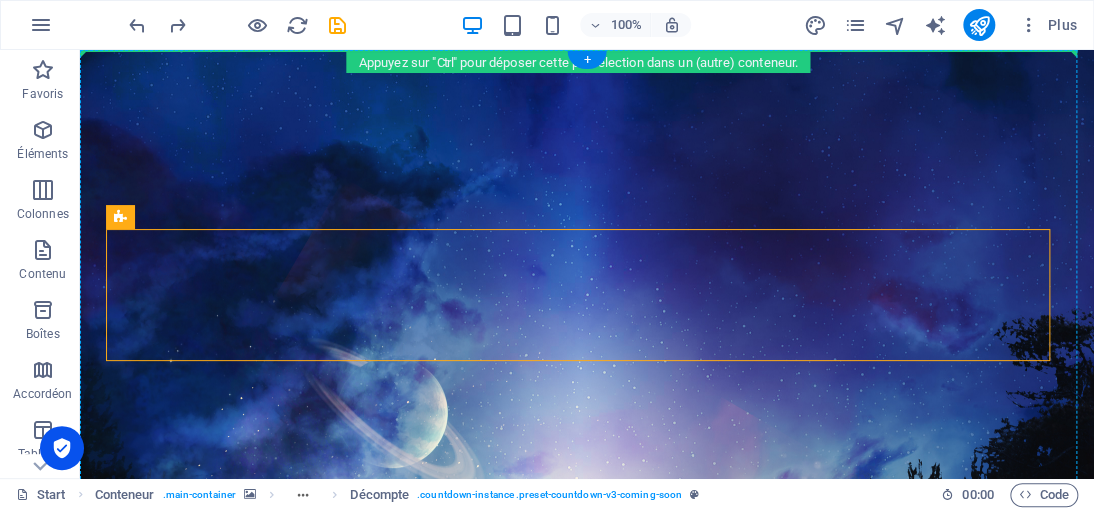 drag, startPoint x: 417, startPoint y: 234, endPoint x: 420, endPoint y: 70, distance: 164.02744 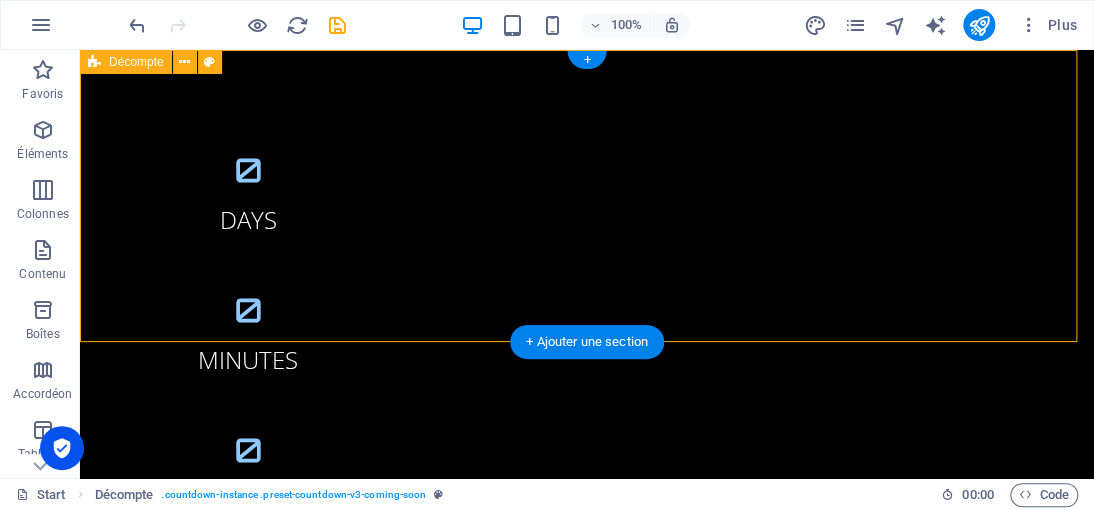 click on "0 Days 0 Minutes 0 Seconds" at bounding box center [587, 336] 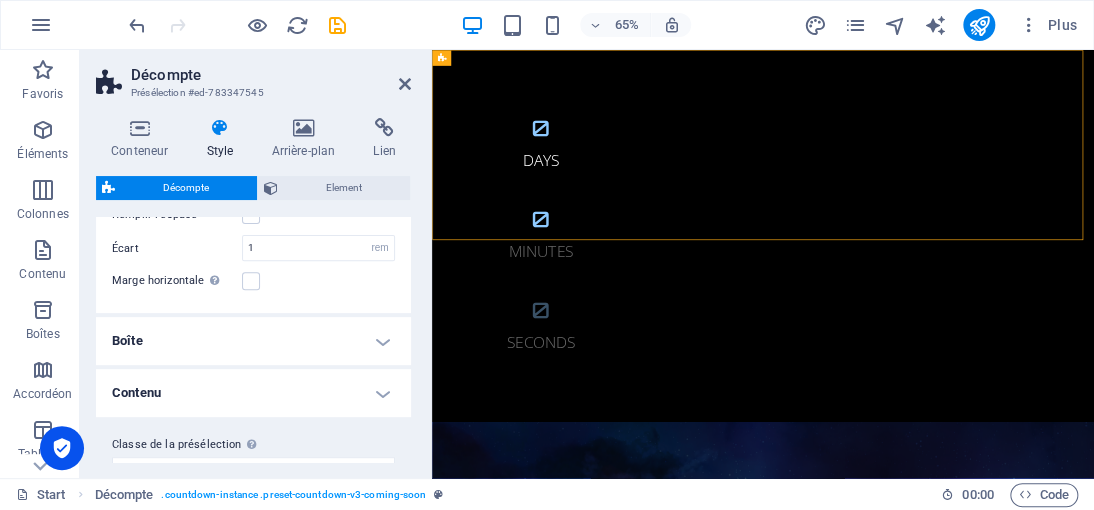 scroll, scrollTop: 200, scrollLeft: 0, axis: vertical 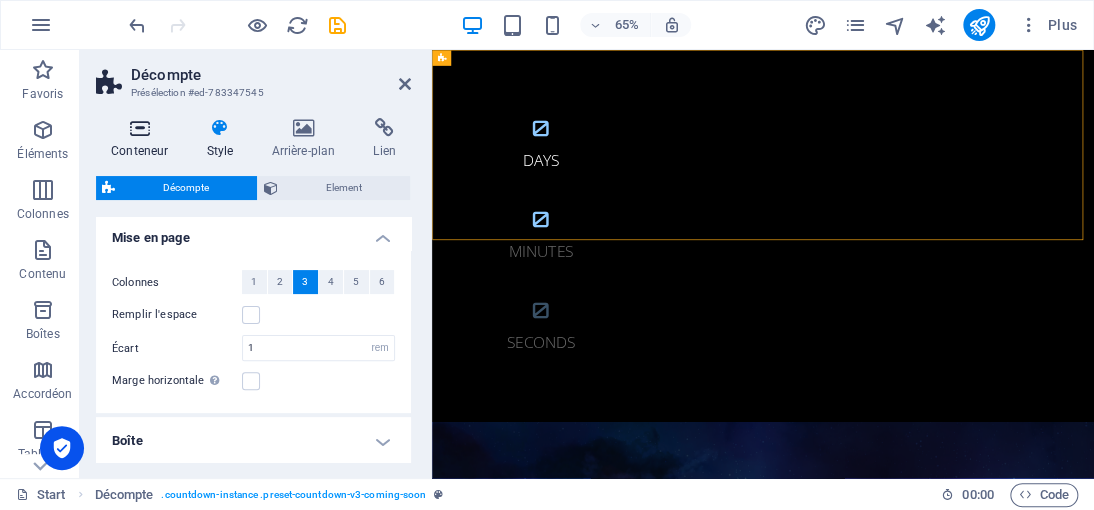 click on "Conteneur" at bounding box center (143, 139) 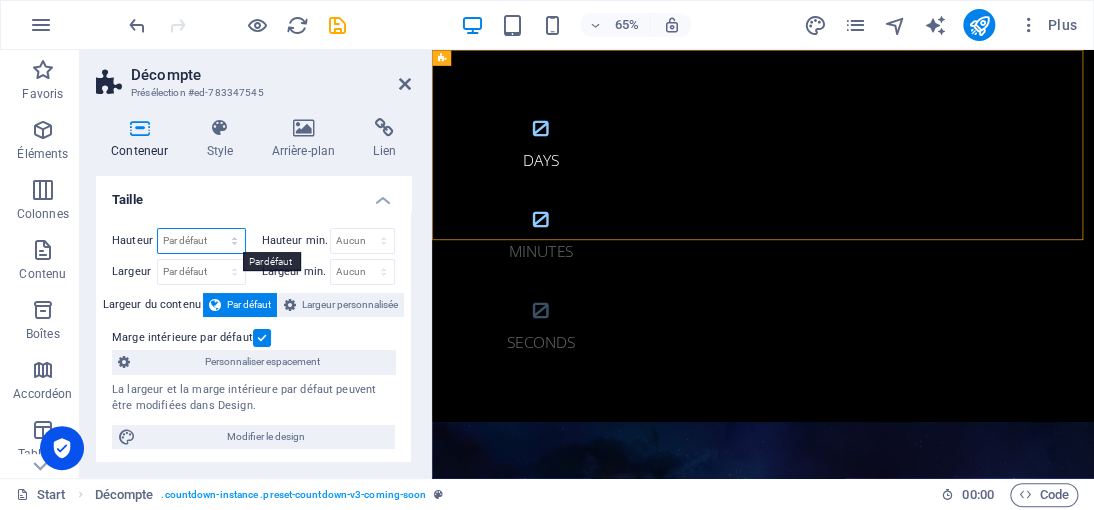 click on "Par défaut px rem % vh vw" at bounding box center [201, 241] 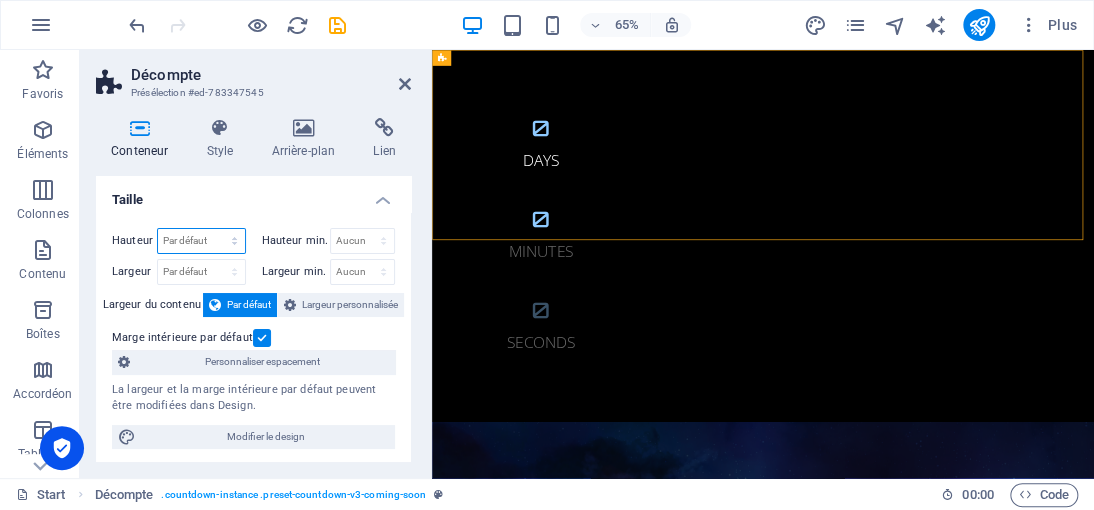 select on "px" 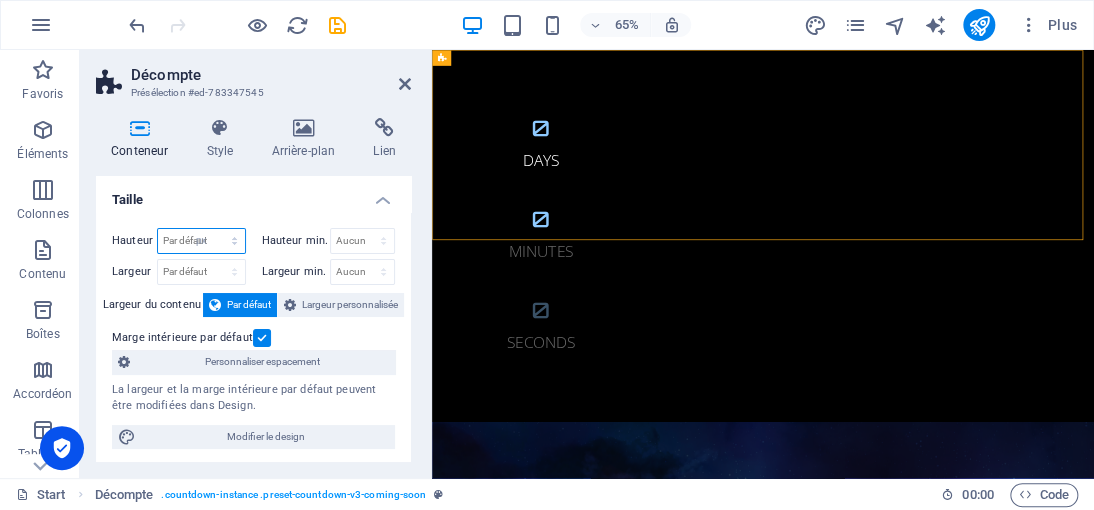 click on "Par défaut px rem % vh vw" at bounding box center (201, 241) 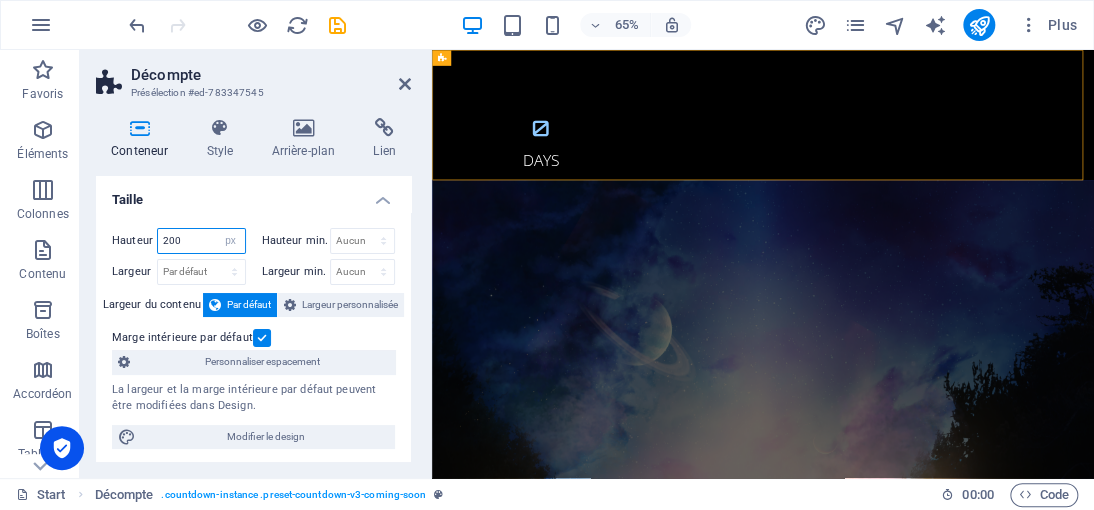 drag, startPoint x: 192, startPoint y: 242, endPoint x: 152, endPoint y: 244, distance: 40.04997 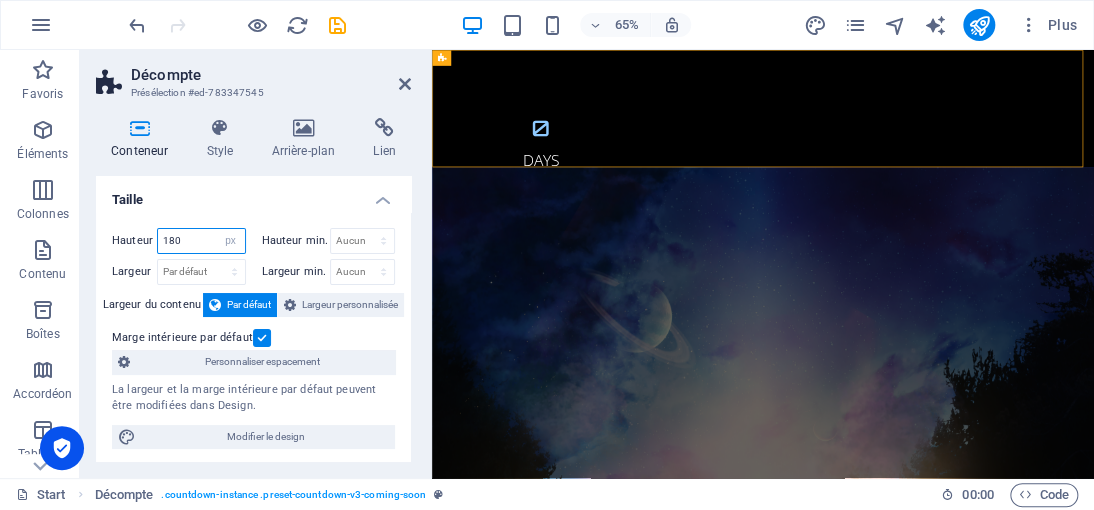 drag, startPoint x: 188, startPoint y: 236, endPoint x: 149, endPoint y: 238, distance: 39.051247 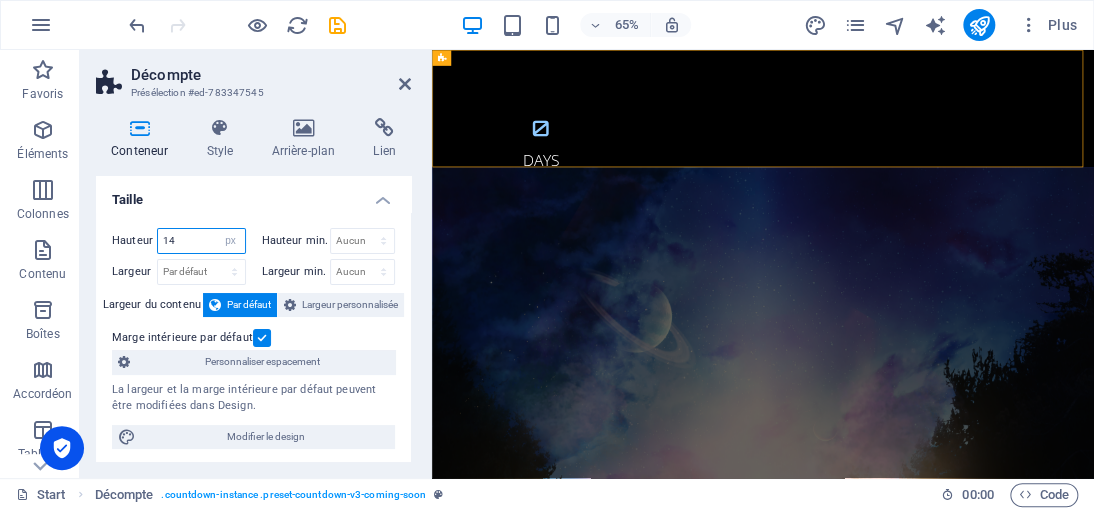 type on "140" 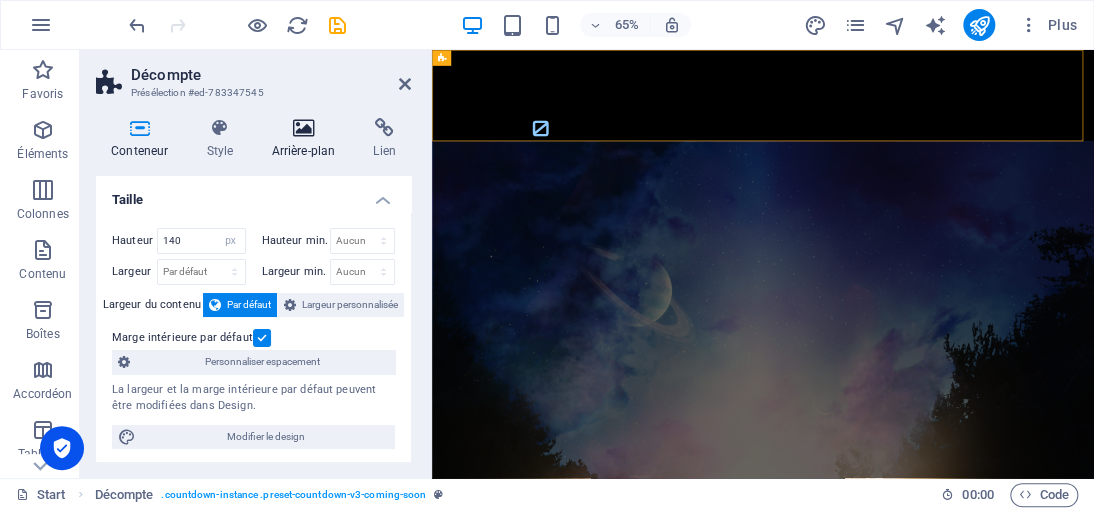 click on "Arrière-plan" at bounding box center [307, 139] 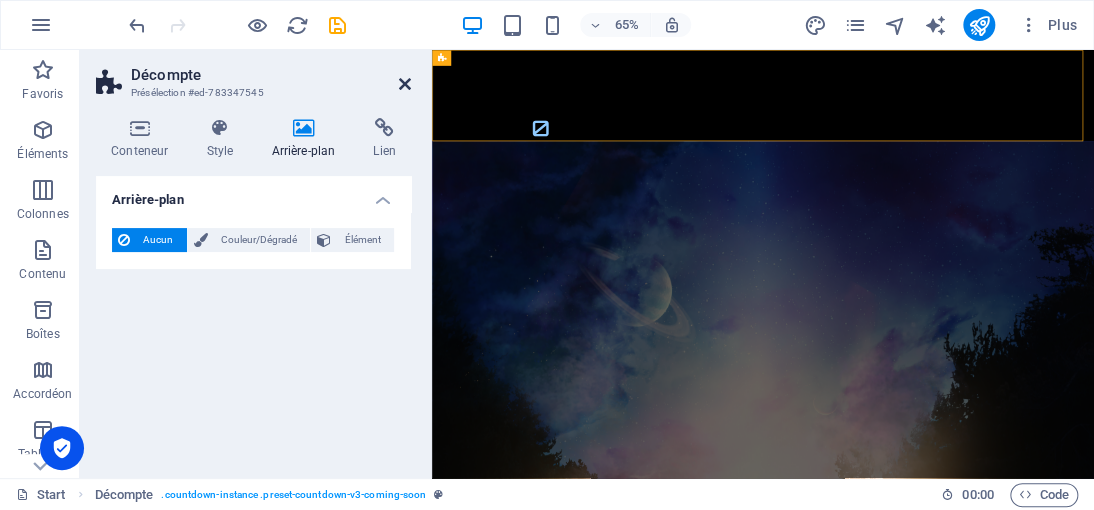 drag, startPoint x: 404, startPoint y: 85, endPoint x: 337, endPoint y: 42, distance: 79.61156 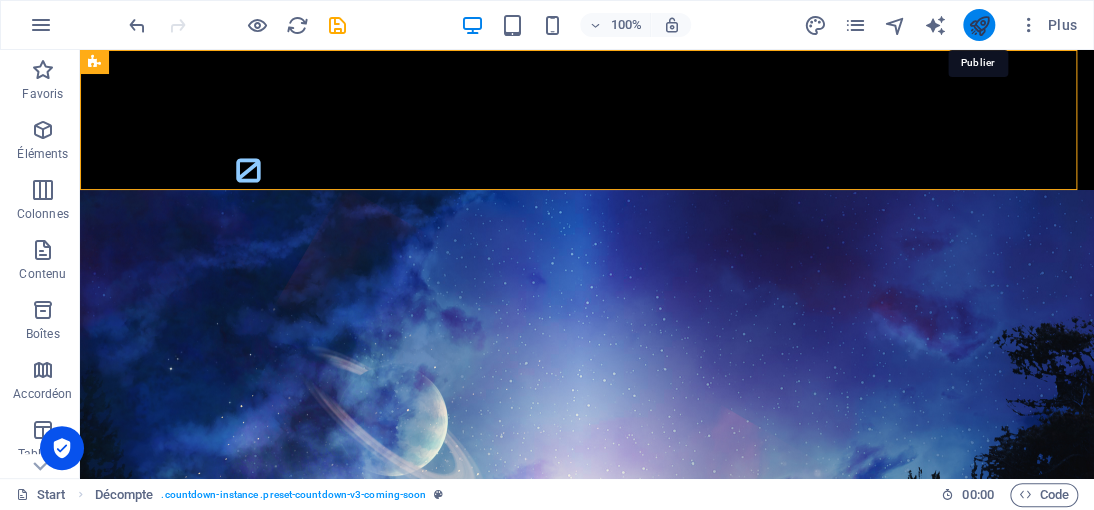 click at bounding box center (978, 25) 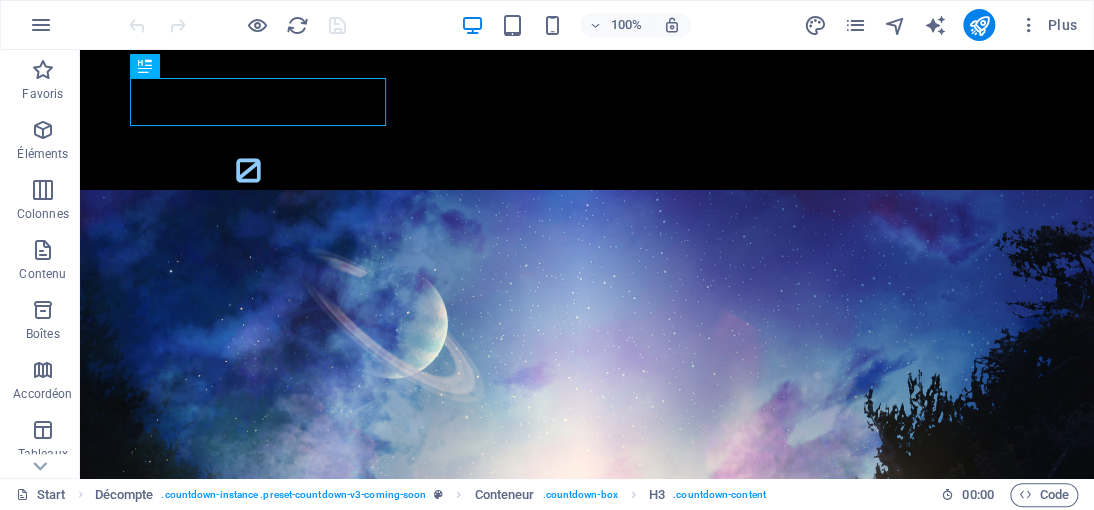 scroll, scrollTop: 0, scrollLeft: 0, axis: both 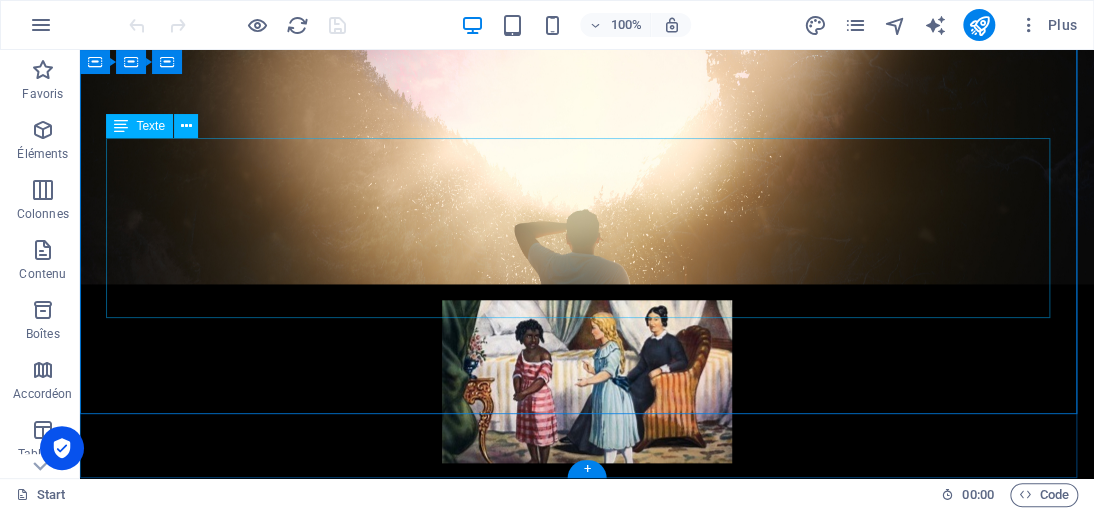 click on "« Le meilleur moyen d'approcher la justice divine, c'est de s'en faire une telle habitude qu'on l'observe dans les plus petites choses, et qu'on y plie jusqu'à sa manière de penser. »" at bounding box center [587, 977] 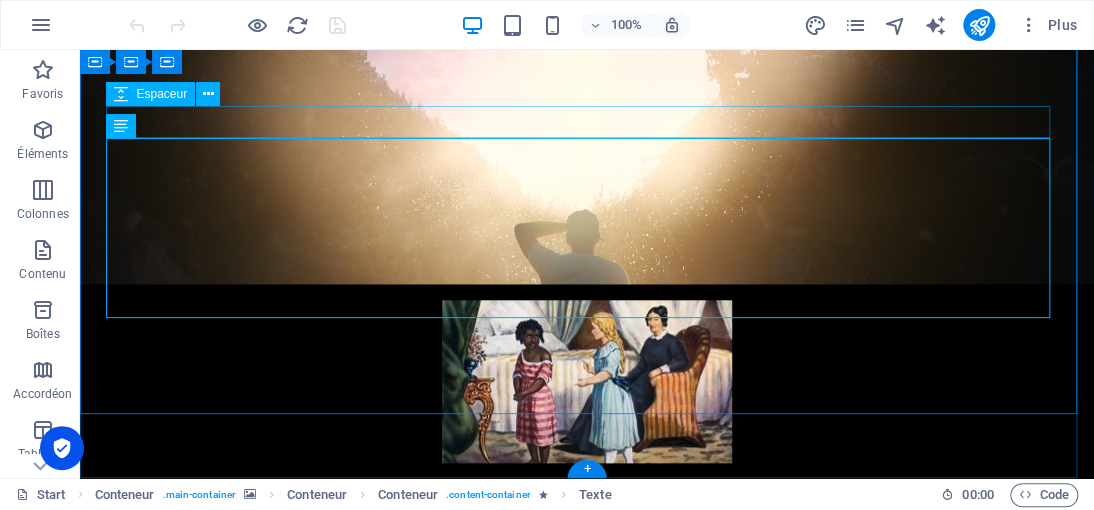 click at bounding box center (587, 871) 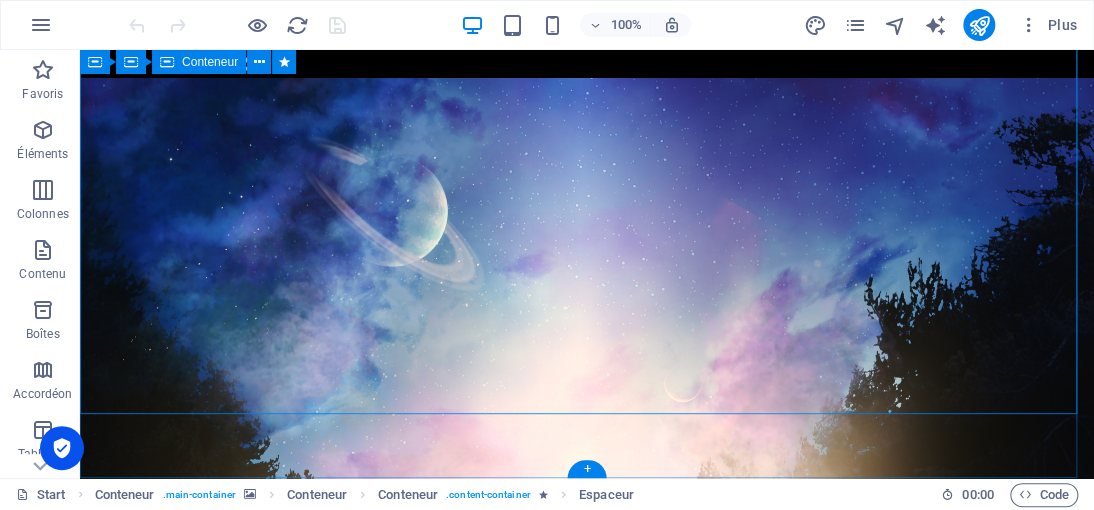 scroll, scrollTop: 606, scrollLeft: 0, axis: vertical 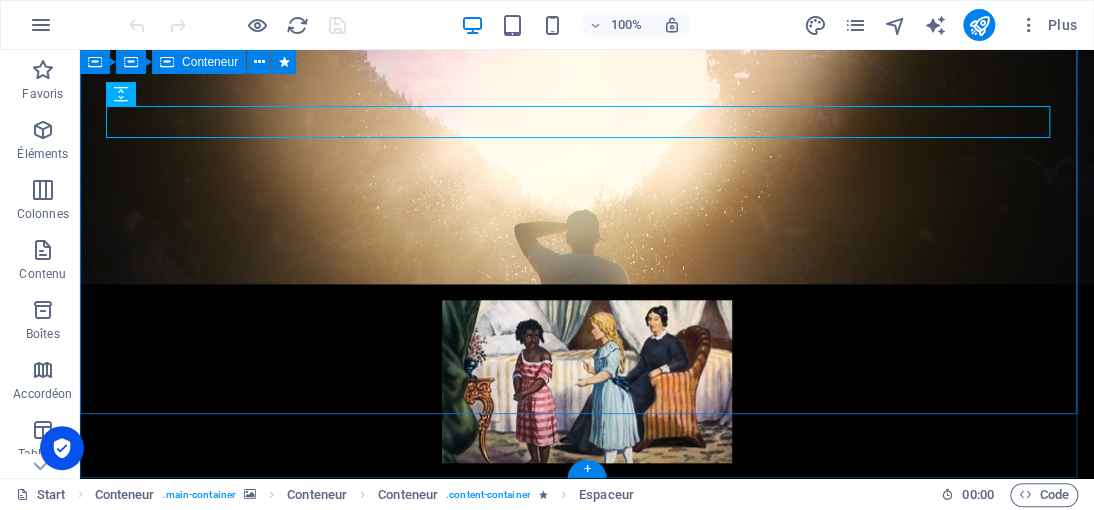 click on "[DOMAIN_NAME] « Le meilleur moyen d'approcher la justice divine, c'est de s'en faire une telle habitude qu'on l'observe dans les plus petites choses, et qu'on y plie jusqu'à sa manière de penser. »" at bounding box center (587, 845) 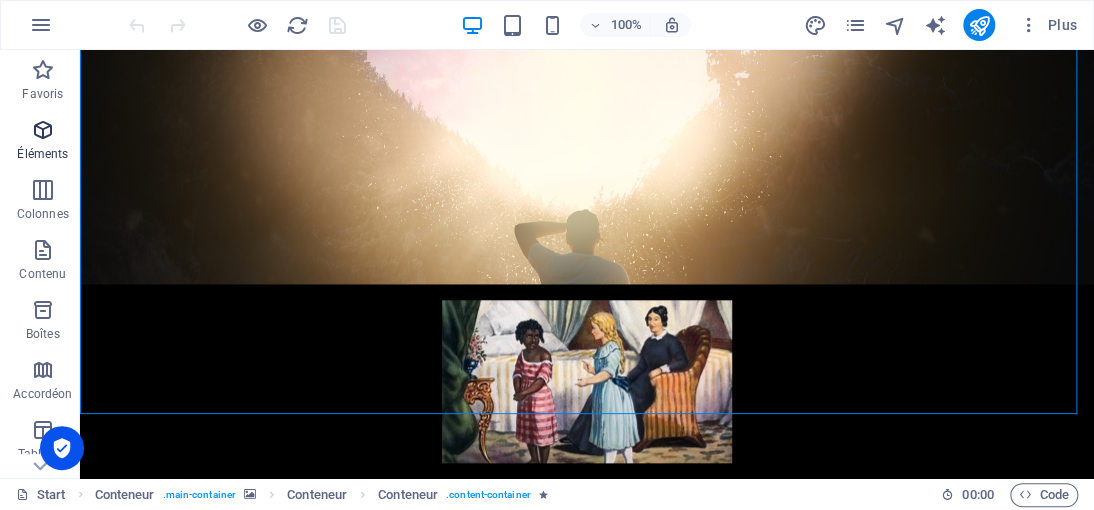 click on "Éléments" at bounding box center (43, 142) 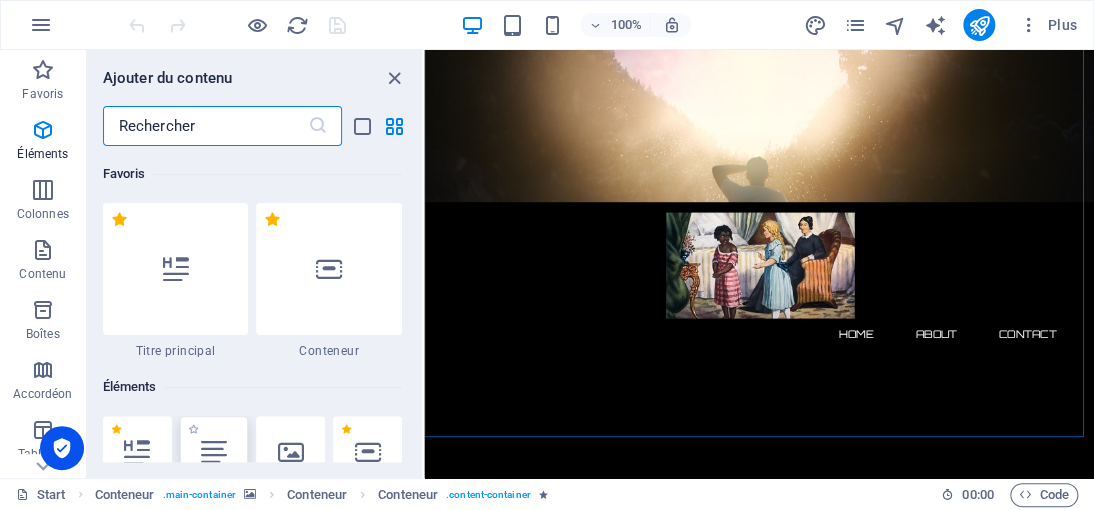 scroll, scrollTop: 212, scrollLeft: 0, axis: vertical 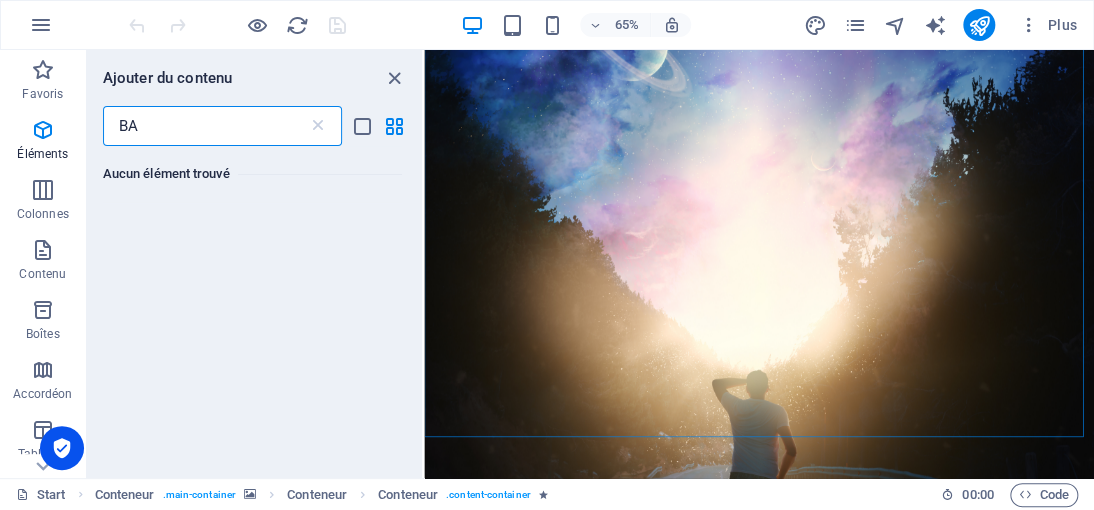 type on "B" 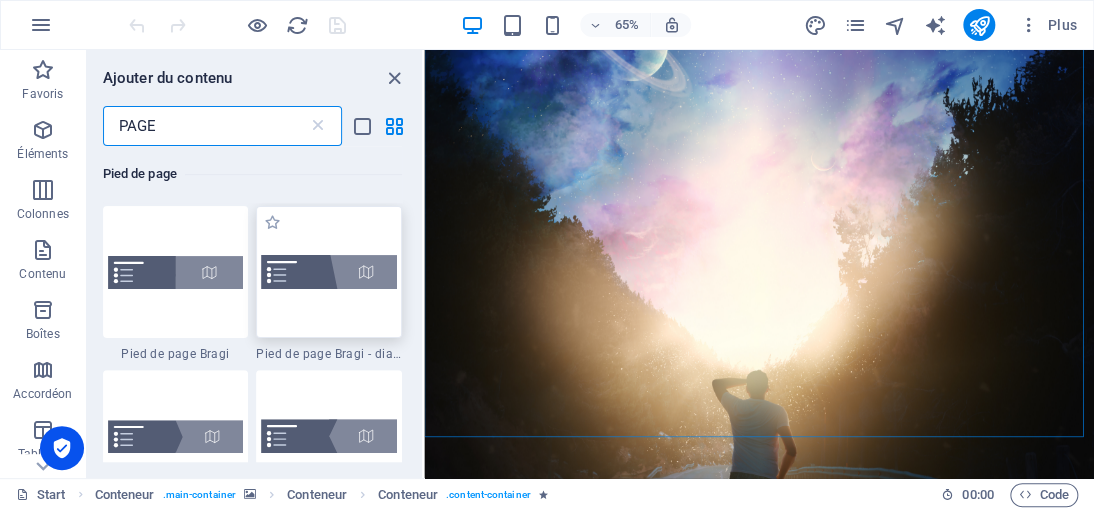 scroll, scrollTop: 500, scrollLeft: 0, axis: vertical 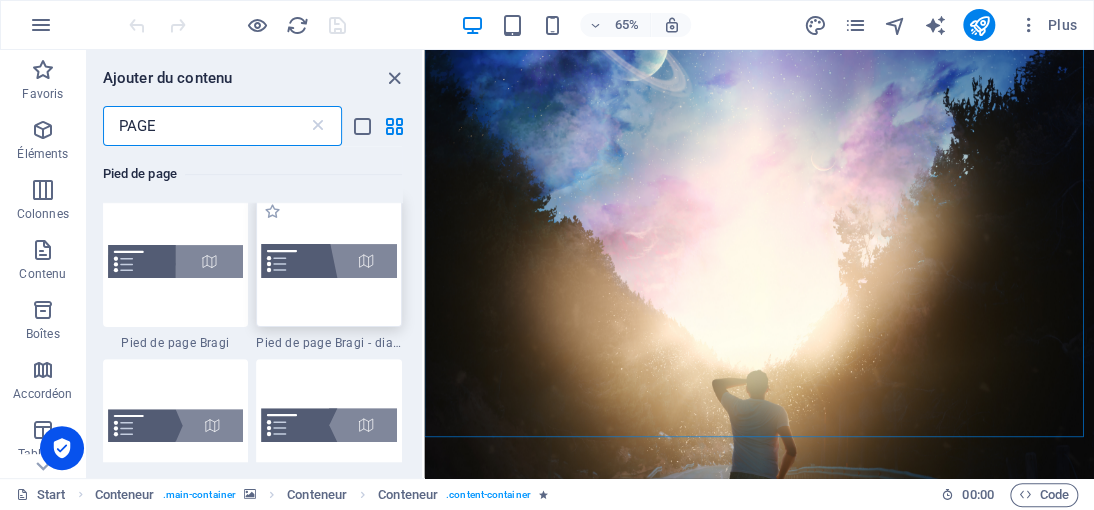 type on "PAGE" 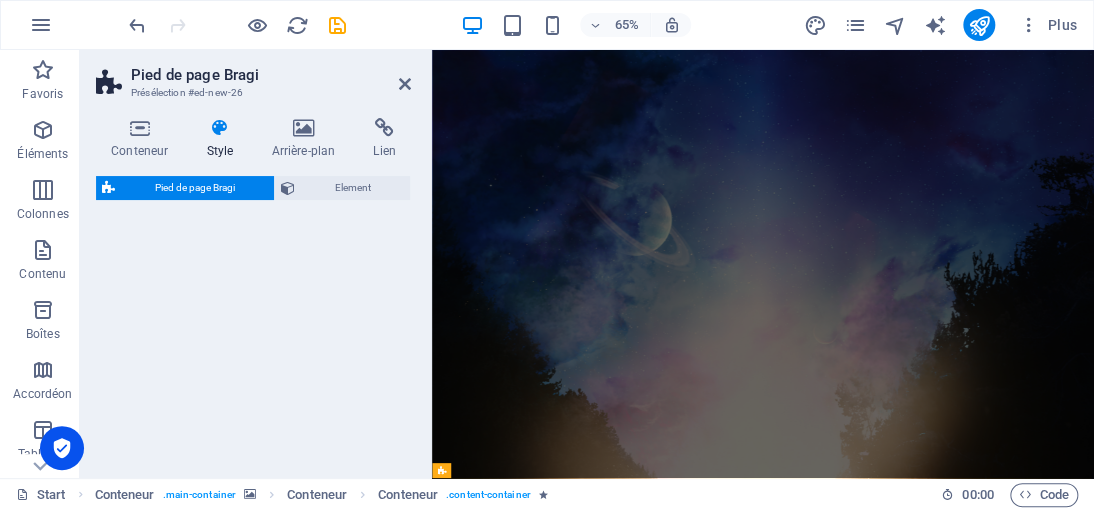 select on "%" 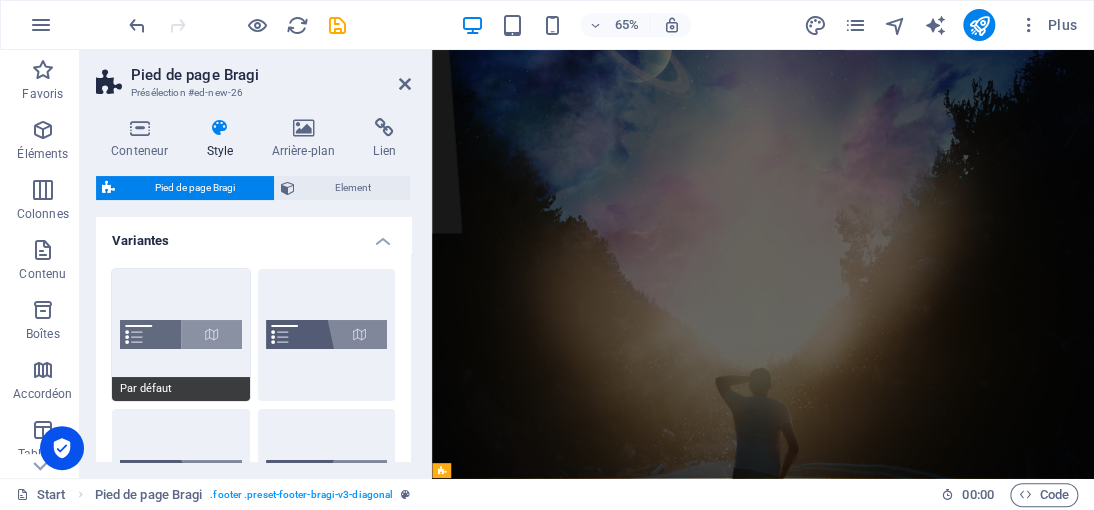 click on "Par défaut" at bounding box center (181, 335) 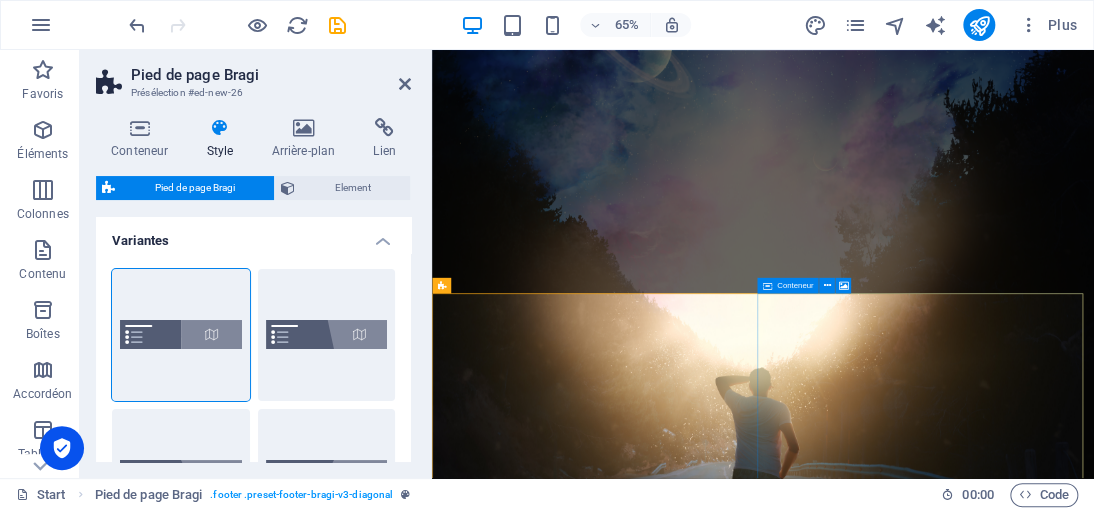 scroll, scrollTop: 676, scrollLeft: 0, axis: vertical 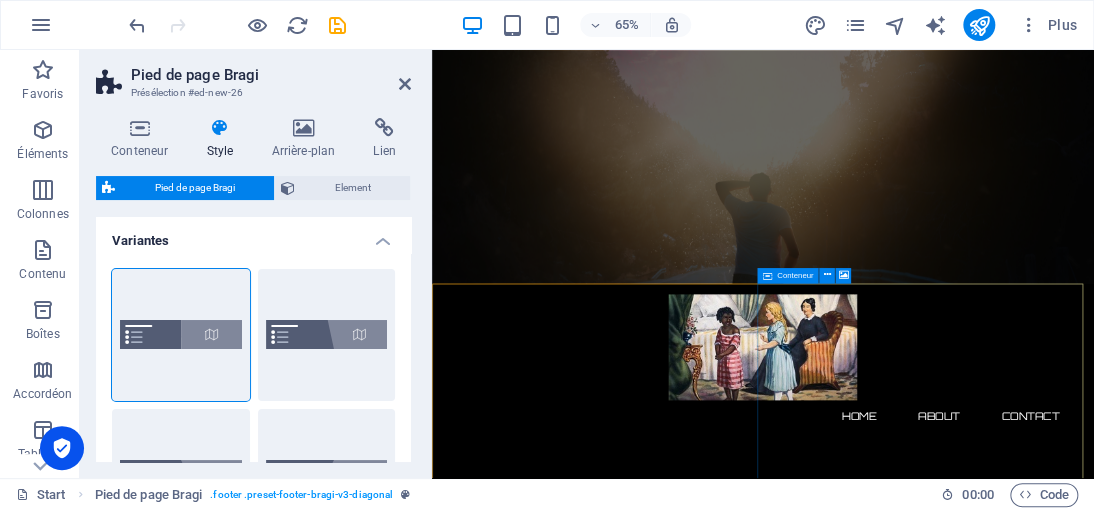 click on "Déposer le contenu ici ou  Ajouter les éléments  Coller le presse-papiers" at bounding box center (941, 2401) 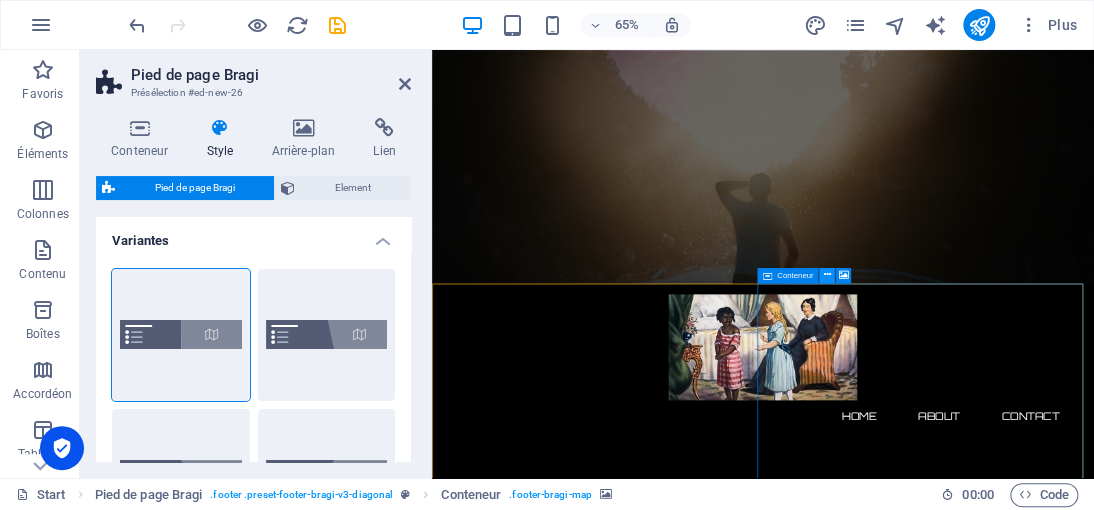 click at bounding box center (826, 276) 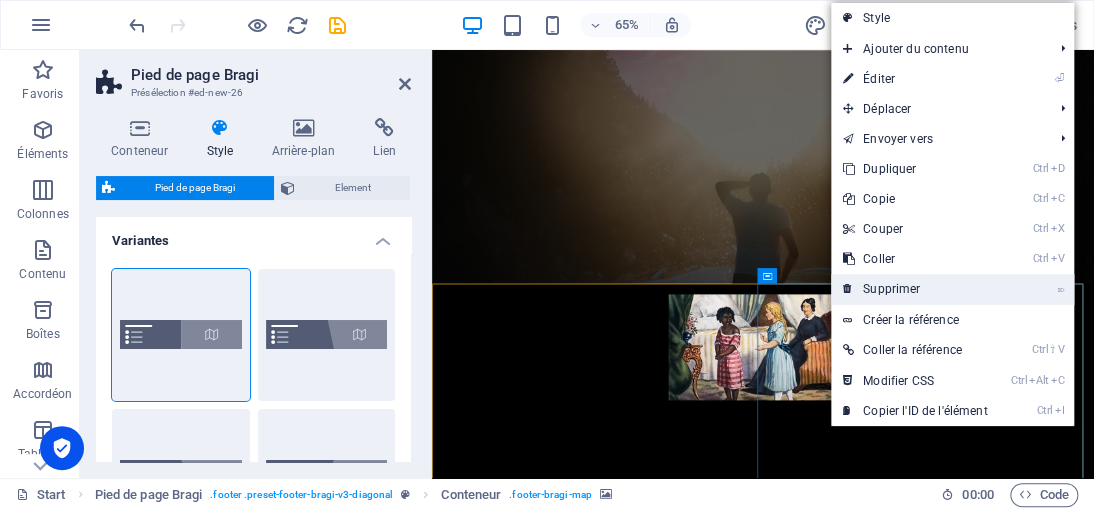 click on "⌦  Supprimer" at bounding box center (915, 289) 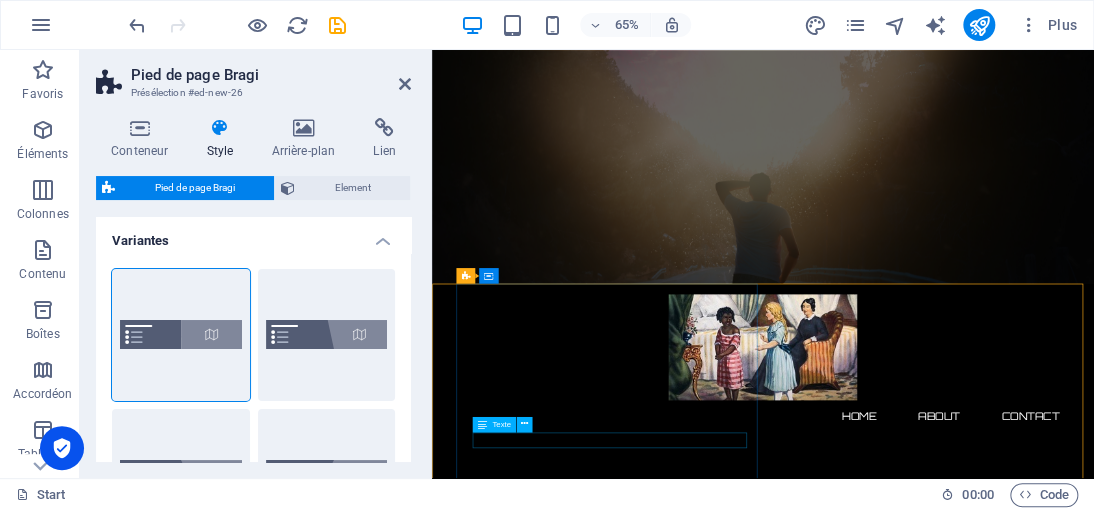 click on "35d20959e79c1dc9056dae33b3cf89@cpanel.local" at bounding box center [534, 1833] 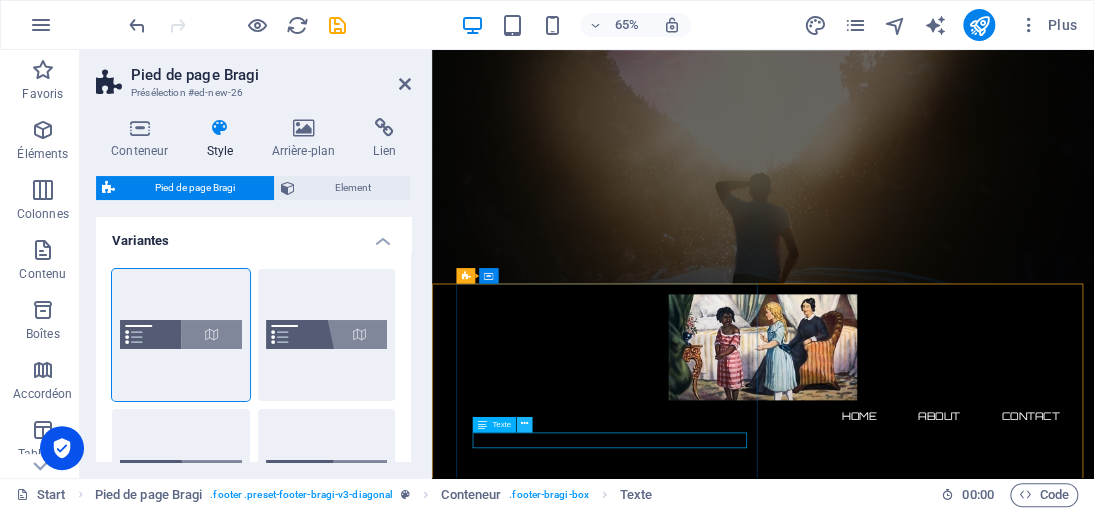 click at bounding box center (524, 424) 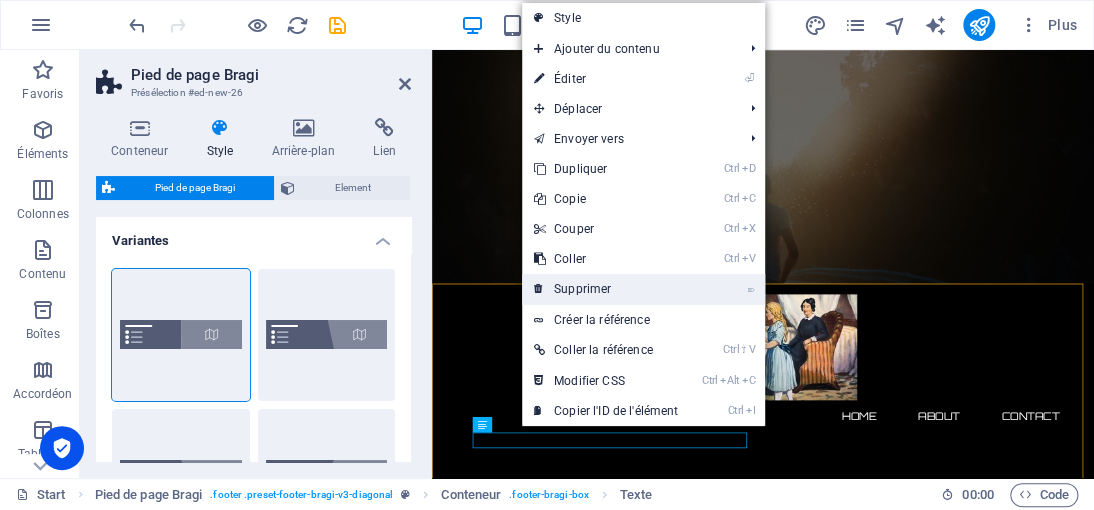 click on "⌦  Supprimer" at bounding box center (606, 289) 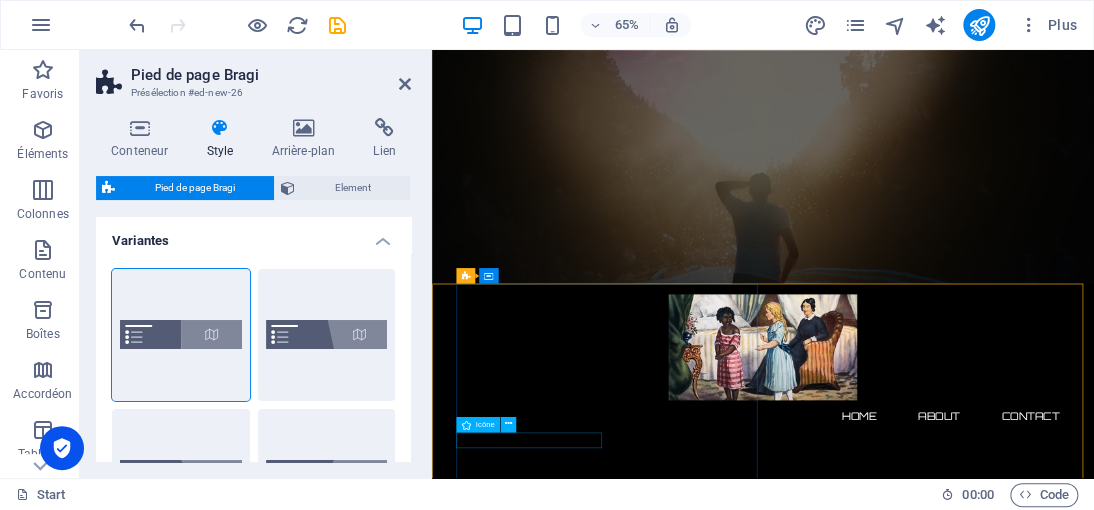 click at bounding box center [951, 1809] 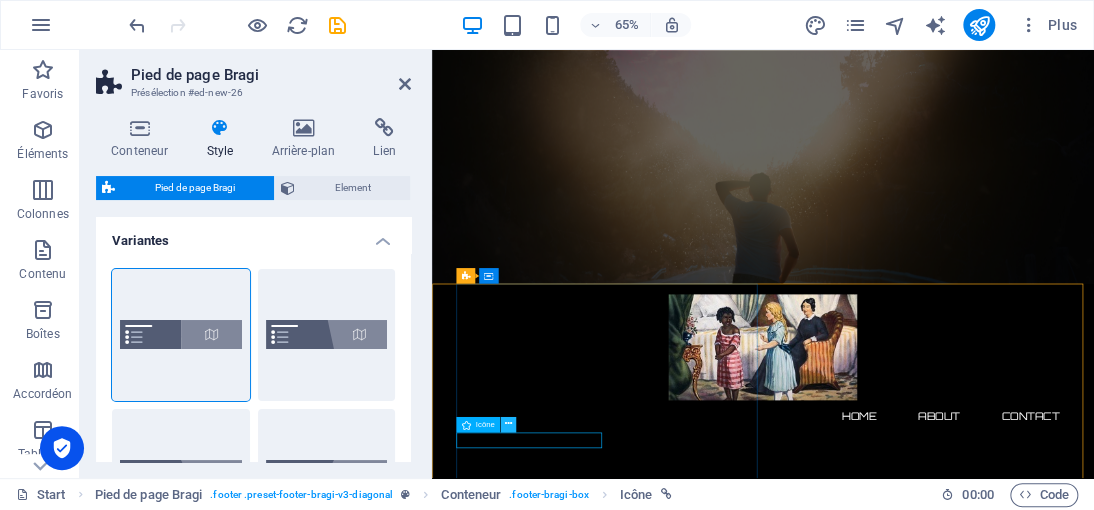 click at bounding box center [508, 424] 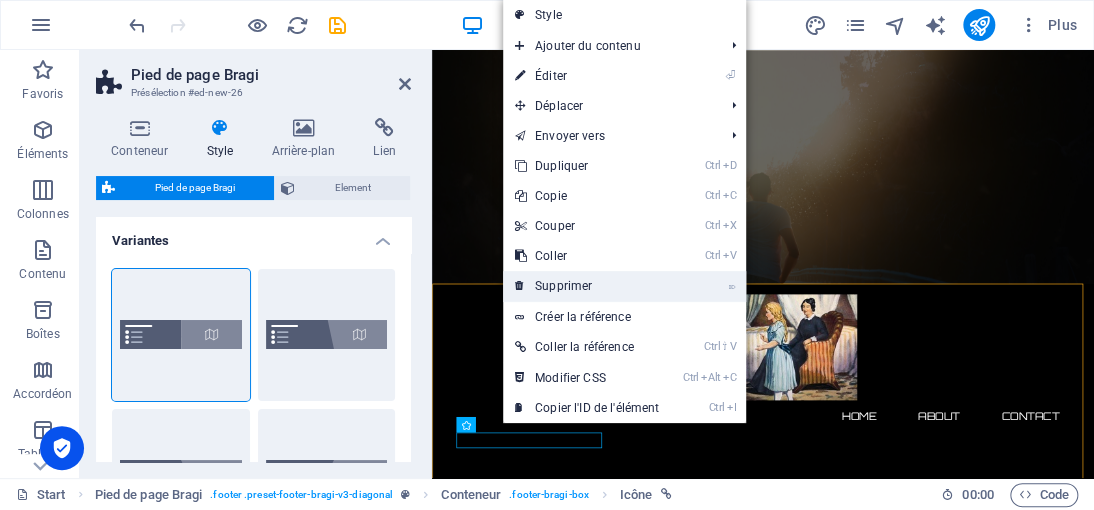 click on "⌦  Supprimer" at bounding box center [587, 286] 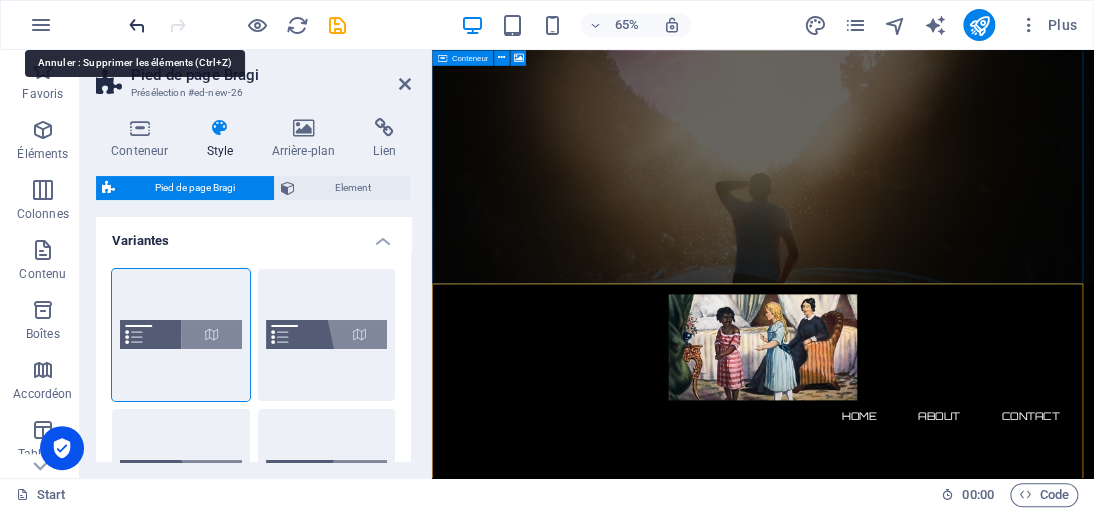 click at bounding box center [137, 25] 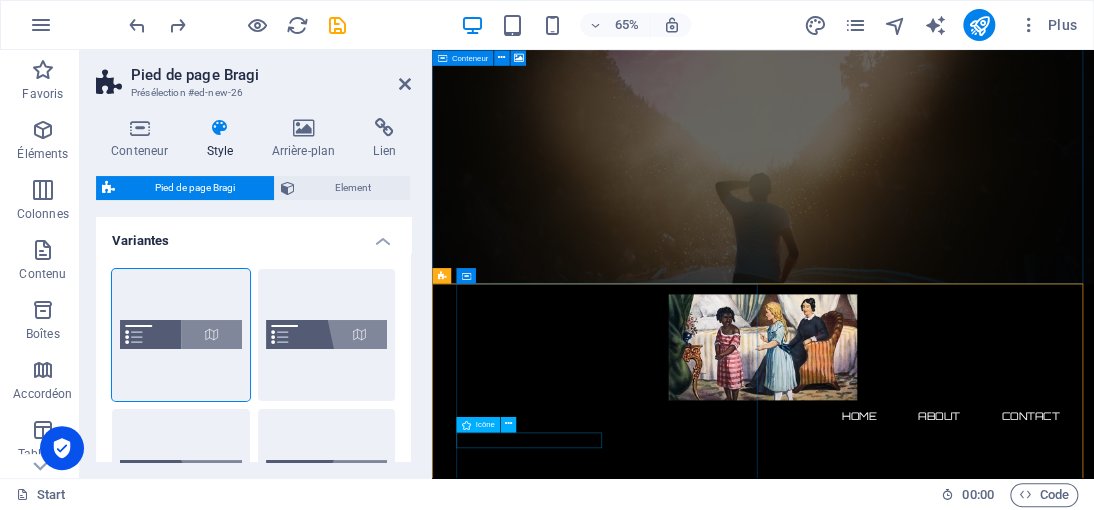 click at bounding box center (951, 1809) 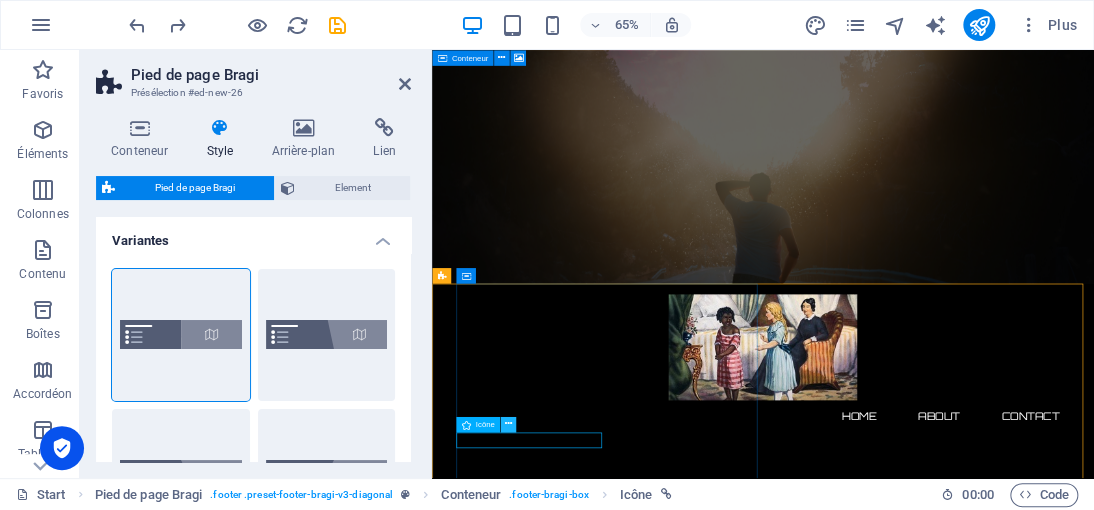 click at bounding box center [508, 424] 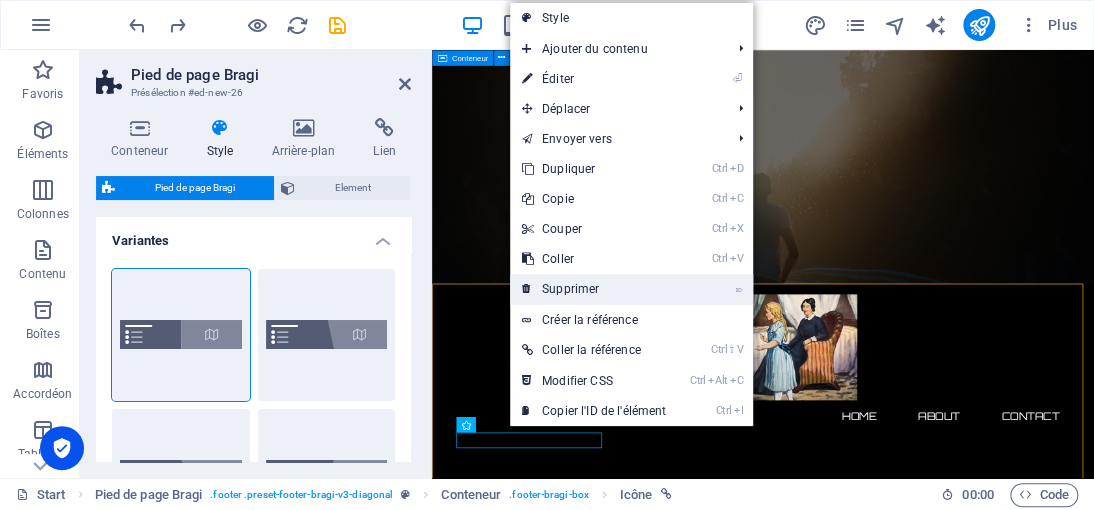 drag, startPoint x: 559, startPoint y: 286, endPoint x: 195, endPoint y: 375, distance: 374.72256 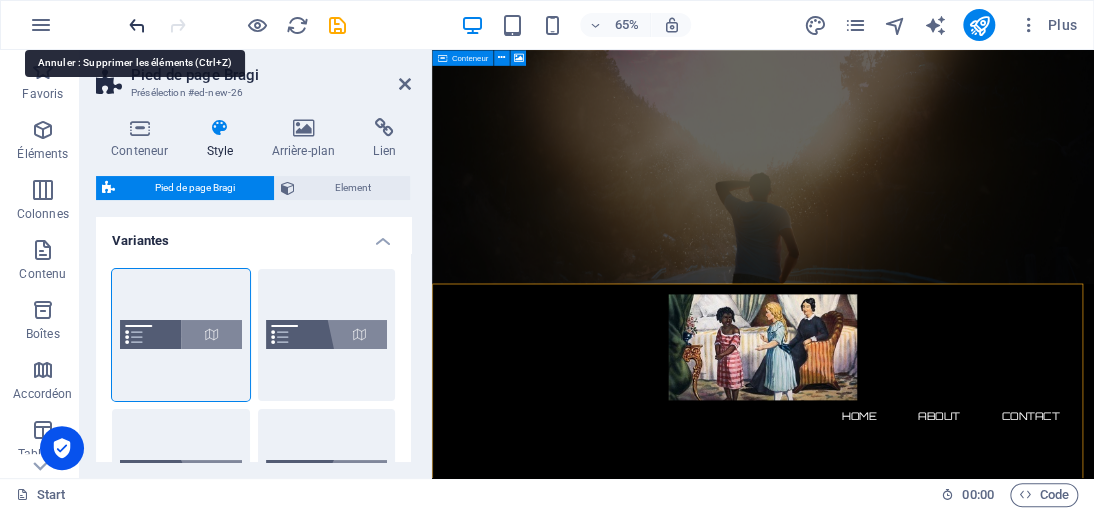 click at bounding box center [137, 25] 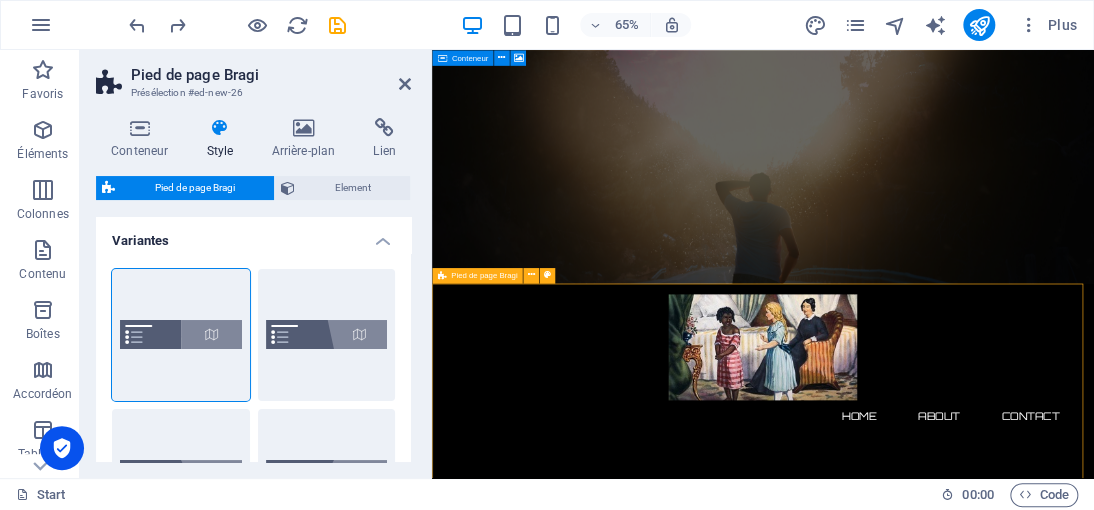 click on "Contactez-nous Democrazisme.com@2025 RUE IMAGINAIRE 333 BIS , 7500   Paris +33 7 45 01 86 46 Mentions légales  |  Politique de confidentialité" at bounding box center (941, 1722) 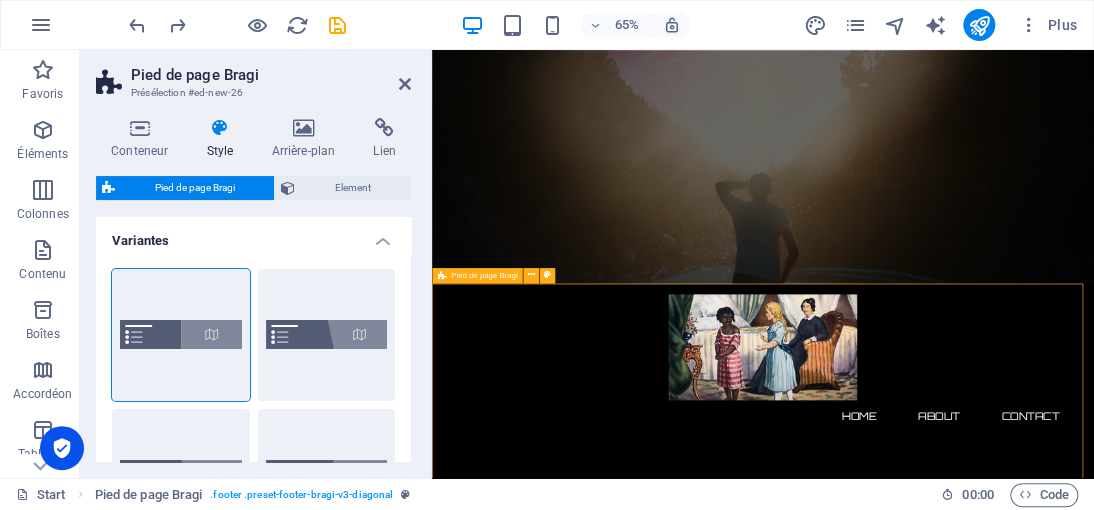 click on "Contactez-nous Democrazisme.com@2025 RUE IMAGINAIRE 333 BIS , 7500   Paris +33 7 45 01 86 46 Mentions légales  |  Politique de confidentialité" at bounding box center [941, 1722] 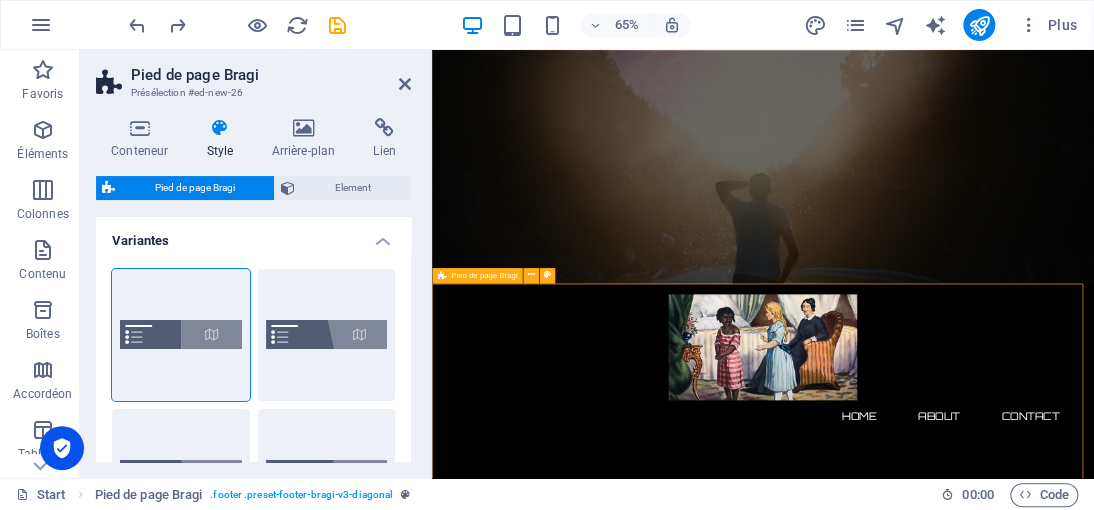 click on "Contactez-nous Democrazisme.com@2025 RUE IMAGINAIRE 333 BIS , 7500   Paris +33 7 45 01 86 46 Mentions légales  |  Politique de confidentialité" at bounding box center (941, 1722) 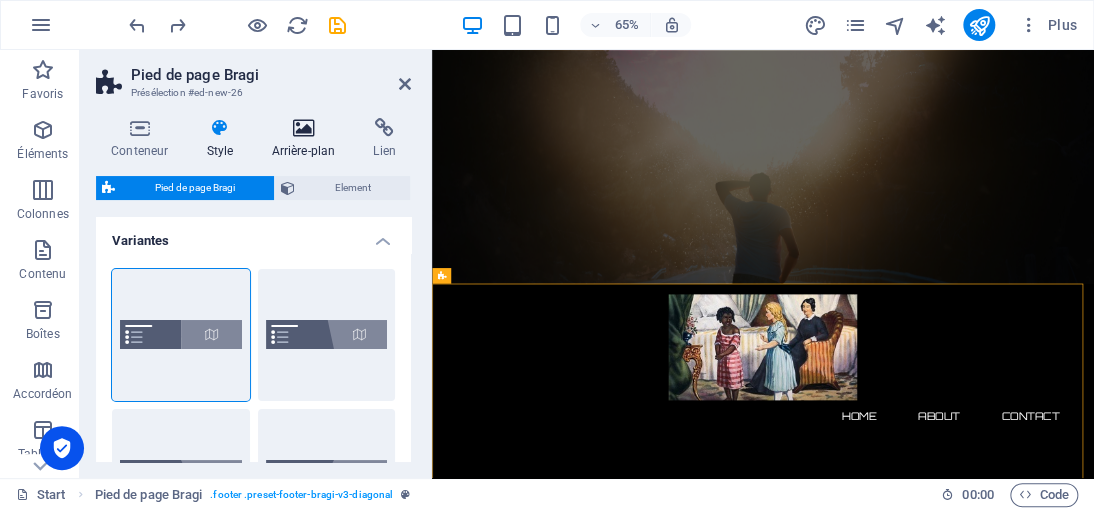 click on "Arrière-plan" at bounding box center [307, 139] 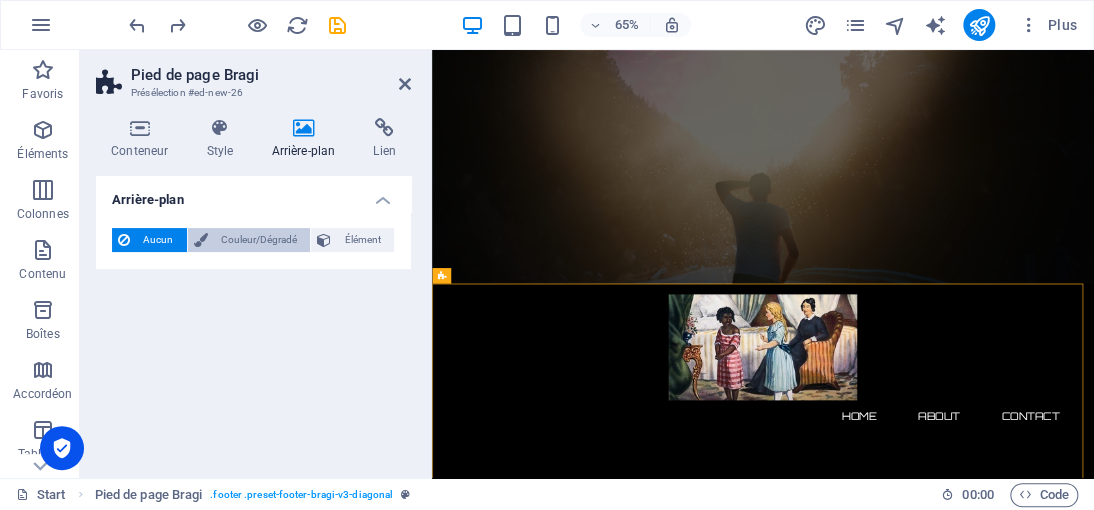 click on "Couleur/Dégradé" at bounding box center [259, 240] 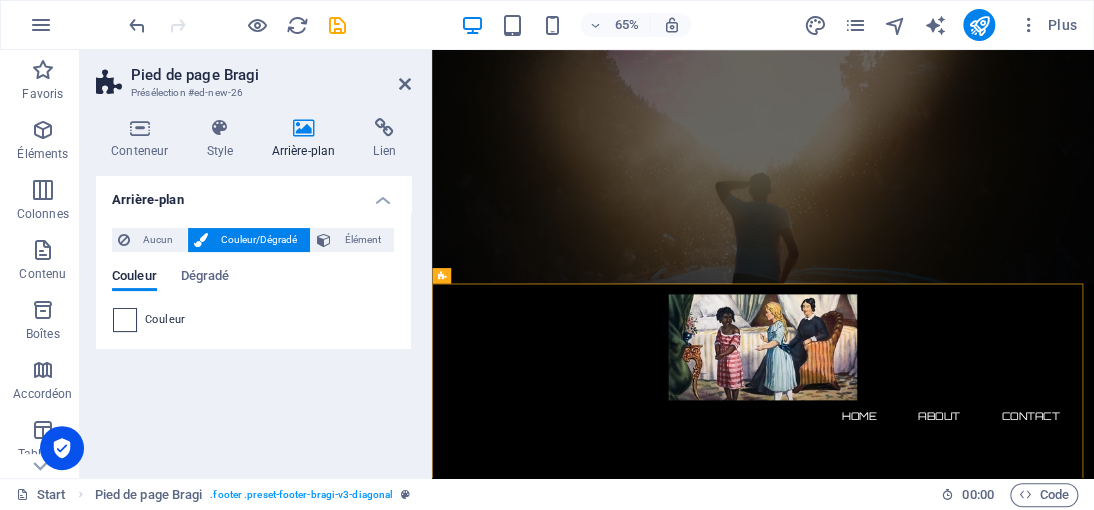 click at bounding box center [125, 320] 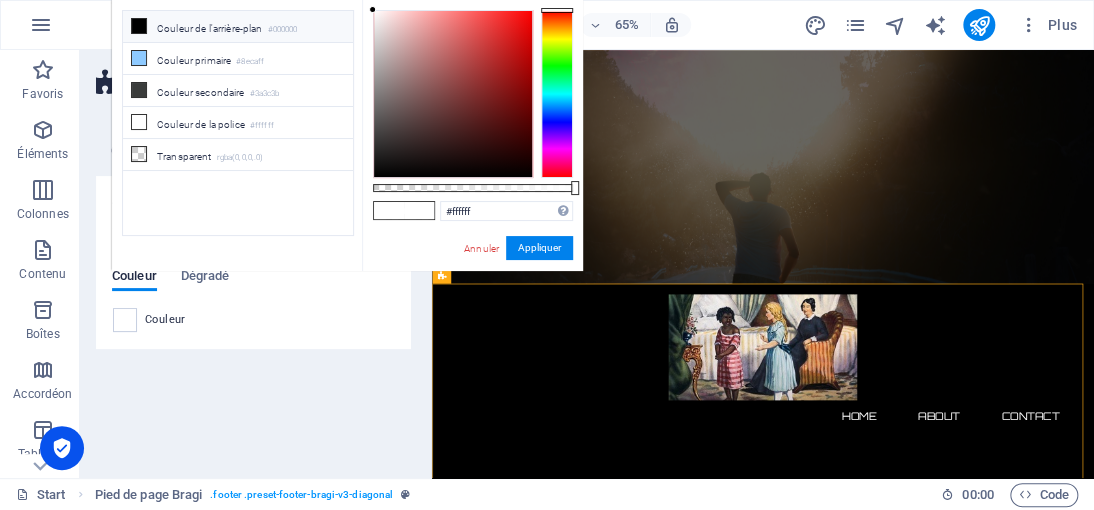 click at bounding box center [557, 94] 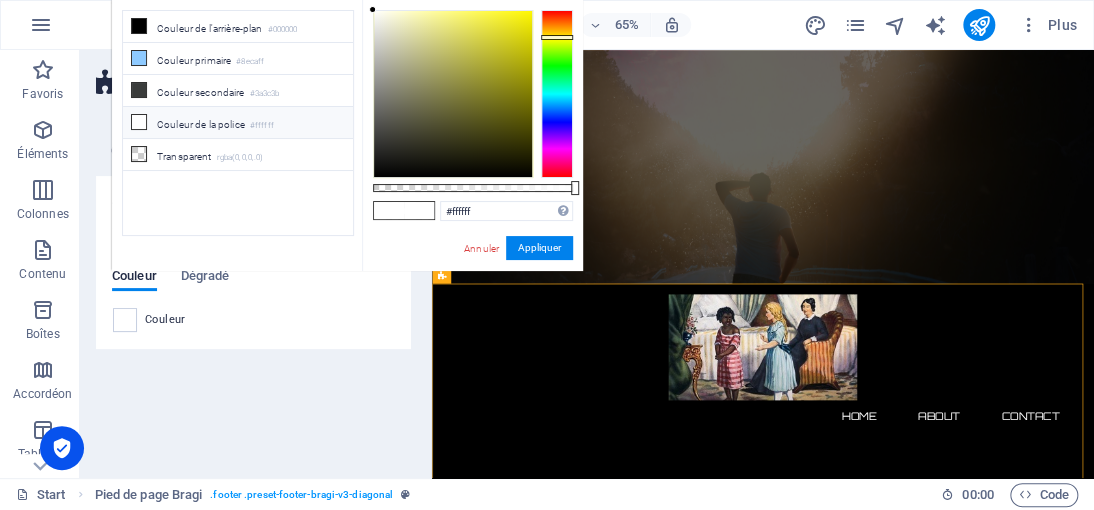 click at bounding box center (557, 94) 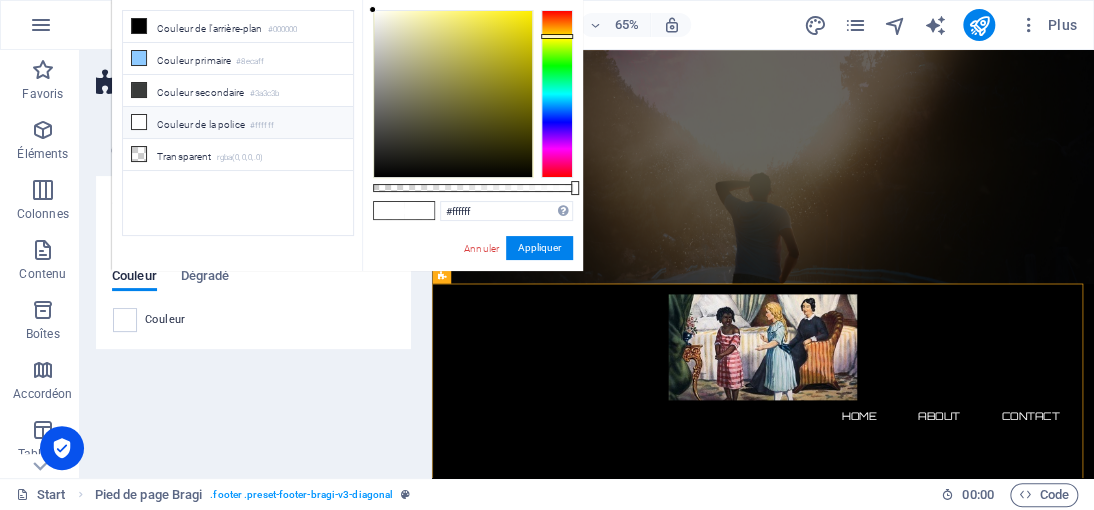click at bounding box center [557, 94] 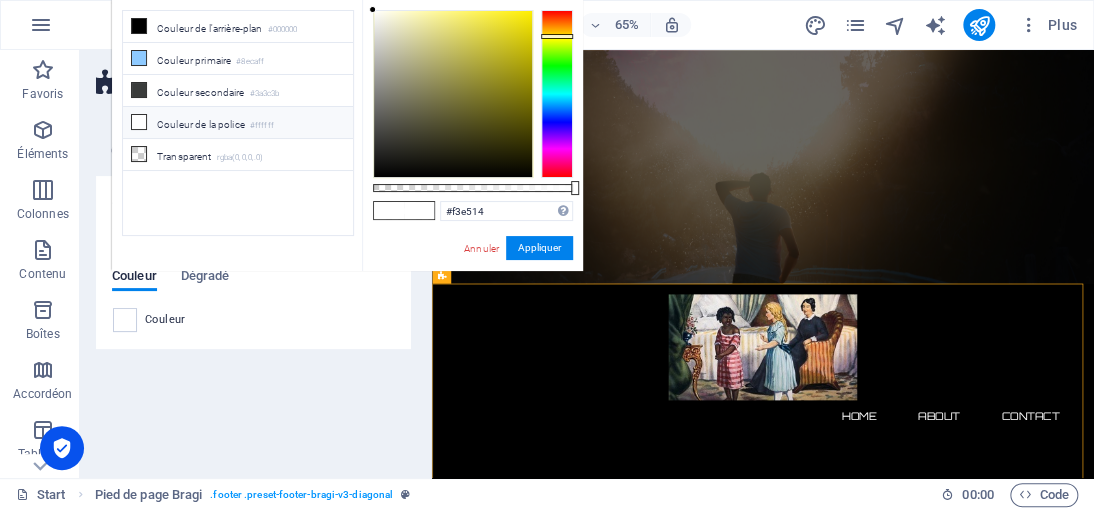 click at bounding box center (453, 94) 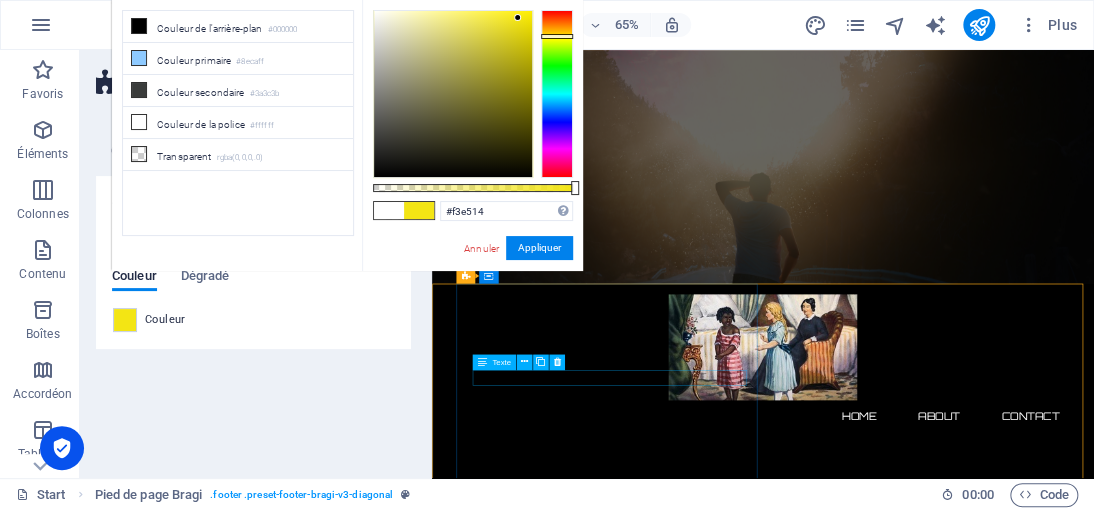 click on "[DOMAIN_NAME]@2025" at bounding box center [951, 1665] 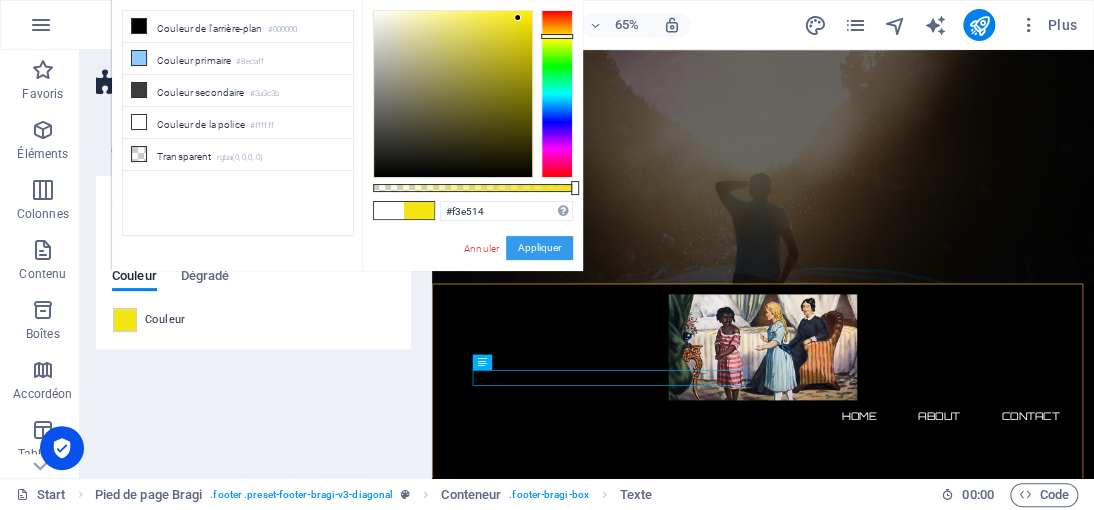 click on "Appliquer" at bounding box center [539, 248] 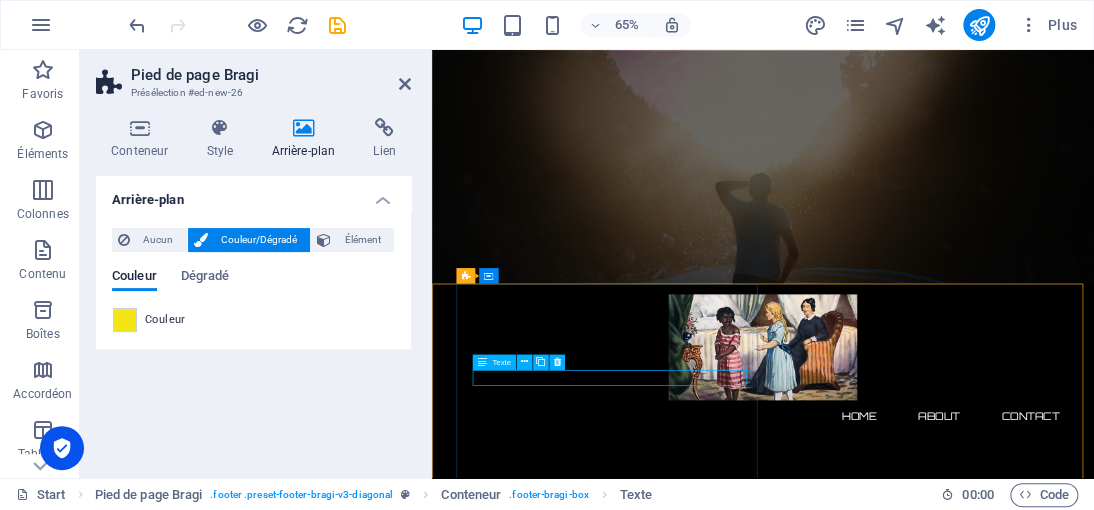click on "[DOMAIN_NAME]@2025" at bounding box center (951, 1665) 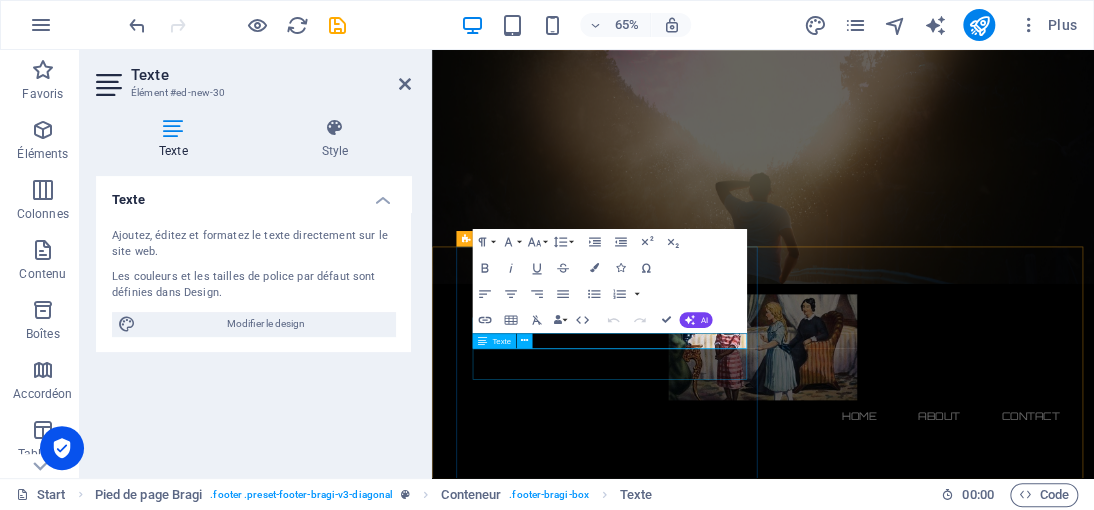 scroll, scrollTop: 732, scrollLeft: 0, axis: vertical 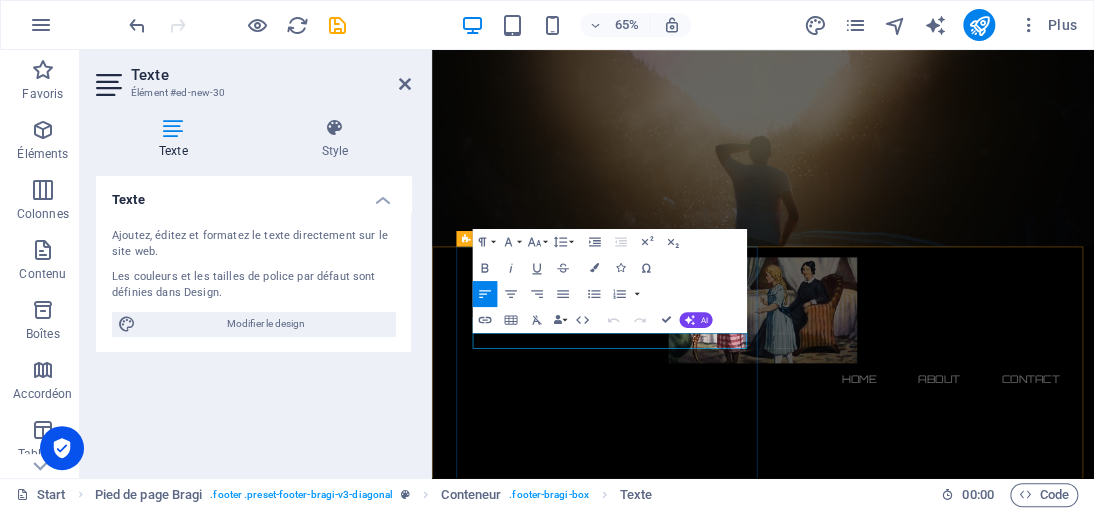 drag, startPoint x: 707, startPoint y: 504, endPoint x: 494, endPoint y: 488, distance: 213.6001 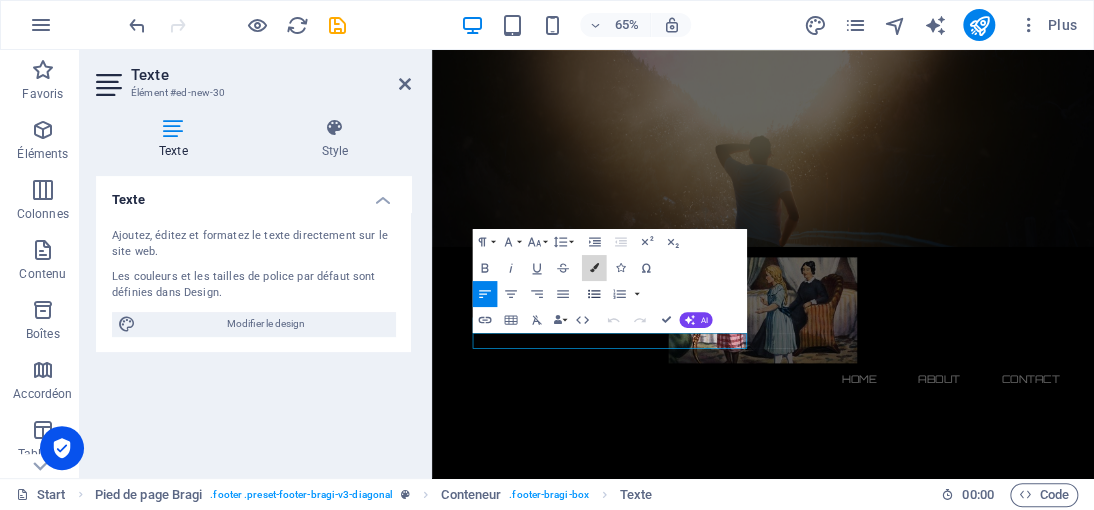 click at bounding box center (594, 267) 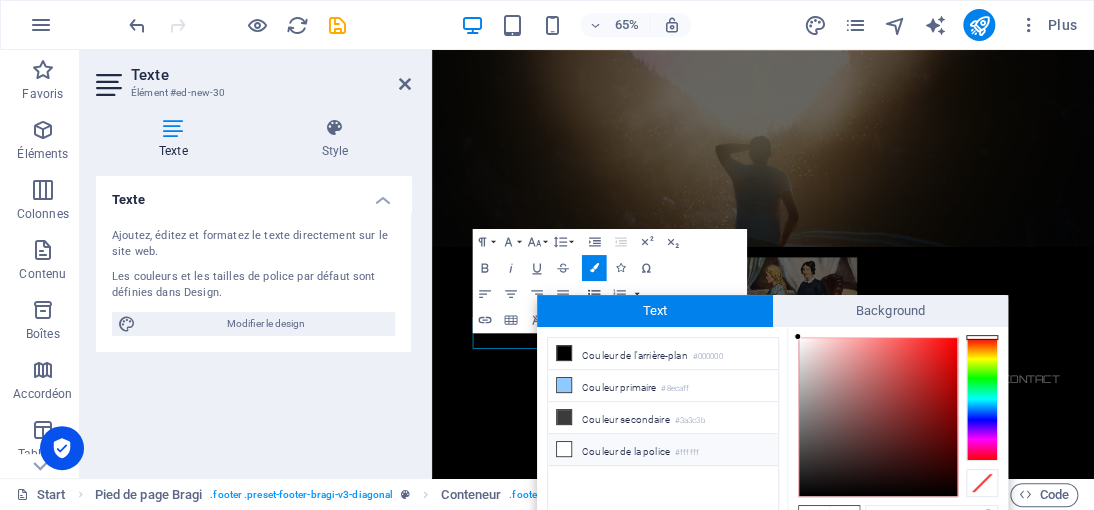scroll, scrollTop: 14, scrollLeft: 0, axis: vertical 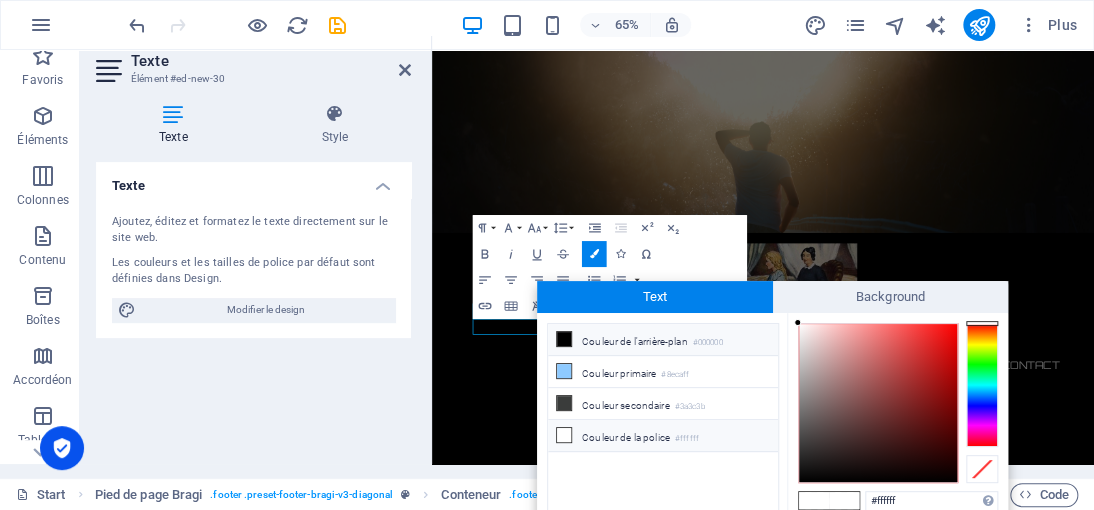 click at bounding box center [564, 339] 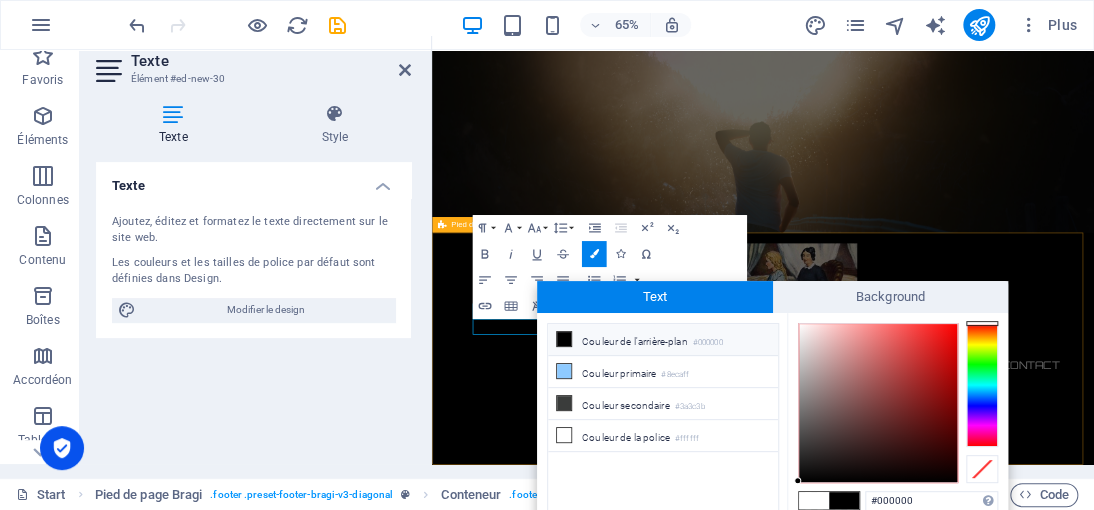 click on "Contactez-nous ​ Democrazisme.com@2025 ​ RUE IMAGINAIRE 333 BIS , 7500   Paris +33 7 45 01 86 46 Mentions légales  |  Politique de confidentialité" at bounding box center (941, 1652) 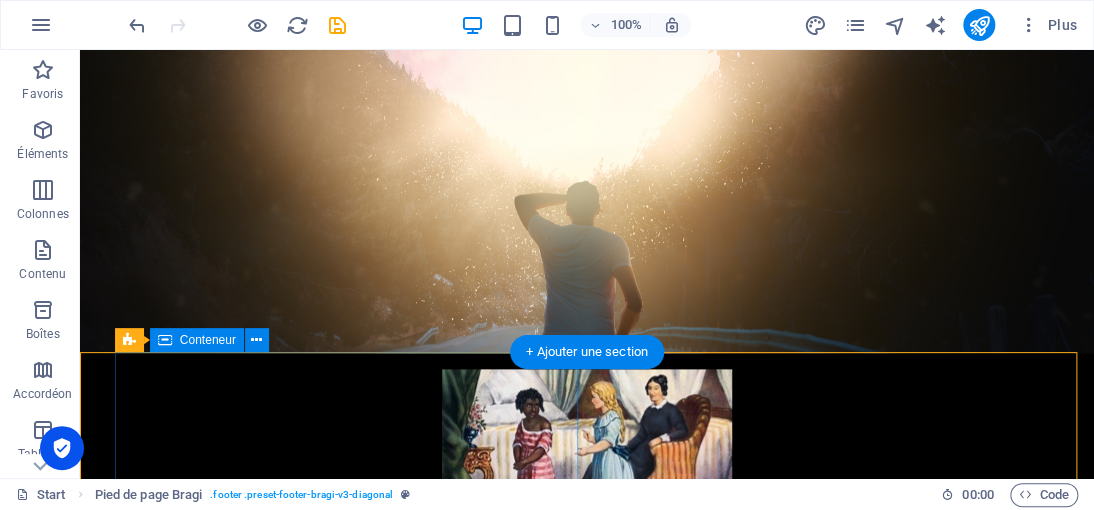 scroll, scrollTop: 932, scrollLeft: 0, axis: vertical 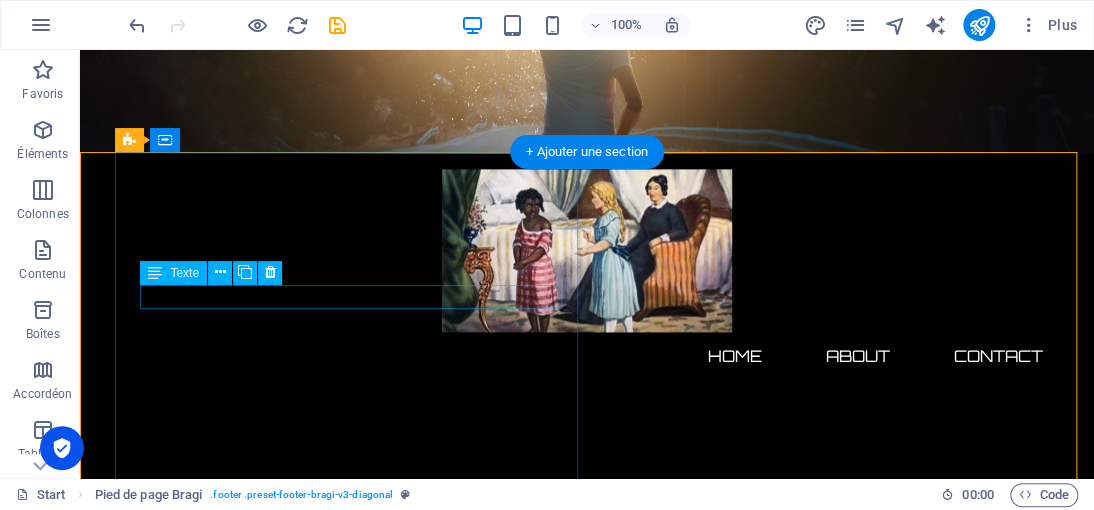 click on "[DOMAIN_NAME]@2025" at bounding box center [202, 1409] 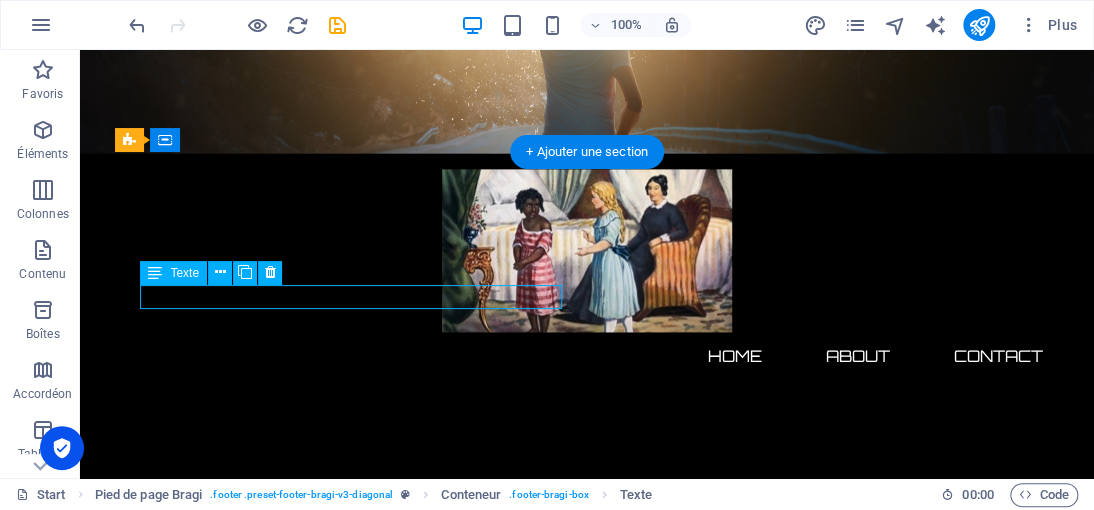 click on "[DOMAIN_NAME]@2025" at bounding box center (202, 1409) 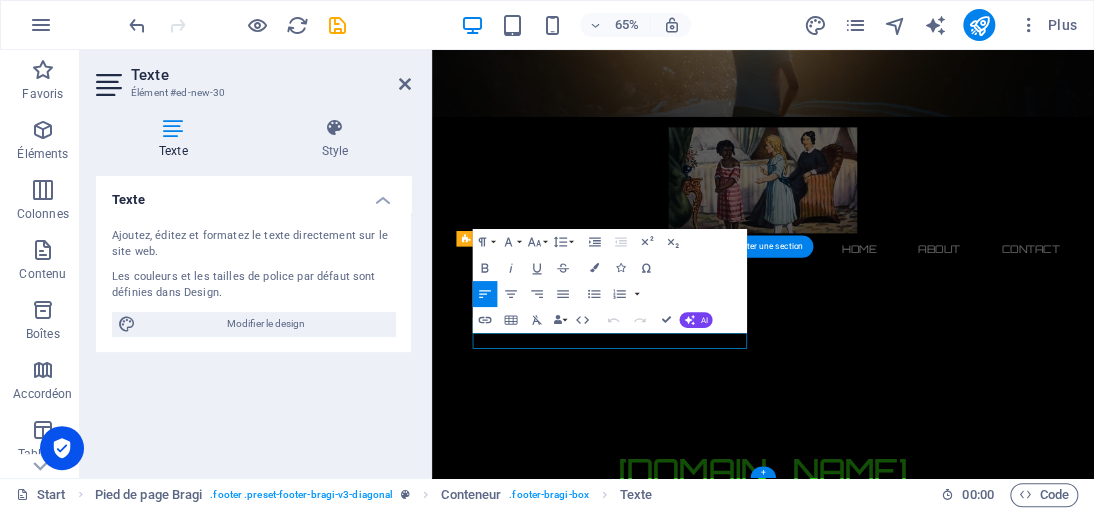 scroll, scrollTop: 732, scrollLeft: 0, axis: vertical 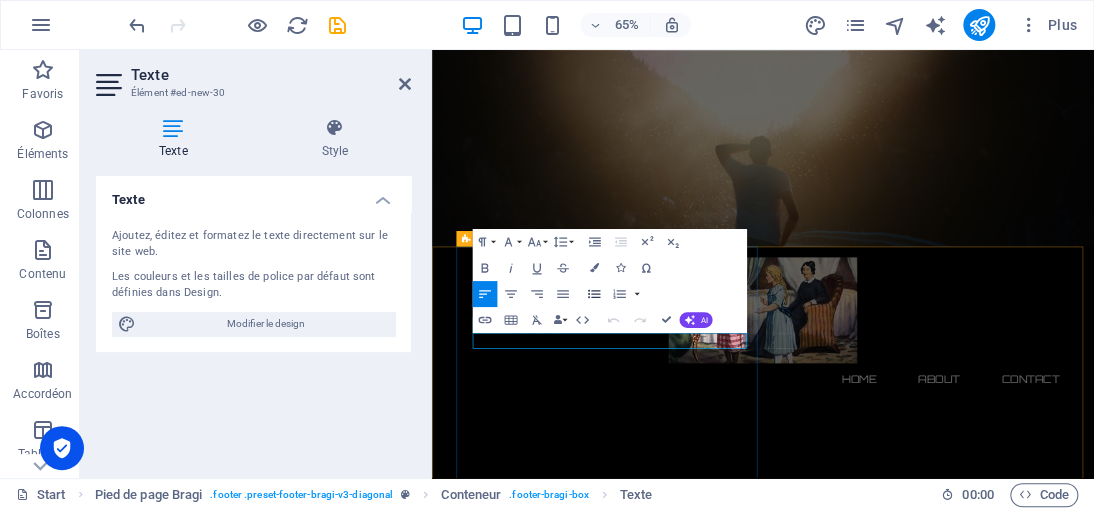 drag, startPoint x: 185, startPoint y: 444, endPoint x: 593, endPoint y: 270, distance: 443.55383 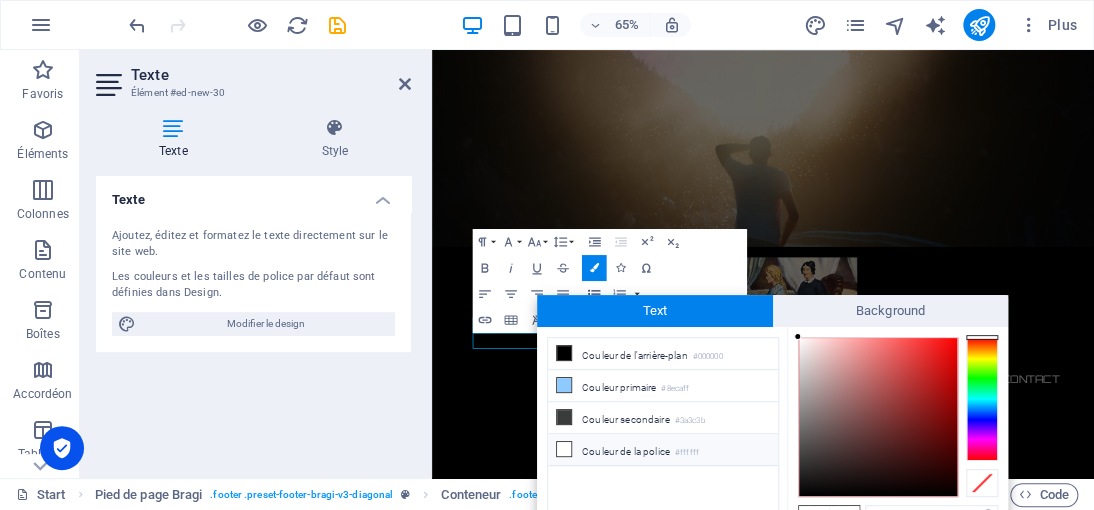 scroll, scrollTop: 14, scrollLeft: 0, axis: vertical 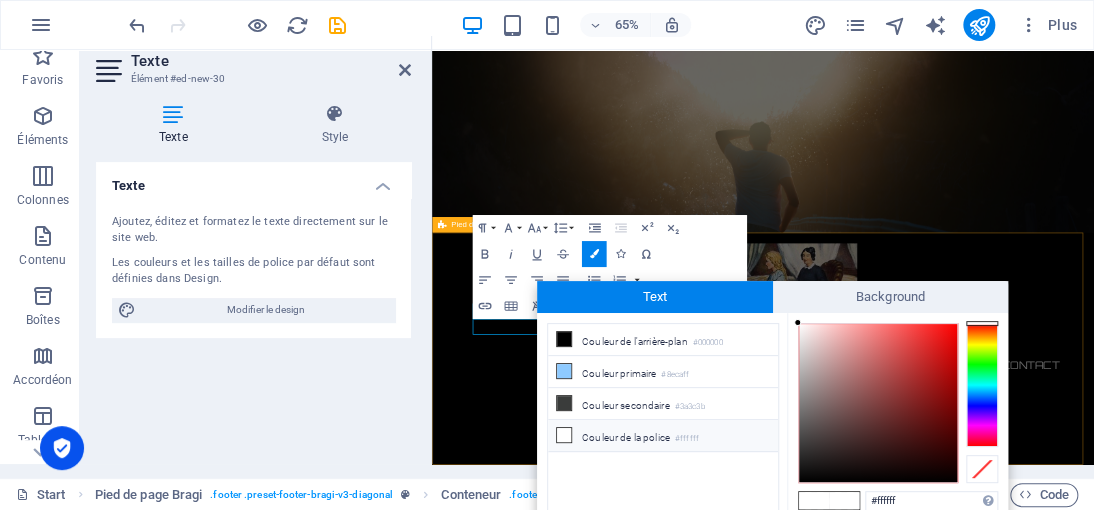 click on "Contactez-nous ​ Democrazisme.com@2025 ​ RUE IMAGINAIRE 333 BIS , 7500   Paris +33 7 45 01 86 46 Mentions légales  |  Politique de confidentialité" at bounding box center (941, 1652) 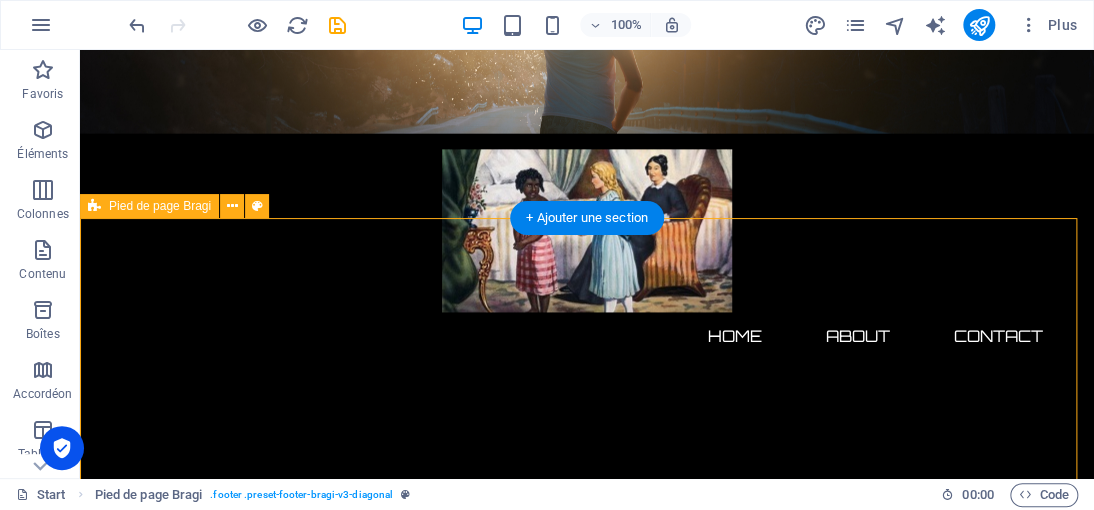 scroll, scrollTop: 963, scrollLeft: 0, axis: vertical 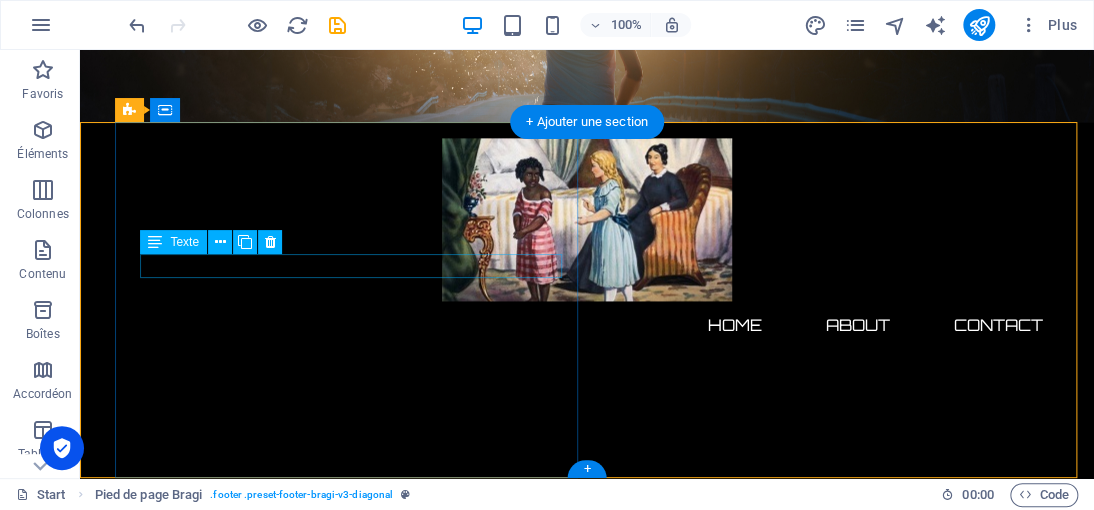 click on "[DOMAIN_NAME]@2025" at bounding box center [202, 1378] 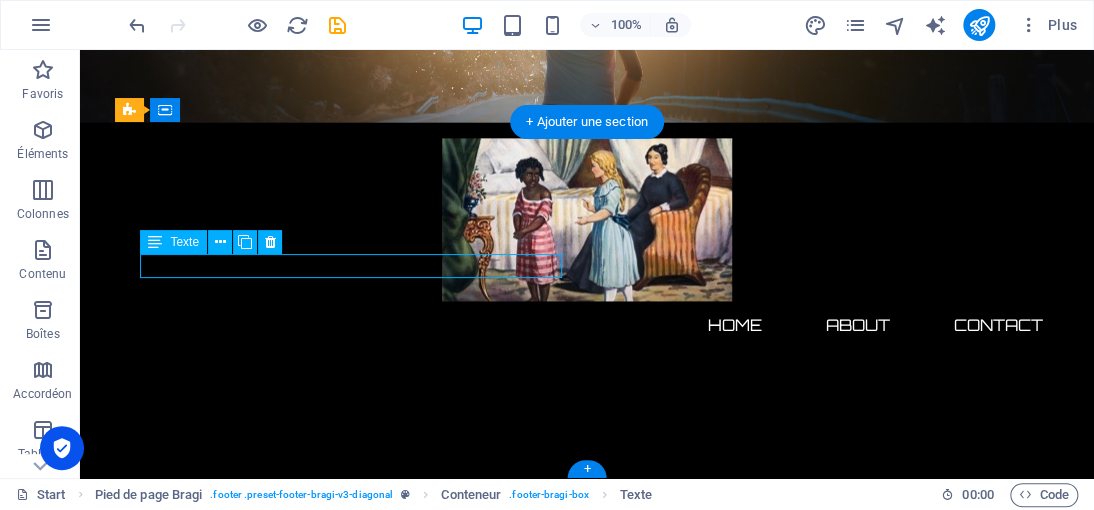 click on "[DOMAIN_NAME]@2025" at bounding box center [202, 1378] 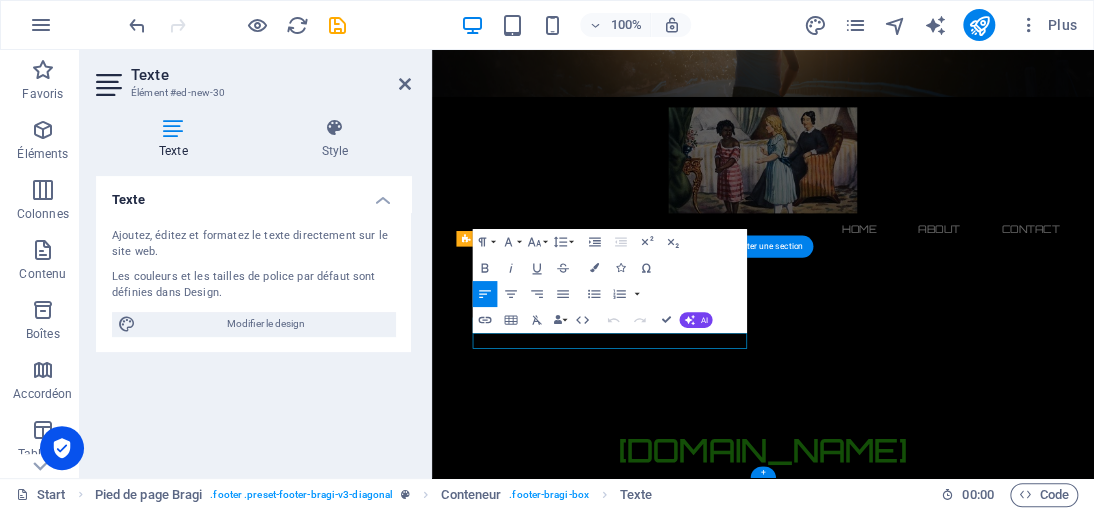 scroll, scrollTop: 732, scrollLeft: 0, axis: vertical 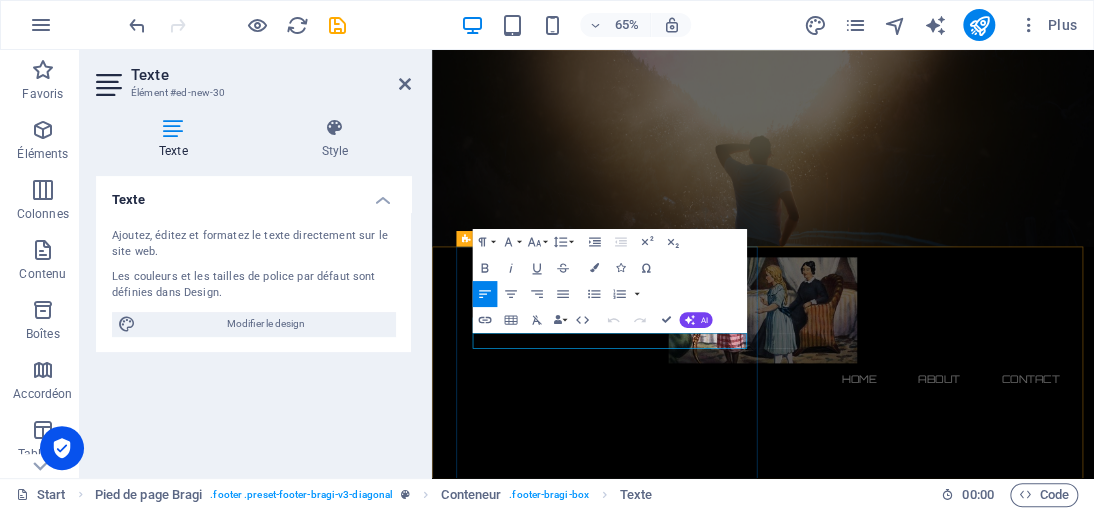 click on "[DOMAIN_NAME]@2025" at bounding box center (556, 1609) 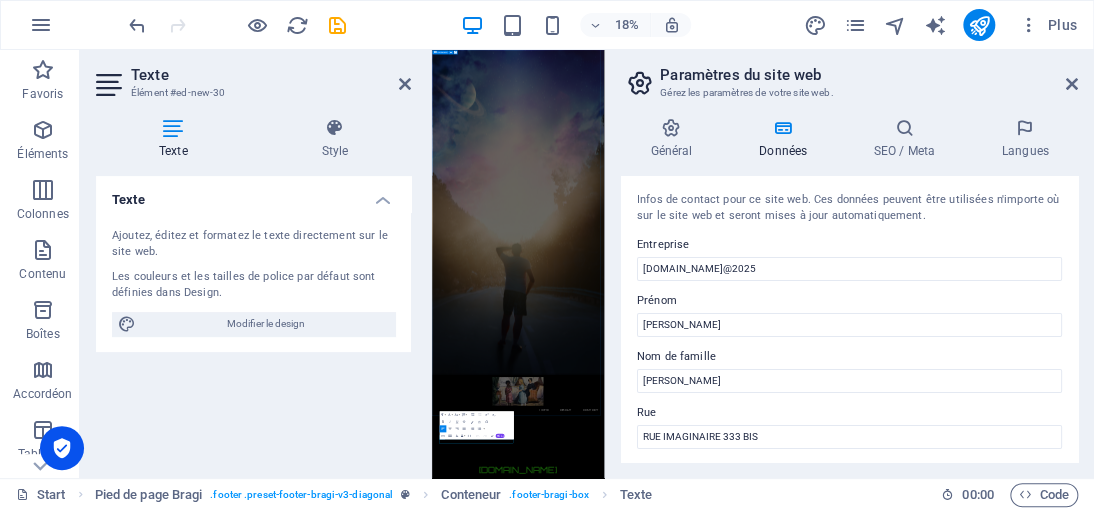 scroll, scrollTop: 496, scrollLeft: 0, axis: vertical 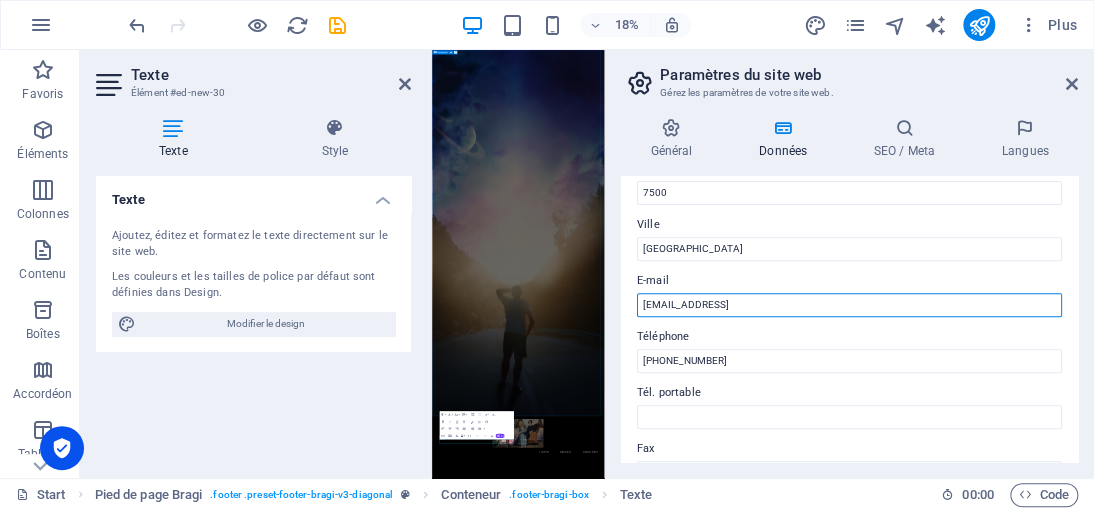 drag, startPoint x: 1272, startPoint y: 348, endPoint x: 1369, endPoint y: 1465, distance: 1121.2039 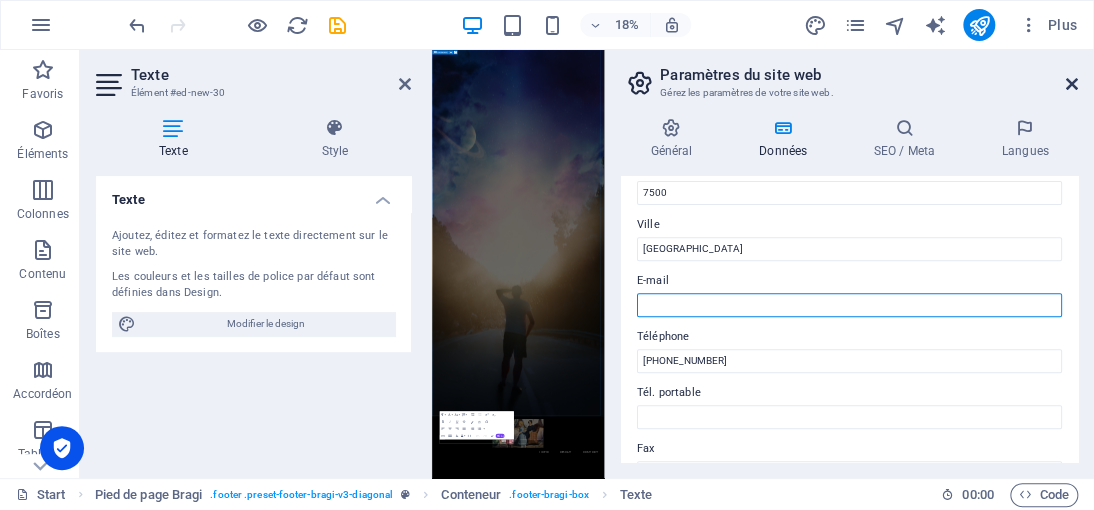 type 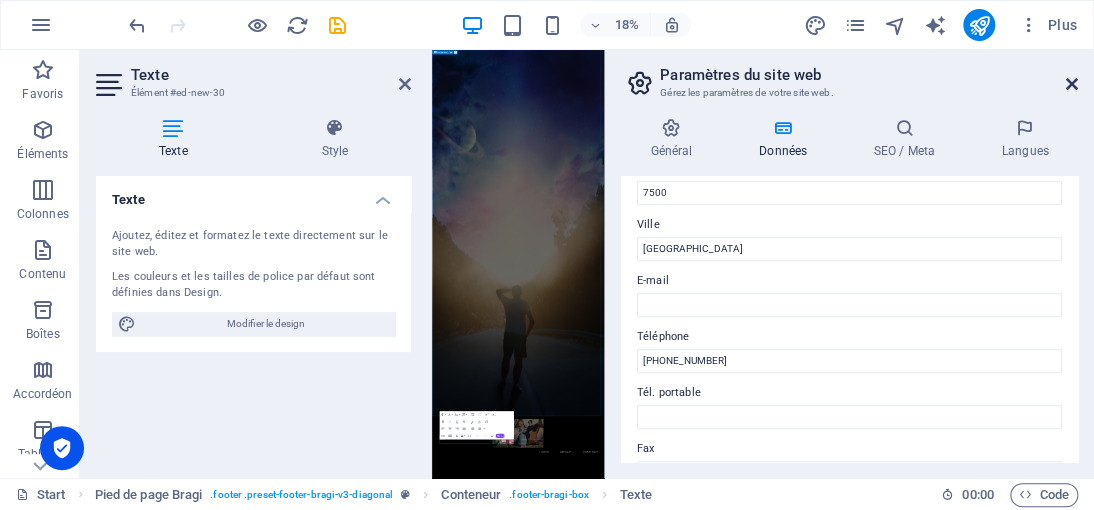 drag, startPoint x: 1068, startPoint y: 86, endPoint x: 809, endPoint y: 150, distance: 266.7902 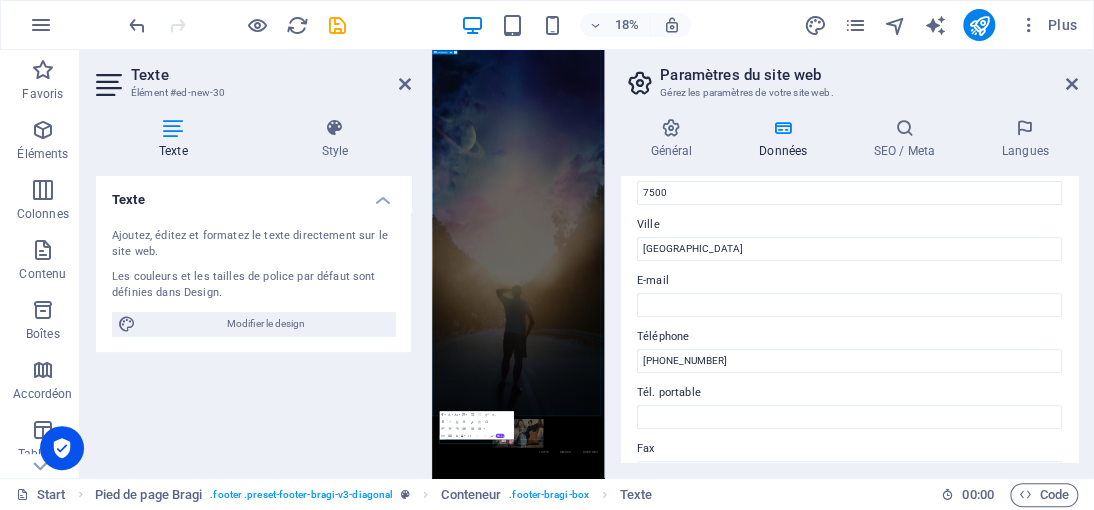 scroll, scrollTop: 732, scrollLeft: 0, axis: vertical 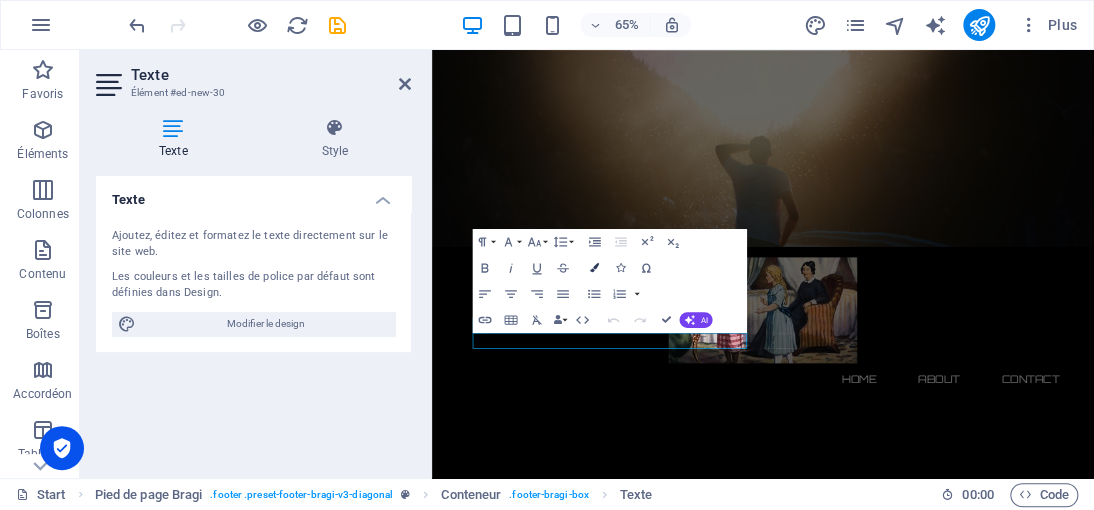 click on "Colors" at bounding box center (594, 268) 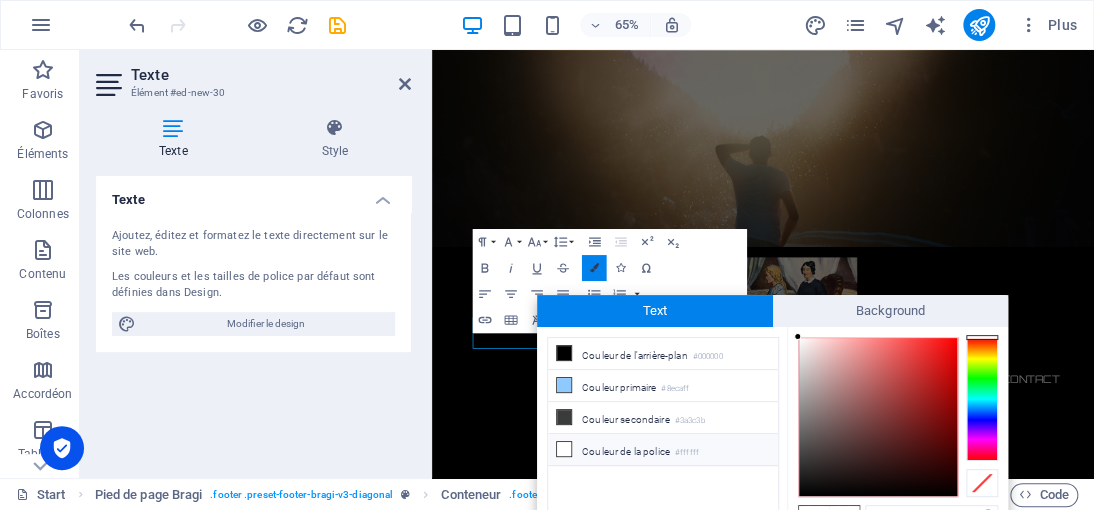 scroll, scrollTop: 14, scrollLeft: 0, axis: vertical 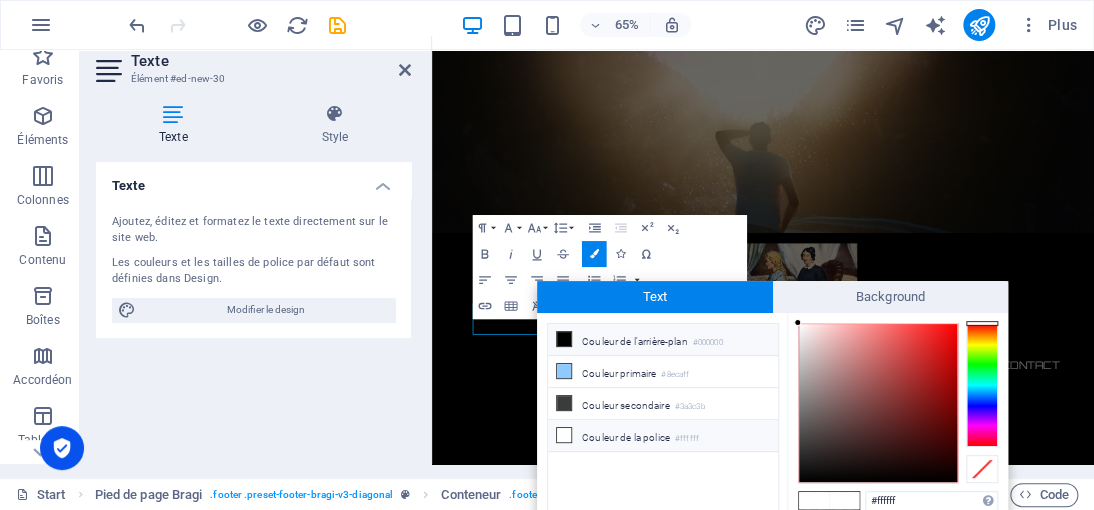 click at bounding box center [564, 339] 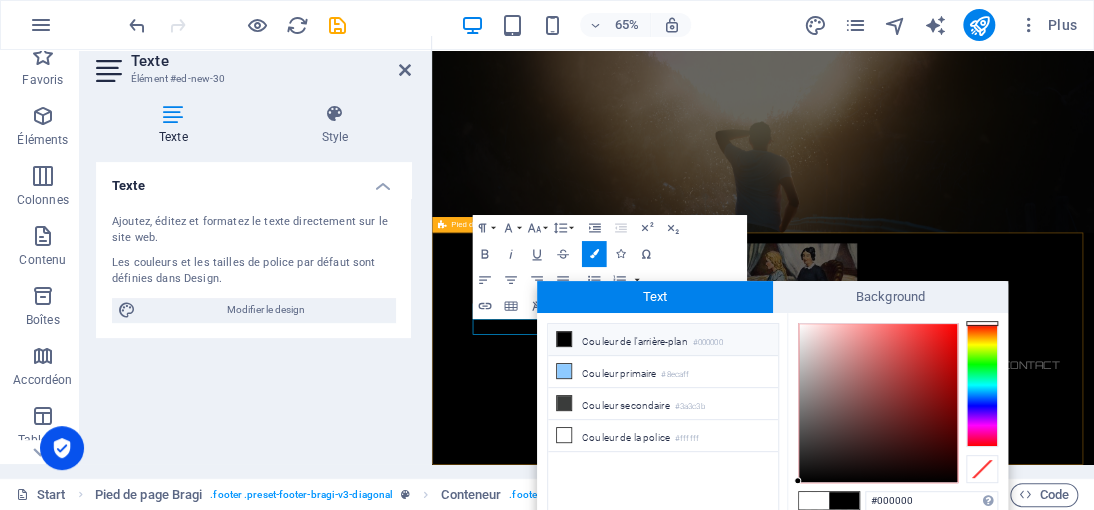drag, startPoint x: 1187, startPoint y: 326, endPoint x: 935, endPoint y: 353, distance: 253.4423 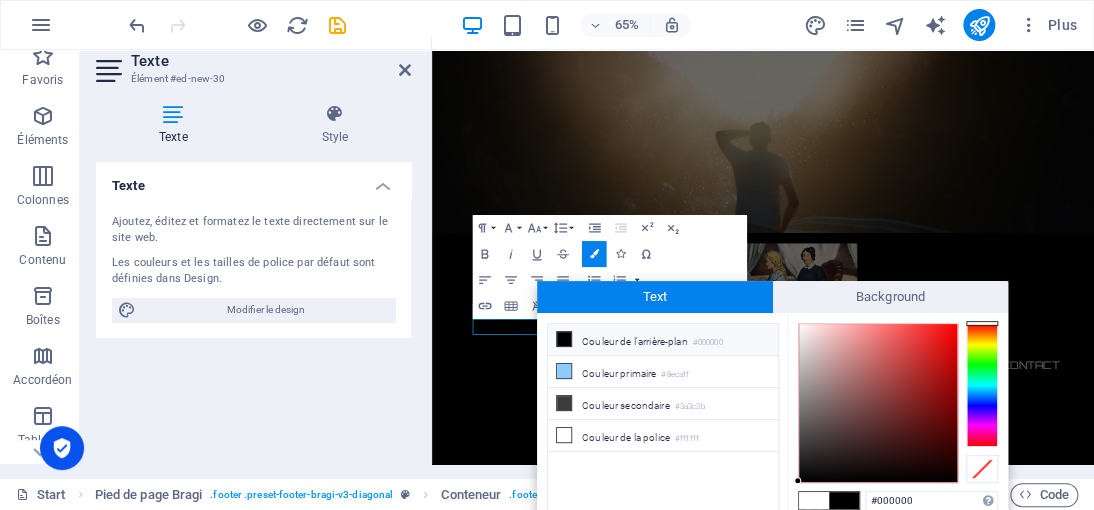 drag, startPoint x: 542, startPoint y: 410, endPoint x: 550, endPoint y: 335, distance: 75.42546 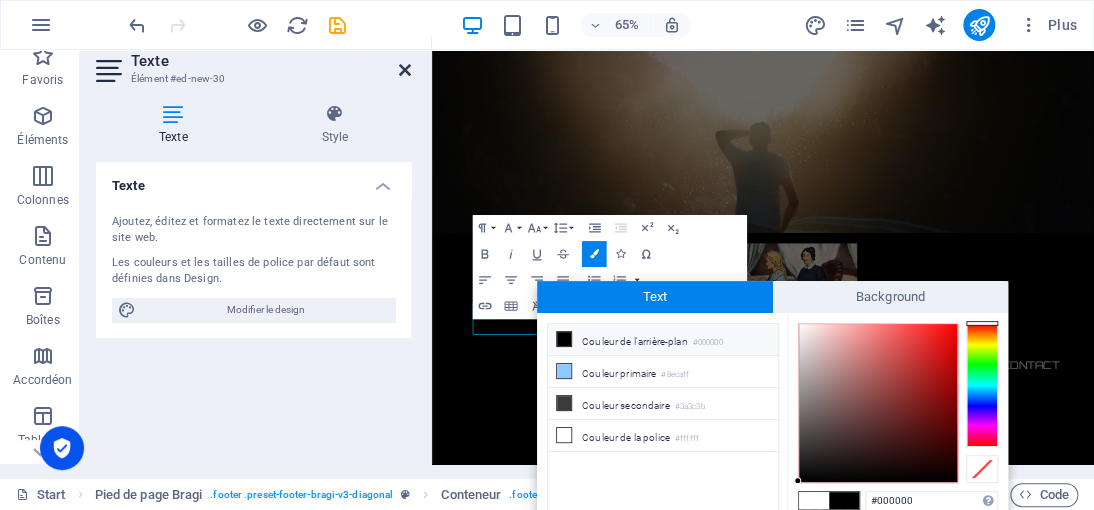 drag, startPoint x: 399, startPoint y: 67, endPoint x: 328, endPoint y: 129, distance: 94.26028 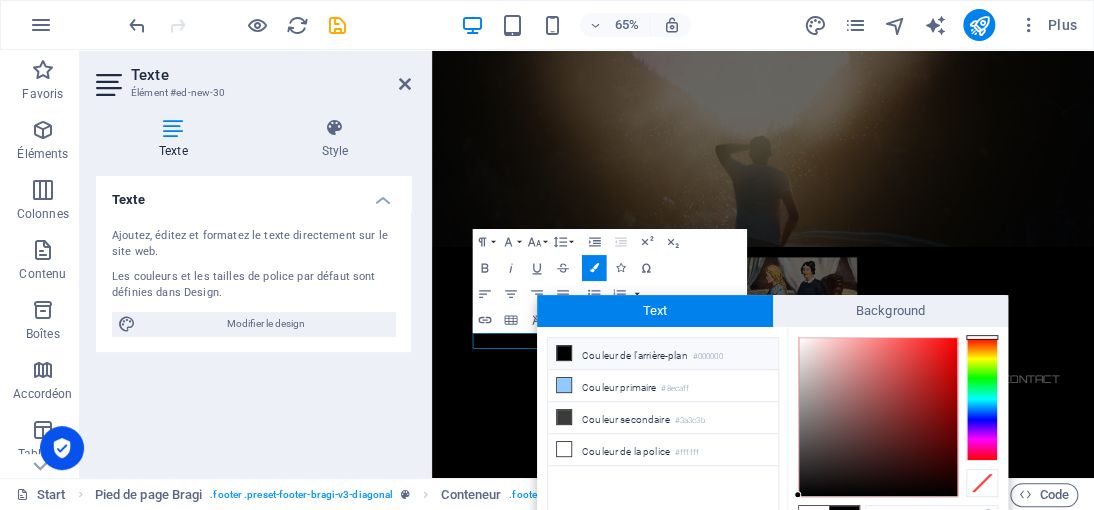 scroll, scrollTop: 963, scrollLeft: 0, axis: vertical 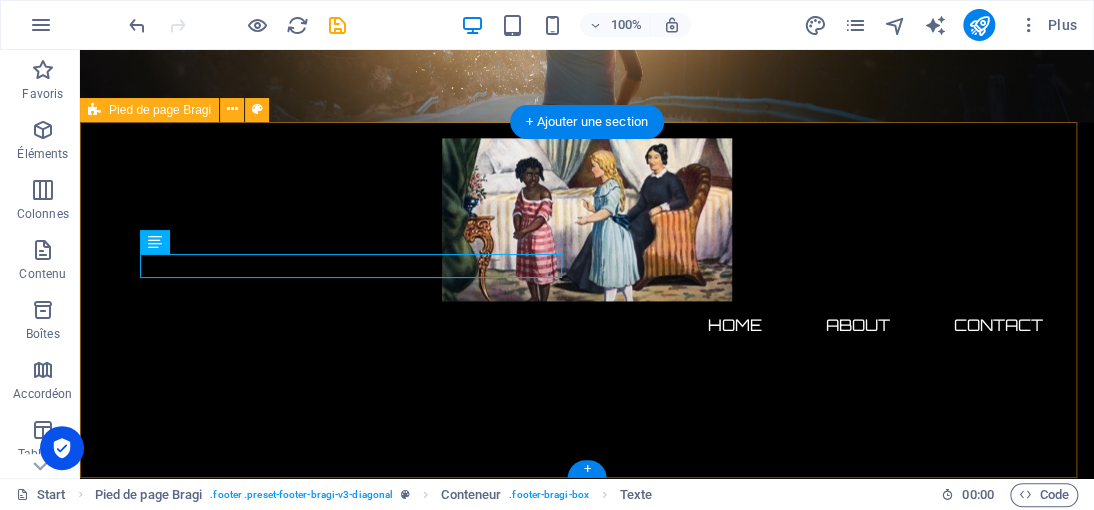 click on "Contactez-nous Democrazisme.com@2025 RUE IMAGINAIRE 333 BIS , 7500   Paris +33 7 45 01 86 46 Mentions légales  |  Politique de confidentialité" at bounding box center (587, 1435) 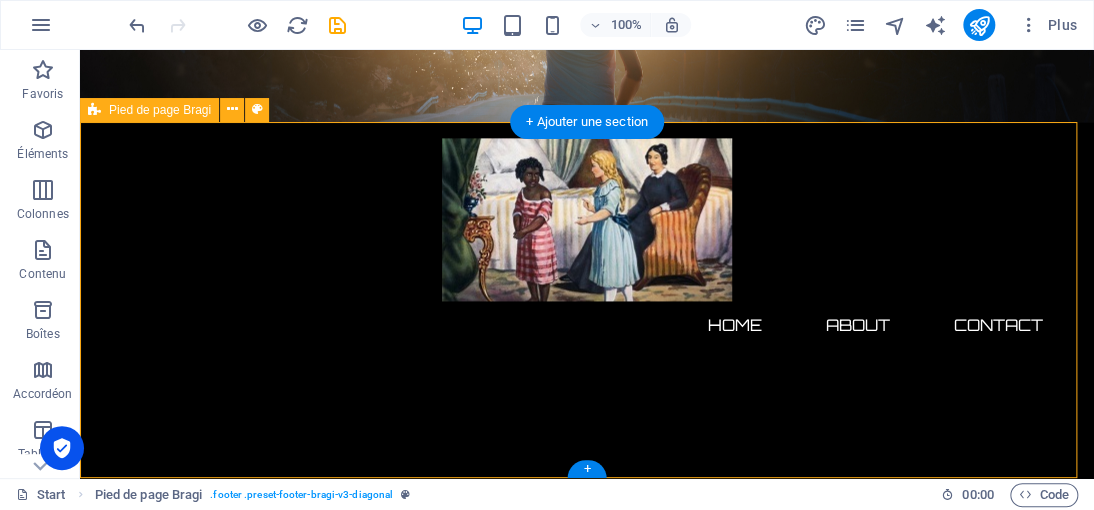 click on "Contactez-nous Democrazisme.com@2025 RUE IMAGINAIRE 333 BIS , 7500   Paris +33 7 45 01 86 46 Mentions légales  |  Politique de confidentialité" at bounding box center (587, 1435) 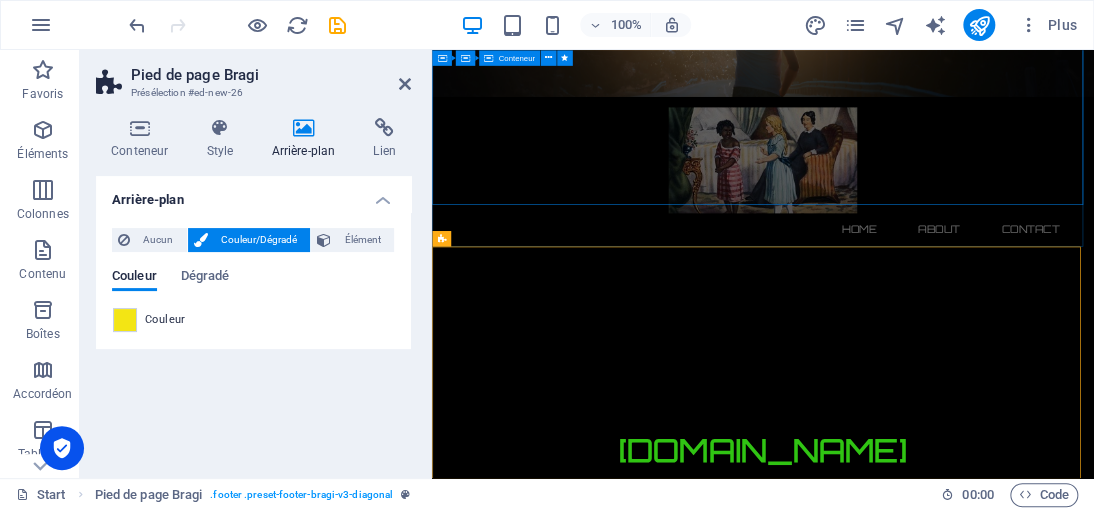 scroll, scrollTop: 732, scrollLeft: 0, axis: vertical 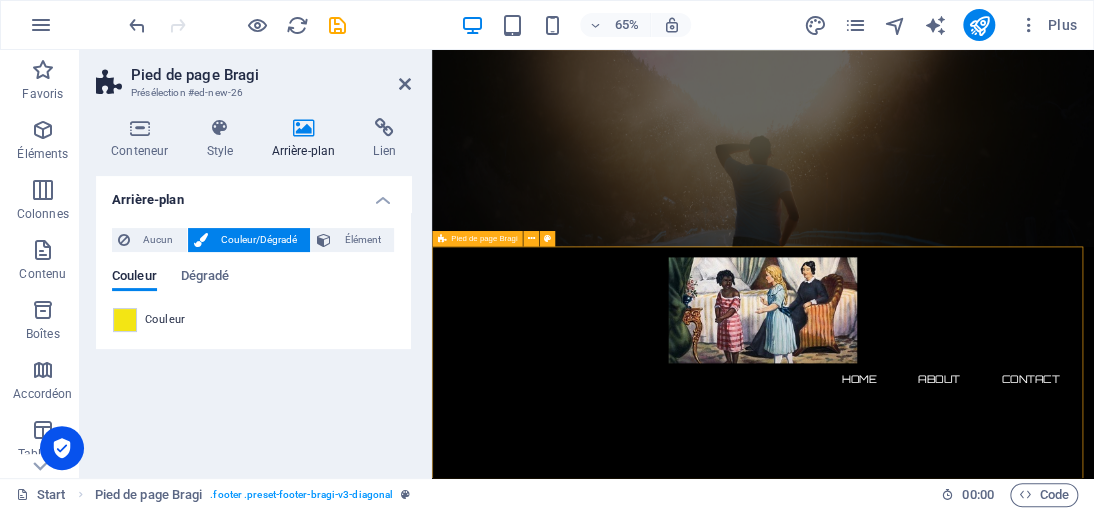 click on "Contactez-nous Democrazisme.com@2025 RUE IMAGINAIRE 333 BIS , 7500   Paris +33 7 45 01 86 46 Mentions légales  |  Politique de confidentialité" at bounding box center (941, 1666) 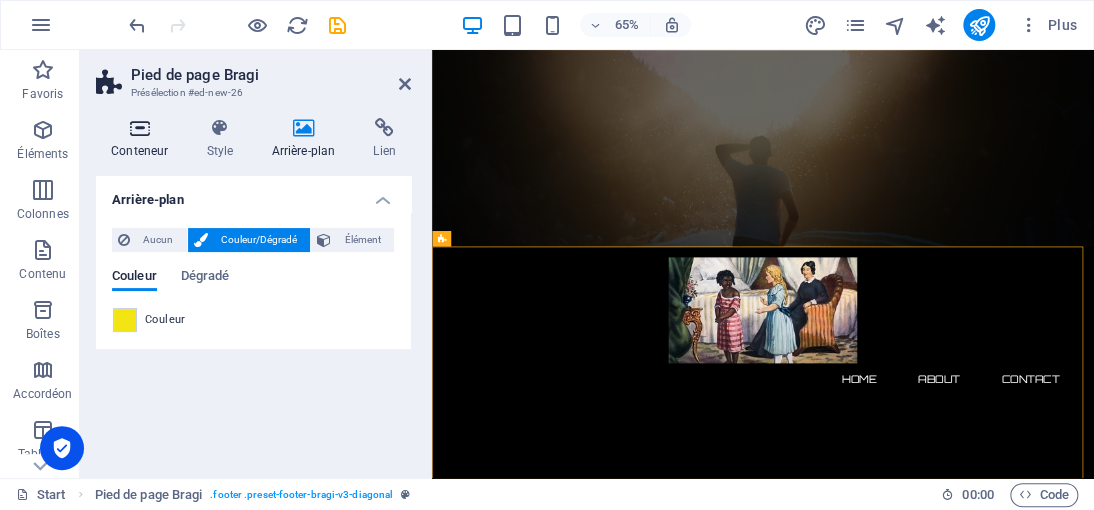 click on "Conteneur" at bounding box center [143, 139] 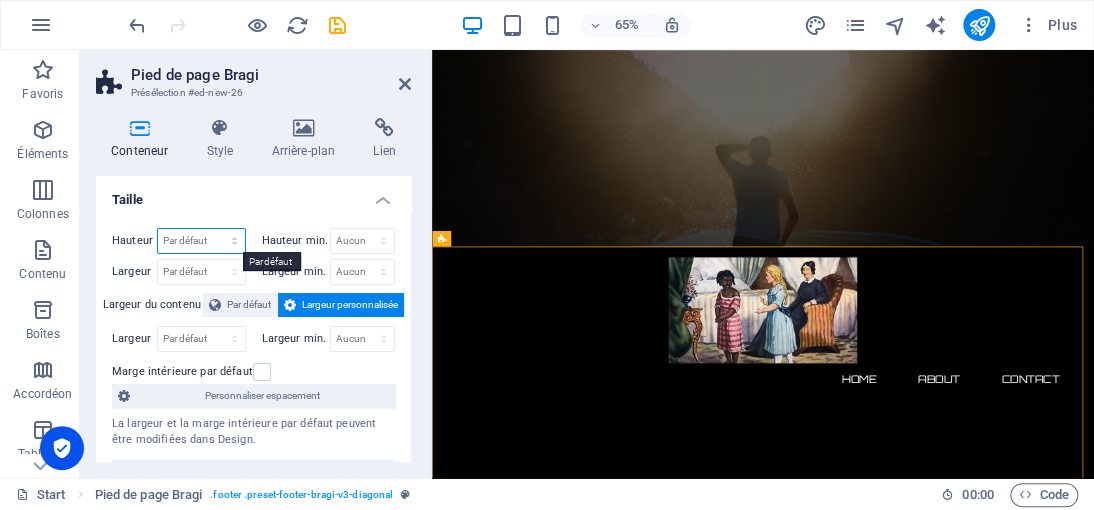 click on "Par défaut px rem % vh vw" at bounding box center (201, 241) 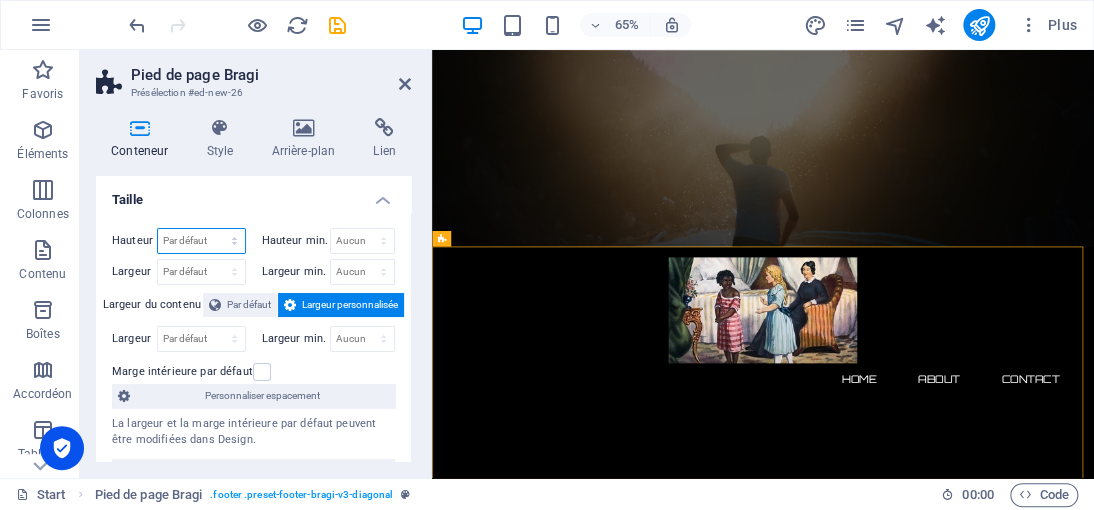 select on "px" 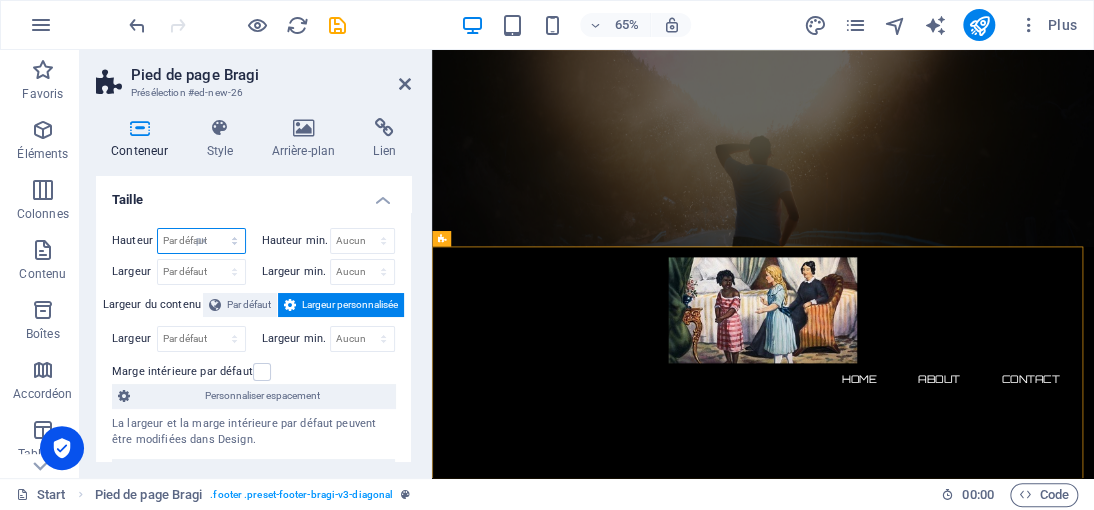 click on "Par défaut px rem % vh vw" at bounding box center [201, 241] 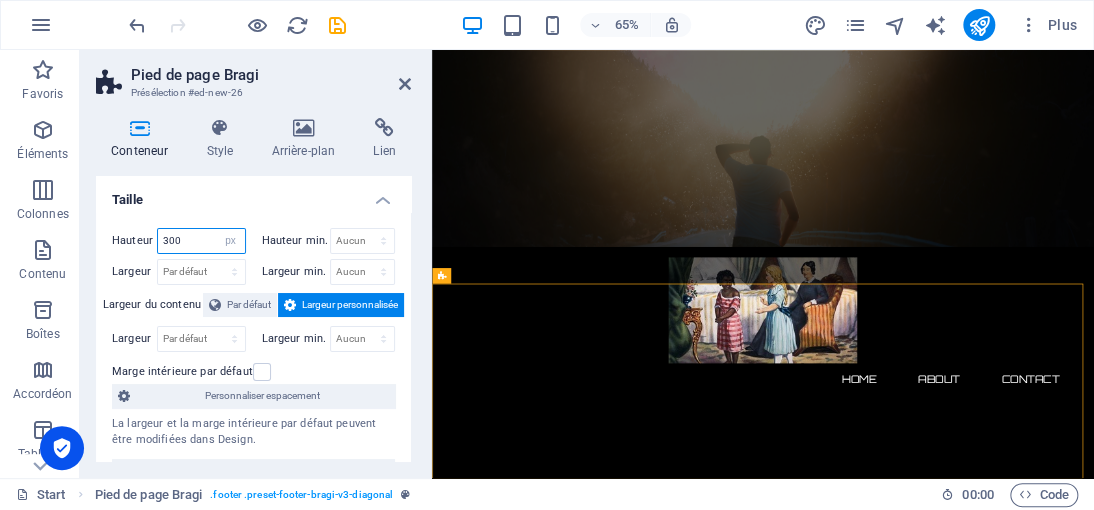 scroll, scrollTop: 676, scrollLeft: 0, axis: vertical 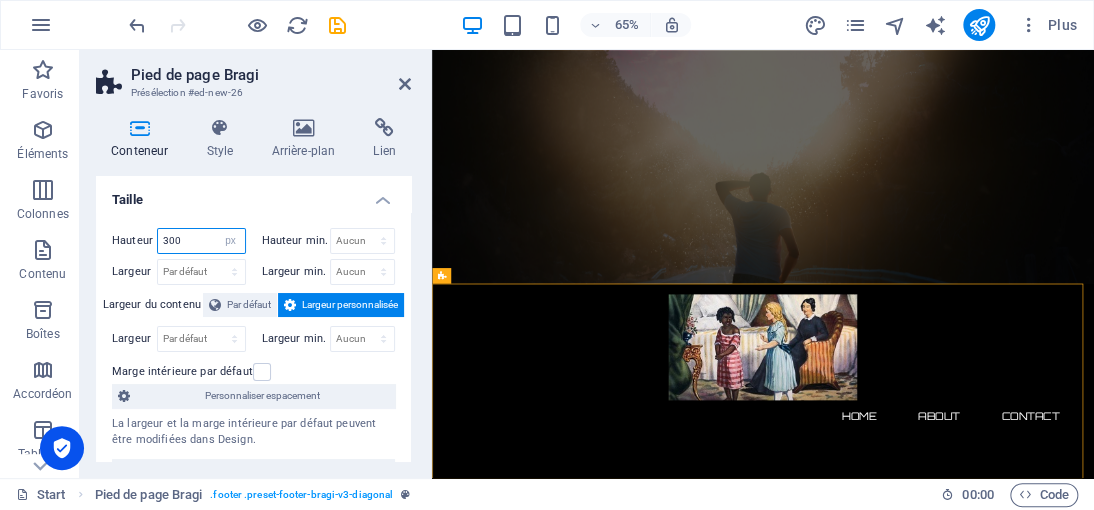 drag, startPoint x: 185, startPoint y: 242, endPoint x: 160, endPoint y: 245, distance: 25.179358 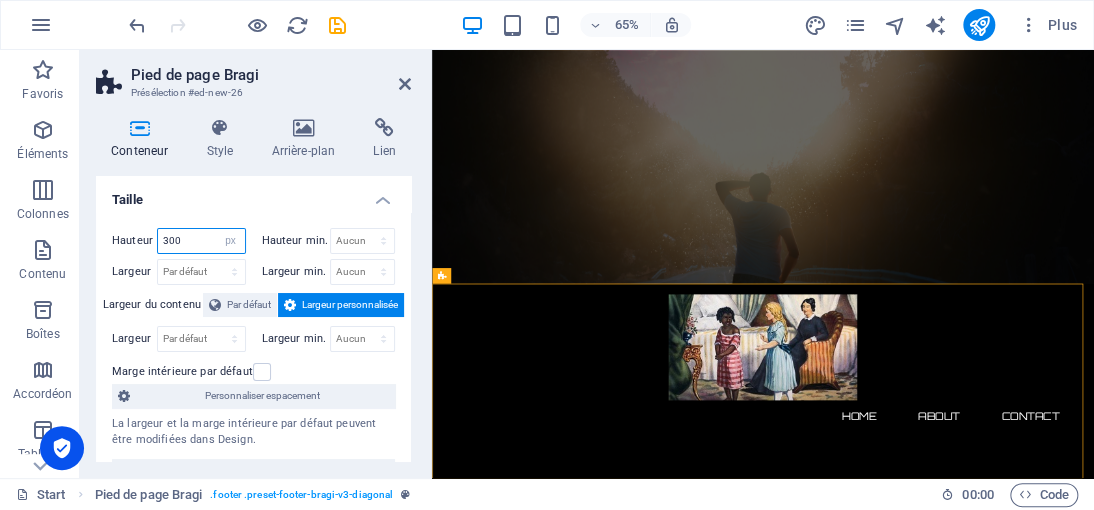 click on "300" at bounding box center (201, 241) 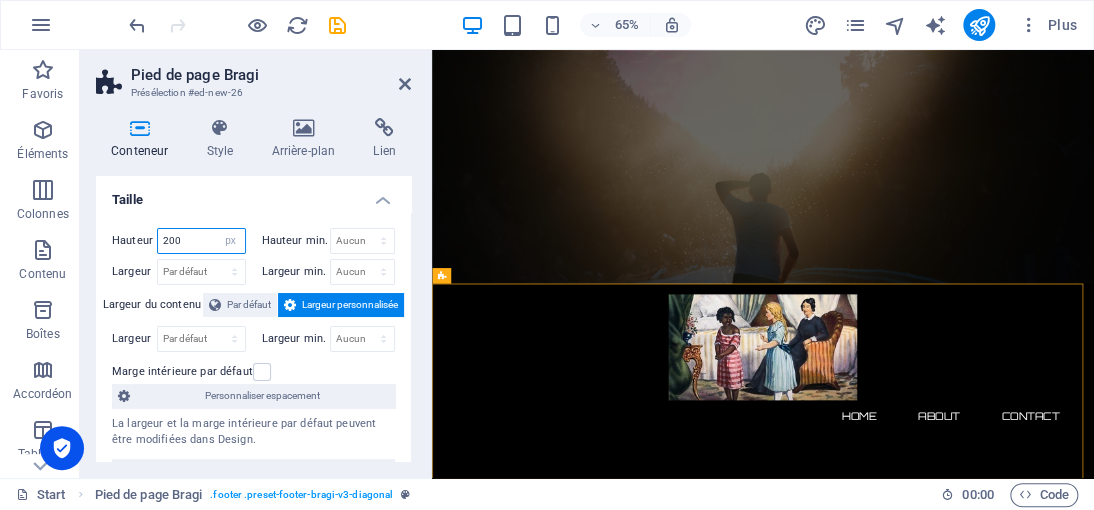 scroll, scrollTop: 576, scrollLeft: 0, axis: vertical 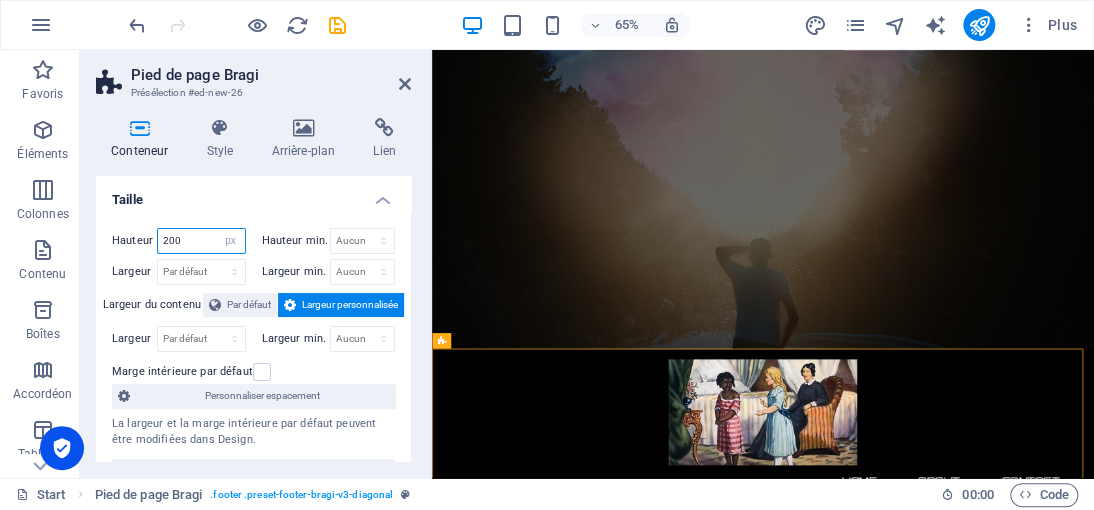 drag, startPoint x: 198, startPoint y: 243, endPoint x: 140, endPoint y: 243, distance: 58 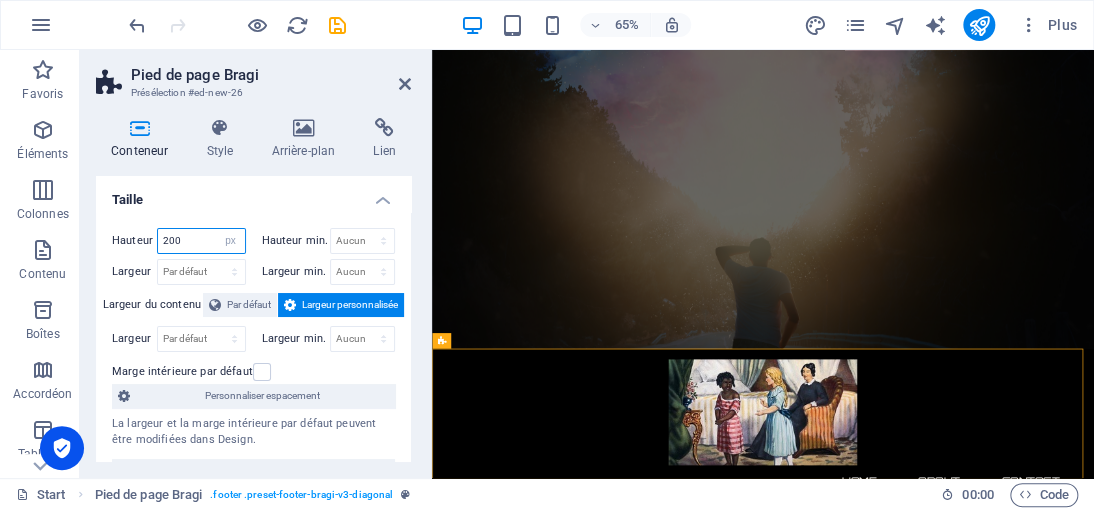 click on "Hauteur 200 Par défaut px rem % vh vw" at bounding box center [179, 241] 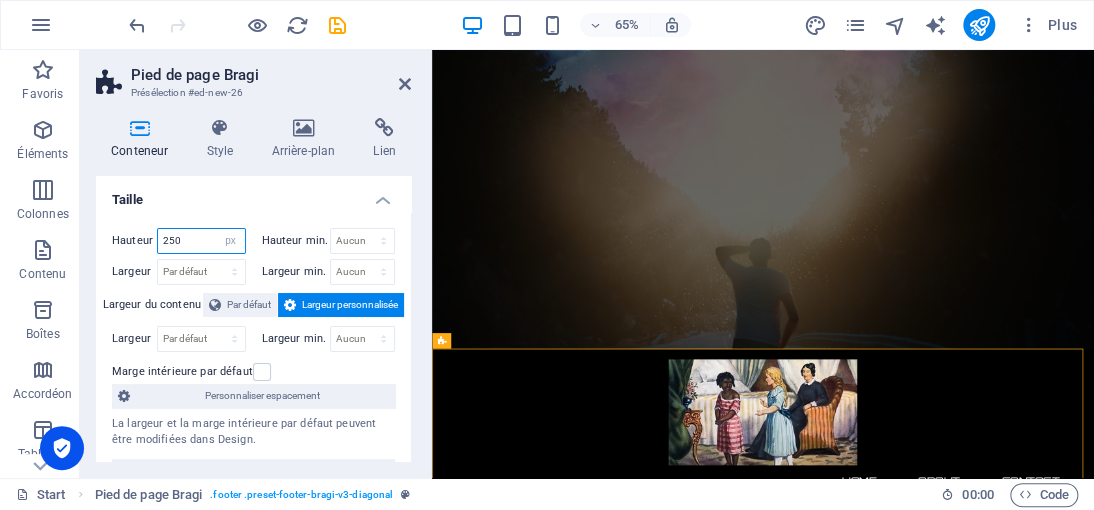 drag, startPoint x: 205, startPoint y: 234, endPoint x: 156, endPoint y: 235, distance: 49.010204 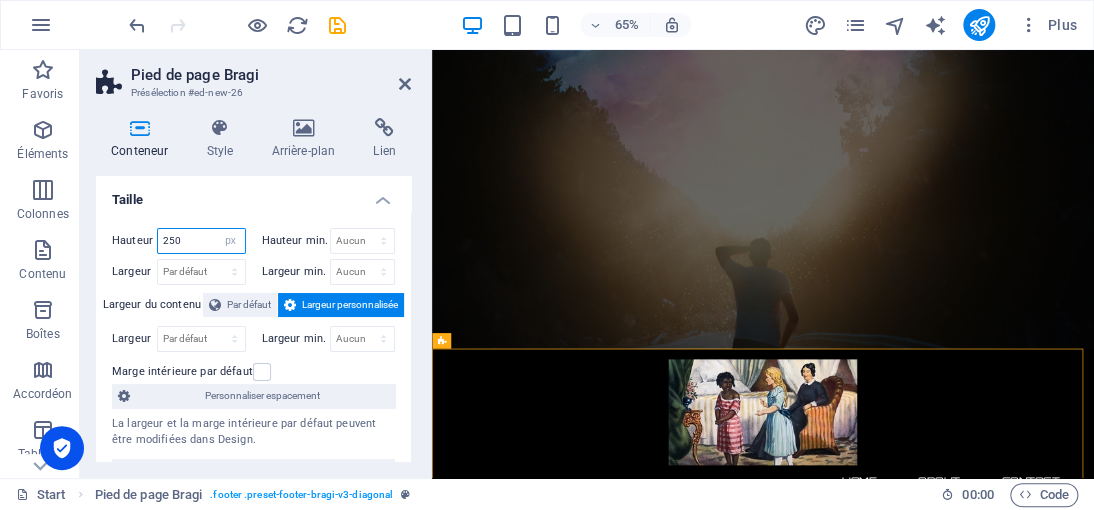 click on "250 Par défaut px rem % vh vw" at bounding box center (201, 241) 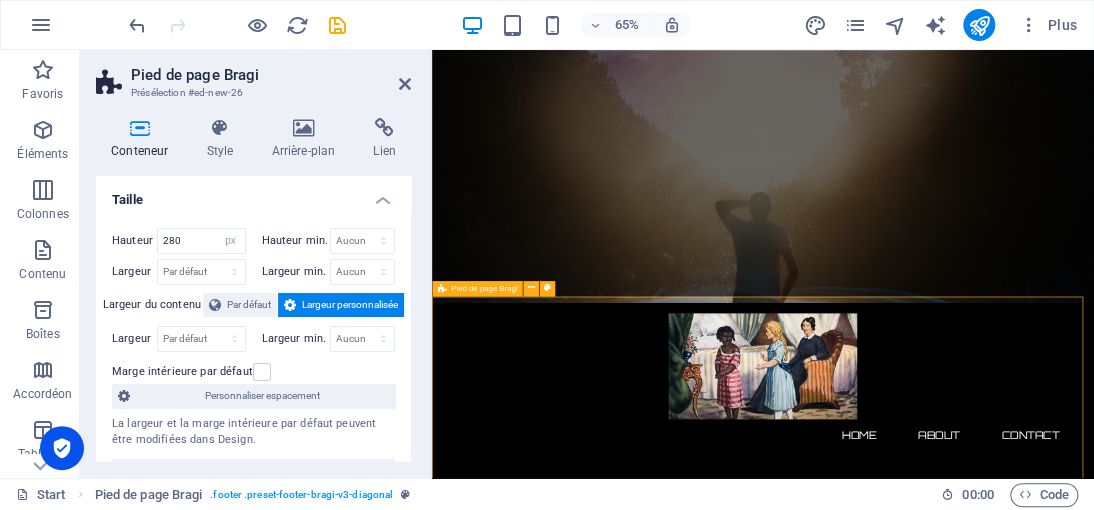 scroll, scrollTop: 656, scrollLeft: 0, axis: vertical 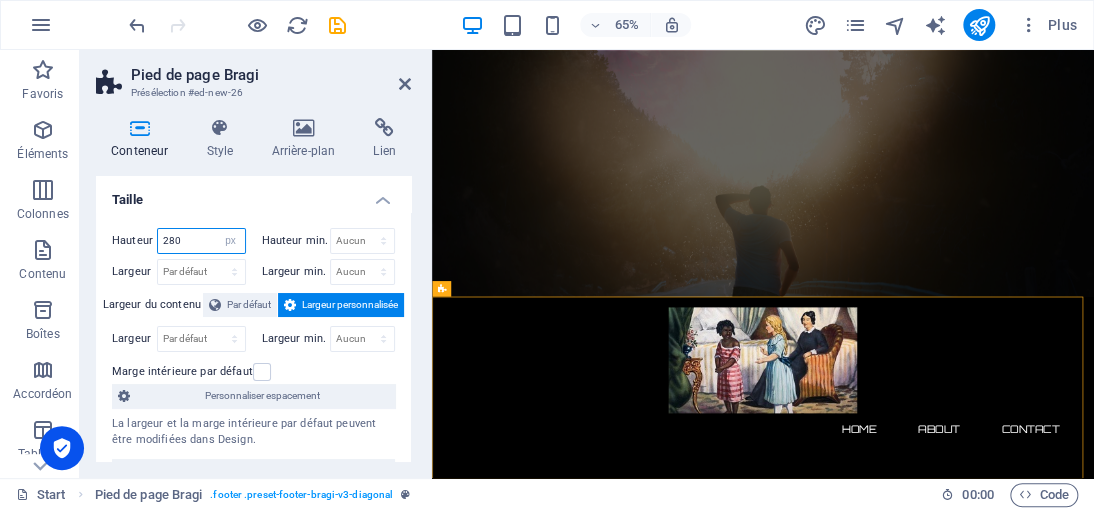 drag, startPoint x: 188, startPoint y: 240, endPoint x: 138, endPoint y: 239, distance: 50.01 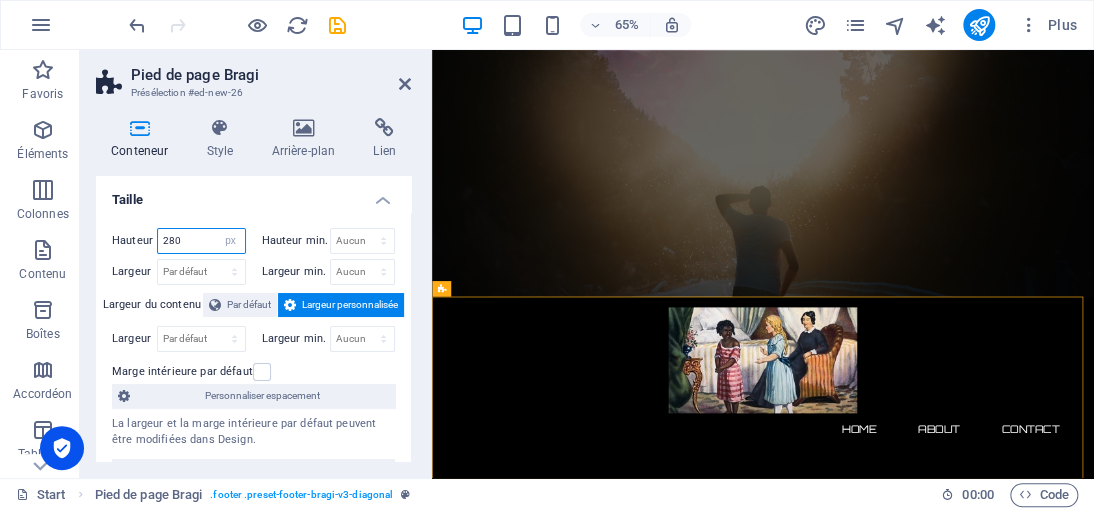 click on "Hauteur 280 Par défaut px rem % vh vw" at bounding box center (179, 241) 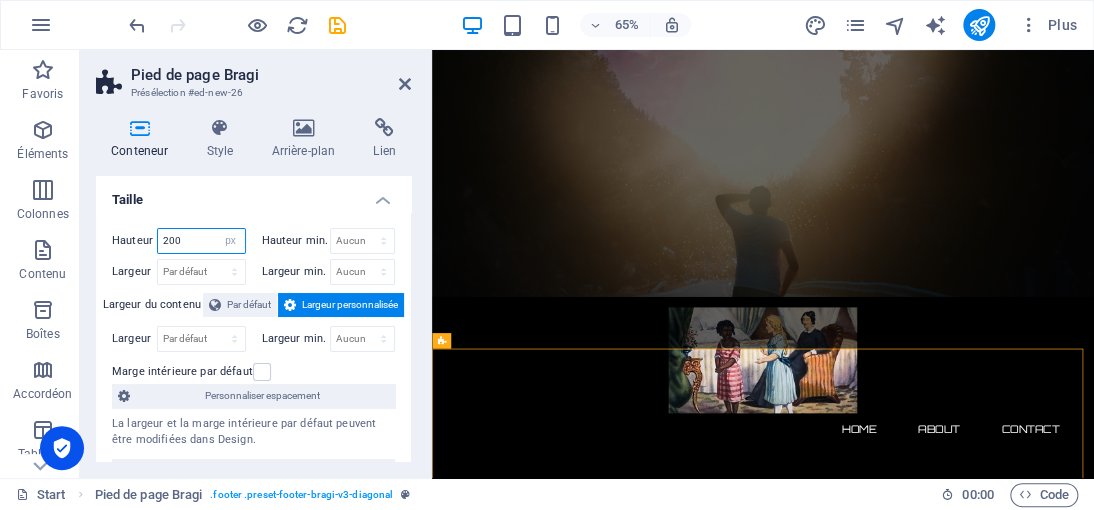 scroll, scrollTop: 576, scrollLeft: 0, axis: vertical 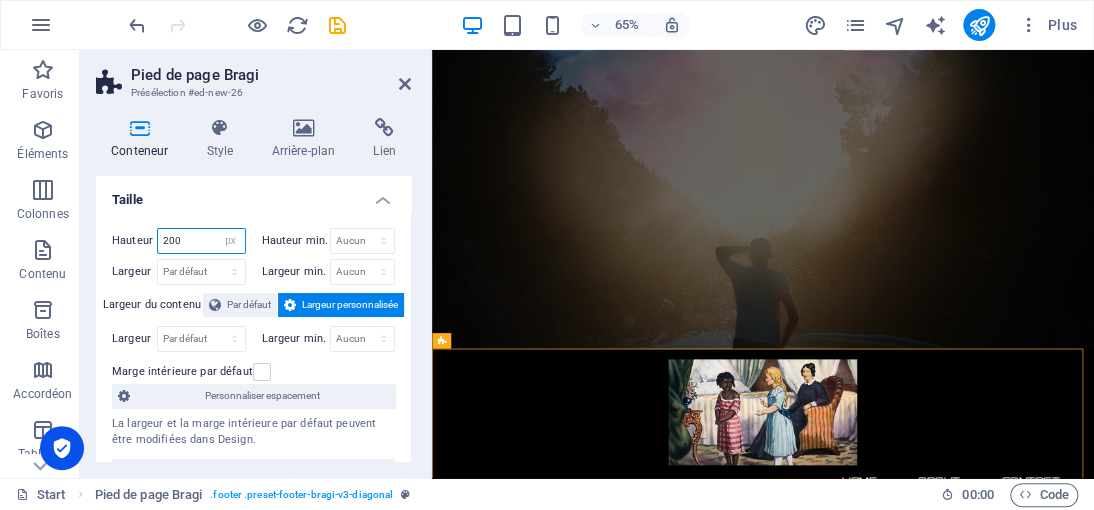 drag, startPoint x: 186, startPoint y: 242, endPoint x: 151, endPoint y: 239, distance: 35.128338 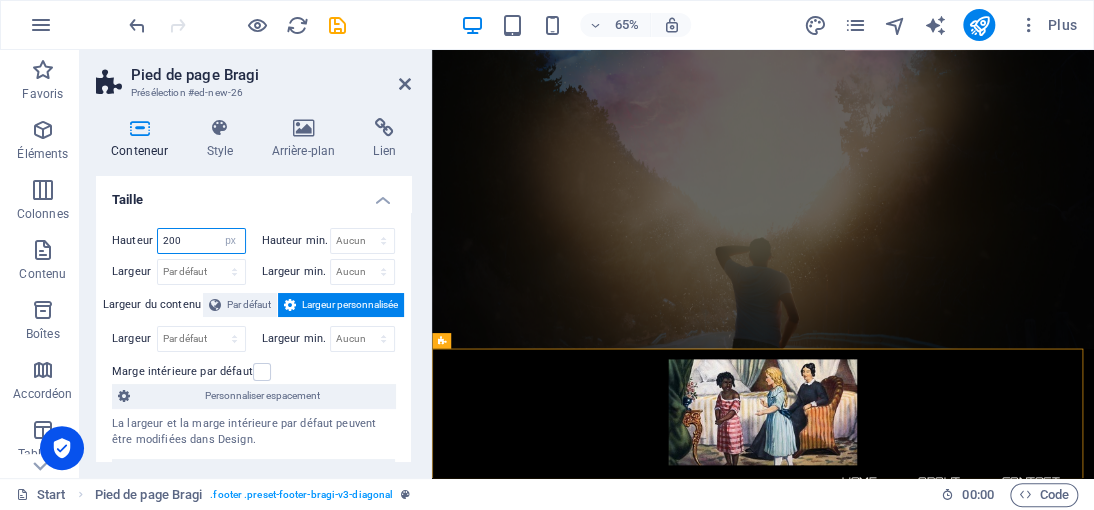click on "Hauteur 200 Par défaut px rem % vh vw" at bounding box center (179, 241) 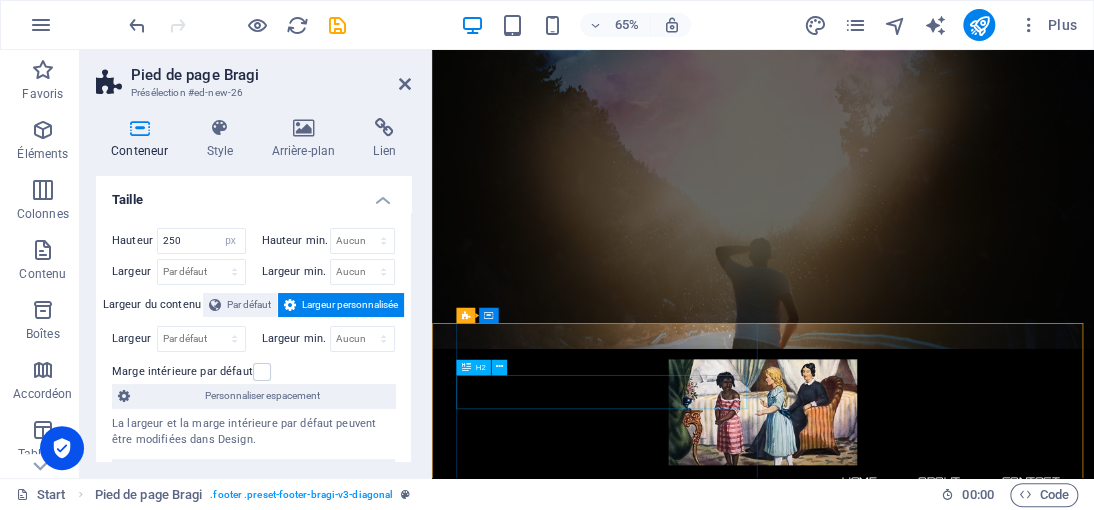 scroll, scrollTop: 625, scrollLeft: 0, axis: vertical 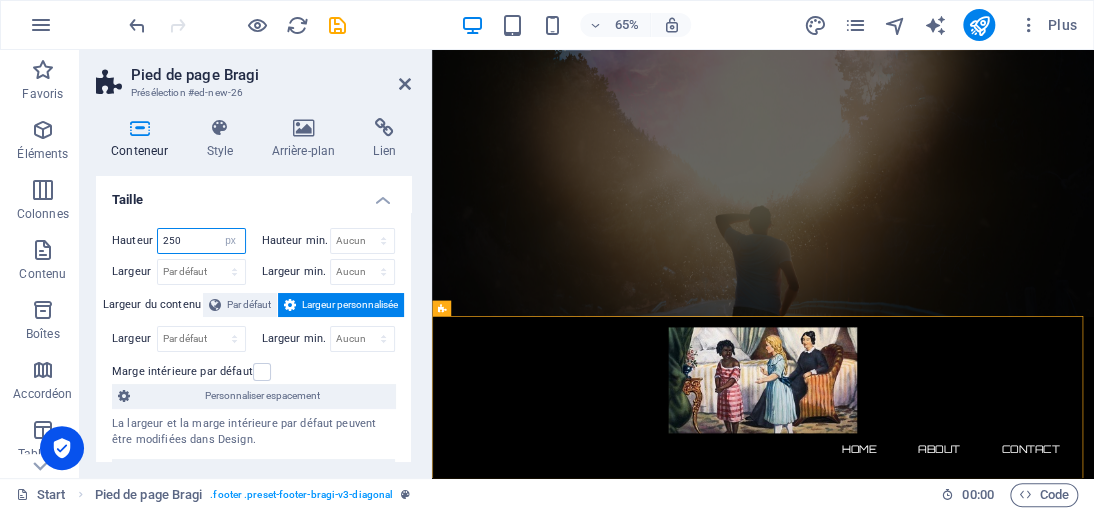 drag, startPoint x: 180, startPoint y: 241, endPoint x: 140, endPoint y: 242, distance: 40.012497 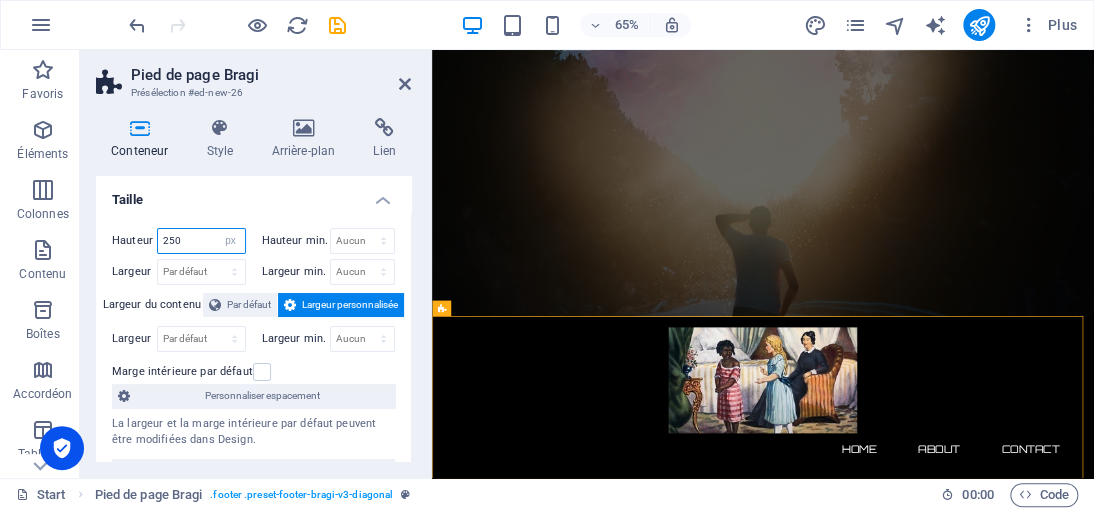 click on "Hauteur 250 Par défaut px rem % vh vw" at bounding box center (179, 241) 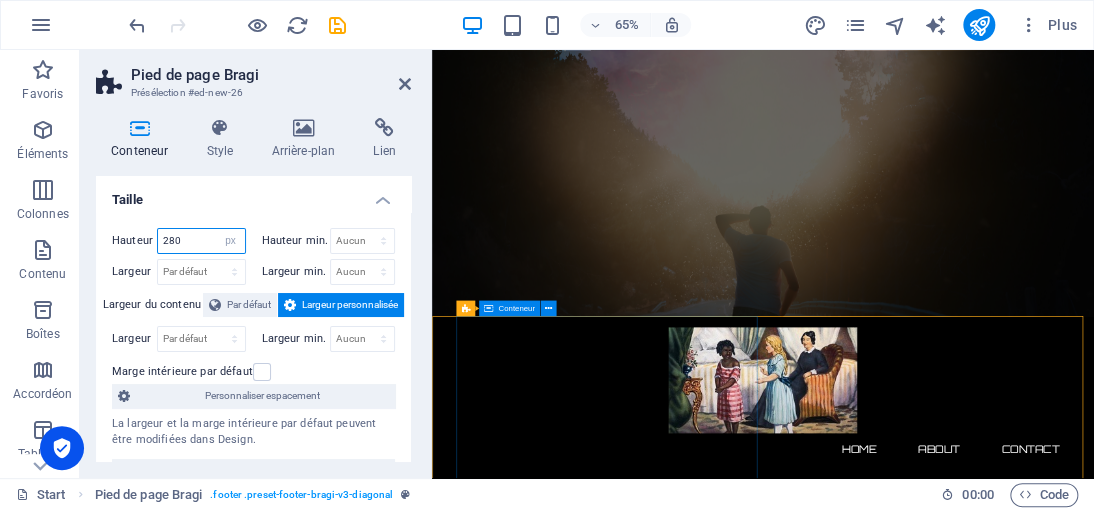 type on "280" 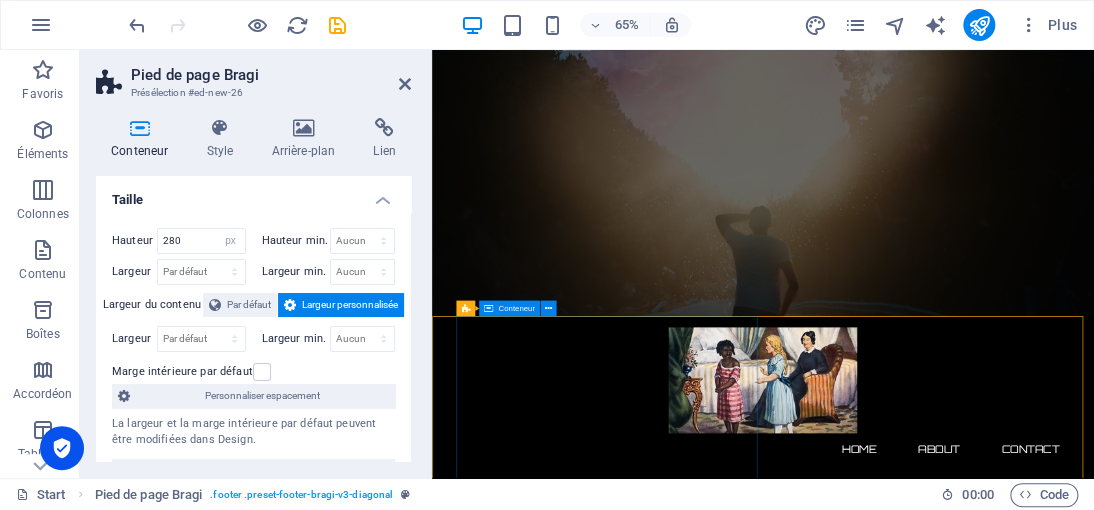 click on "Contactez-nous Democrazisme.com@2025 RUE IMAGINAIRE 333 BIS , 7500   Paris +33 7 45 01 86 46 Mentions légales  |  Politique de confidentialité" at bounding box center [959, 1773] 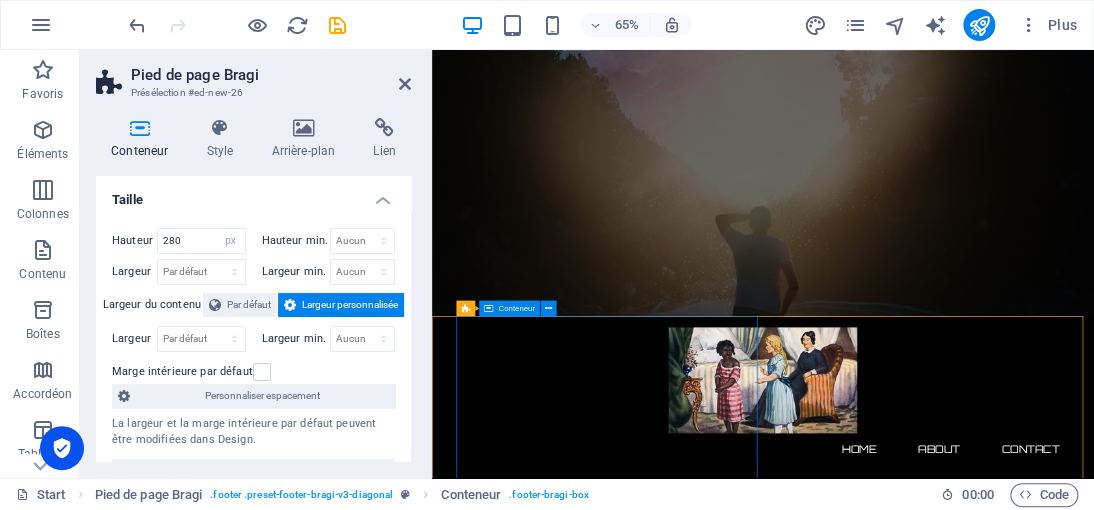 click on "Contactez-nous Democrazisme.com@2025 RUE IMAGINAIRE 333 BIS , 7500   Paris +33 7 45 01 86 46 Mentions légales  |  Politique de confidentialité" at bounding box center [959, 1773] 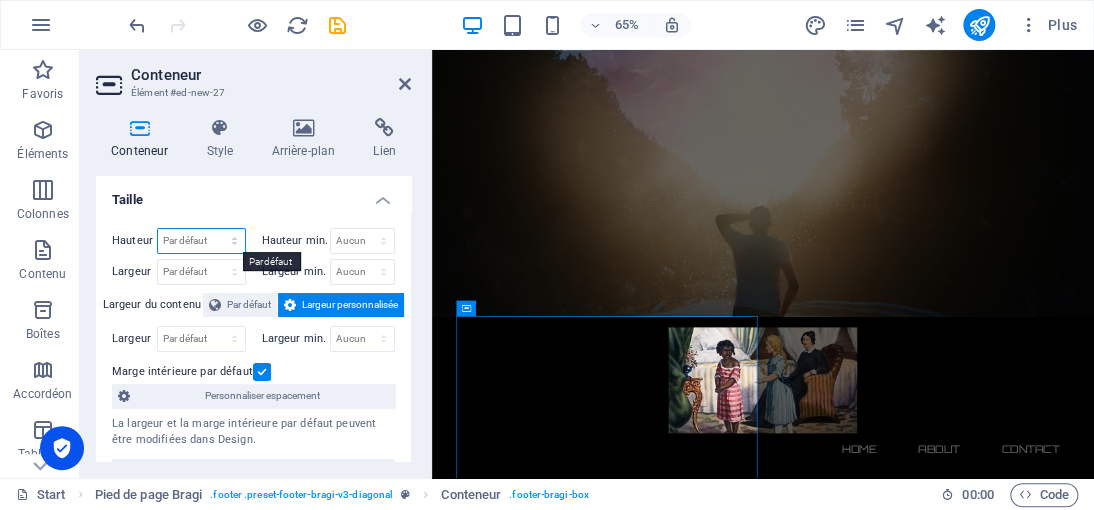 click on "Par défaut px rem % vh vw" at bounding box center [201, 241] 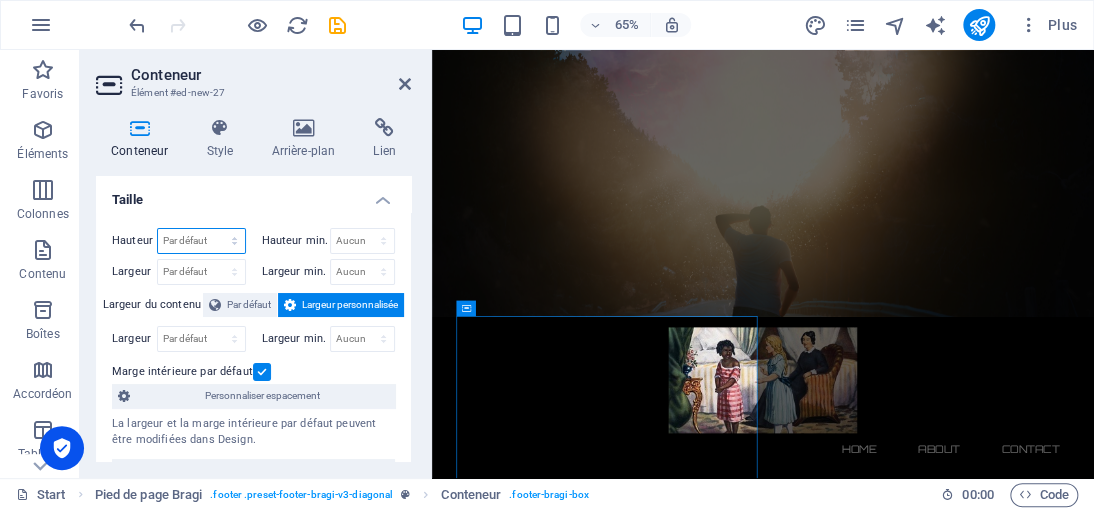 select on "px" 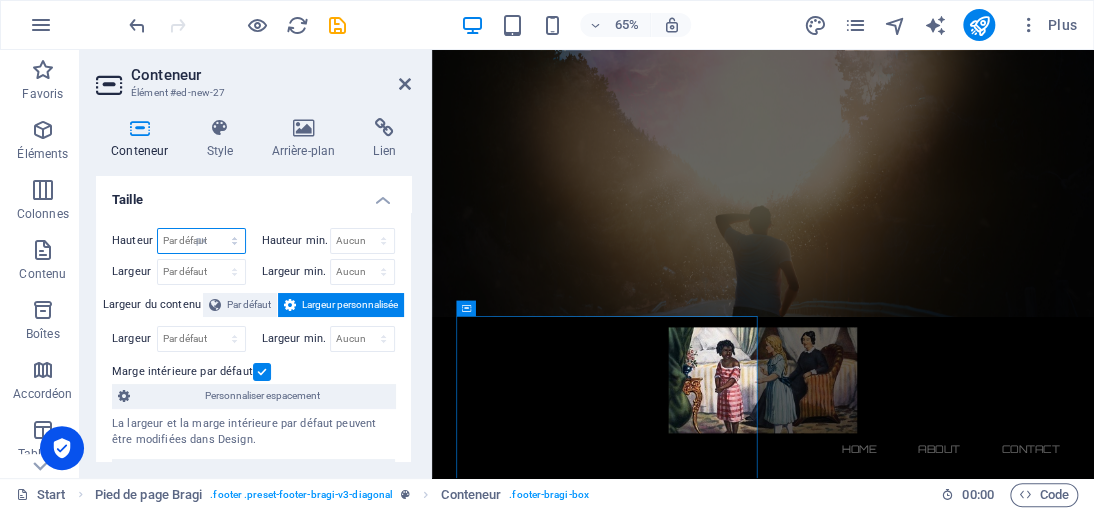 click on "Par défaut px rem % vh vw" at bounding box center [201, 241] 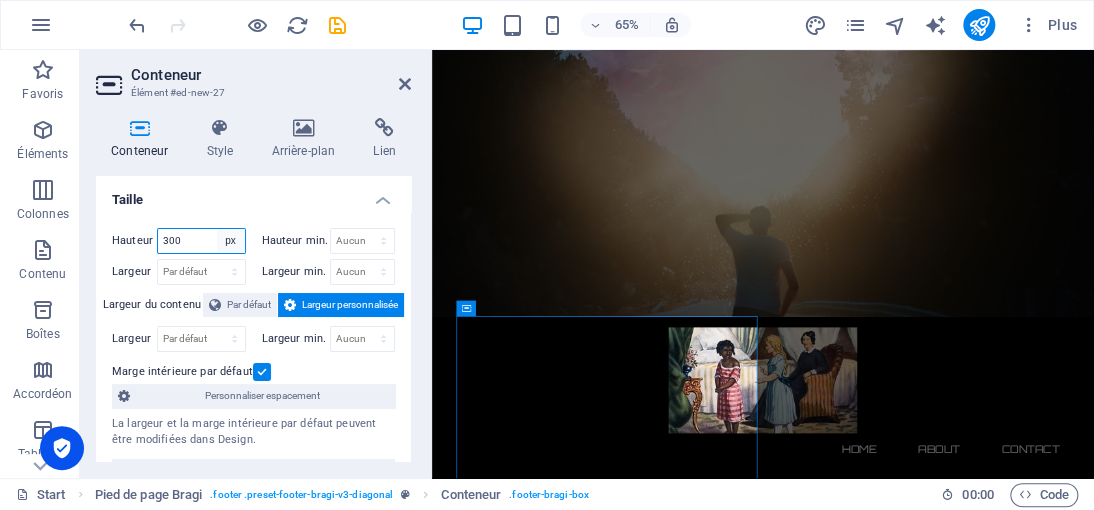 type on "300" 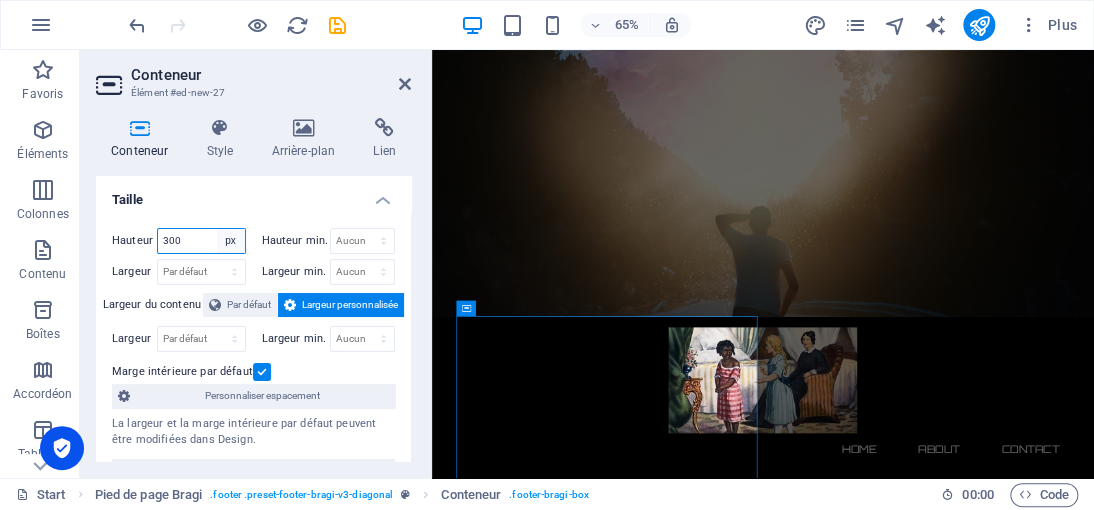 click on "Par défaut px rem % vh vw" at bounding box center (231, 241) 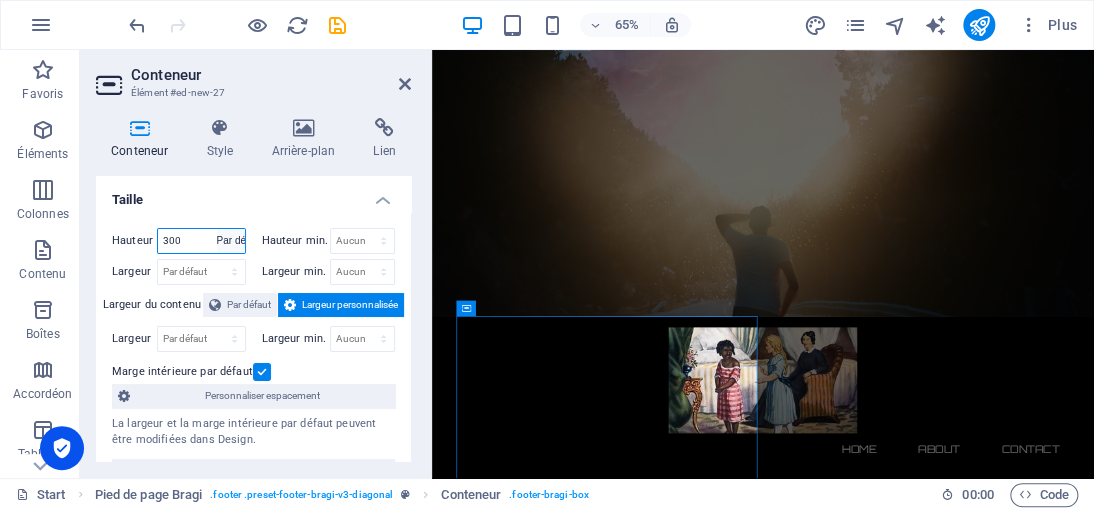 click on "Par défaut px rem % vh vw" at bounding box center [231, 241] 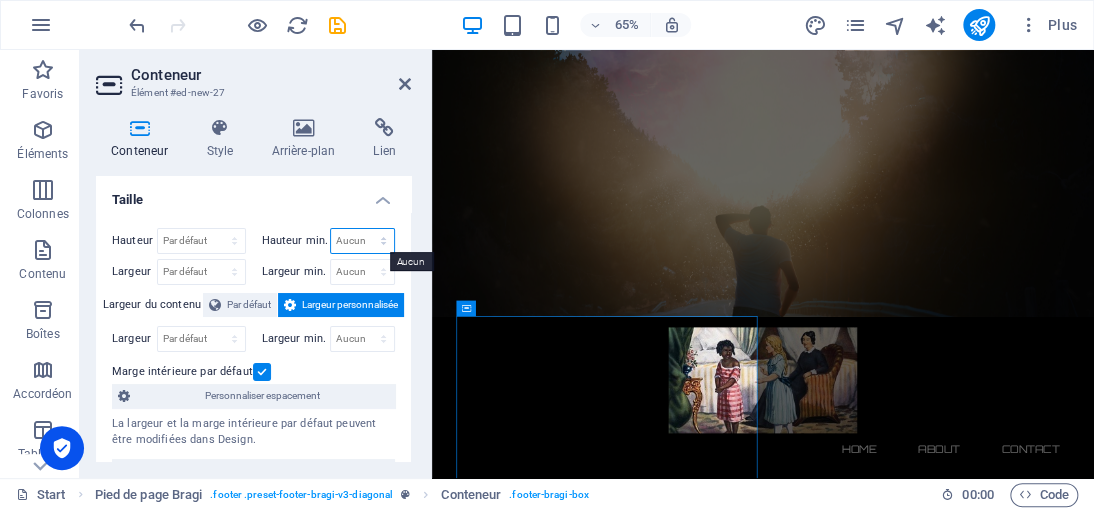 click on "Aucun px rem % vh vw" at bounding box center [363, 241] 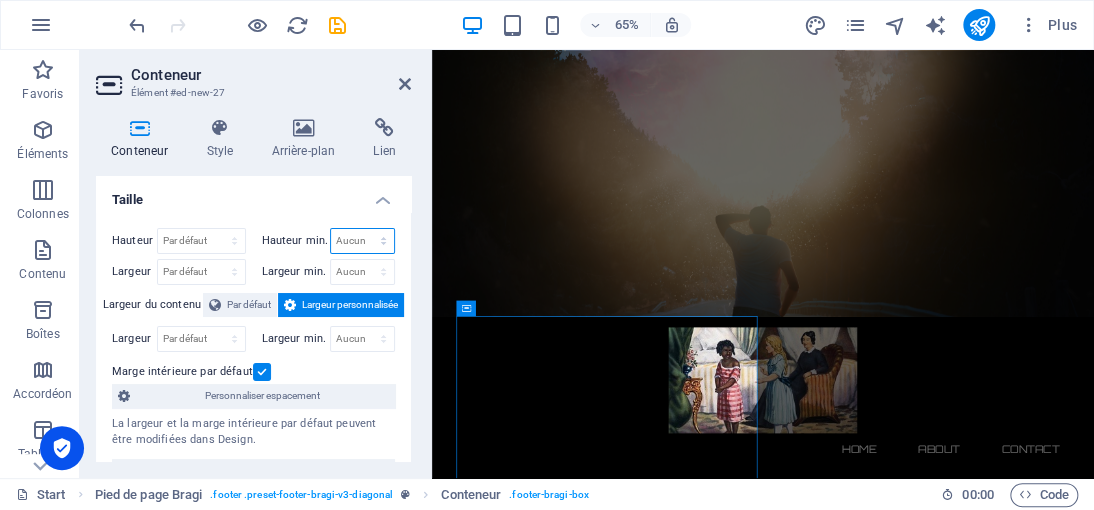 select on "px" 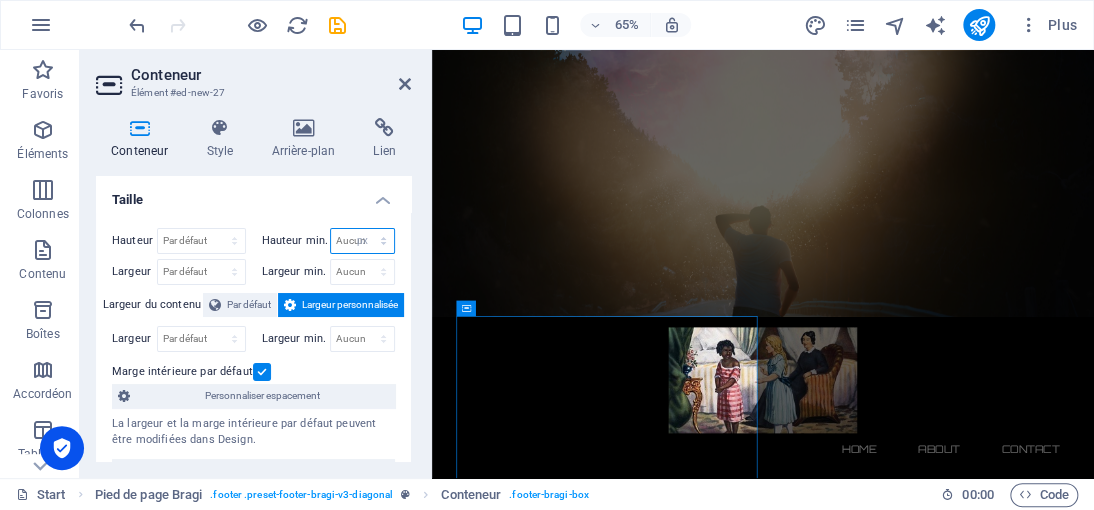 click on "Aucun px rem % vh vw" at bounding box center (363, 241) 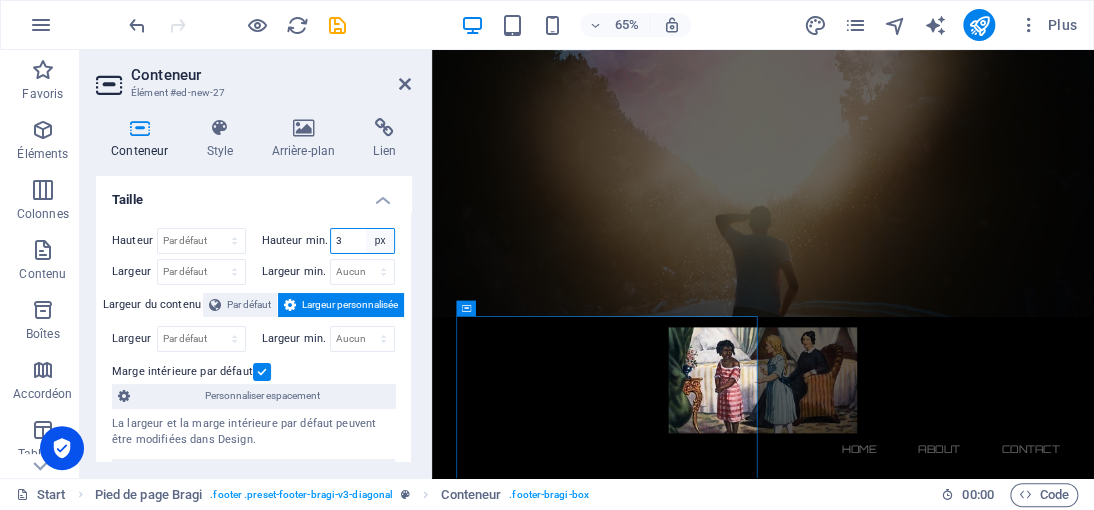 type on "3" 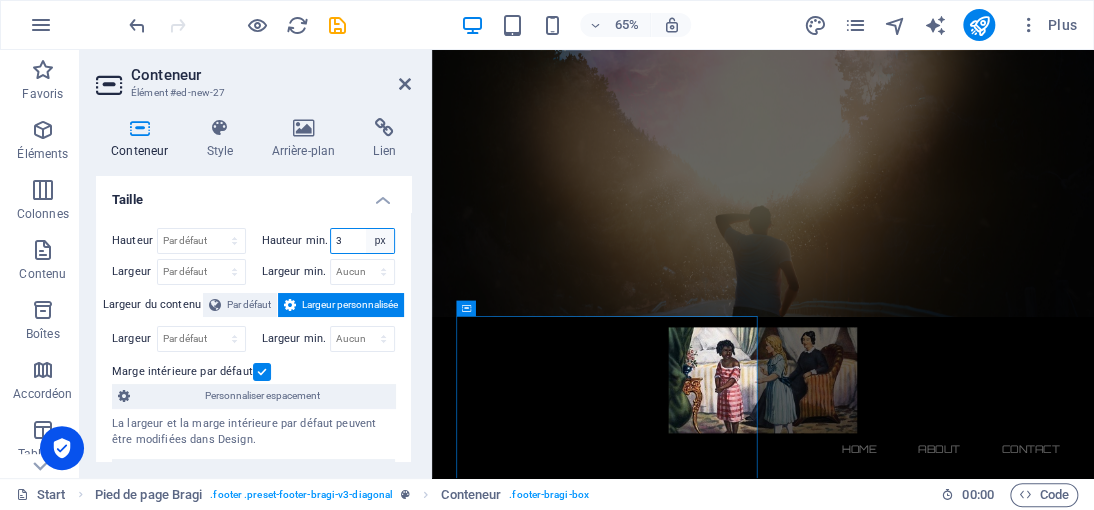 select on "uf1u08cjlhg" 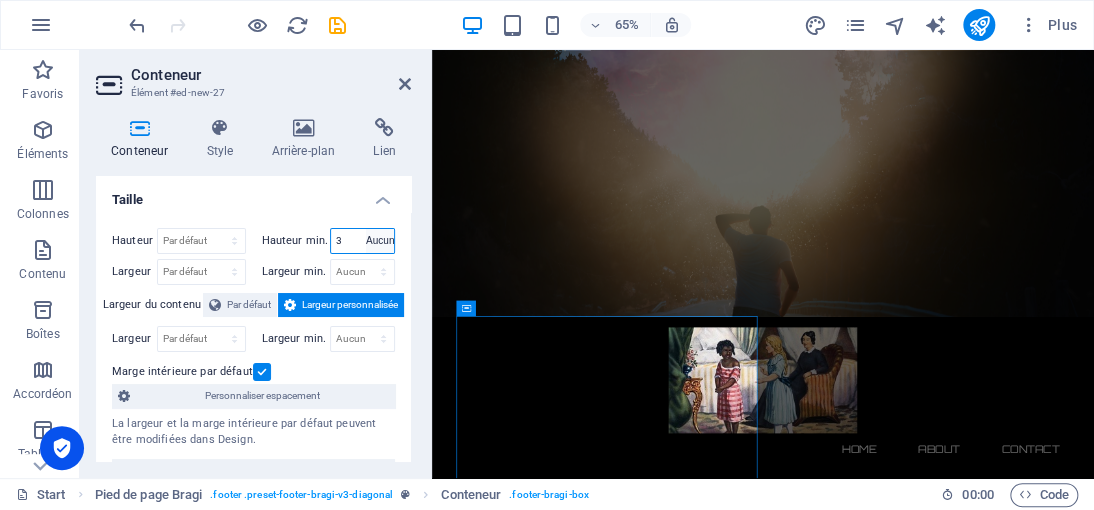 click on "Aucun px rem % vh vw" at bounding box center (380, 241) 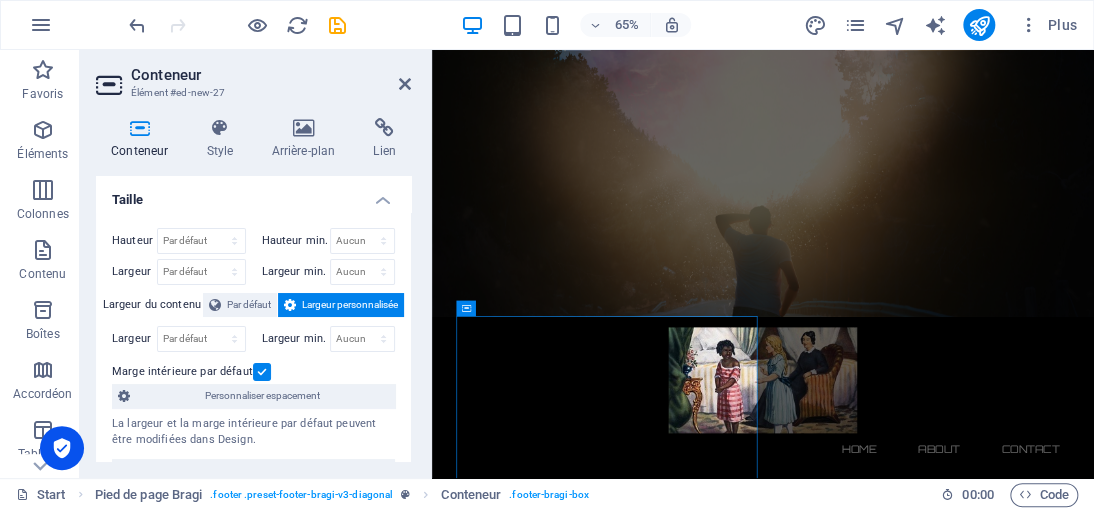 click at bounding box center (262, 372) 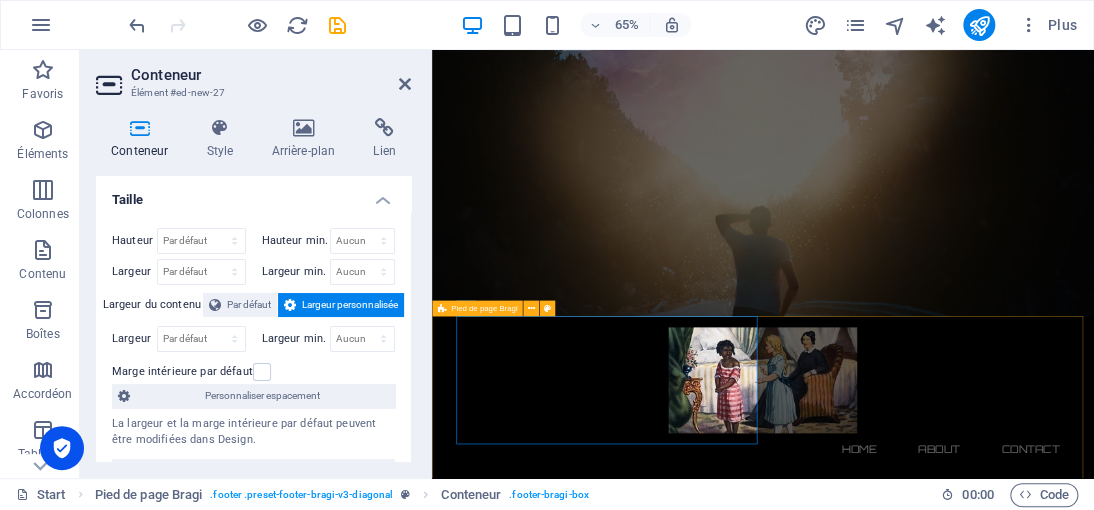 click on "Contactez-nous Democrazisme.com@2025 RUE IMAGINAIRE 333 BIS , 7500   Paris +33 7 45 01 86 46 Mentions légales  |  Politique de confidentialité" at bounding box center [941, 1687] 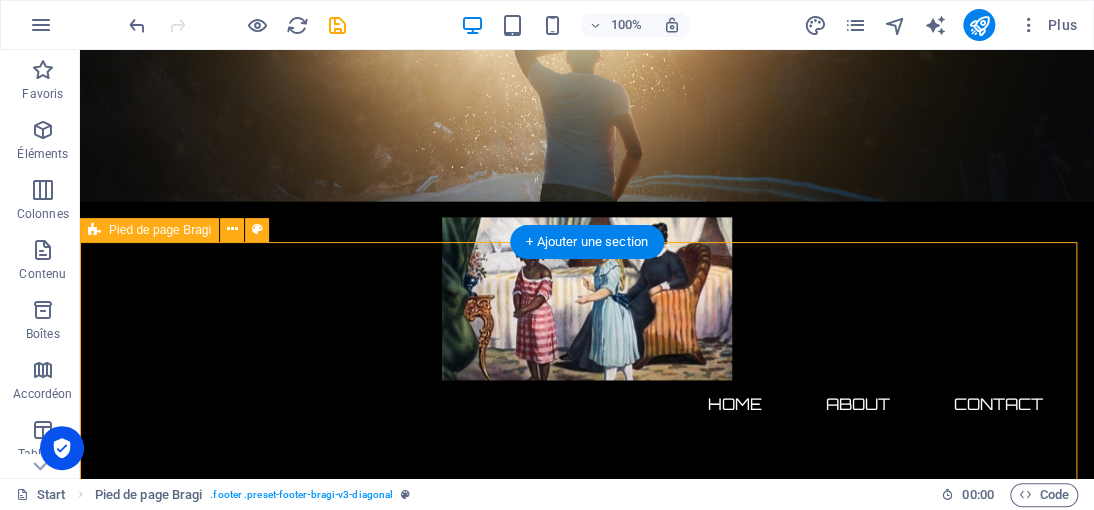 scroll, scrollTop: 886, scrollLeft: 0, axis: vertical 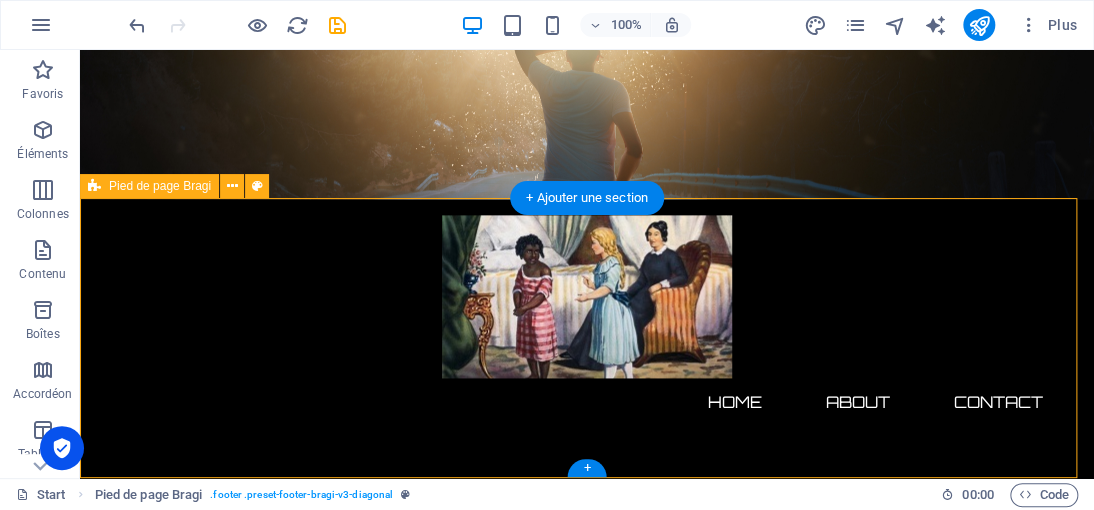 click on "Contactez-nous Democrazisme.com@2025 RUE IMAGINAIRE 333 BIS , 7500   Paris +33 7 45 01 86 46 Mentions légales  |  Politique de confidentialité" at bounding box center (587, 1426) 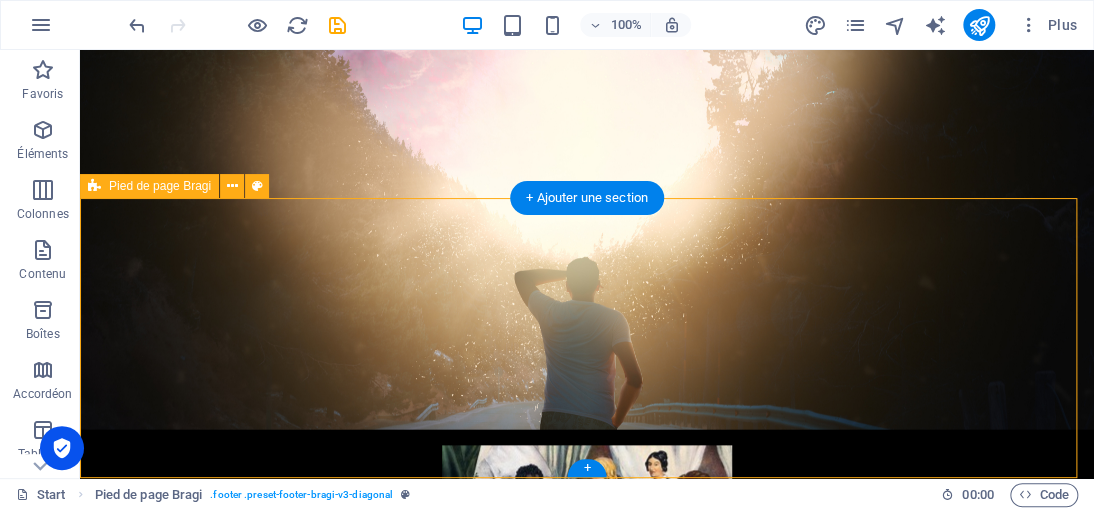 select on "px" 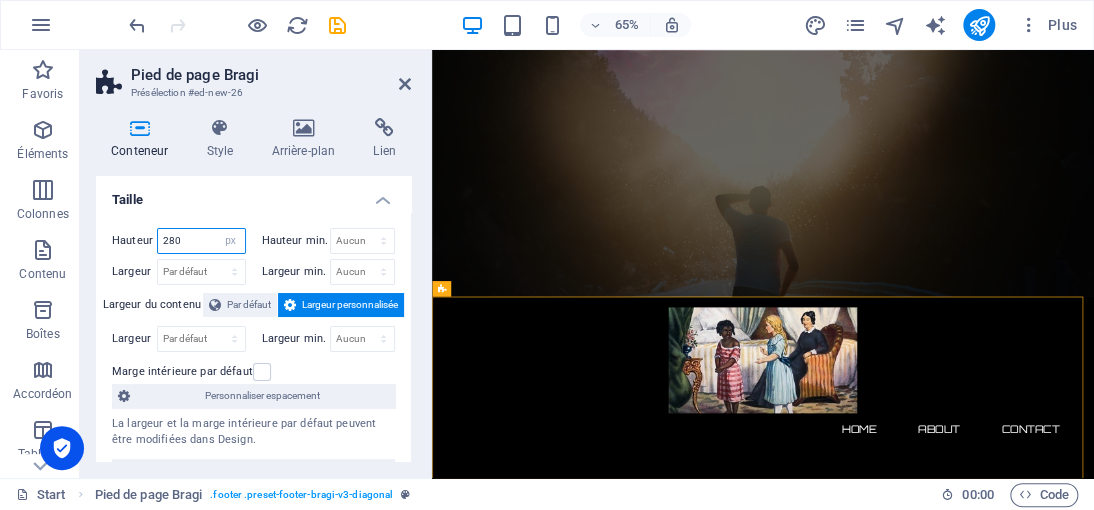 drag, startPoint x: 190, startPoint y: 238, endPoint x: 149, endPoint y: 239, distance: 41.01219 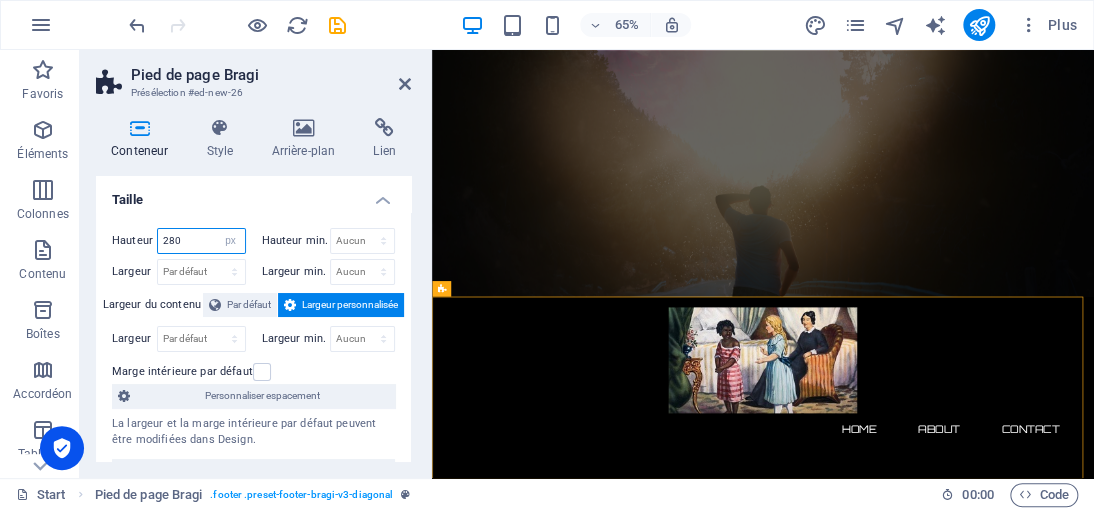 click on "Hauteur 280 Par défaut px rem % vh vw" at bounding box center [179, 241] 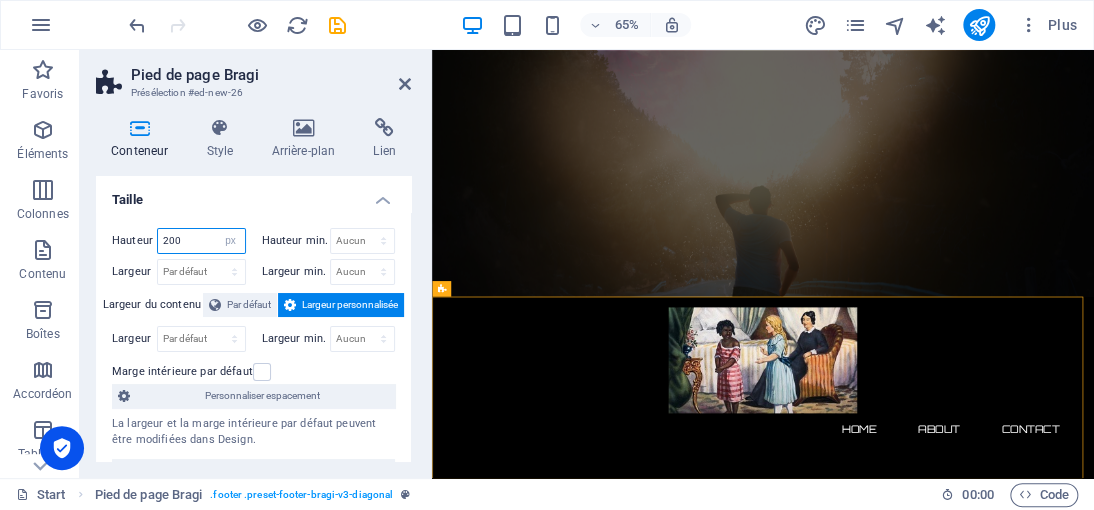 scroll, scrollTop: 576, scrollLeft: 0, axis: vertical 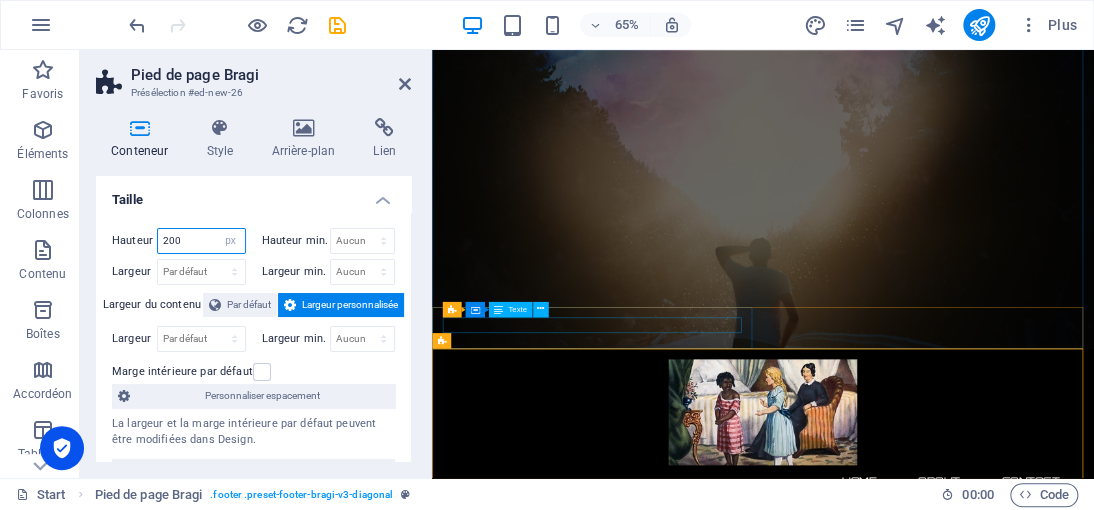 type on "200" 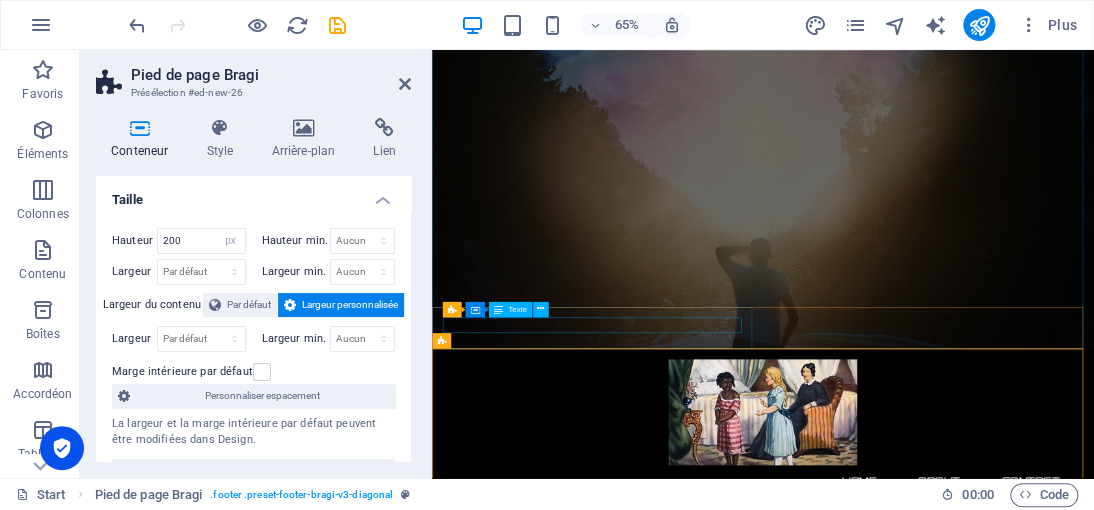 click on "Legal notice  |  Privacy" at bounding box center [941, 1416] 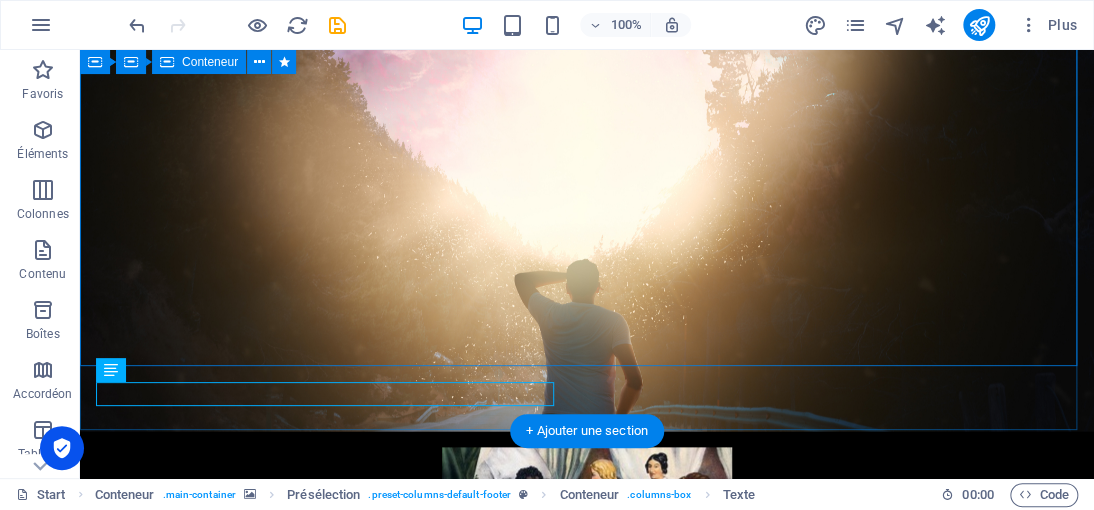 scroll, scrollTop: 776, scrollLeft: 0, axis: vertical 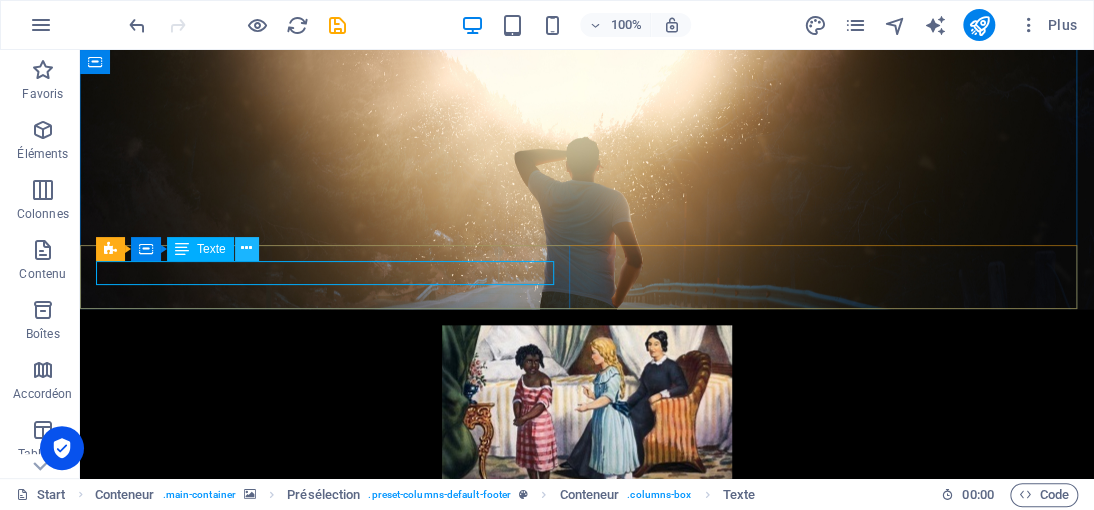 click at bounding box center (246, 248) 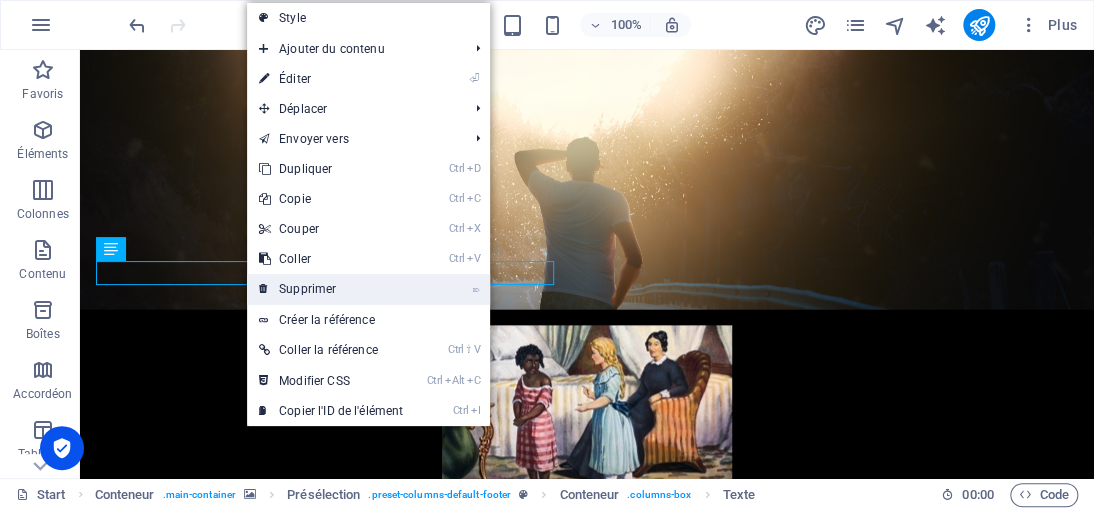 click on "⌦  Supprimer" at bounding box center [331, 289] 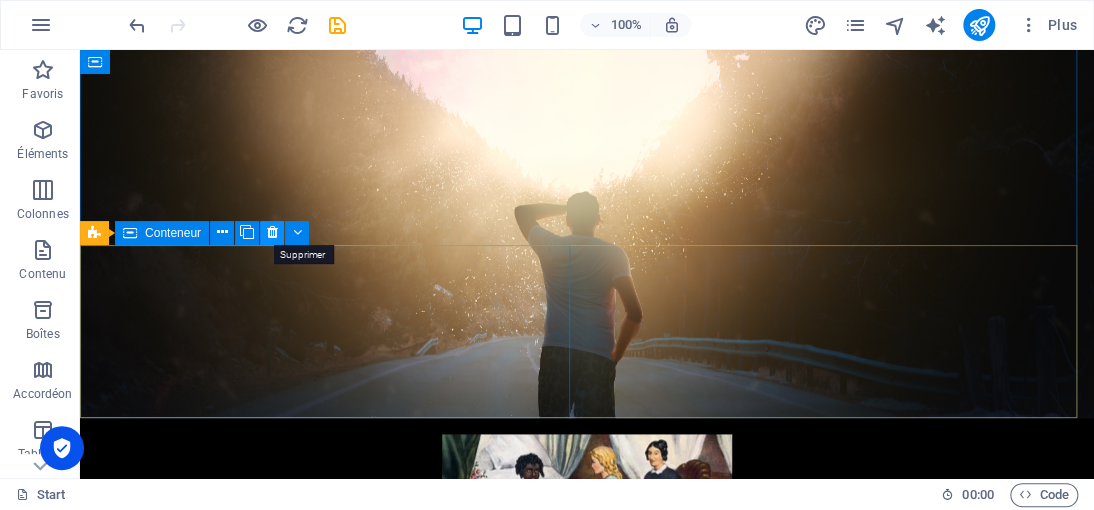 drag, startPoint x: 273, startPoint y: 231, endPoint x: 194, endPoint y: 182, distance: 92.96236 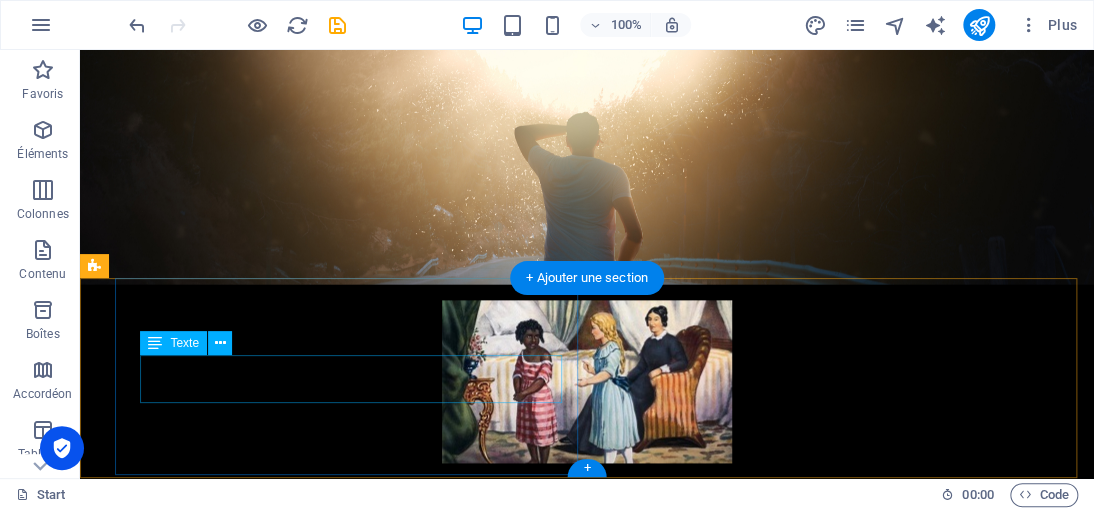 scroll, scrollTop: 806, scrollLeft: 0, axis: vertical 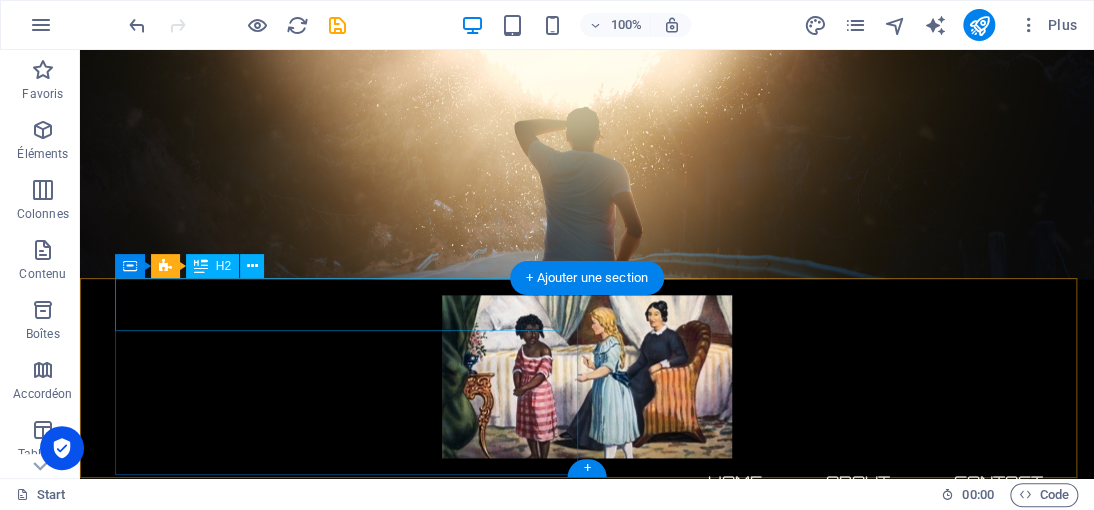 click on "Contactez-nous" at bounding box center (596, 1328) 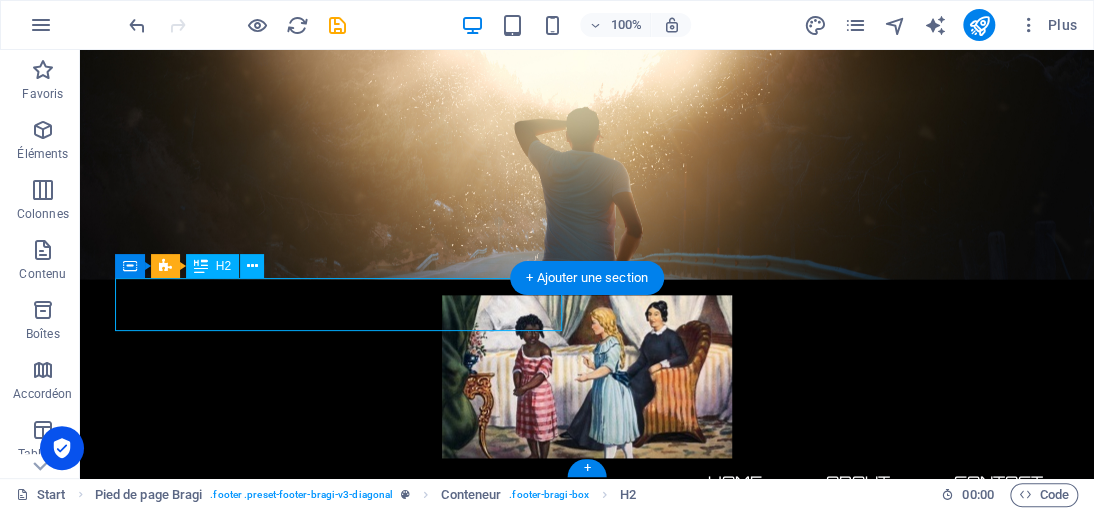 click on "Contactez-nous" at bounding box center [596, 1328] 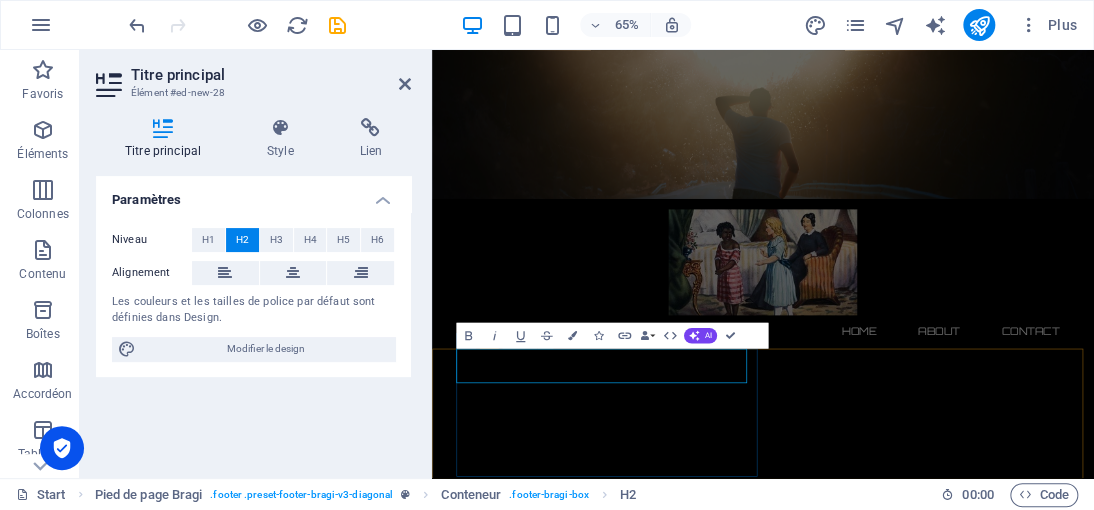 scroll, scrollTop: 576, scrollLeft: 0, axis: vertical 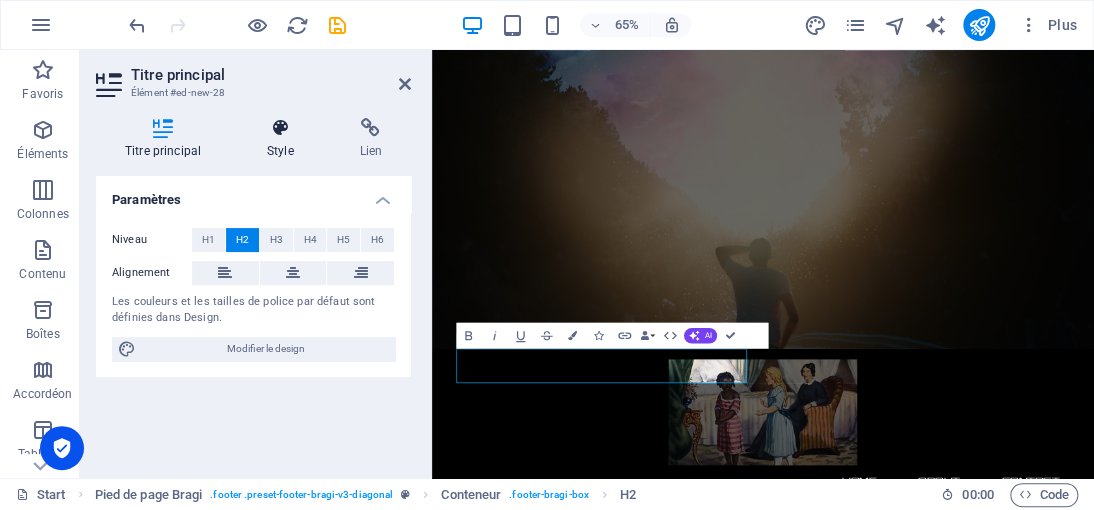 click on "Style" at bounding box center [284, 139] 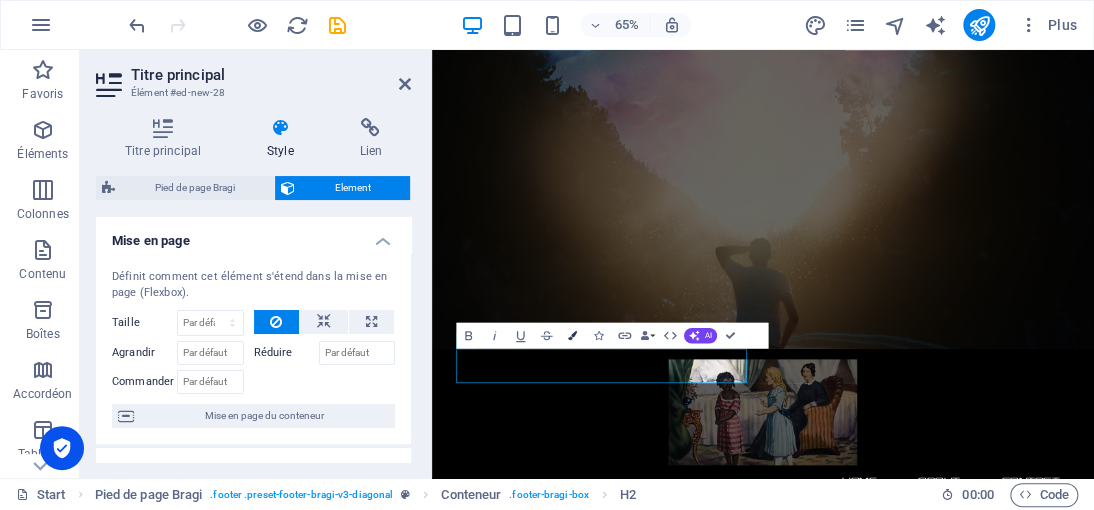 click at bounding box center (572, 335) 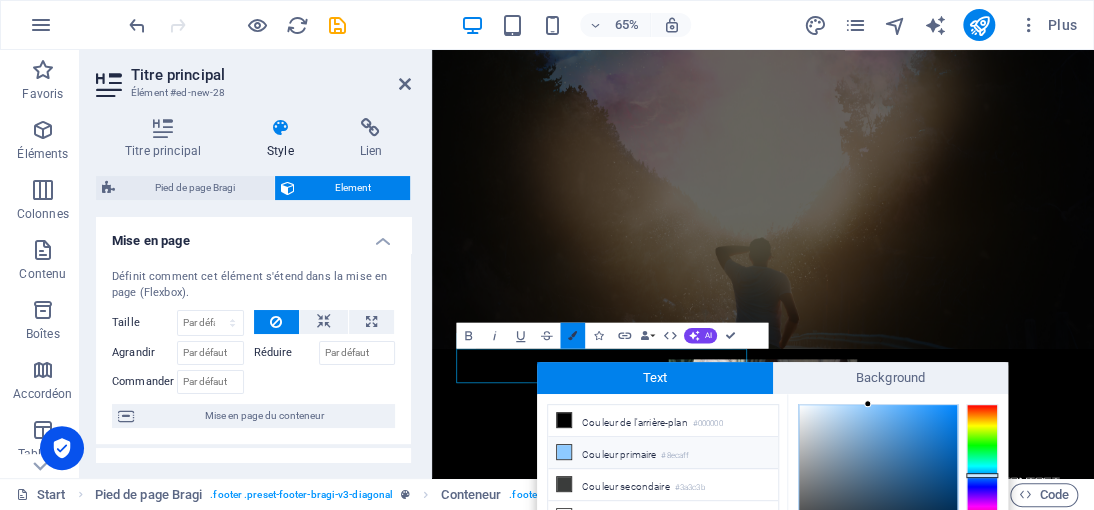 scroll, scrollTop: 132, scrollLeft: 0, axis: vertical 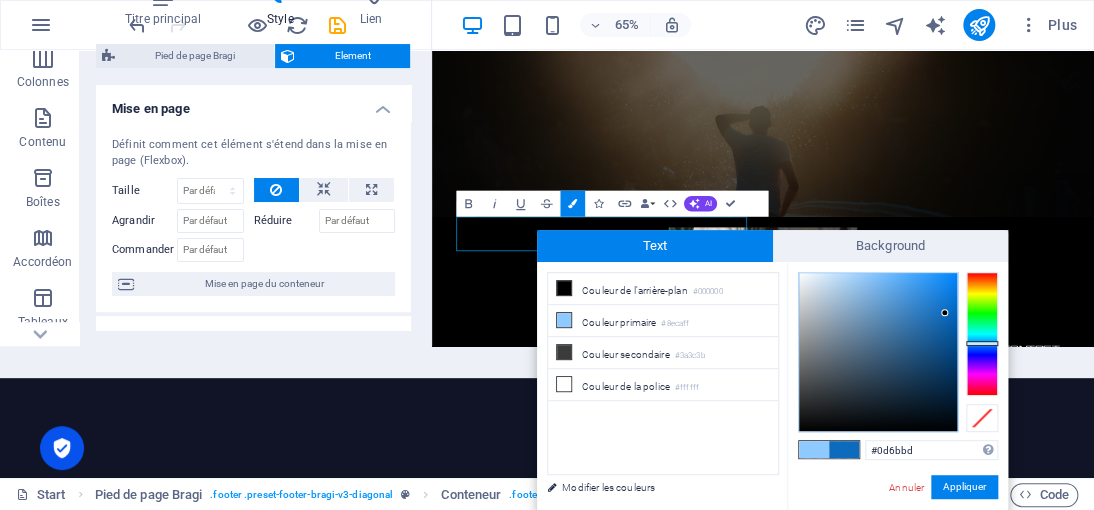 click at bounding box center (878, 352) 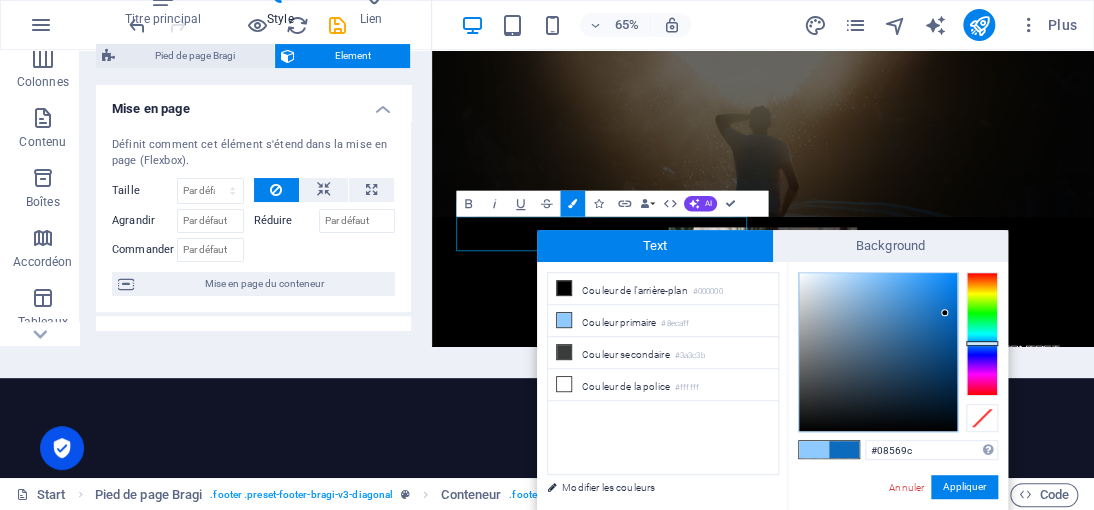 click at bounding box center [878, 352] 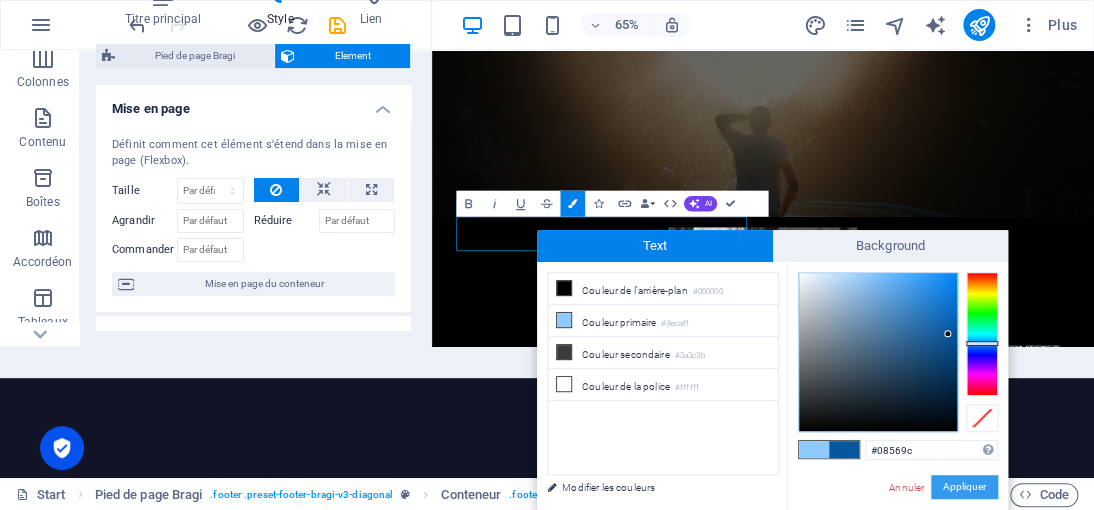 click on "Appliquer" at bounding box center [964, 487] 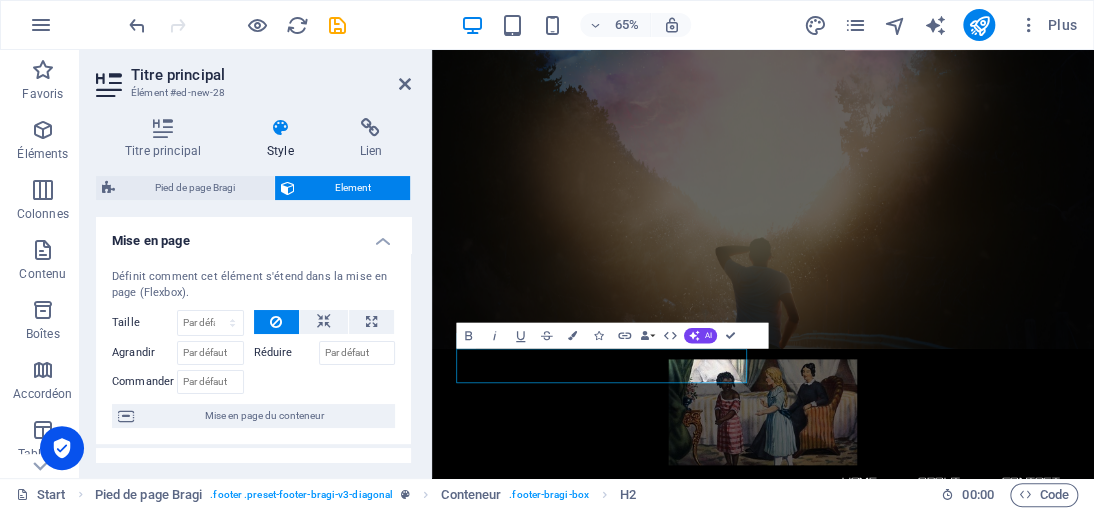 scroll, scrollTop: 0, scrollLeft: 0, axis: both 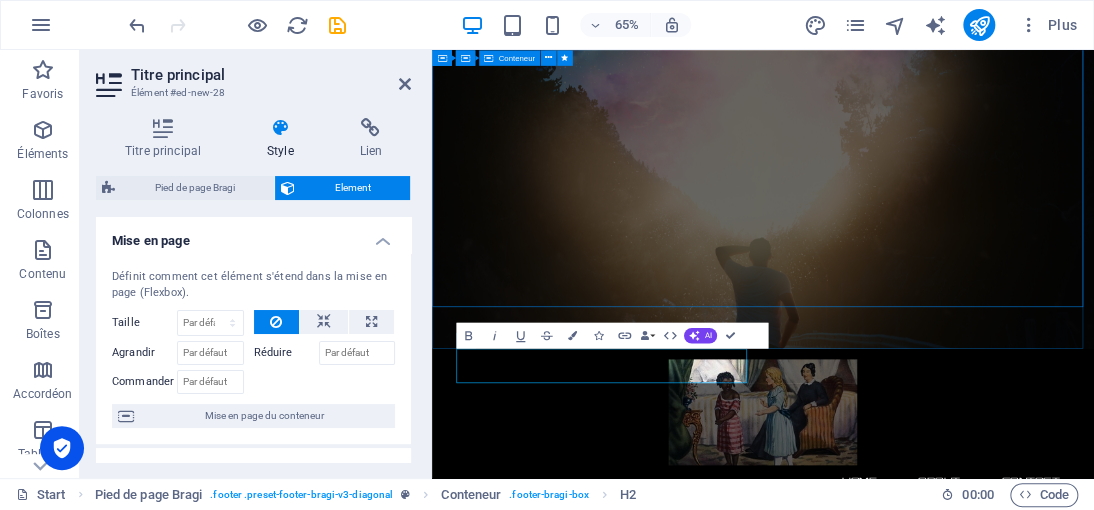 click on "démocrazisme.com « Le meilleur moyen d'approcher la justice divine, c'est de s'en faire une telle habitude qu'on l'observe dans les plus petites choses, et qu'on y plie jusqu'à sa manière de penser. »" at bounding box center (941, 1070) 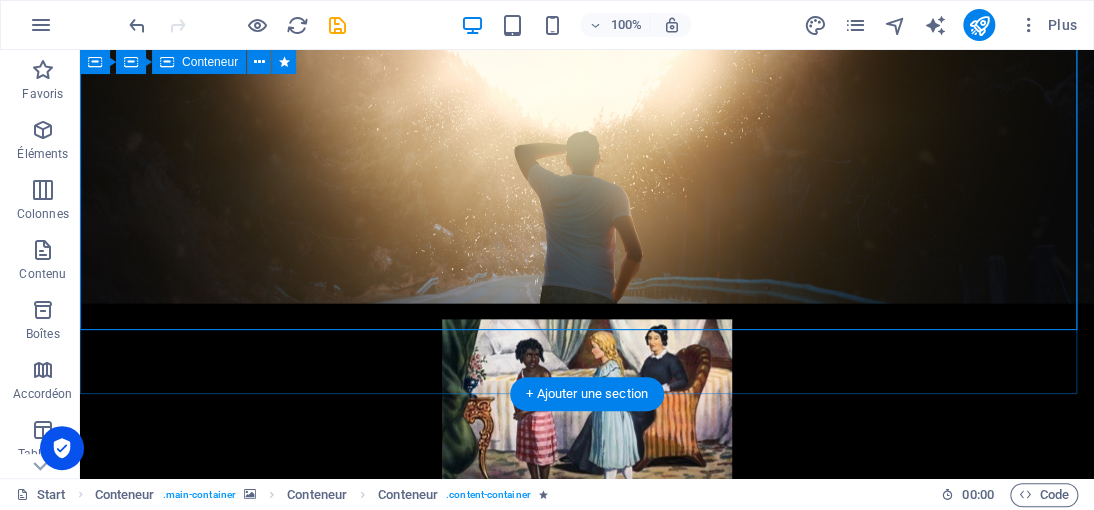 scroll, scrollTop: 806, scrollLeft: 0, axis: vertical 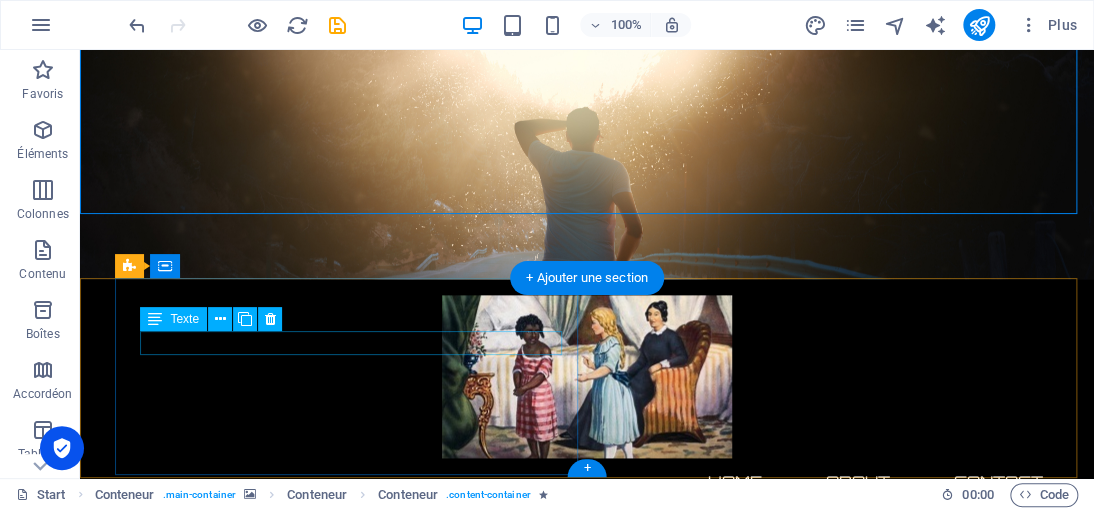 click on "[DOMAIN_NAME]@2025" at bounding box center (202, 1391) 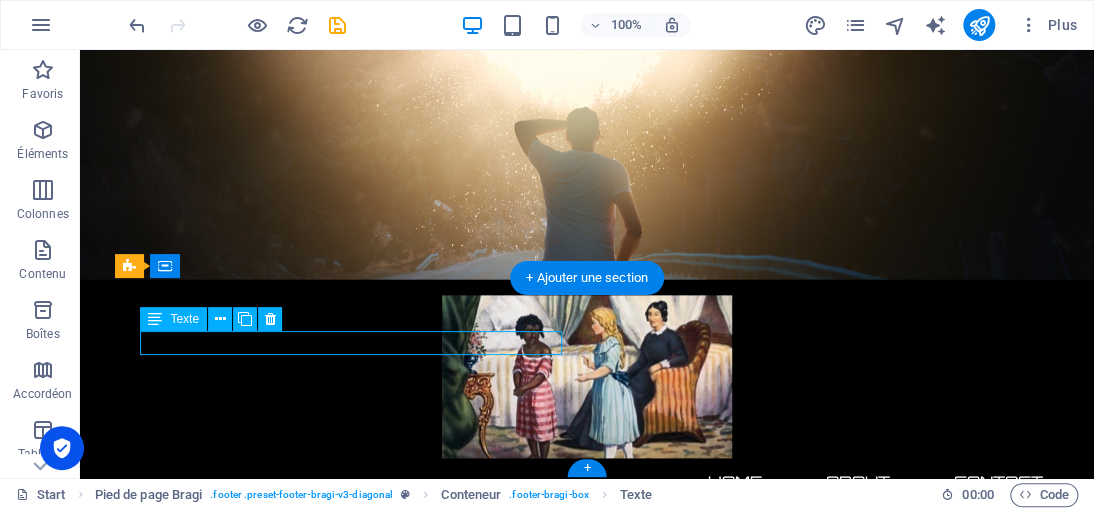 click on "[DOMAIN_NAME]@2025" at bounding box center (202, 1391) 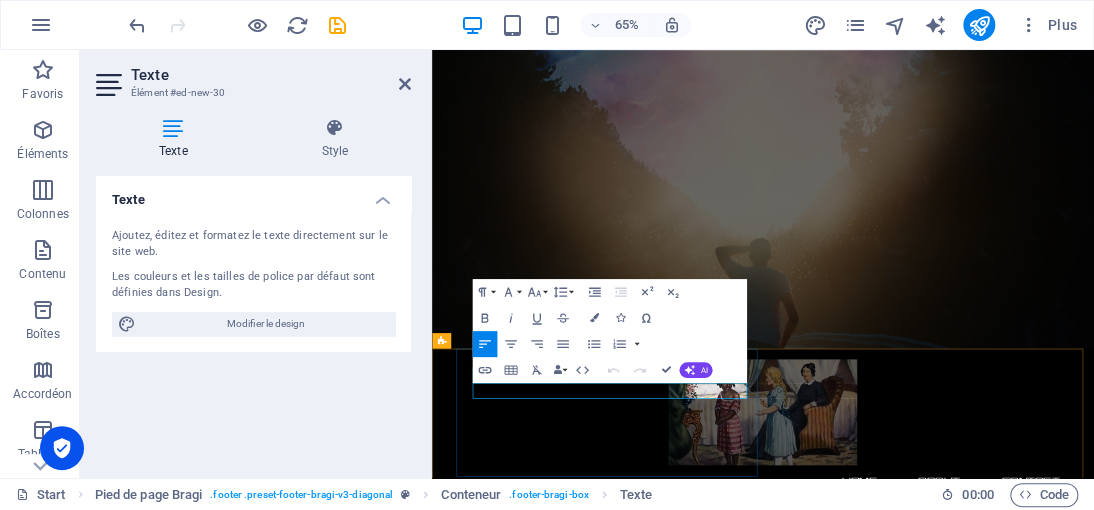 drag, startPoint x: 596, startPoint y: 569, endPoint x: 876, endPoint y: 575, distance: 280.06427 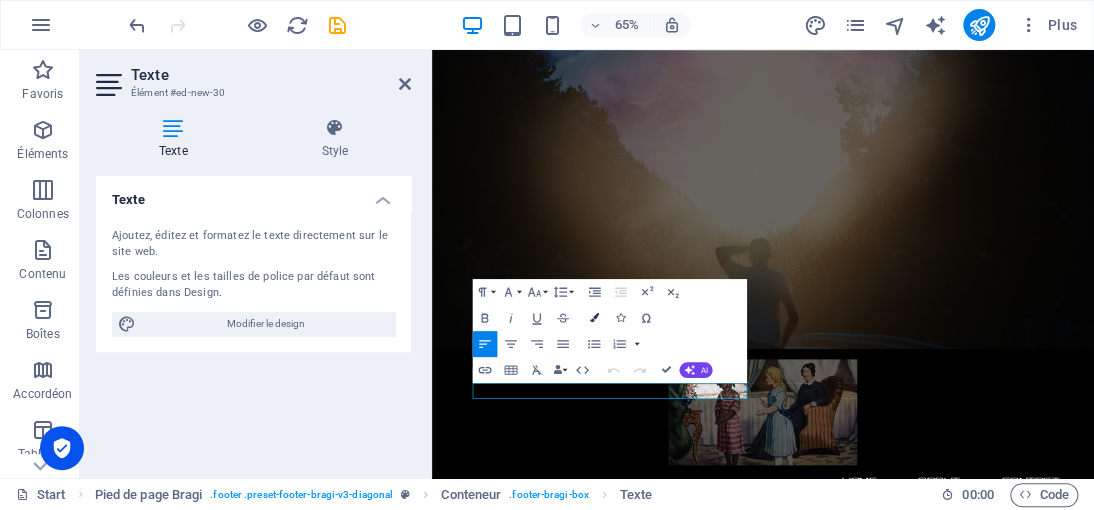 click at bounding box center [594, 317] 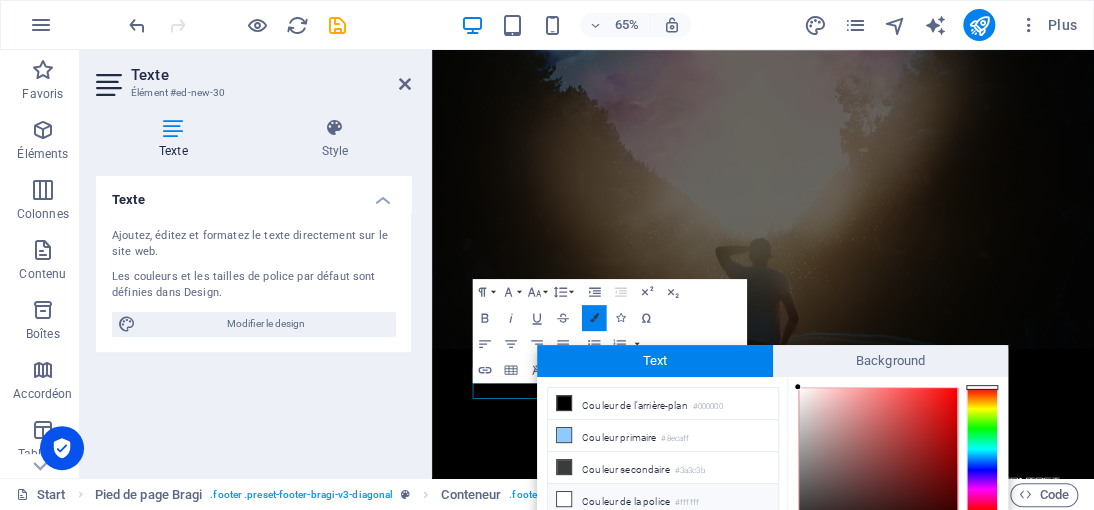 scroll, scrollTop: 114, scrollLeft: 0, axis: vertical 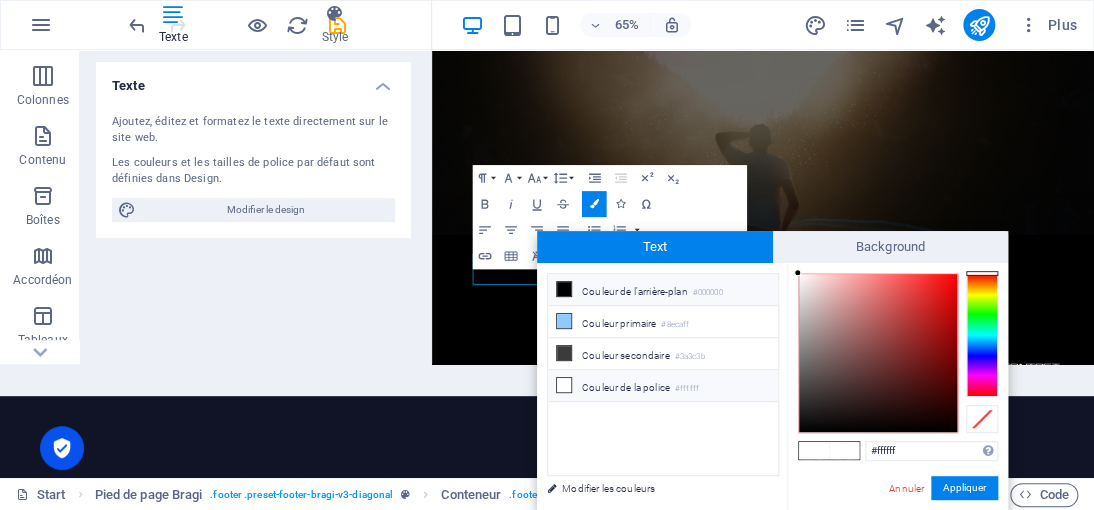 click at bounding box center (564, 289) 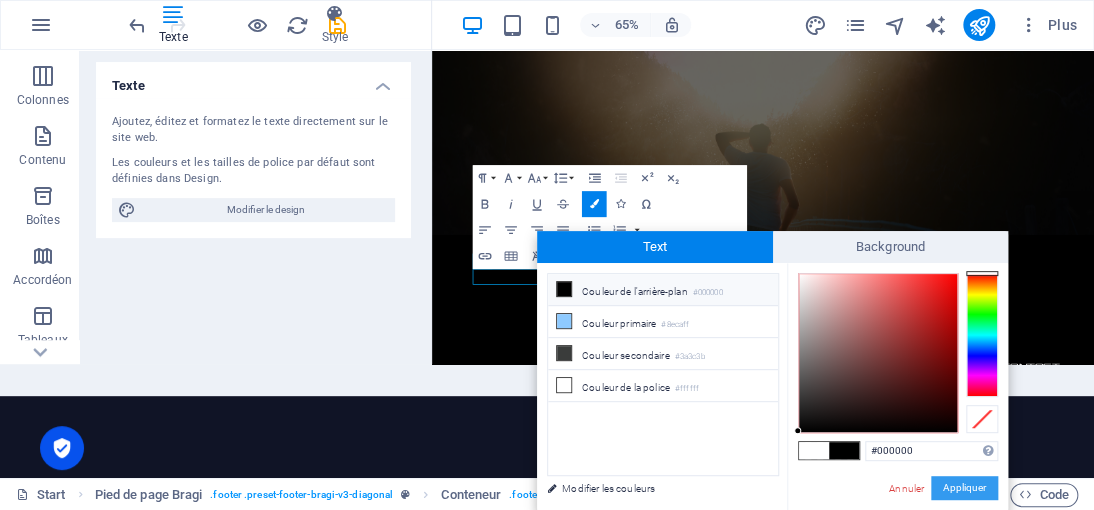 click on "Appliquer" at bounding box center [964, 488] 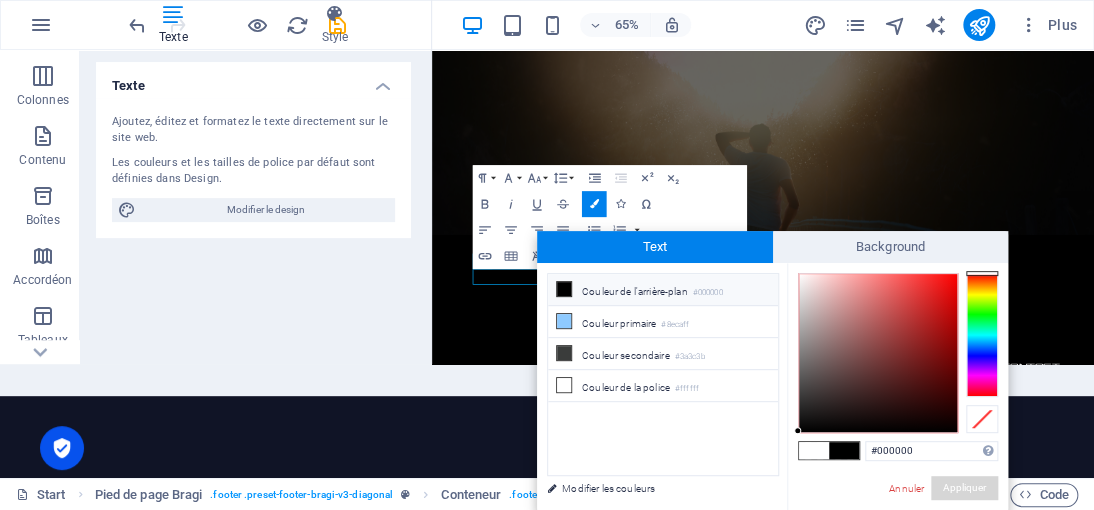 scroll, scrollTop: 0, scrollLeft: 0, axis: both 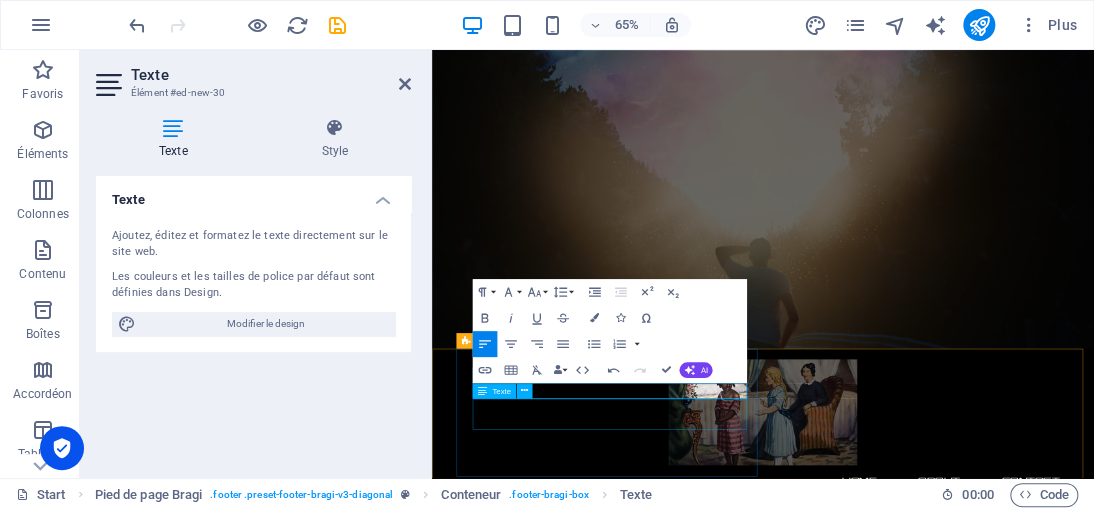 click on "RUE IMAGINAIRE 333 BIS" at bounding box center [560, 1669] 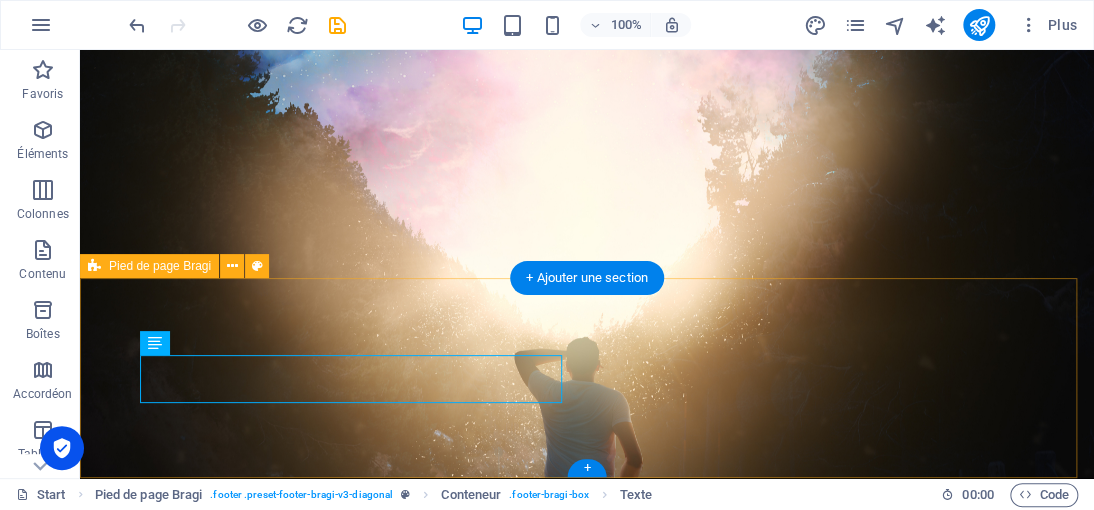 scroll, scrollTop: 806, scrollLeft: 0, axis: vertical 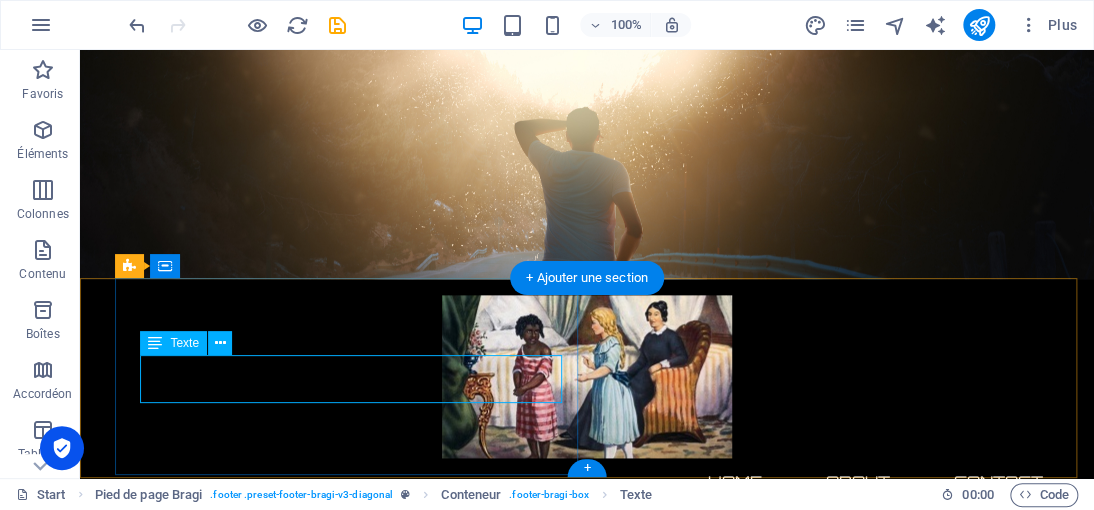 click on "RUE IMAGINAIRE 333 BIS , [GEOGRAPHIC_DATA]" at bounding box center (596, 1451) 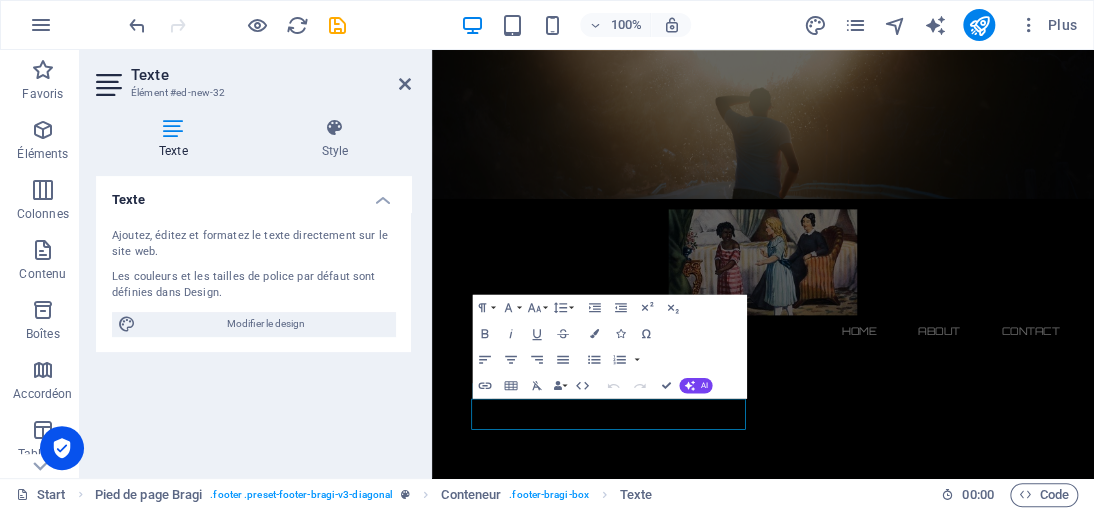 scroll, scrollTop: 576, scrollLeft: 0, axis: vertical 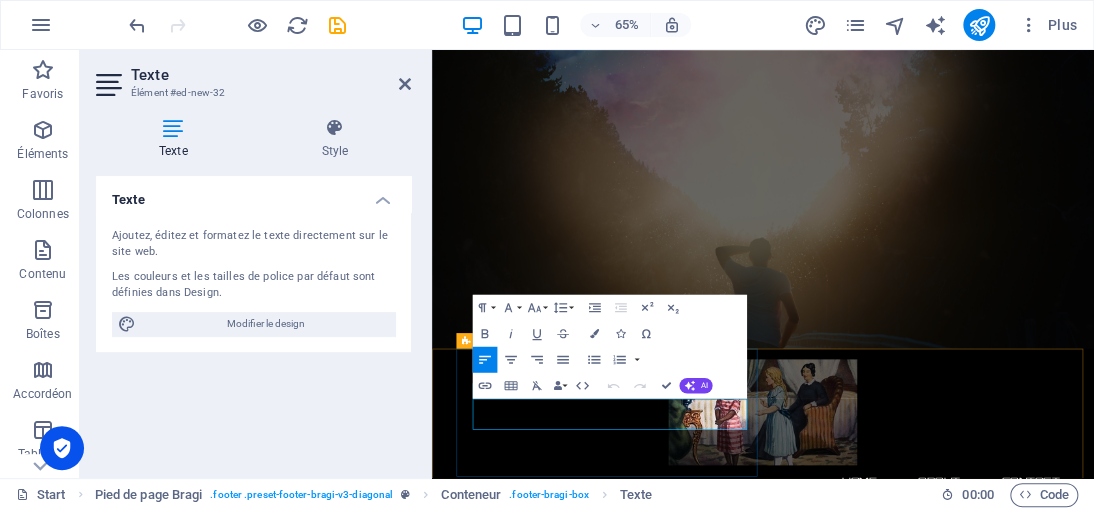 click on "RUE IMAGINAIRE 333 BIS" at bounding box center [560, 1669] 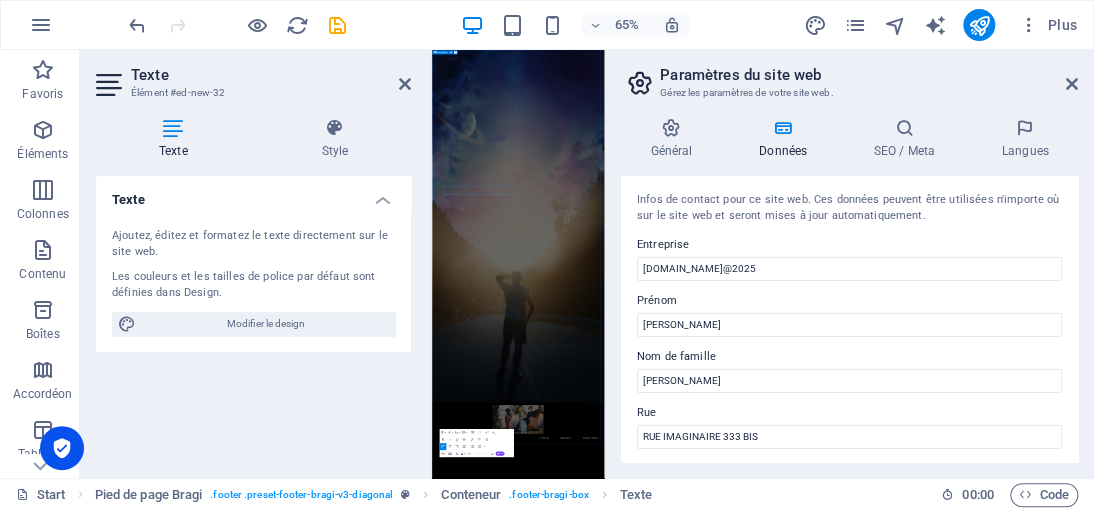 scroll, scrollTop: 340, scrollLeft: 0, axis: vertical 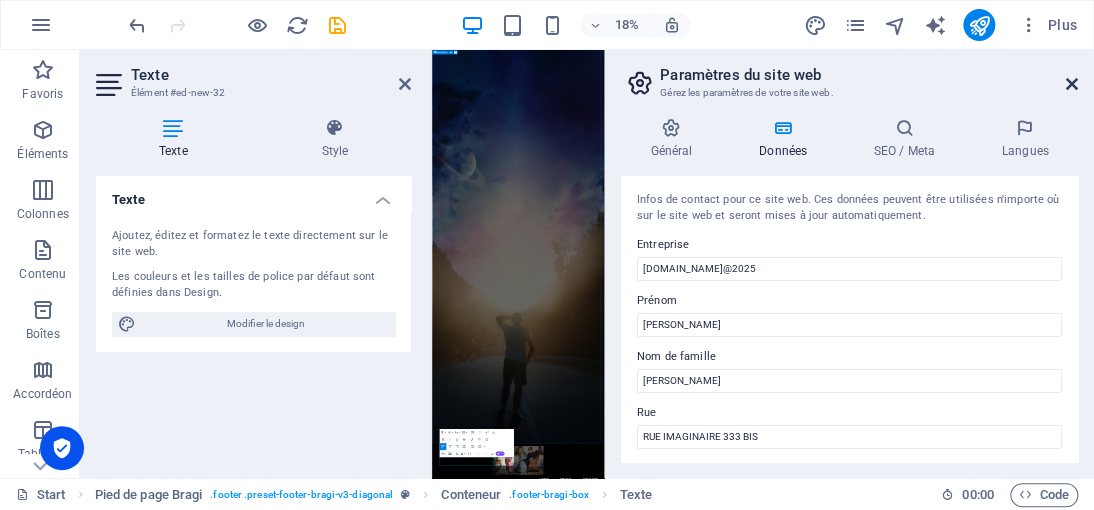 drag, startPoint x: 1073, startPoint y: 89, endPoint x: 707, endPoint y: 152, distance: 371.38254 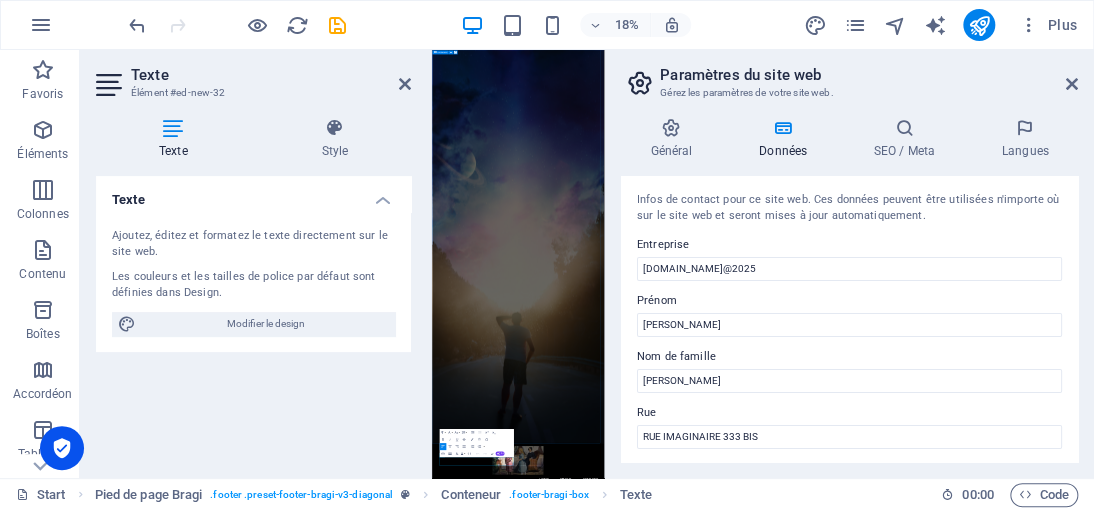 scroll, scrollTop: 576, scrollLeft: 0, axis: vertical 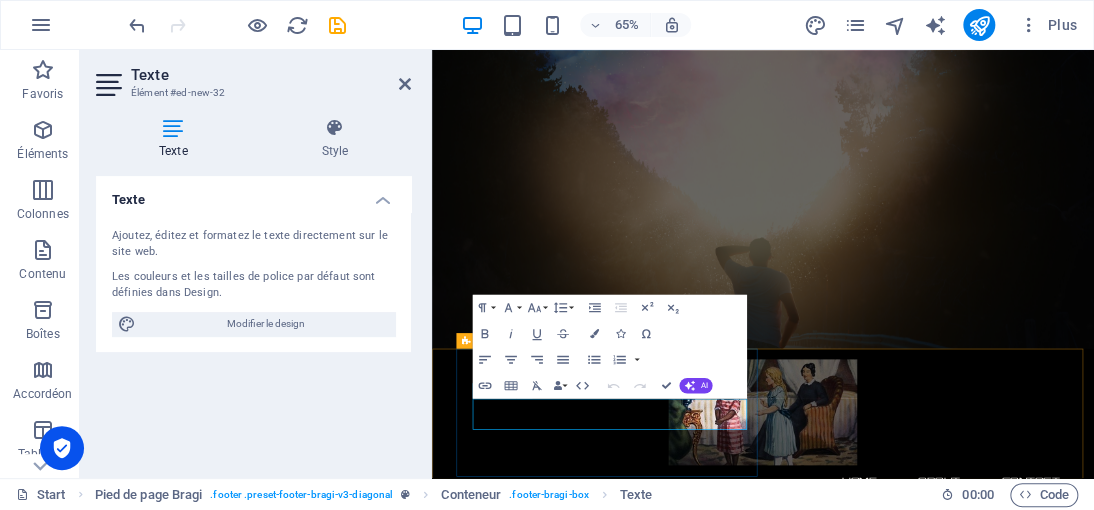 click on "7500   Paris" at bounding box center (951, 1693) 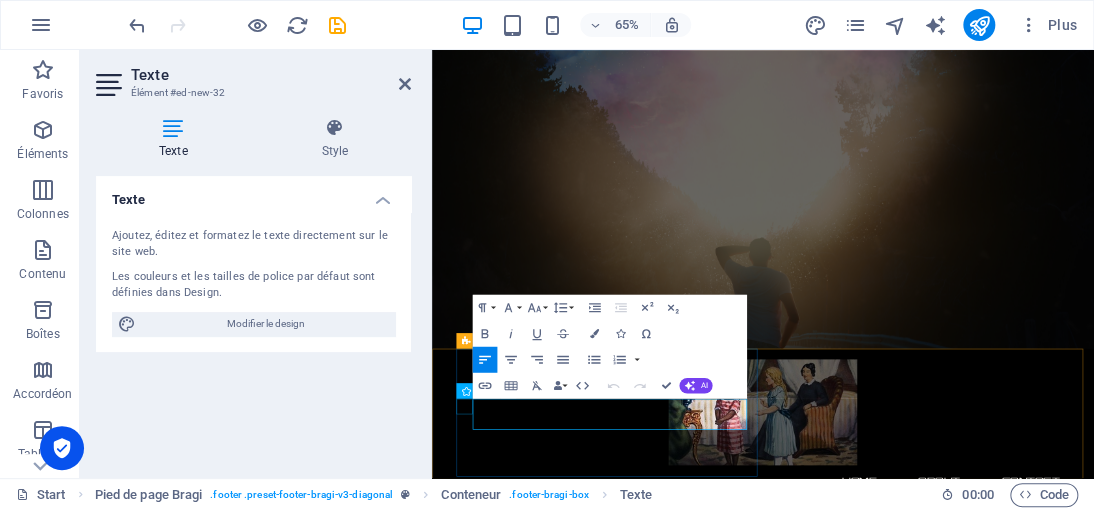 drag, startPoint x: 591, startPoint y: 623, endPoint x: 492, endPoint y: 606, distance: 100.44899 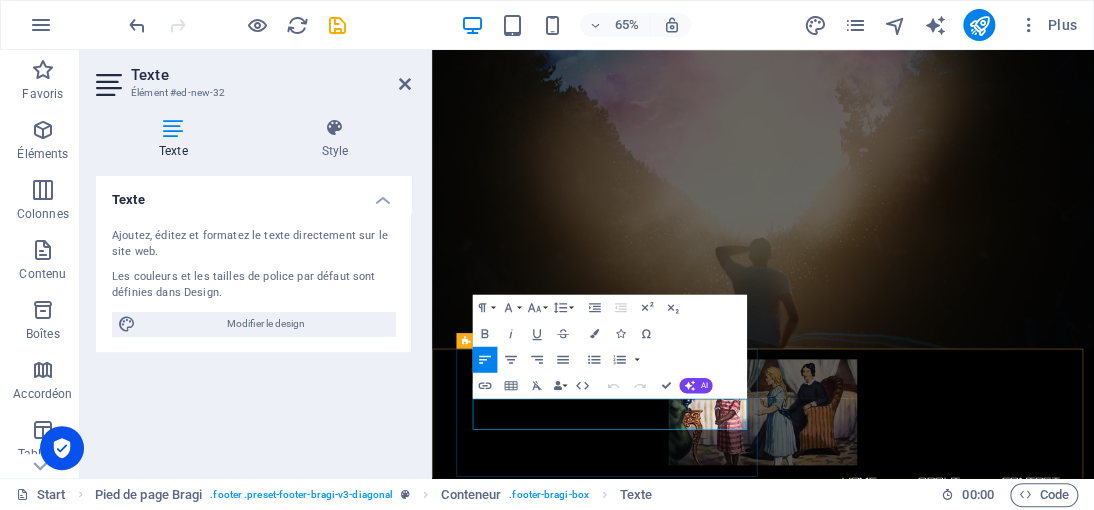 click on "7500   Paris" at bounding box center [951, 1693] 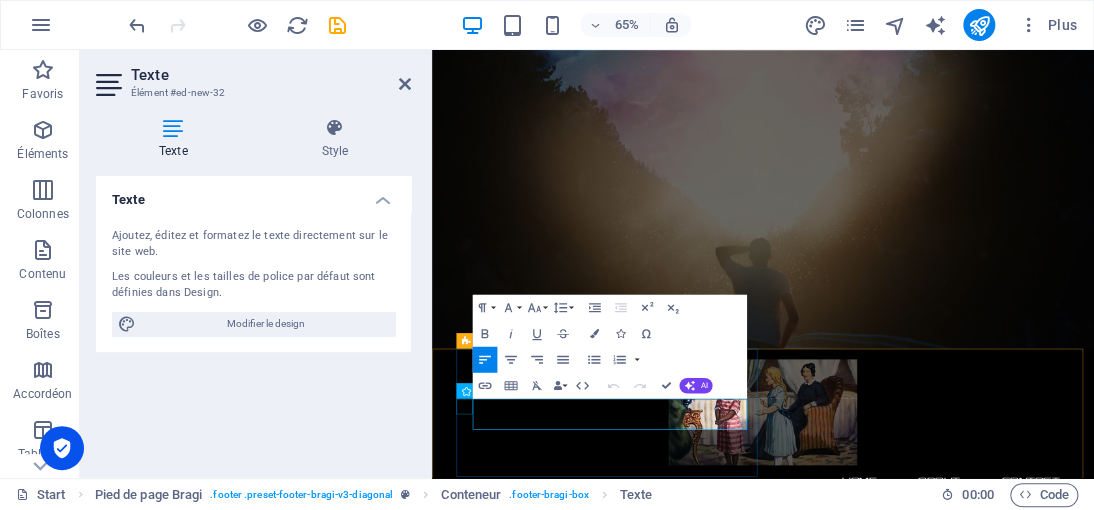 drag, startPoint x: 600, startPoint y: 618, endPoint x: 491, endPoint y: 600, distance: 110.47624 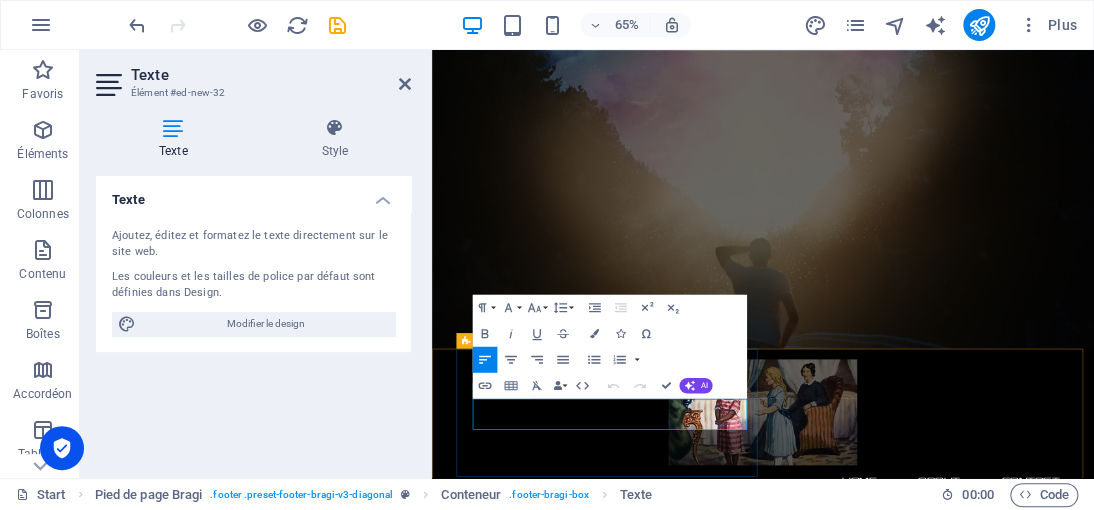drag, startPoint x: 547, startPoint y: 607, endPoint x: 705, endPoint y: 623, distance: 158.80806 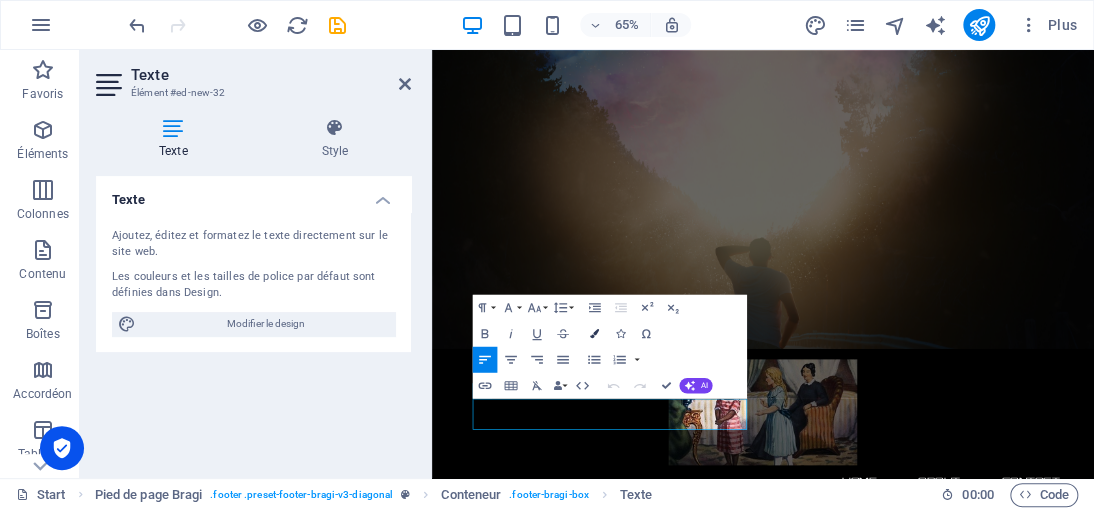 click at bounding box center (594, 333) 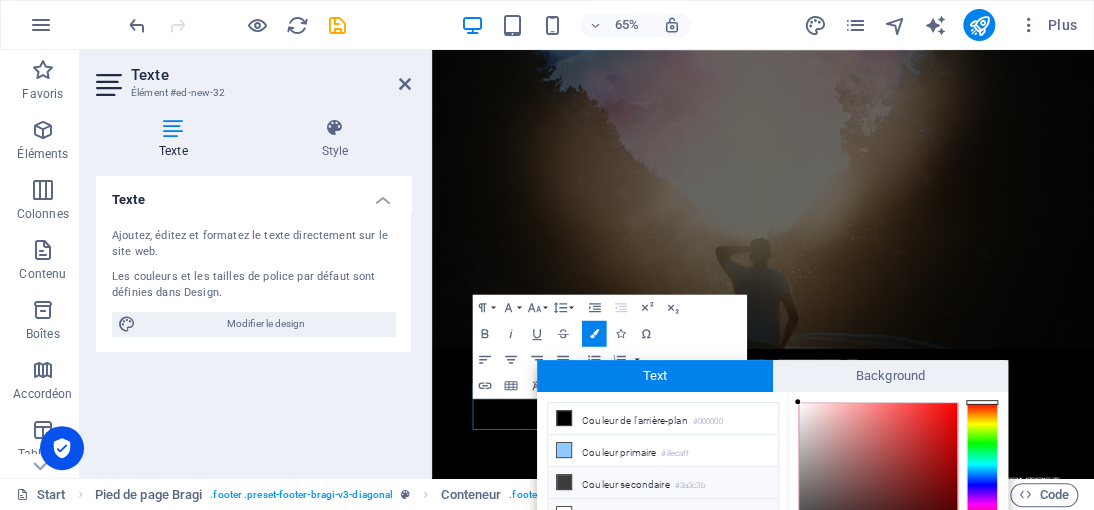 scroll, scrollTop: 129, scrollLeft: 0, axis: vertical 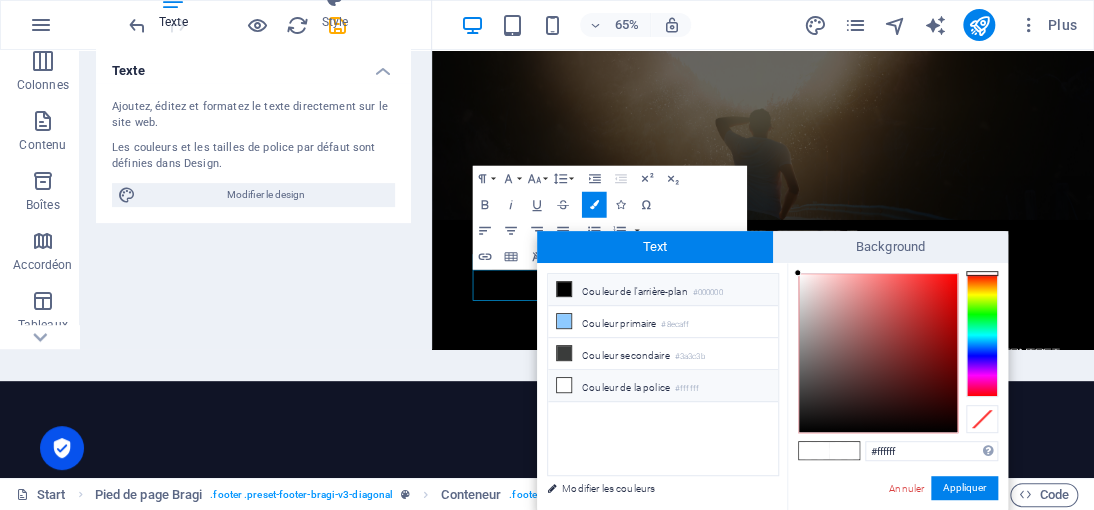 click at bounding box center [564, 289] 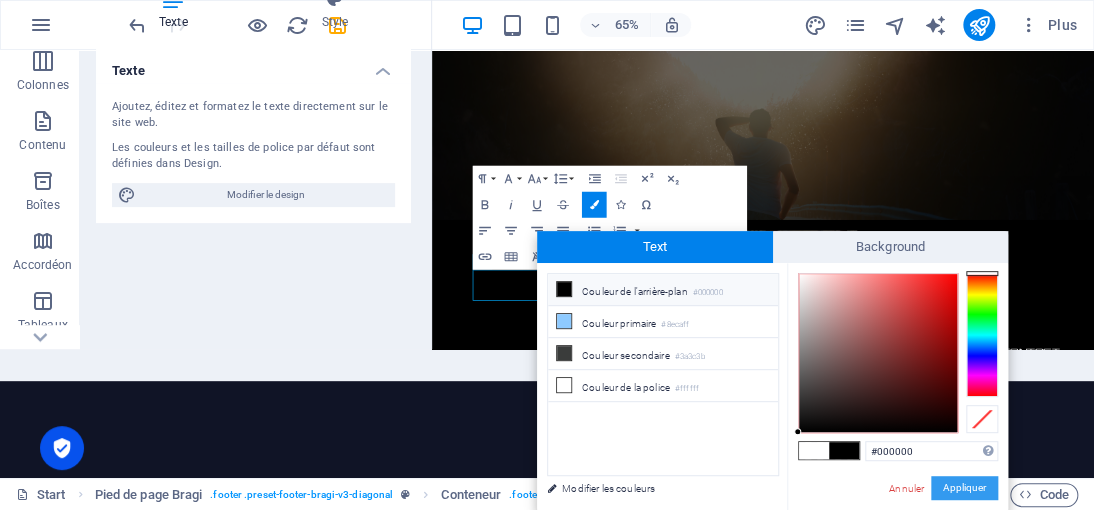 click on "Appliquer" at bounding box center (964, 488) 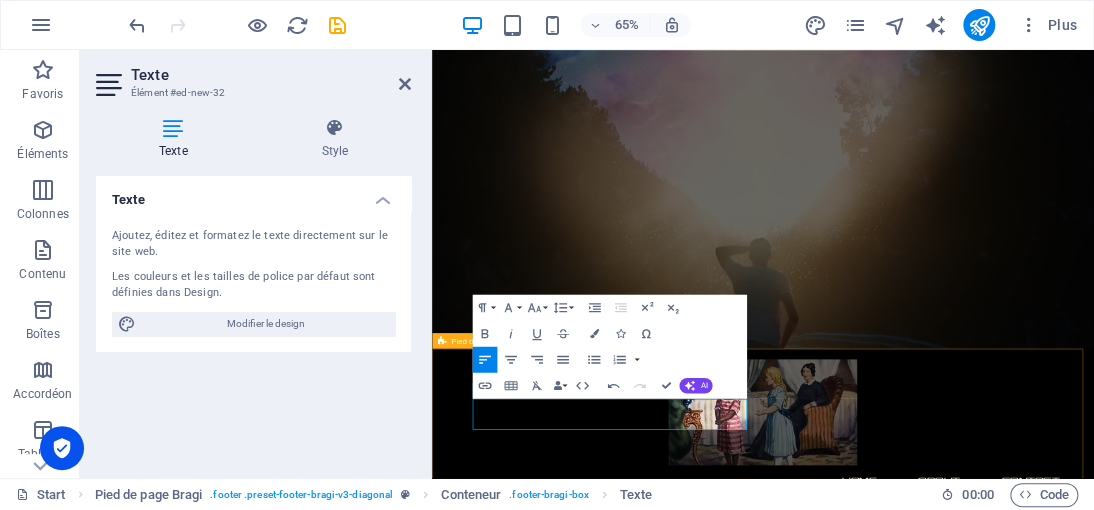 click on "Contactez-nous Democrazisme.com@2025 RUE IMAGINAIRE 333 BIS , 7500   Paris ​ ​ +33 7 45 01 86 46 Mentions légales  |  Politique de confidentialité" at bounding box center (941, 1632) 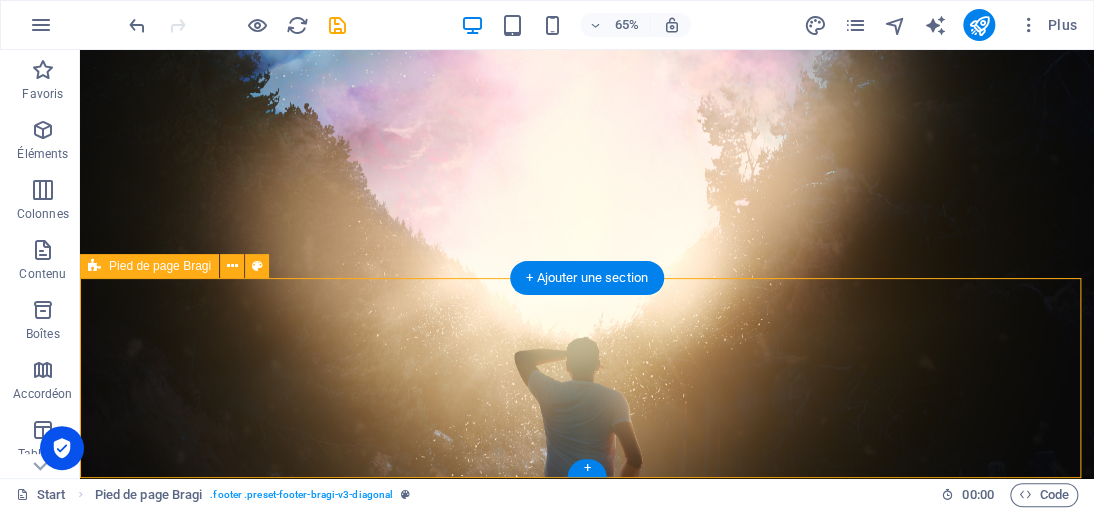 scroll, scrollTop: 806, scrollLeft: 0, axis: vertical 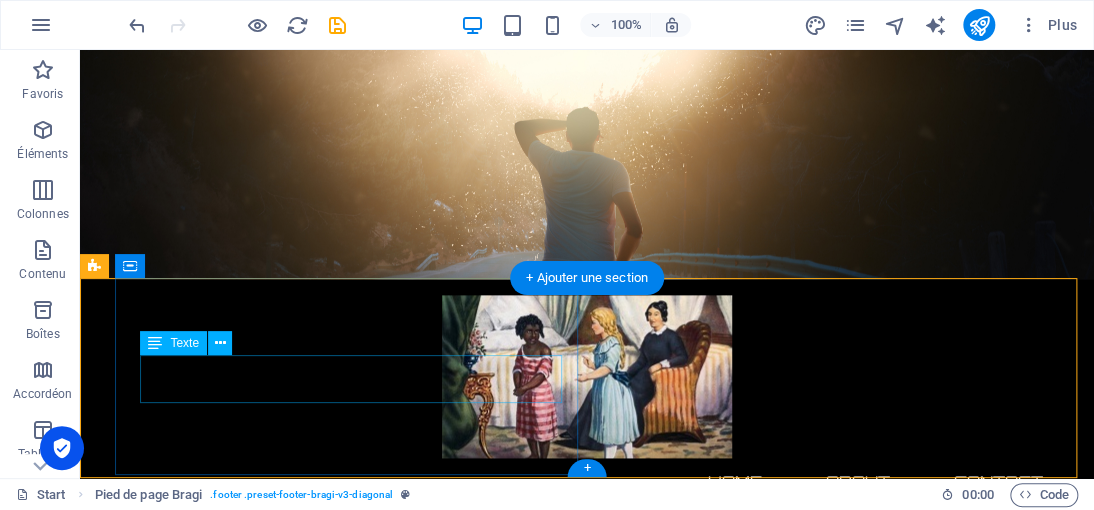 click on "RUE IMAGINAIRE 333 BIS" at bounding box center [206, 1439] 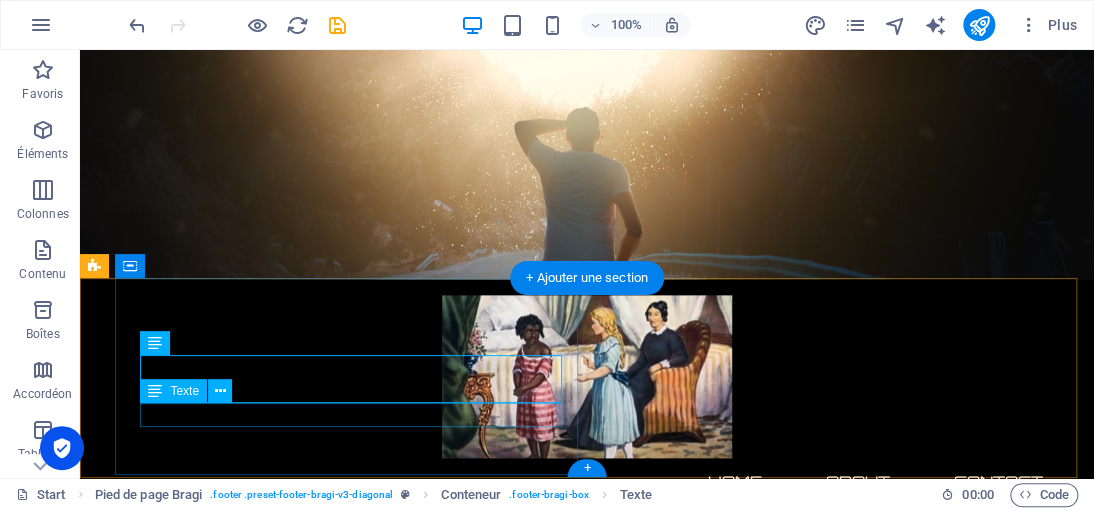 click on "[PHONE_NUMBER]" at bounding box center [184, 1511] 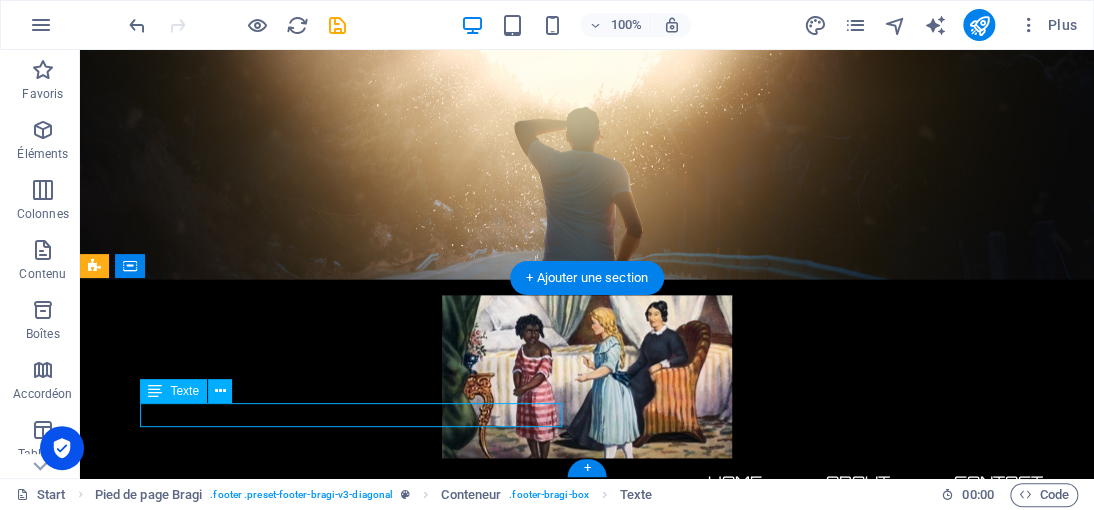 click on "[PHONE_NUMBER]" at bounding box center [184, 1511] 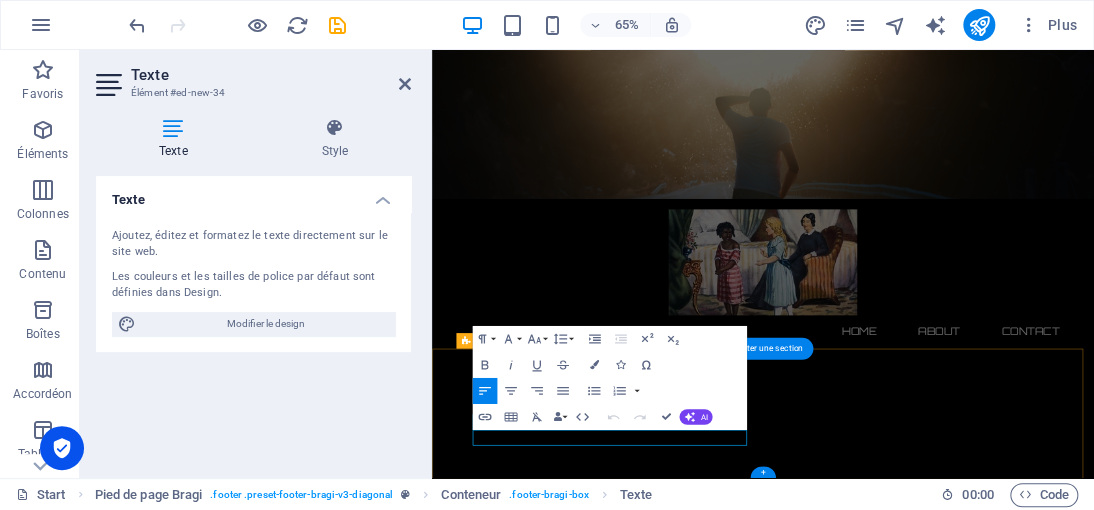 scroll, scrollTop: 576, scrollLeft: 0, axis: vertical 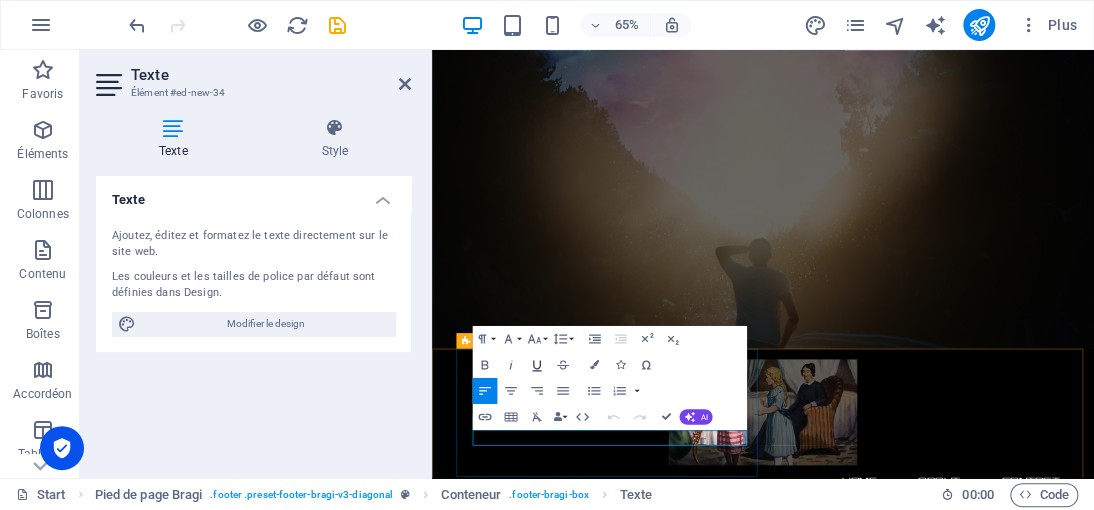 drag, startPoint x: 187, startPoint y: 594, endPoint x: 548, endPoint y: 355, distance: 432.9457 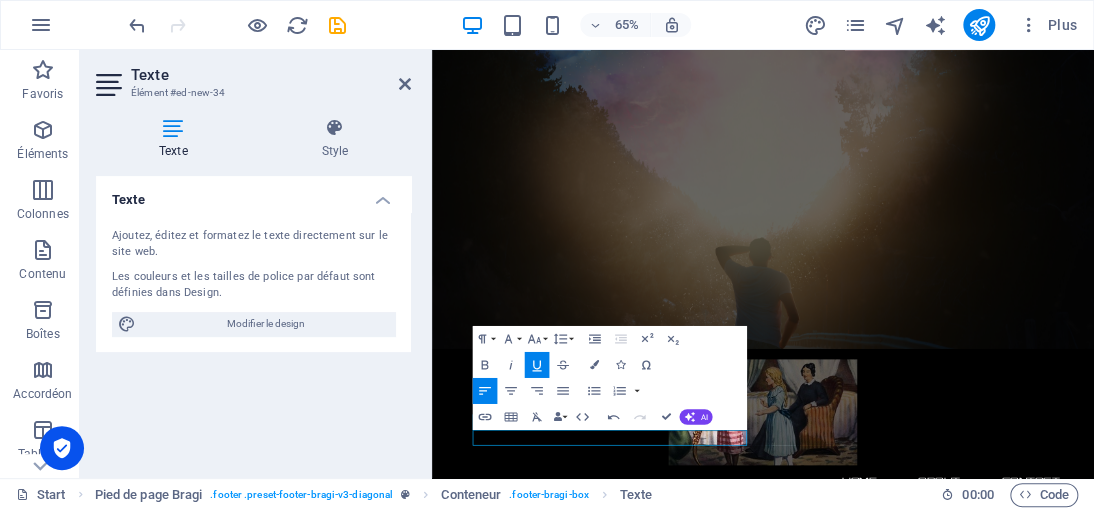 click 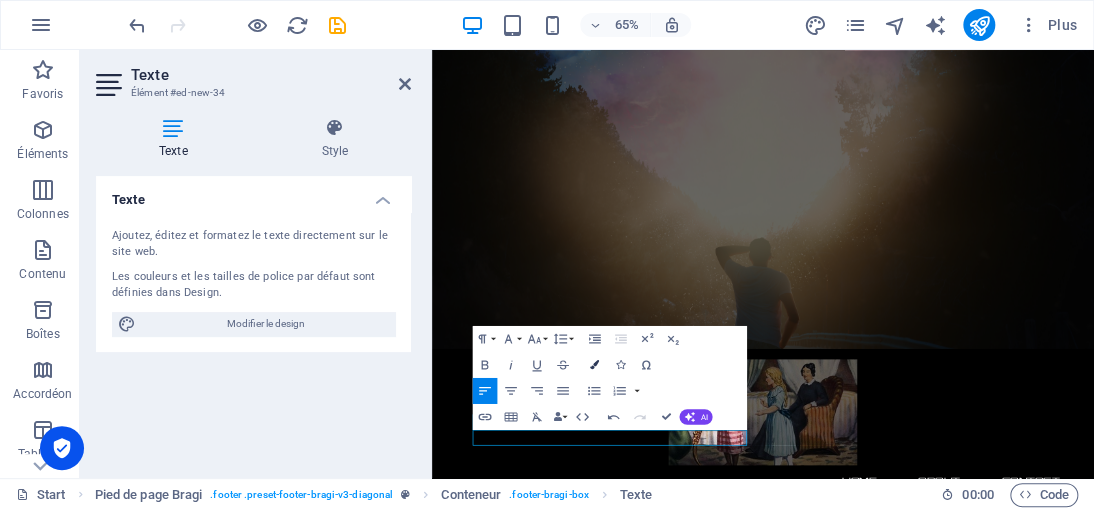 click at bounding box center [594, 364] 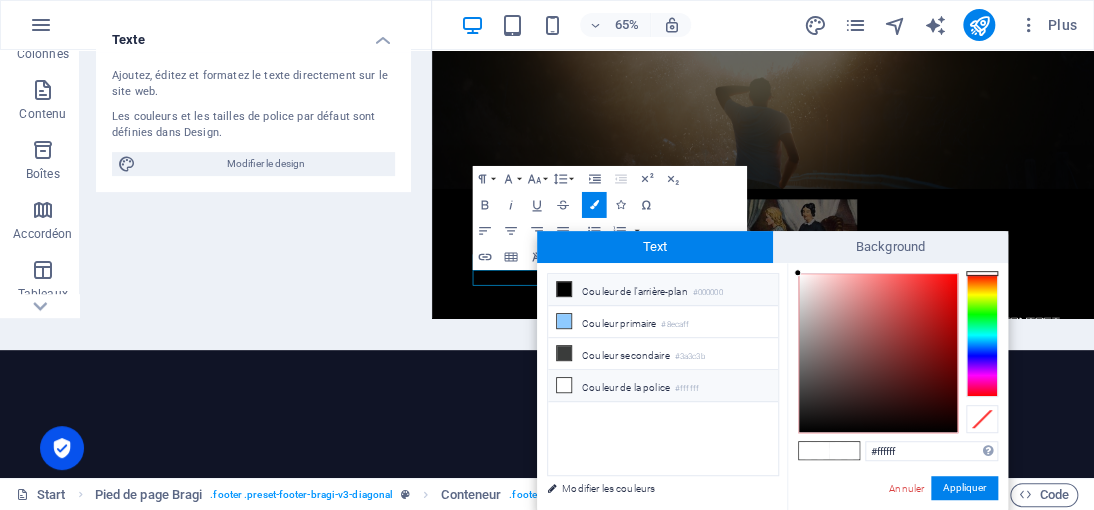 click at bounding box center [564, 289] 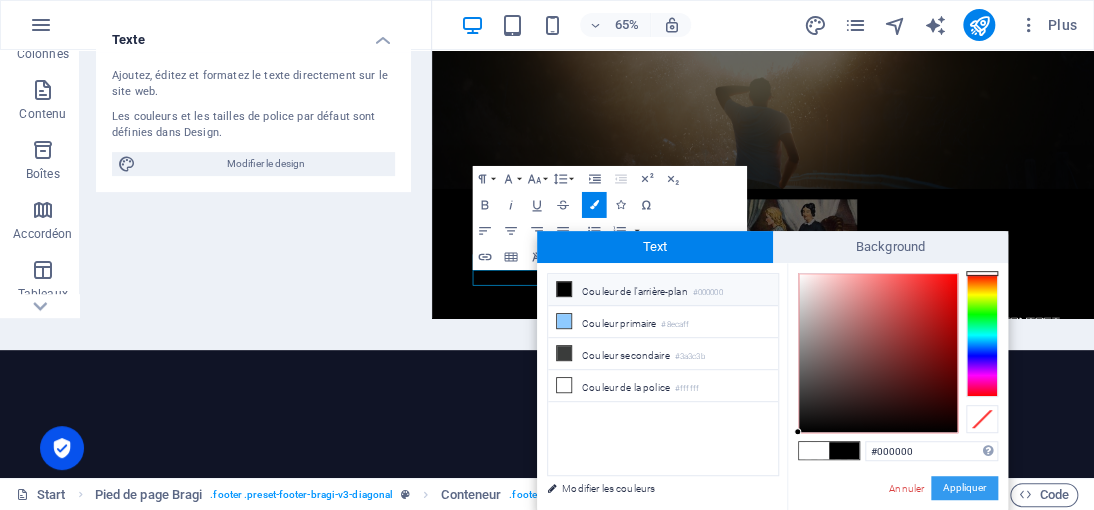 click on "Appliquer" at bounding box center [964, 488] 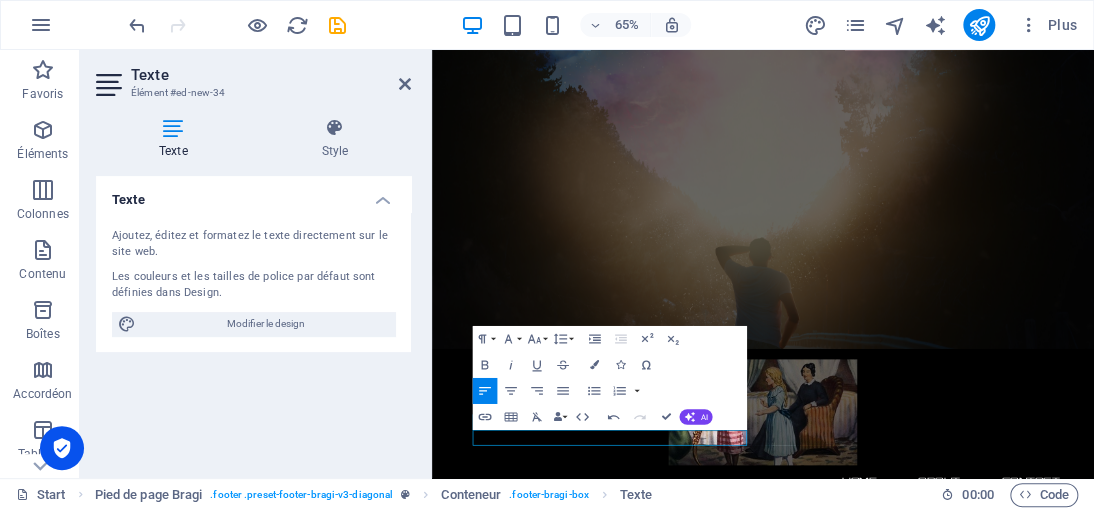 scroll, scrollTop: 0, scrollLeft: 0, axis: both 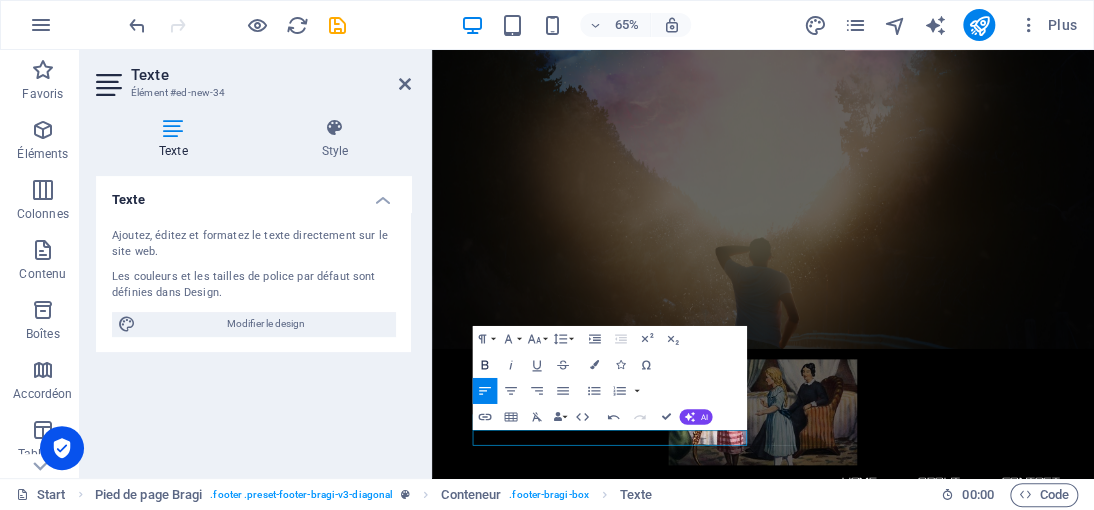 click 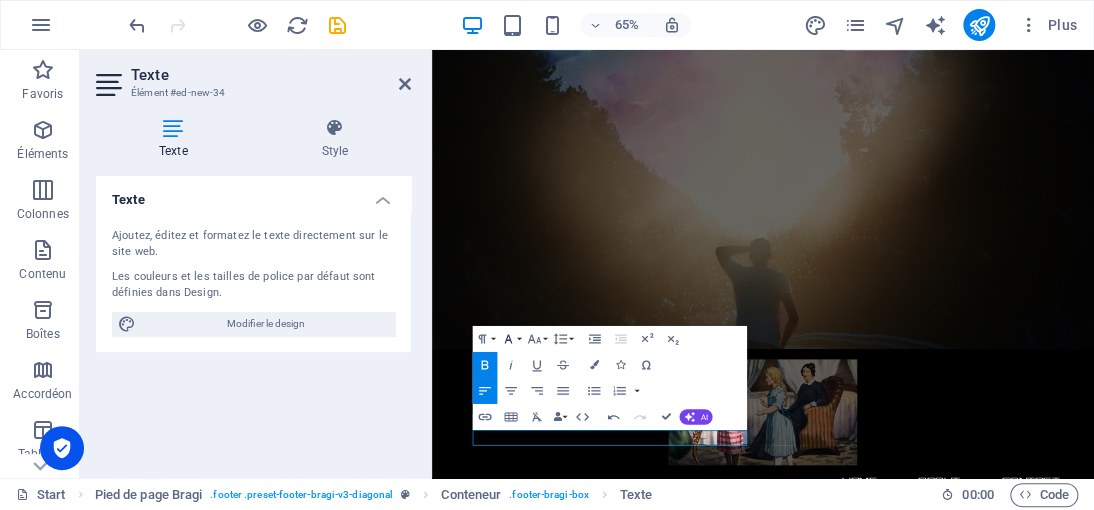 click on "Font Family" at bounding box center [511, 338] 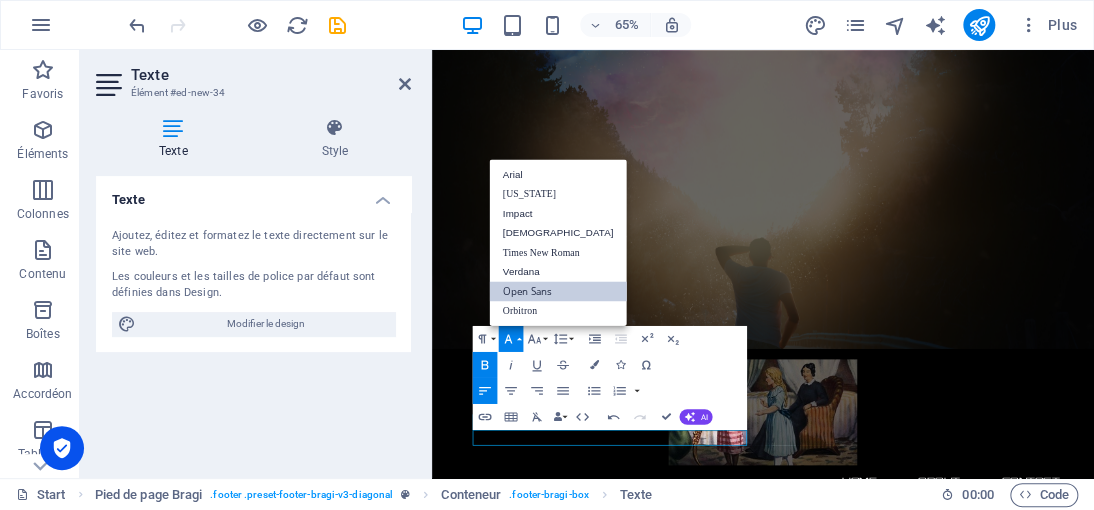 scroll, scrollTop: 0, scrollLeft: 0, axis: both 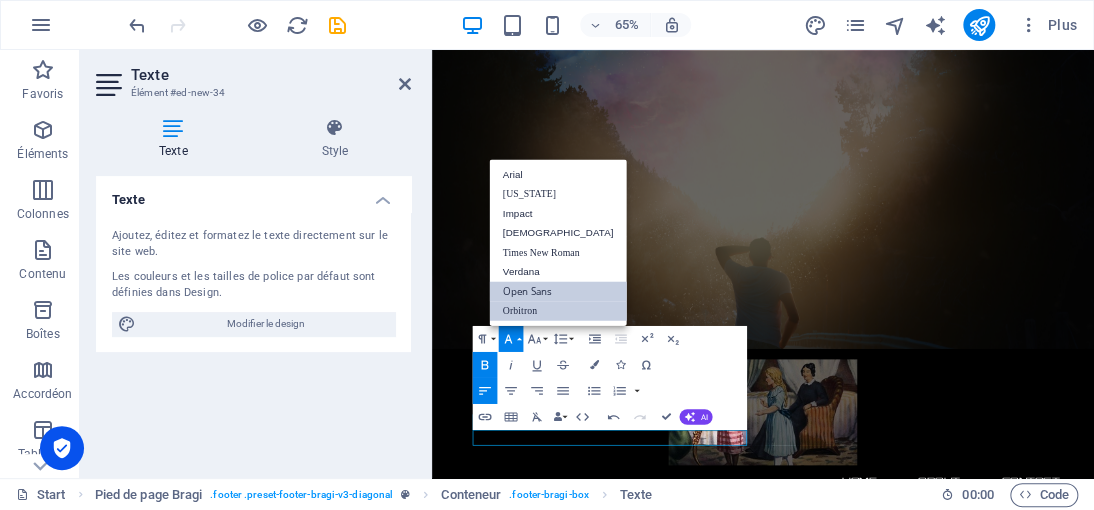 click on "Orbitron" at bounding box center (557, 311) 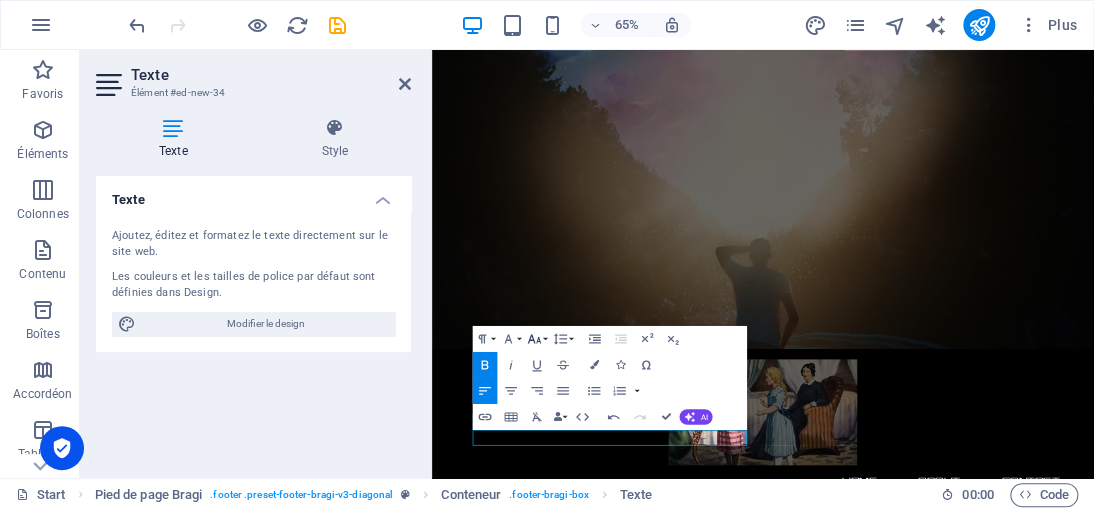 click on "Font Size" at bounding box center [537, 338] 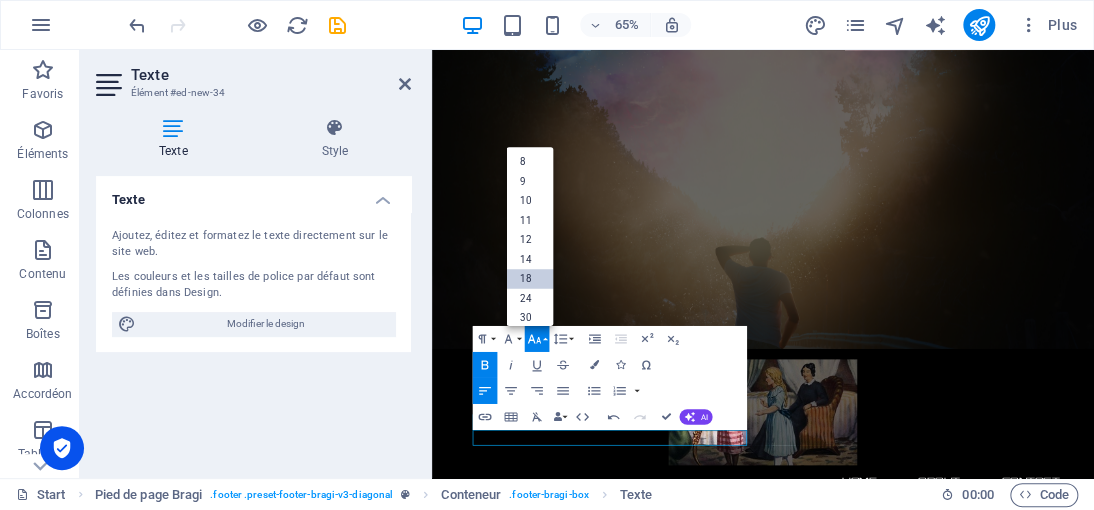 click on "18" at bounding box center (529, 279) 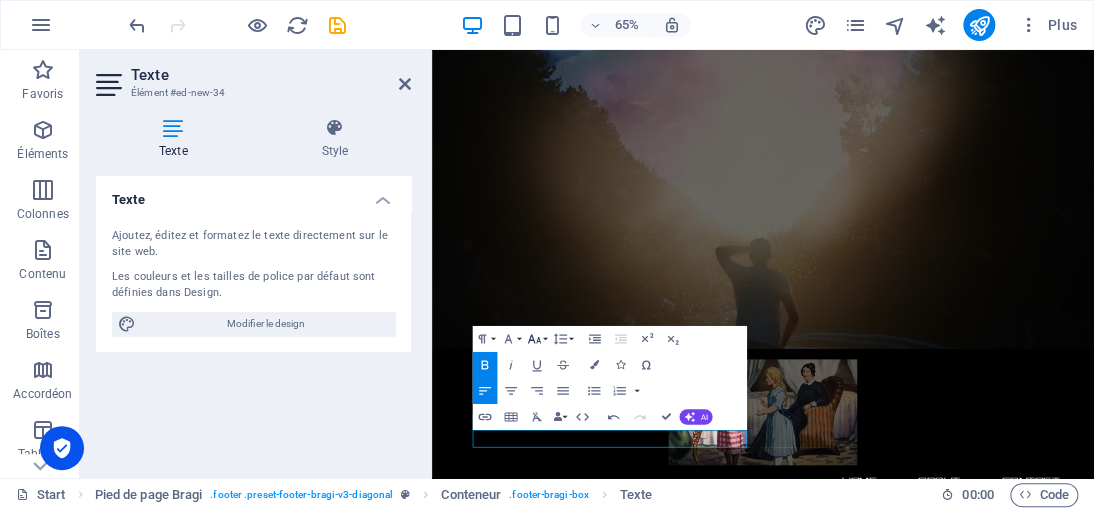 click on "Font Size" at bounding box center (537, 338) 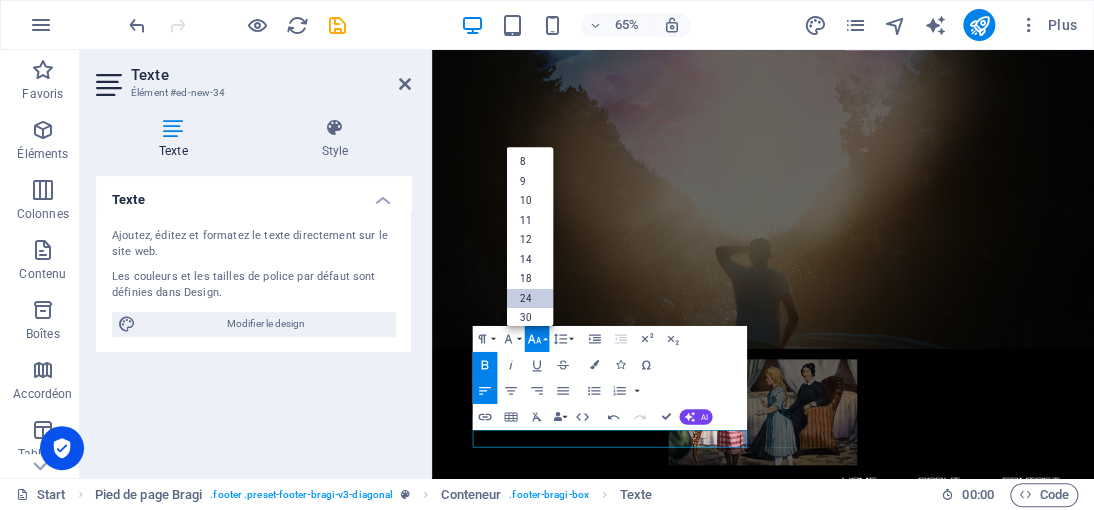 click on "24" at bounding box center [529, 297] 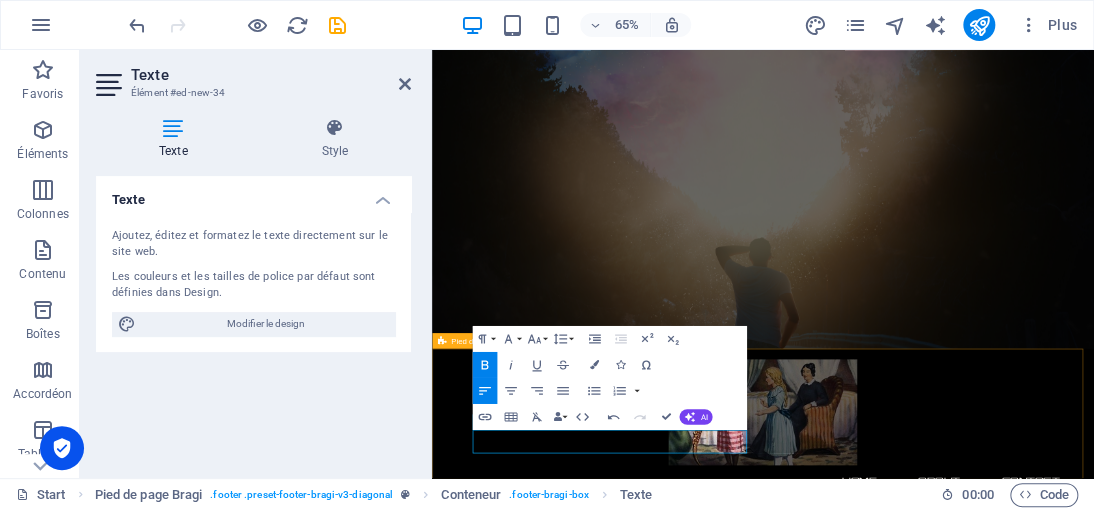 click on "Contactez-nous Democrazisme.com@2025 RUE IMAGINAIRE 333 BIS , 7500   Paris +33 7 45 01 86 46 Mentions légales  |  Politique de confidentialité" at bounding box center [941, 1632] 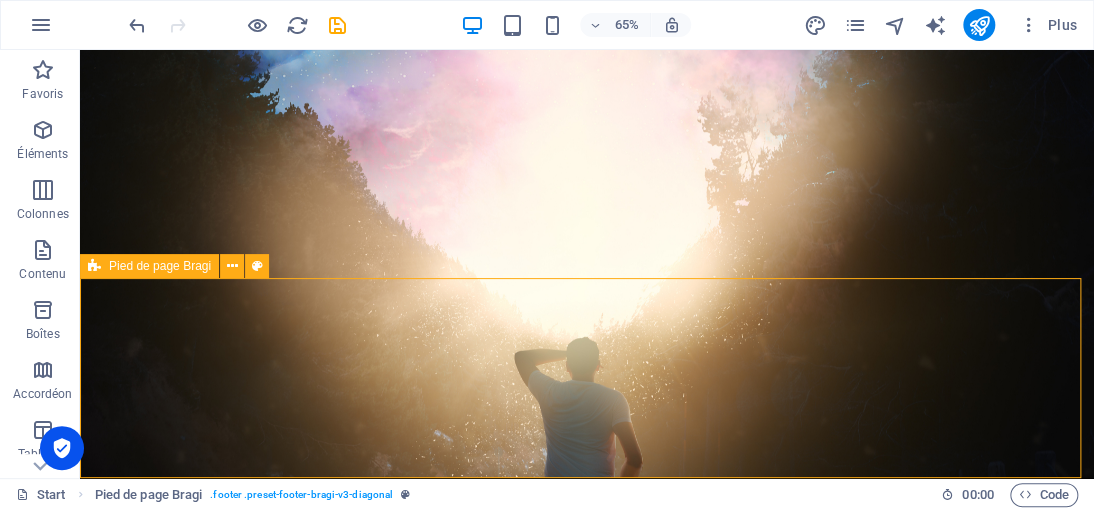 scroll, scrollTop: 806, scrollLeft: 0, axis: vertical 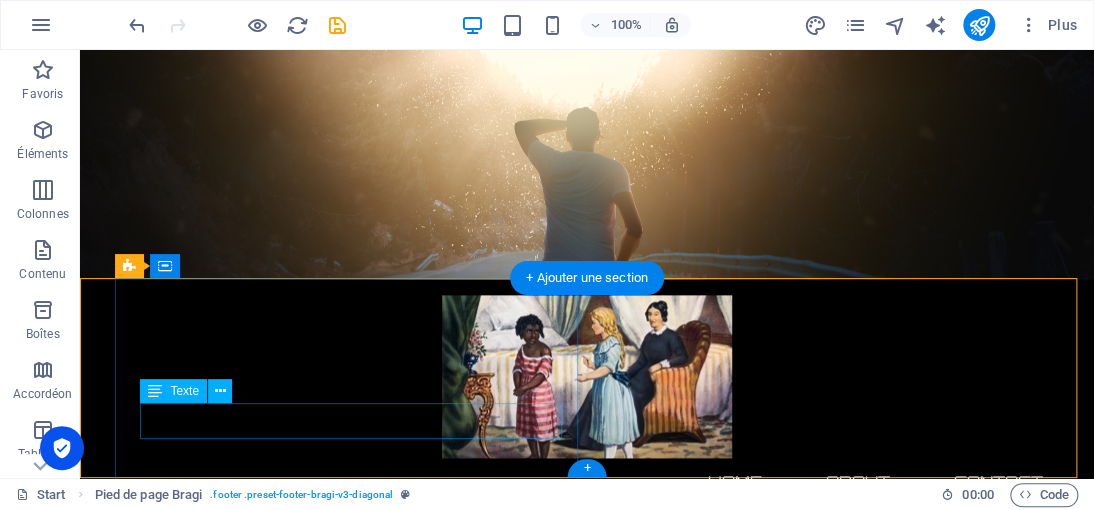 click on "[PHONE_NUMBER]" at bounding box center [240, 1517] 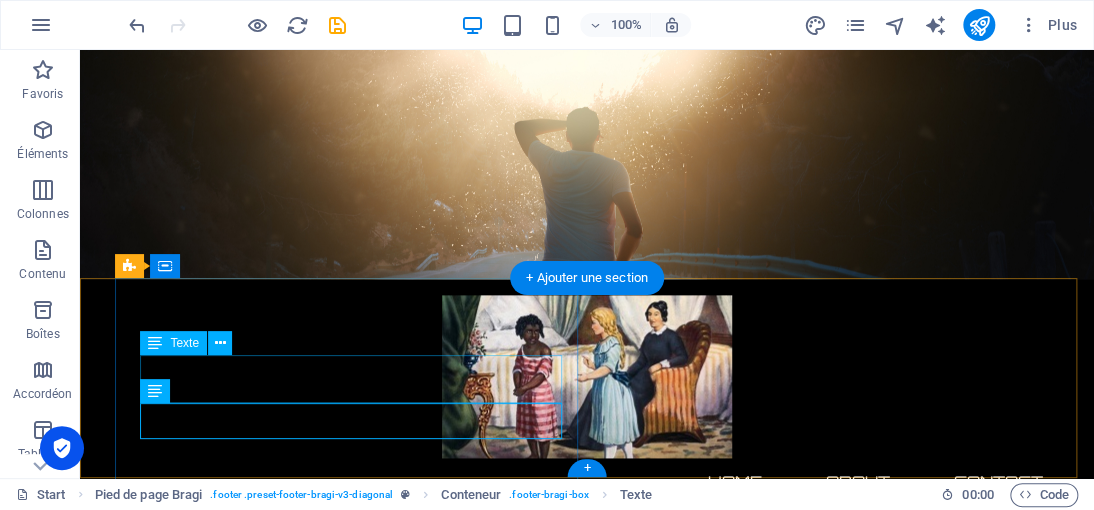 click on "RUE IMAGINAIRE 333 BIS , [GEOGRAPHIC_DATA]" at bounding box center [596, 1451] 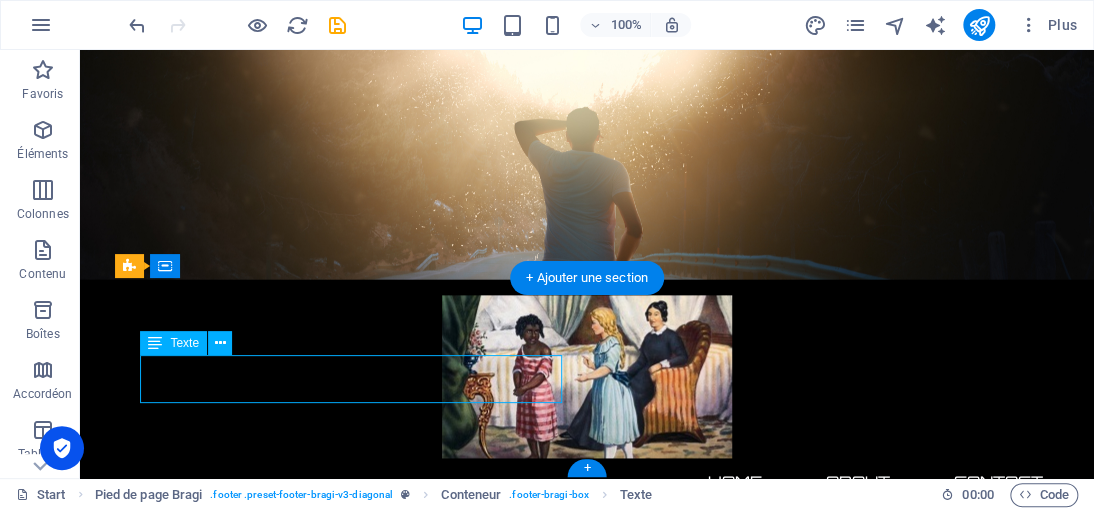 click on "RUE IMAGINAIRE 333 BIS , [GEOGRAPHIC_DATA]" at bounding box center (596, 1451) 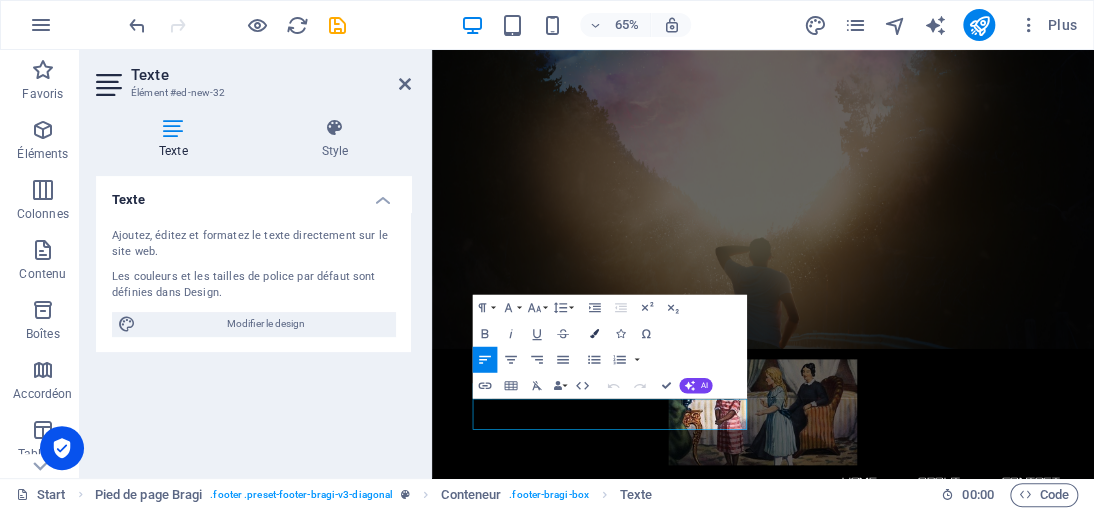 click at bounding box center [594, 333] 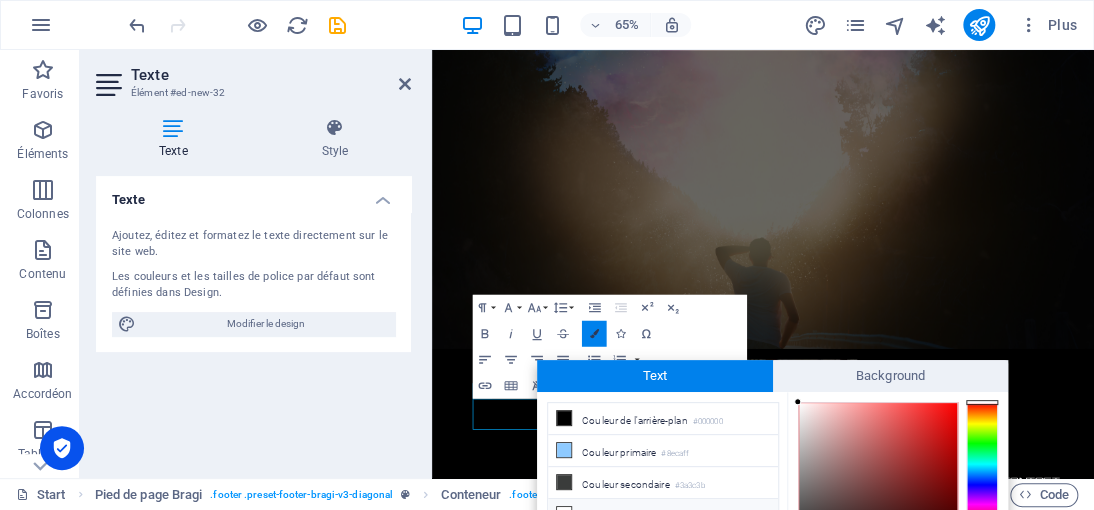 scroll, scrollTop: 129, scrollLeft: 0, axis: vertical 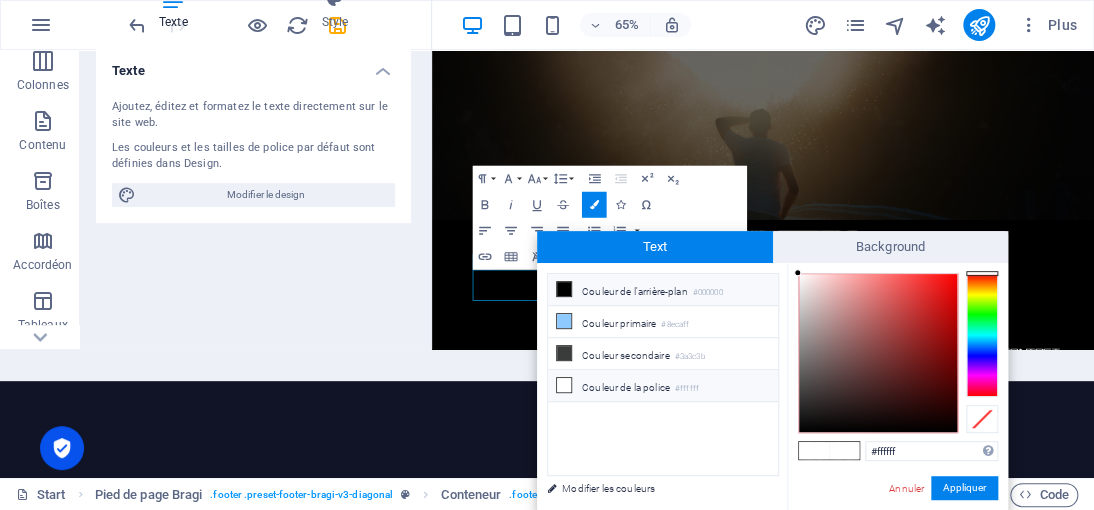 click at bounding box center [564, 289] 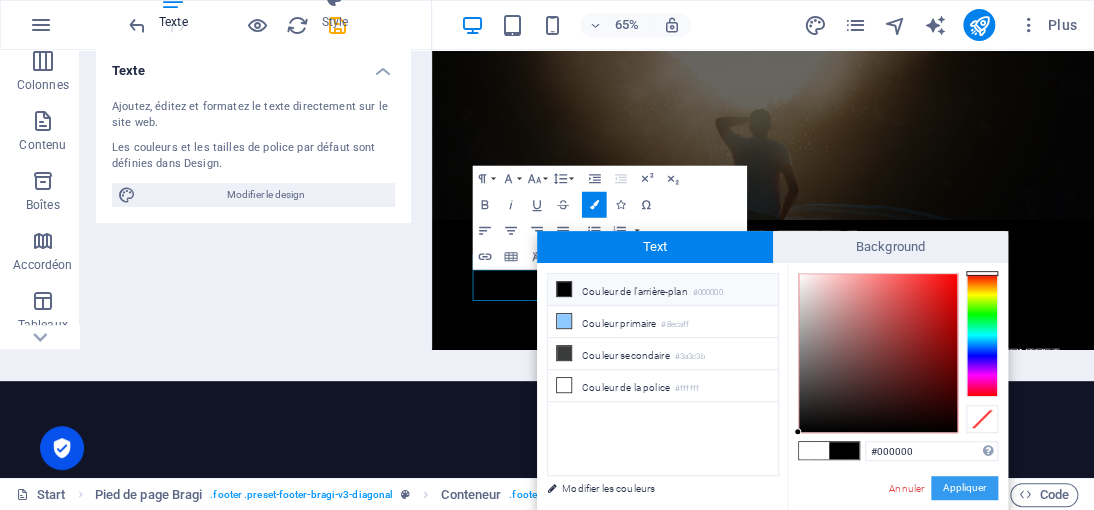 click on "Appliquer" at bounding box center [964, 488] 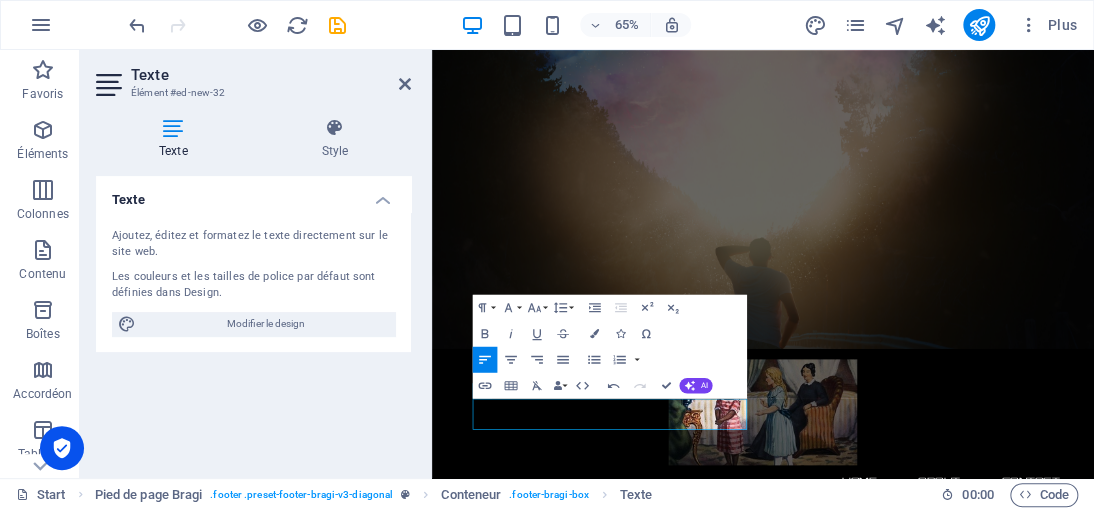scroll, scrollTop: 0, scrollLeft: 0, axis: both 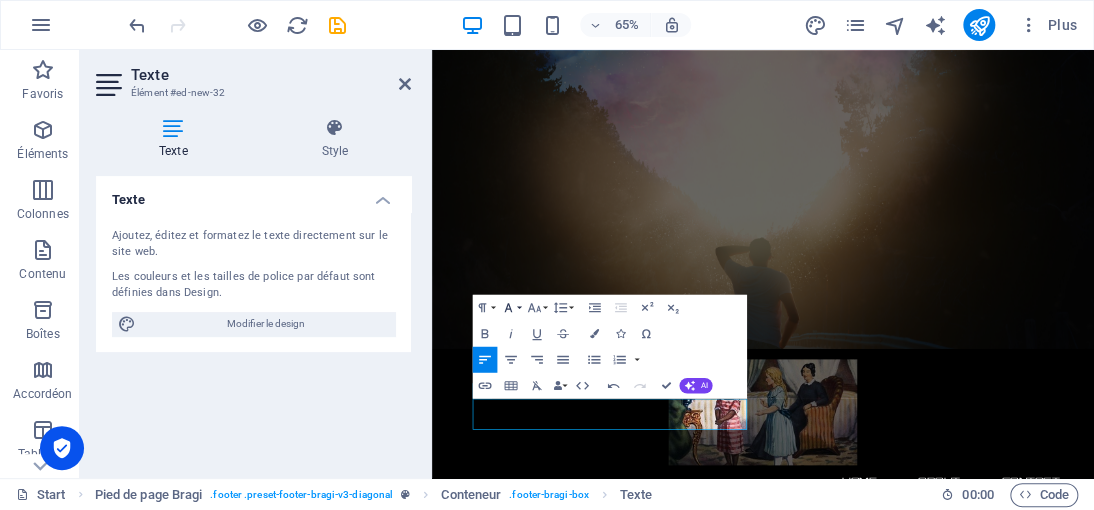 click on "Font Family" at bounding box center [511, 307] 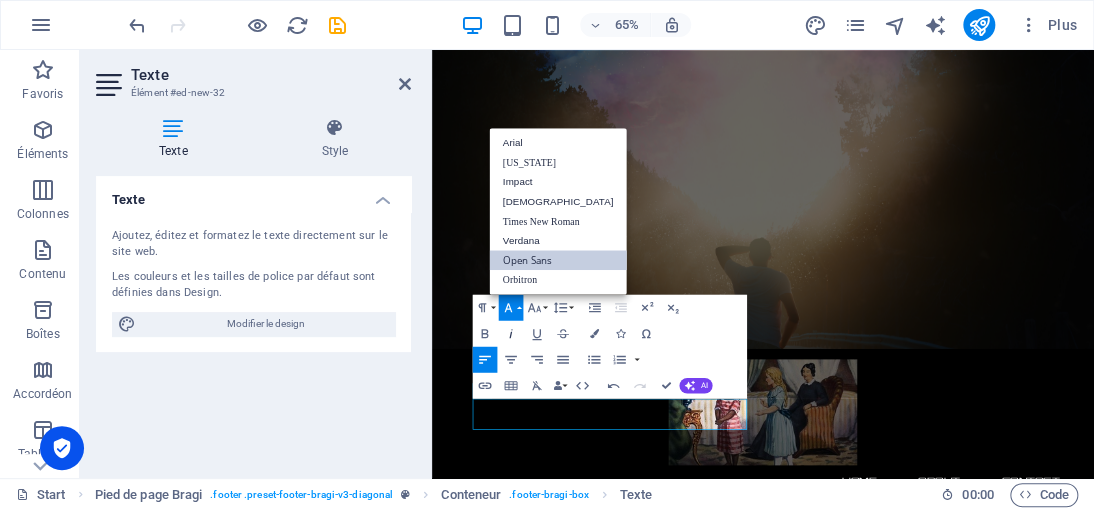 scroll, scrollTop: 0, scrollLeft: 0, axis: both 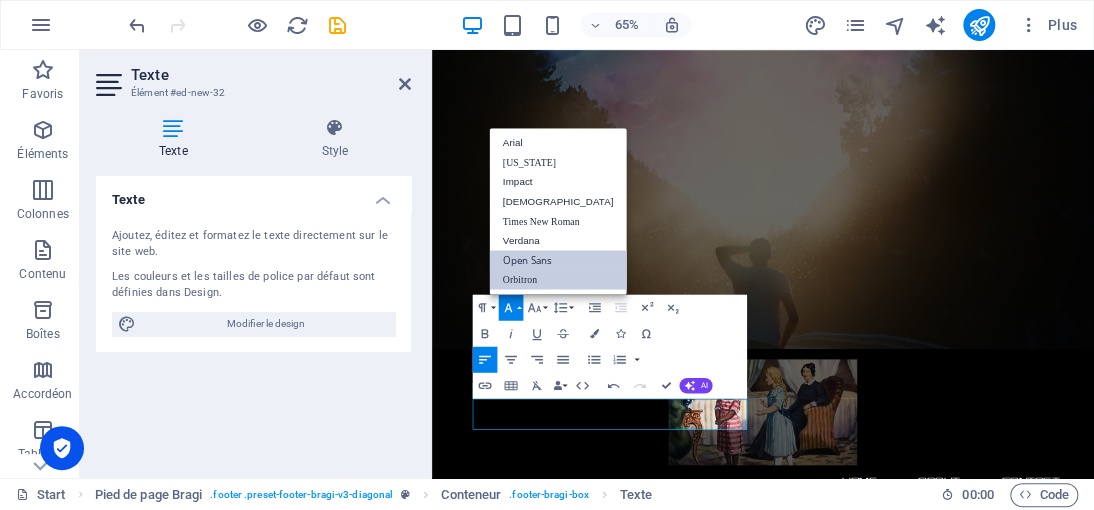 click on "Orbitron" at bounding box center [557, 279] 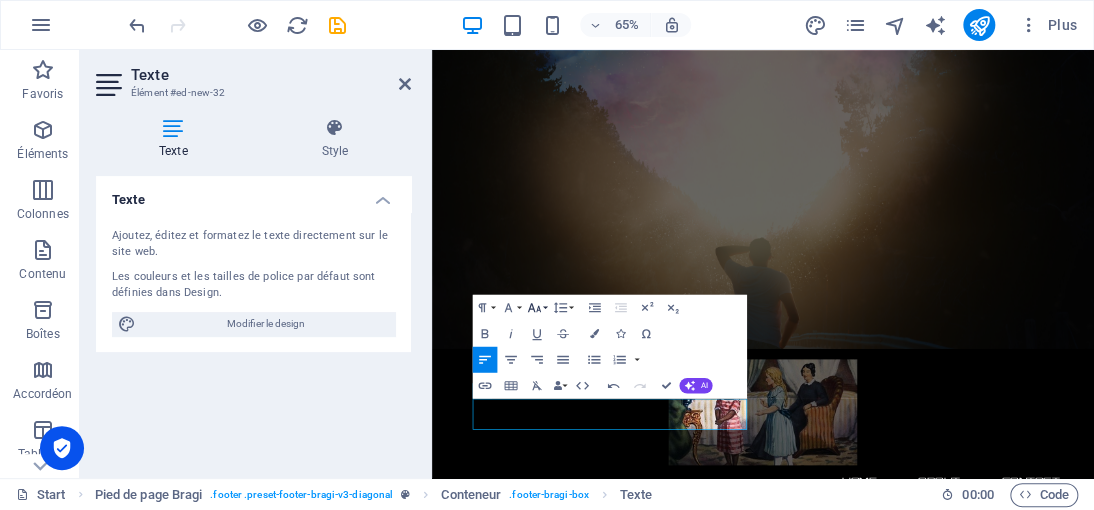 click on "Font Size" at bounding box center [537, 307] 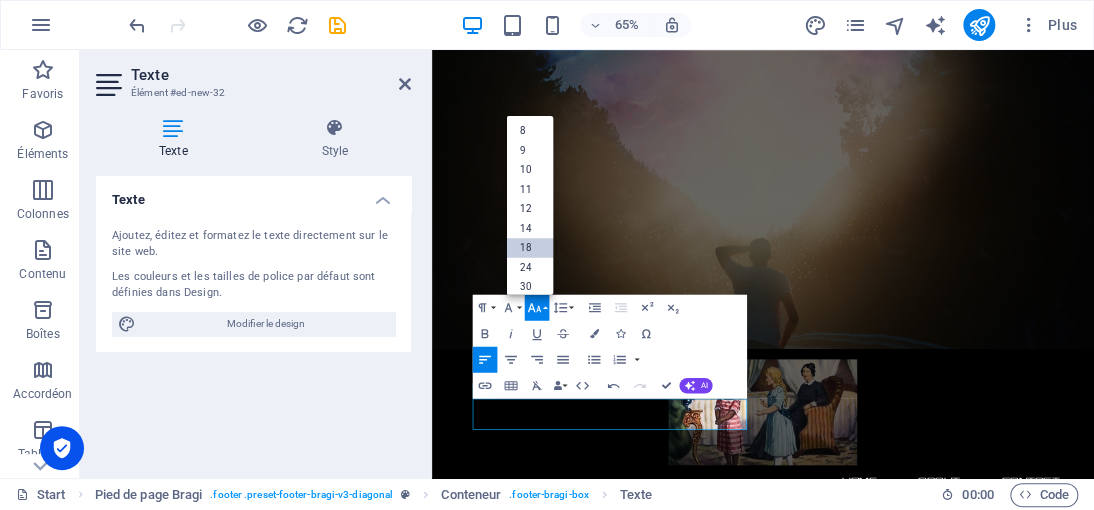 click on "18" at bounding box center [529, 248] 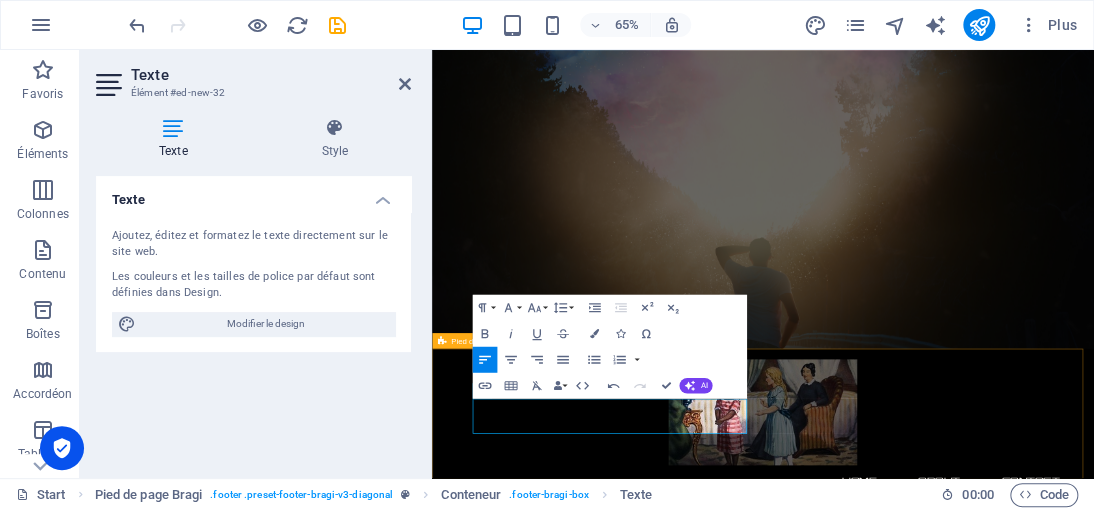 click on "Contactez-nous Democrazisme.com@2025 RUE IMAGINAIRE 333 BIS , 7500   Paris +33 7 45 01 86 46 Mentions légales  |  Politique de confidentialité" at bounding box center (941, 1632) 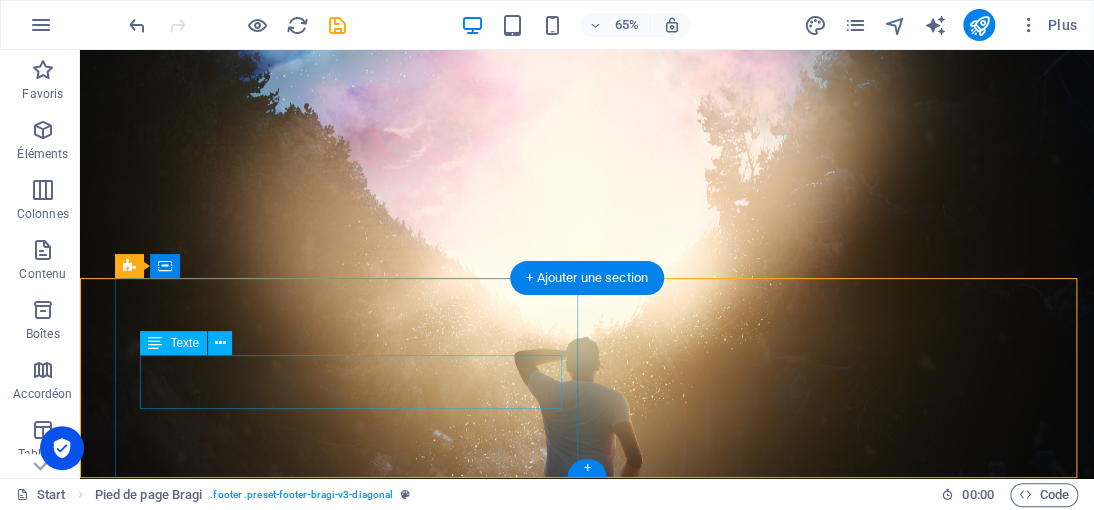 scroll, scrollTop: 806, scrollLeft: 0, axis: vertical 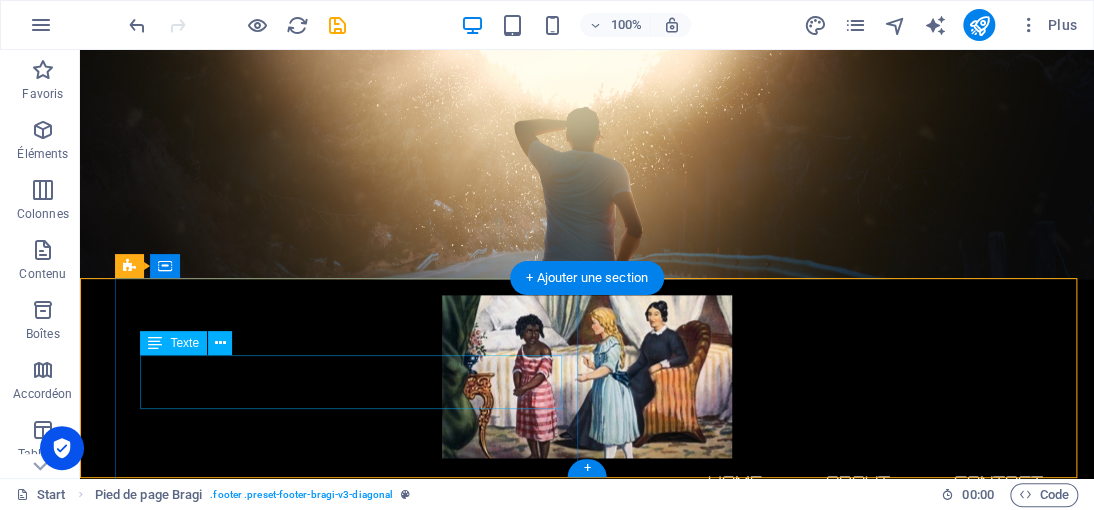 click on "RUE IMAGINAIRE 333 BIS" at bounding box center (243, 1440) 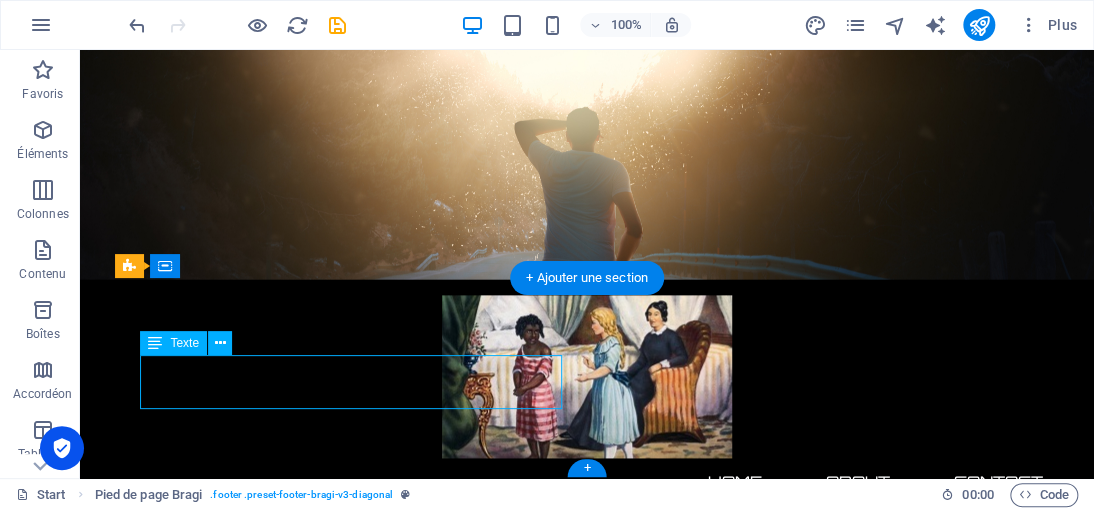 click on "RUE IMAGINAIRE 333 BIS" at bounding box center (243, 1440) 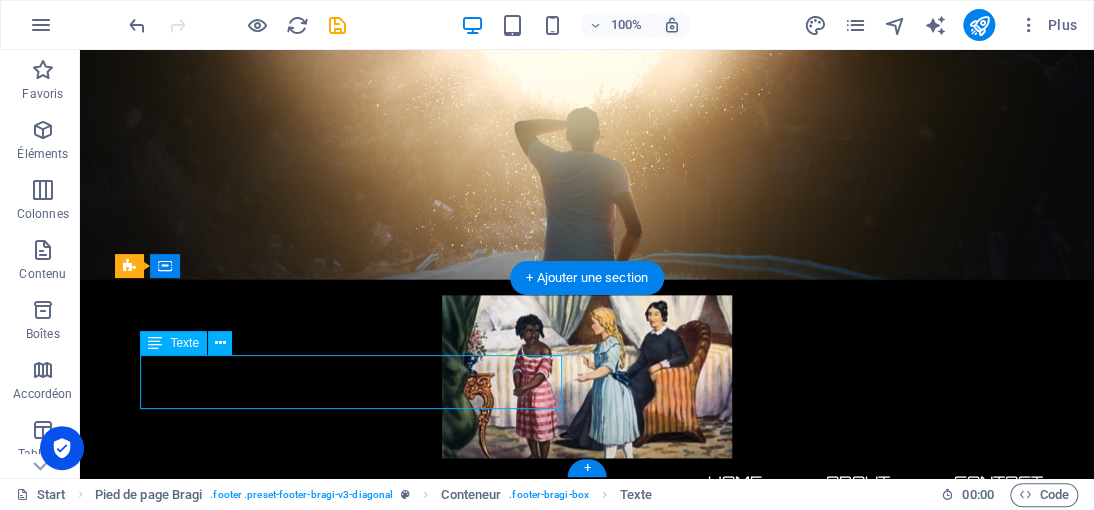 click on "RUE IMAGINAIRE 333 BIS , [GEOGRAPHIC_DATA]" at bounding box center [596, 1454] 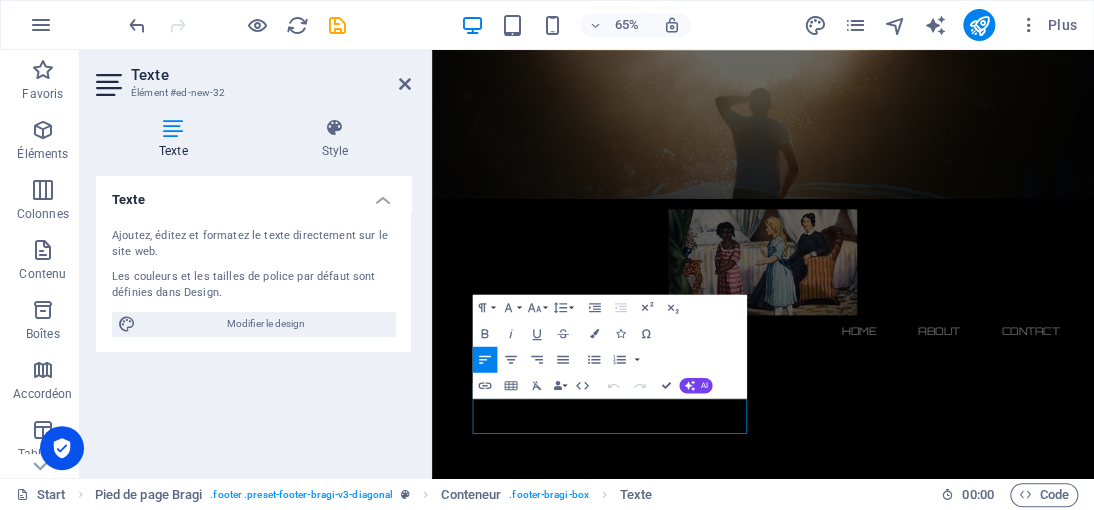 scroll, scrollTop: 576, scrollLeft: 0, axis: vertical 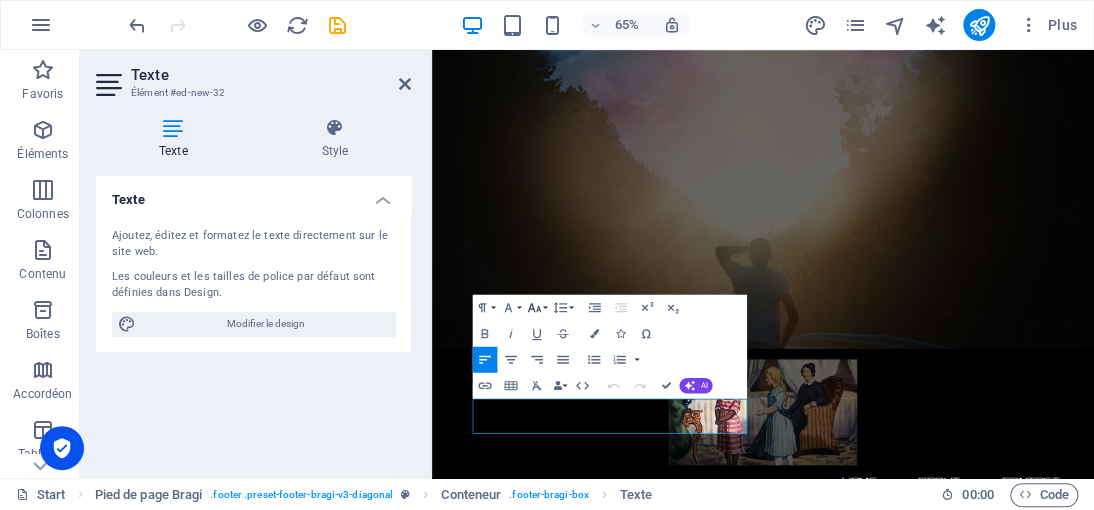 click on "Font Size" at bounding box center (537, 307) 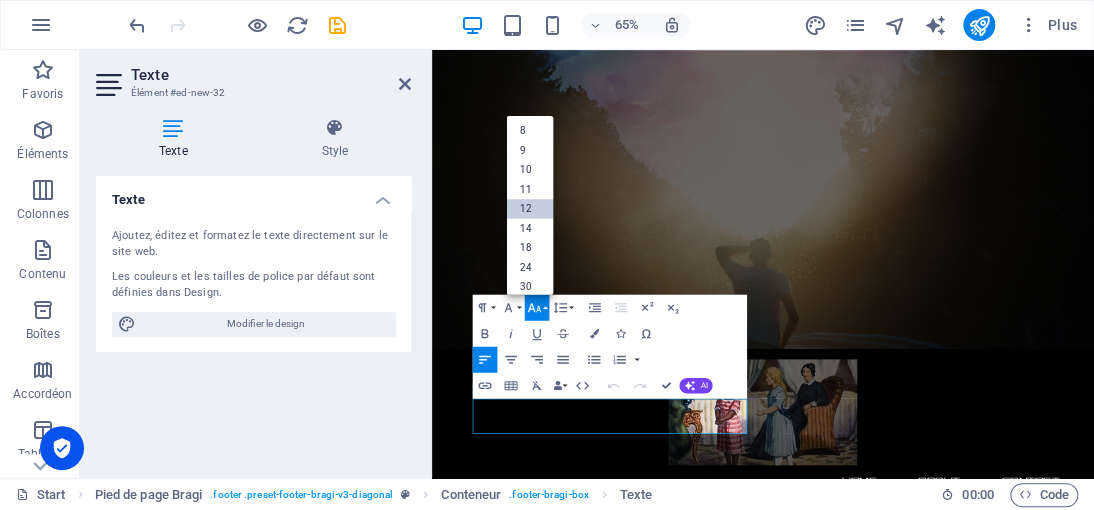 click on "12" at bounding box center (529, 209) 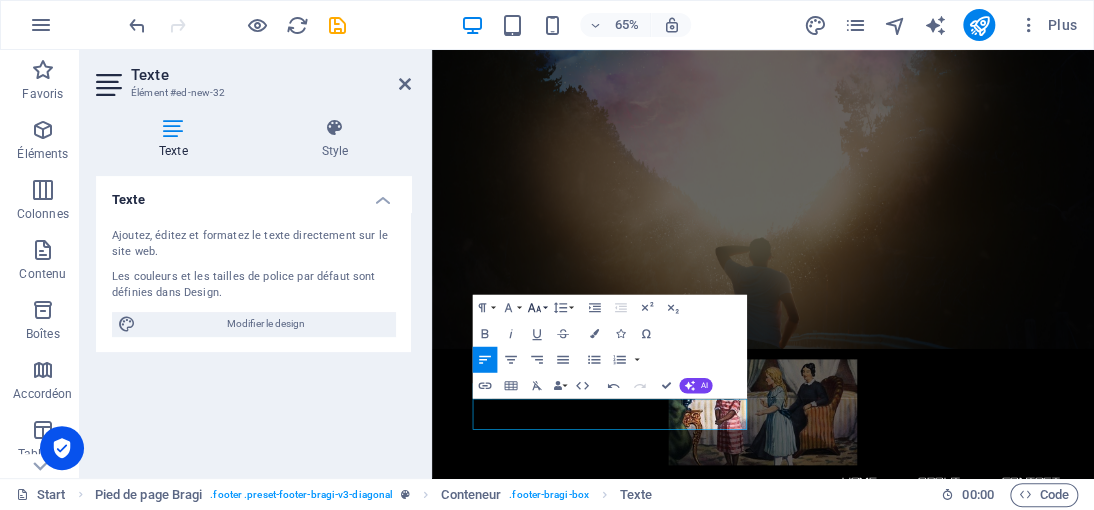 click 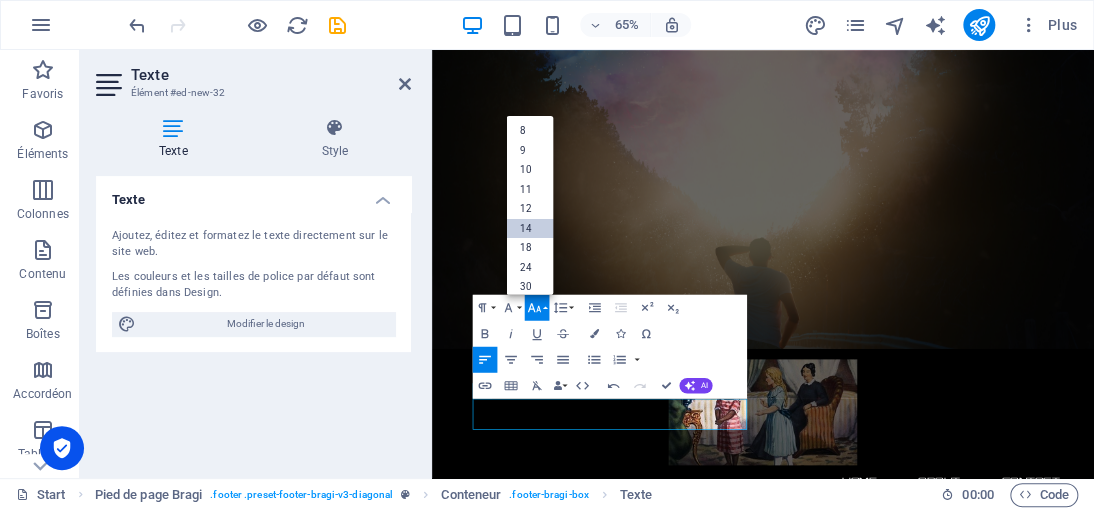 click on "14" at bounding box center (529, 228) 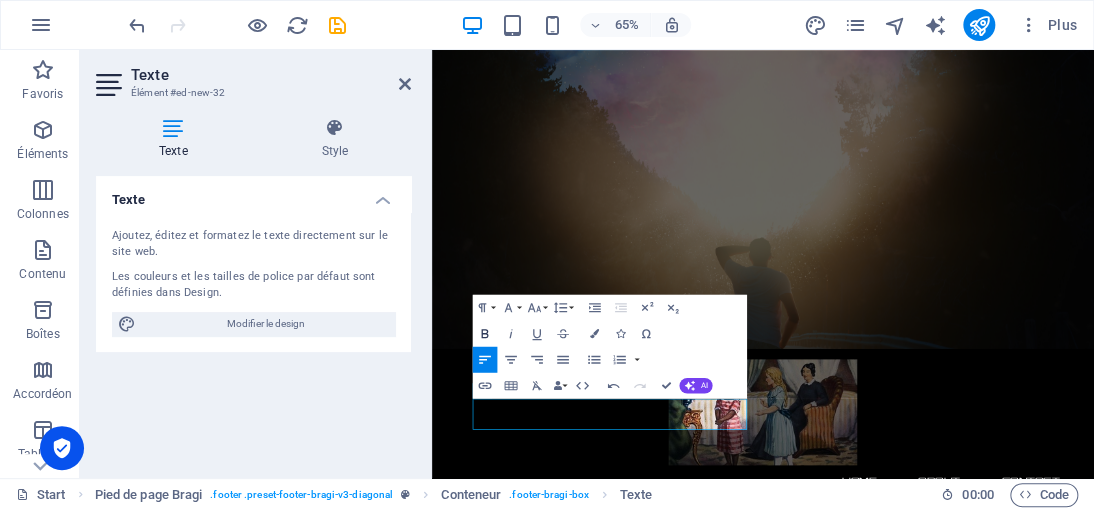 click 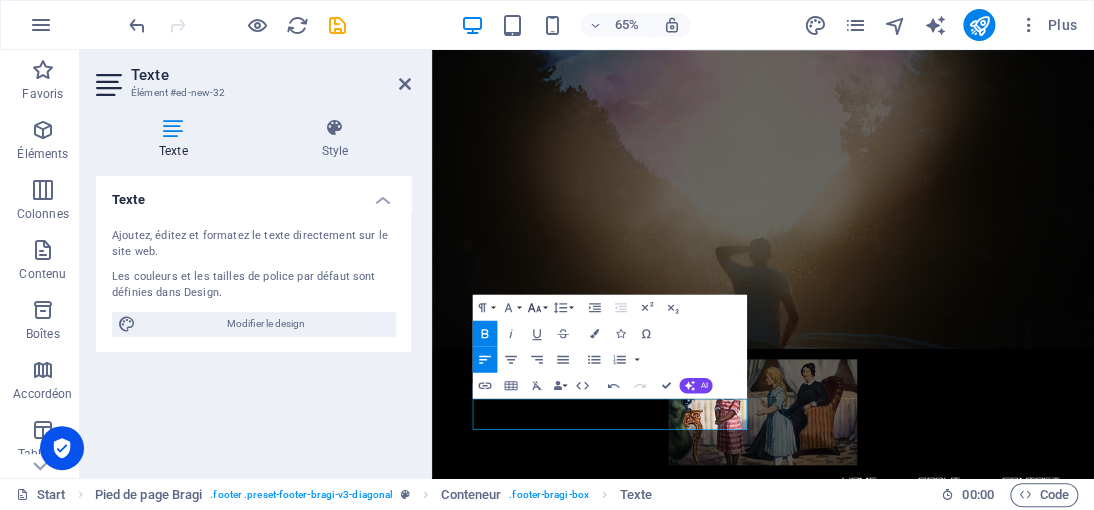 click 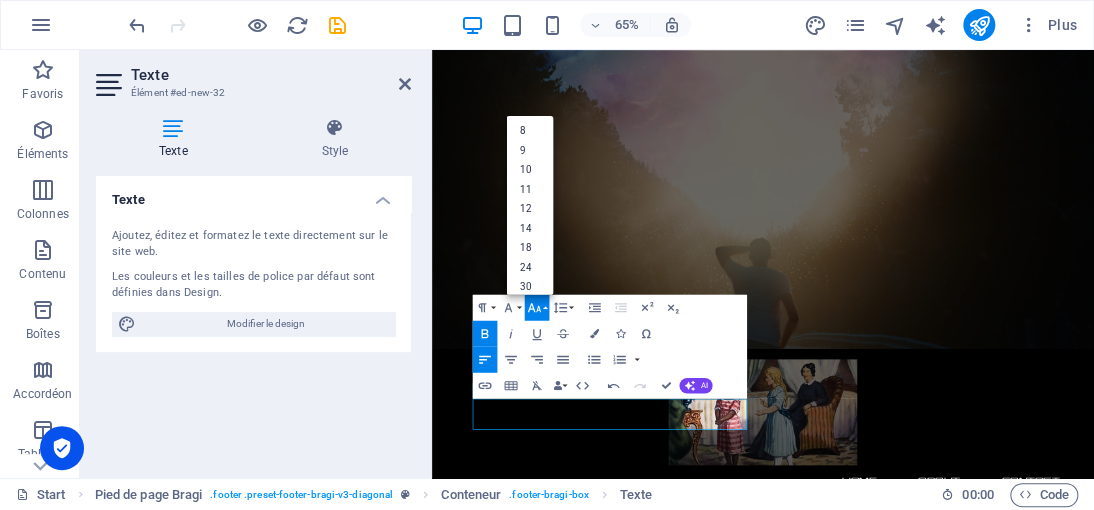 click 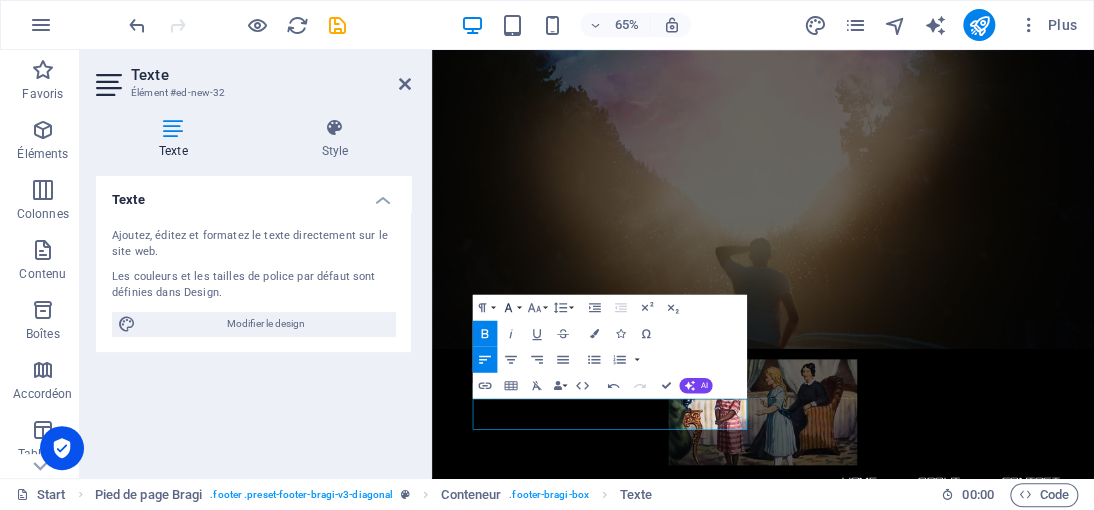 click on "Font Family" at bounding box center (511, 307) 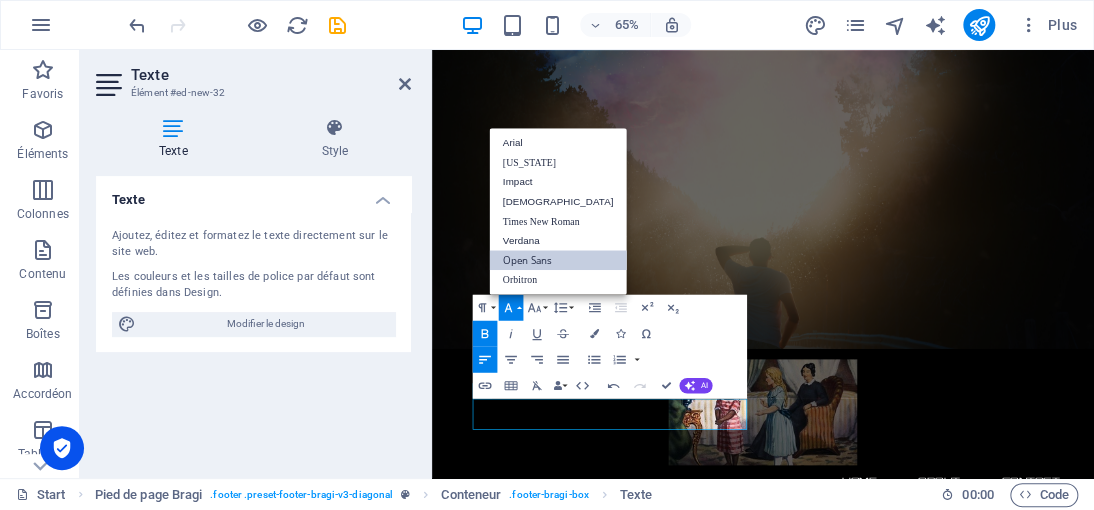 scroll, scrollTop: 0, scrollLeft: 0, axis: both 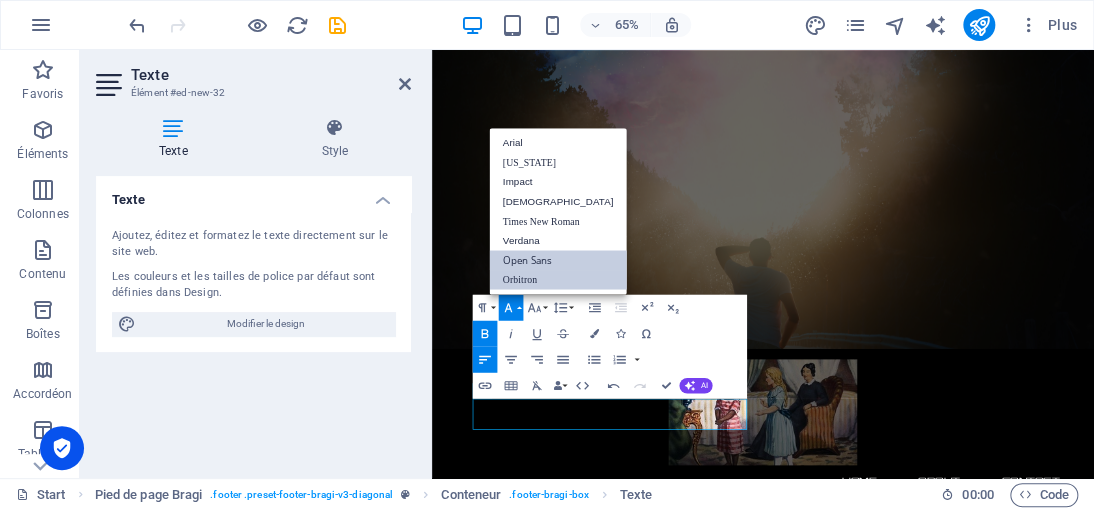 click on "Orbitron" at bounding box center (557, 279) 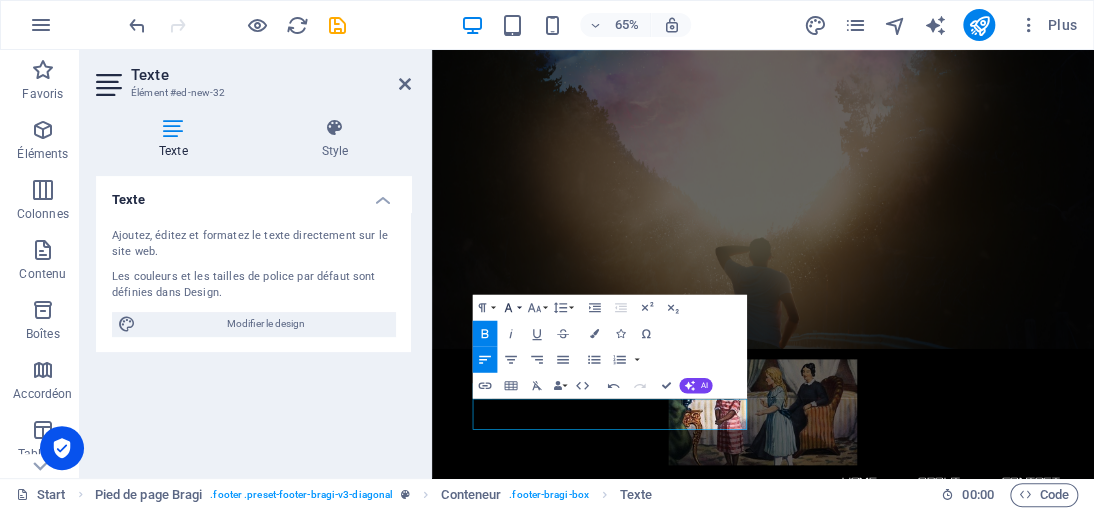 click on "Font Family" at bounding box center [511, 307] 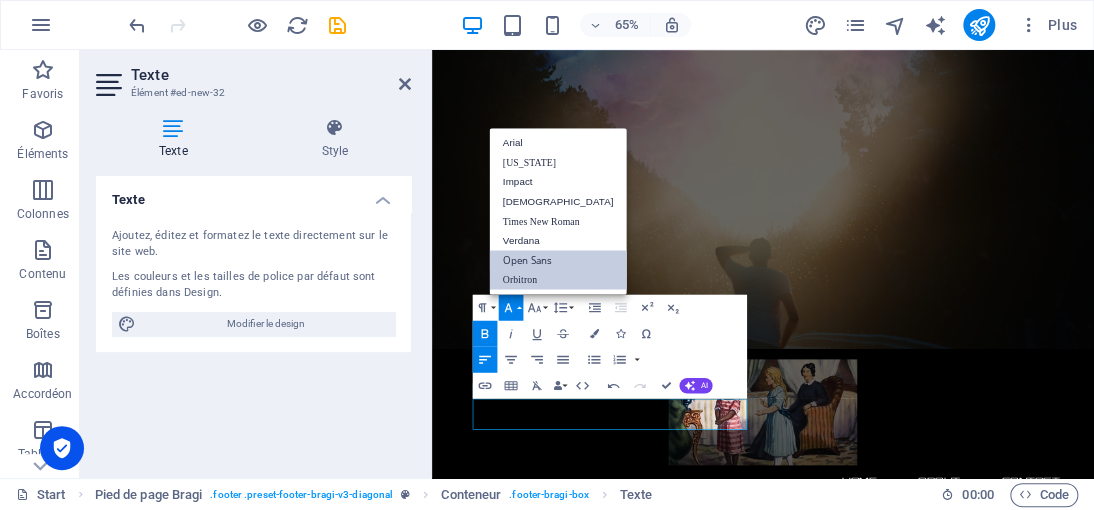 scroll, scrollTop: 0, scrollLeft: 0, axis: both 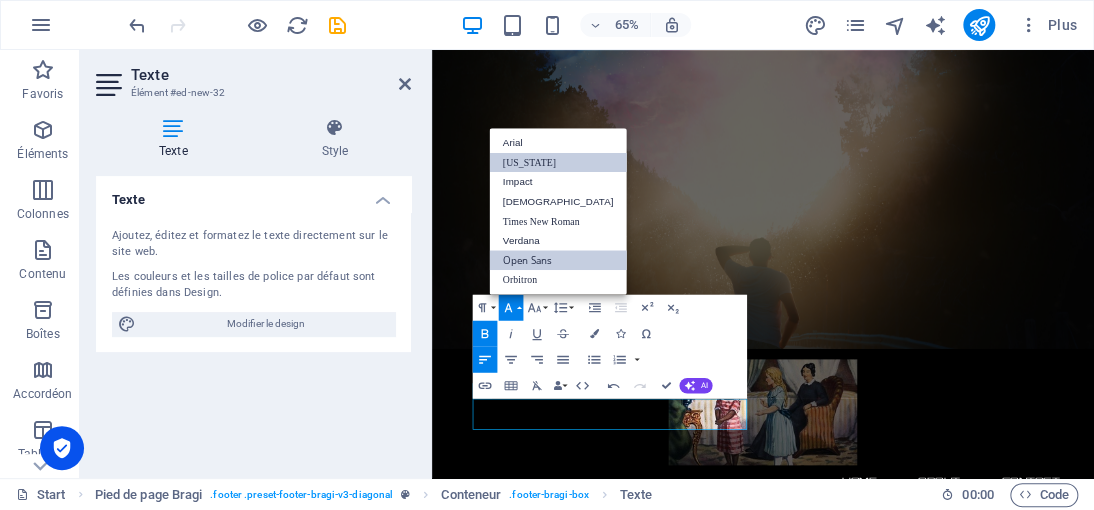 drag, startPoint x: 530, startPoint y: 168, endPoint x: 151, endPoint y: 189, distance: 379.58136 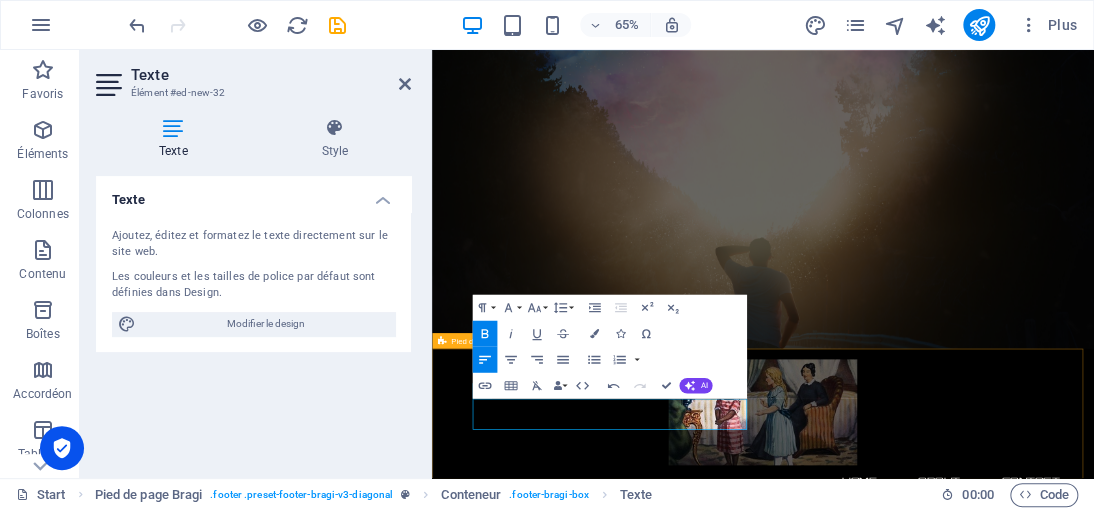 click on "Contactez-nous Democrazisme.com@2025 RUE IMAGINAIRE 333 BIS , 7500   Paris +33 7 45 01 86 46 Mentions légales  |  Politique de confidentialité" at bounding box center (941, 1632) 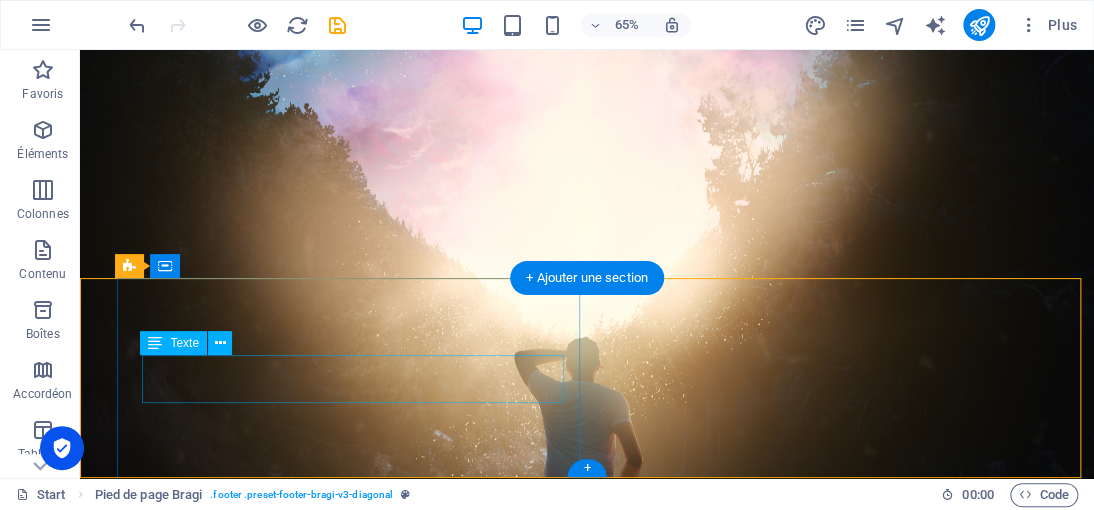 scroll, scrollTop: 806, scrollLeft: 0, axis: vertical 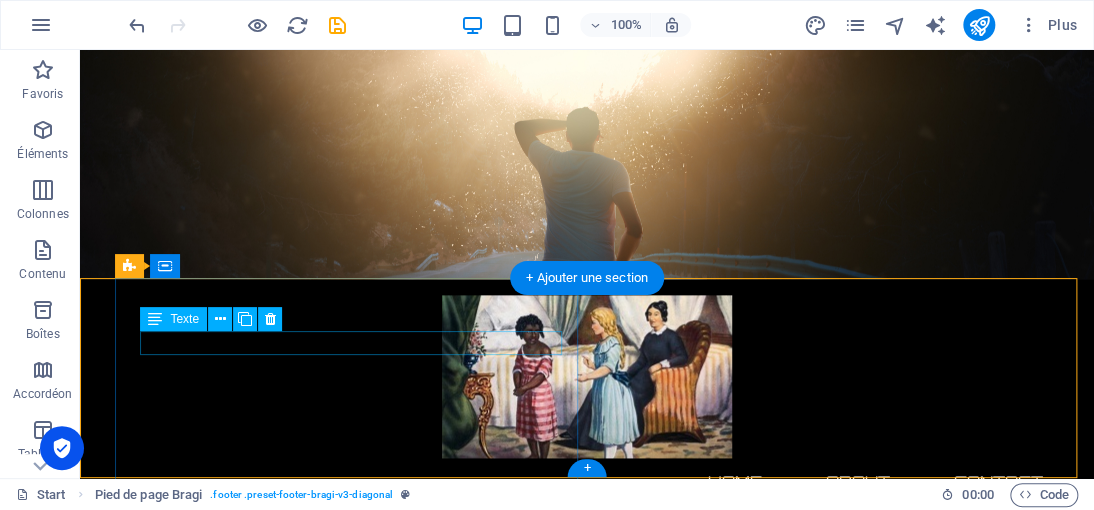 click on "[DOMAIN_NAME]@2025" at bounding box center (202, 1391) 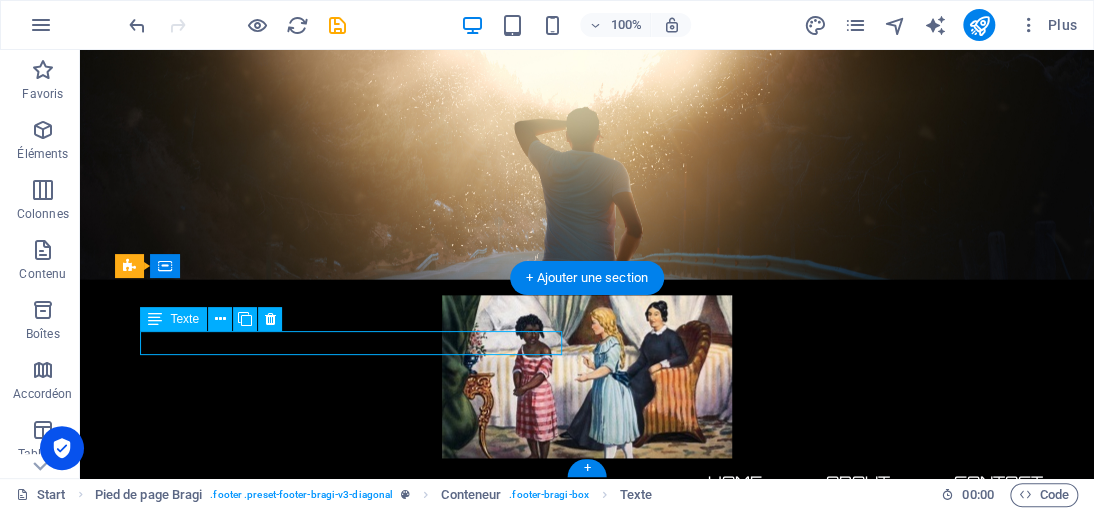 click on "[DOMAIN_NAME]@2025" at bounding box center (202, 1391) 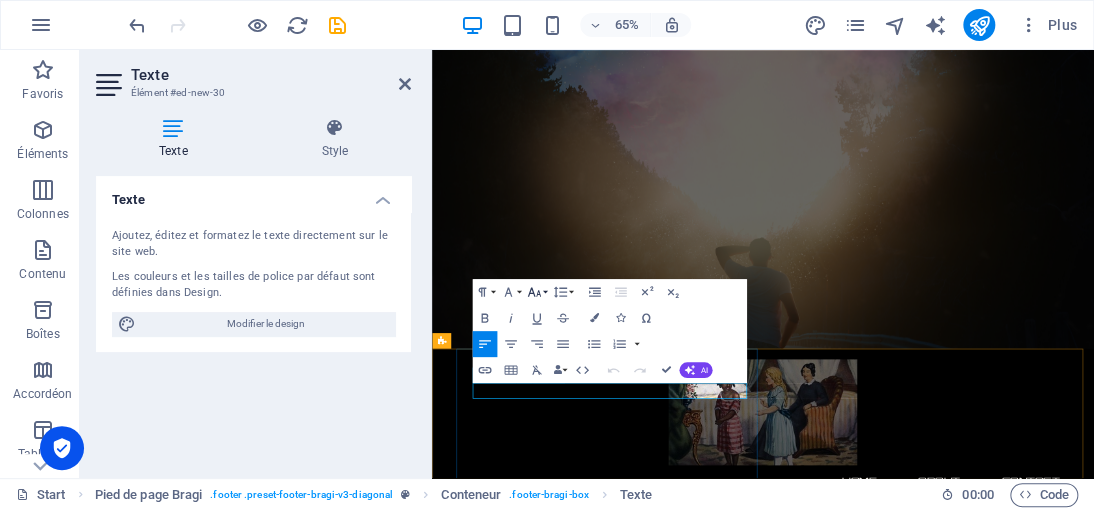 drag, startPoint x: 253, startPoint y: 520, endPoint x: 545, endPoint y: 290, distance: 371.7042 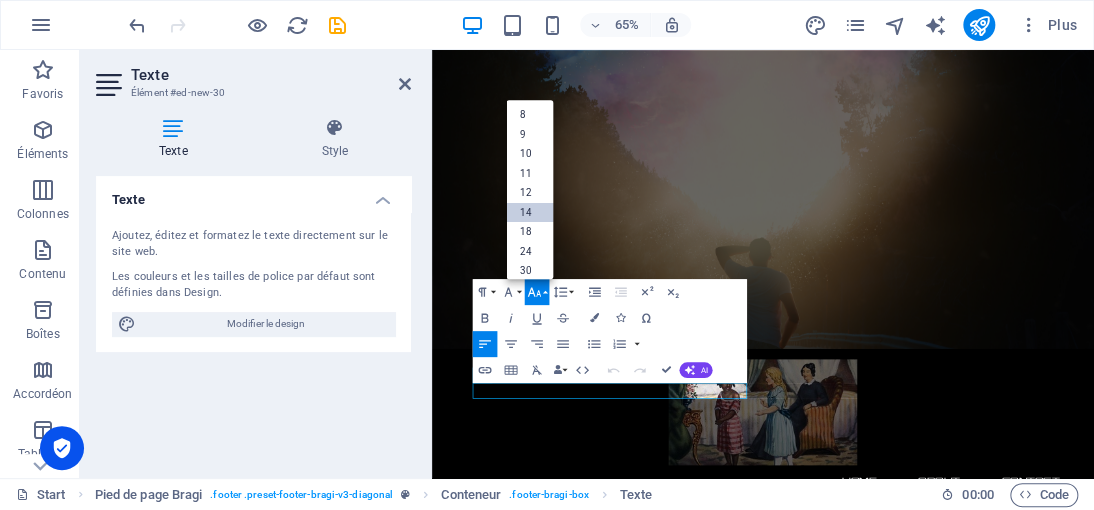 click on "14" at bounding box center (529, 212) 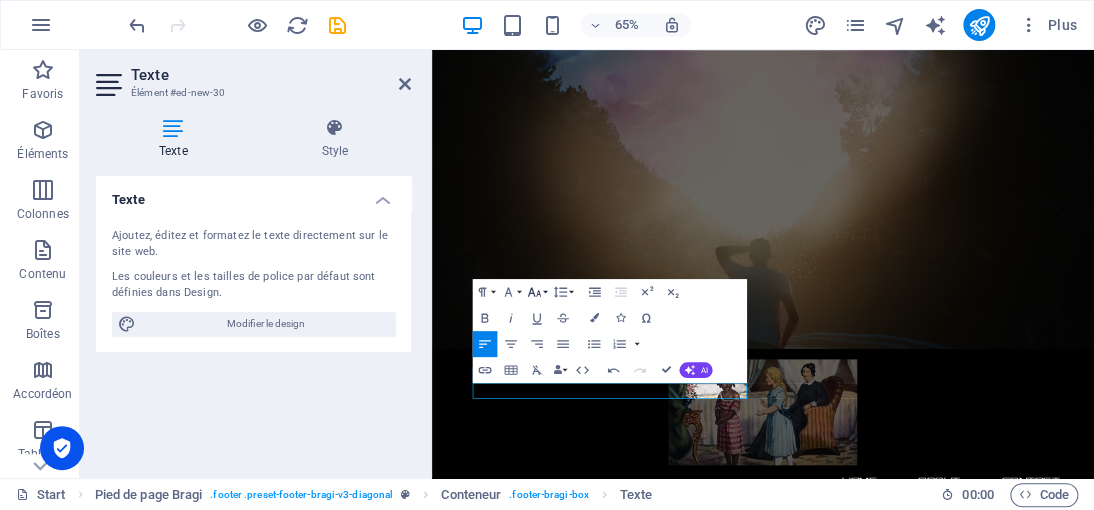 click on "Font Size" at bounding box center (537, 292) 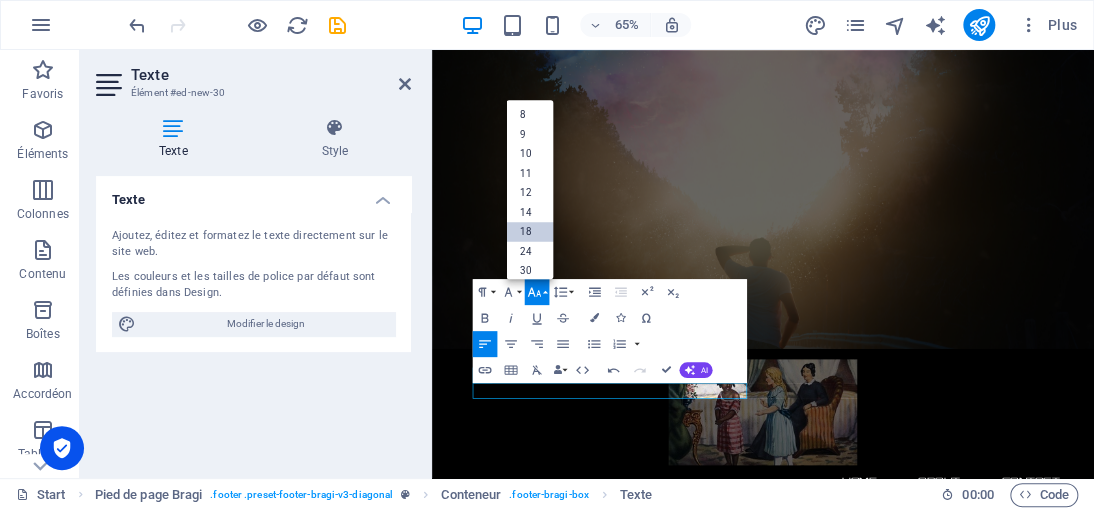 click on "18" at bounding box center (529, 232) 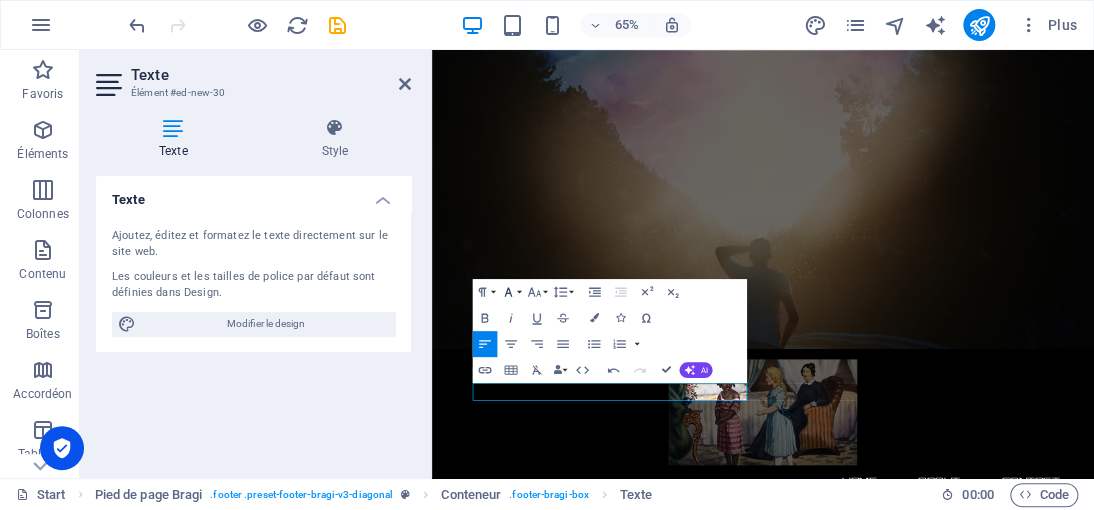 click on "Font Family" at bounding box center [511, 292] 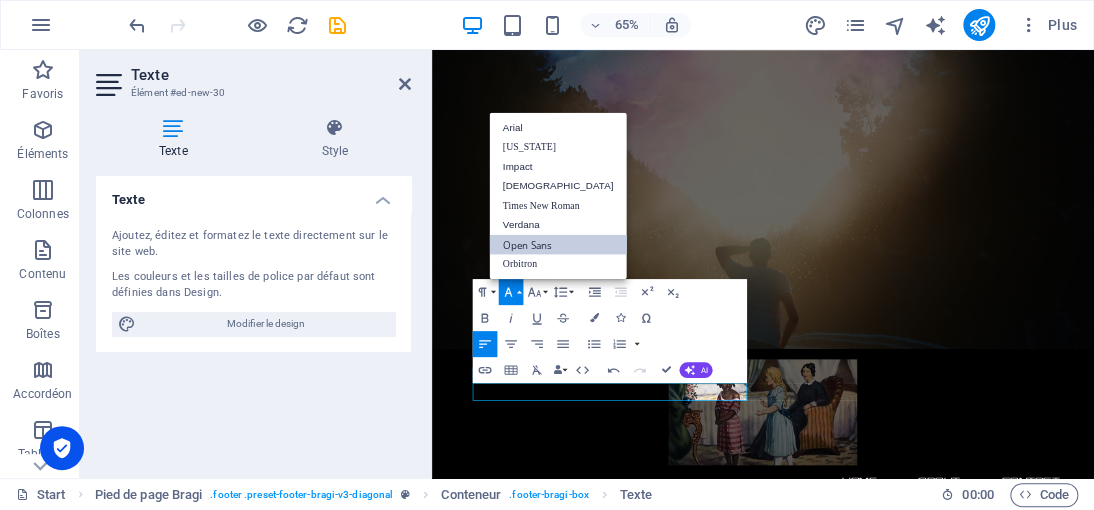 scroll, scrollTop: 0, scrollLeft: 0, axis: both 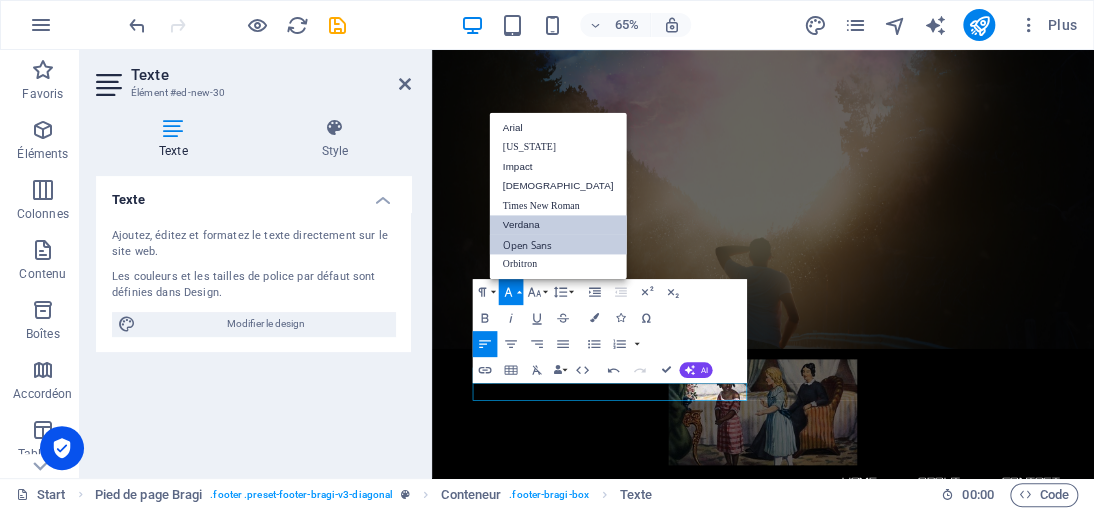 click on "Verdana" at bounding box center (557, 225) 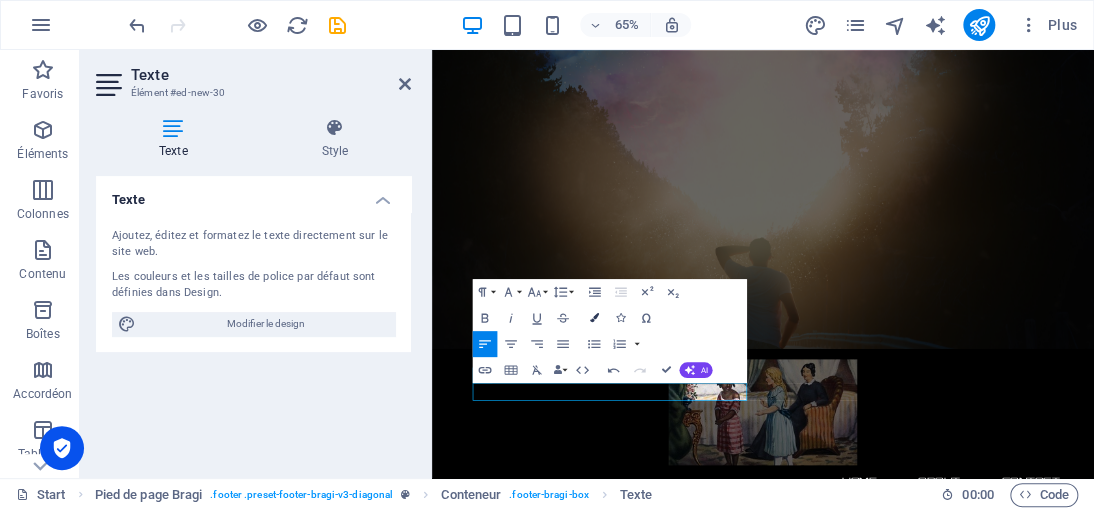 click on "Colors" at bounding box center [594, 318] 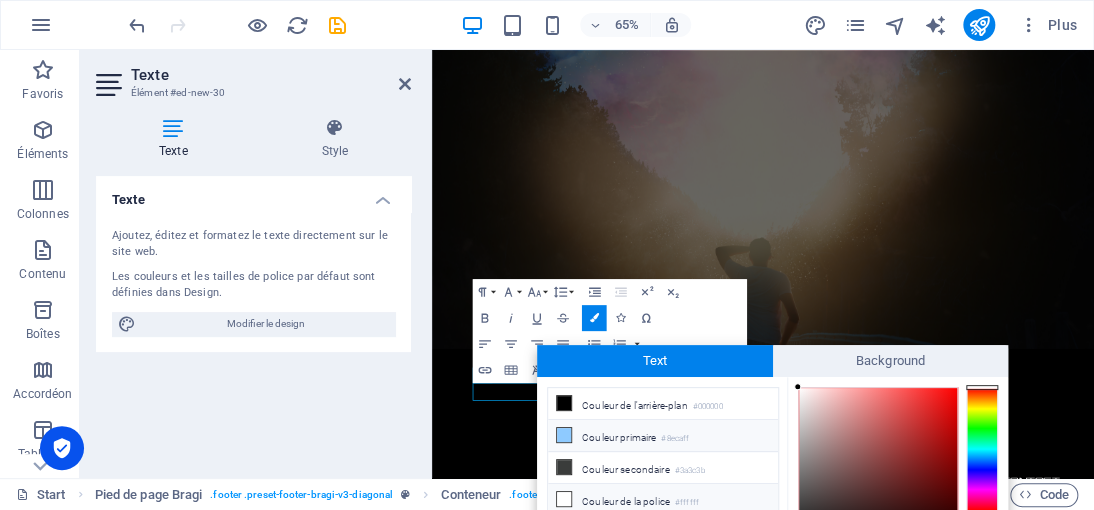 scroll, scrollTop: 114, scrollLeft: 0, axis: vertical 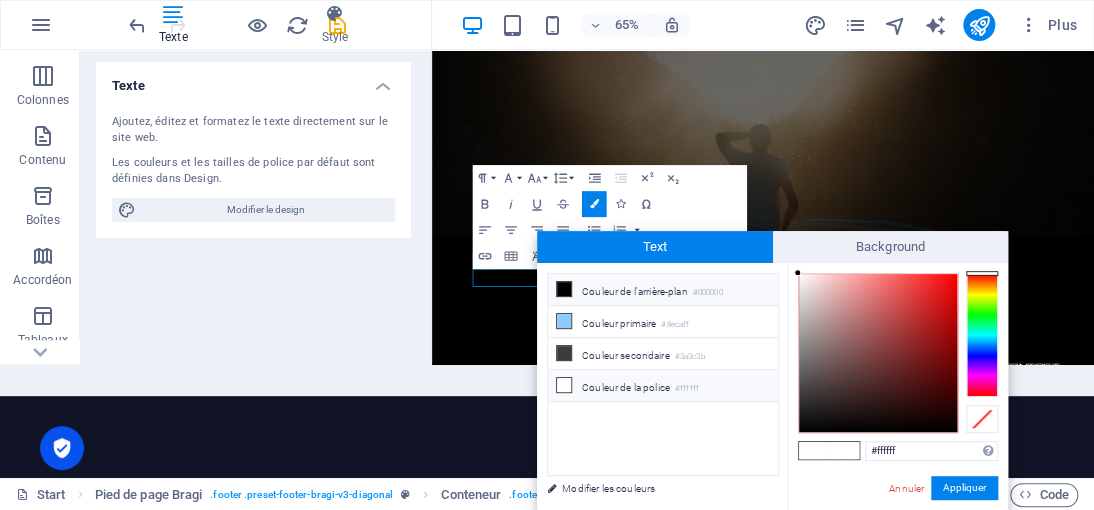 click on "Couleur de l'arrière-plan
#000000" at bounding box center (663, 290) 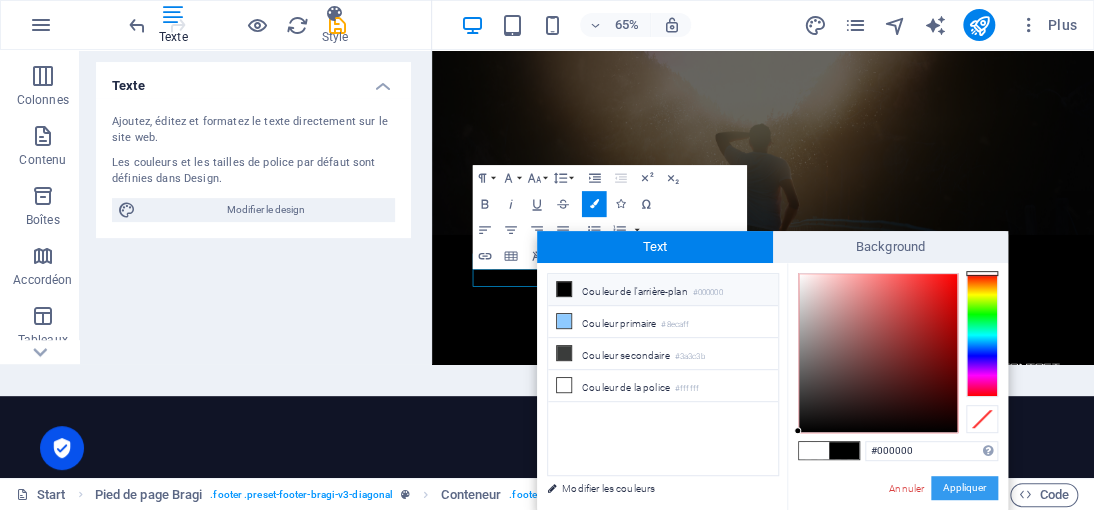 click on "Appliquer" at bounding box center [964, 488] 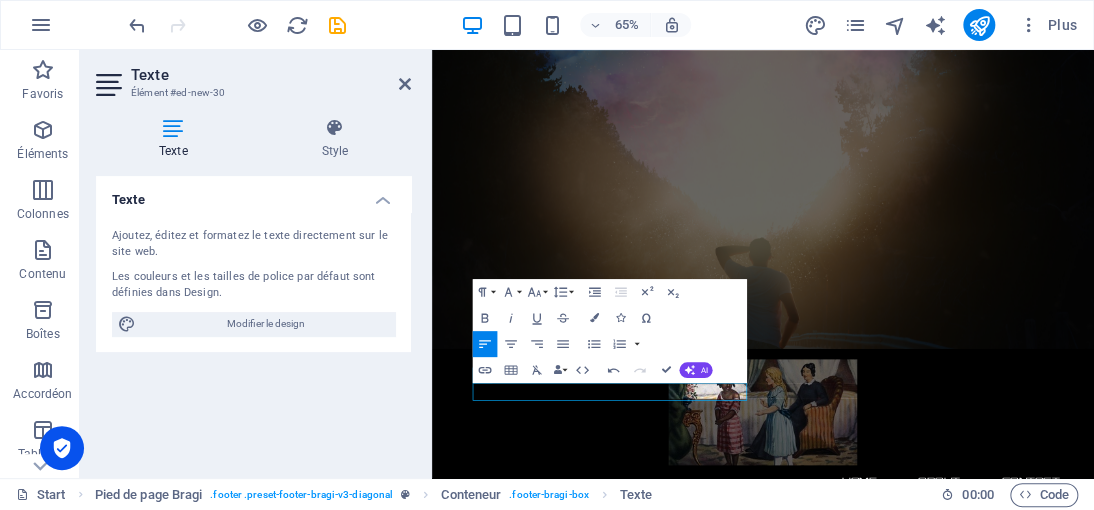 scroll, scrollTop: 0, scrollLeft: 0, axis: both 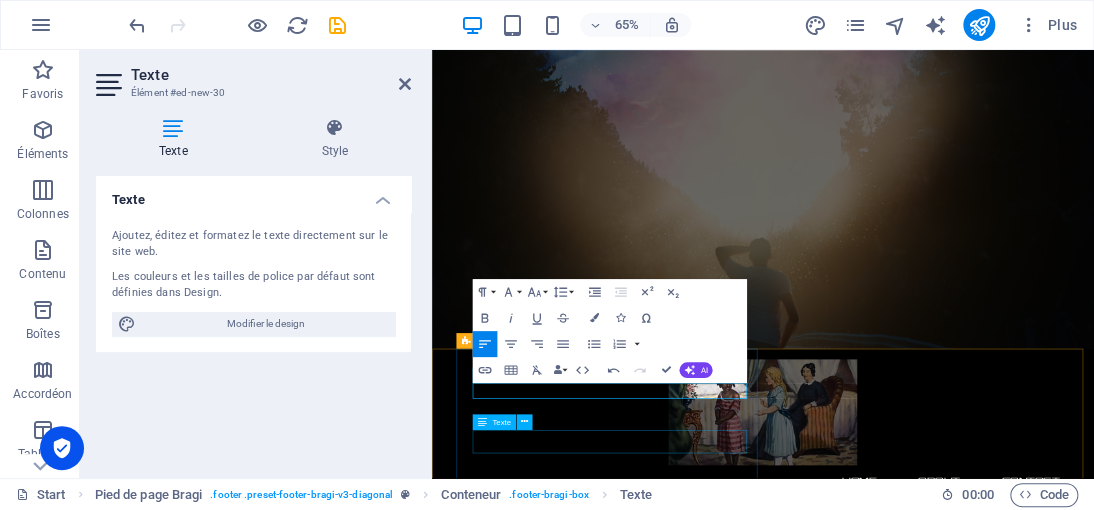 click on "[PHONE_NUMBER]" at bounding box center (951, 1748) 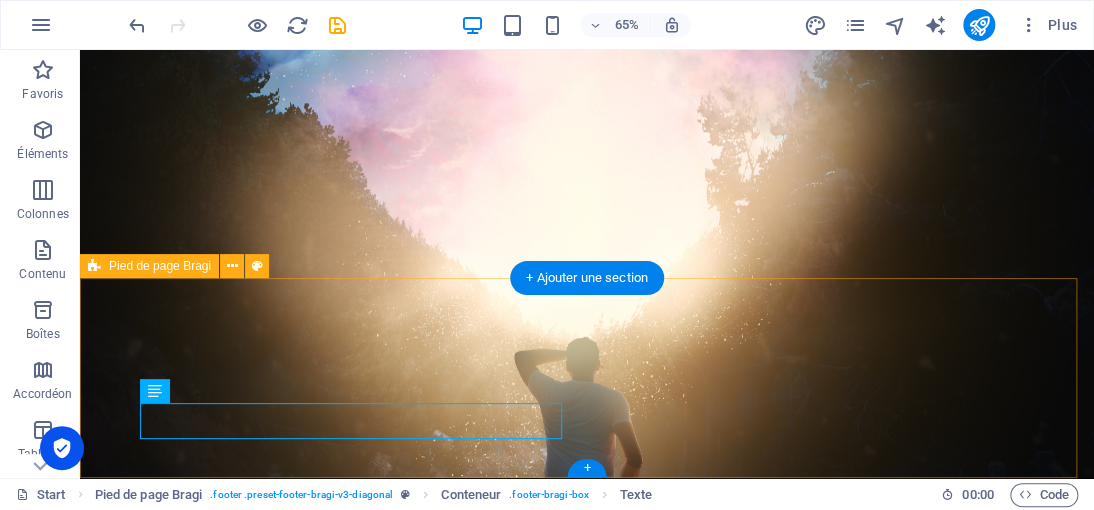 scroll, scrollTop: 806, scrollLeft: 0, axis: vertical 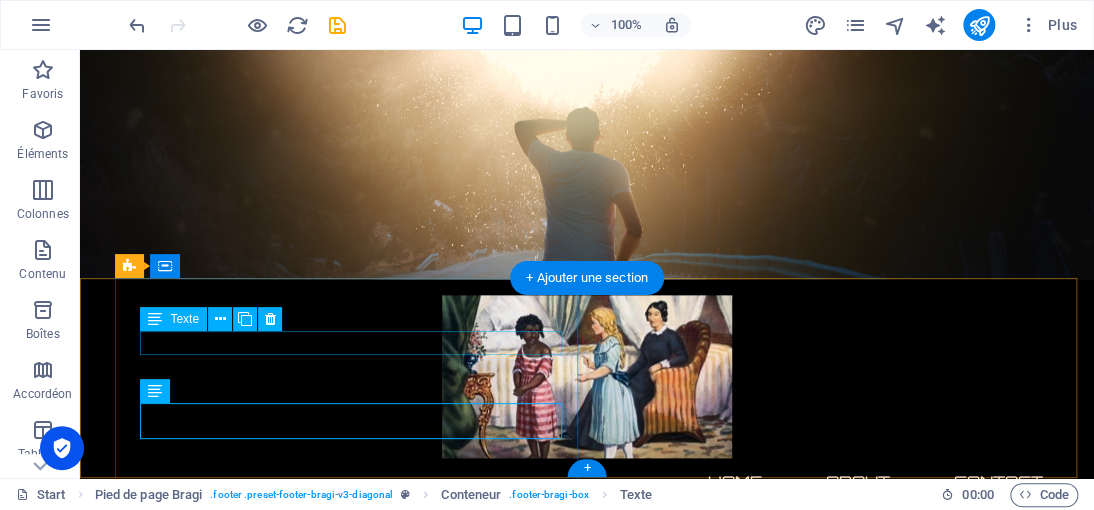 click on "[DOMAIN_NAME]@2025" at bounding box center [202, 1391] 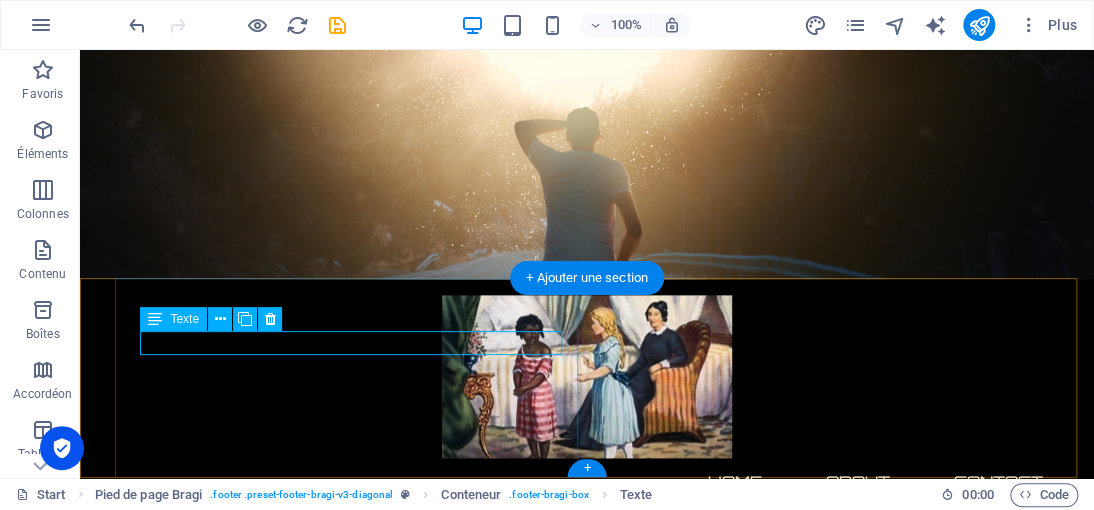 click on "[DOMAIN_NAME]@2025" at bounding box center [202, 1391] 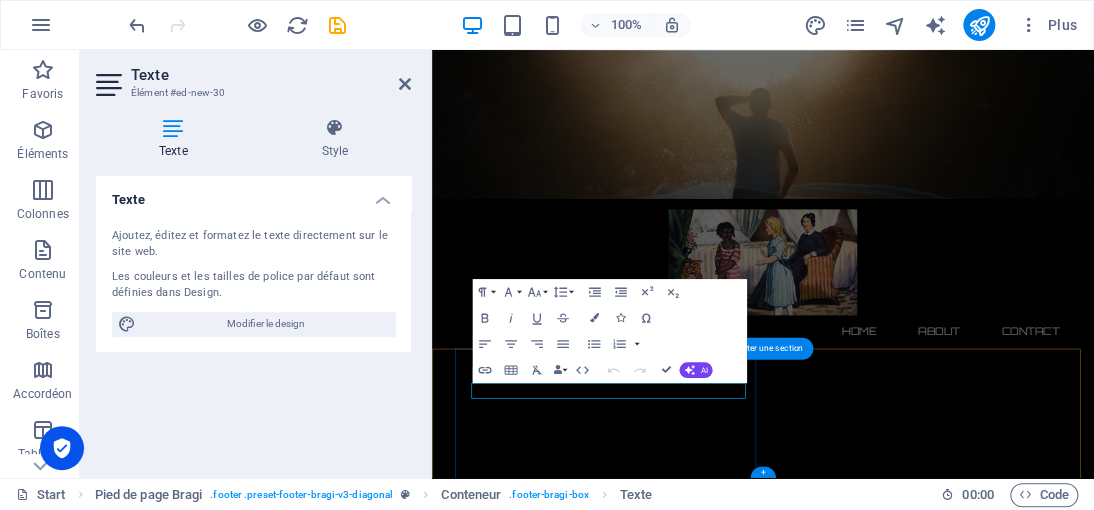 scroll, scrollTop: 576, scrollLeft: 0, axis: vertical 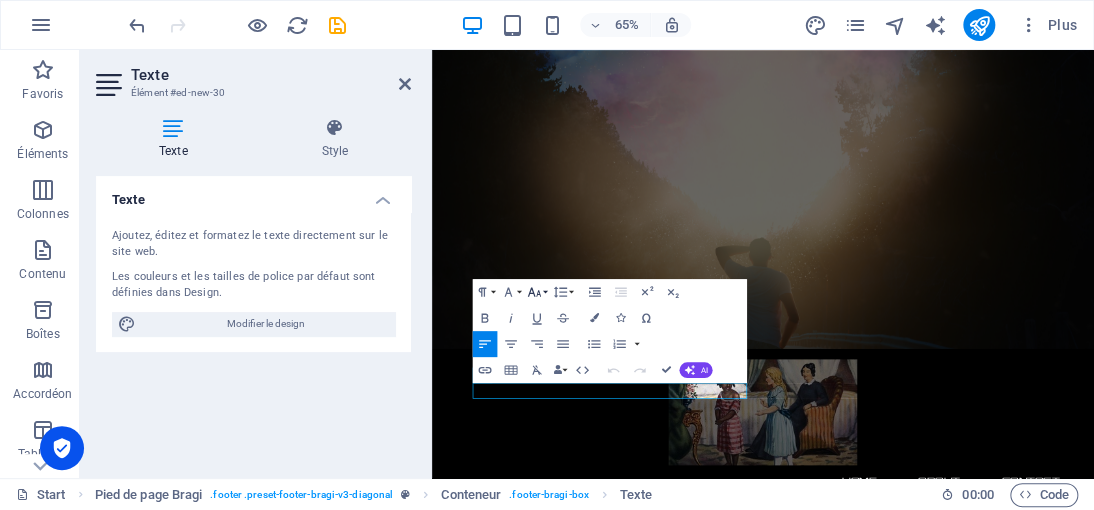 drag, startPoint x: 215, startPoint y: 520, endPoint x: 547, endPoint y: 290, distance: 403.8861 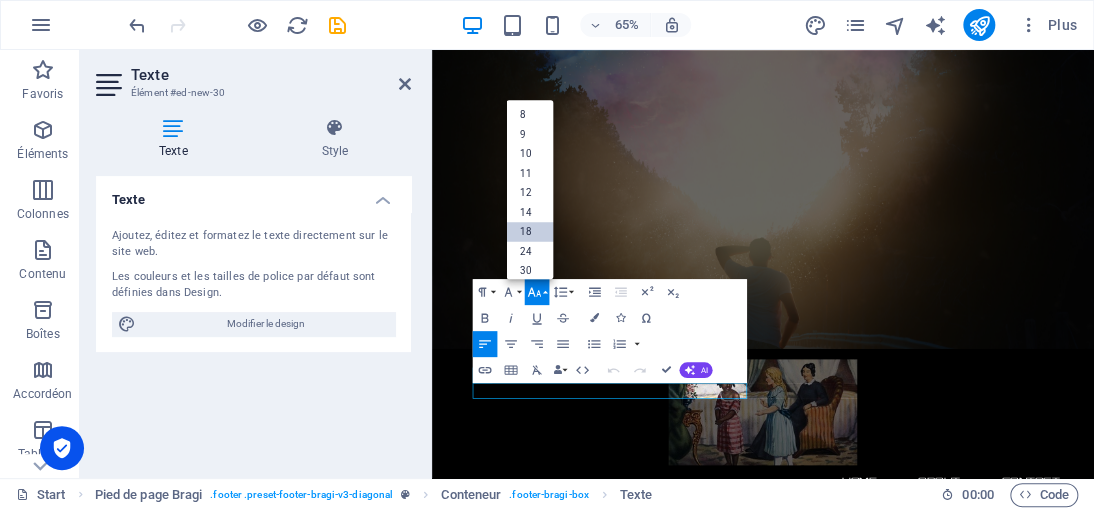 click on "18" at bounding box center [529, 232] 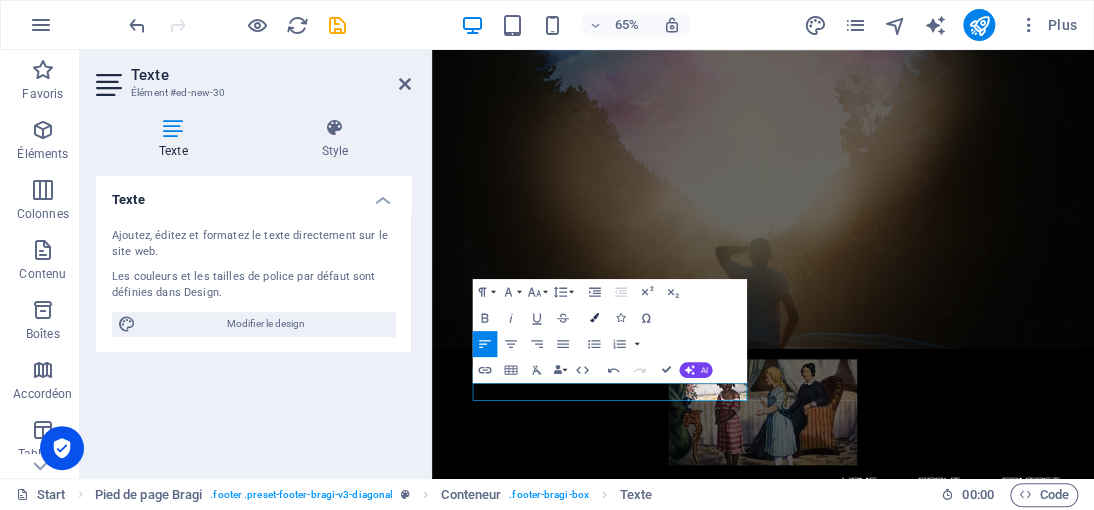 click on "Colors" at bounding box center (594, 318) 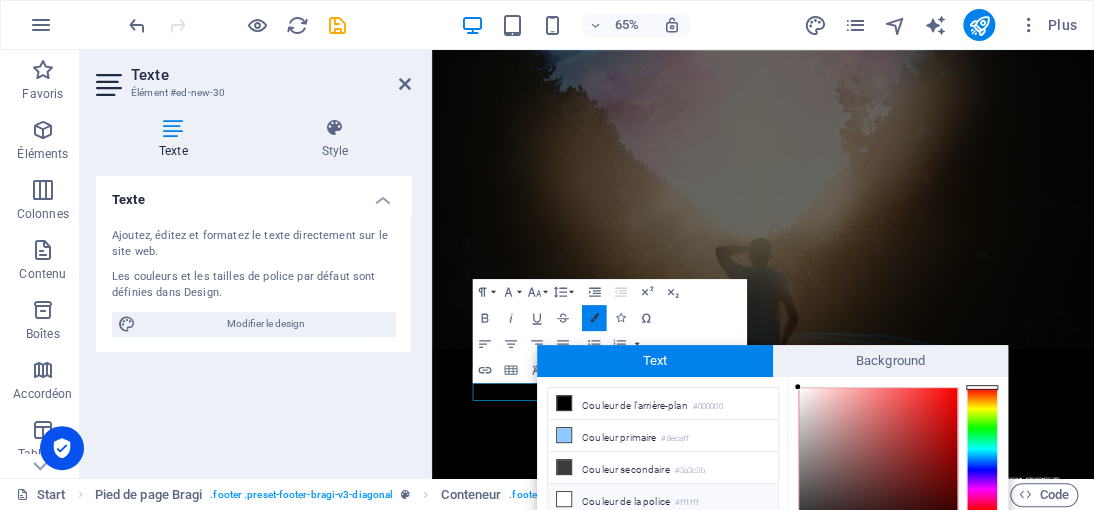 scroll, scrollTop: 114, scrollLeft: 0, axis: vertical 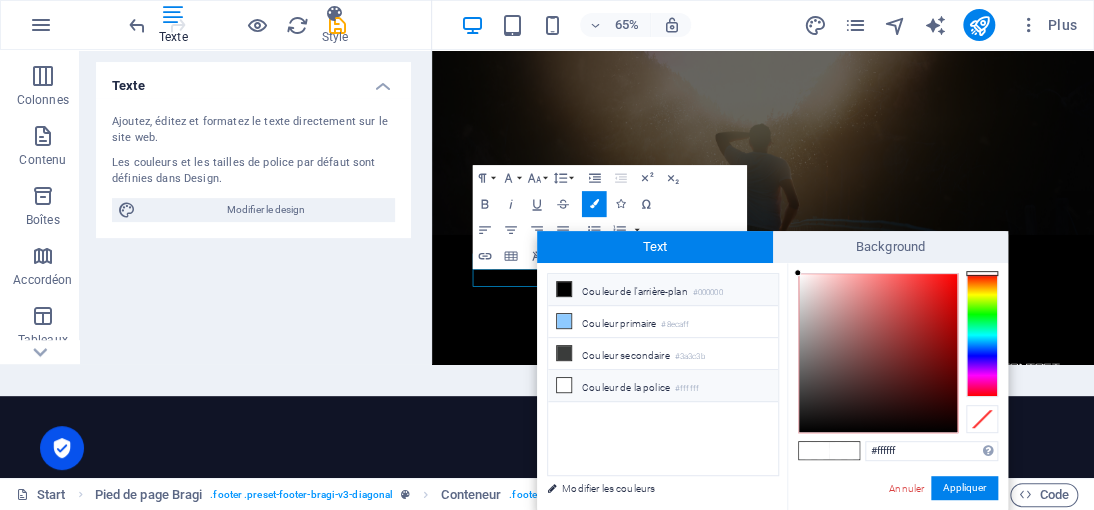 click at bounding box center (564, 289) 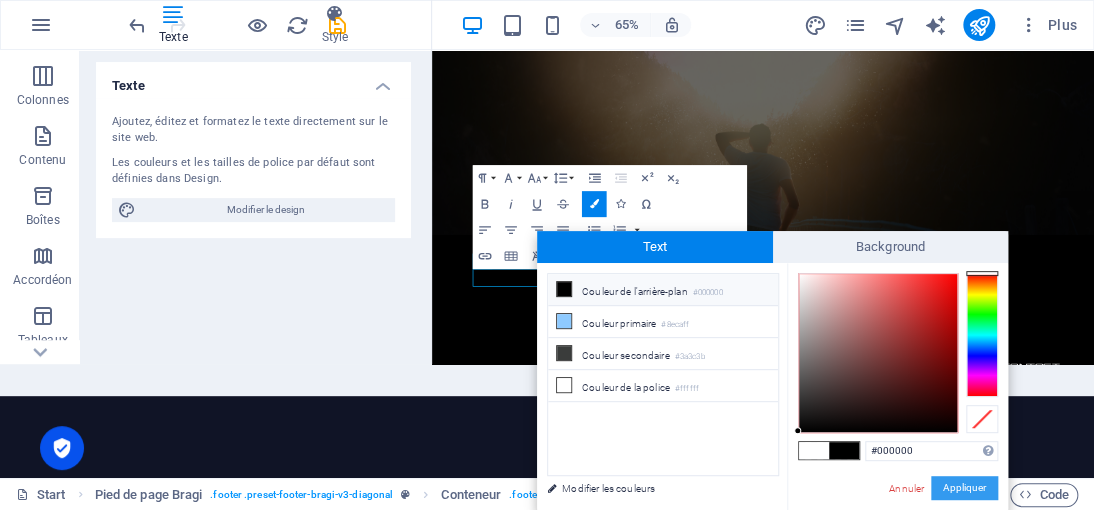 drag, startPoint x: 976, startPoint y: 482, endPoint x: 721, endPoint y: 605, distance: 283.1148 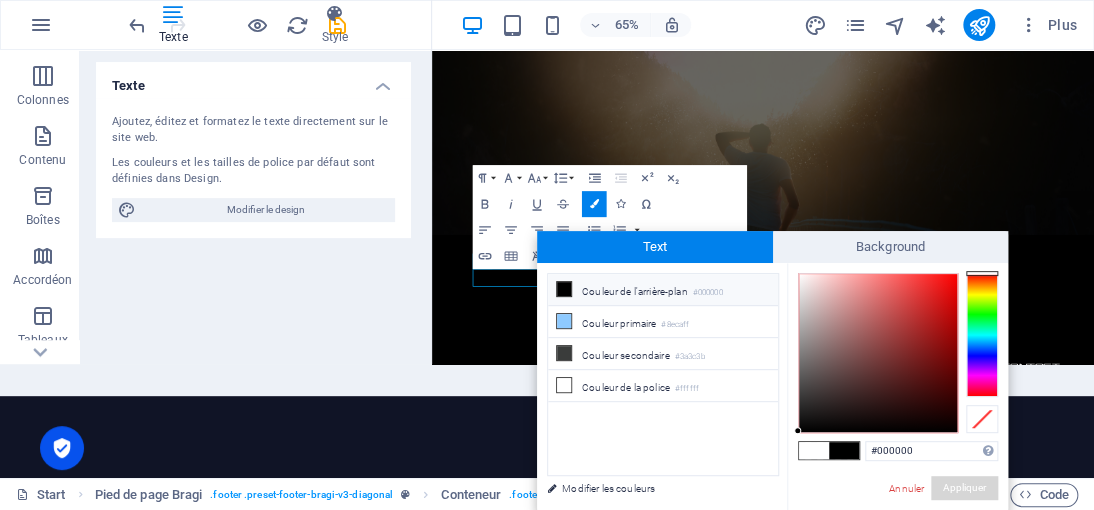 scroll, scrollTop: 0, scrollLeft: 0, axis: both 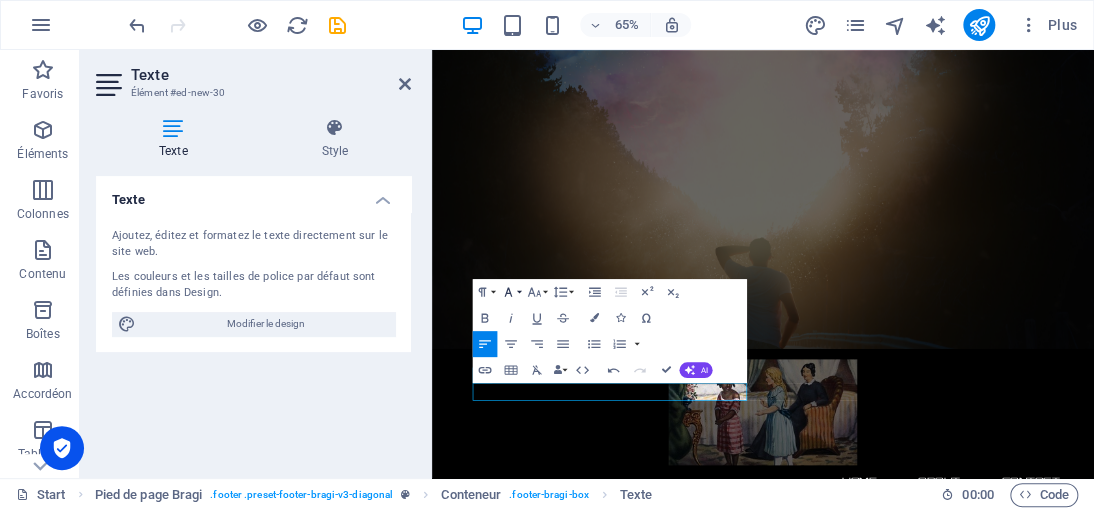 click on "Font Family" at bounding box center [511, 292] 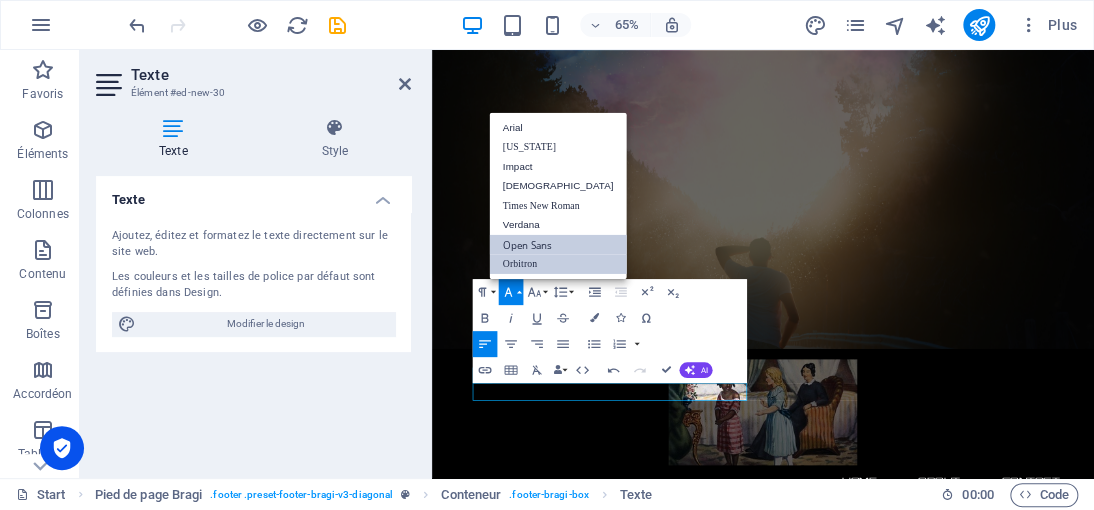 scroll, scrollTop: 0, scrollLeft: 0, axis: both 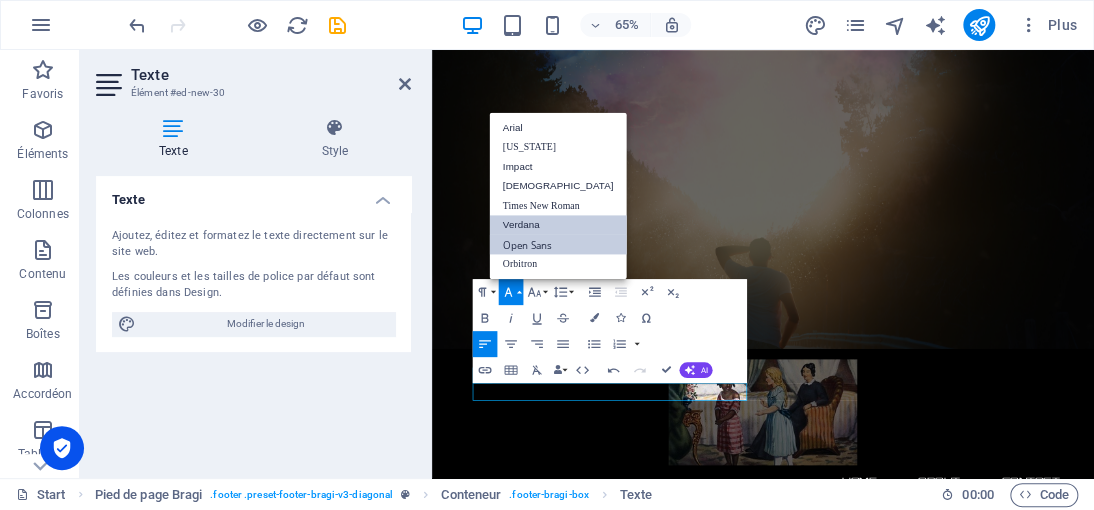 click on "Verdana" at bounding box center (557, 225) 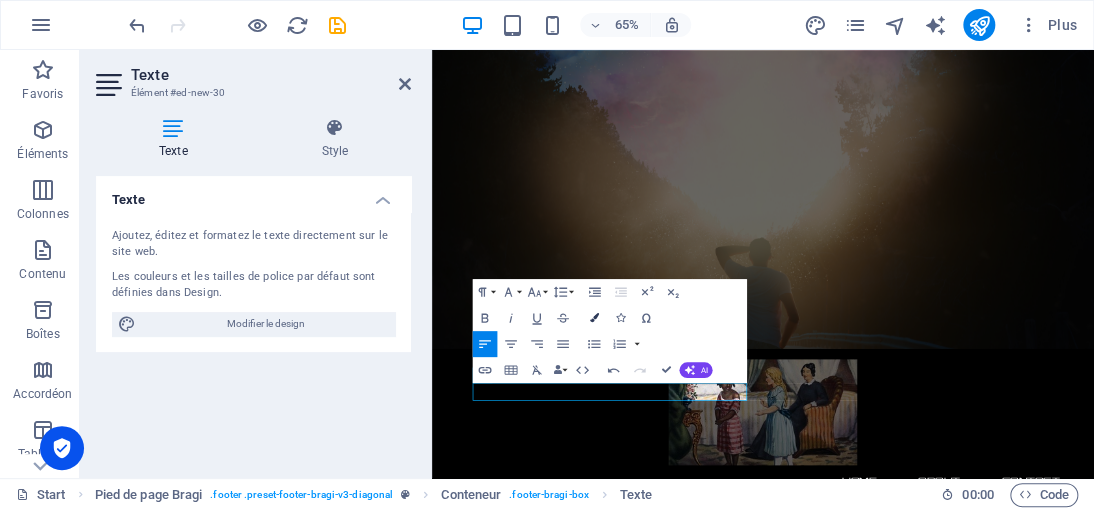 click on "Colors" at bounding box center (594, 318) 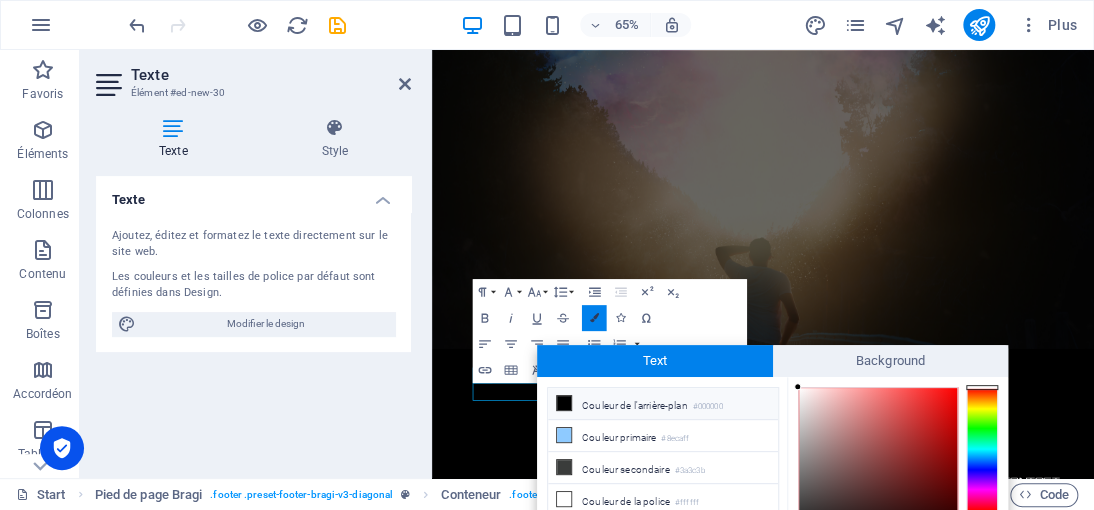 scroll, scrollTop: 114, scrollLeft: 0, axis: vertical 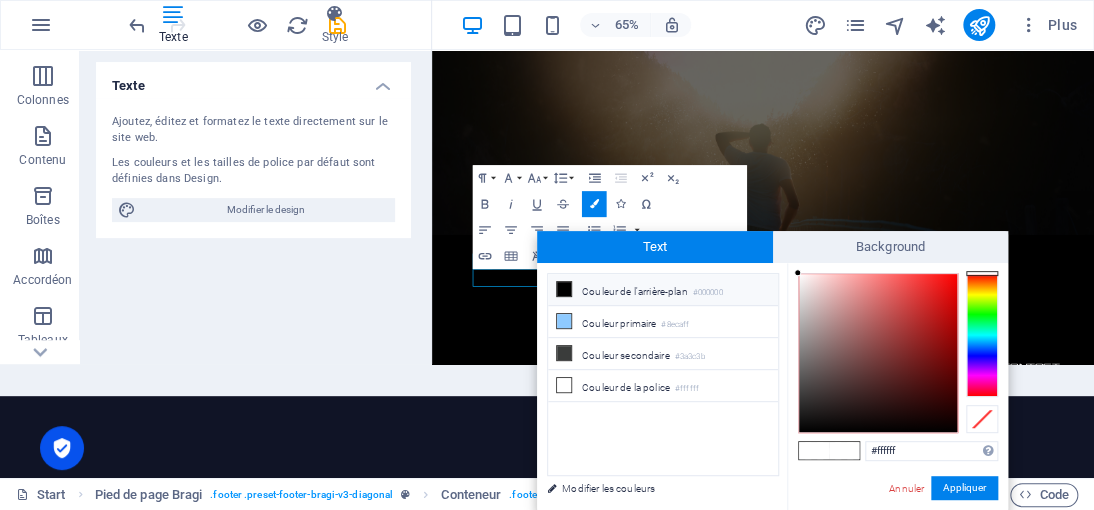 click at bounding box center (564, 289) 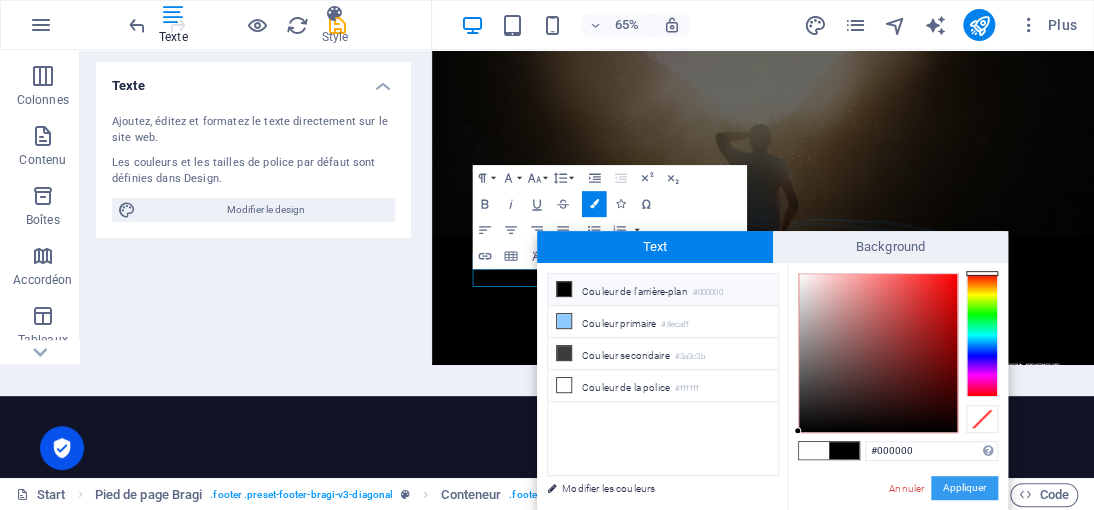 drag, startPoint x: 968, startPoint y: 478, endPoint x: 748, endPoint y: 593, distance: 248.24384 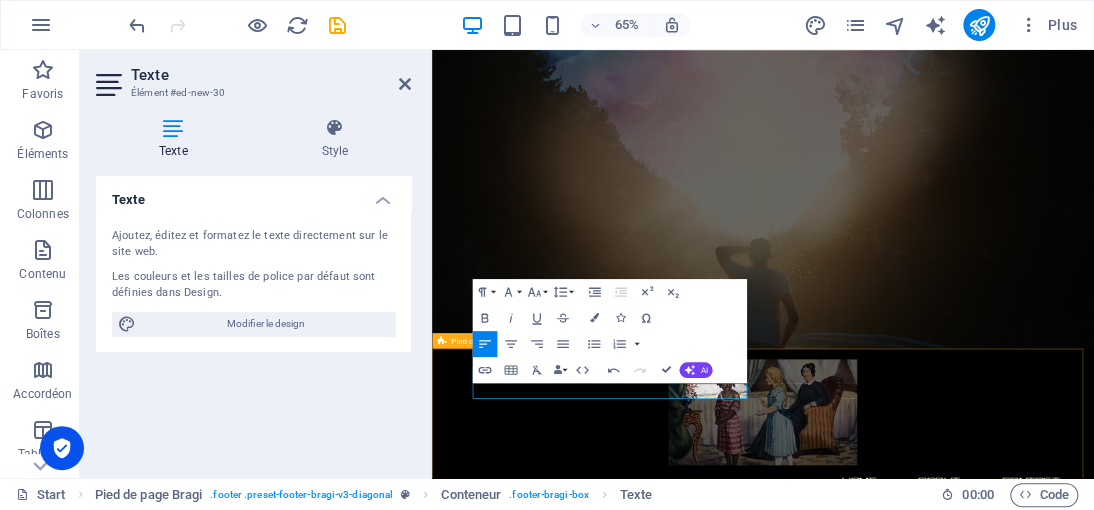 scroll, scrollTop: 0, scrollLeft: 0, axis: both 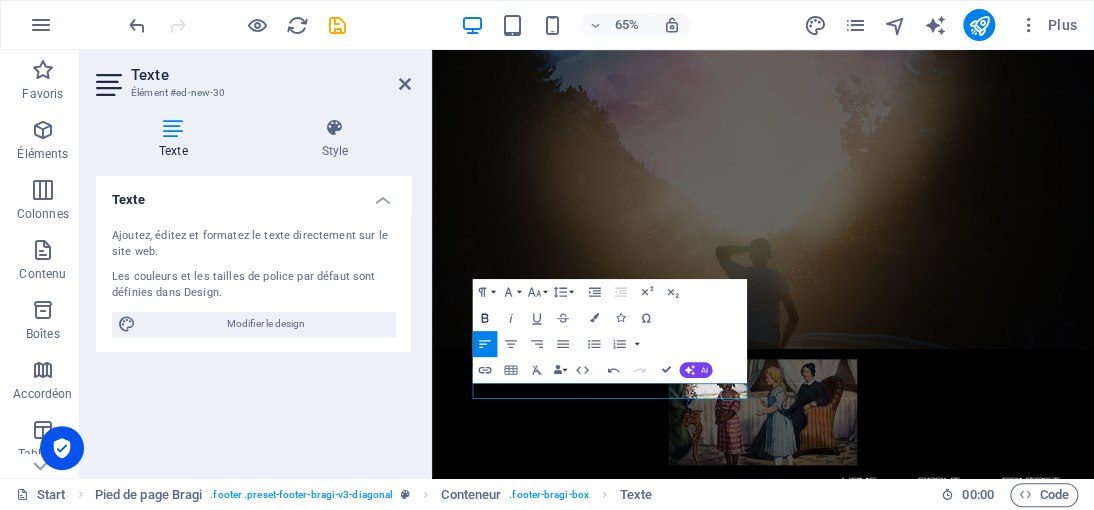 click 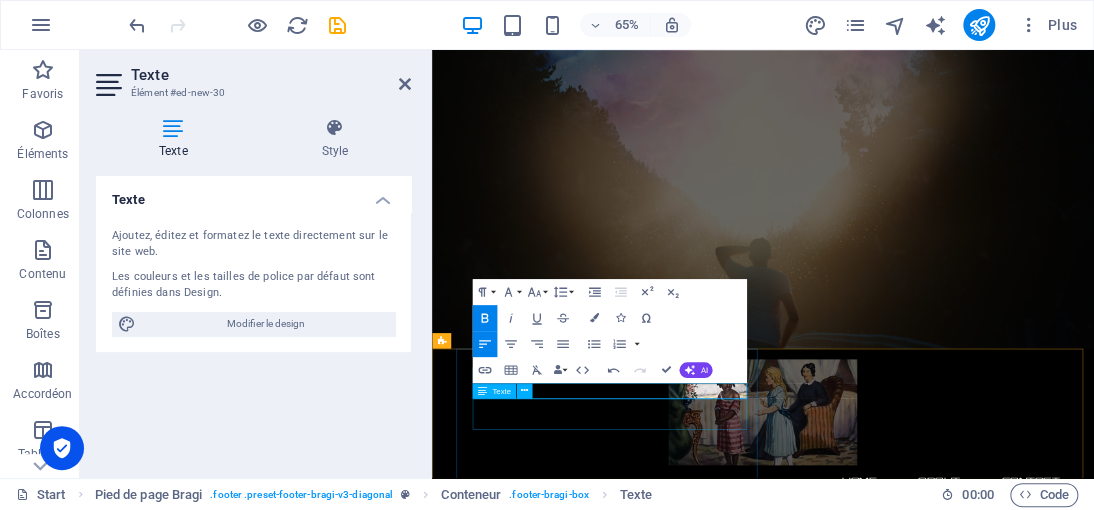 click on "RUE IMAGINAIRE 333 BIS , [GEOGRAPHIC_DATA]" at bounding box center (951, 1681) 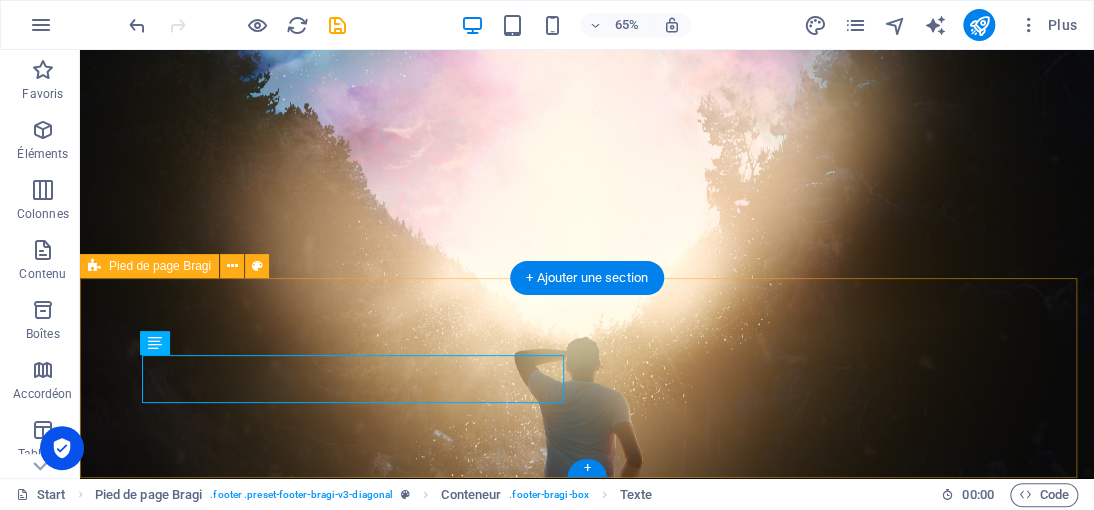 scroll, scrollTop: 806, scrollLeft: 0, axis: vertical 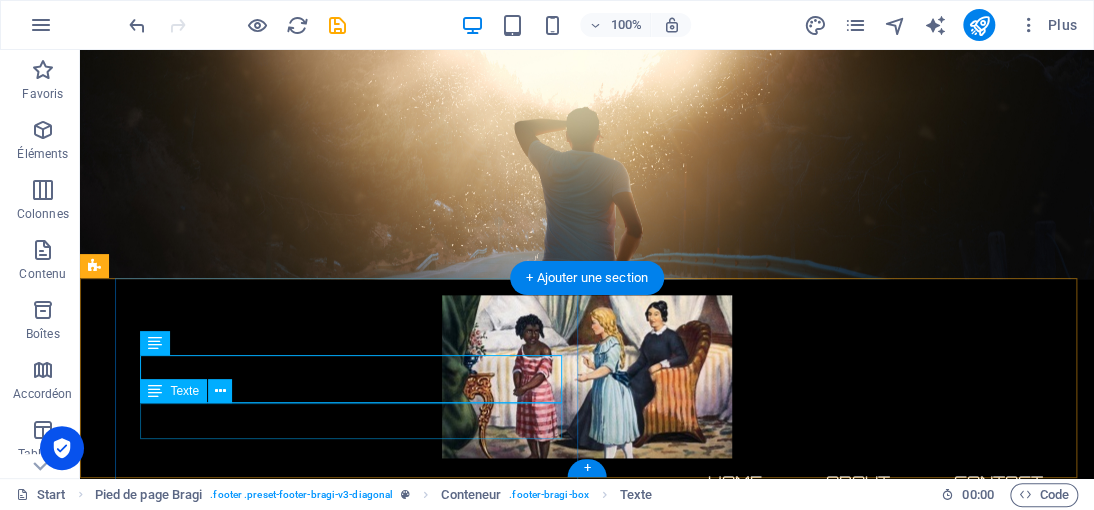 click on "[PHONE_NUMBER]" at bounding box center [240, 1518] 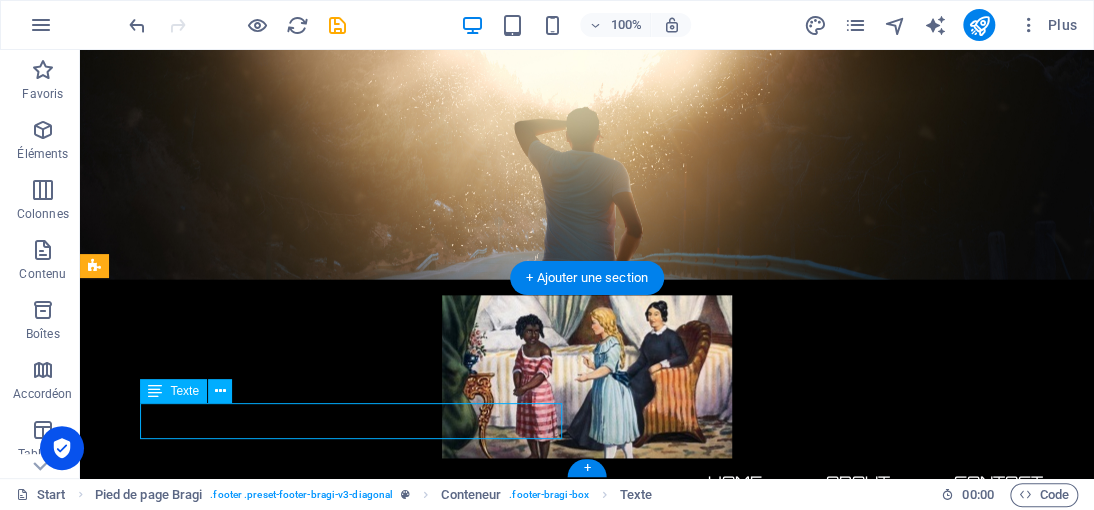 click on "[PHONE_NUMBER]" at bounding box center [240, 1518] 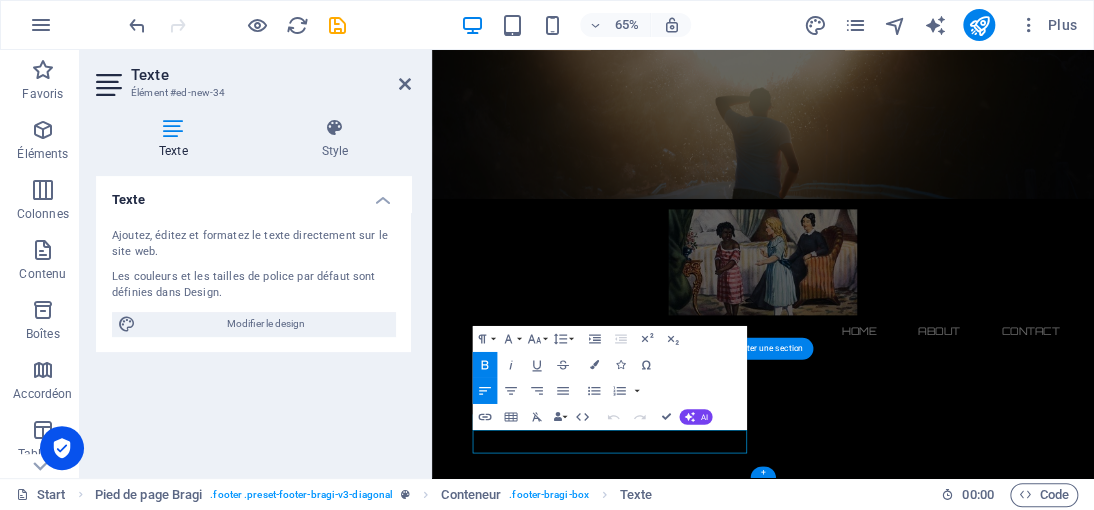 scroll, scrollTop: 576, scrollLeft: 0, axis: vertical 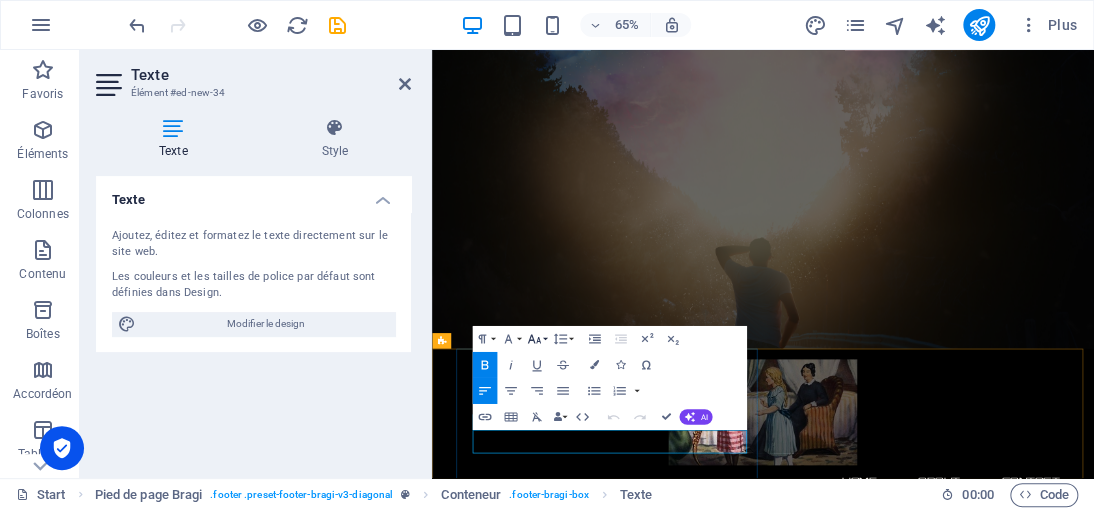 drag, startPoint x: 223, startPoint y: 604, endPoint x: 543, endPoint y: 337, distance: 416.76013 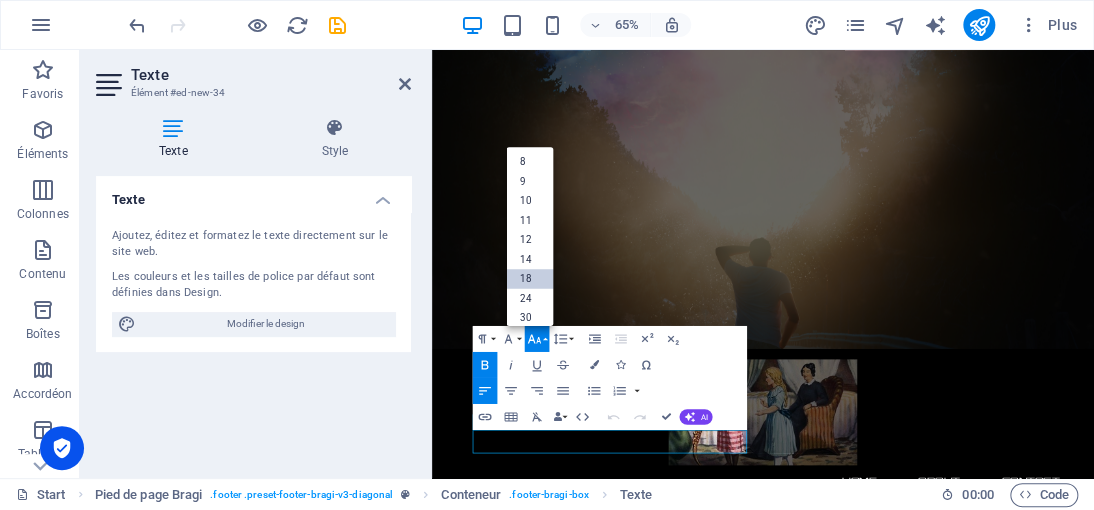 click on "18" at bounding box center (529, 279) 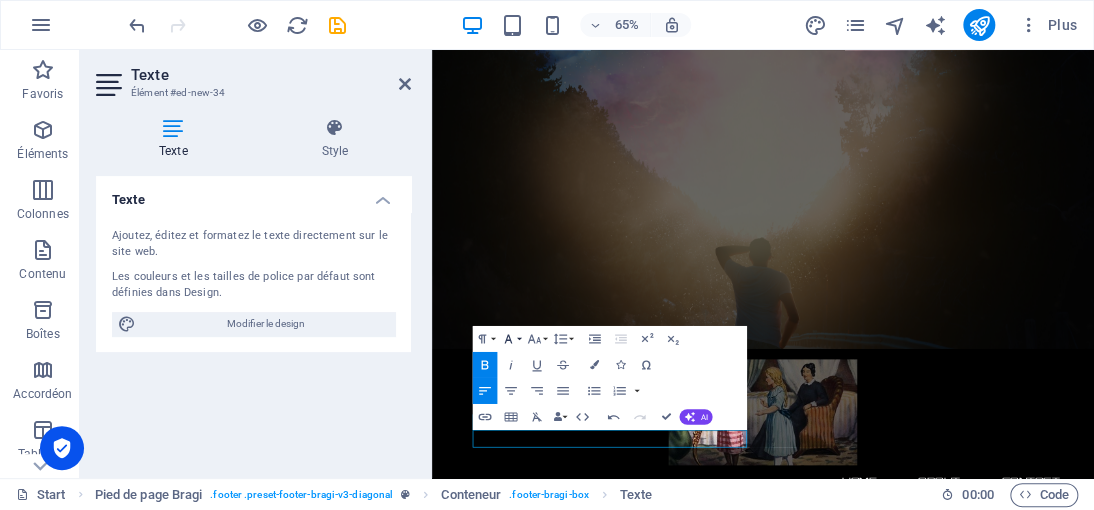 click on "Font Family" at bounding box center (511, 338) 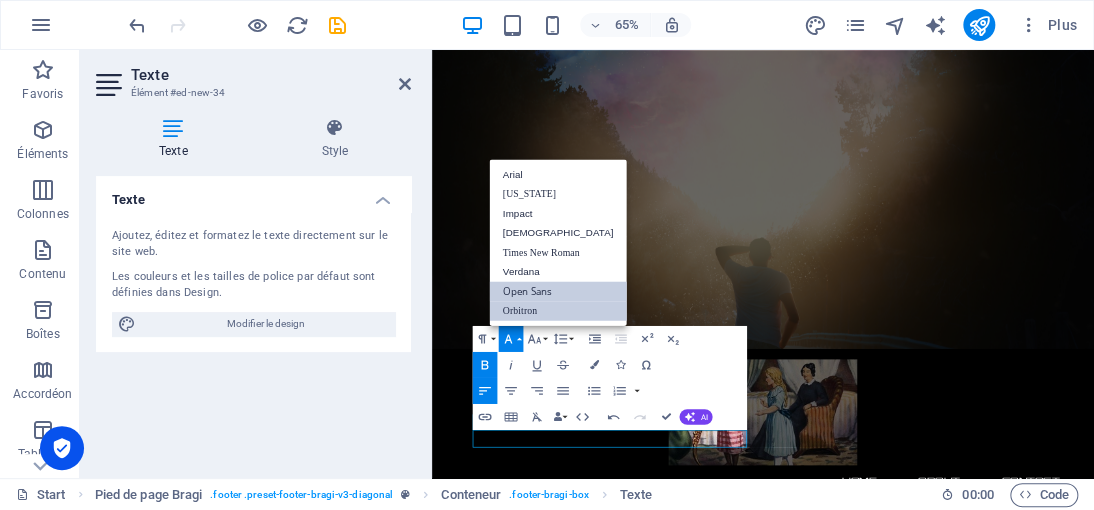 scroll, scrollTop: 0, scrollLeft: 0, axis: both 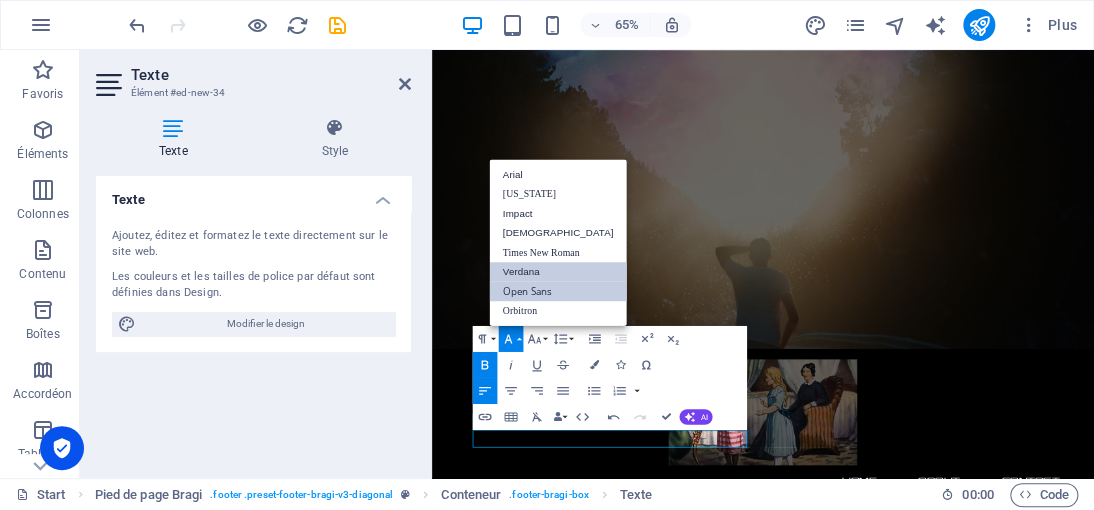 click on "Verdana" at bounding box center [557, 272] 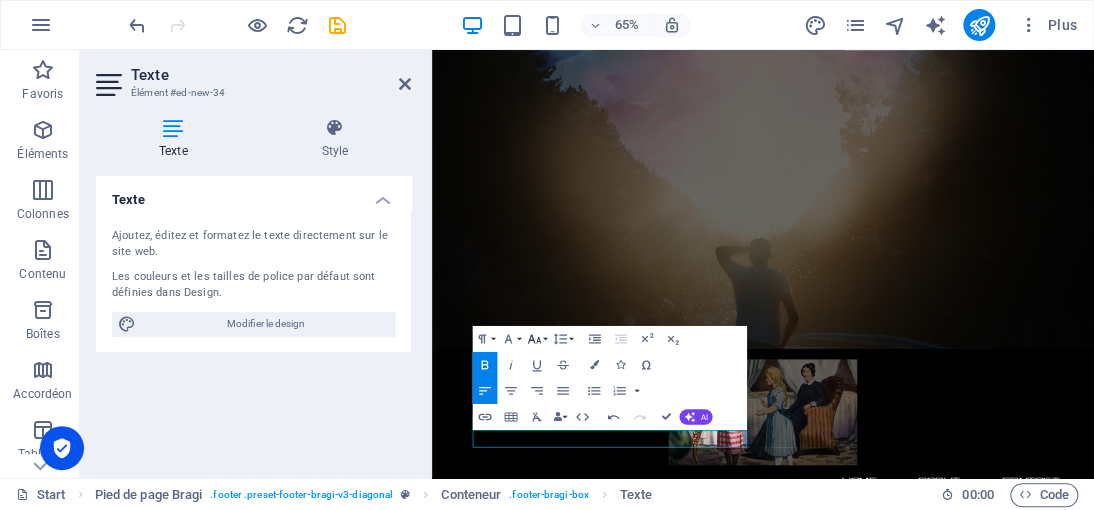 click on "Font Size" at bounding box center (537, 338) 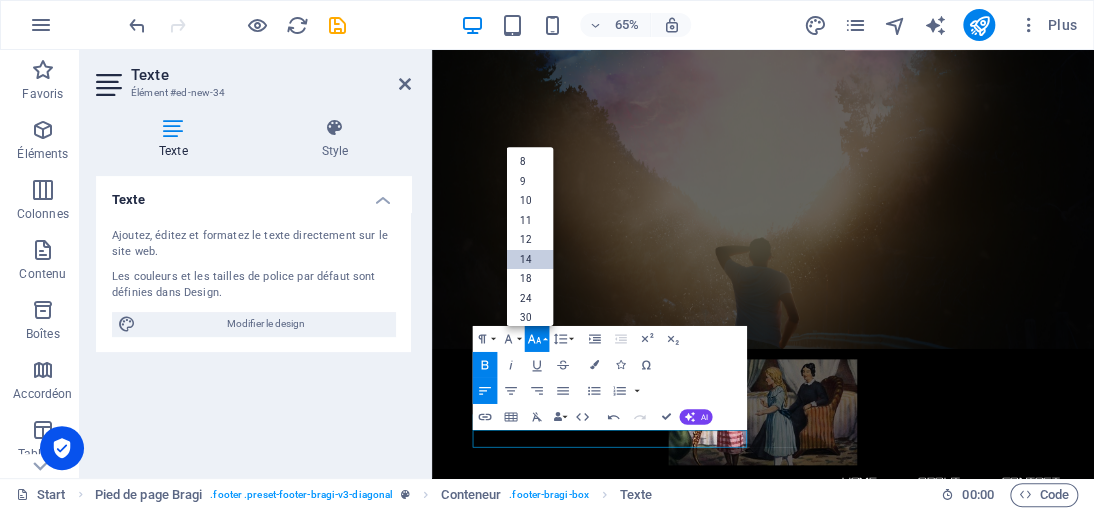 click on "14" at bounding box center [529, 259] 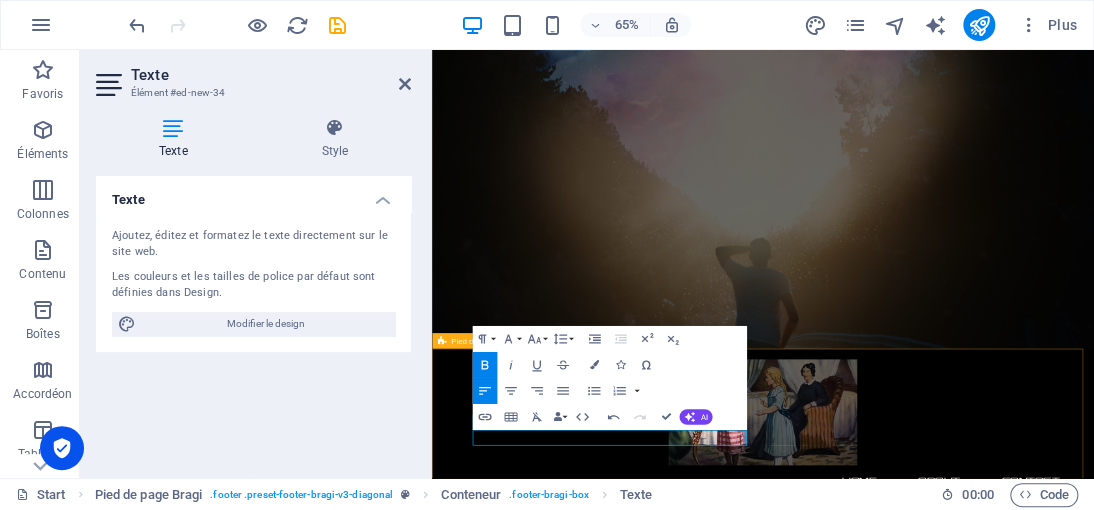 click on "Contactez-nous Democrazisme.com@2025 RUE IMAGINAIRE 333 BIS , 7500   Paris +33 7 45 01 86 46 Mentions légales  |  Politique de confidentialité" at bounding box center [941, 1632] 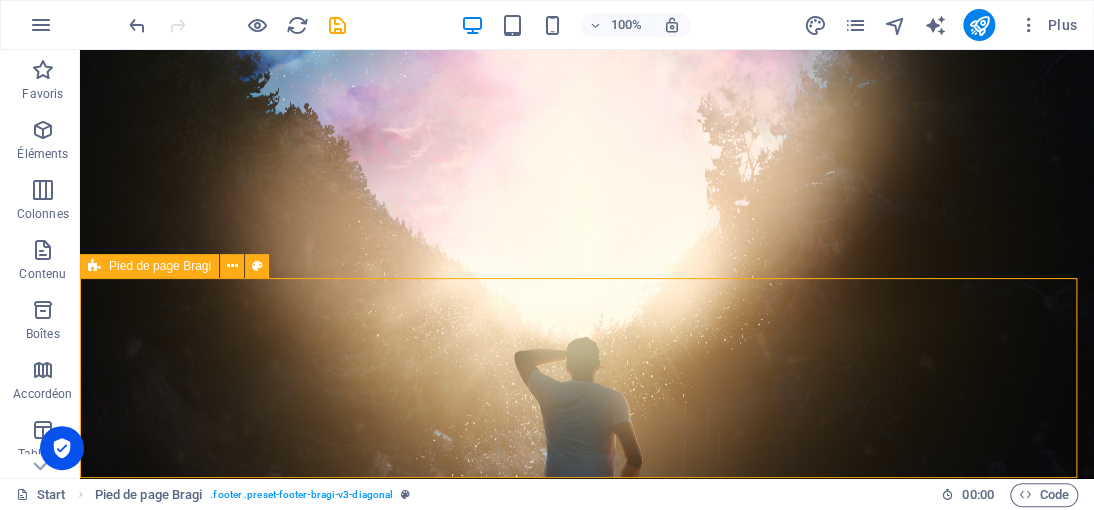 scroll, scrollTop: 806, scrollLeft: 0, axis: vertical 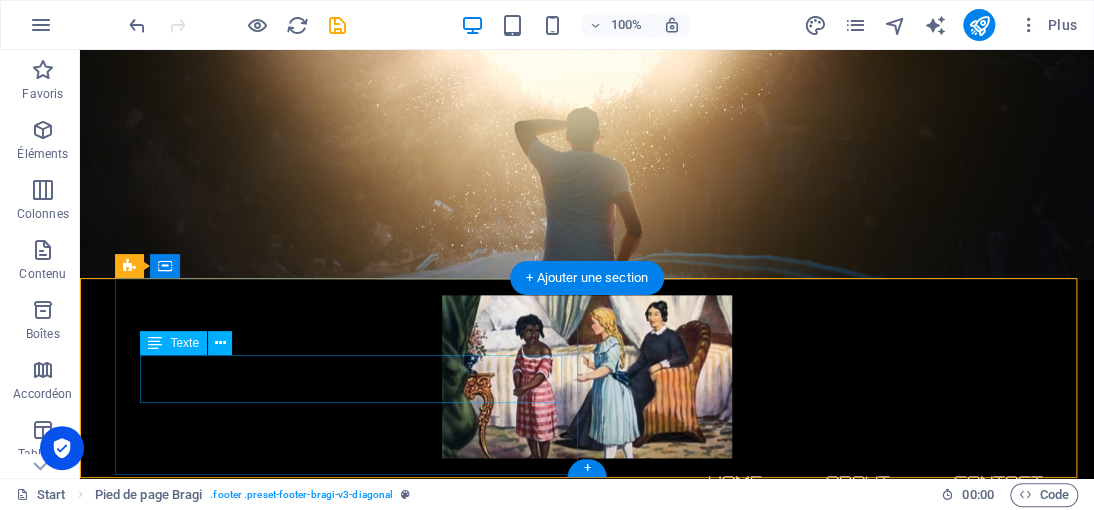click on "RUE IMAGINAIRE 333 BIS" at bounding box center (202, 1440) 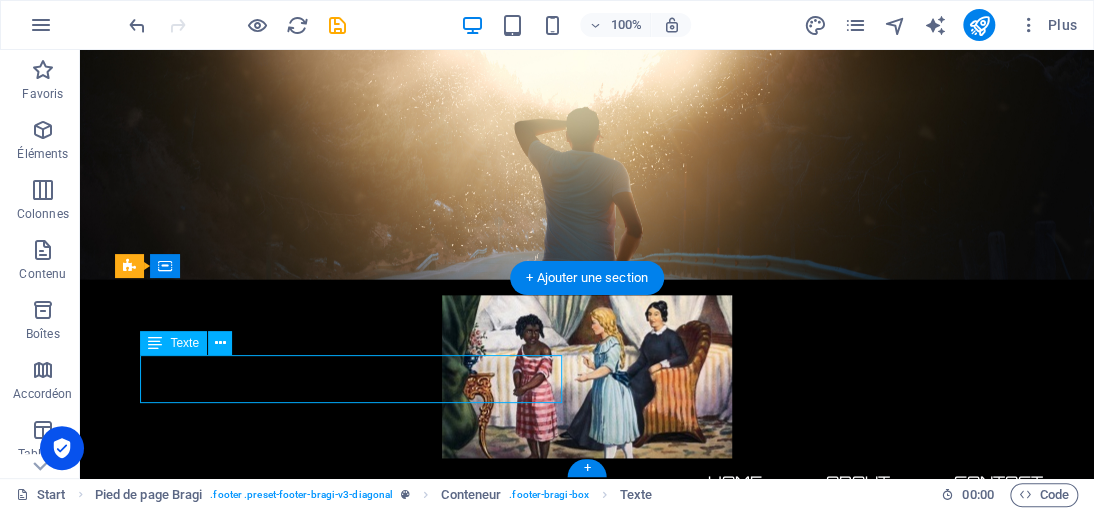 click on "RUE IMAGINAIRE 333 BIS , [GEOGRAPHIC_DATA]" at bounding box center [596, 1451] 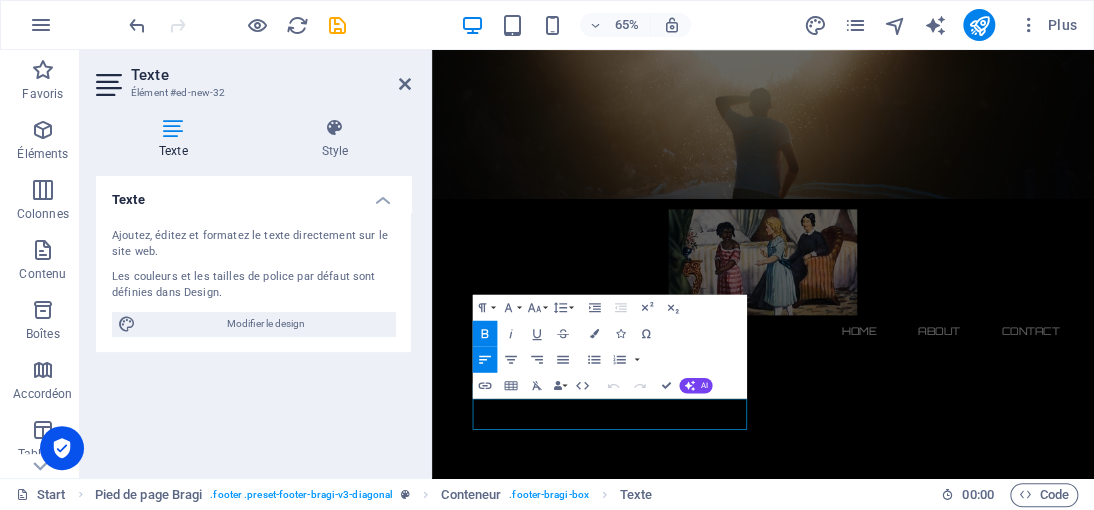scroll, scrollTop: 576, scrollLeft: 0, axis: vertical 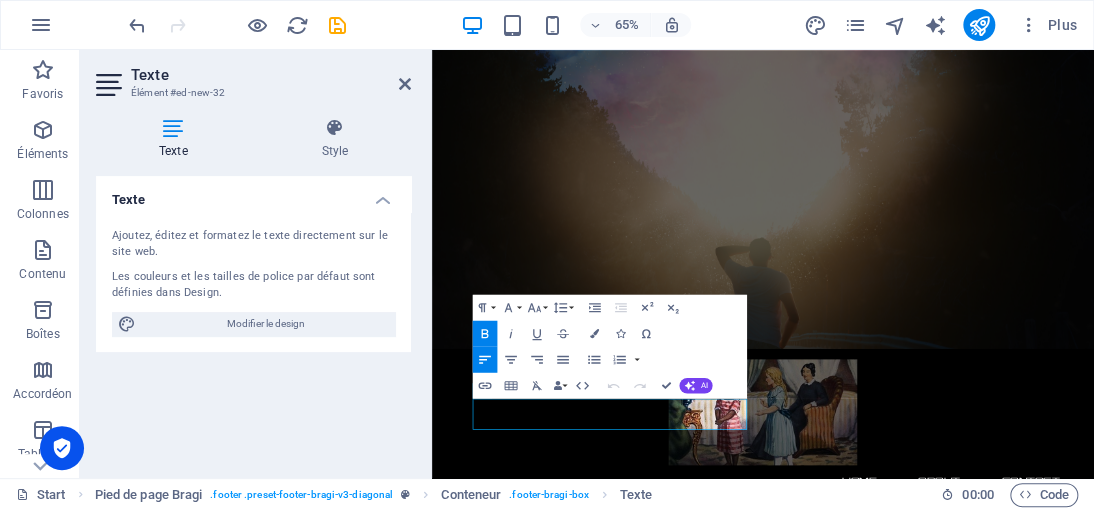 click 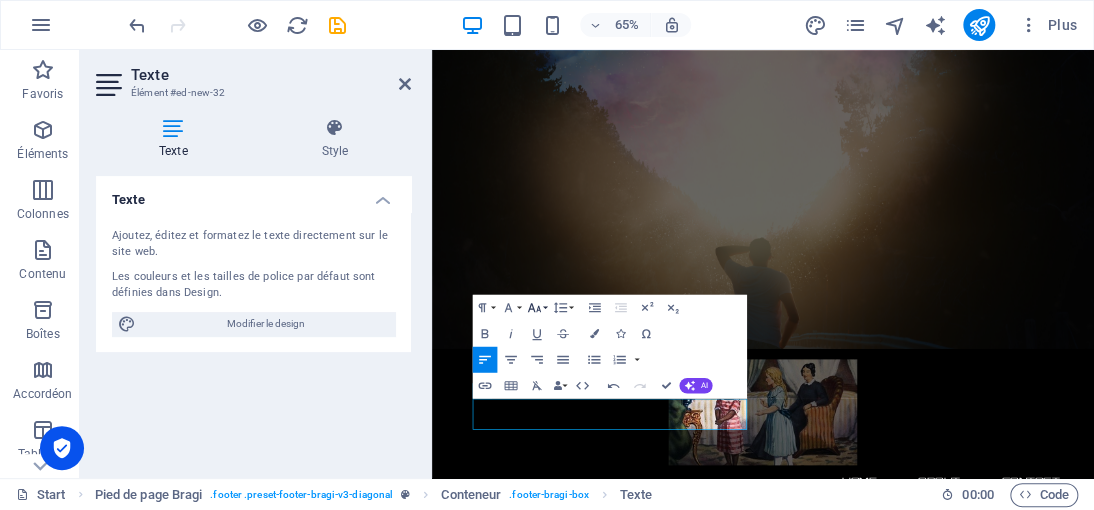 click on "Font Size" at bounding box center (537, 307) 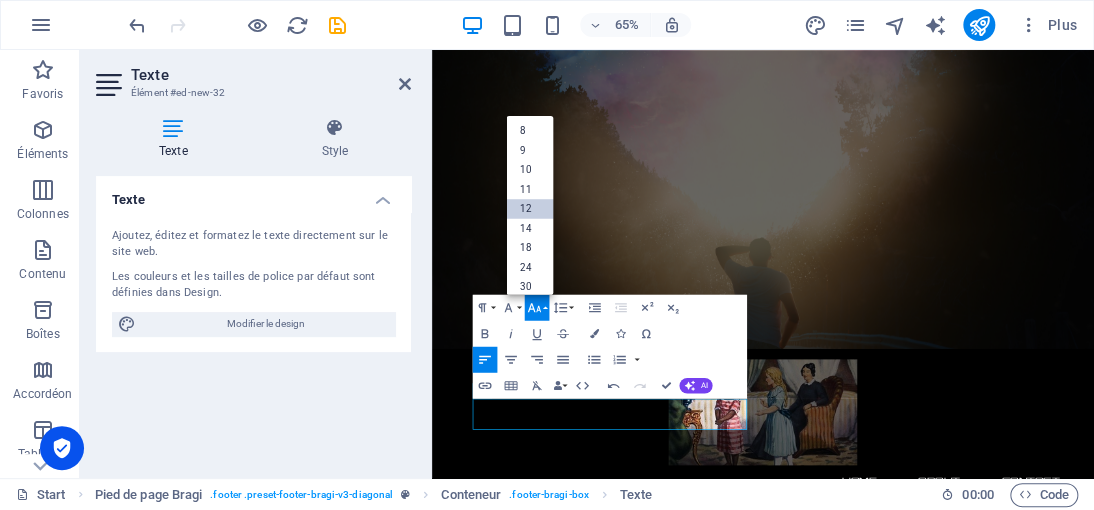 click on "12" at bounding box center (529, 209) 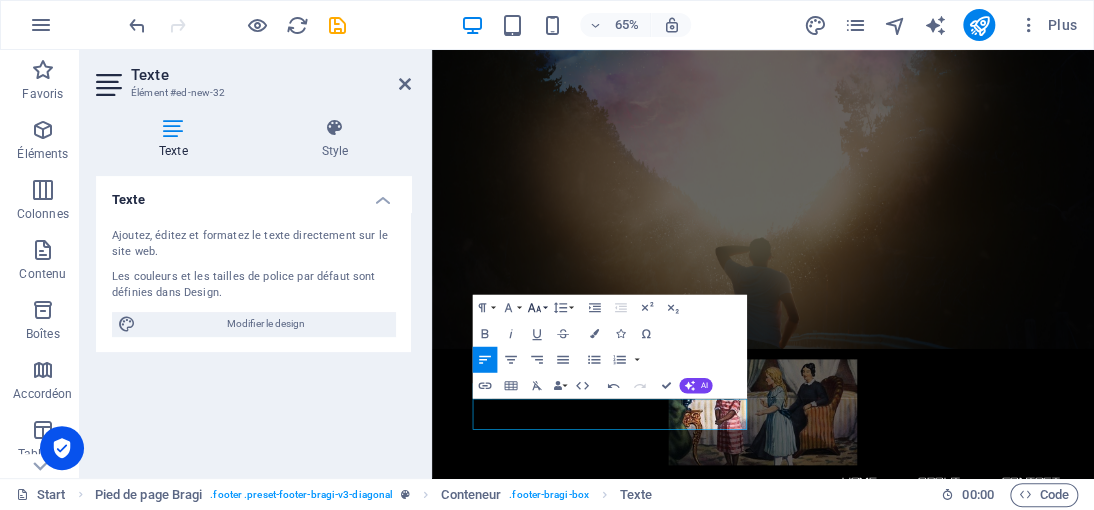 click on "Font Size" at bounding box center [537, 307] 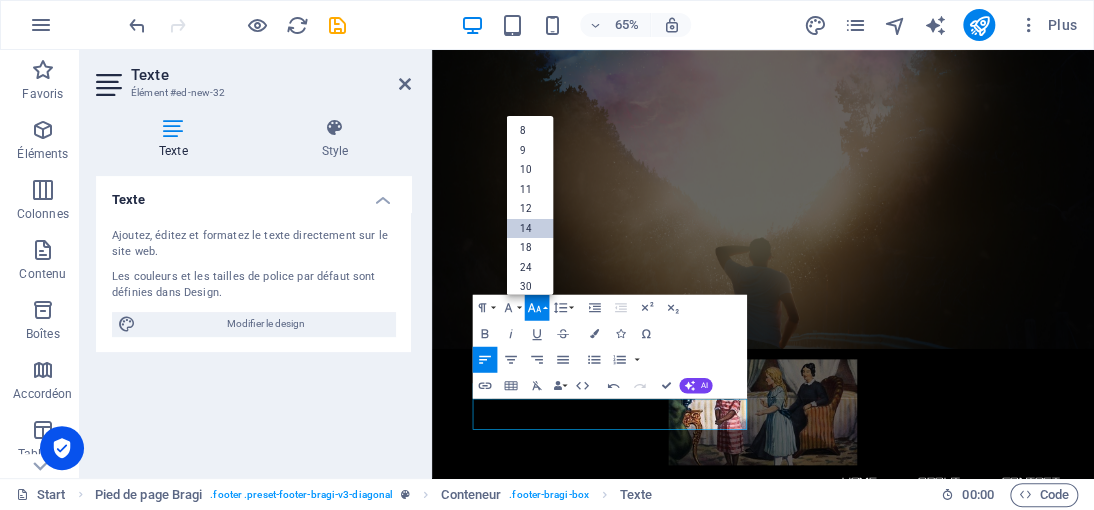 click on "14" at bounding box center [529, 228] 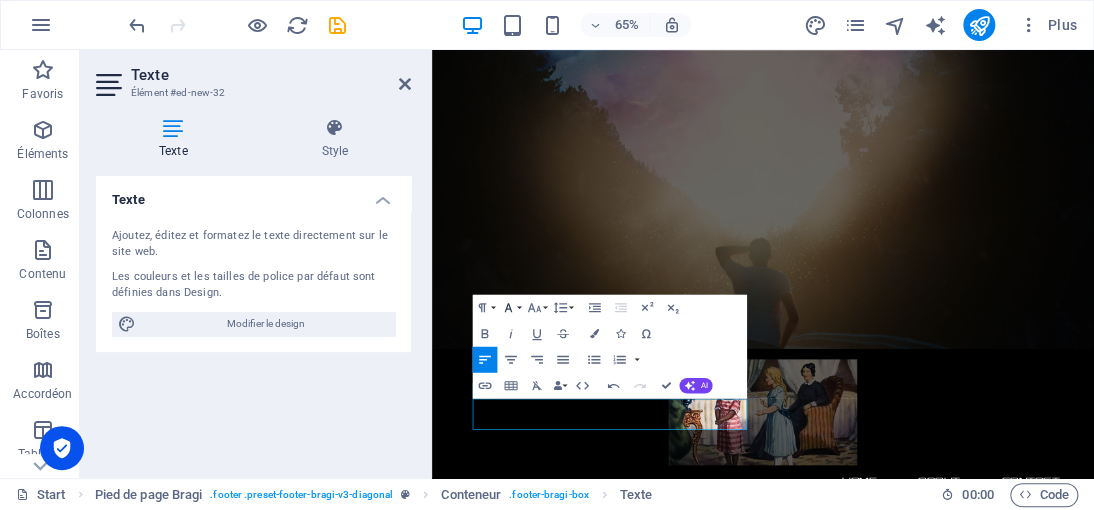 click on "Font Family" at bounding box center (511, 307) 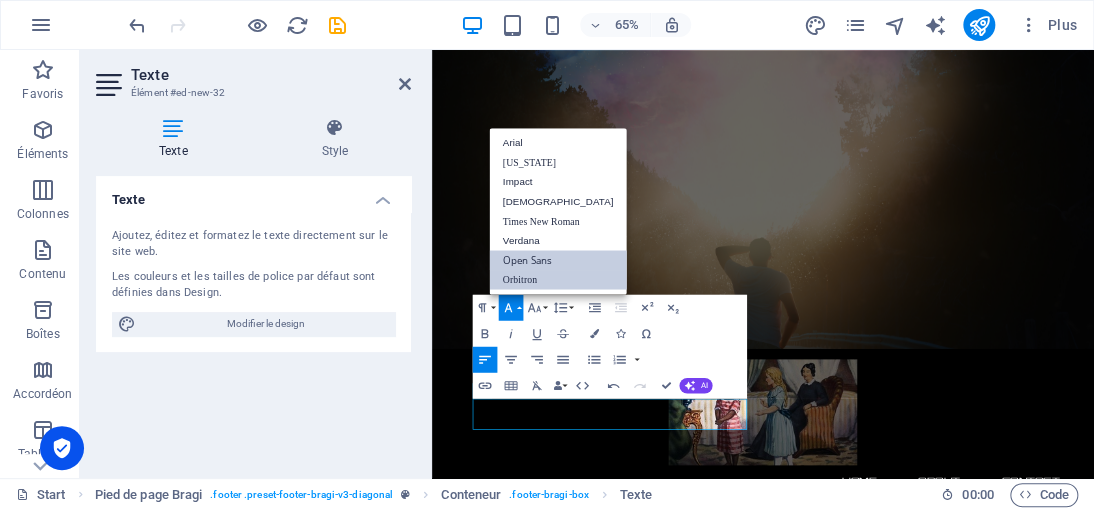 scroll, scrollTop: 0, scrollLeft: 0, axis: both 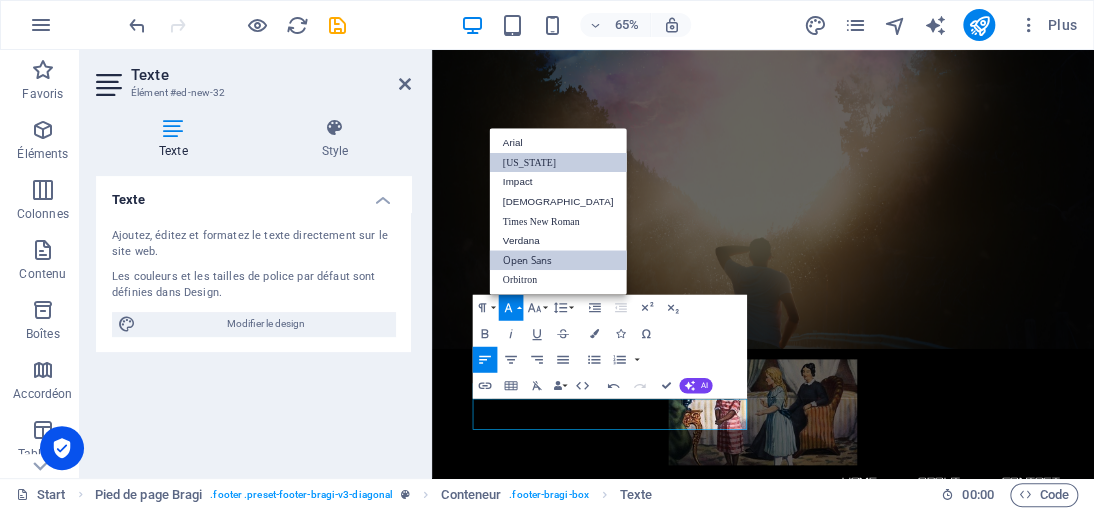 click on "[US_STATE]" at bounding box center [557, 162] 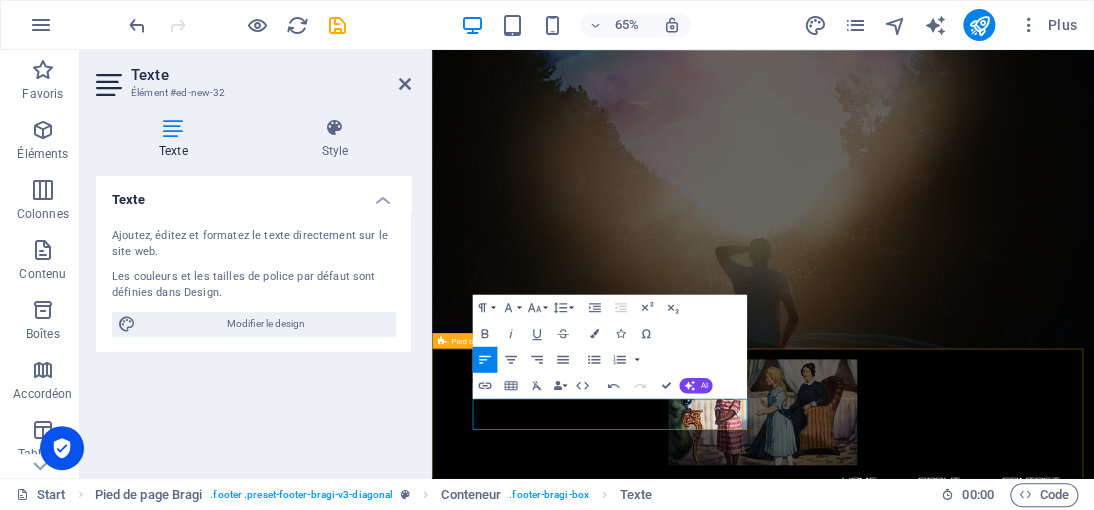 click on "Contactez-nous Democrazisme.com@2025 RUE IMAGINAIRE 333 BIS , 7500   Paris +33 7 45 01 86 46 Mentions légales  |  Politique de confidentialité" at bounding box center (941, 1632) 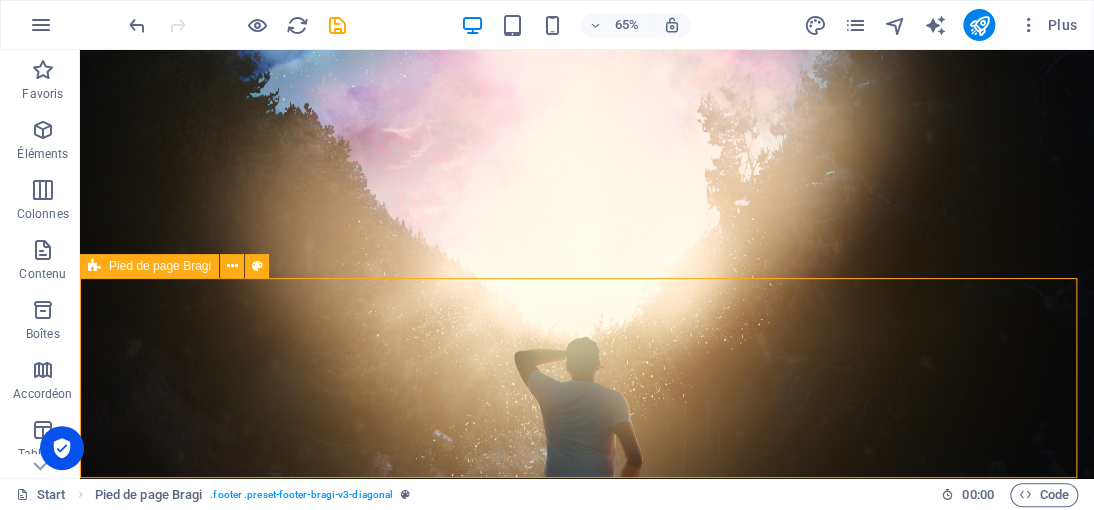 scroll, scrollTop: 806, scrollLeft: 0, axis: vertical 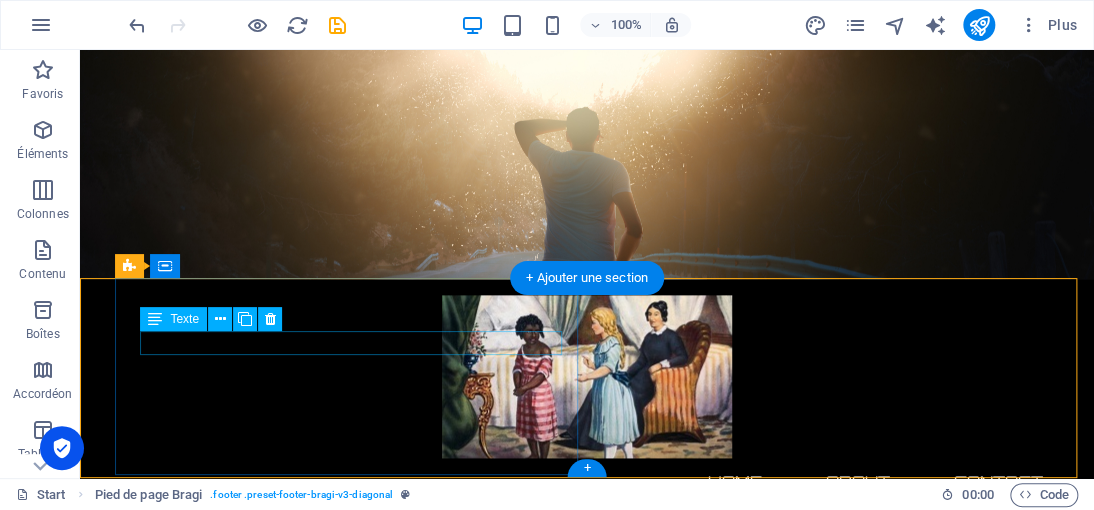 click on "[DOMAIN_NAME]@2025" at bounding box center (202, 1391) 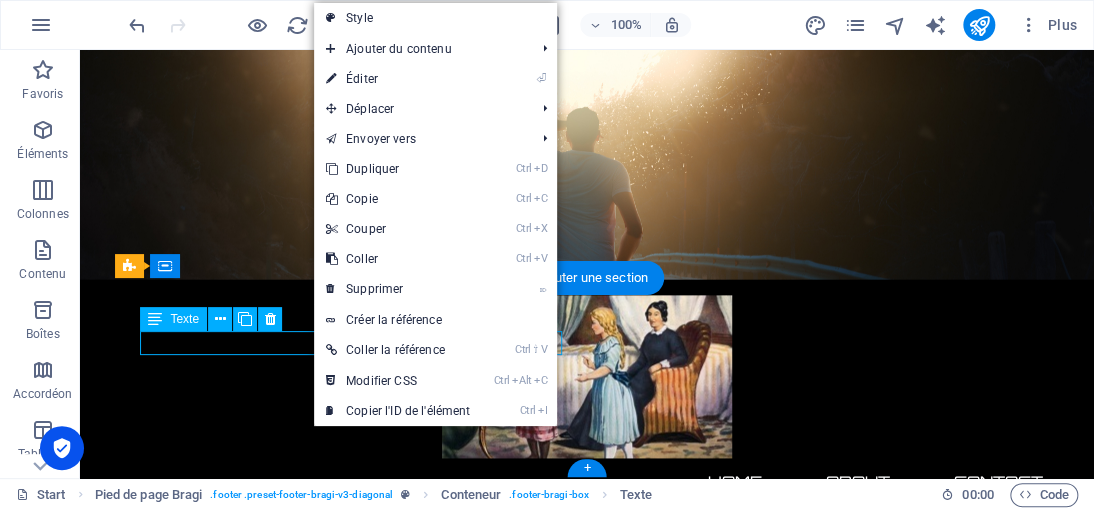 click on "[DOMAIN_NAME]@2025" at bounding box center (202, 1391) 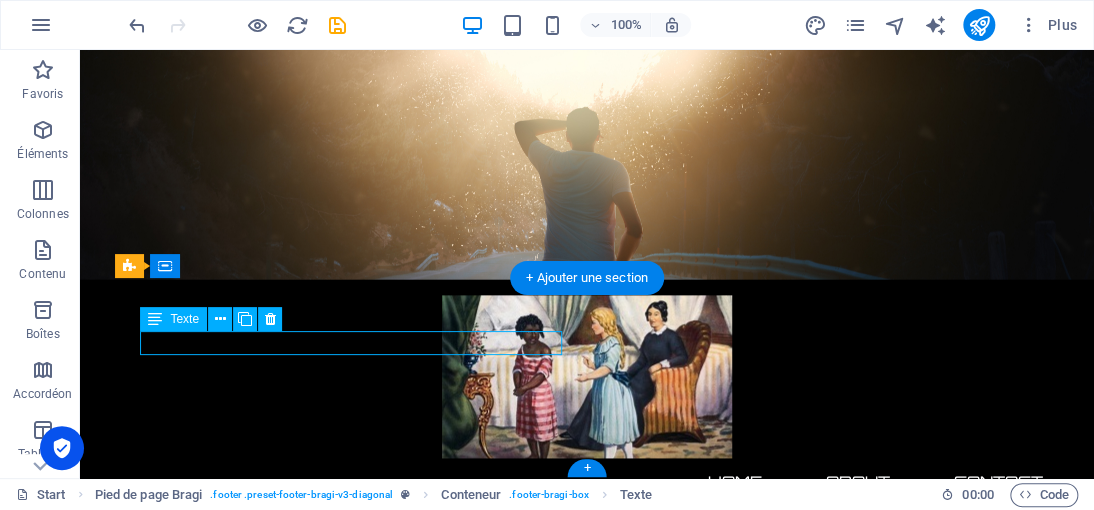 click on "[DOMAIN_NAME]@2025" at bounding box center (202, 1391) 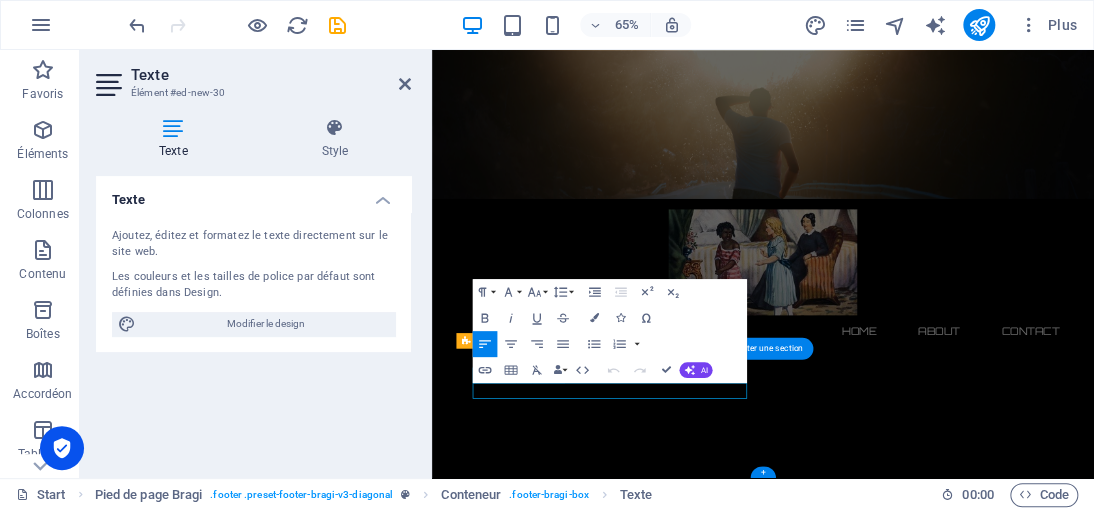scroll, scrollTop: 576, scrollLeft: 0, axis: vertical 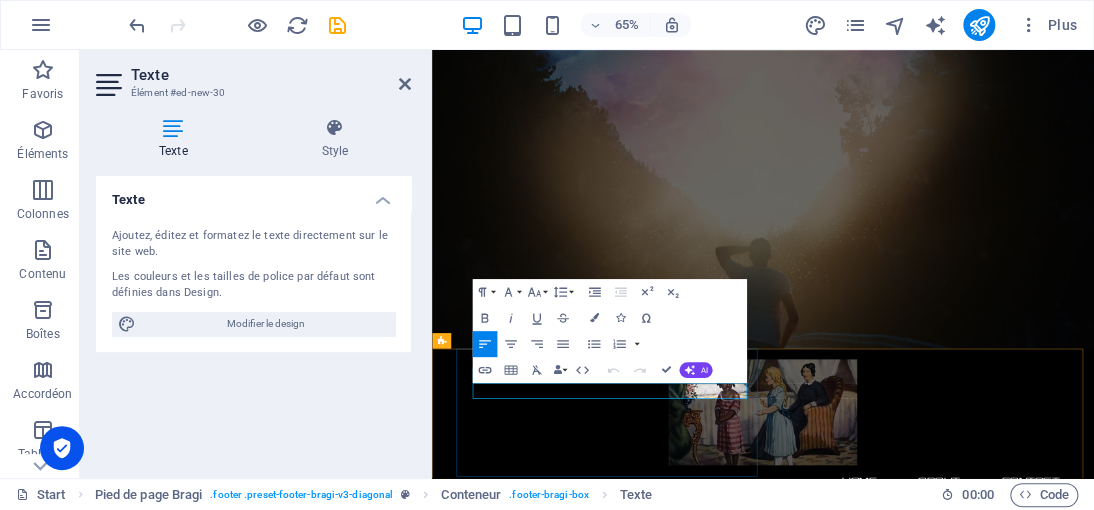 drag, startPoint x: 555, startPoint y: 569, endPoint x: 836, endPoint y: 1997, distance: 1455.3849 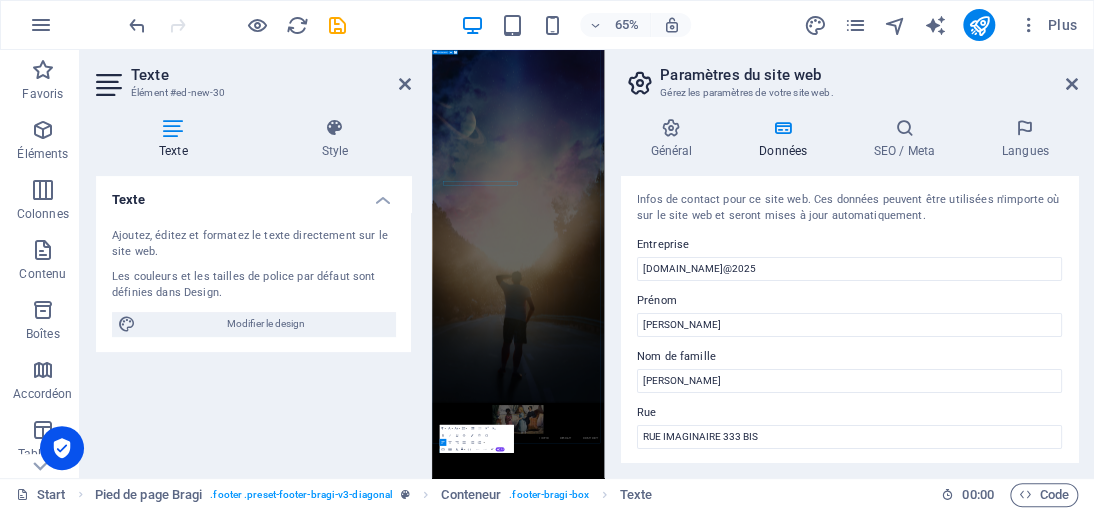 scroll, scrollTop: 340, scrollLeft: 0, axis: vertical 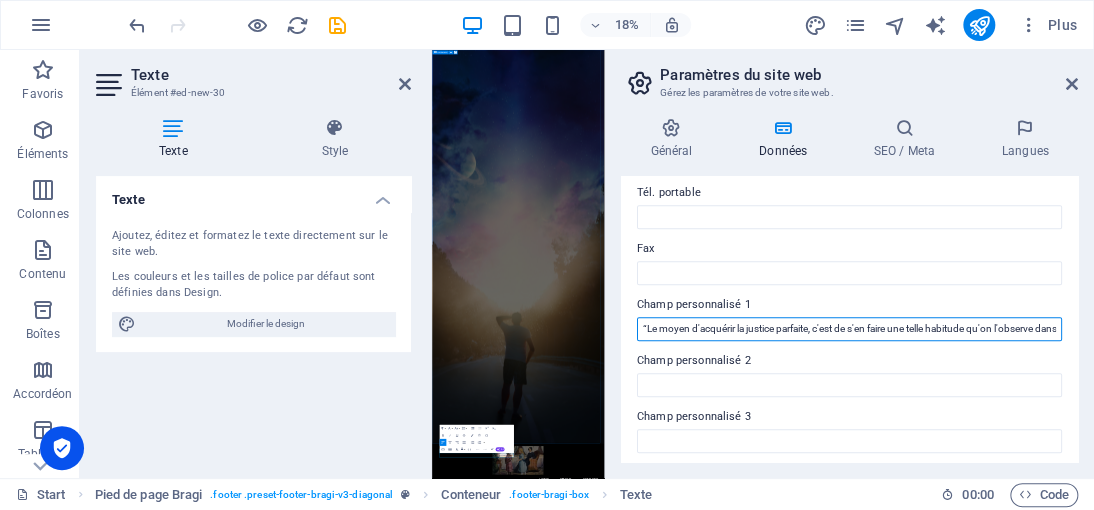 click on "“Le moyen d'acquérir la justice parfaite, c'est de s'en faire une telle habitude qu'on l'observe dans les plus petites choses, et qu'on y plie jusqu'à sa manière de penser.”" at bounding box center (849, 329) 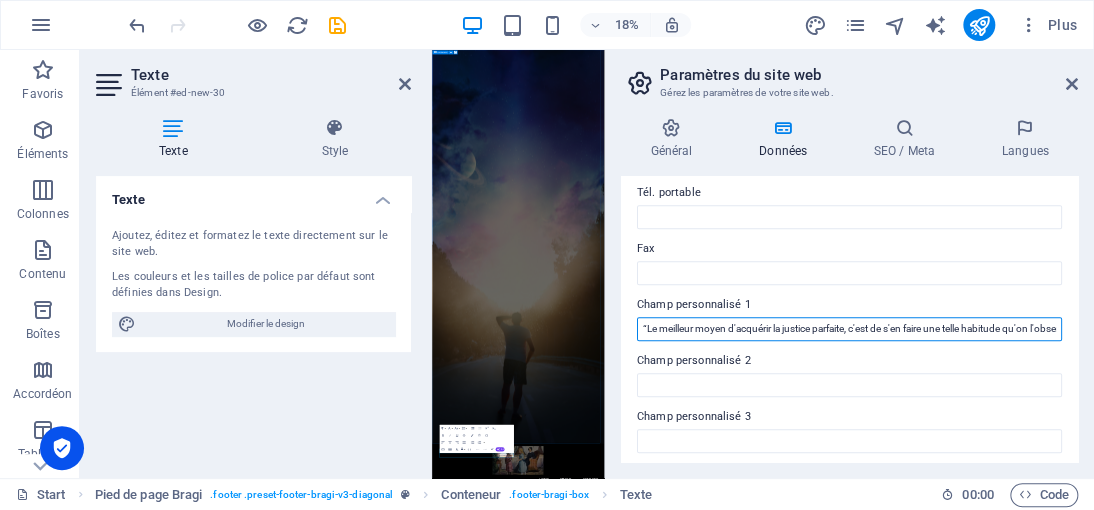 drag, startPoint x: 775, startPoint y: 324, endPoint x: 737, endPoint y: 323, distance: 38.013157 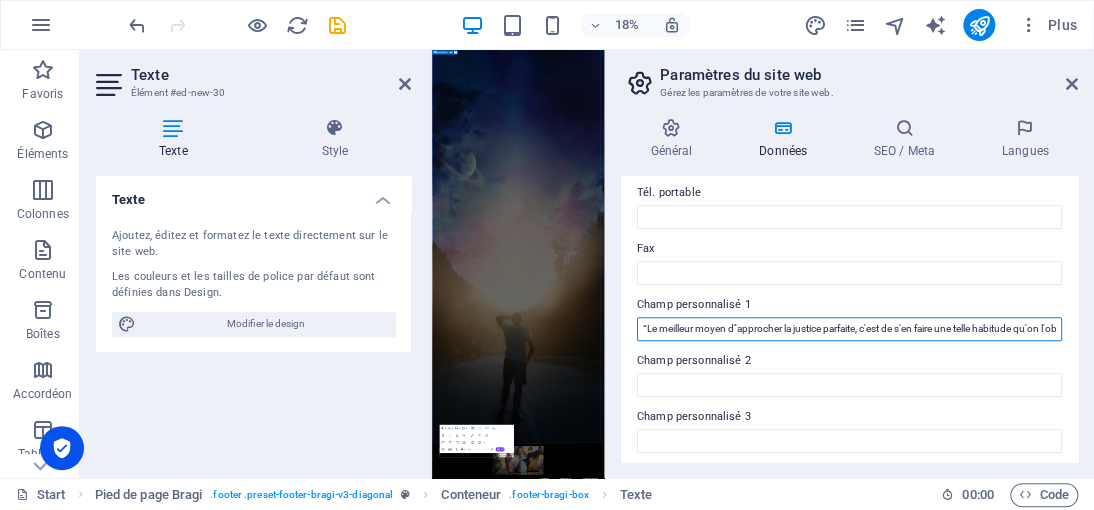 drag, startPoint x: 864, startPoint y: 327, endPoint x: 830, endPoint y: 329, distance: 34.058773 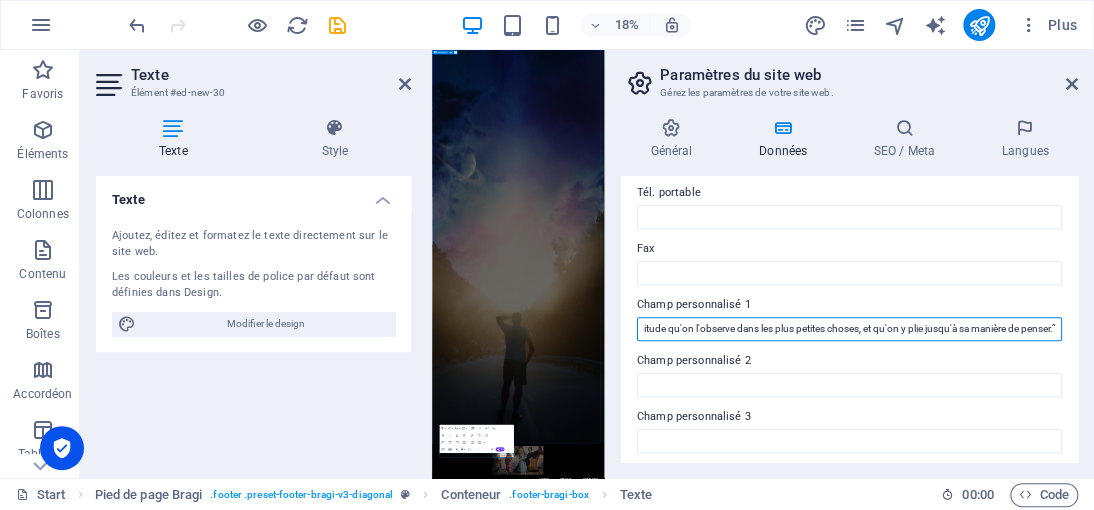 drag, startPoint x: 1012, startPoint y: 326, endPoint x: 1049, endPoint y: 324, distance: 37.054016 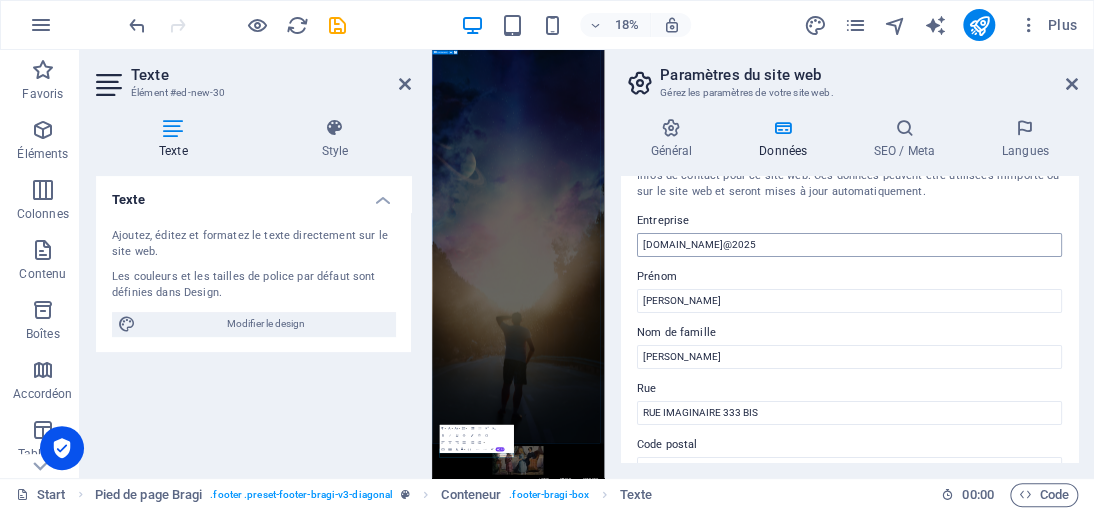 scroll, scrollTop: 0, scrollLeft: 0, axis: both 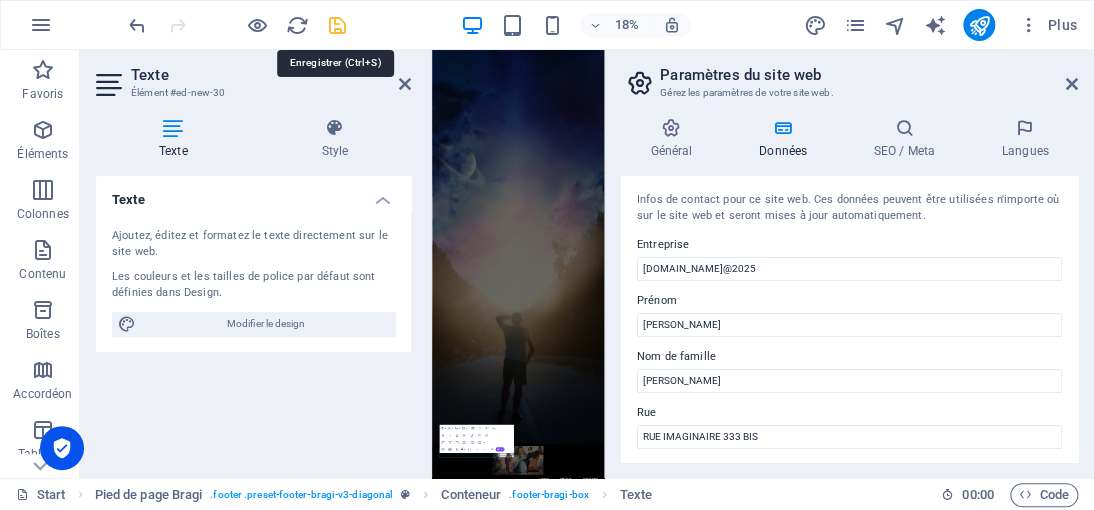 type on "“Le meilleur moyen d''approcher la justice divine, c'est de s'en faire une telle habitude qu'on l'observe dans les plus petites choses, et qu'on y plie jusqu'à sa manière de penser.”" 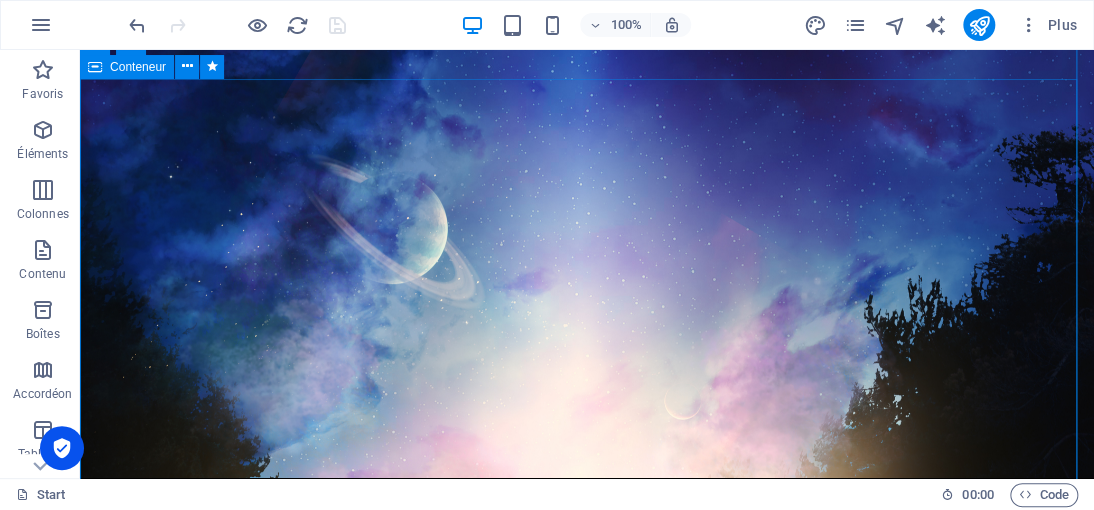 scroll, scrollTop: 0, scrollLeft: 0, axis: both 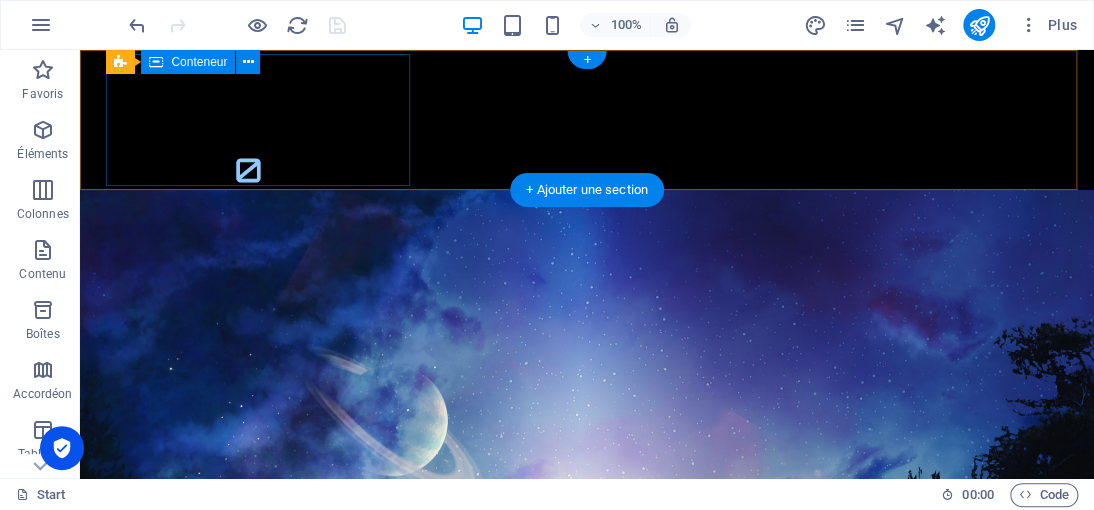 click on "0 Days" at bounding box center (248, 196) 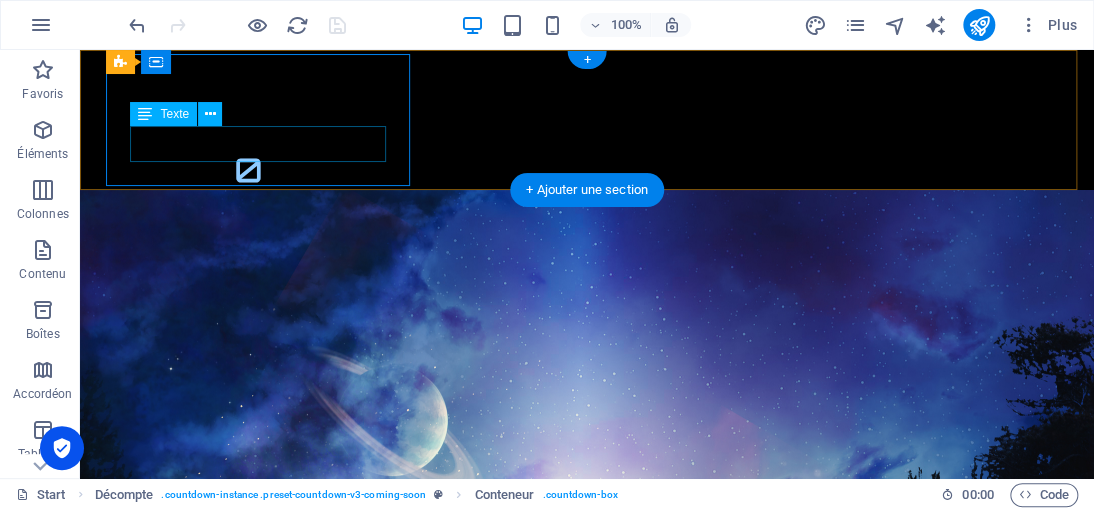 click on "Days" at bounding box center (248, 220) 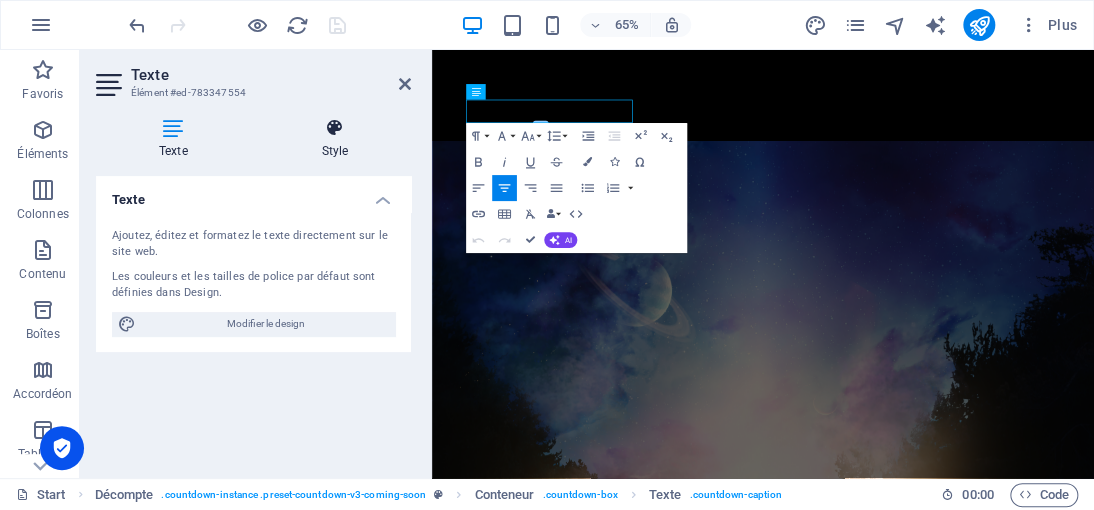 click at bounding box center [335, 128] 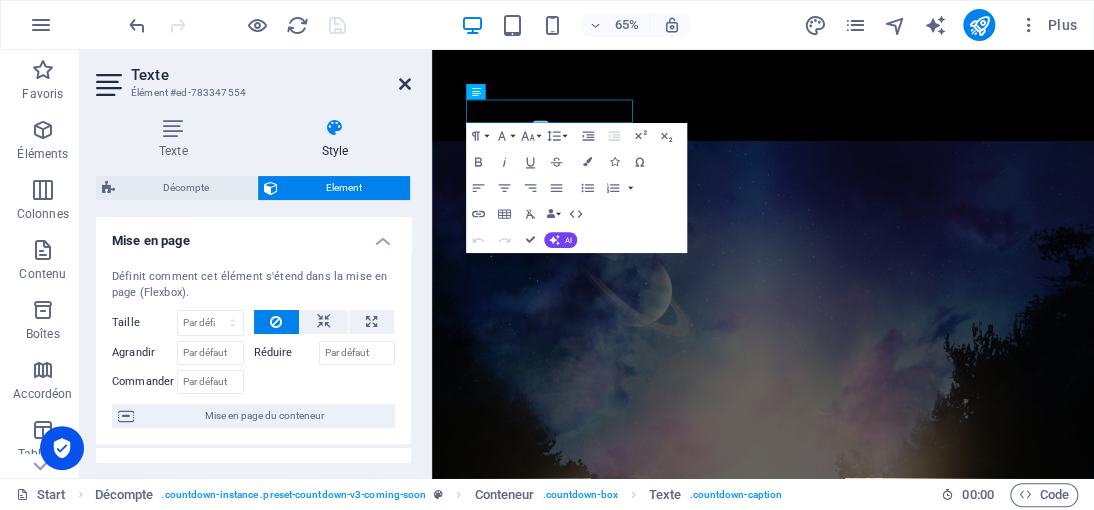 click at bounding box center (405, 84) 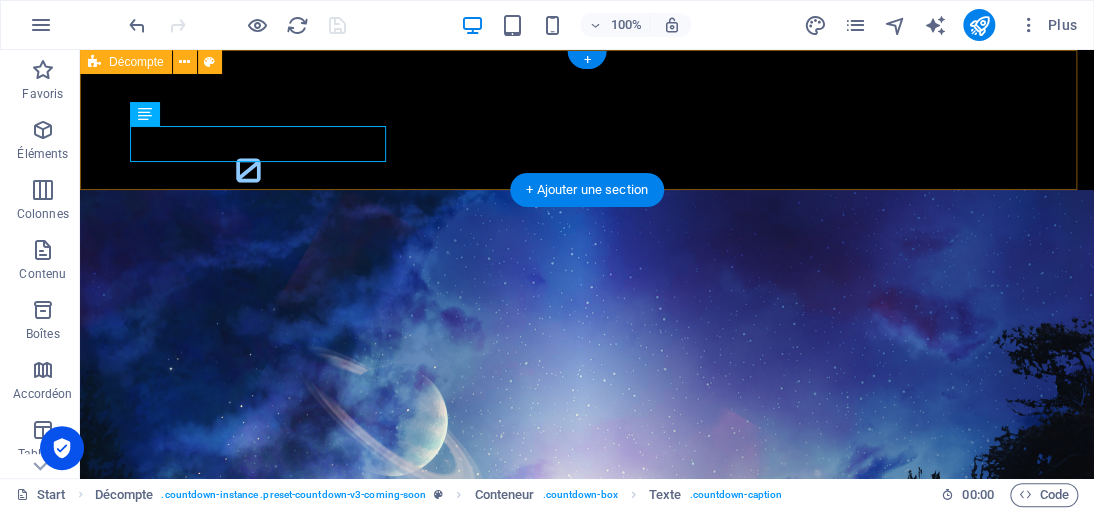 click on "0 Days 0 Minutes 0 Seconds" at bounding box center (587, 120) 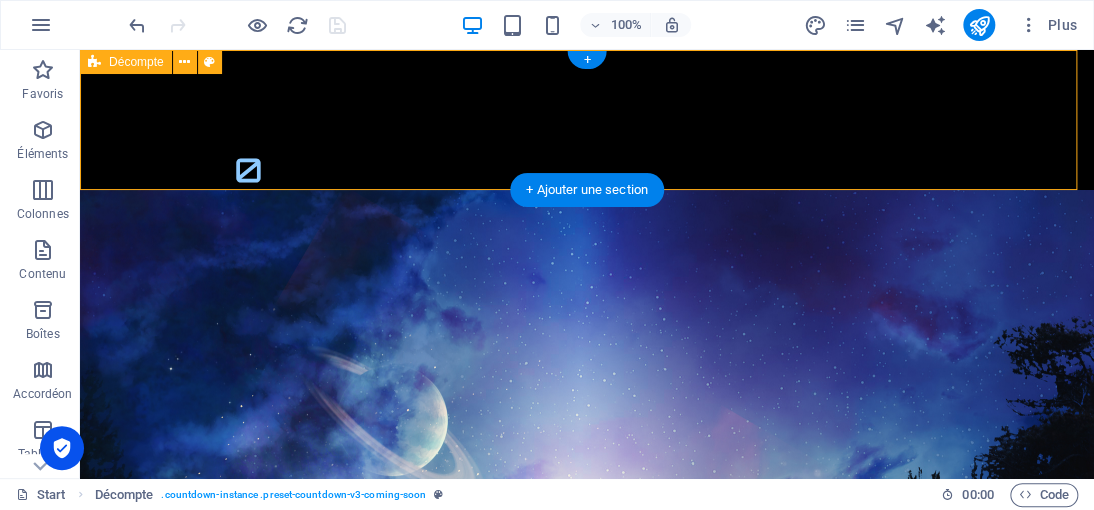 click on "0 Days 0 Minutes 0 Seconds" at bounding box center (587, 120) 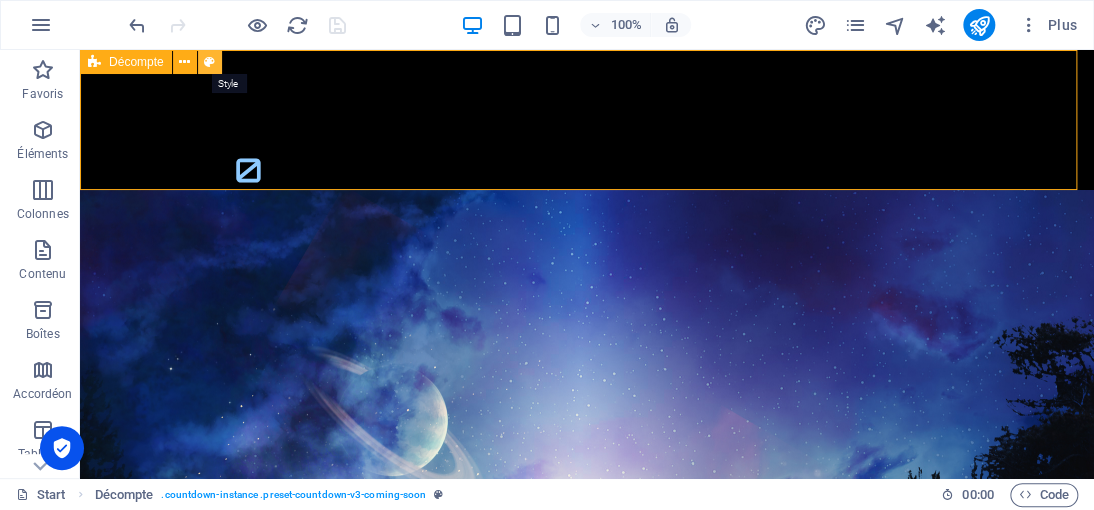 click at bounding box center [209, 62] 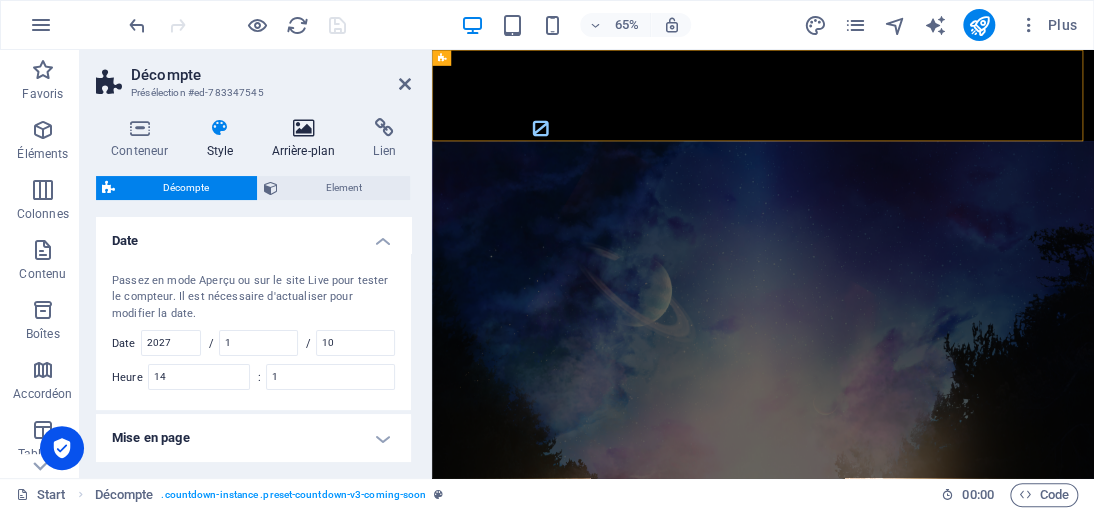 click on "Arrière-plan" at bounding box center [307, 139] 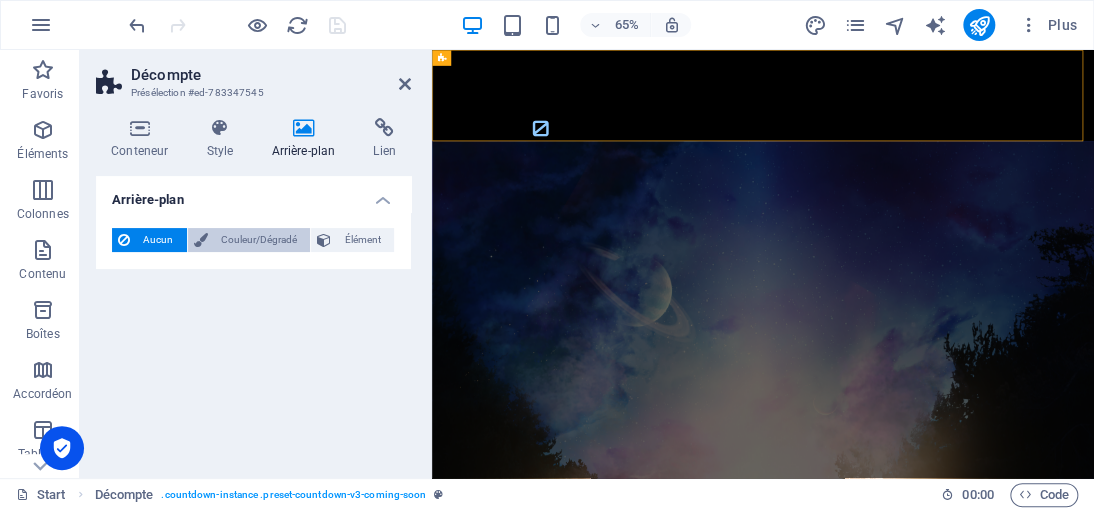 click on "Couleur/Dégradé" at bounding box center [259, 240] 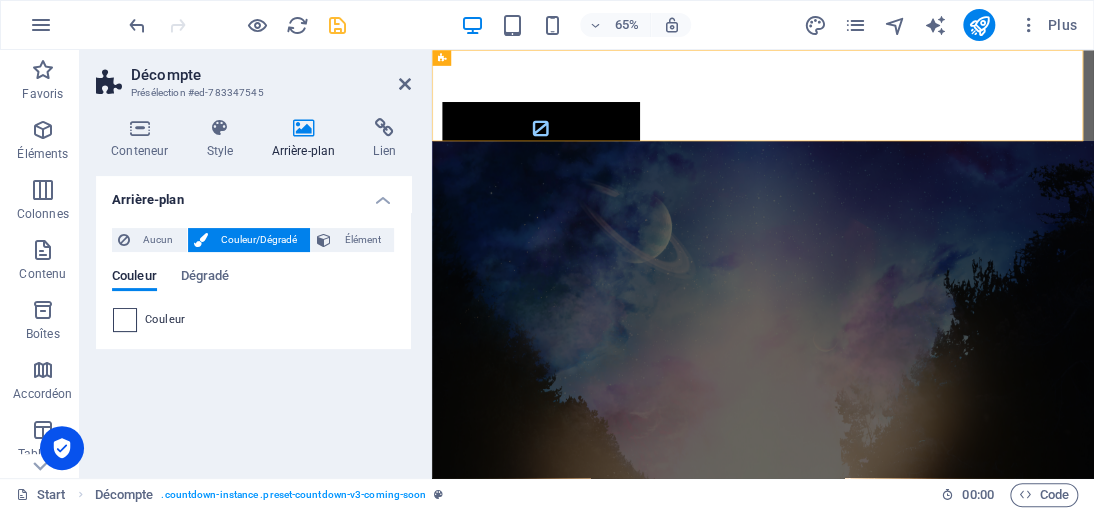 click at bounding box center (125, 320) 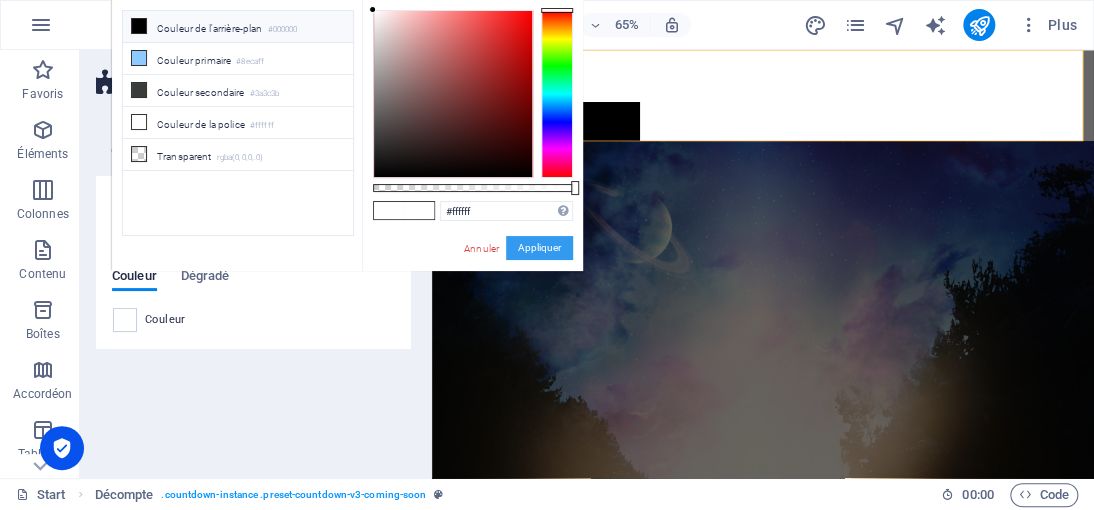 drag, startPoint x: 139, startPoint y: 297, endPoint x: 522, endPoint y: 243, distance: 386.78806 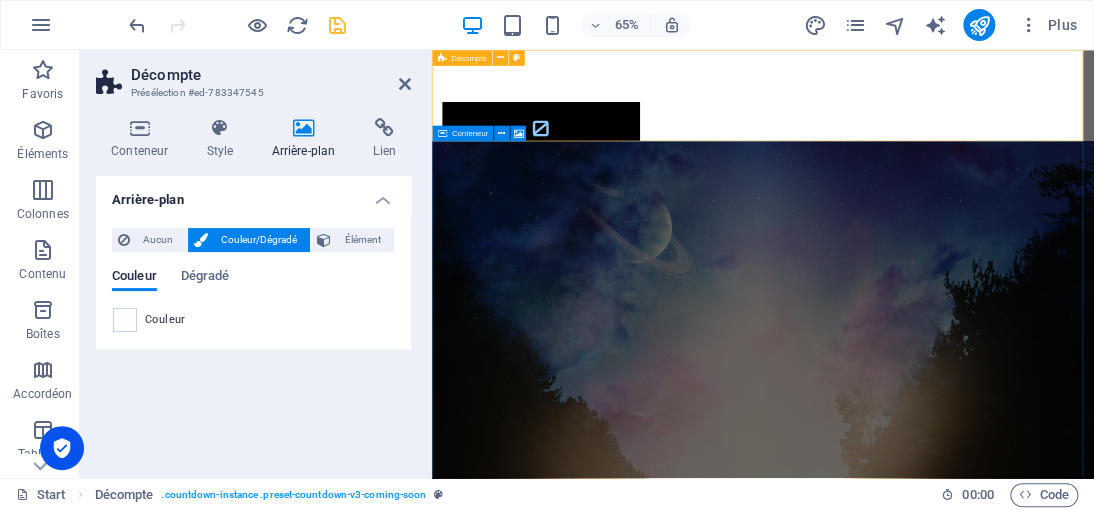 click on "0 Days 0 Minutes 0 Seconds" at bounding box center (941, 120) 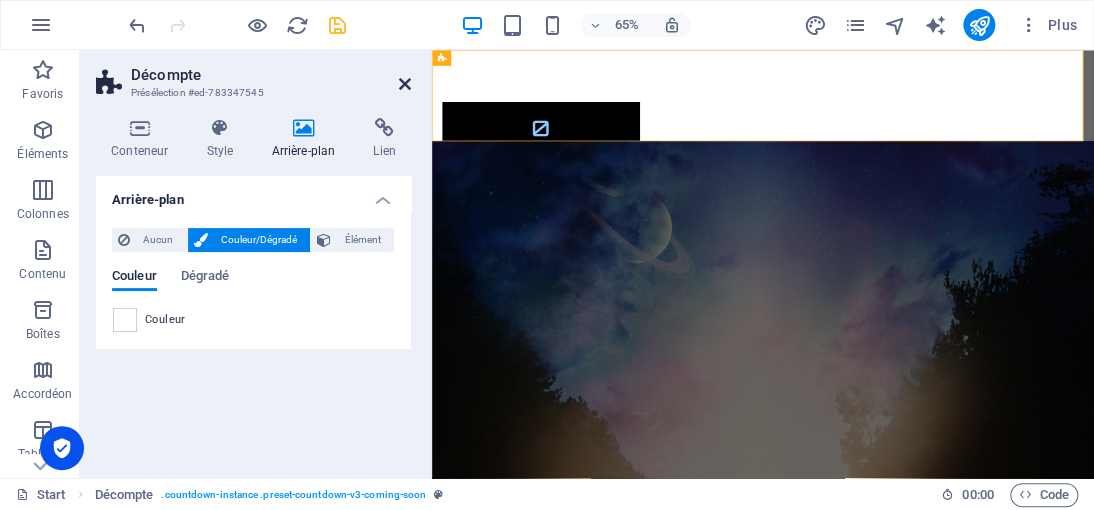 click at bounding box center (405, 84) 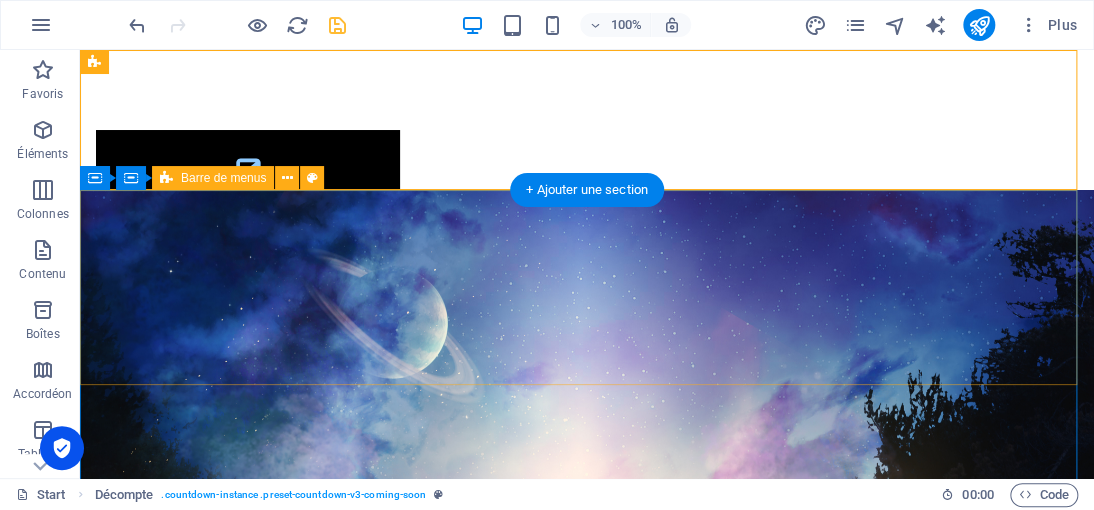 click on "Home About Contact" at bounding box center [587, 1011] 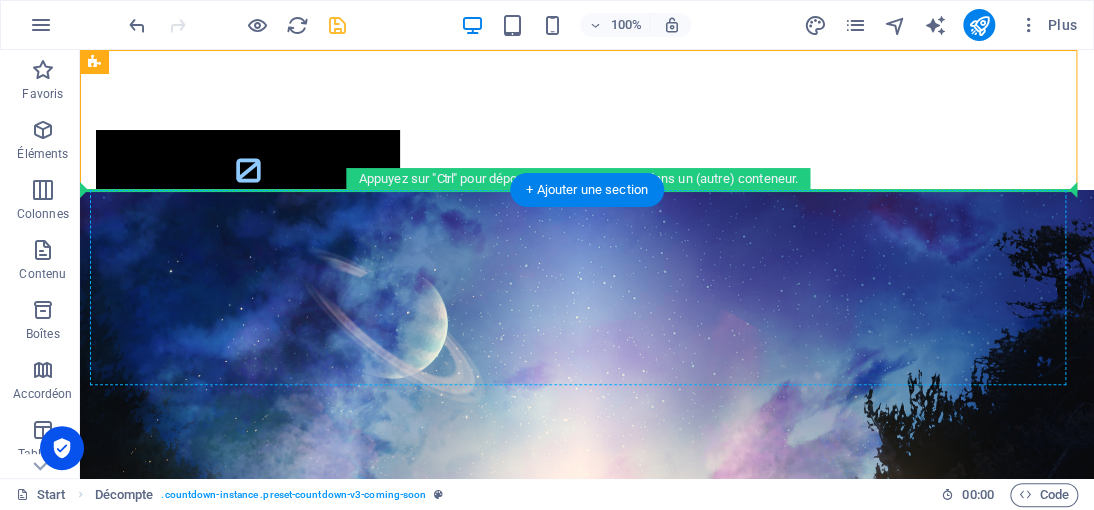 drag, startPoint x: 416, startPoint y: 78, endPoint x: 370, endPoint y: 223, distance: 152.12166 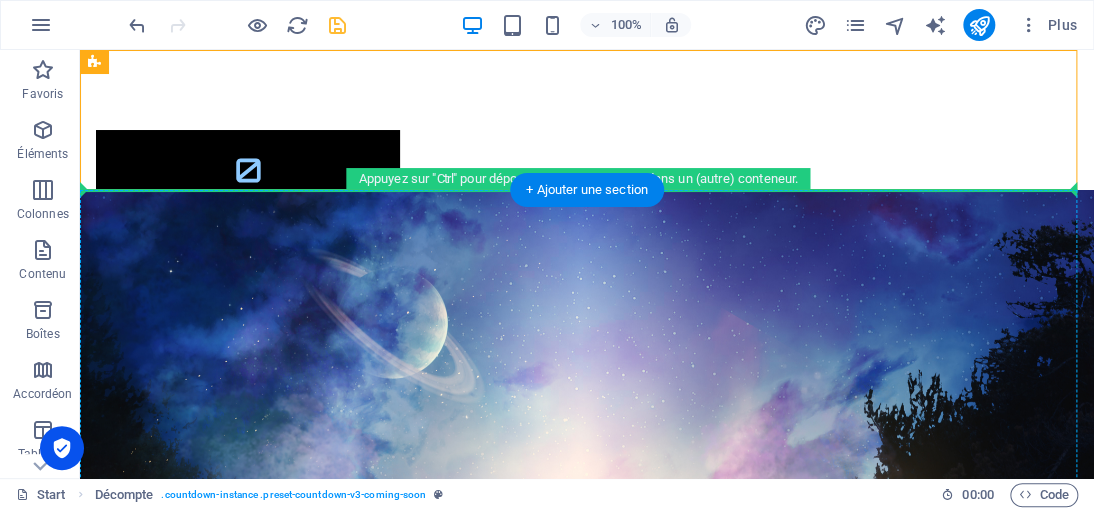 drag, startPoint x: 416, startPoint y: 142, endPoint x: 351, endPoint y: 386, distance: 252.5094 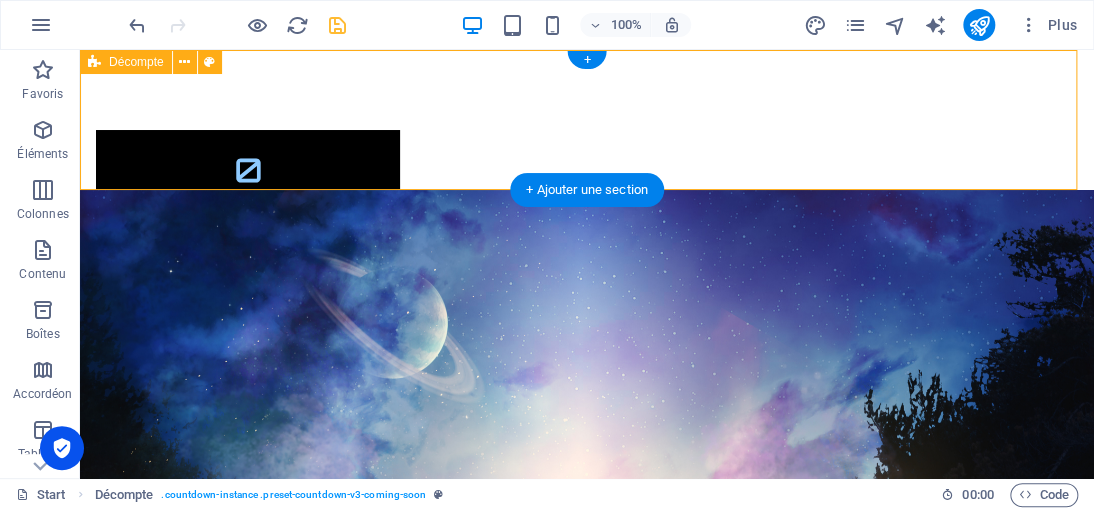 click on "0 Days 0 Minutes 0 Seconds" at bounding box center [587, 120] 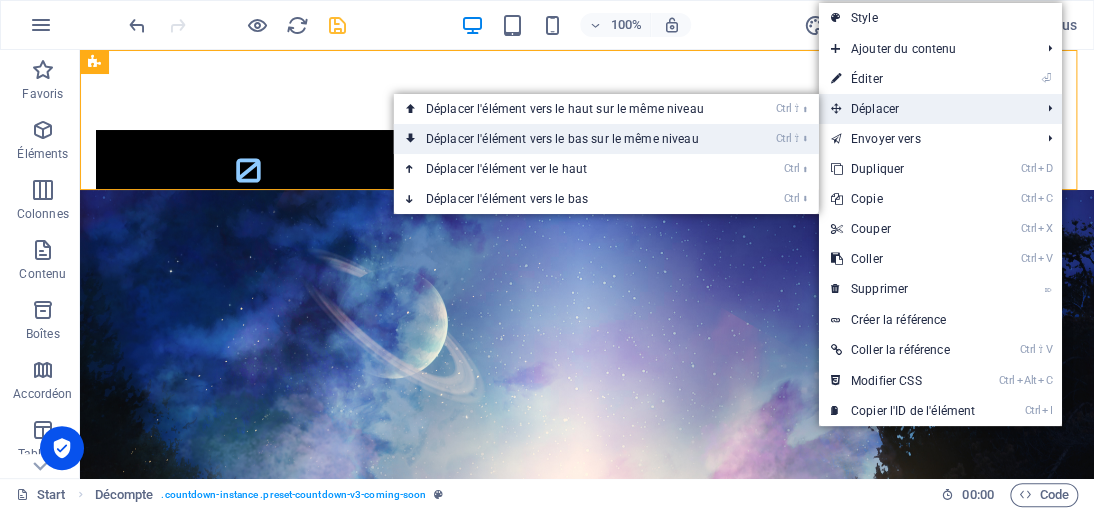 click on "Ctrl ⇧ ⬇  Déplacer l'élément vers le bas sur le même niveau" at bounding box center [569, 139] 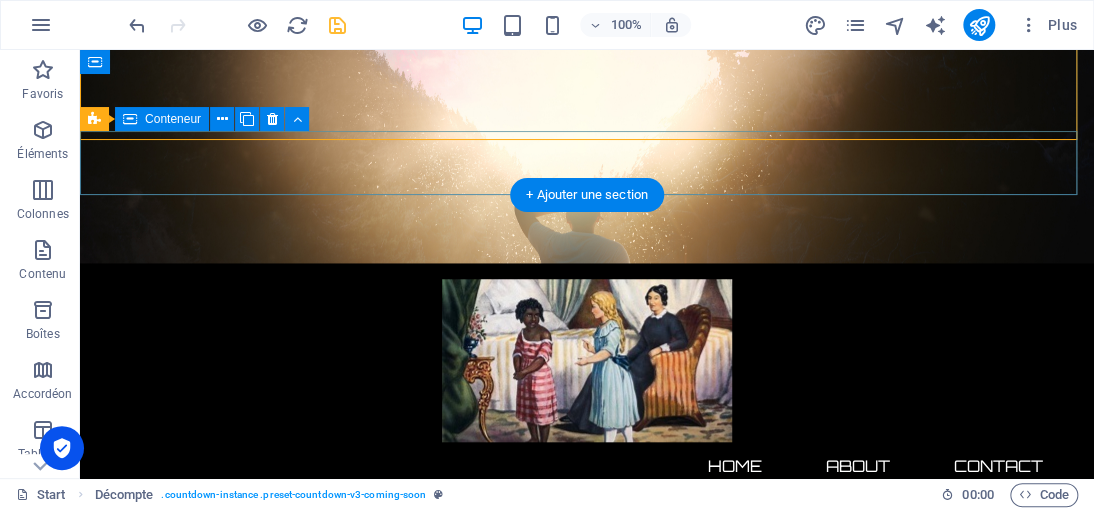 scroll, scrollTop: 749, scrollLeft: 0, axis: vertical 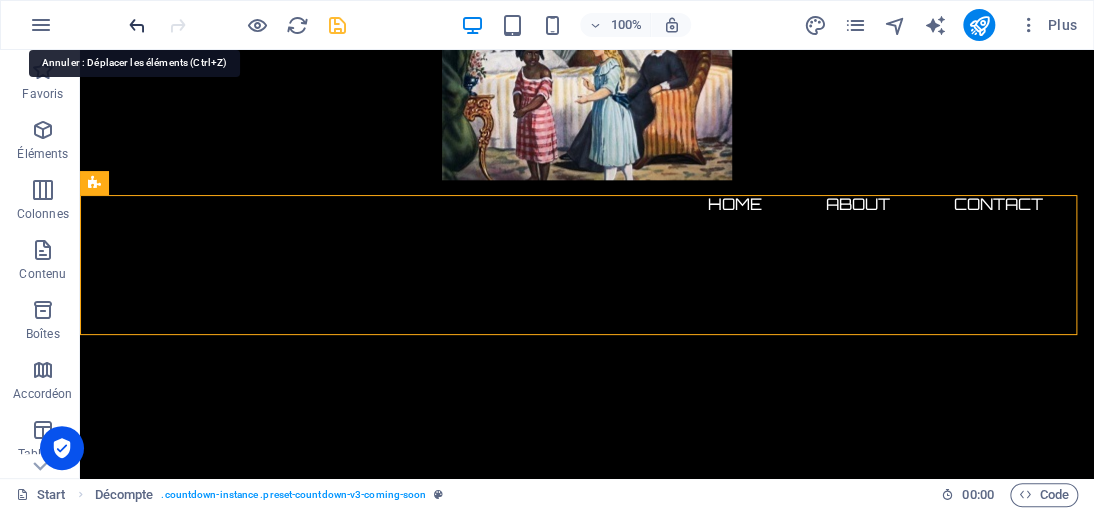 click at bounding box center [137, 25] 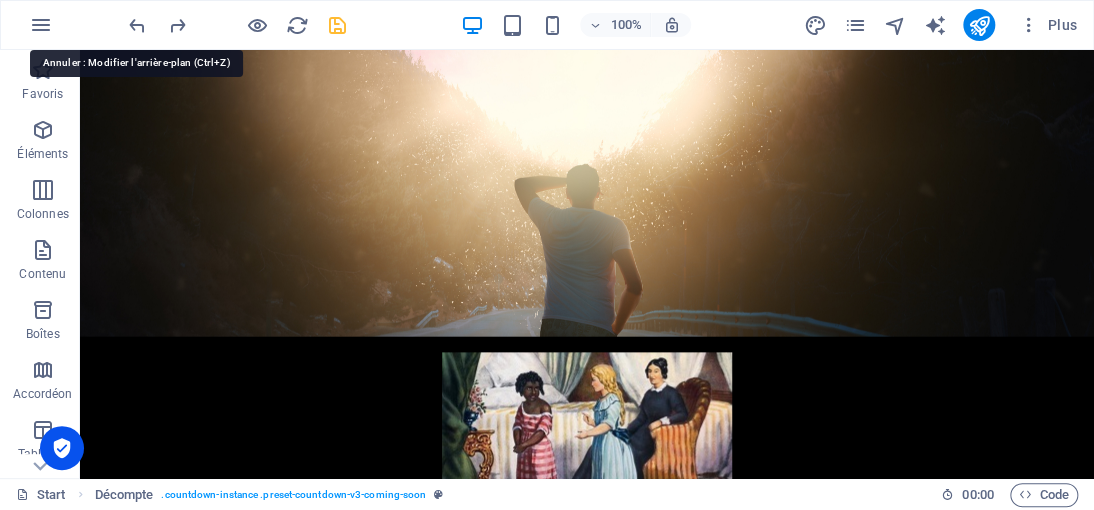 scroll, scrollTop: 0, scrollLeft: 0, axis: both 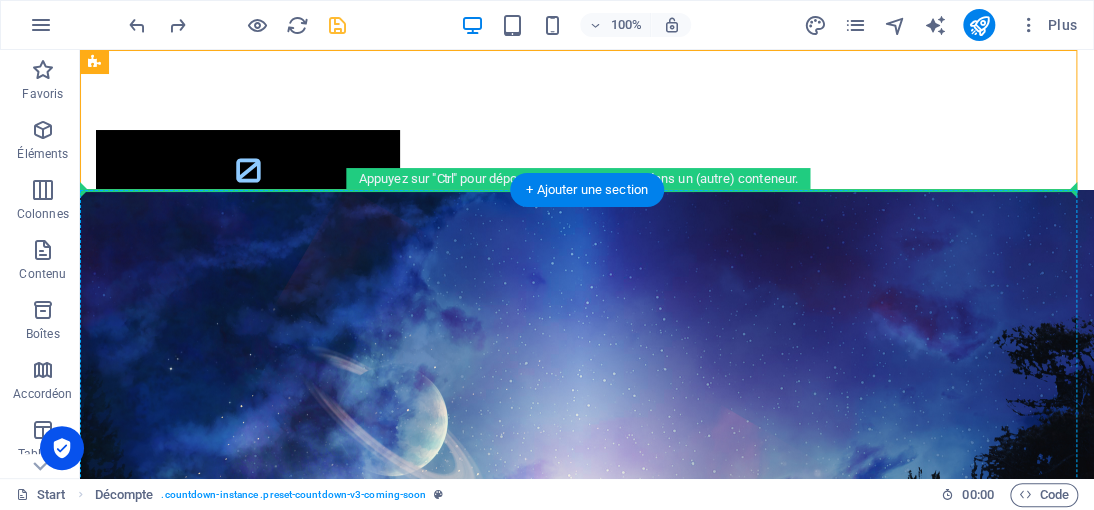 drag, startPoint x: 738, startPoint y: 165, endPoint x: 698, endPoint y: 222, distance: 69.63476 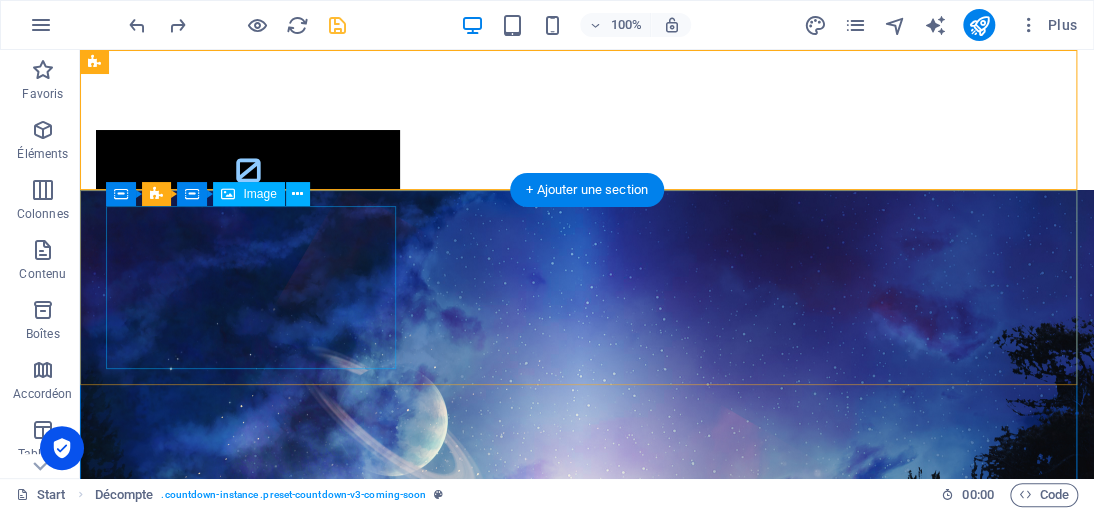 click at bounding box center [587, 1182] 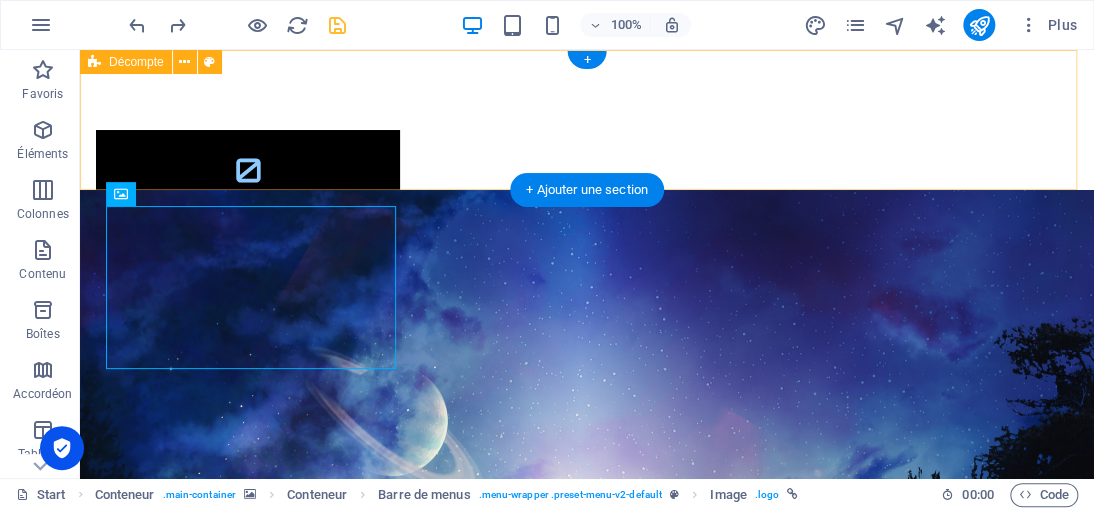 click on "0 Days 0 Minutes 0 Seconds" at bounding box center [587, 120] 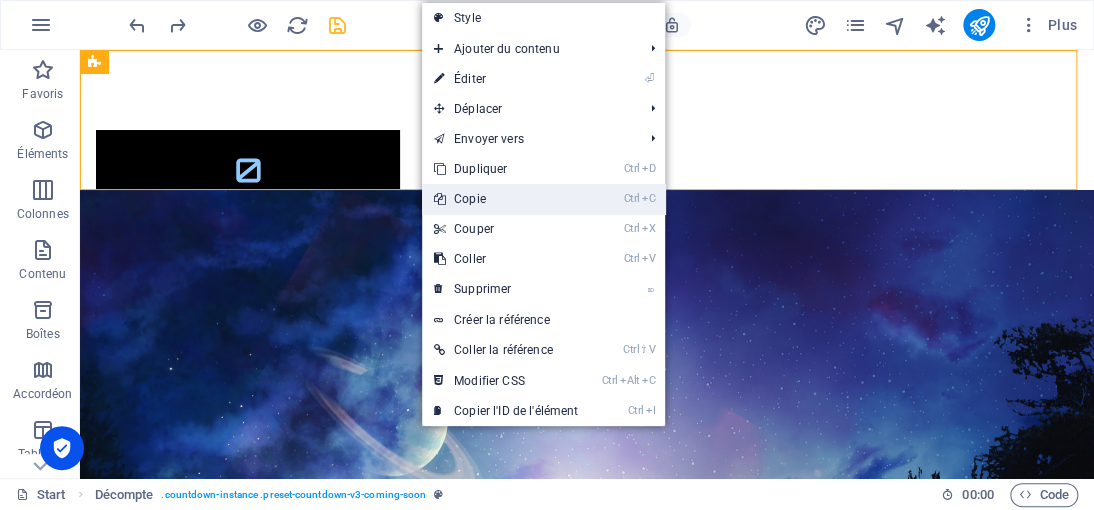 drag, startPoint x: 476, startPoint y: 201, endPoint x: 348, endPoint y: 151, distance: 137.41907 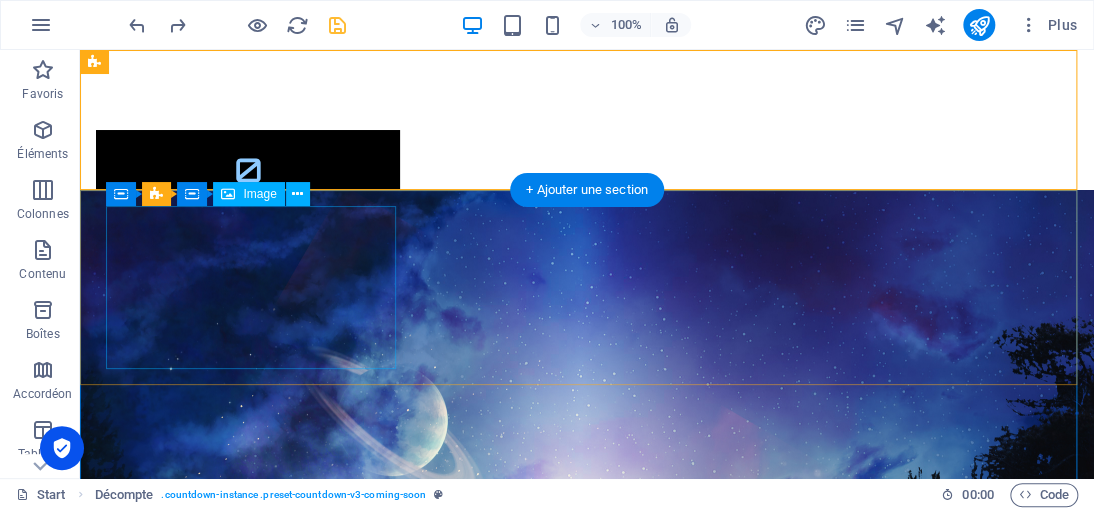 click at bounding box center [587, 1182] 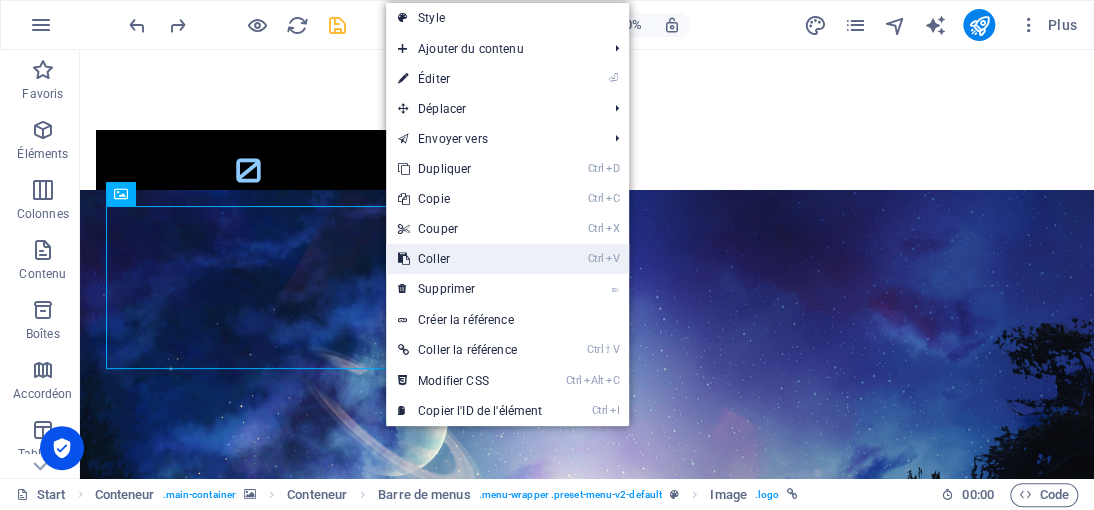 click on "Ctrl V  Coller" at bounding box center (470, 259) 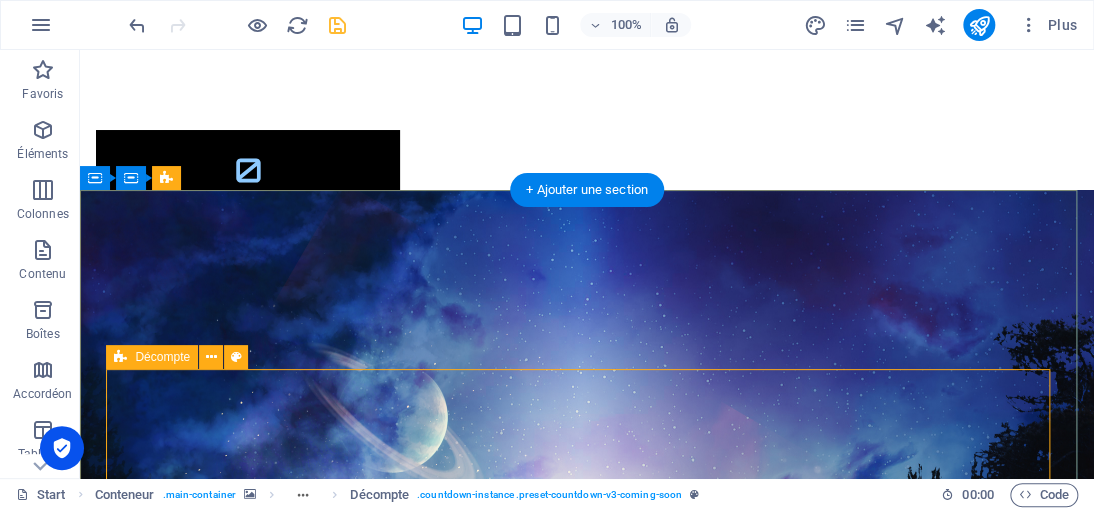 click on "0 Days 0 Minutes 0 Seconds" at bounding box center (587, 1327) 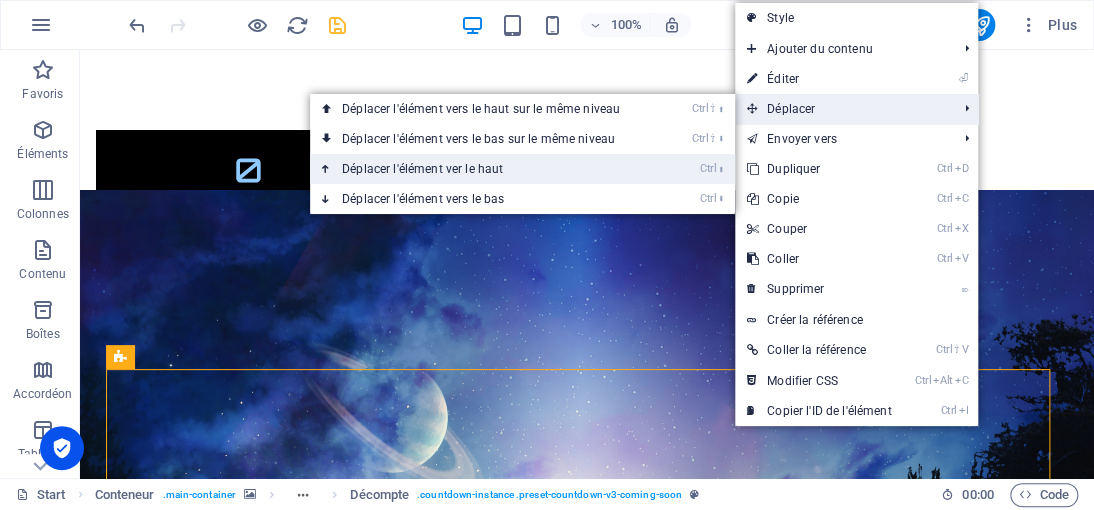 click on "Ctrl ⬆  Déplacer l'élément ver le haut" at bounding box center [485, 169] 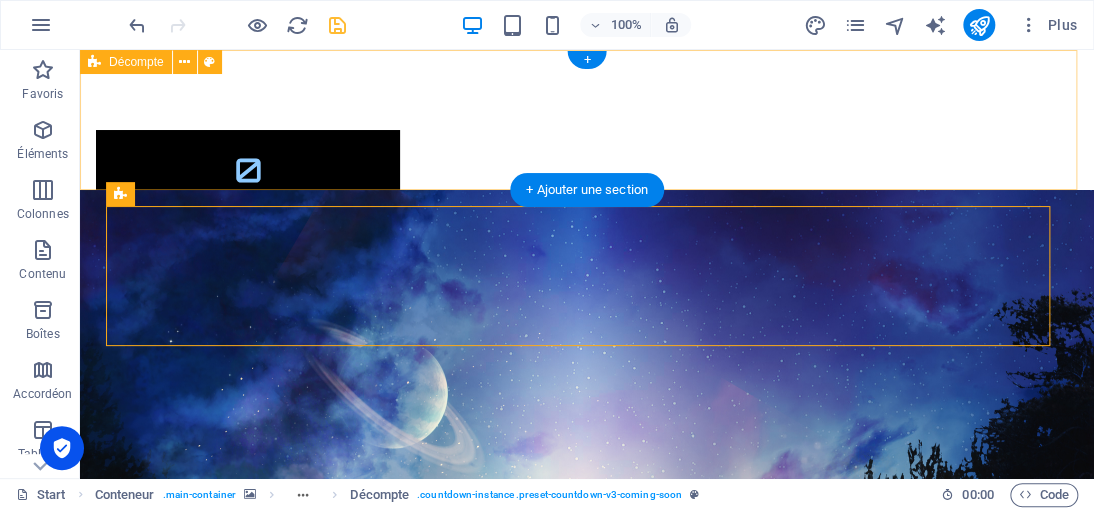click on "0 Days 0 Minutes 0 Seconds" at bounding box center (587, 120) 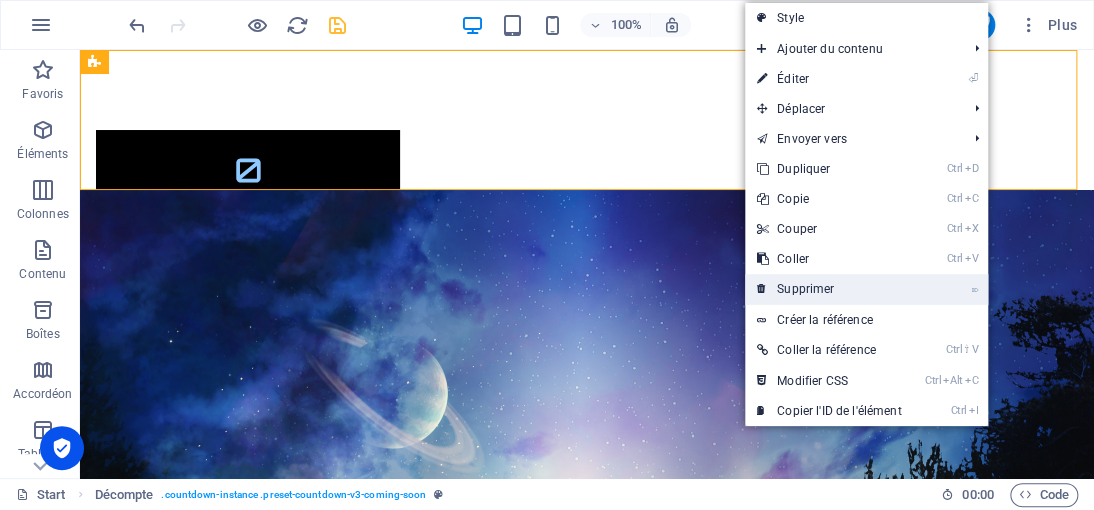 click on "⌦  Supprimer" at bounding box center [829, 289] 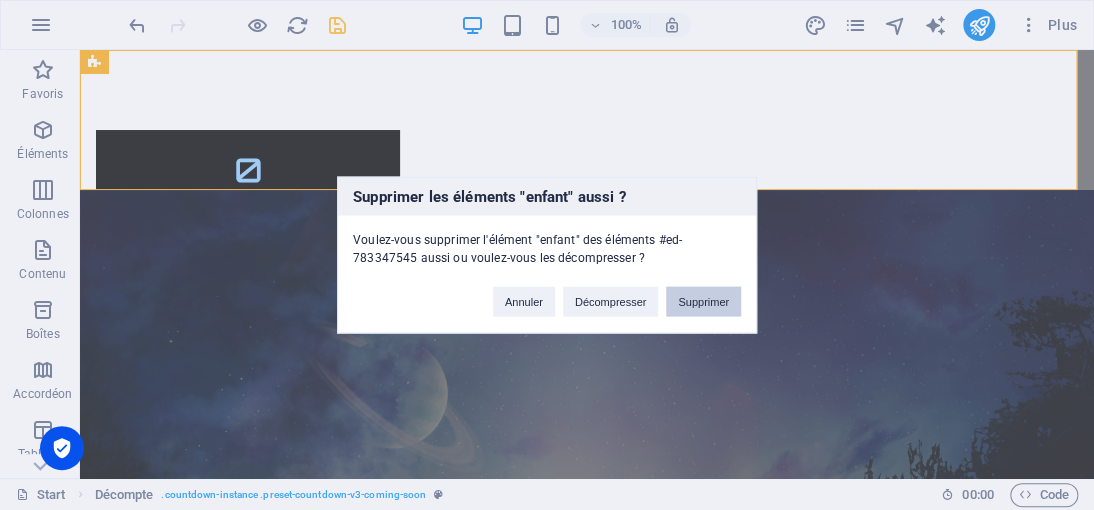 click on "Supprimer" at bounding box center (703, 302) 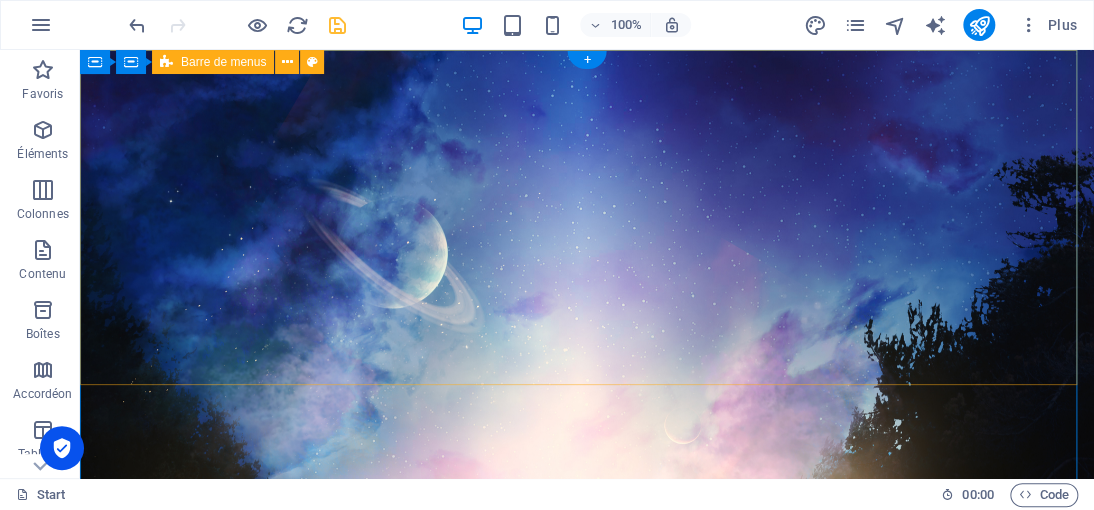 click on "0 Days 0 Minutes 0 Seconds Home About Contact" at bounding box center [587, 1081] 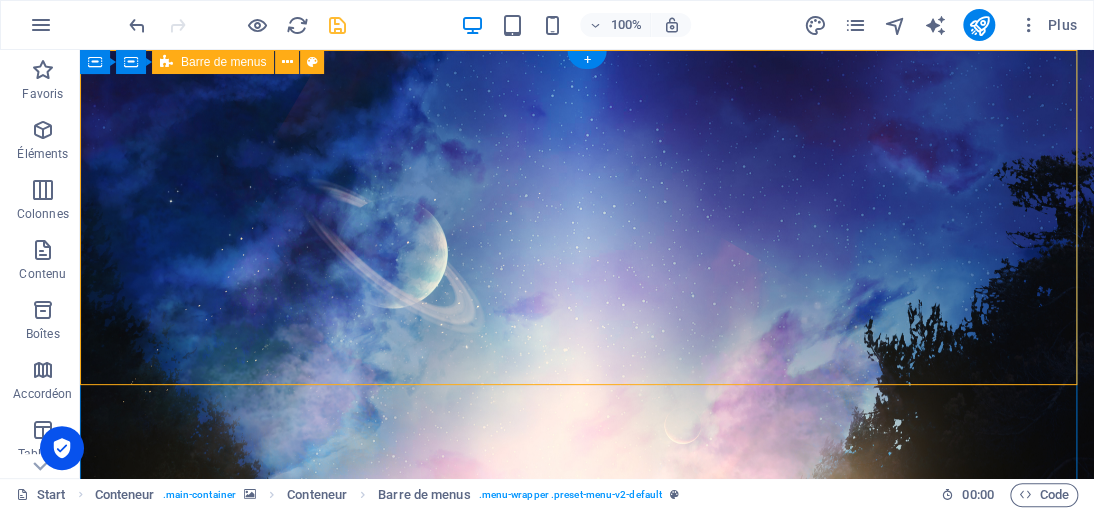 click on "0 Days 0 Minutes 0 Seconds Home About Contact" at bounding box center [587, 1081] 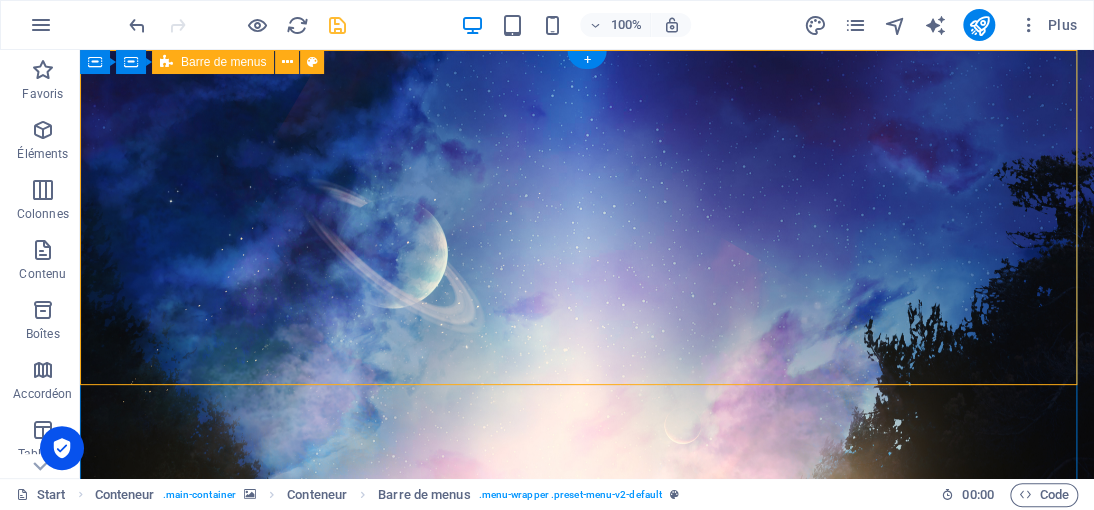 click on "0 Days 0 Minutes 0 Seconds Home About Contact" at bounding box center [587, 1081] 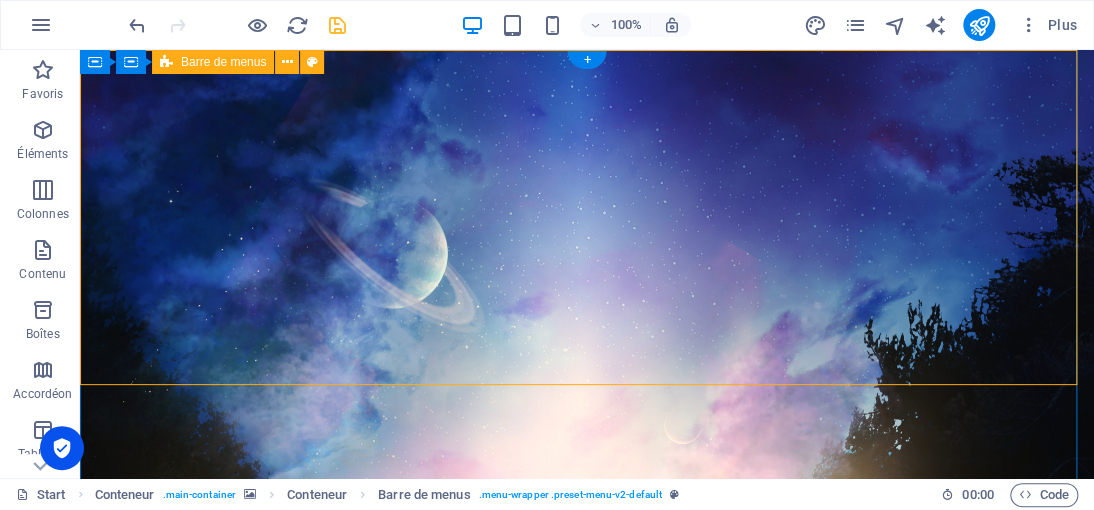 click on "0 Days 0 Minutes 0 Seconds Home About Contact" at bounding box center [587, 1081] 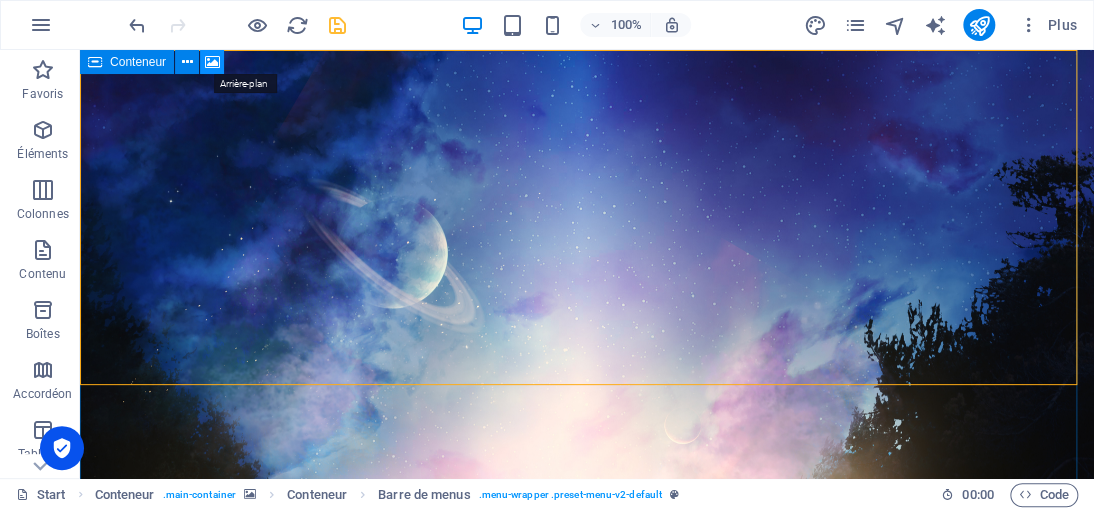 click at bounding box center (212, 62) 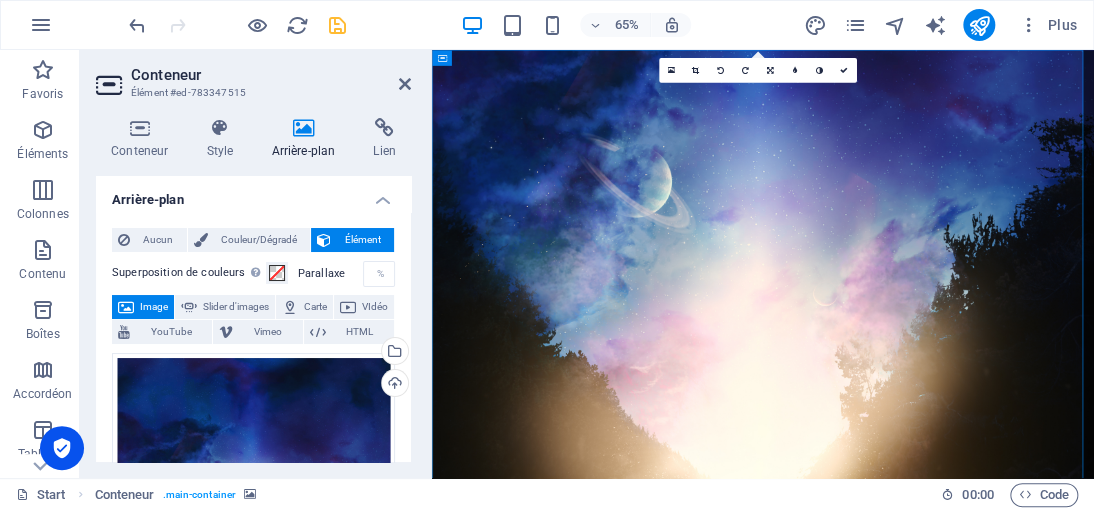 click at bounding box center [303, 128] 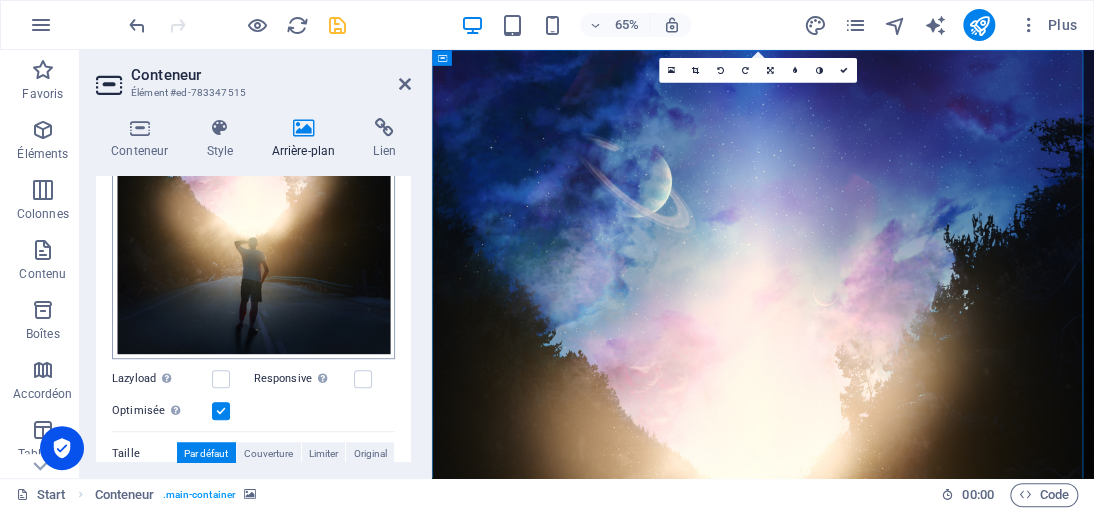 scroll, scrollTop: 400, scrollLeft: 0, axis: vertical 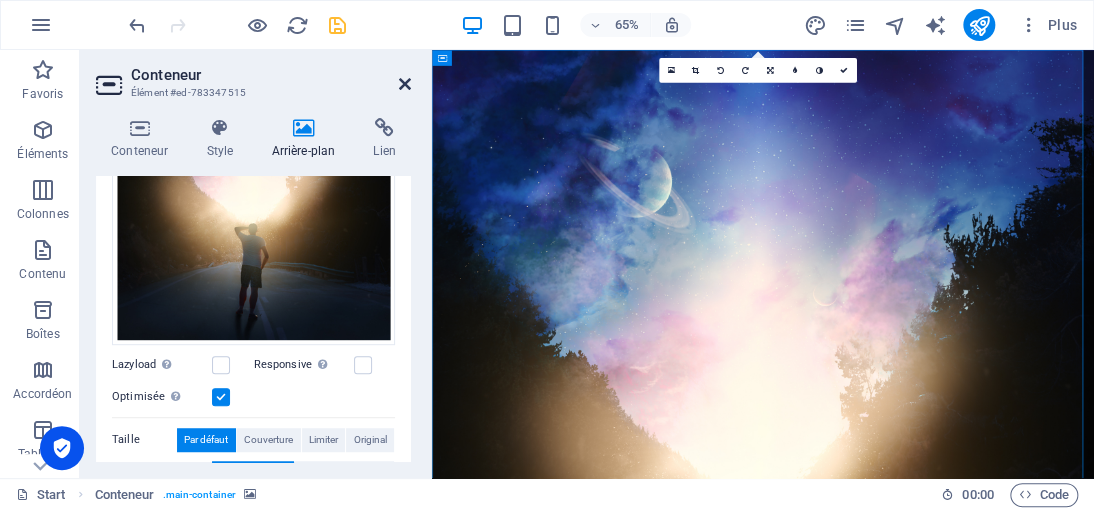 click at bounding box center (405, 84) 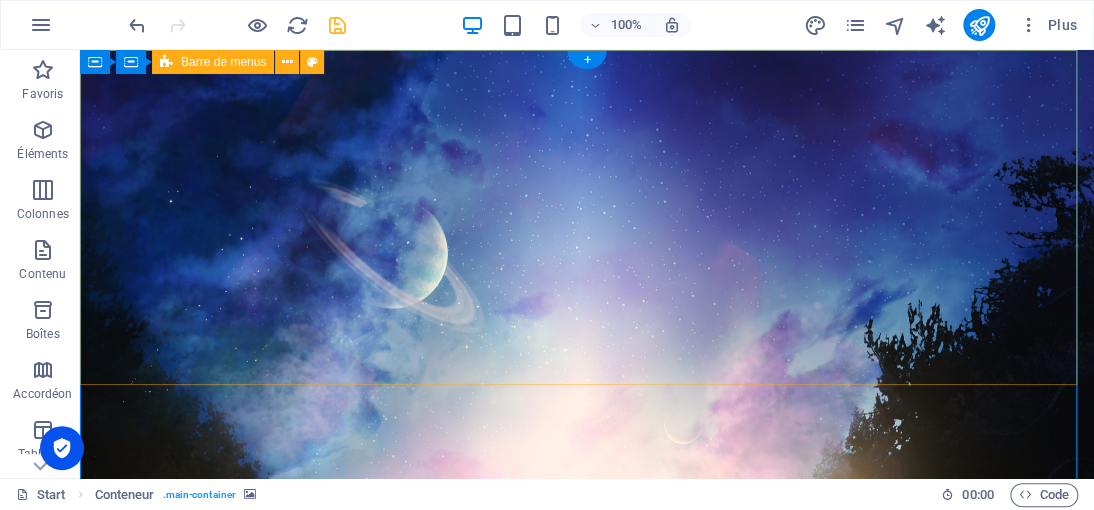 click on "0 Days 0 Minutes 0 Seconds Home About Contact" at bounding box center (587, 1081) 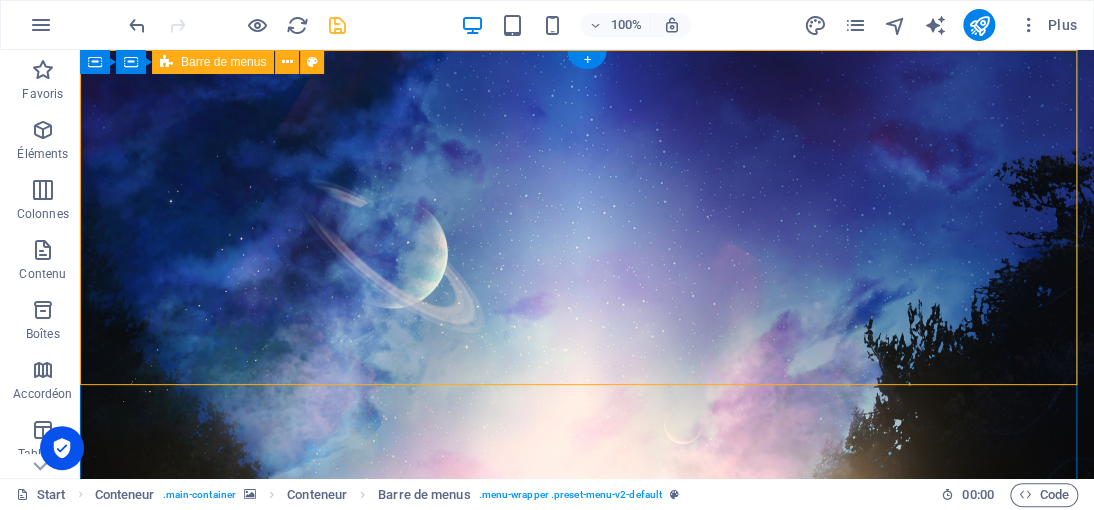 click on "0 Days 0 Minutes 0 Seconds Home About Contact" at bounding box center [587, 1081] 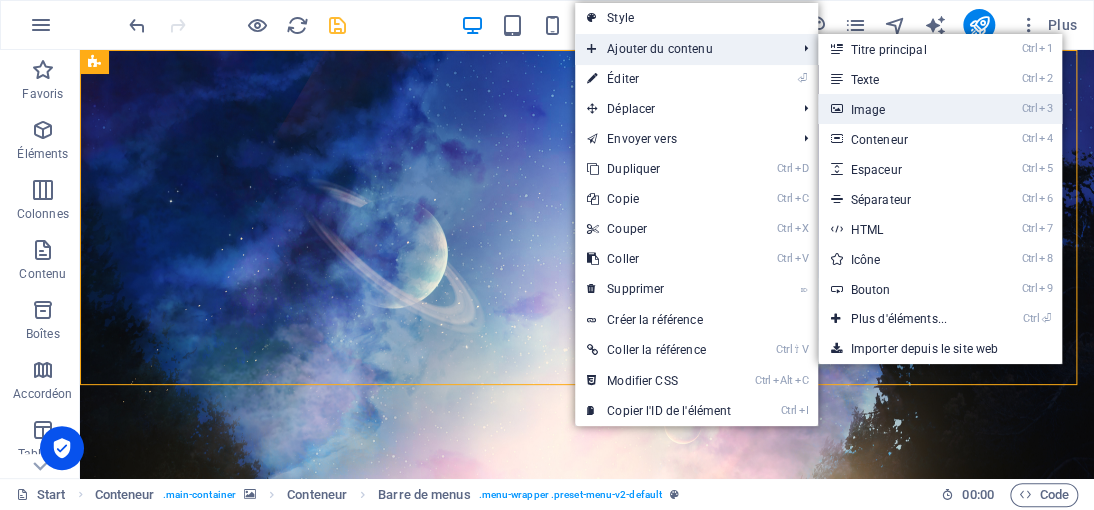 click on "Ctrl 3  Image" at bounding box center [902, 109] 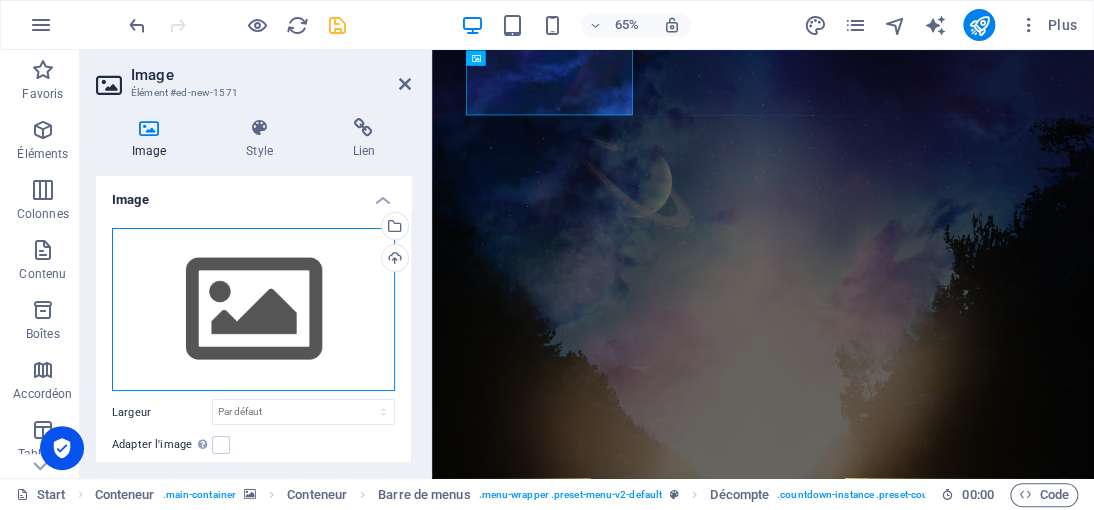click on "Glissez les fichiers ici, cliquez pour choisir les fichiers ou  sélectionnez les fichiers depuis Fichiers ou depuis notre stock gratuit de photos et de vidéos" at bounding box center (253, 310) 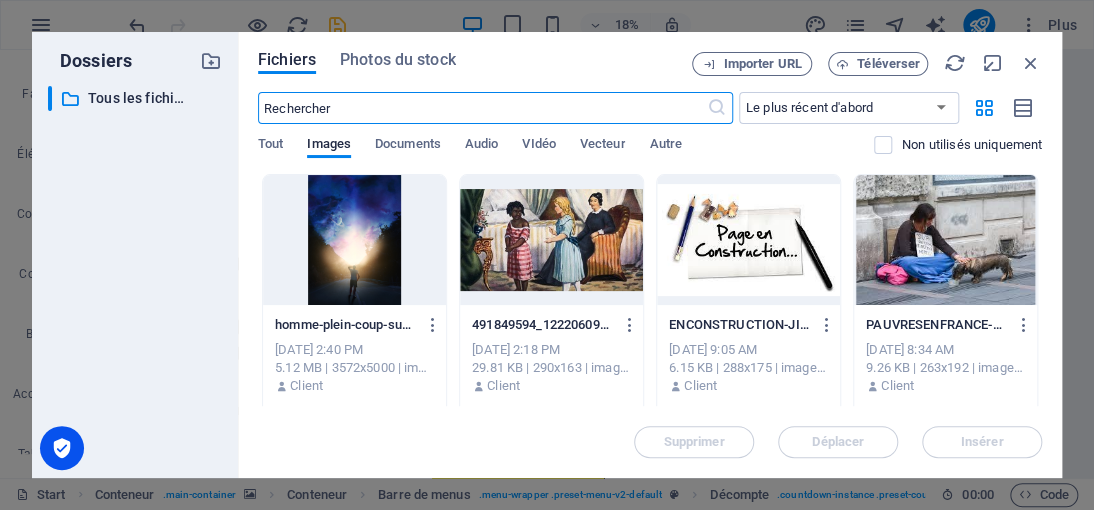 click at bounding box center (354, 240) 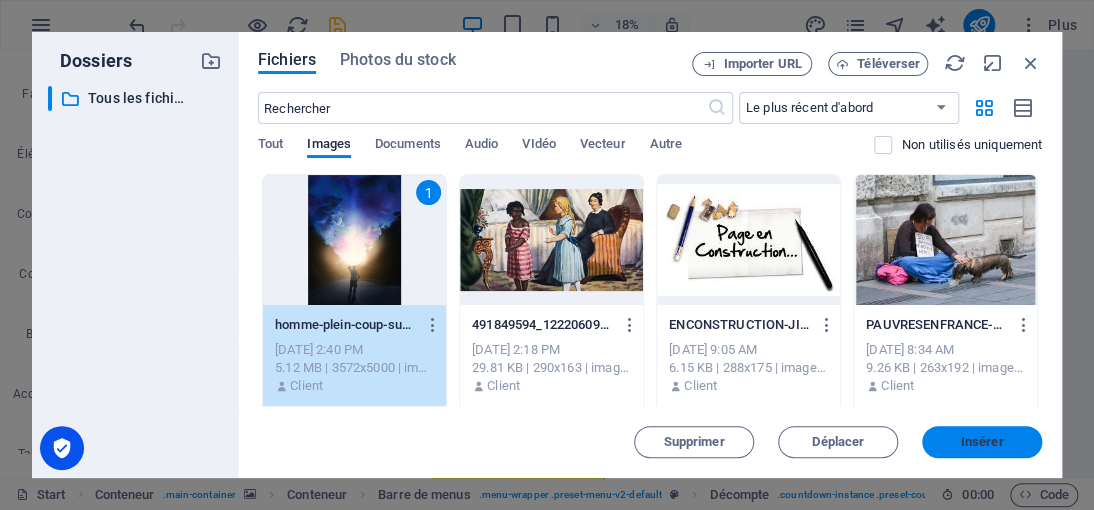 drag, startPoint x: 948, startPoint y: 438, endPoint x: 788, endPoint y: 596, distance: 224.86441 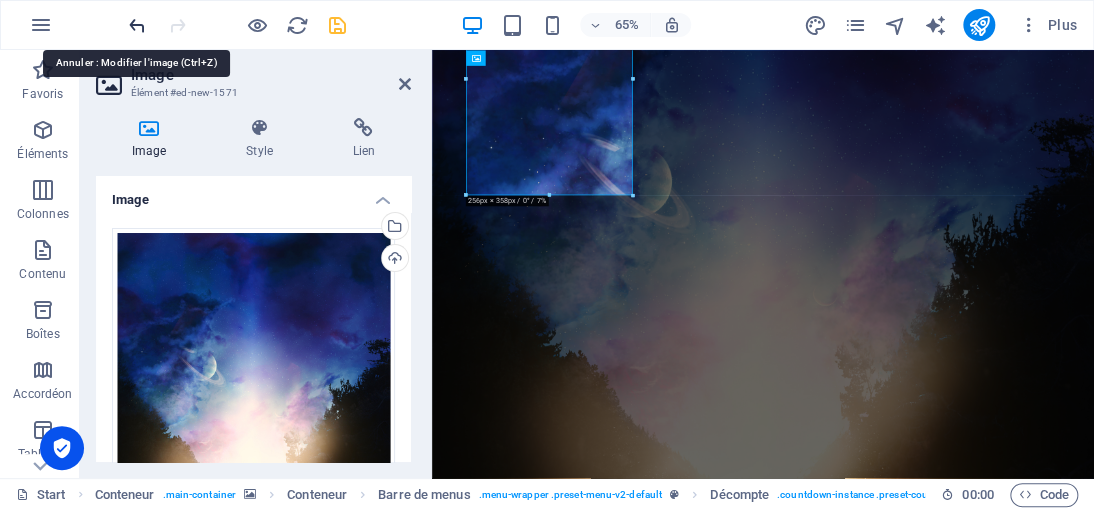 click at bounding box center [137, 25] 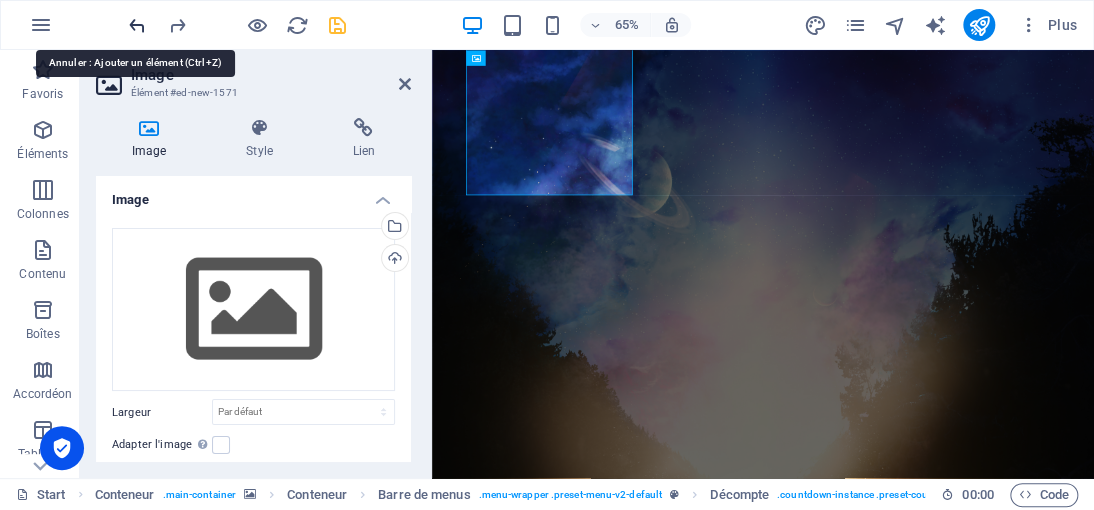 click at bounding box center (137, 25) 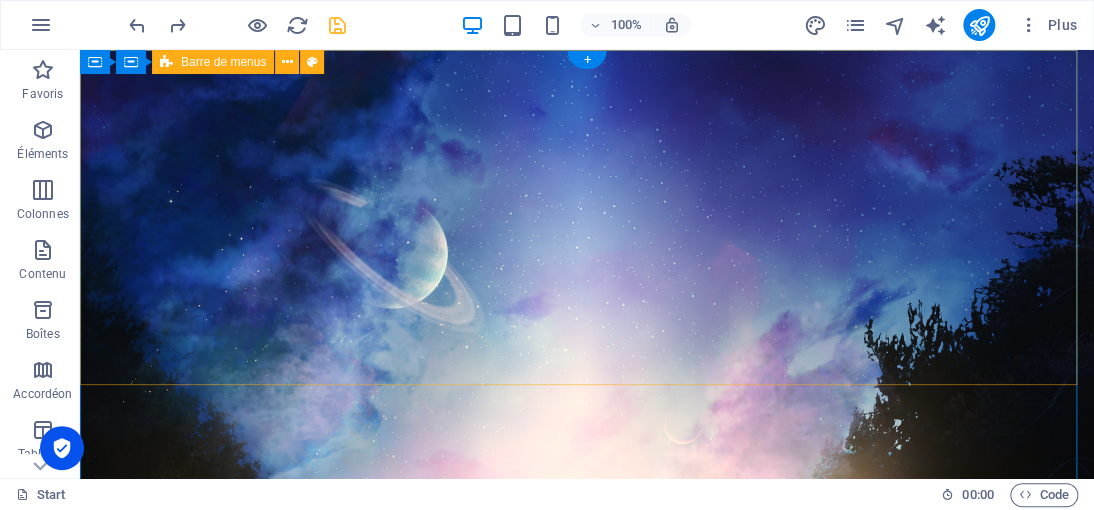 click on "0 Days 0 Minutes 0 Seconds Home About Contact" at bounding box center (587, 1081) 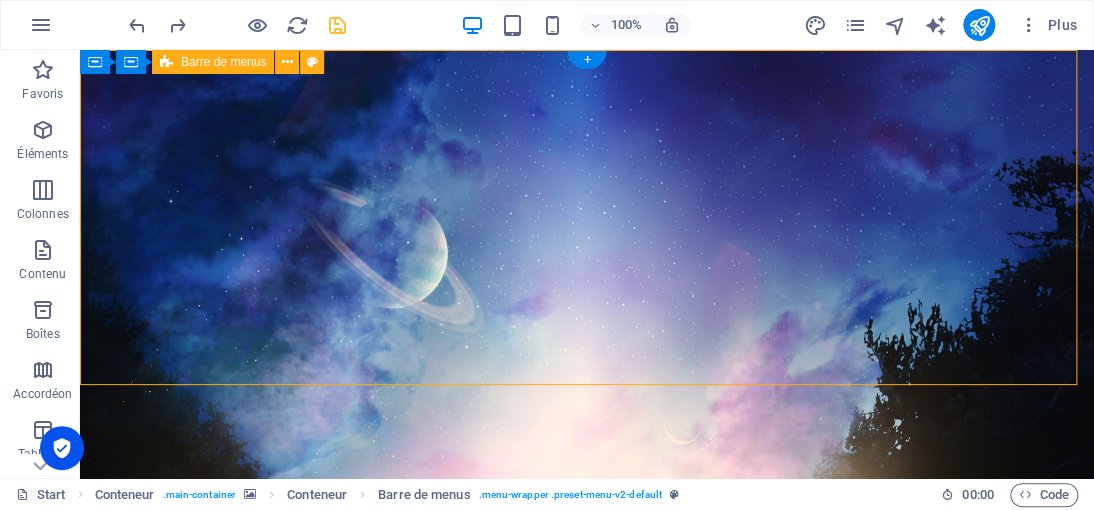 click on "0 Days 0 Minutes 0 Seconds Home About Contact" at bounding box center (587, 1081) 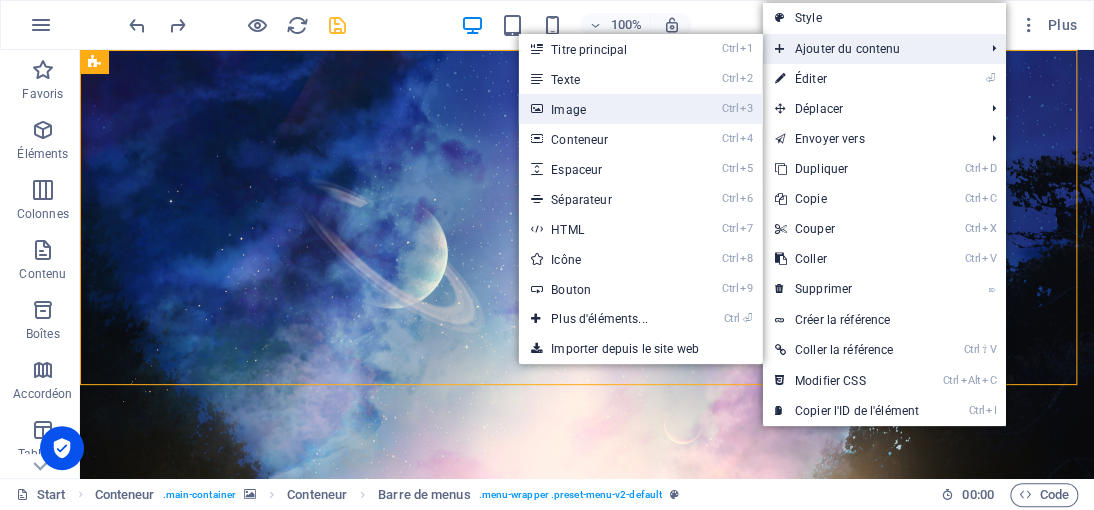 drag, startPoint x: 596, startPoint y: 110, endPoint x: 210, endPoint y: 123, distance: 386.21884 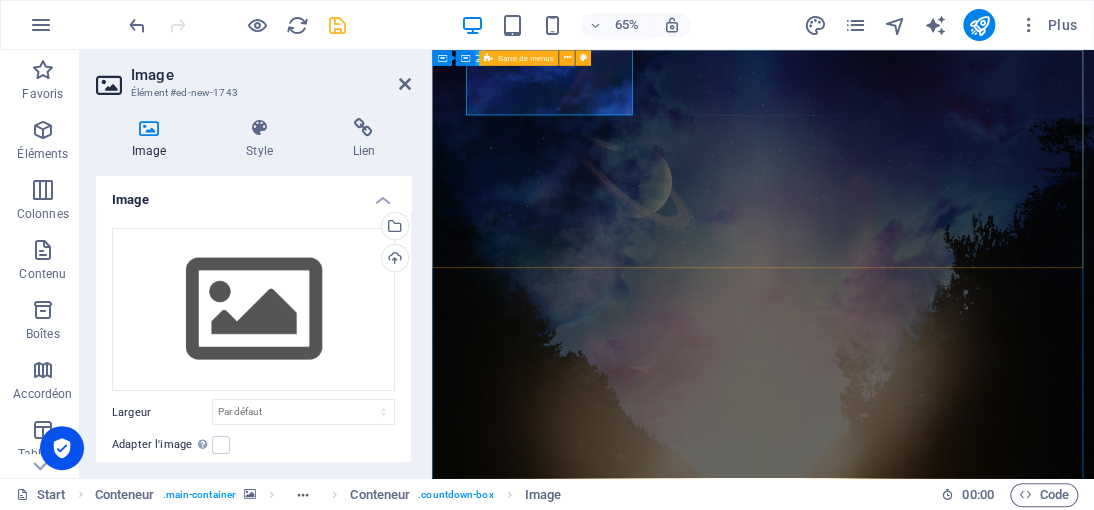 click on "0 Days 0 Minutes 0 Seconds Home About Contact" at bounding box center (941, 1081) 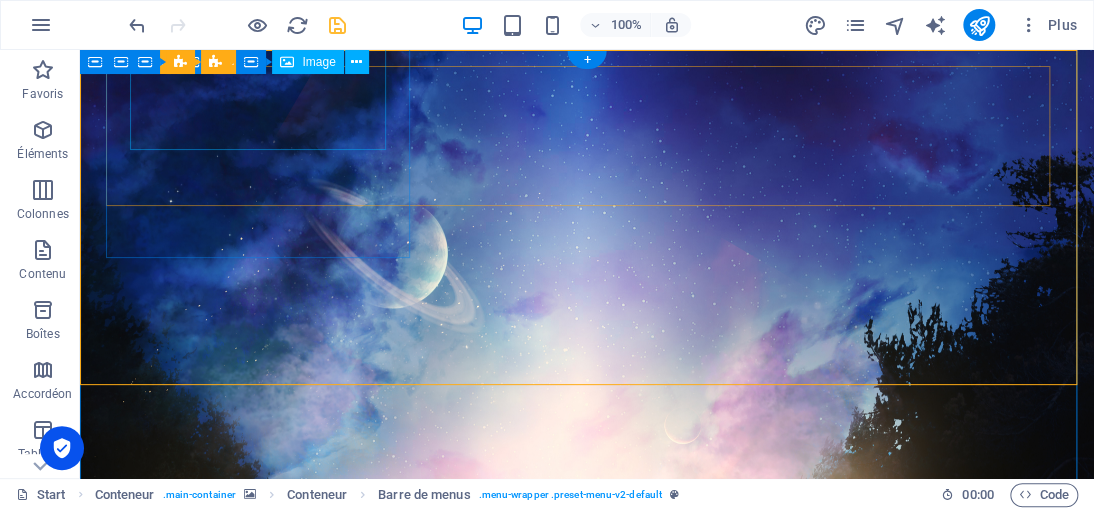 click at bounding box center [267, 986] 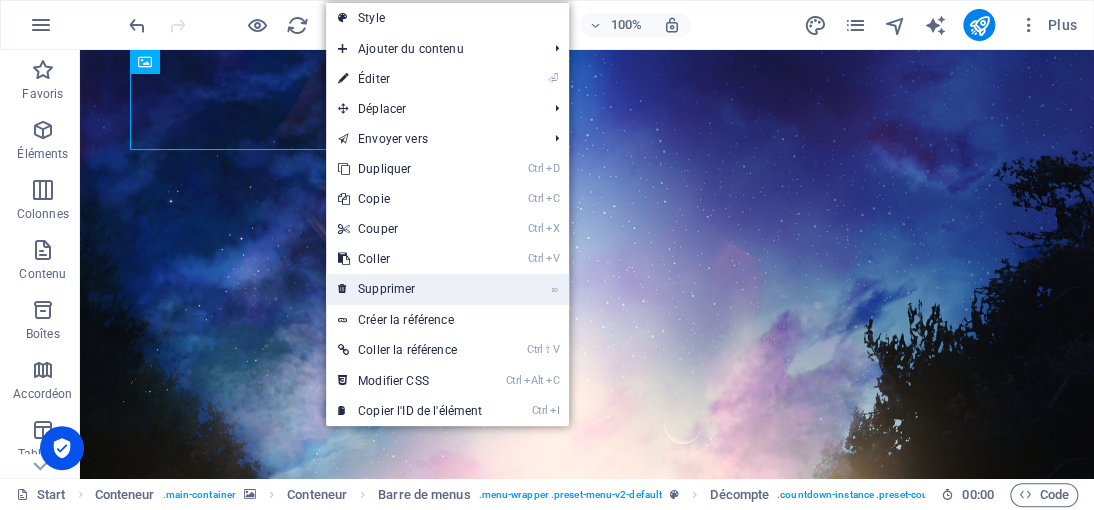 click on "⌦  Supprimer" at bounding box center (410, 289) 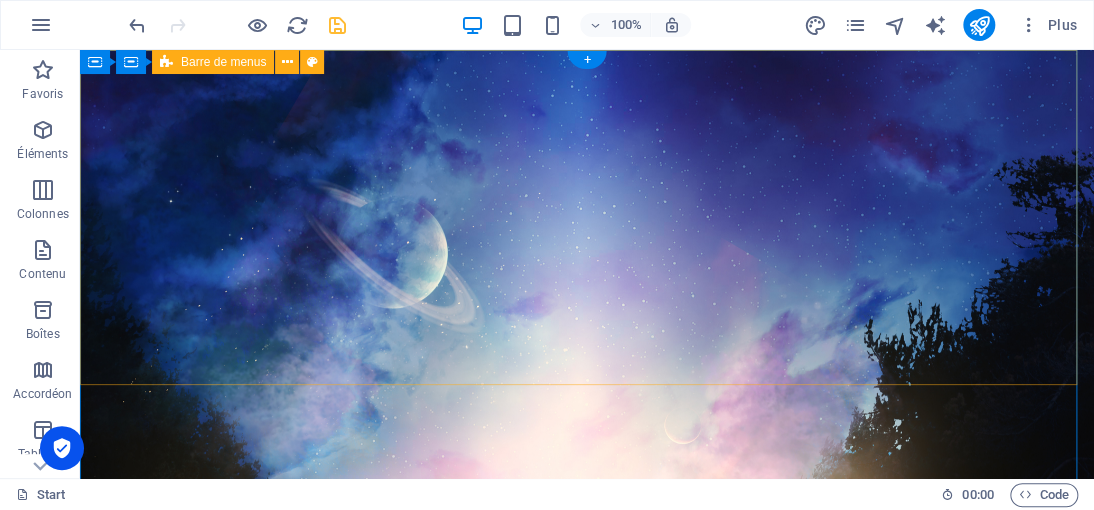 click on "0 Days 0 Minutes 0 Seconds Home About Contact" at bounding box center [587, 1081] 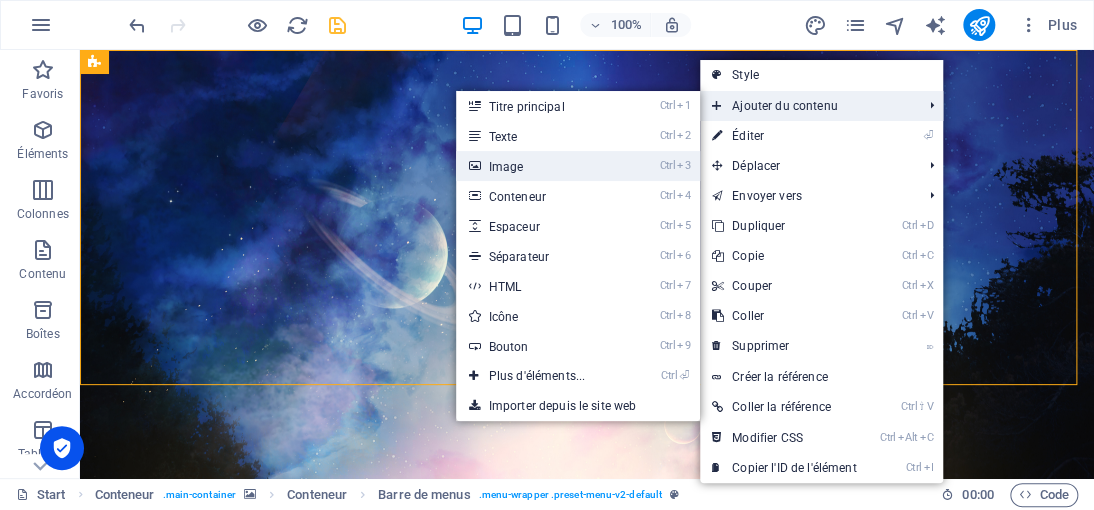 drag, startPoint x: 574, startPoint y: 158, endPoint x: 216, endPoint y: 167, distance: 358.1131 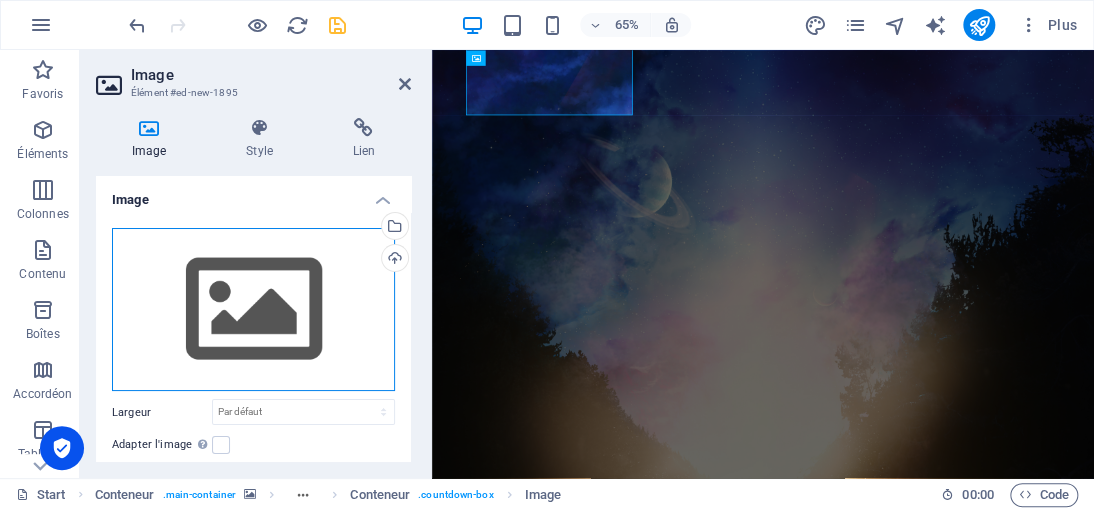 click on "Glissez les fichiers ici, cliquez pour choisir les fichiers ou  sélectionnez les fichiers depuis Fichiers ou depuis notre stock gratuit de photos et de vidéos" at bounding box center (253, 310) 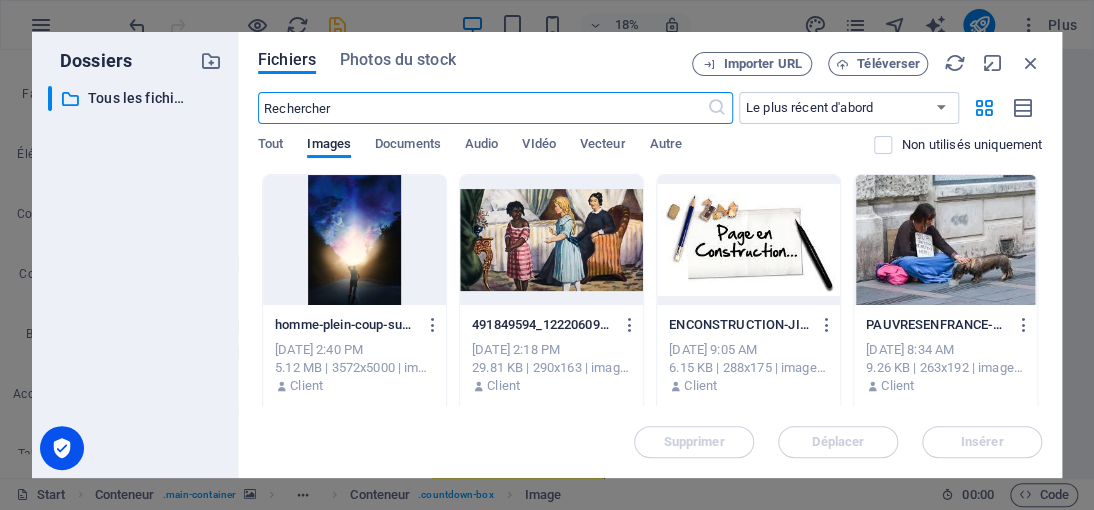 click at bounding box center [354, 240] 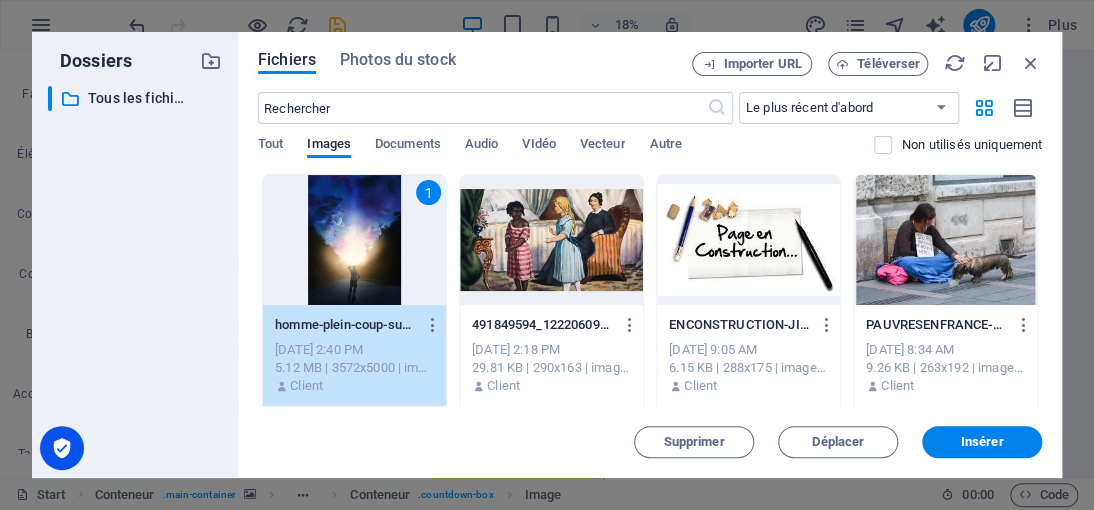click on "Supprimer Déplacer Insérer" at bounding box center (650, 432) 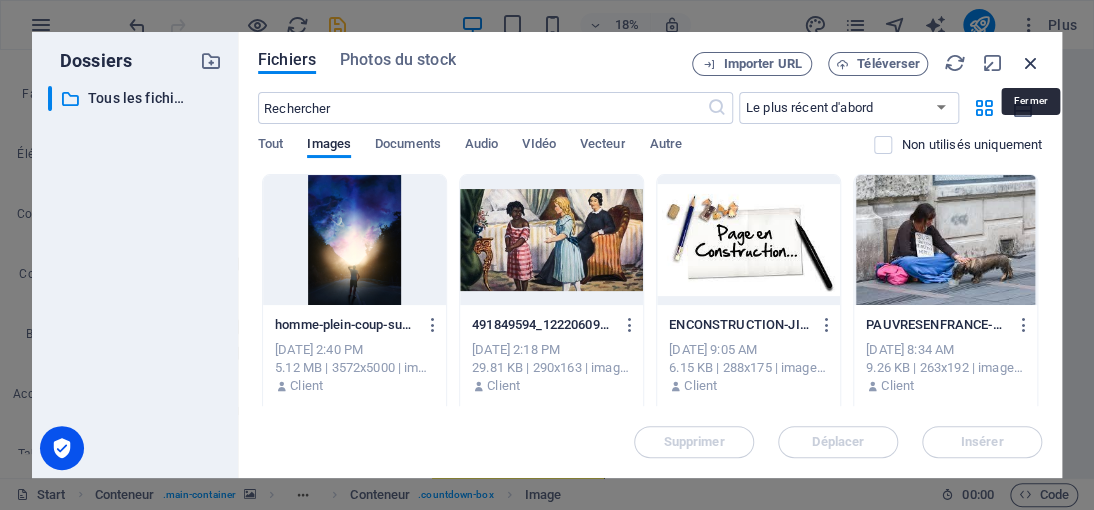 click at bounding box center [1031, 63] 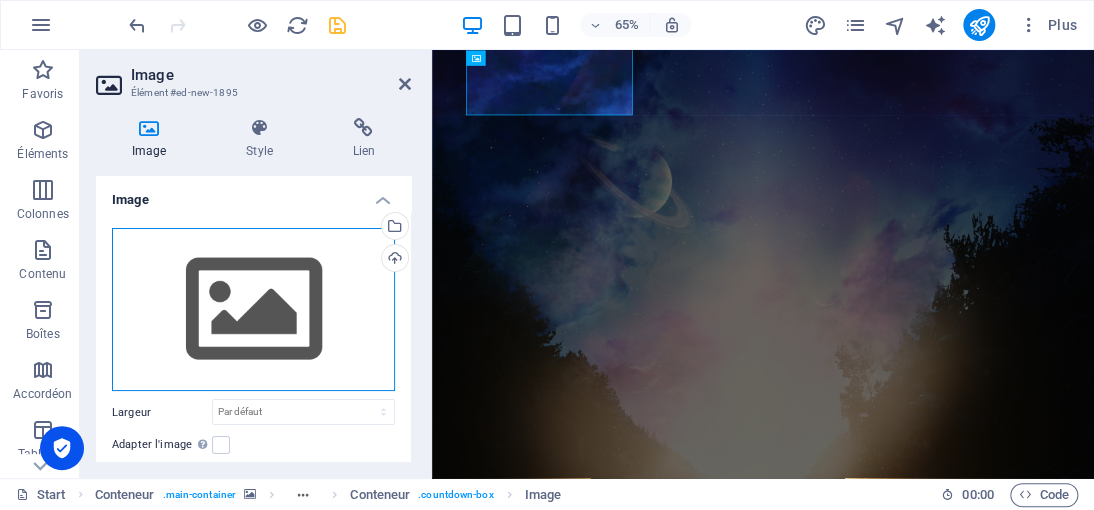 click on "Glissez les fichiers ici, cliquez pour choisir les fichiers ou  sélectionnez les fichiers depuis Fichiers ou depuis notre stock gratuit de photos et de vidéos" at bounding box center [253, 310] 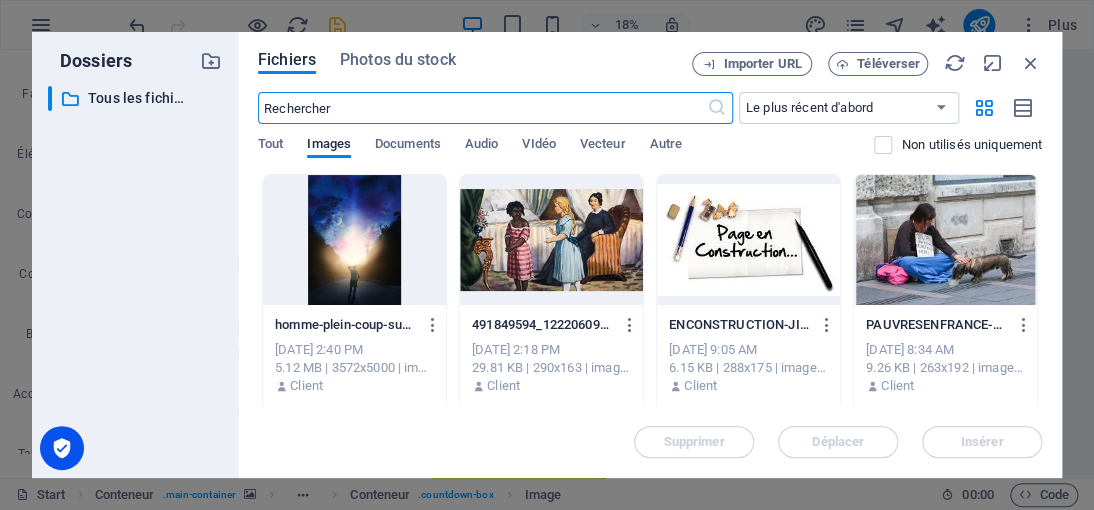 click at bounding box center (354, 240) 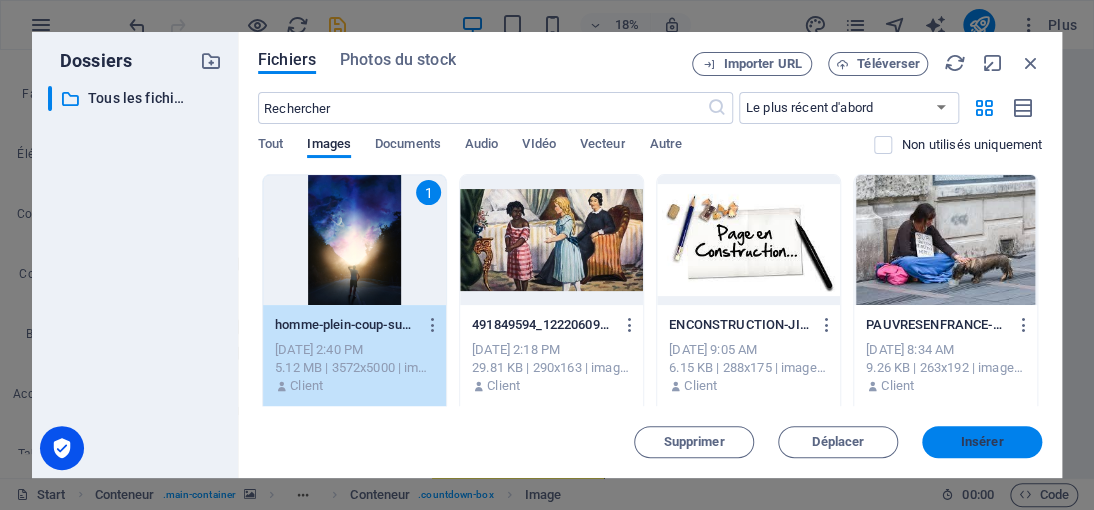 drag, startPoint x: 968, startPoint y: 435, endPoint x: 825, endPoint y: 591, distance: 211.62466 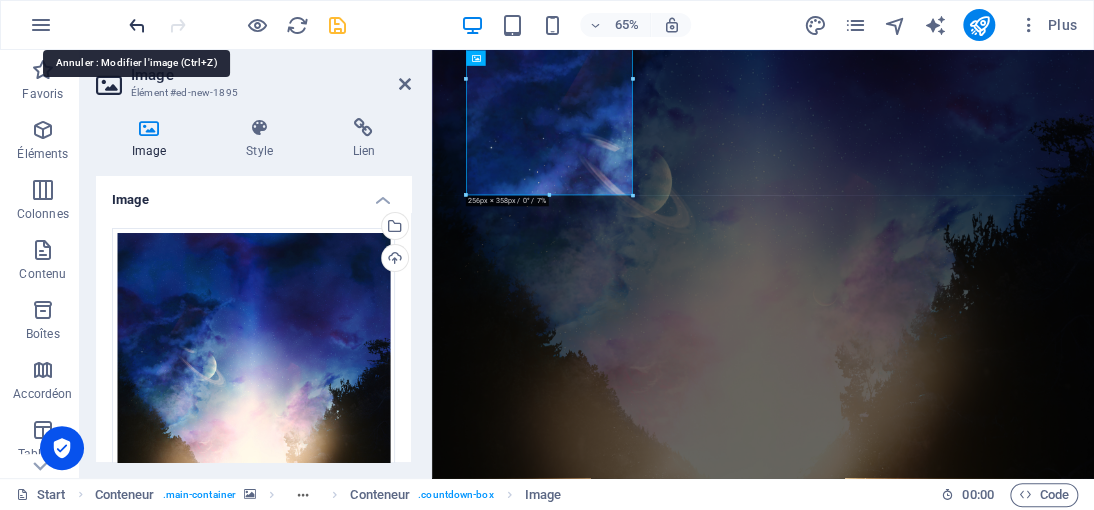 click at bounding box center [137, 25] 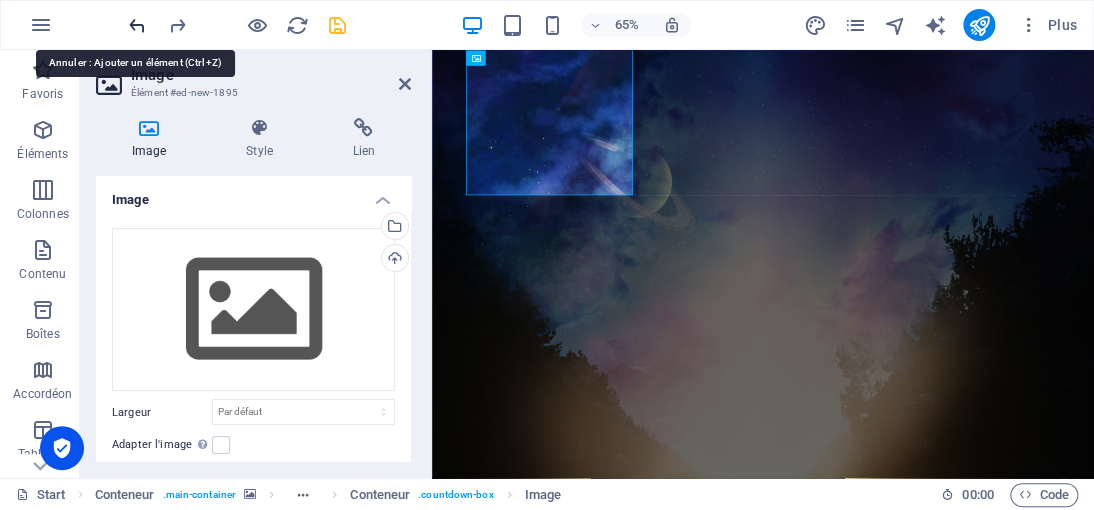 click at bounding box center (137, 25) 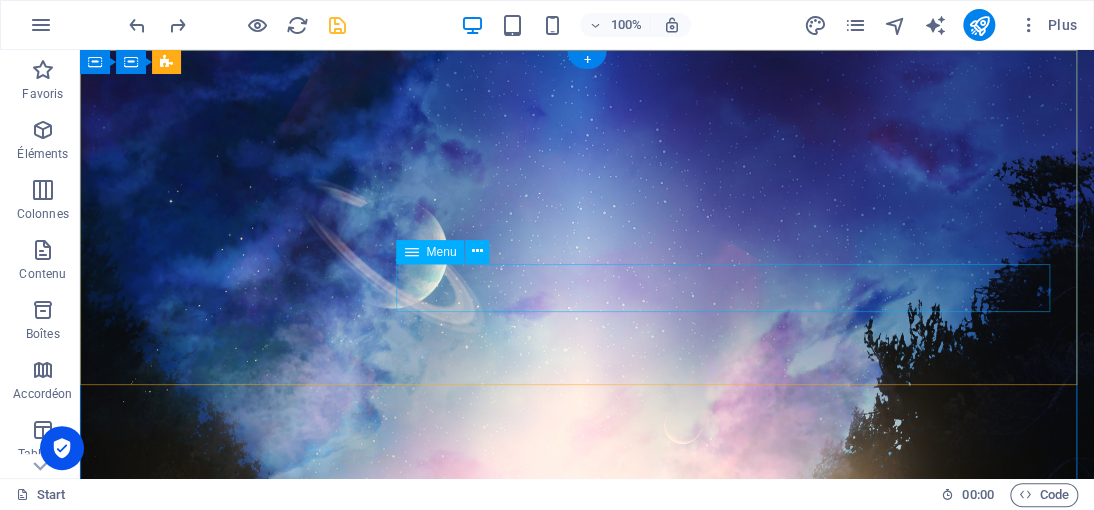 click on "Home About Contact" at bounding box center [587, 1233] 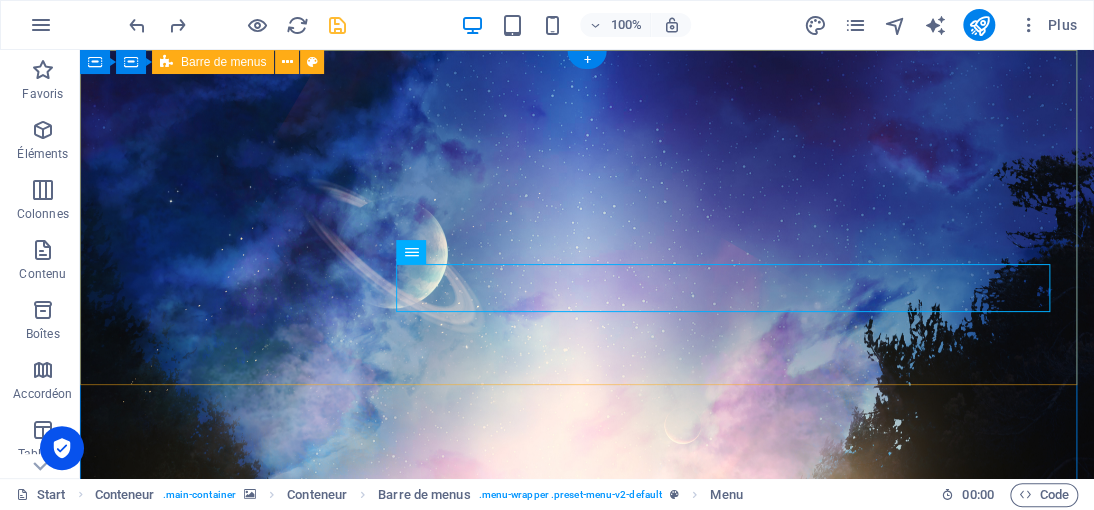 click on "0 Days 0 Minutes 0 Seconds Home About Contact" at bounding box center (587, 1081) 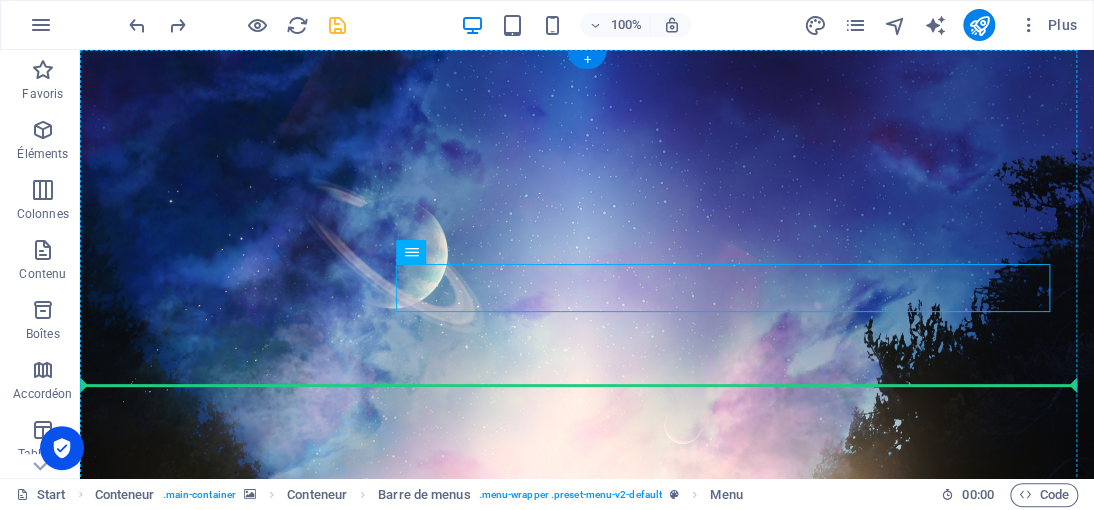drag, startPoint x: 604, startPoint y: 283, endPoint x: 416, endPoint y: 389, distance: 215.824 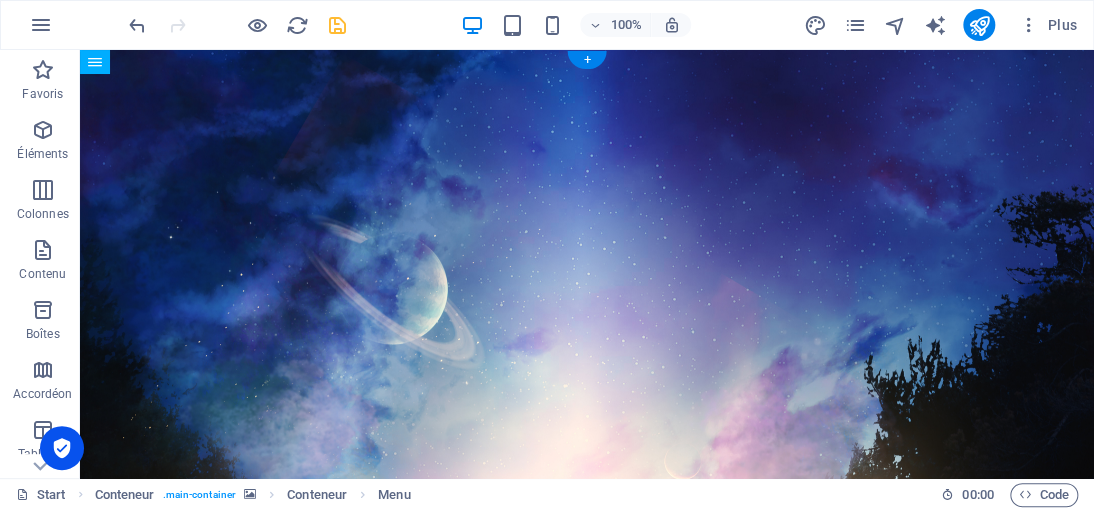 drag, startPoint x: 438, startPoint y: 421, endPoint x: 432, endPoint y: 378, distance: 43.416588 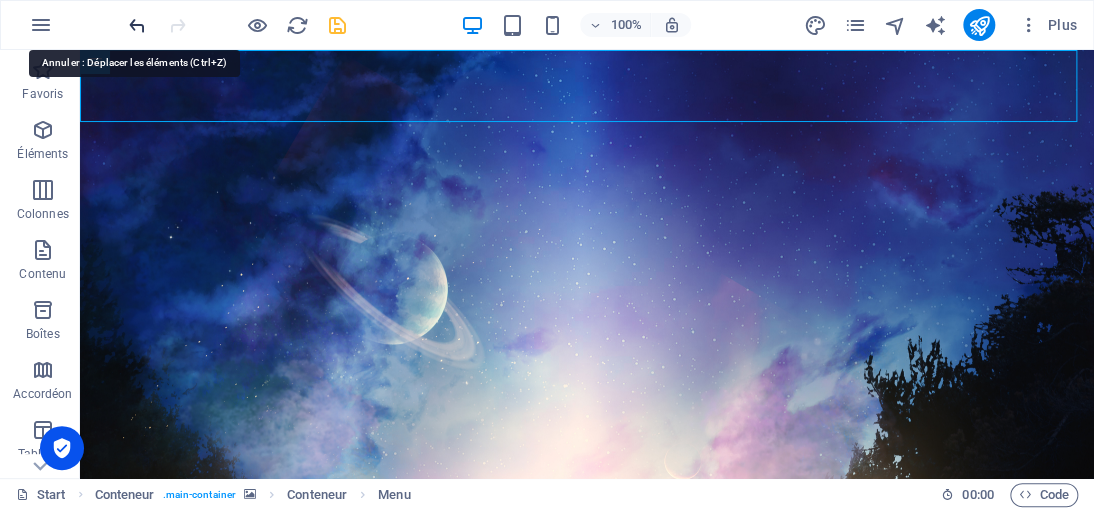 click at bounding box center [137, 25] 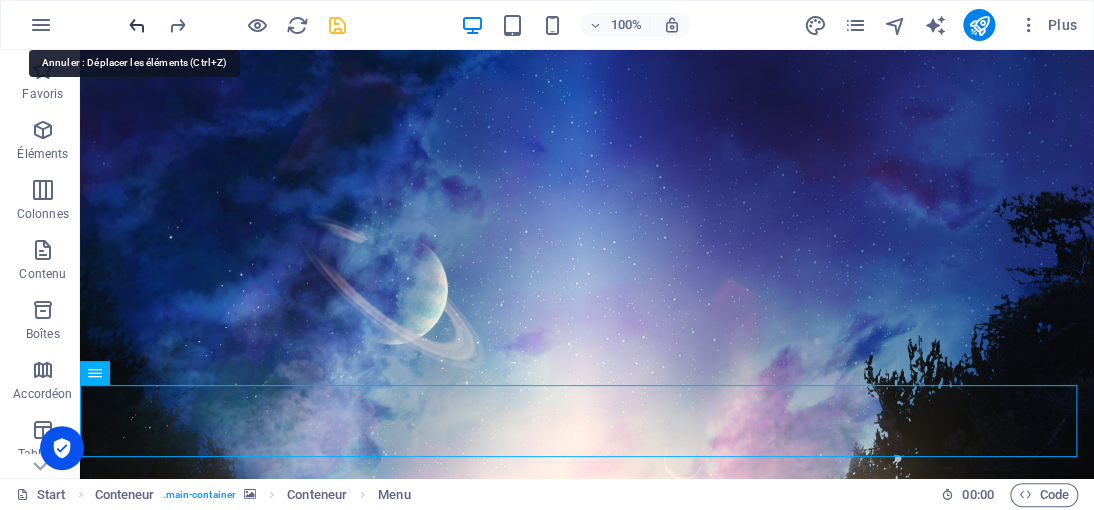 click at bounding box center [137, 25] 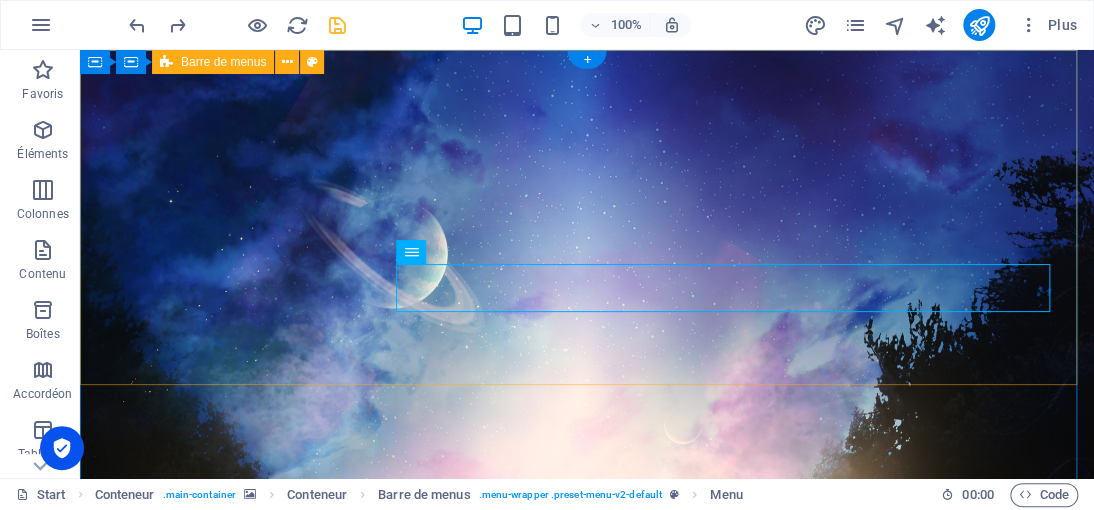 click on "0 Days 0 Minutes 0 Seconds Home About Contact" at bounding box center (587, 1081) 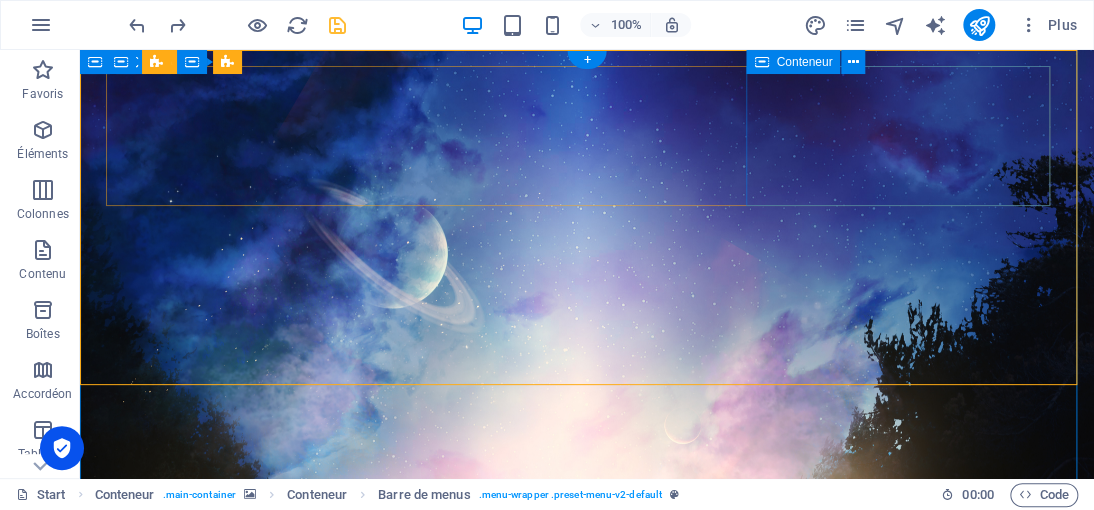 click on "0 Seconds" at bounding box center [267, 1252] 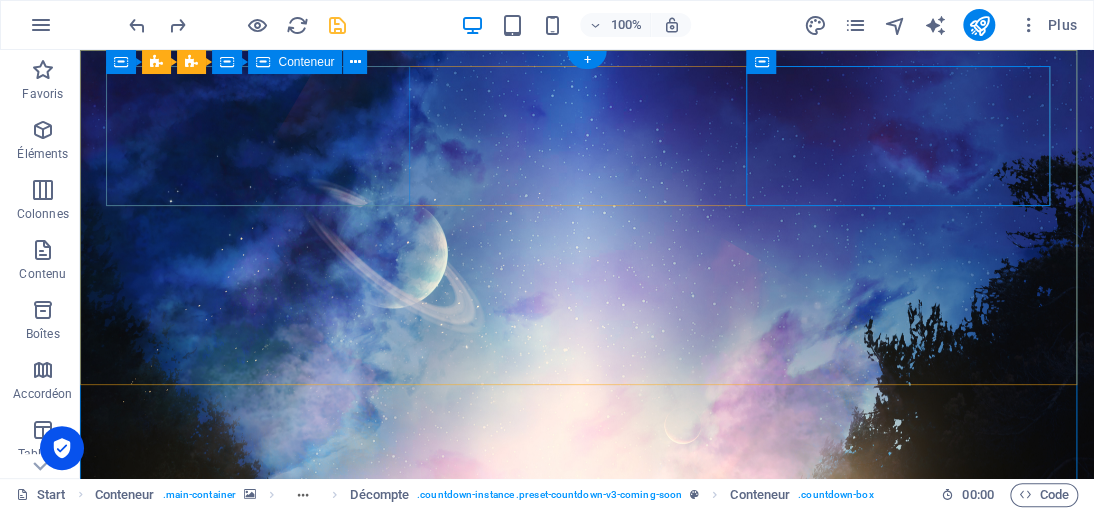 click on "0 Days" at bounding box center [267, 972] 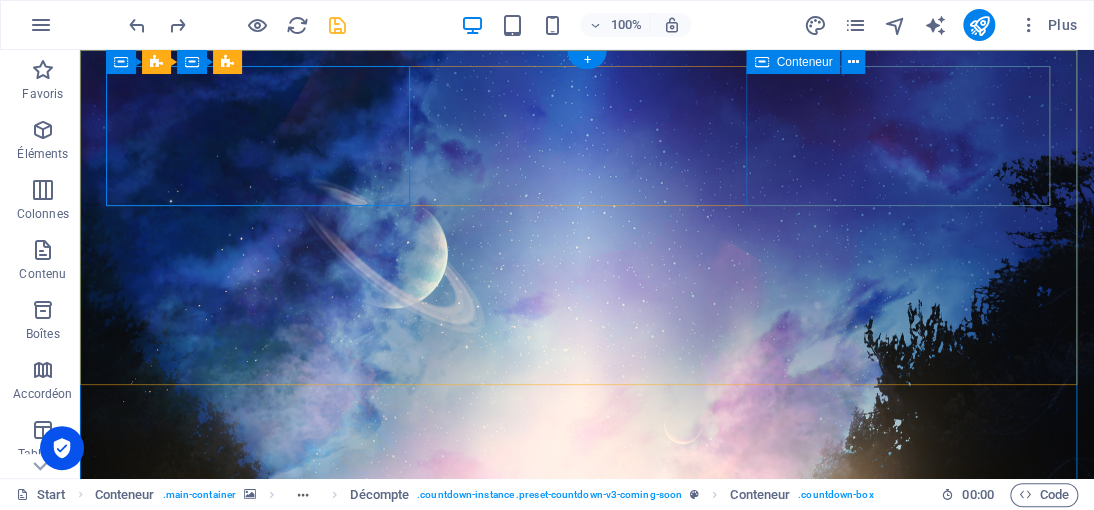 click on "0 Seconds" at bounding box center (267, 1252) 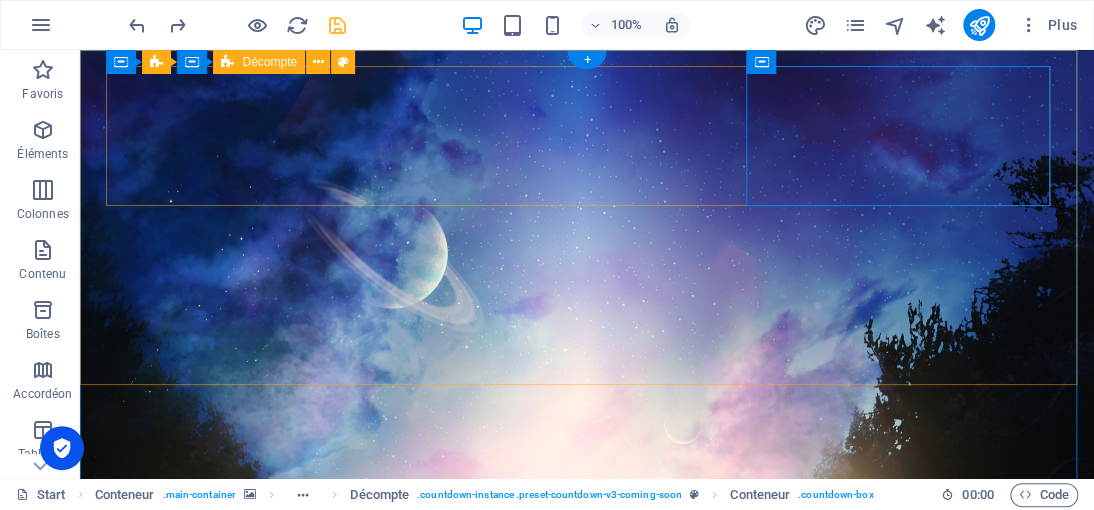 click on "0 Days 0 Minutes 0 Seconds" at bounding box center [587, 976] 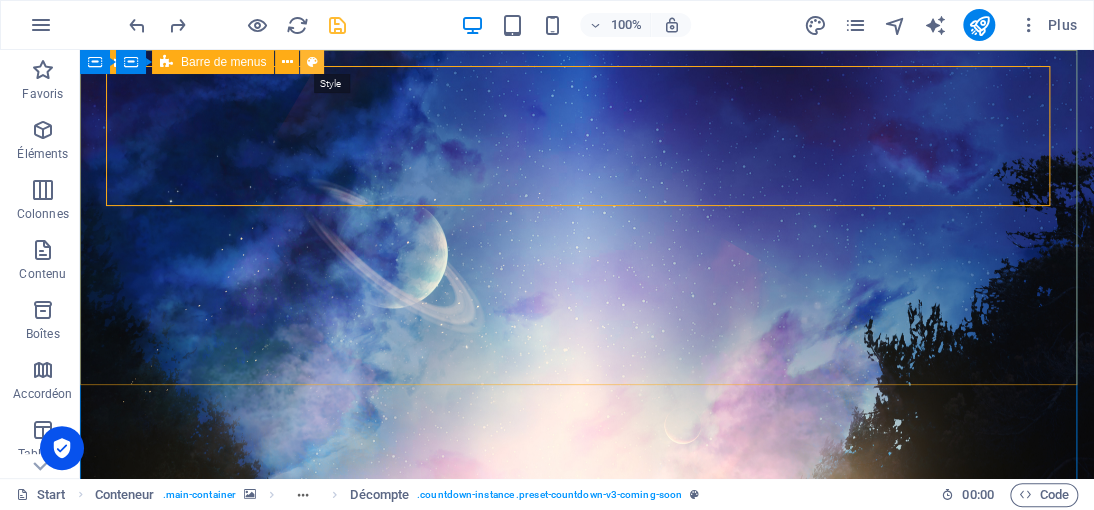 click at bounding box center (312, 62) 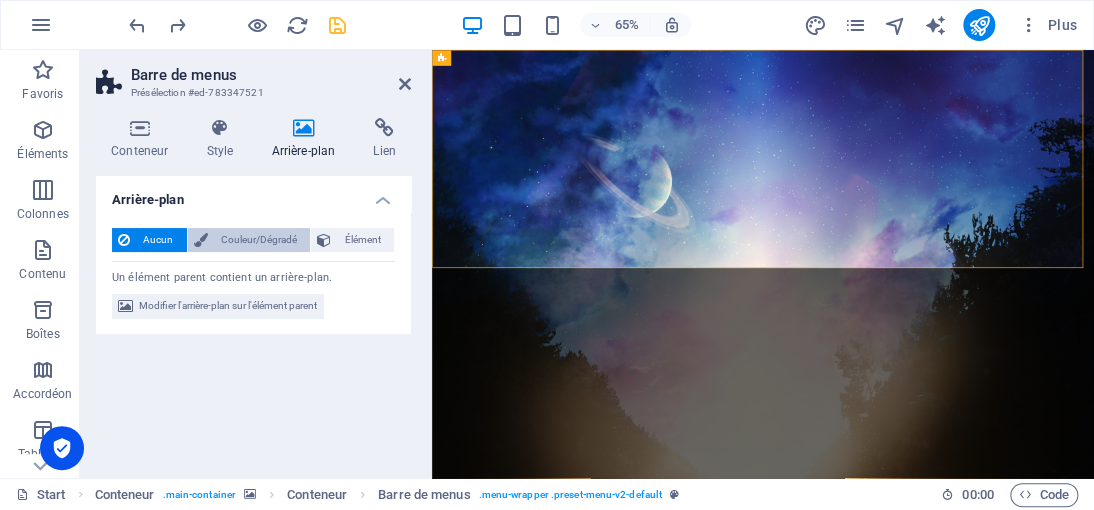 click on "Couleur/Dégradé" at bounding box center [259, 240] 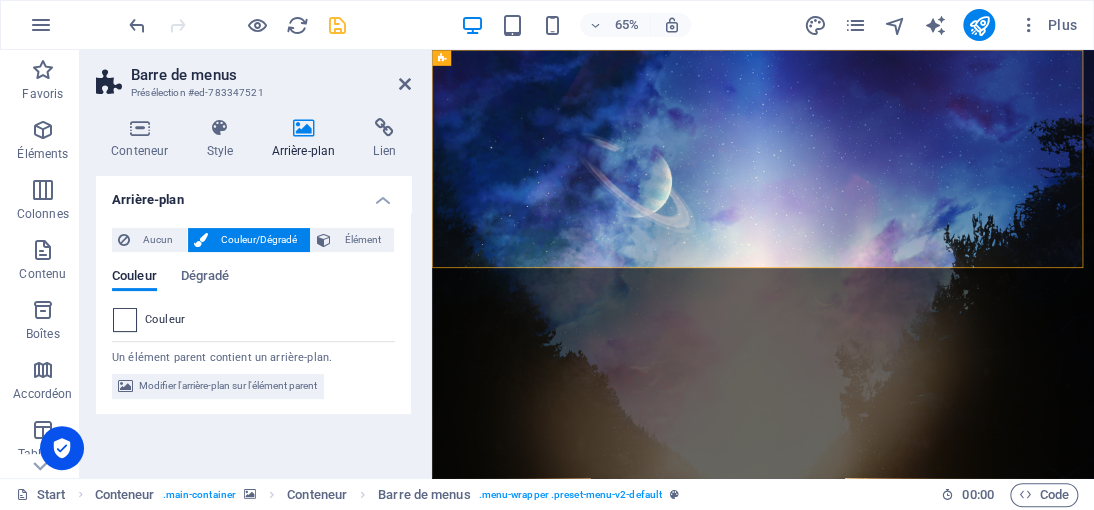 click at bounding box center [125, 320] 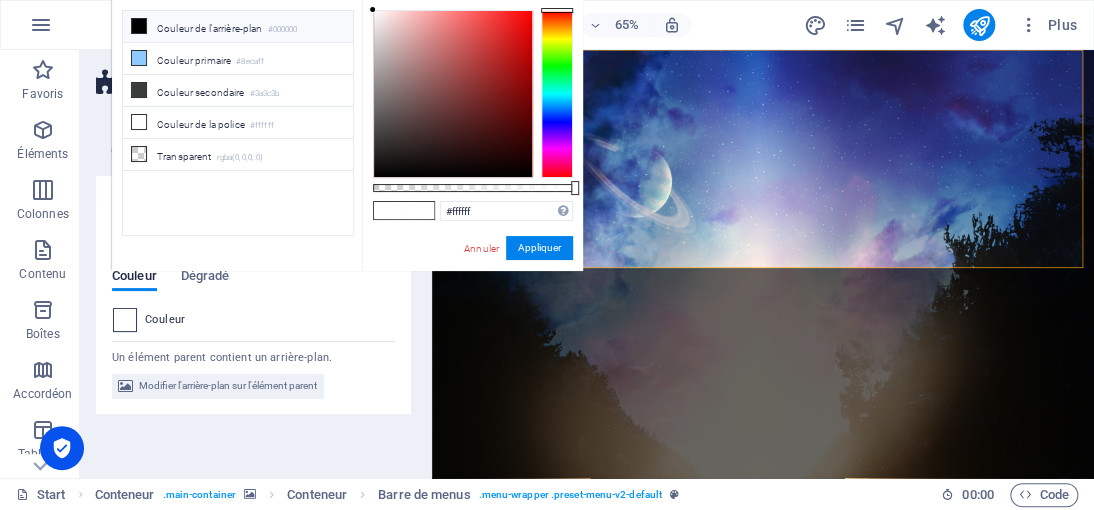 click at bounding box center [125, 320] 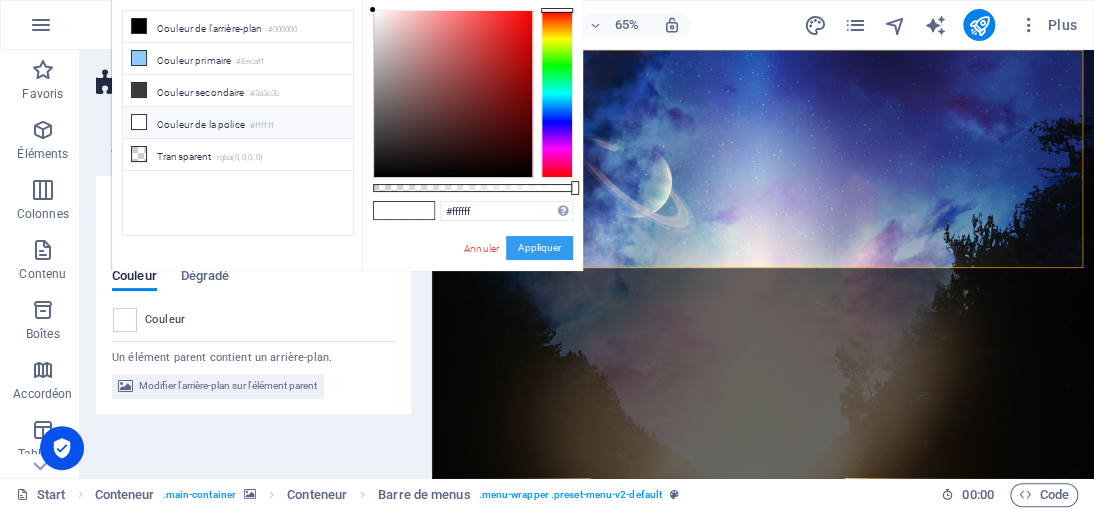 drag, startPoint x: 528, startPoint y: 252, endPoint x: 126, endPoint y: 318, distance: 407.3819 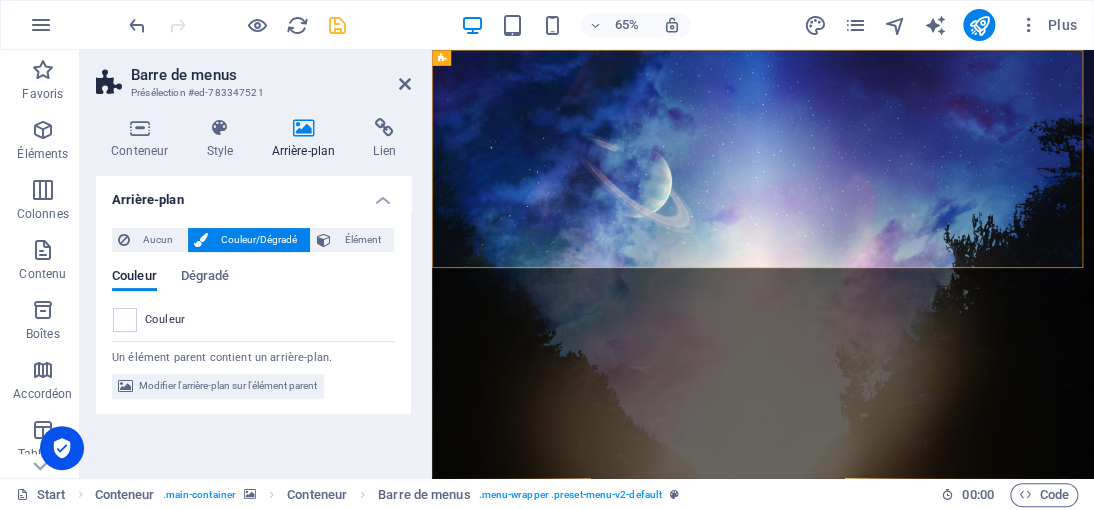 click on "Arrière-plan" at bounding box center (307, 139) 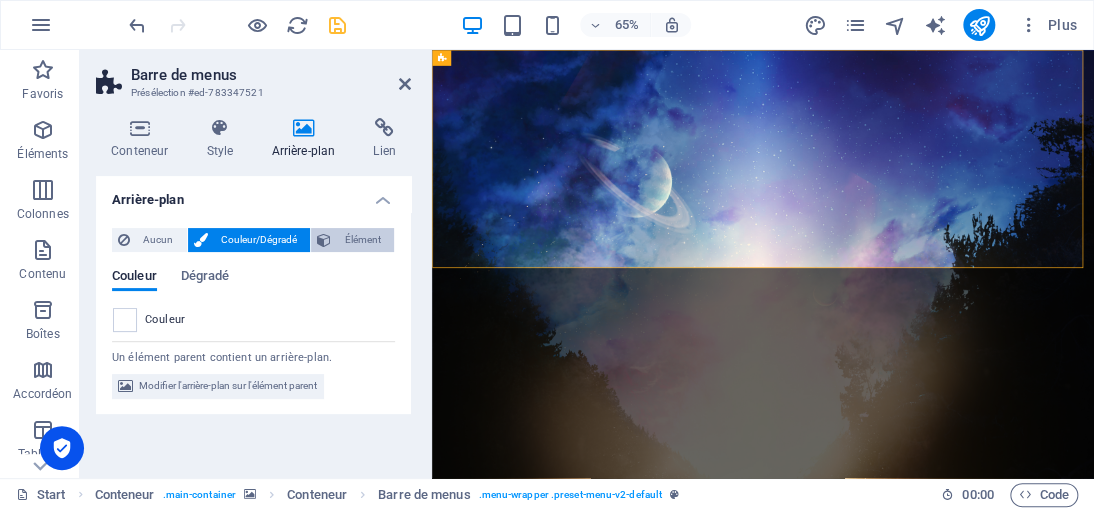 click on "Élément" at bounding box center [362, 240] 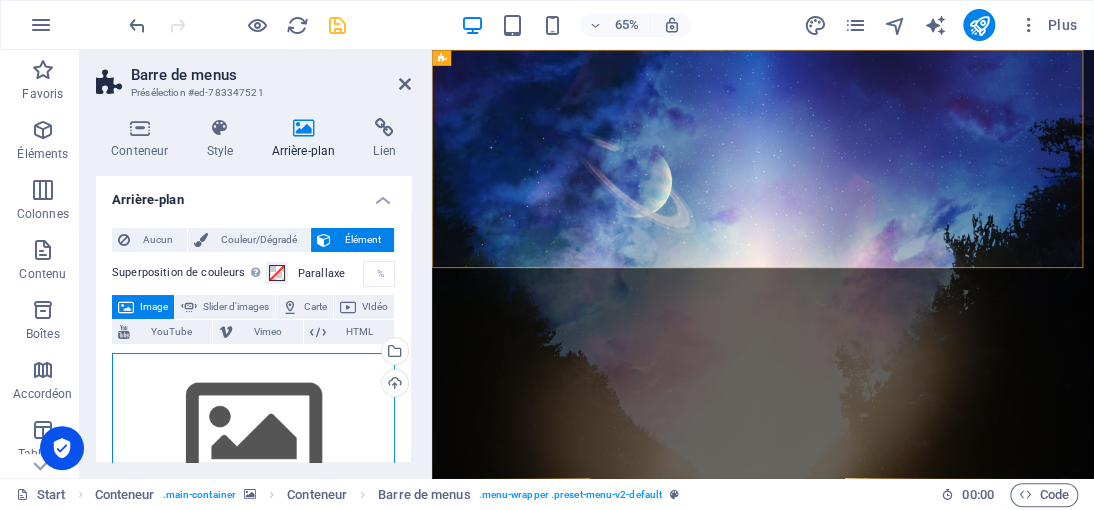 click on "Glissez les fichiers ici, cliquez pour choisir les fichiers ou  sélectionnez les fichiers depuis Fichiers ou depuis notre stock gratuit de photos et de vidéos" at bounding box center [253, 435] 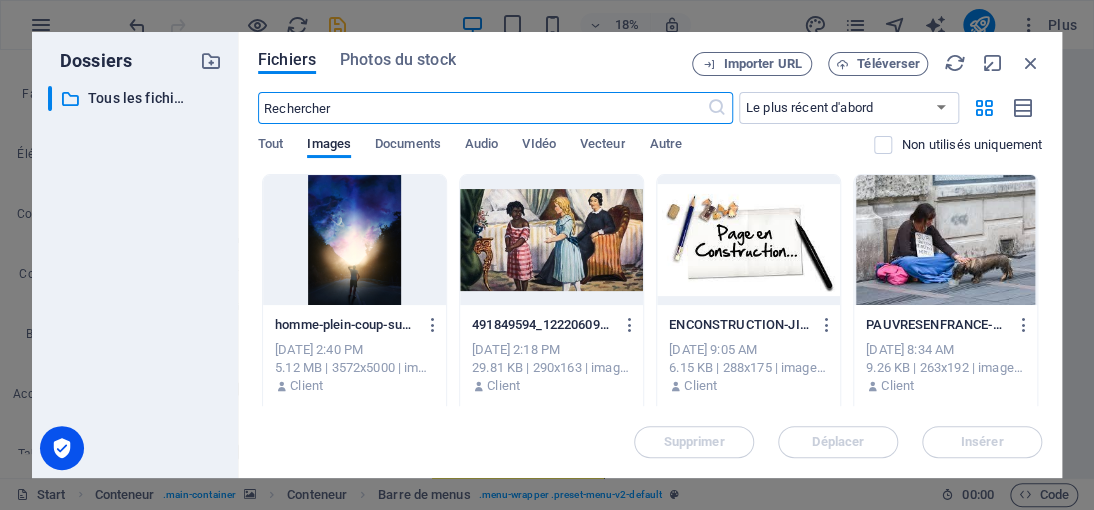 click at bounding box center [354, 240] 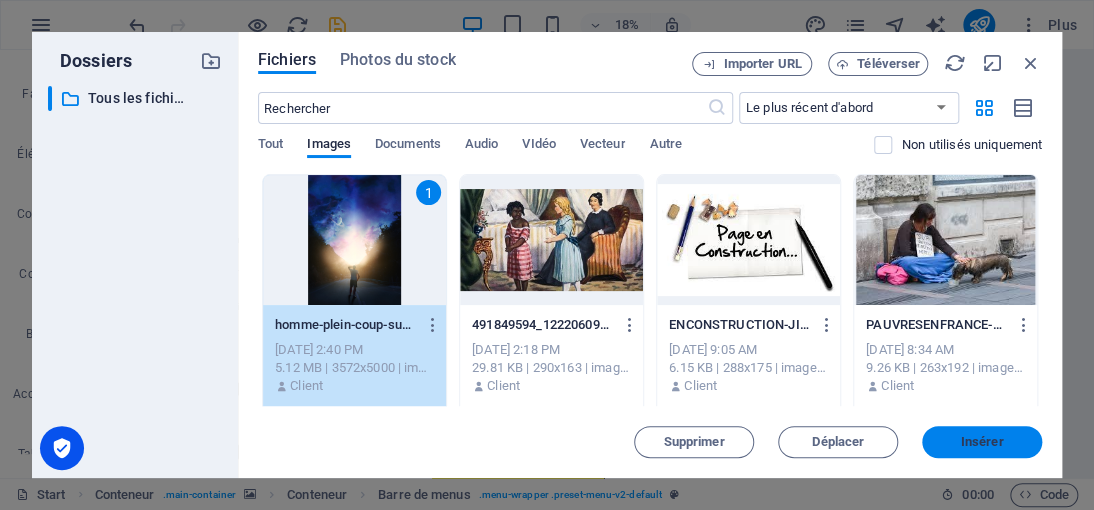 drag, startPoint x: 968, startPoint y: 438, endPoint x: 823, endPoint y: 596, distance: 214.45045 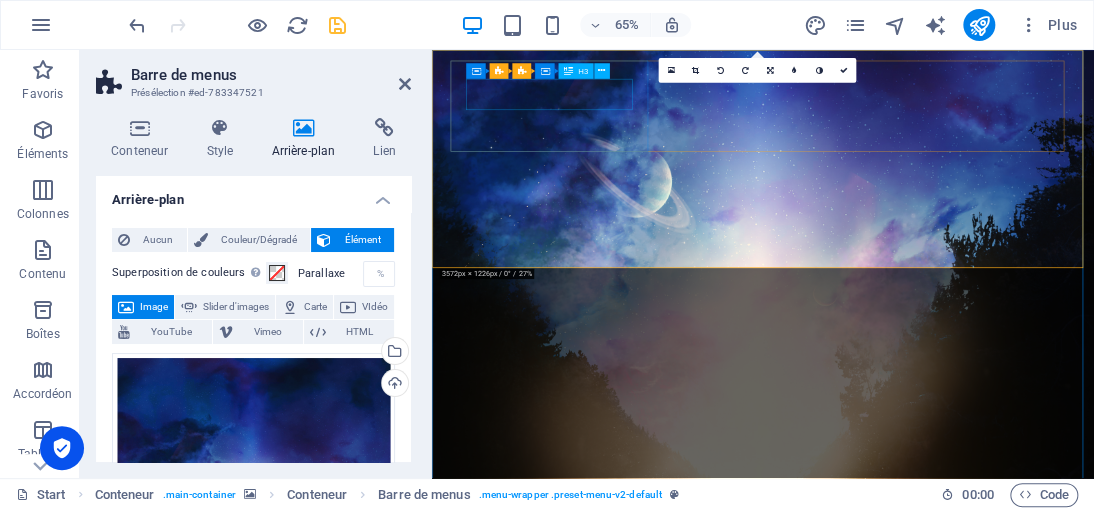 click on "0" at bounding box center (621, 1281) 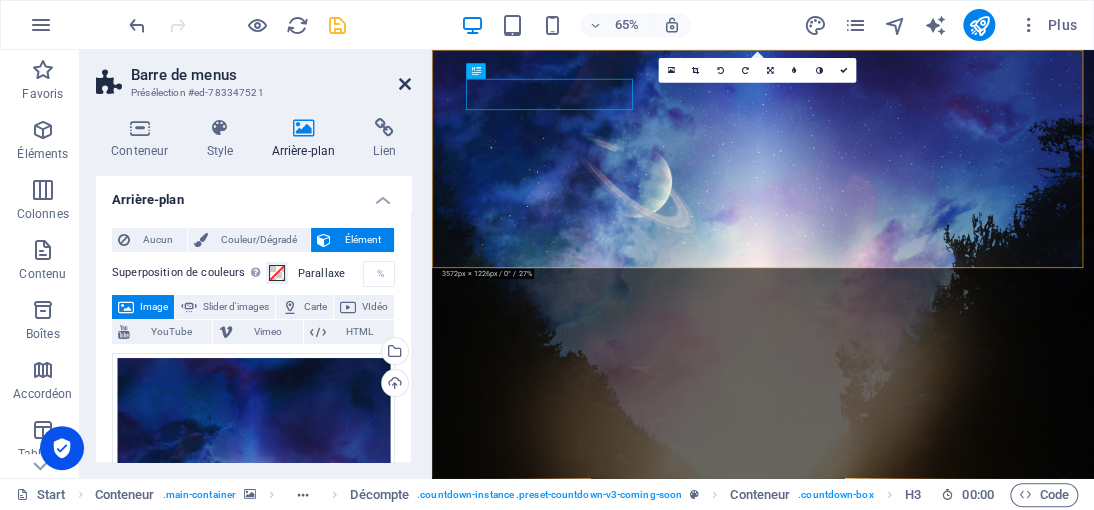 drag, startPoint x: 403, startPoint y: 83, endPoint x: 328, endPoint y: 86, distance: 75.059975 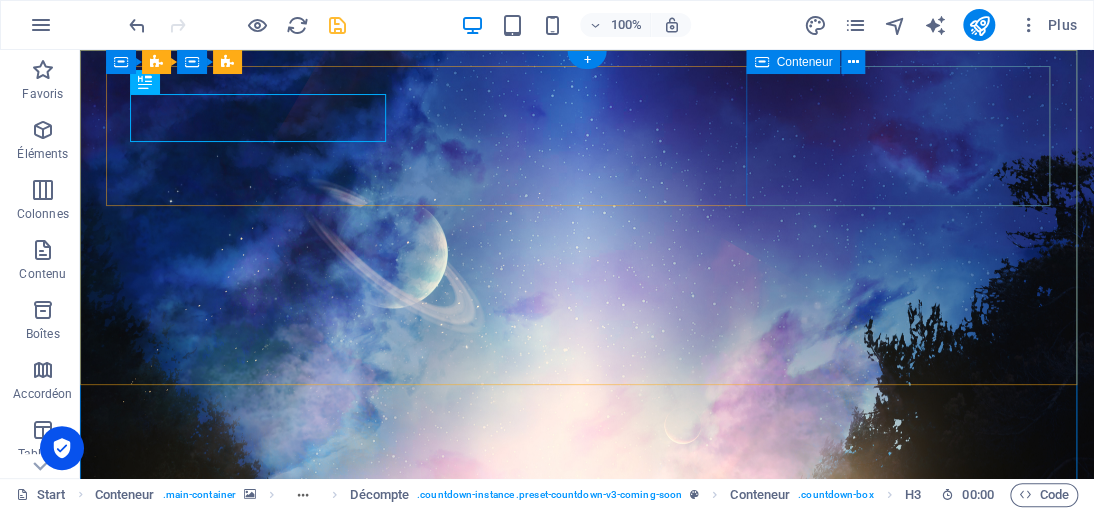 click on "0 Seconds" at bounding box center (267, 1587) 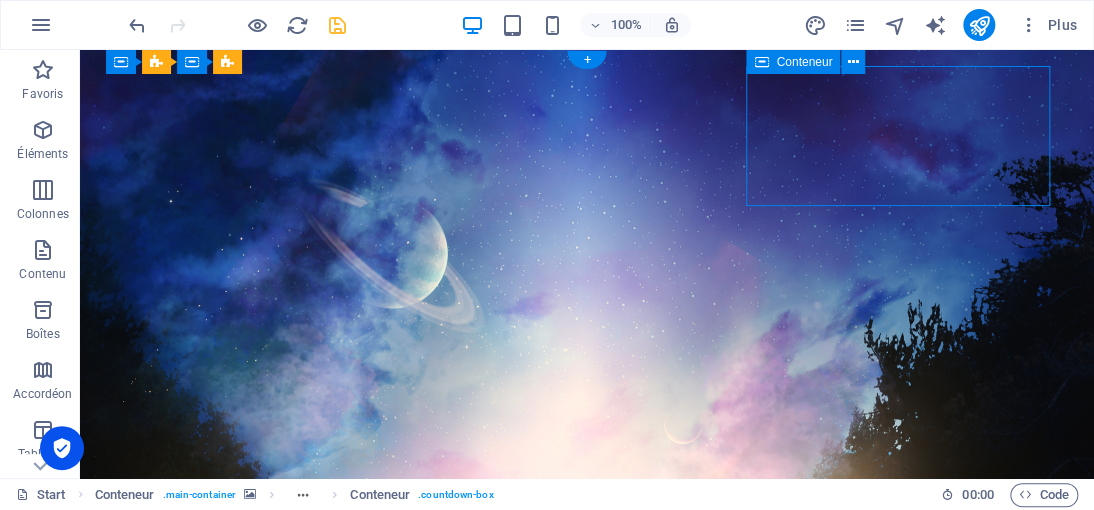 click on "0 Seconds" at bounding box center (267, 1587) 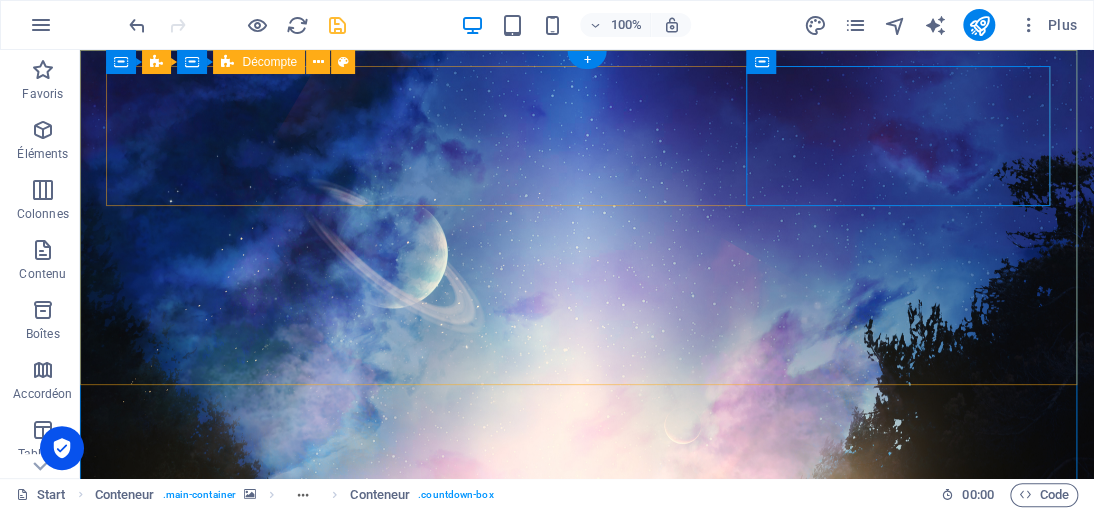 click on "0 Days 0 Minutes 0 Seconds" at bounding box center (587, 1311) 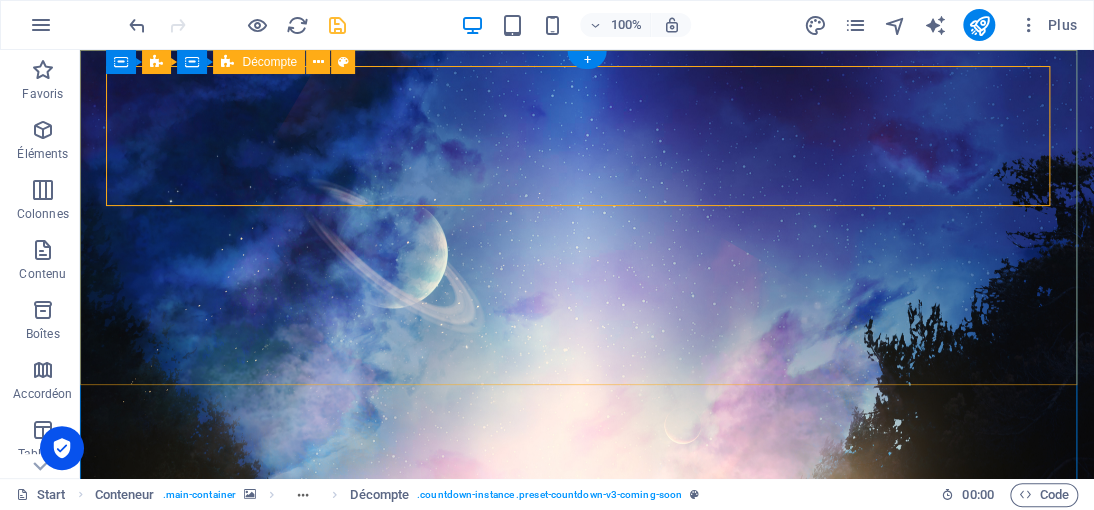 click on "0 Days 0 Minutes 0 Seconds" at bounding box center [587, 1311] 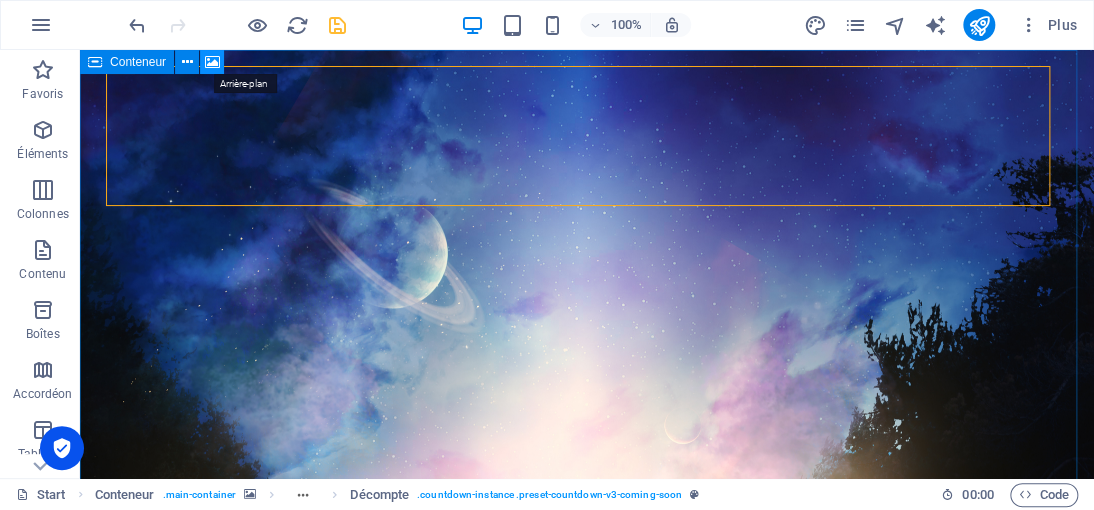 click at bounding box center (212, 62) 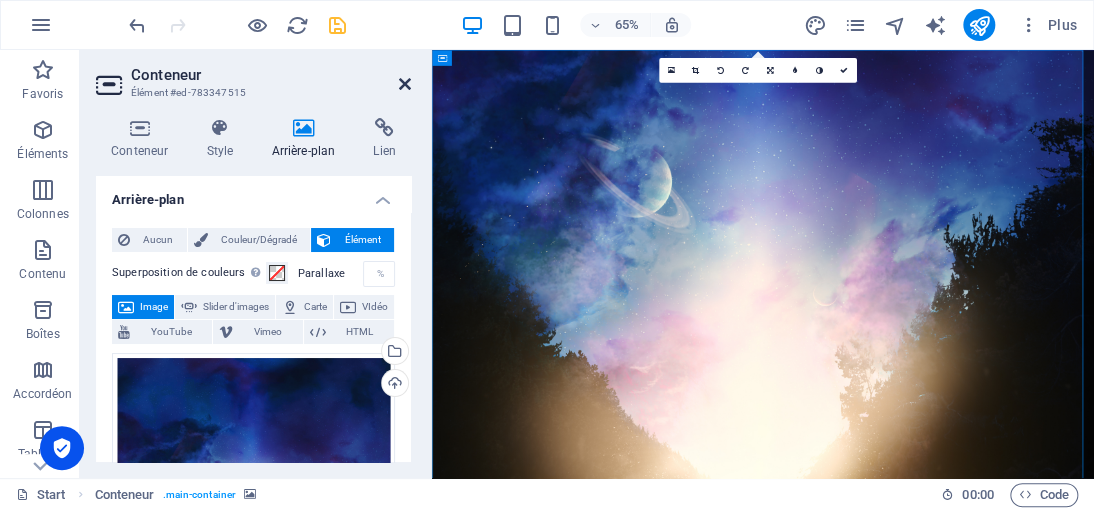 click at bounding box center (405, 84) 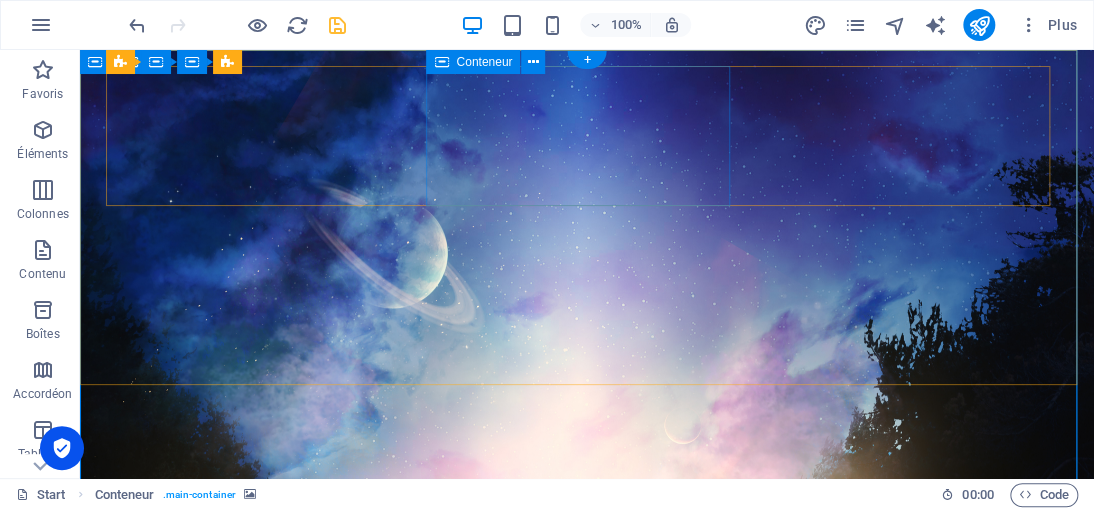 click on "0 Minutes" at bounding box center [267, 1447] 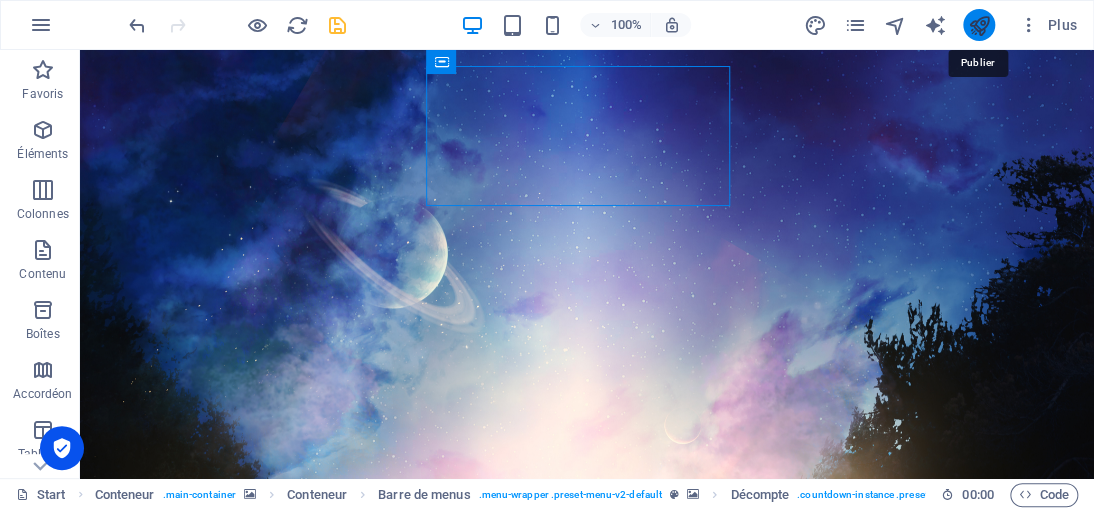 click at bounding box center (978, 25) 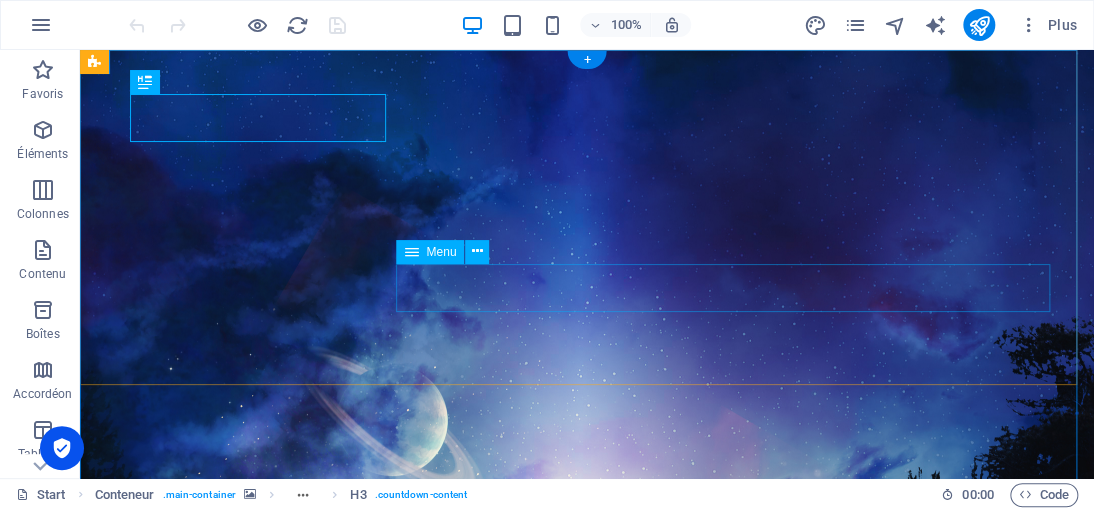 scroll, scrollTop: 0, scrollLeft: 0, axis: both 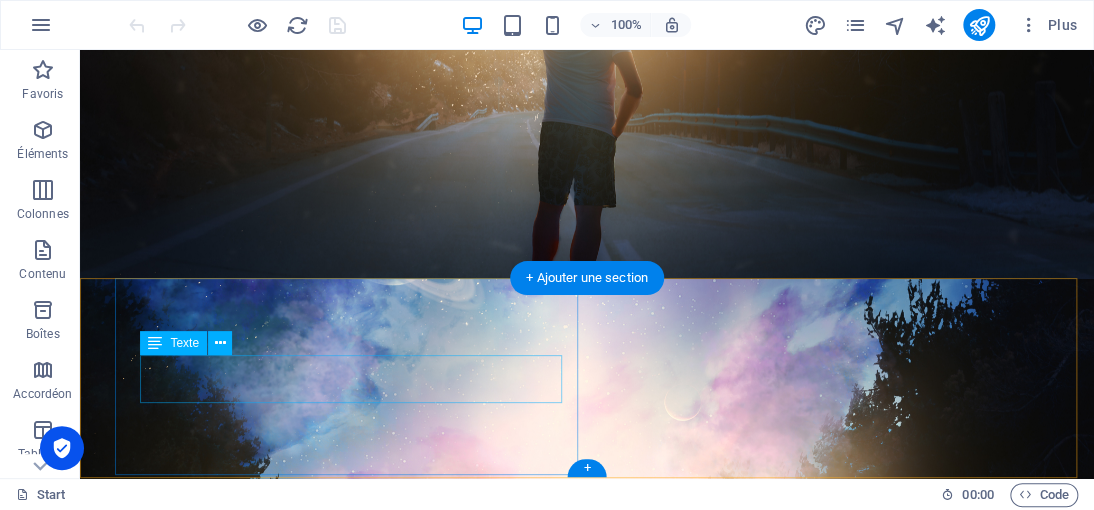 click on "RUE IMAGINAIRE 333 BIS , [GEOGRAPHIC_DATA]" at bounding box center [596, 2066] 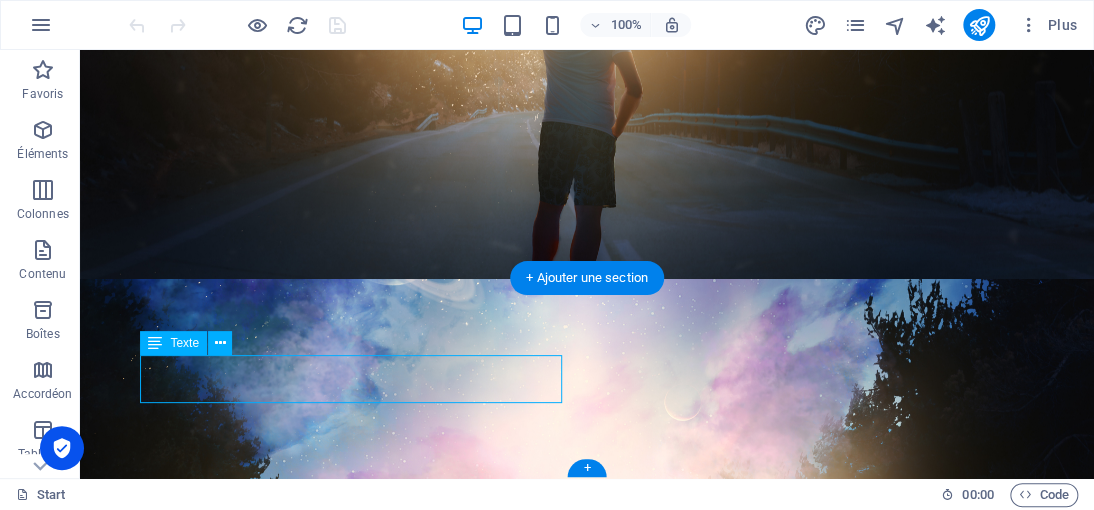 click on "RUE IMAGINAIRE 333 BIS , [GEOGRAPHIC_DATA]" at bounding box center [596, 2066] 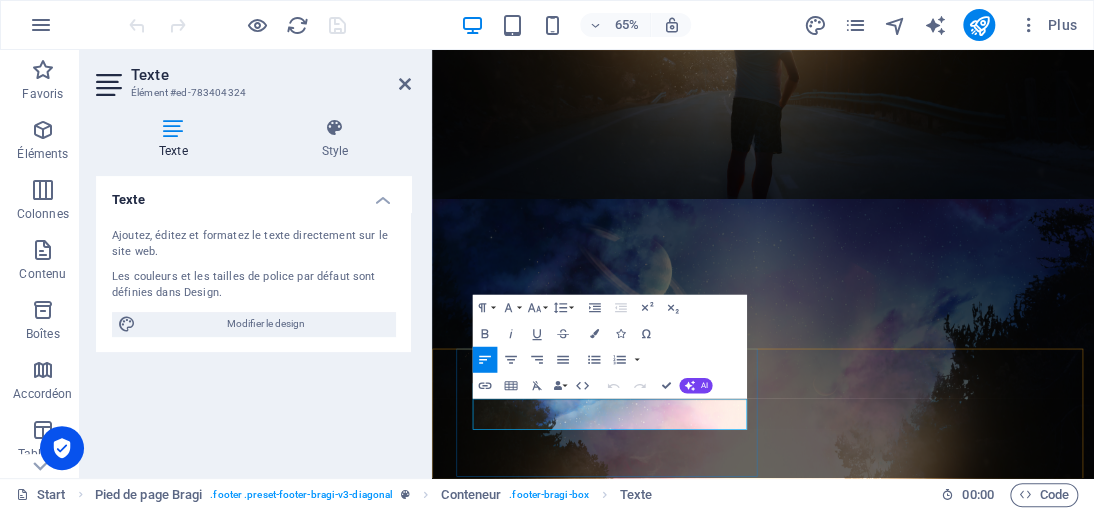 scroll, scrollTop: 716, scrollLeft: 0, axis: vertical 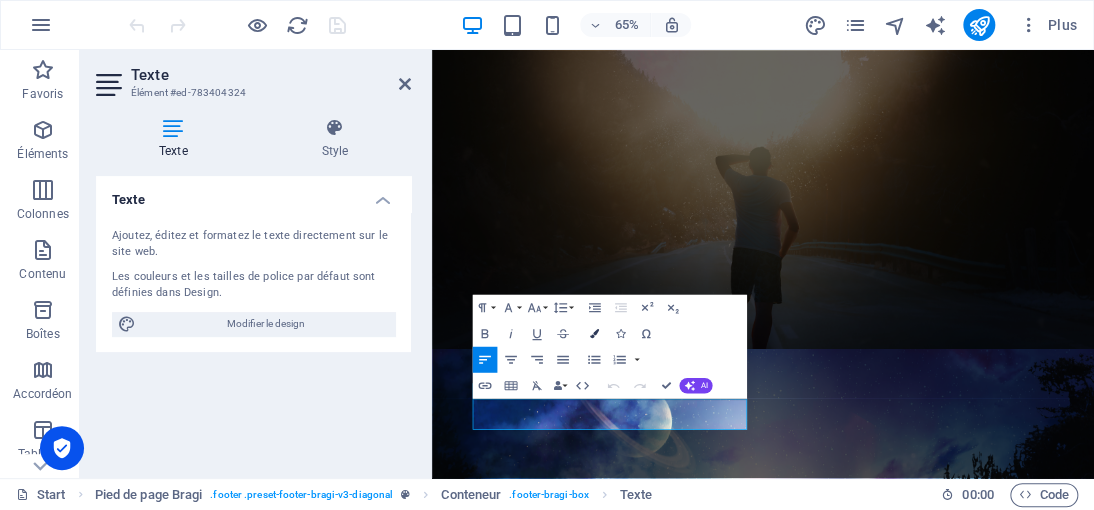 click at bounding box center [594, 333] 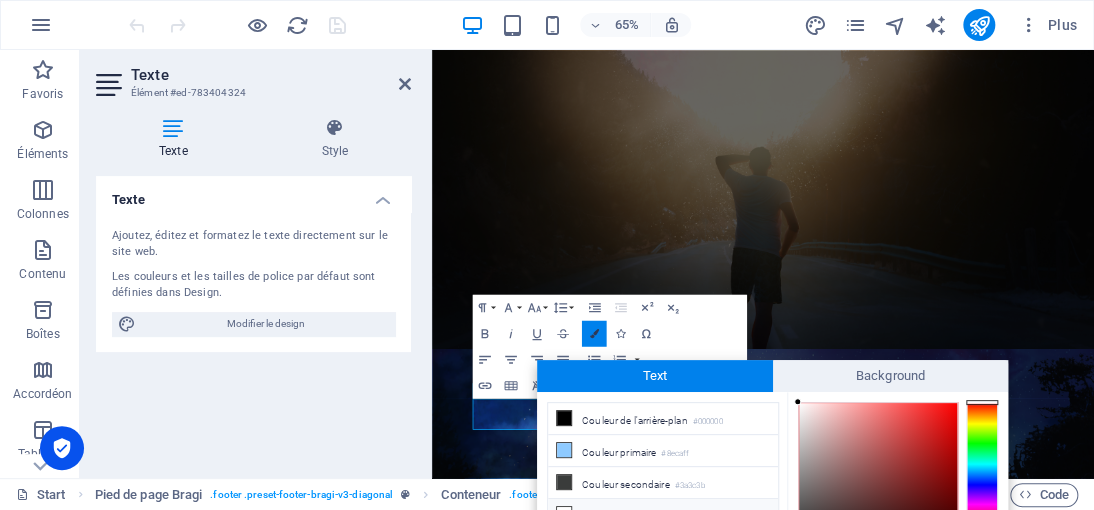 scroll, scrollTop: 129, scrollLeft: 0, axis: vertical 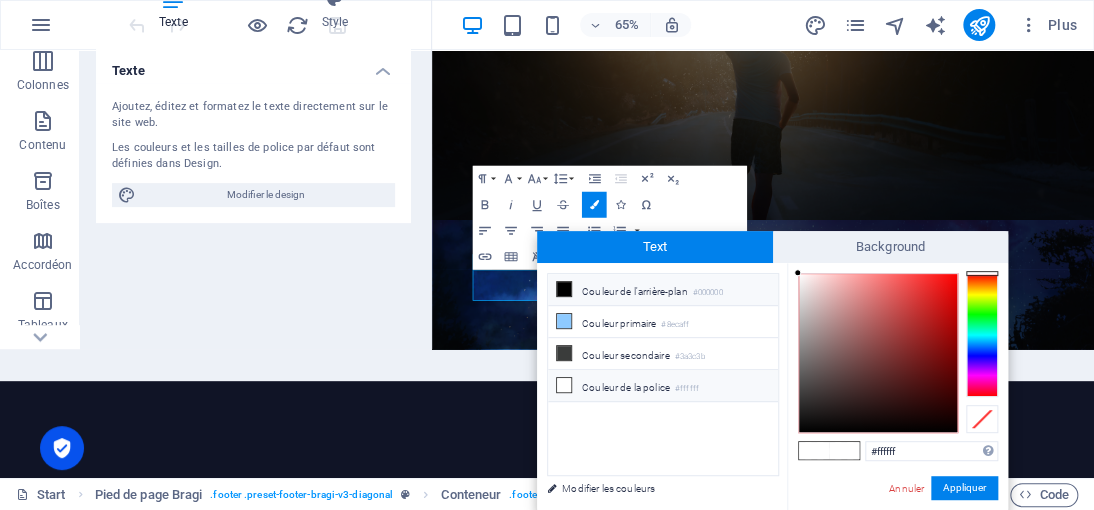 click on "Couleur de l'arrière-plan
#000000" at bounding box center (663, 290) 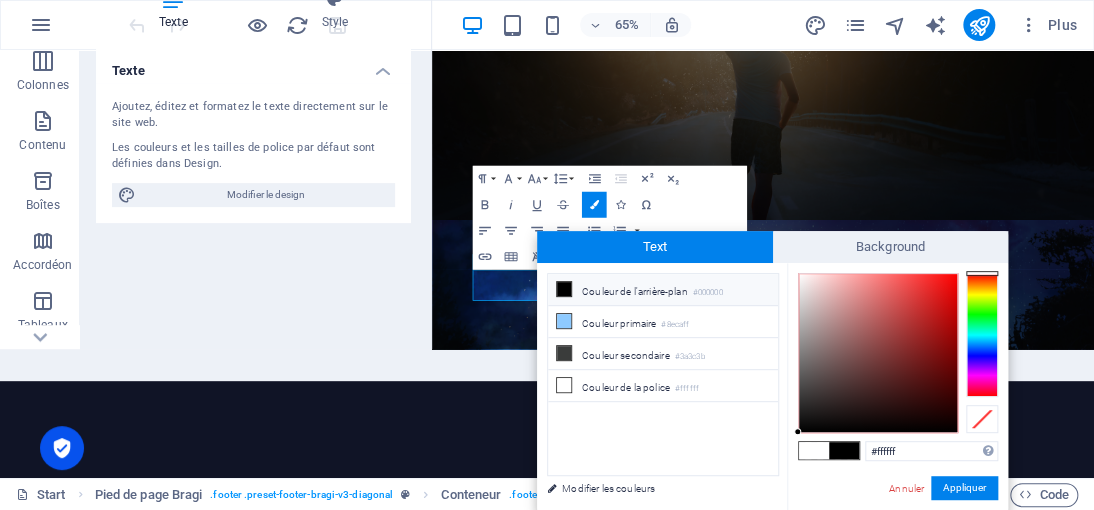 type on "#000000" 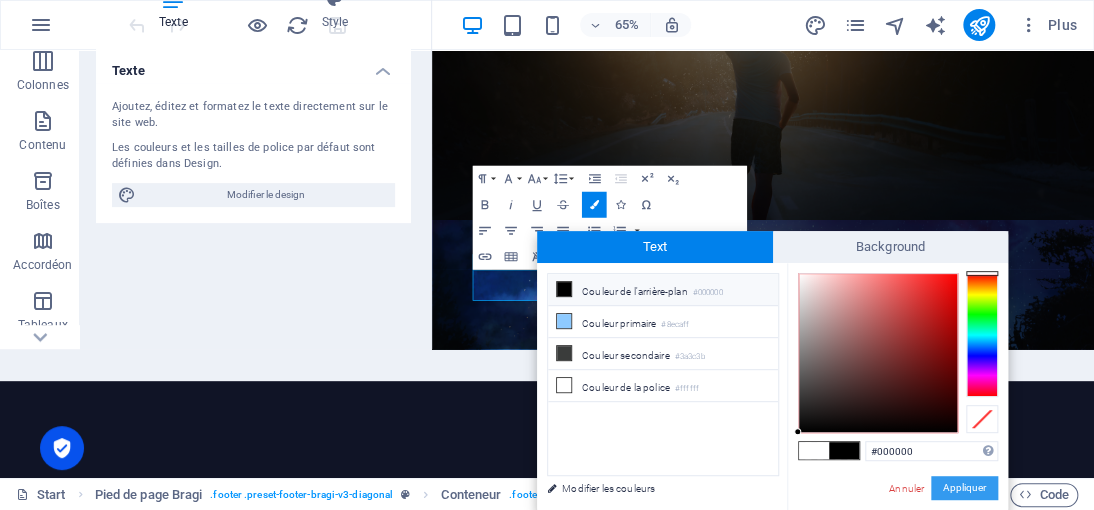 click on "Appliquer" at bounding box center [964, 488] 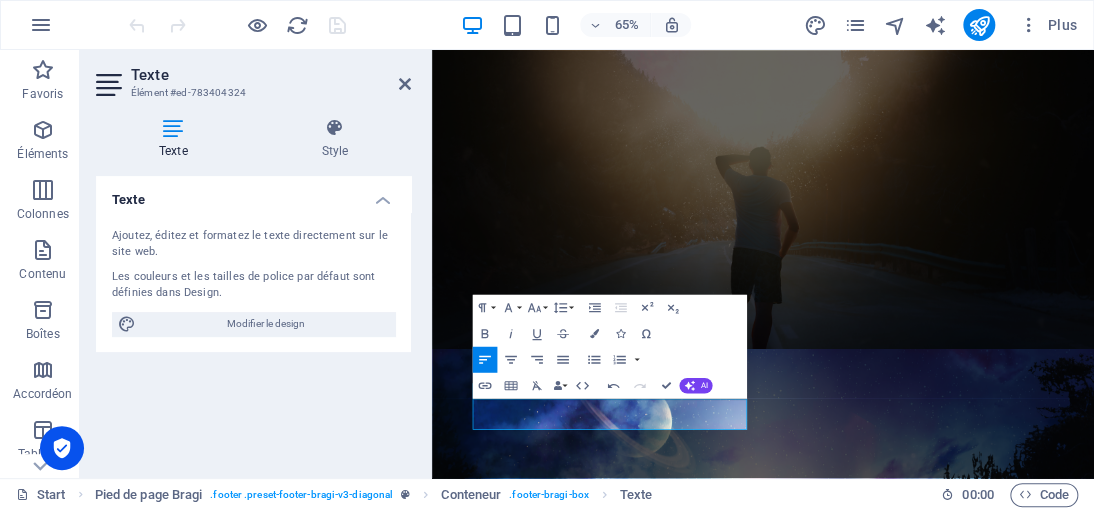 scroll, scrollTop: 0, scrollLeft: 0, axis: both 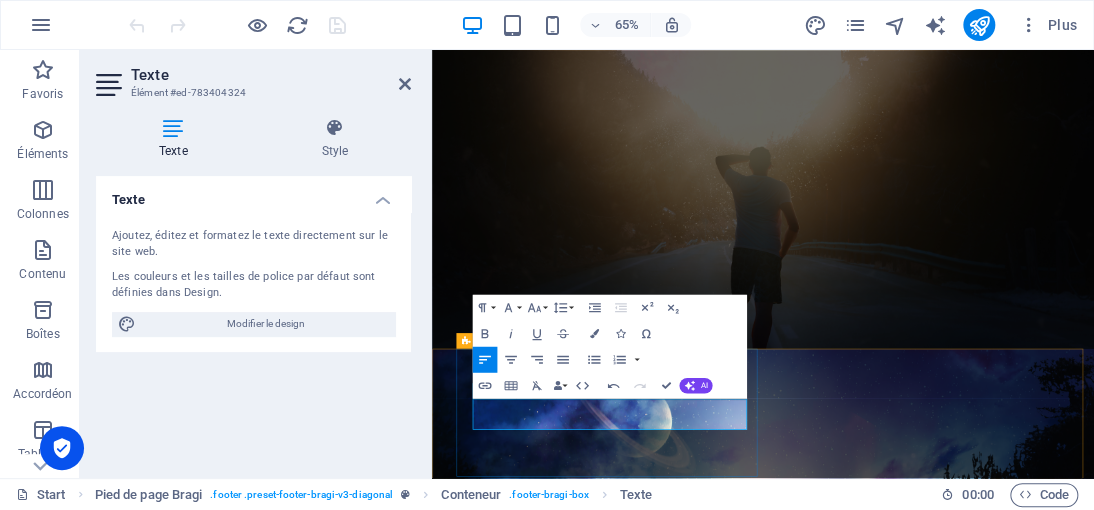 click on "7500   [GEOGRAPHIC_DATA] ​" at bounding box center [951, 2308] 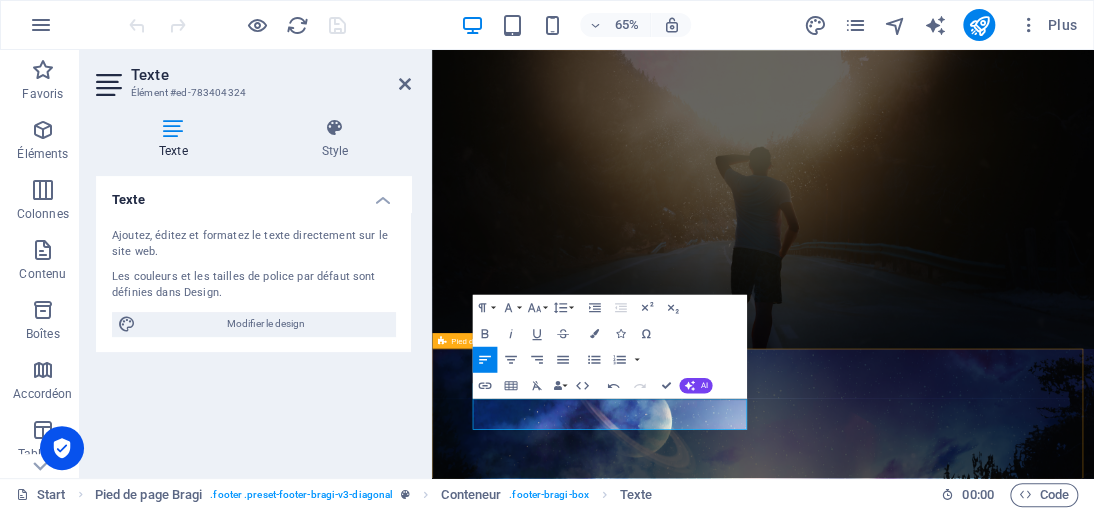 click on "Contactez-nous [DOMAIN_NAME]@2025 ​ ​ RUE IMAGINAIRE [GEOGRAPHIC_DATA] ​ [PHONE_NUMBER] Mentions légales  |  Politique de confidentialité" at bounding box center [941, 2247] 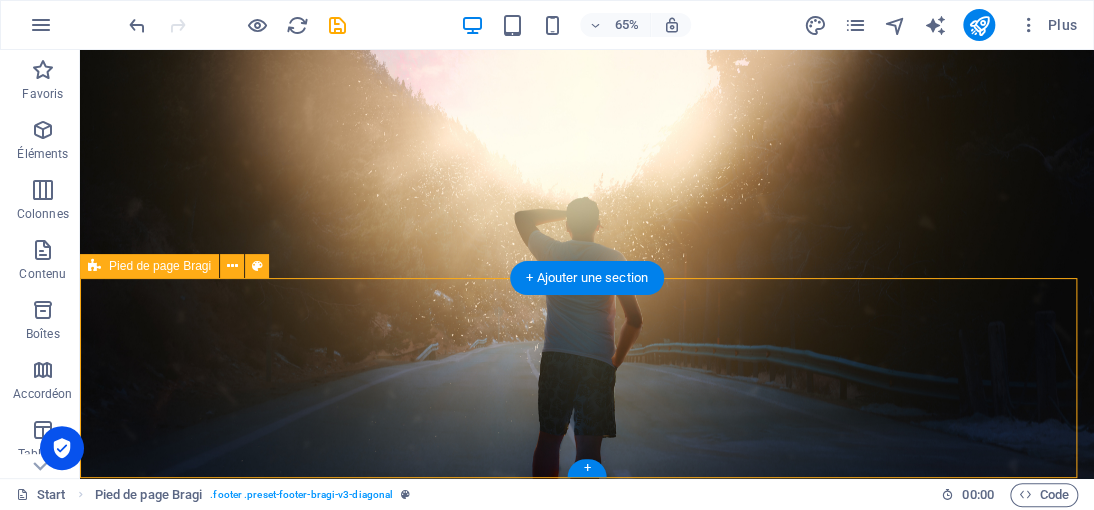 scroll, scrollTop: 946, scrollLeft: 0, axis: vertical 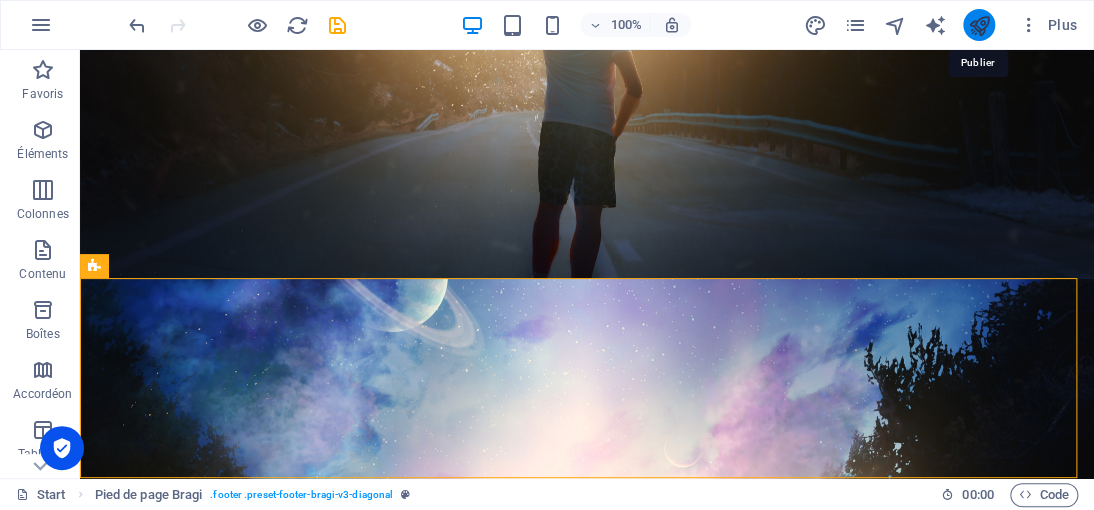 click at bounding box center (978, 25) 